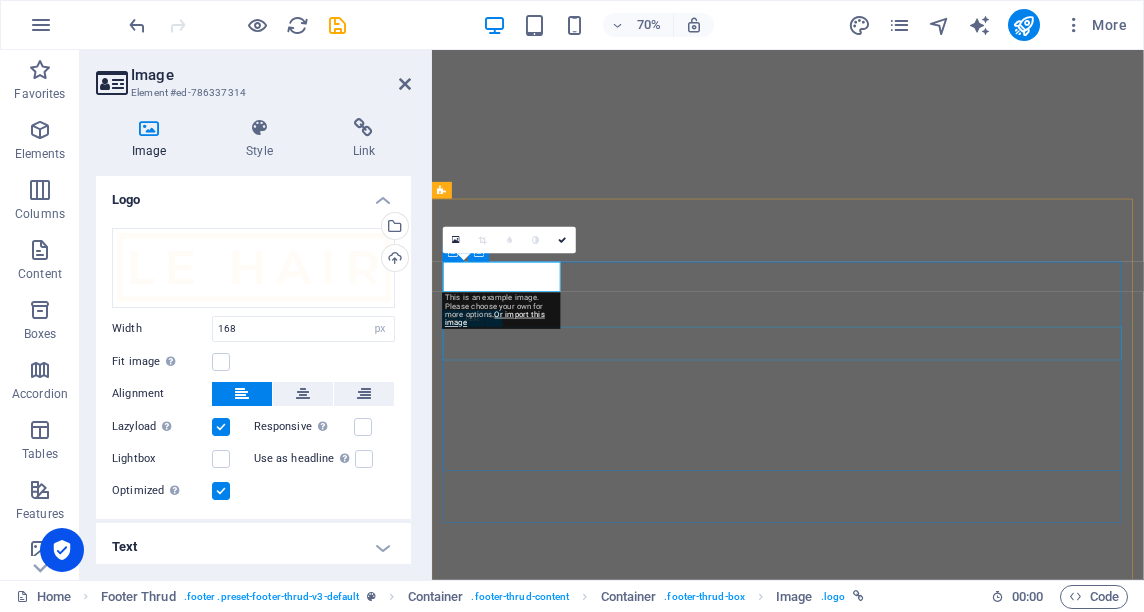 select on "px" 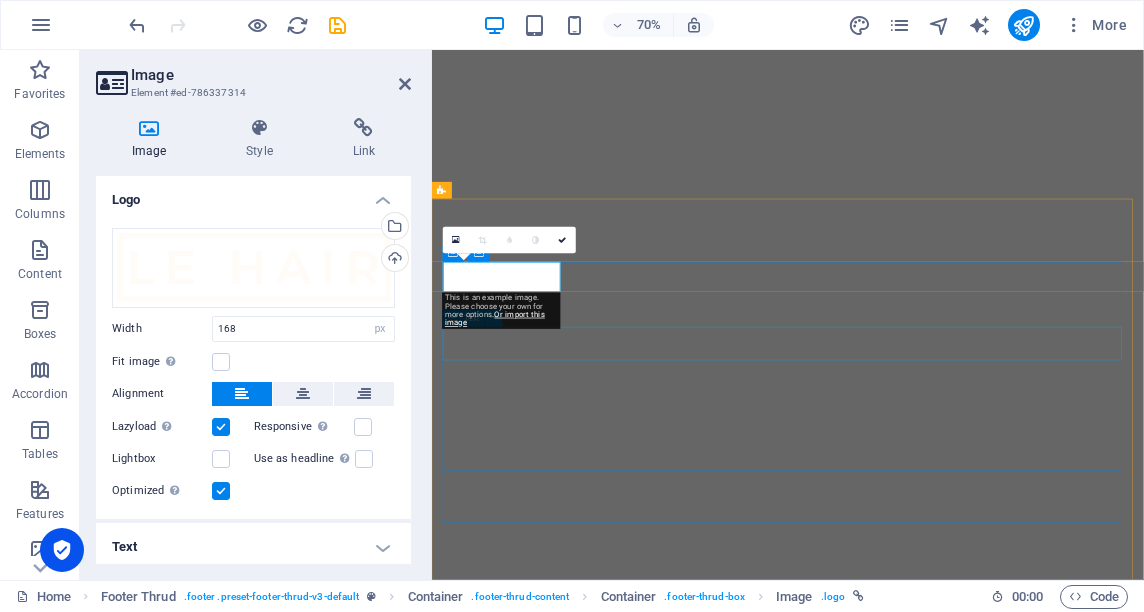 scroll, scrollTop: 0, scrollLeft: 0, axis: both 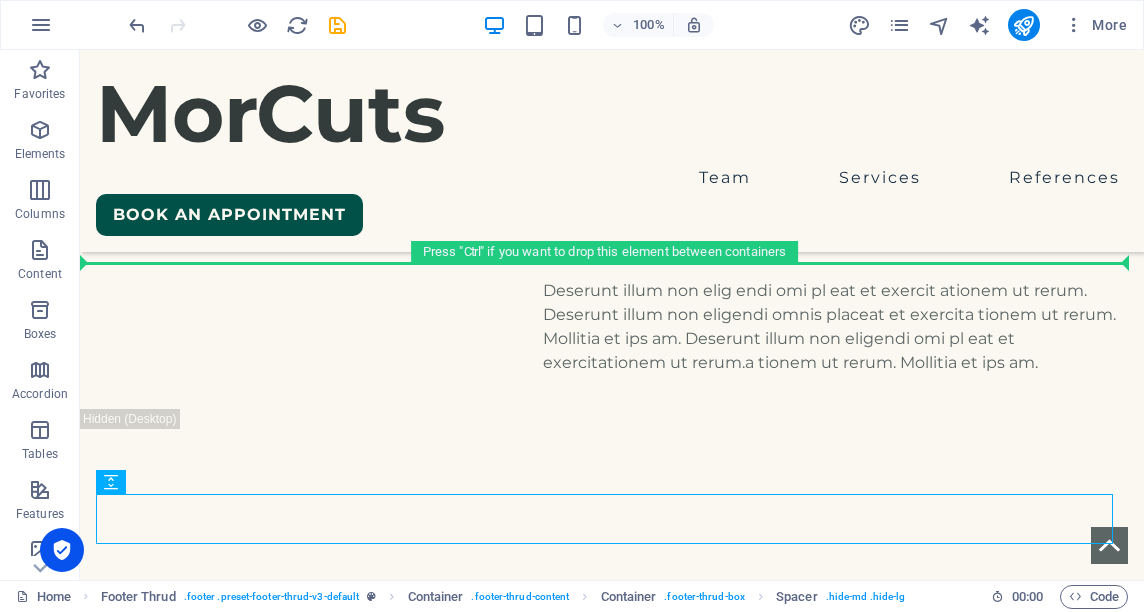drag, startPoint x: 174, startPoint y: 535, endPoint x: 307, endPoint y: 328, distance: 246.04471 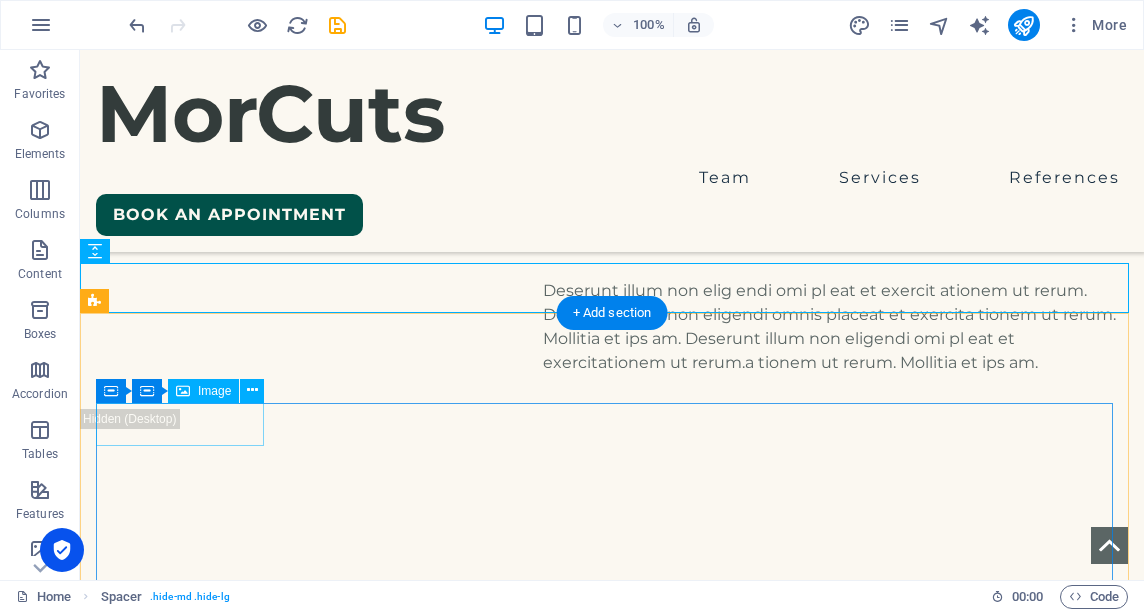 click at bounding box center [612, 5872] 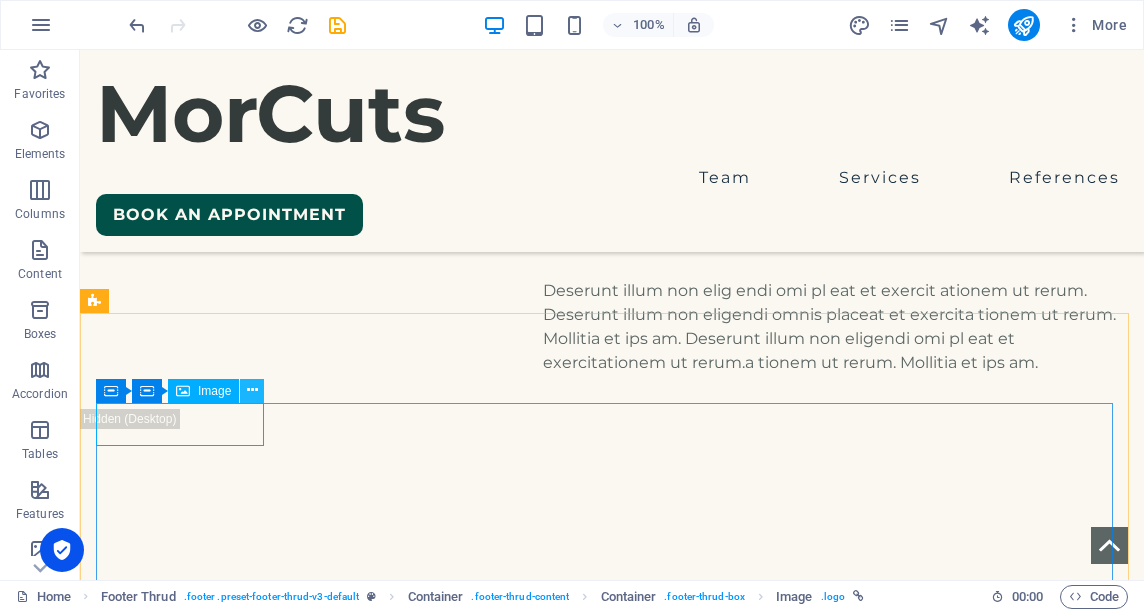 click at bounding box center (252, 390) 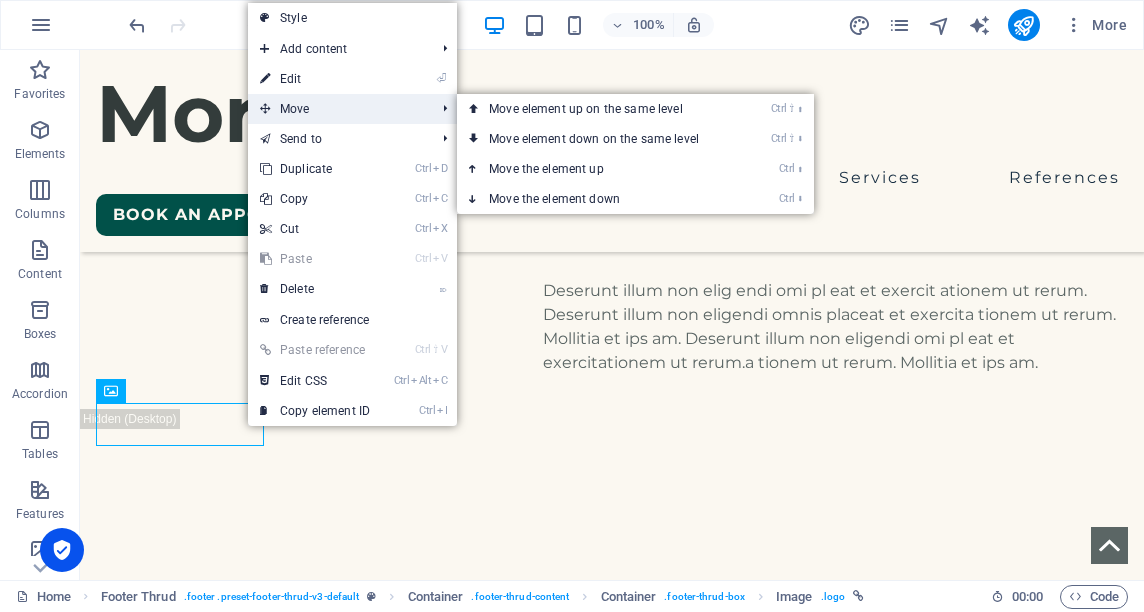 click on "Move" at bounding box center (337, 109) 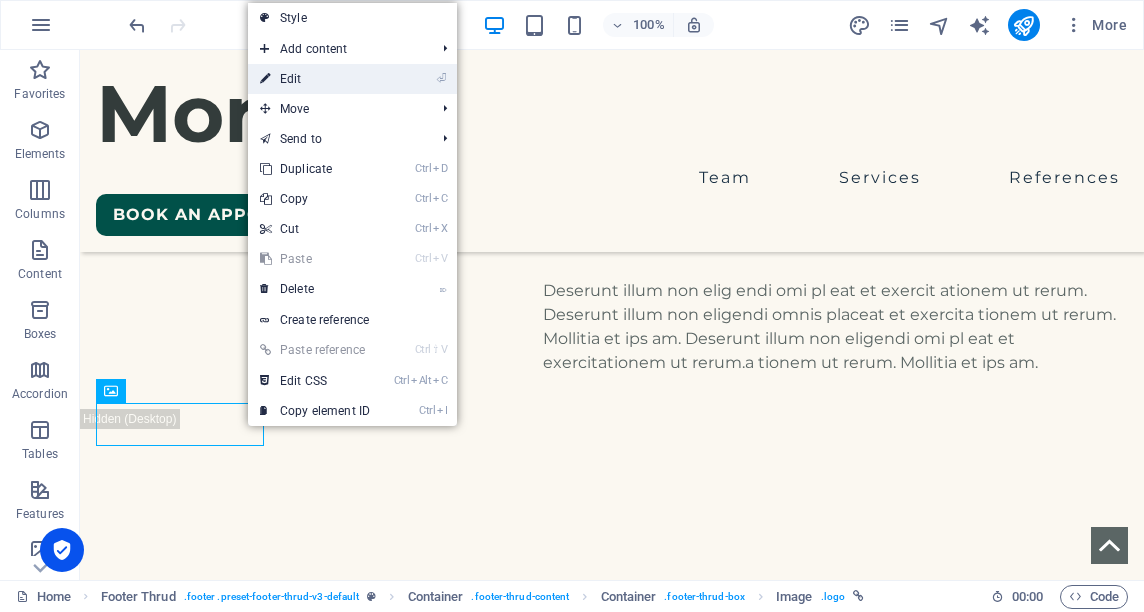 click on "⏎  Edit" at bounding box center (315, 79) 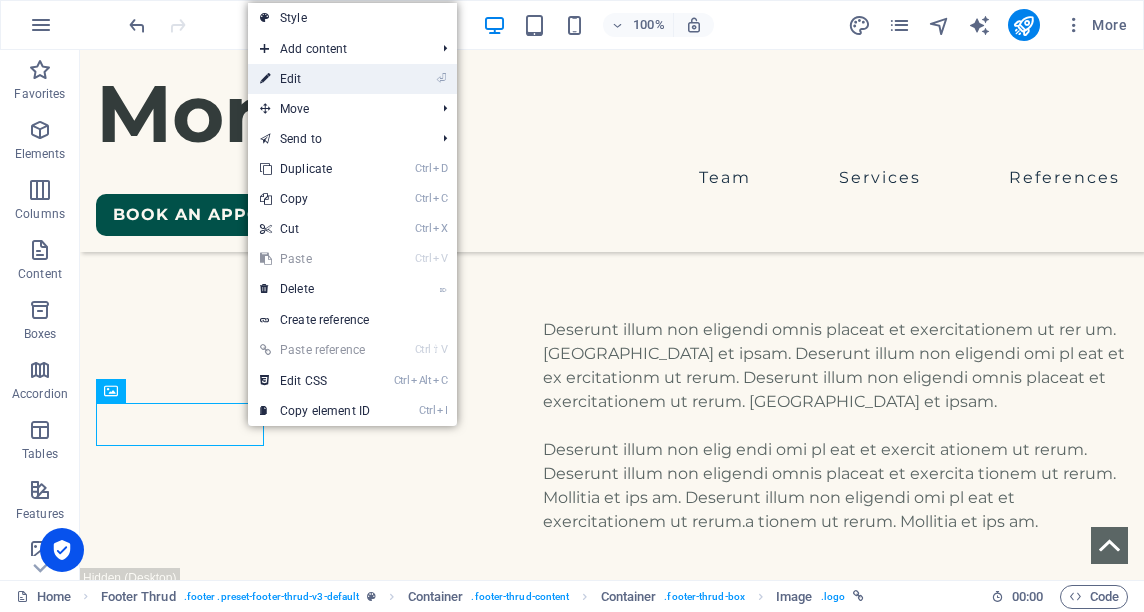 select on "px" 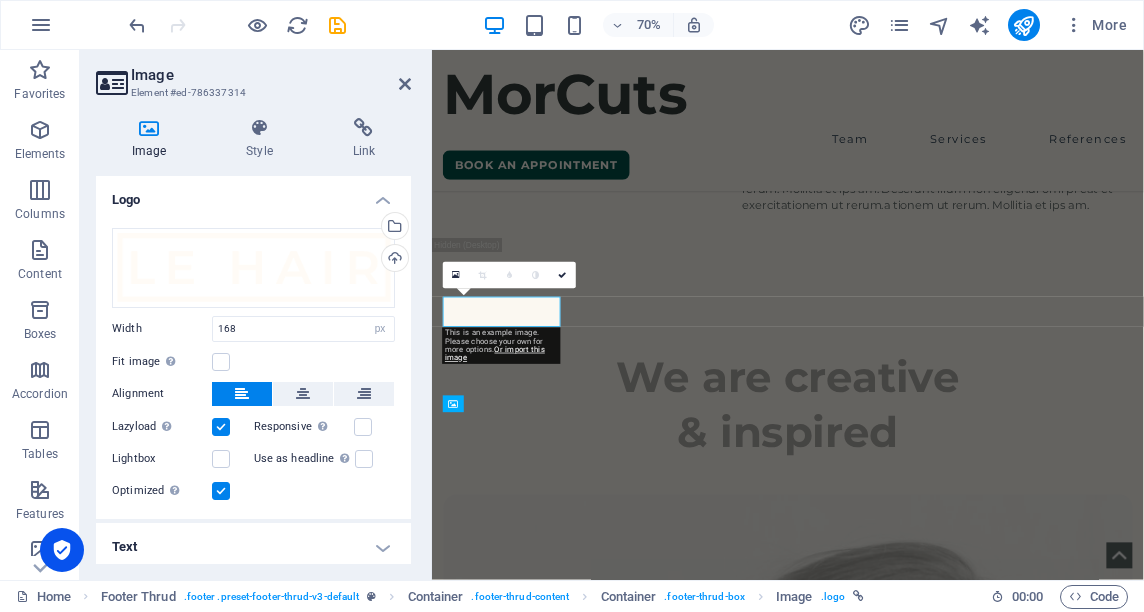 click on "Text" at bounding box center (253, 547) 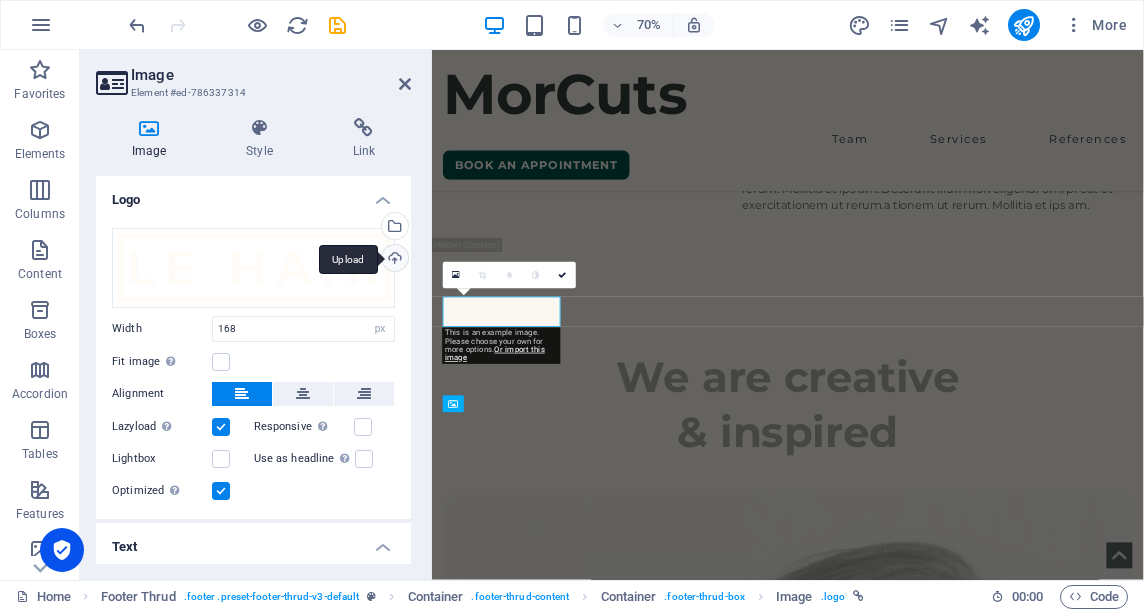 click on "Upload" at bounding box center (393, 260) 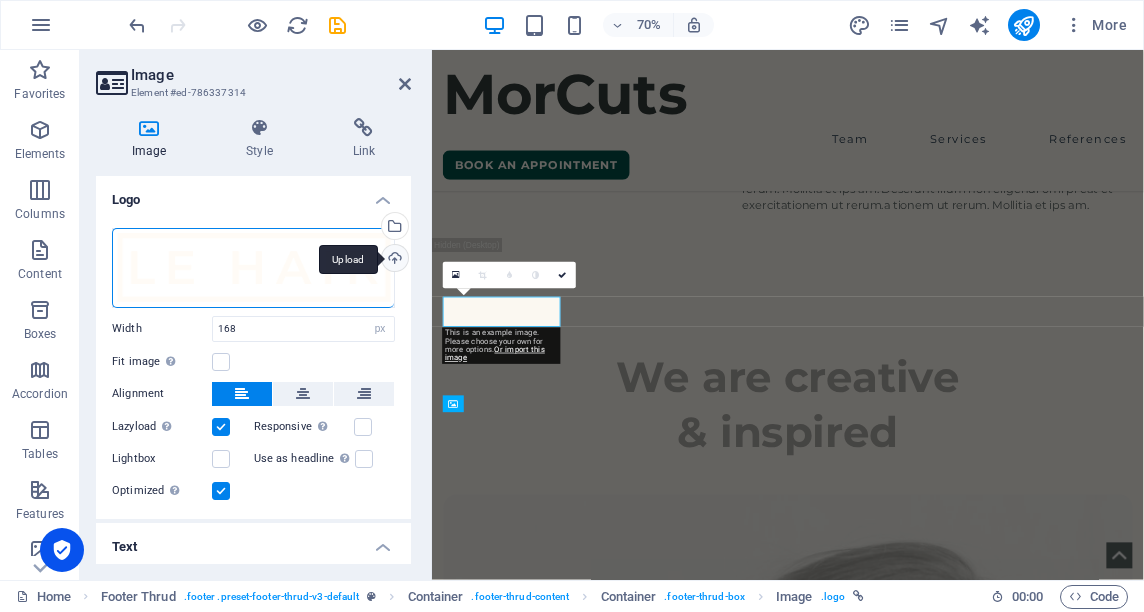 click on "We are creative hairdressers that take care of your hair." at bounding box center (940, 5736) 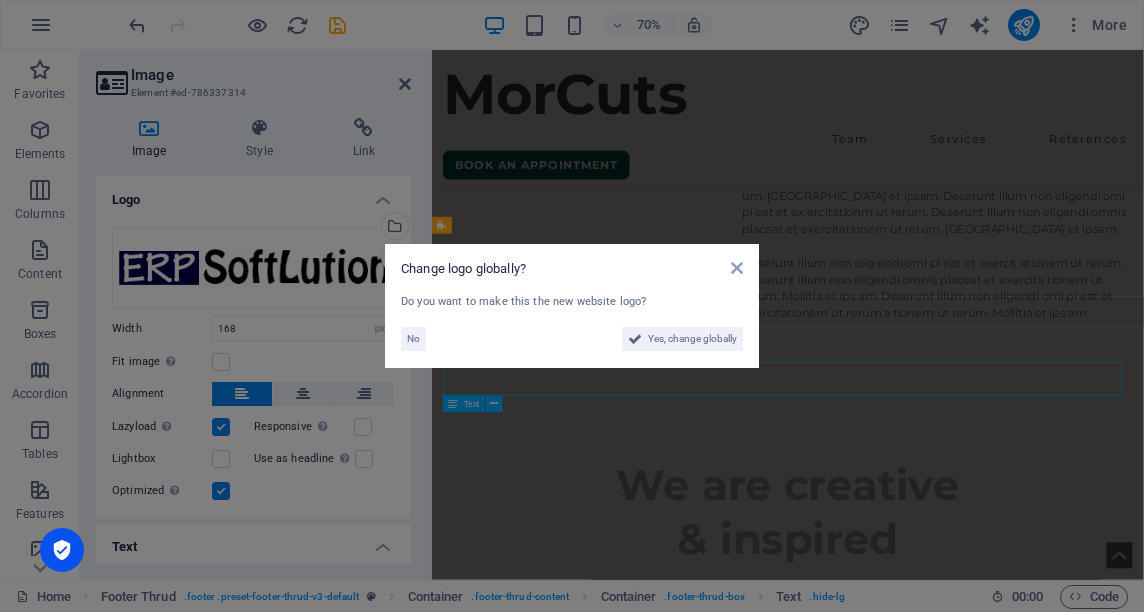 scroll, scrollTop: 8066, scrollLeft: 0, axis: vertical 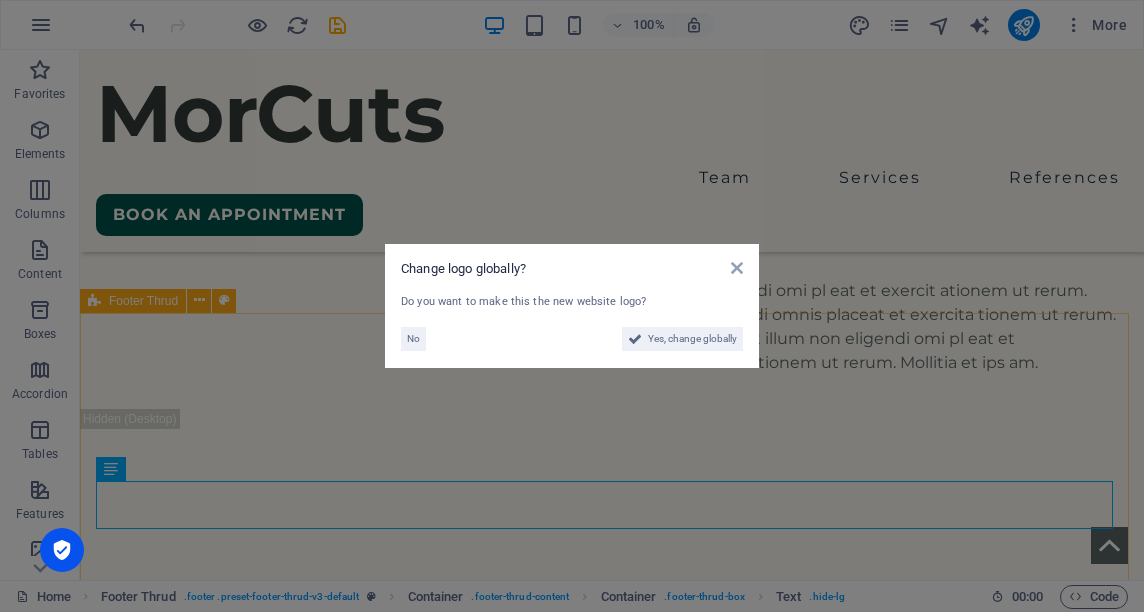 drag, startPoint x: 792, startPoint y: 508, endPoint x: 931, endPoint y: 371, distance: 195.1666 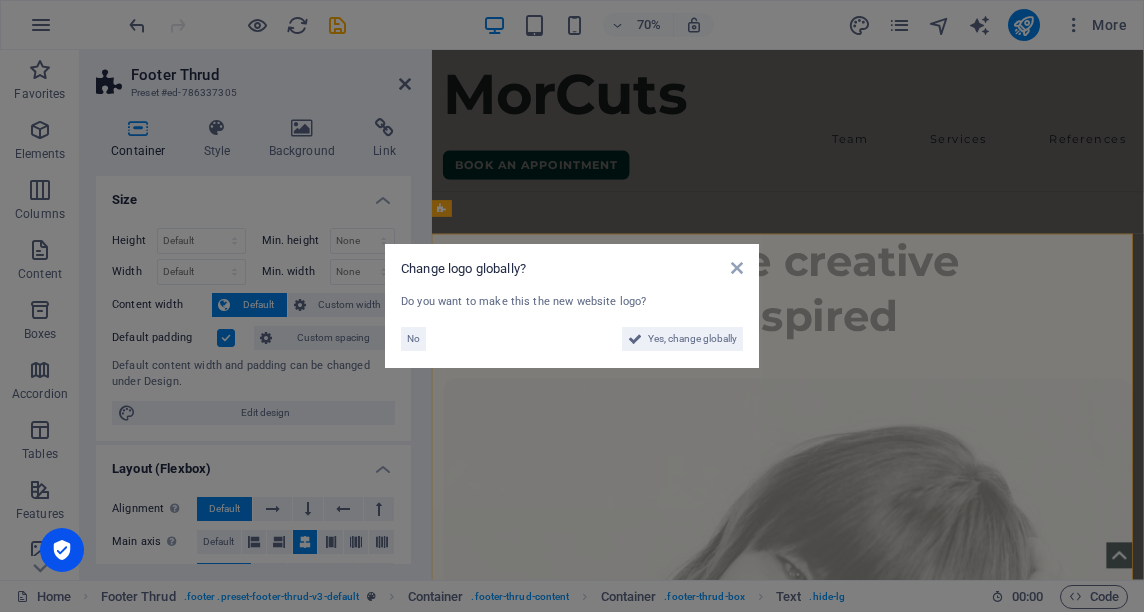 scroll, scrollTop: 7901, scrollLeft: 0, axis: vertical 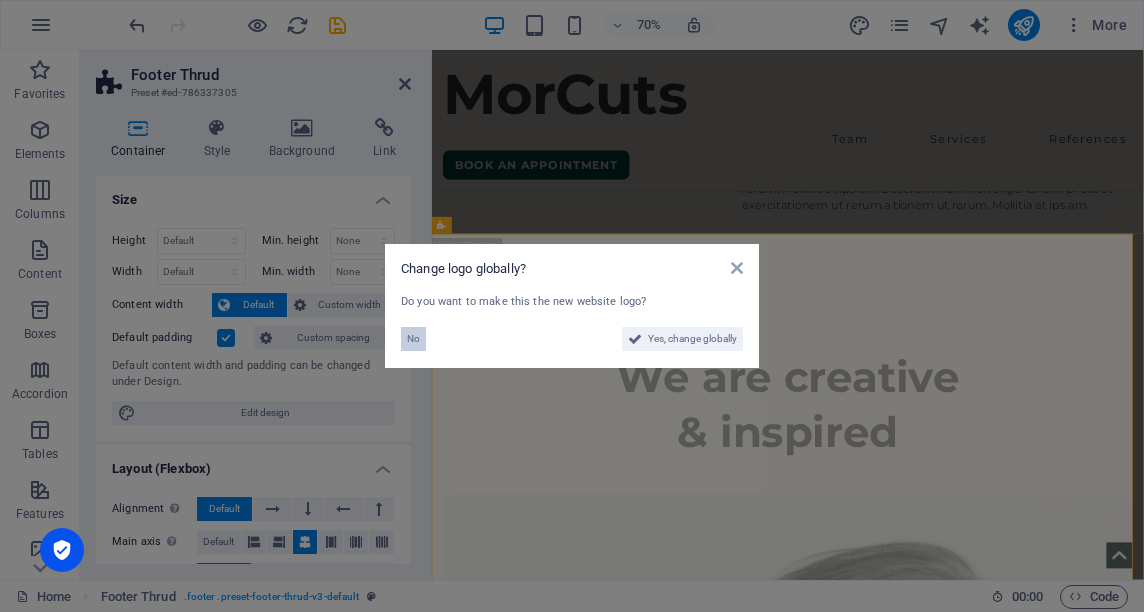 click on "No" at bounding box center (413, 339) 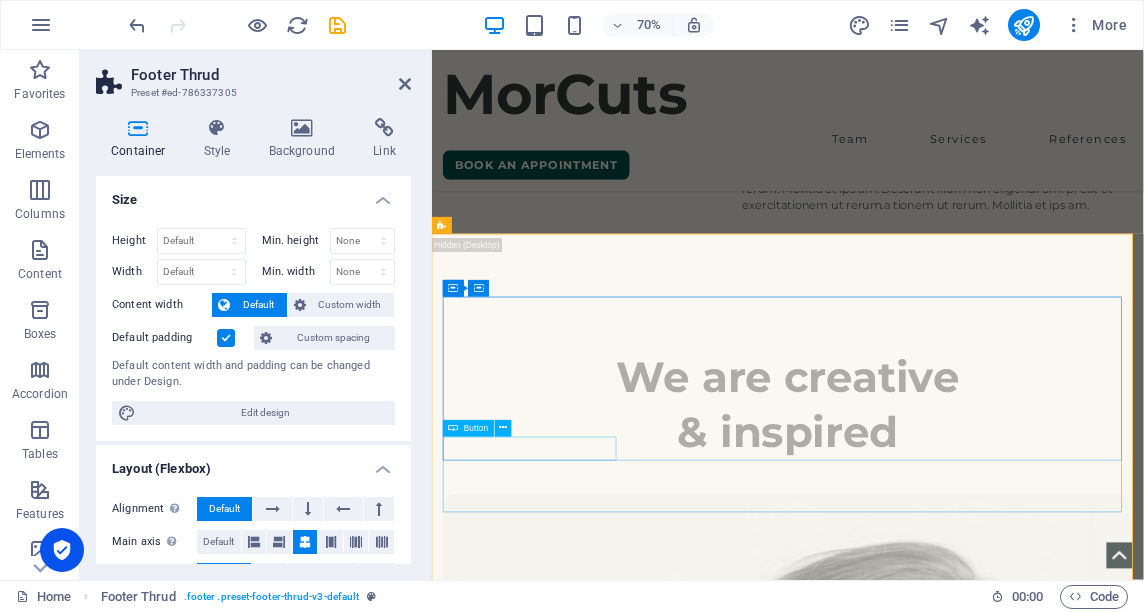 click on "book an appointment" at bounding box center [940, 5836] 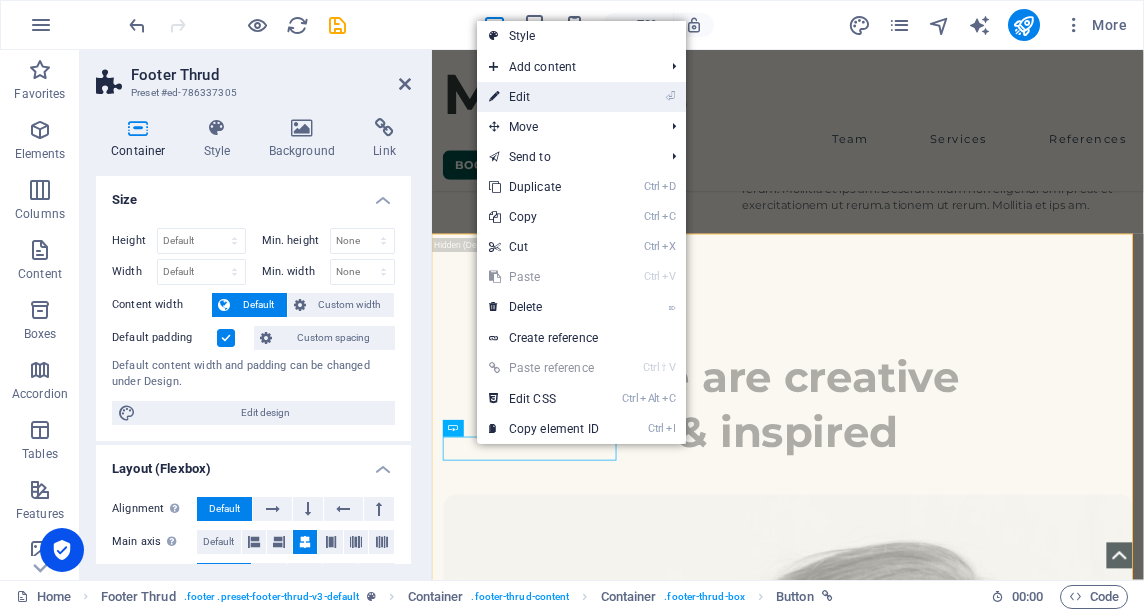 click on "⏎  Edit" at bounding box center [544, 97] 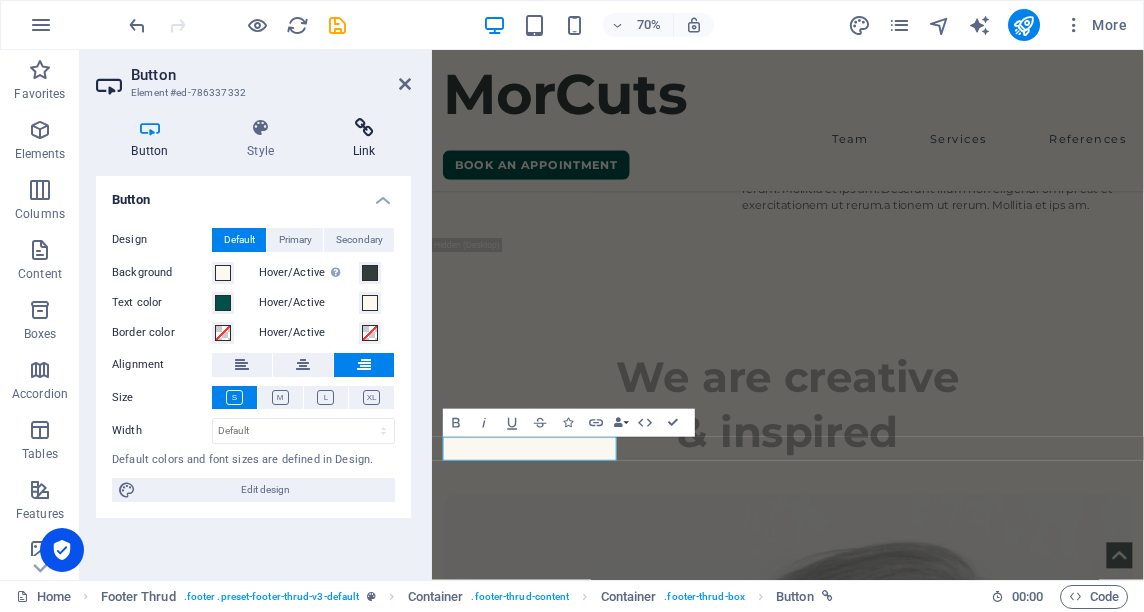 click at bounding box center [364, 128] 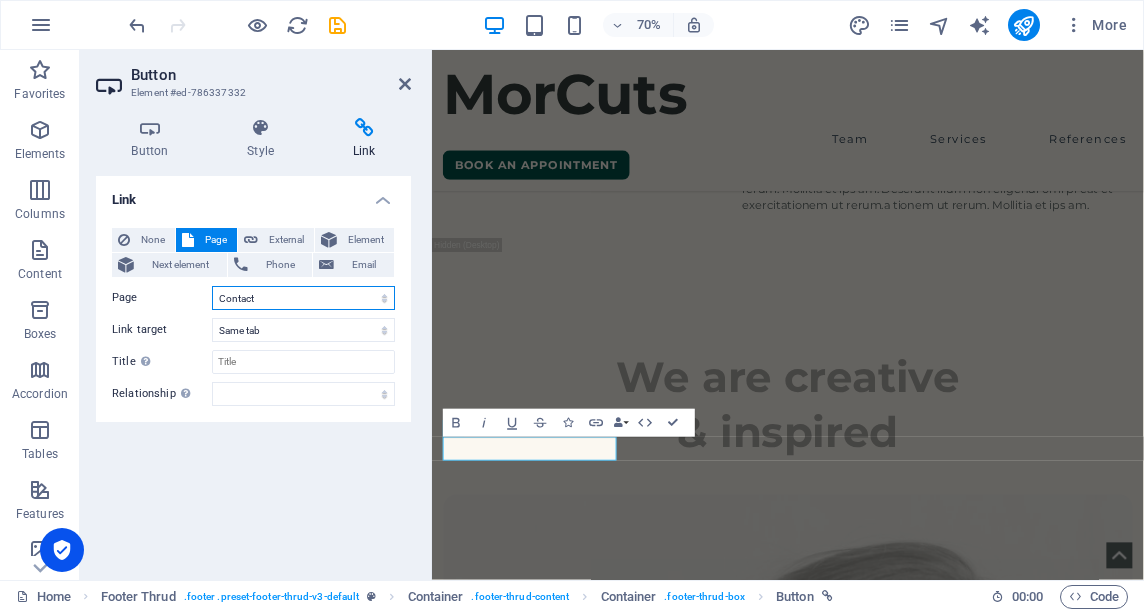 click on "Home Team Services References Contact Legal Notice Privacy" at bounding box center (303, 298) 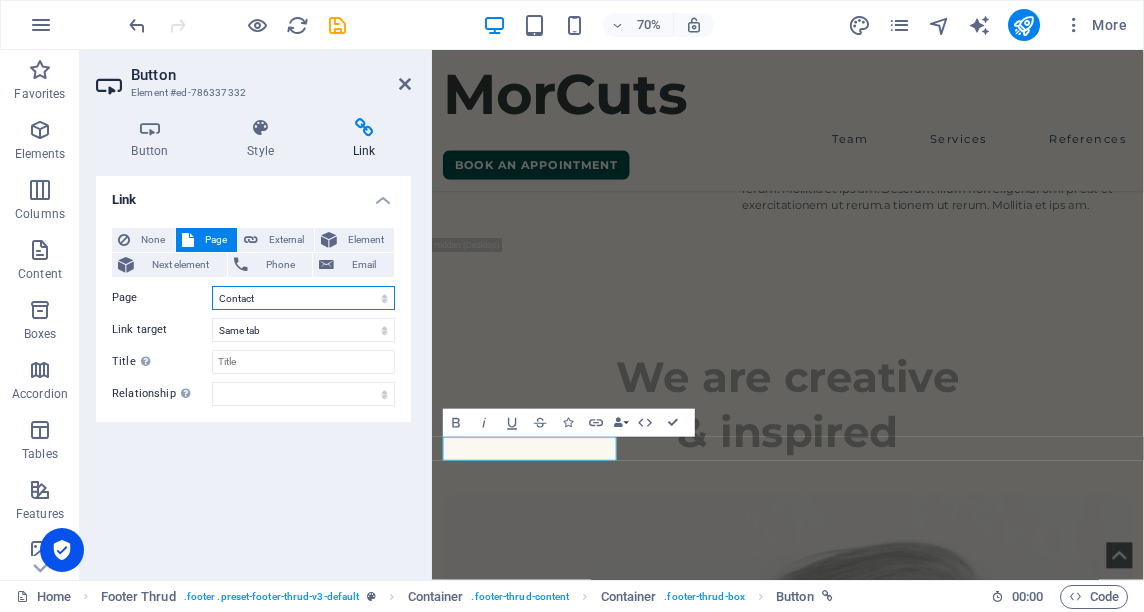 select on "6" 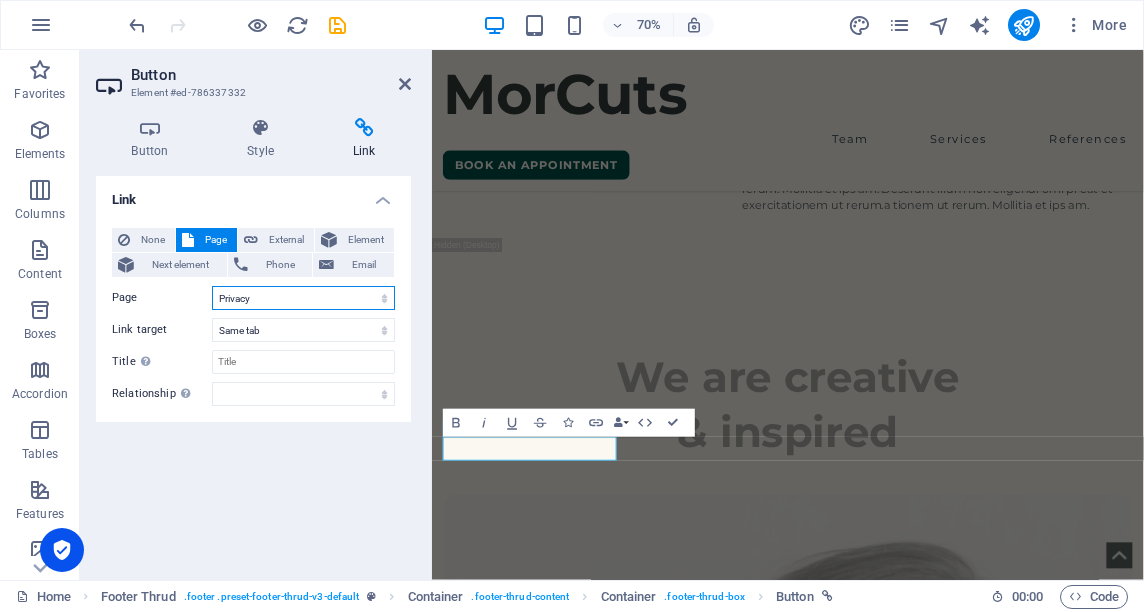 click on "Home Team Services References Contact Legal Notice Privacy" at bounding box center [303, 298] 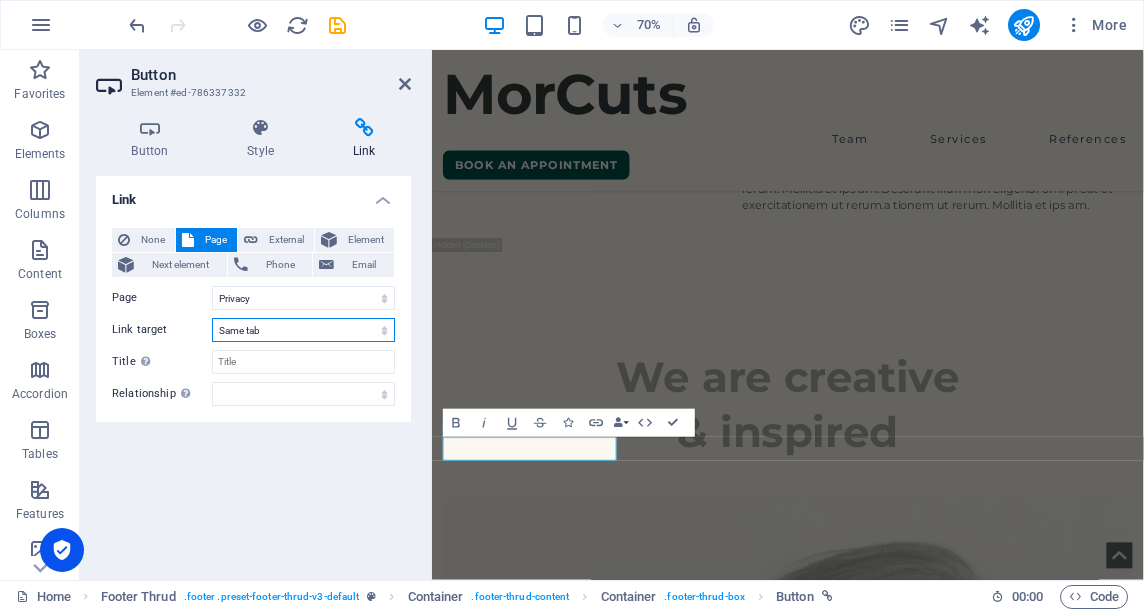 click on "New tab Same tab Overlay" at bounding box center (303, 330) 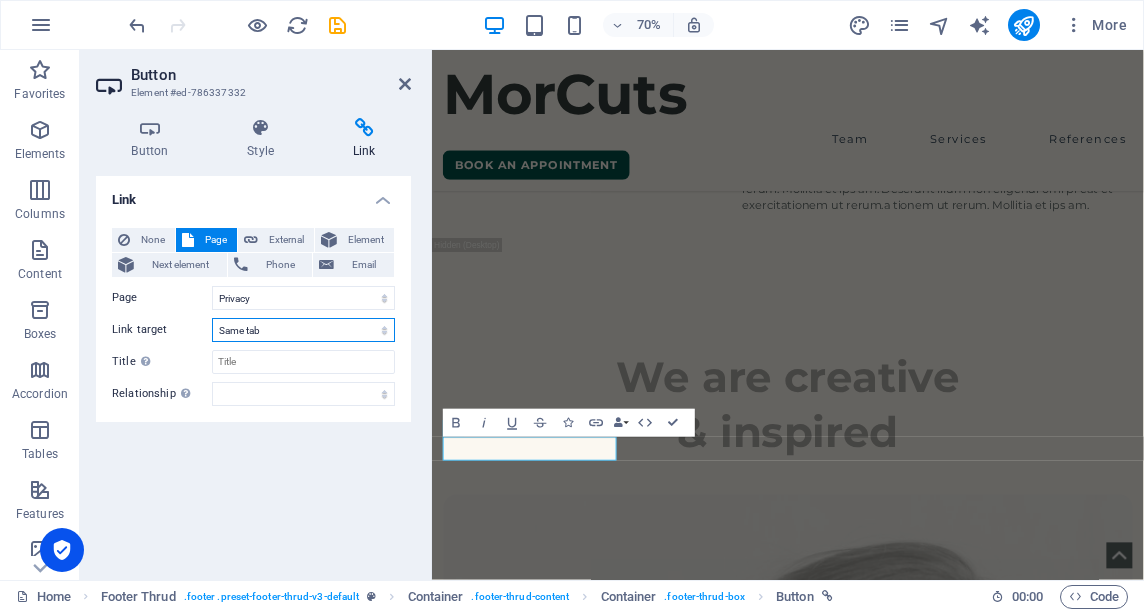 select on "blank" 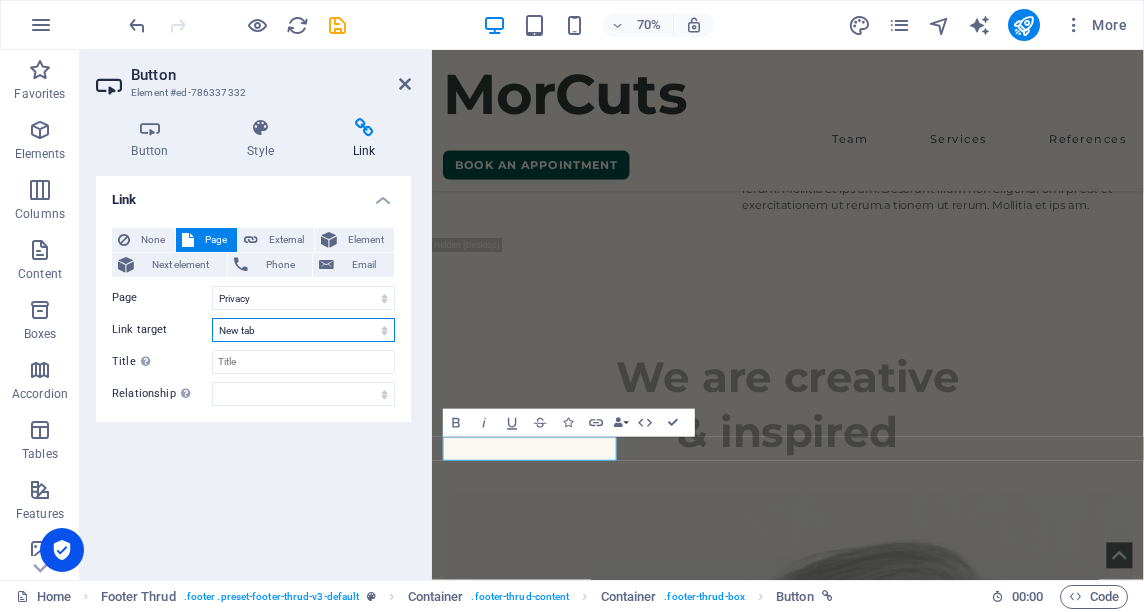 click on "New tab Same tab Overlay" at bounding box center [303, 330] 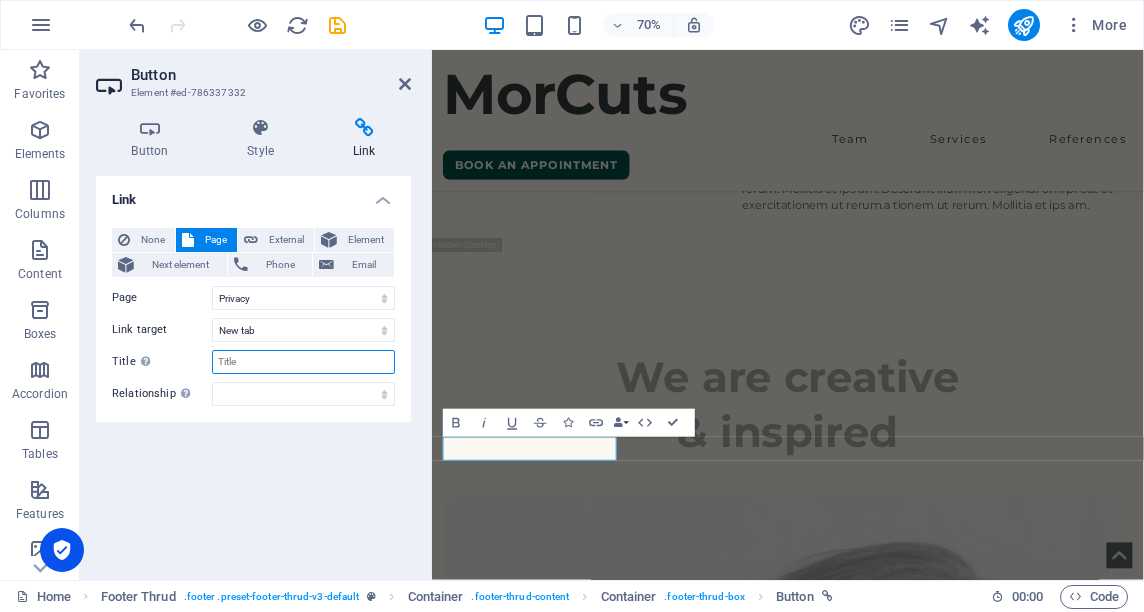 click on "Title Additional link description, should not be the same as the link text. The title is most often shown as a tooltip text when the mouse moves over the element. Leave empty if uncertain." at bounding box center (303, 362) 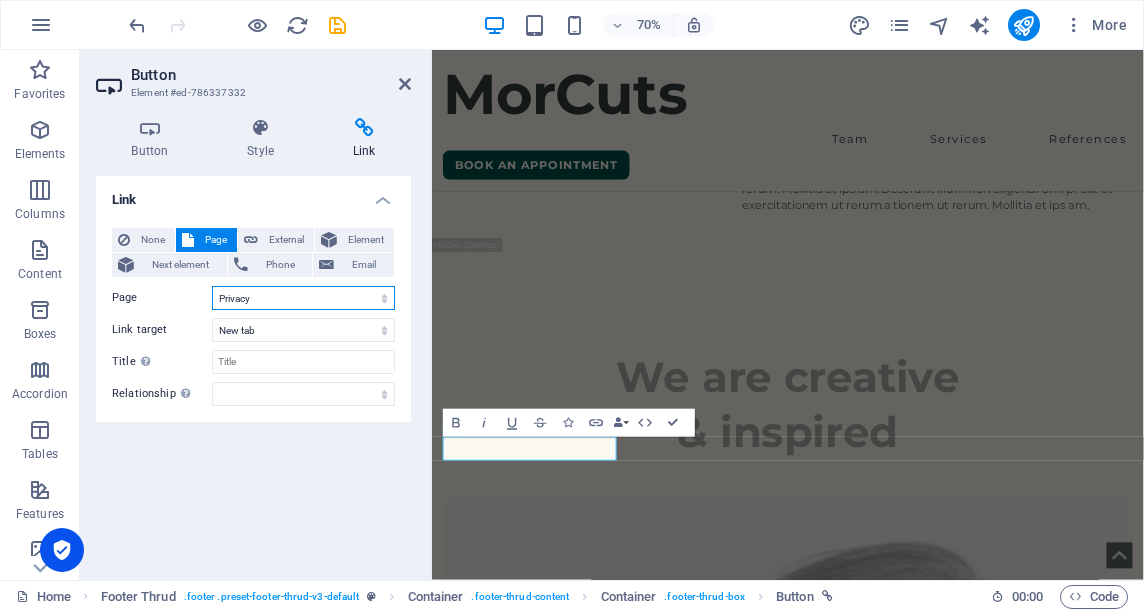 click on "Home Team Services References Contact Legal Notice Privacy" at bounding box center [303, 298] 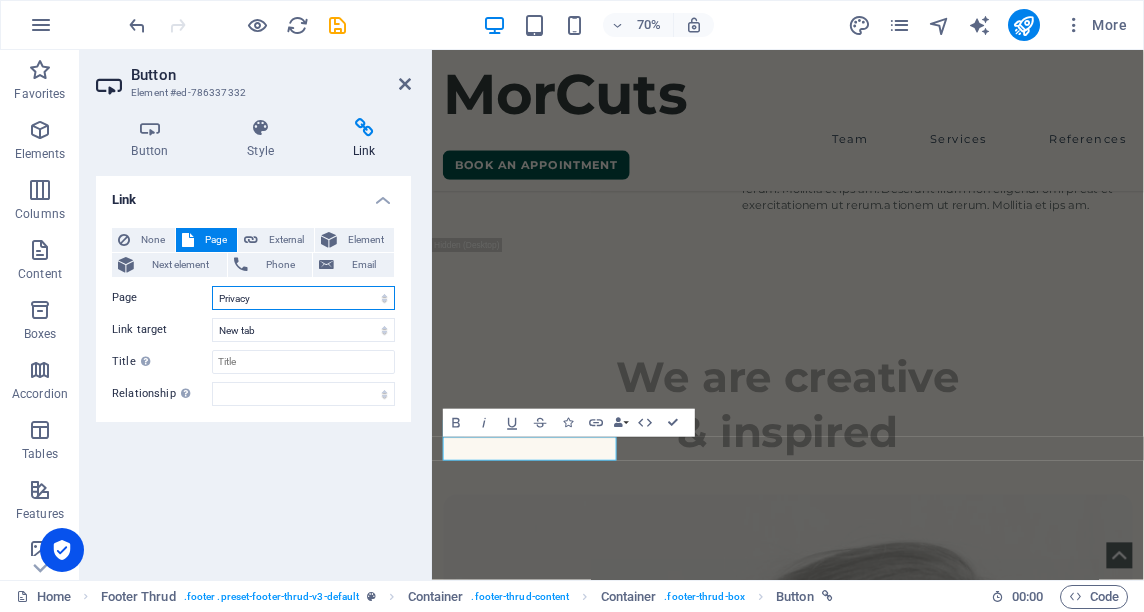 select on "4" 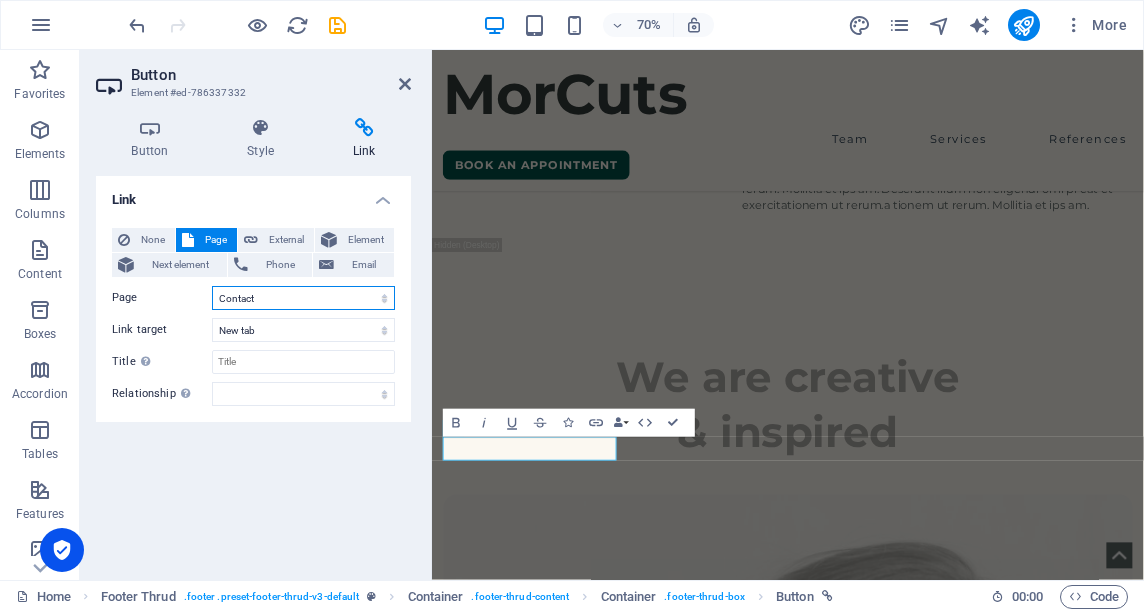 click on "Home Team Services References Contact Legal Notice Privacy" at bounding box center (303, 298) 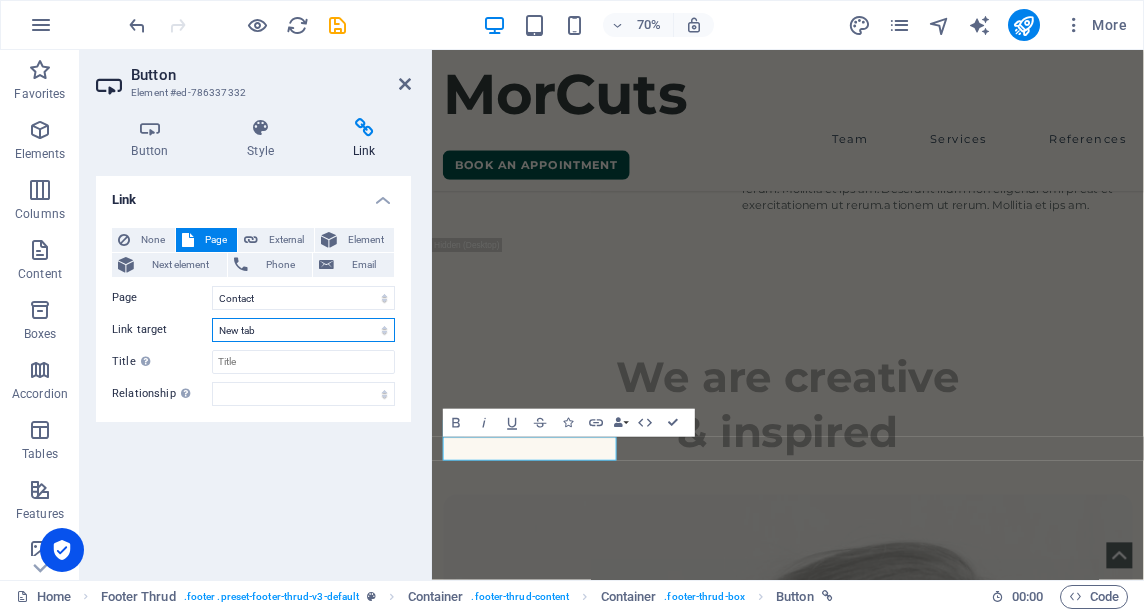 click on "New tab Same tab Overlay" at bounding box center [303, 330] 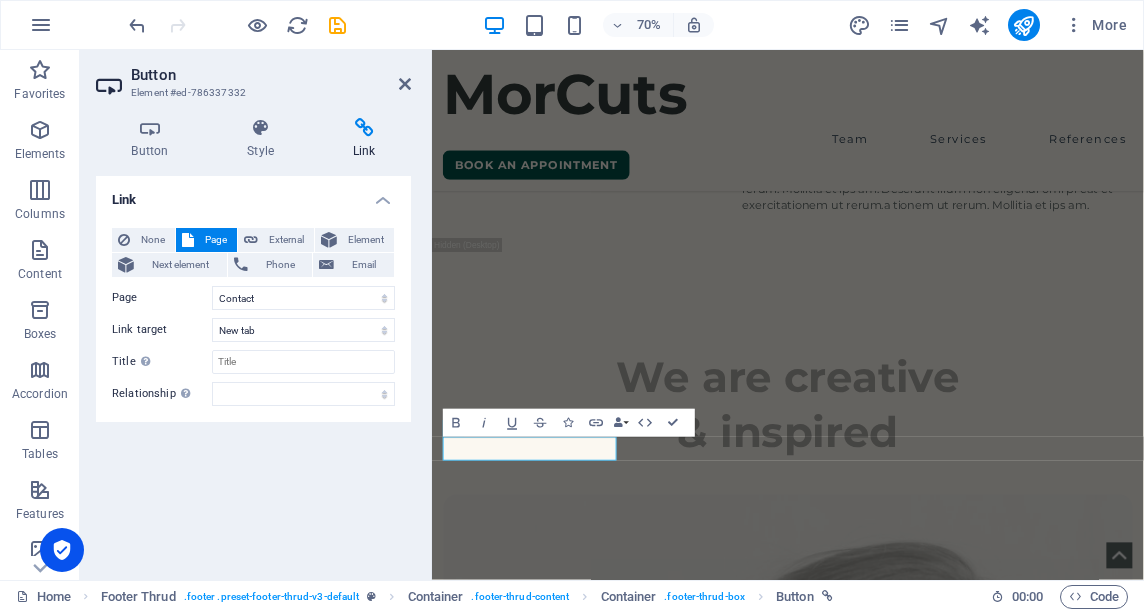 click on "None Page External Element Next element Phone Email Page Home Team Services References Contact Legal Notice Privacy Element
URL /15232608 Phone Email Link target New tab Same tab Overlay Title Additional link description, should not be the same as the link text. The title is most often shown as a tooltip text when the mouse moves over the element. Leave empty if uncertain. Relationship Sets the  relationship of this link to the link target . For example, the value "nofollow" instructs search engines not to follow the link. Can be left empty. alternate author bookmark external help license next nofollow noreferrer noopener prev search tag" at bounding box center [253, 317] 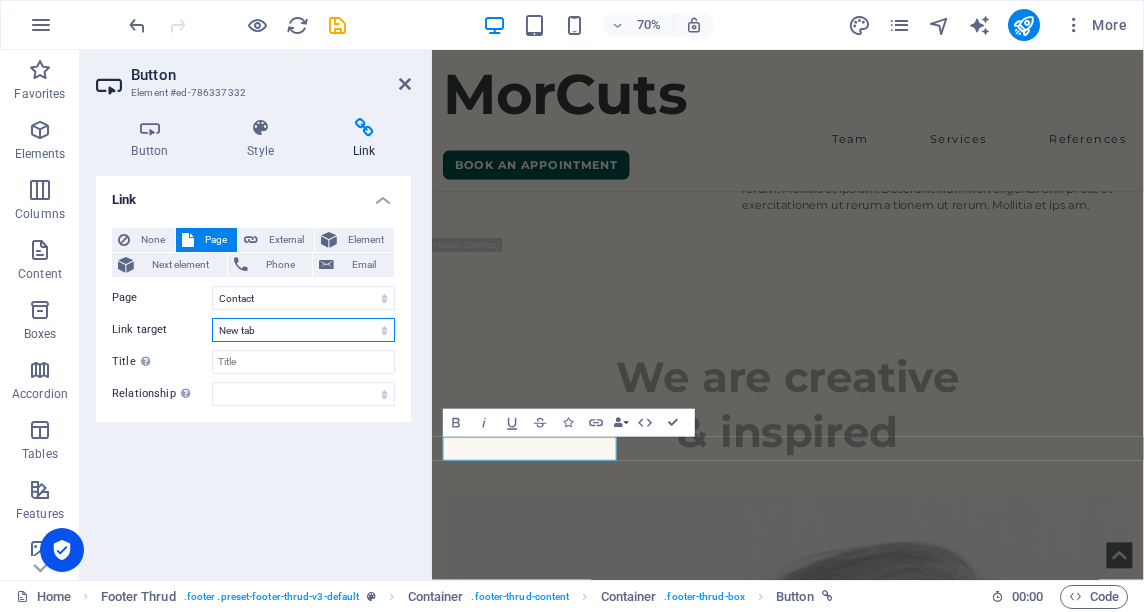 click on "New tab Same tab Overlay" at bounding box center [303, 330] 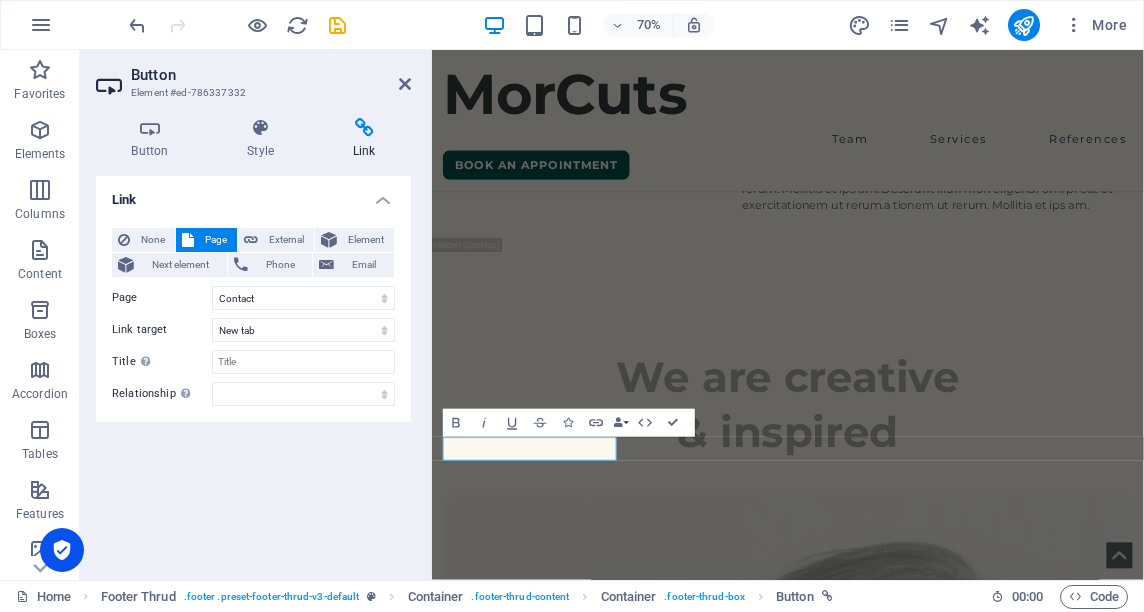 click on "Button Element #ed-786337332" at bounding box center [253, 76] 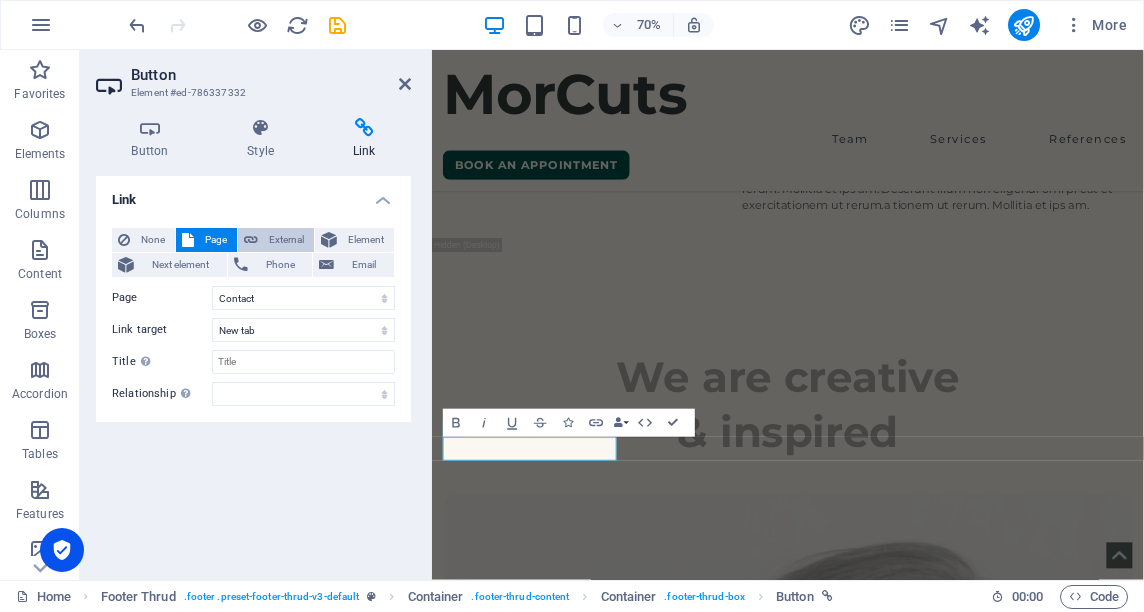 click on "External" at bounding box center [286, 240] 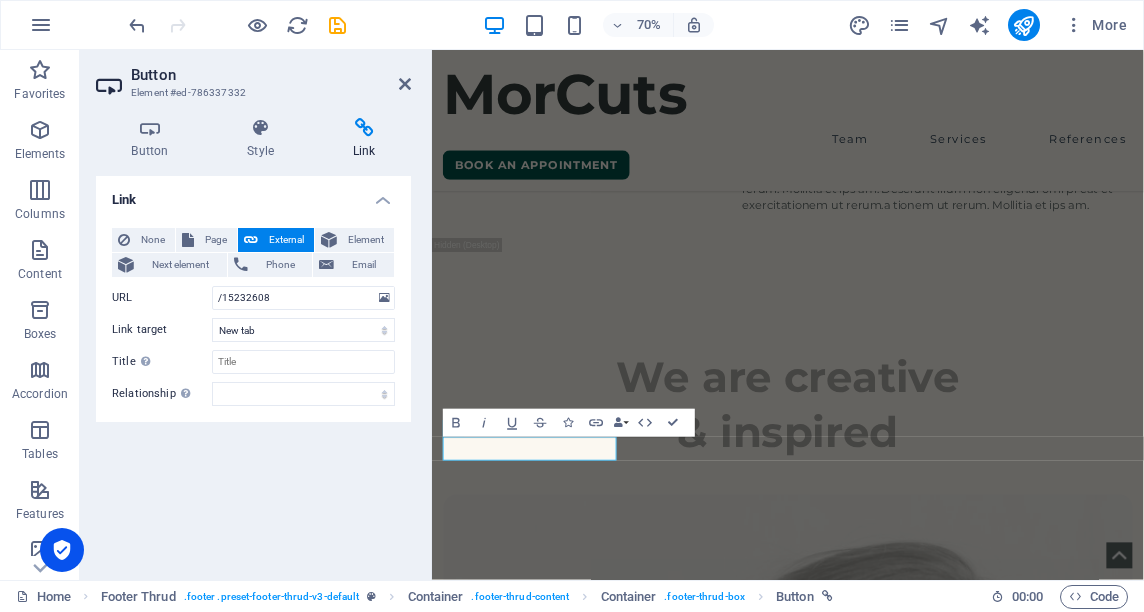 click on "External" at bounding box center [286, 240] 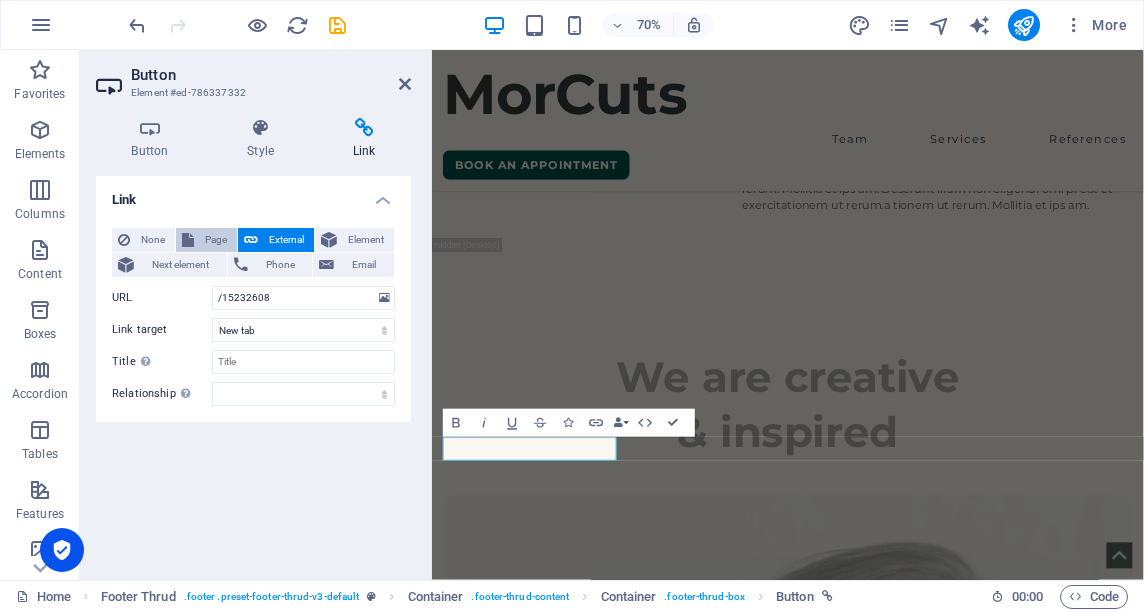 click on "Page" at bounding box center [215, 240] 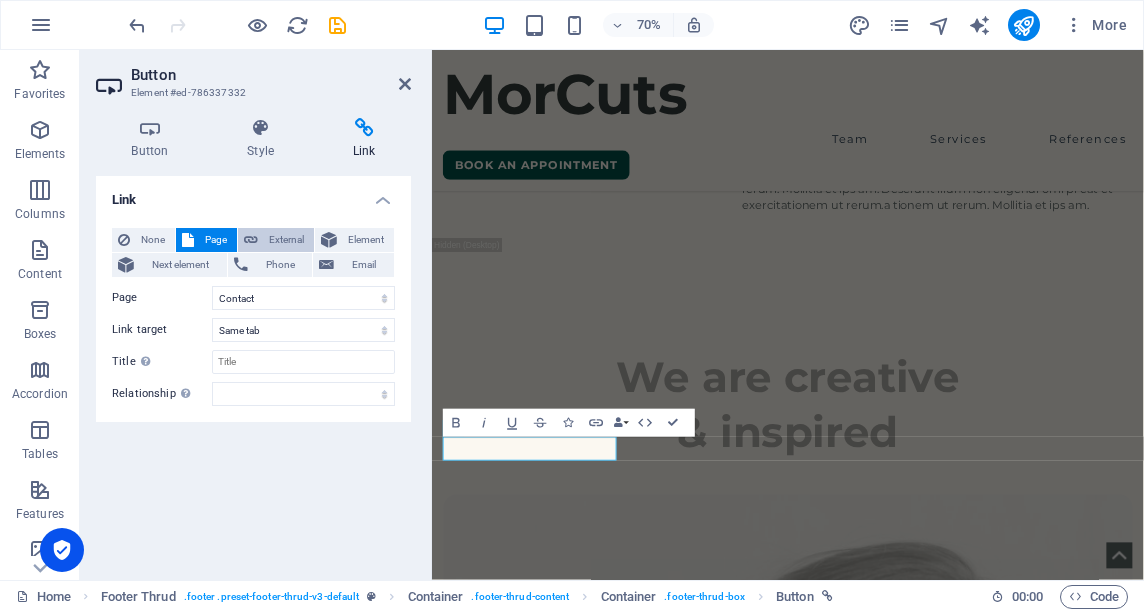 click on "External" at bounding box center [286, 240] 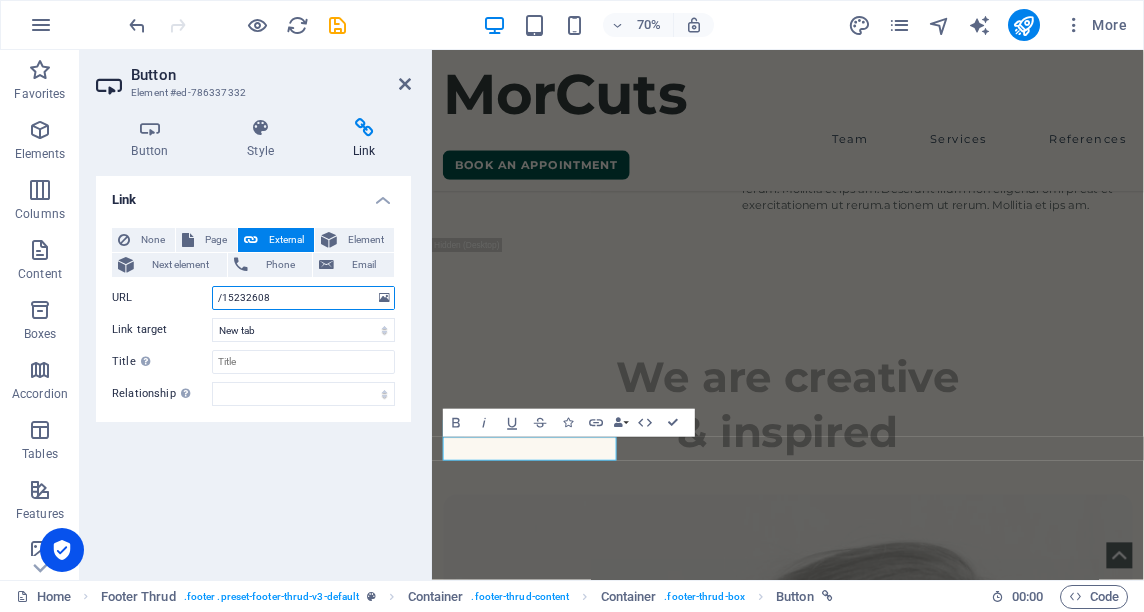drag, startPoint x: 311, startPoint y: 291, endPoint x: 89, endPoint y: 277, distance: 222.44101 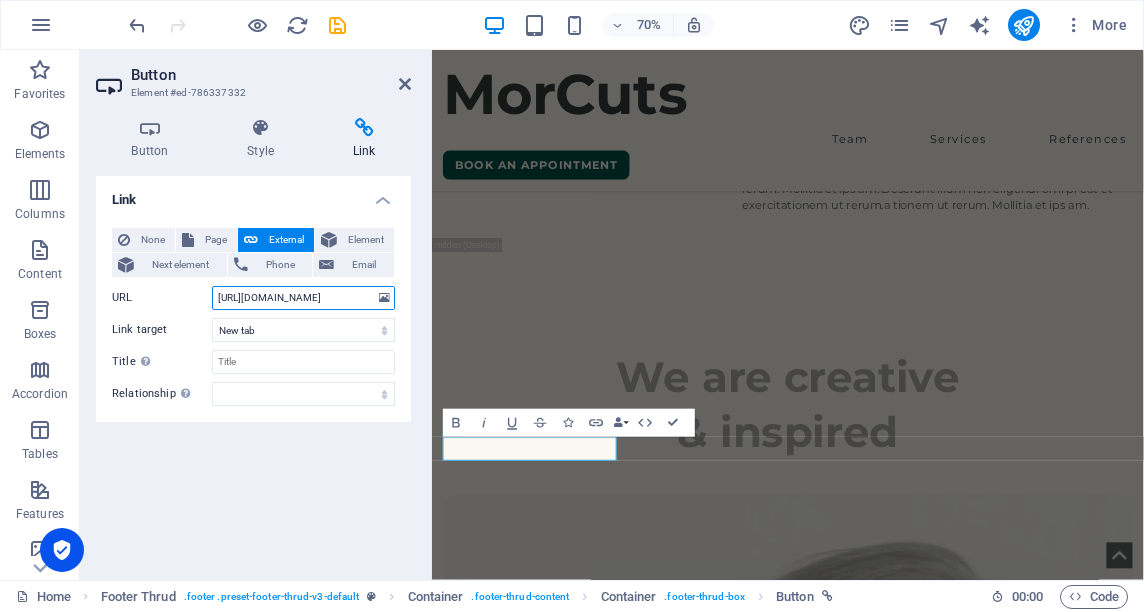 scroll, scrollTop: 0, scrollLeft: 1326, axis: horizontal 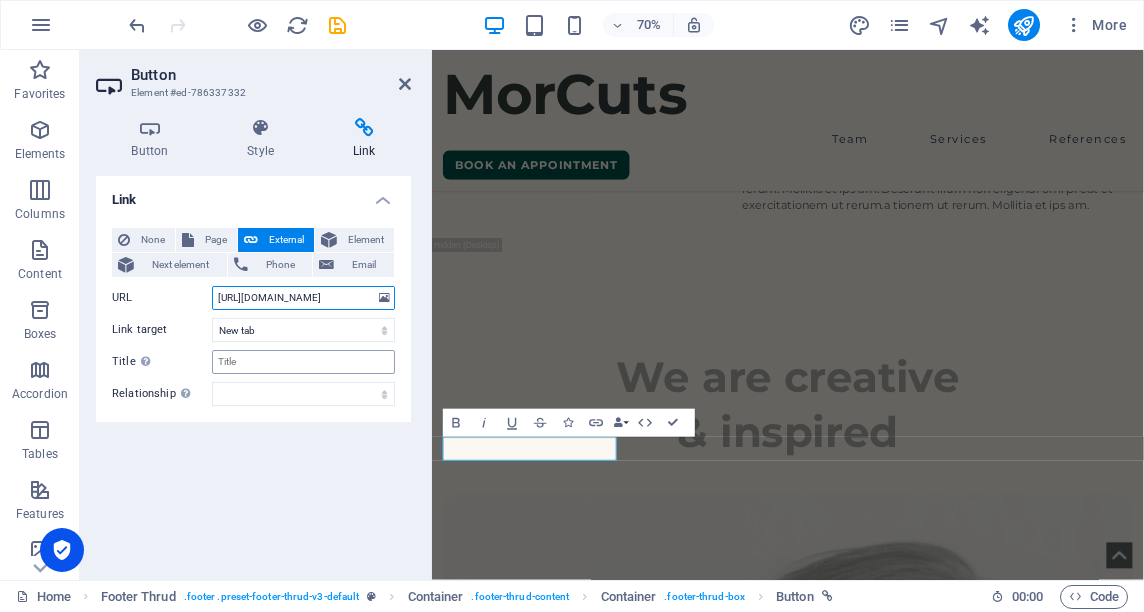 type on "https://booksy.com/en-us/1341922_mor-cuts_barber-shop_30067_new-york-city?do=invite&_branch_match_id=1451654859286525232&utm_medium=profile_share_from_profile&_branch_referrer=H4sIAAAAAAAAA8soKSkottLXT07J0UvKz88urtRLzs%2FVrzIxKrB0LyoL9E%2ByrytKTUstKsrMS49PKsovL04tsnVNSU8FADDmmOU6AAAA" 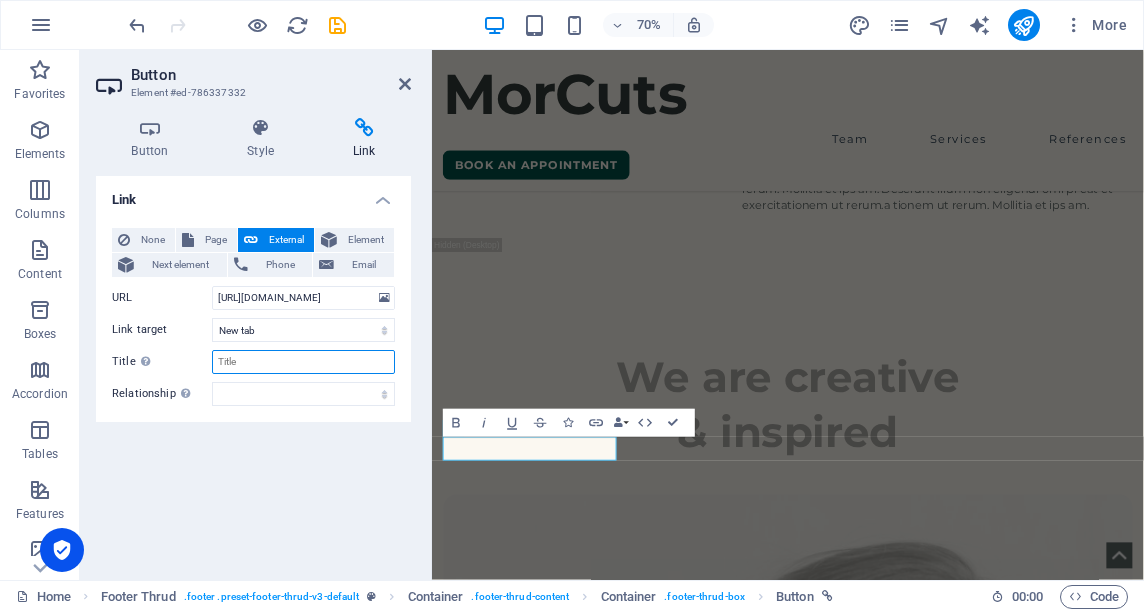 click on "Title Additional link description, should not be the same as the link text. The title is most often shown as a tooltip text when the mouse moves over the element. Leave empty if uncertain." at bounding box center (303, 362) 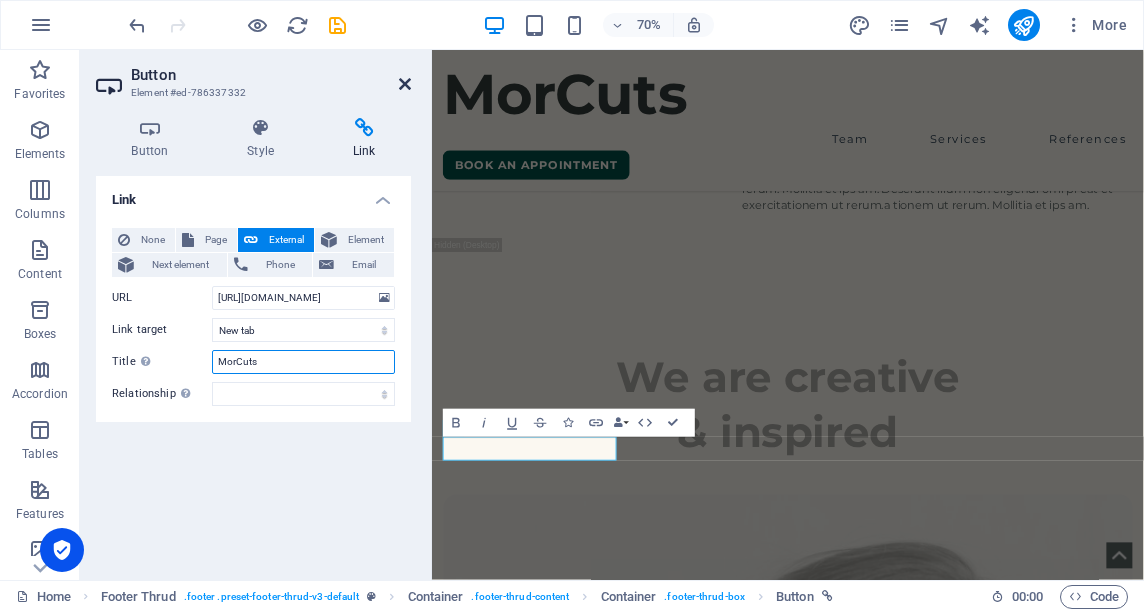 type on "MorCuts" 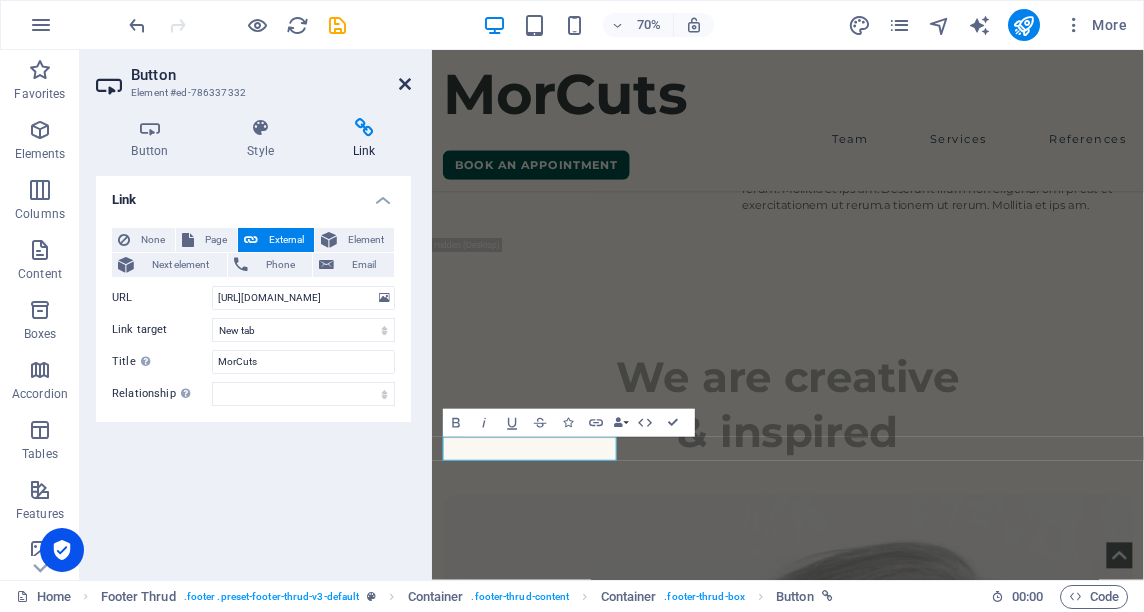 click at bounding box center [405, 84] 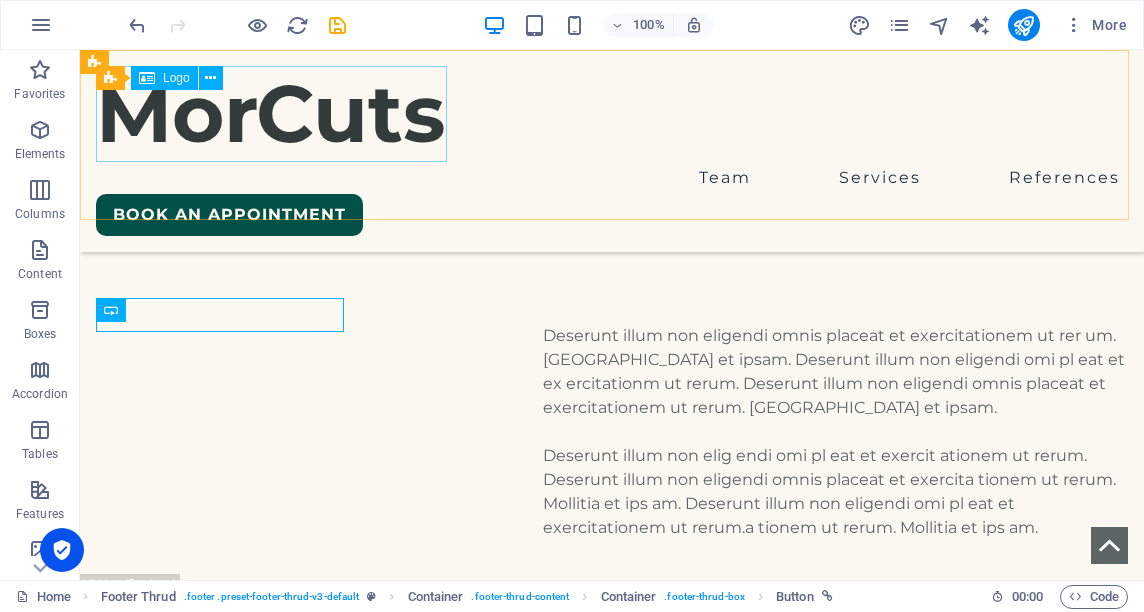 scroll, scrollTop: 8371, scrollLeft: 0, axis: vertical 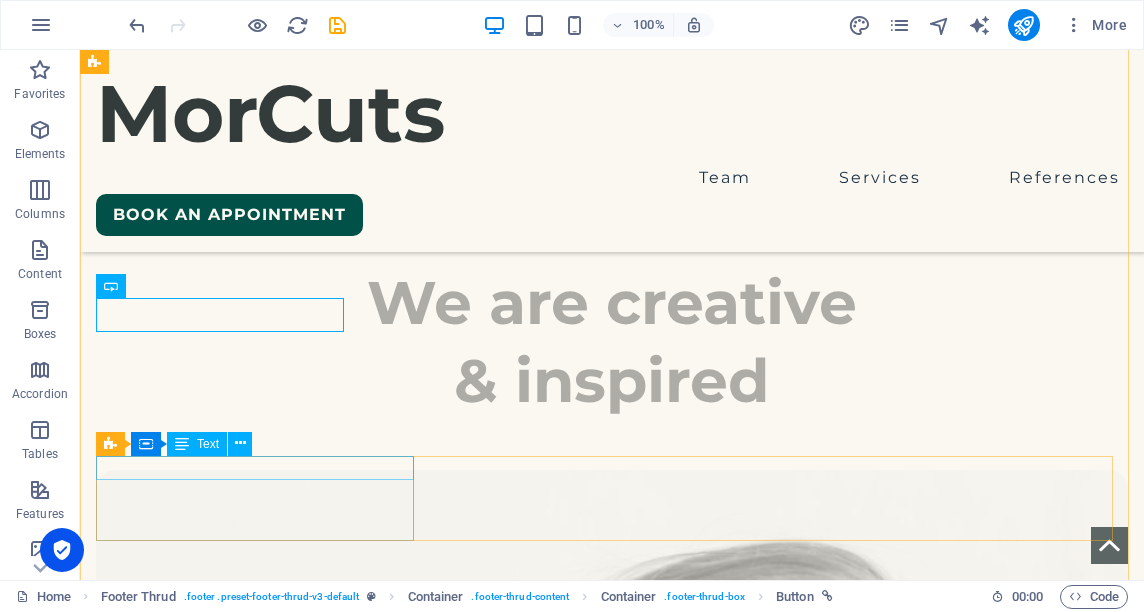 click on "LE HAIR" at bounding box center [257, 5916] 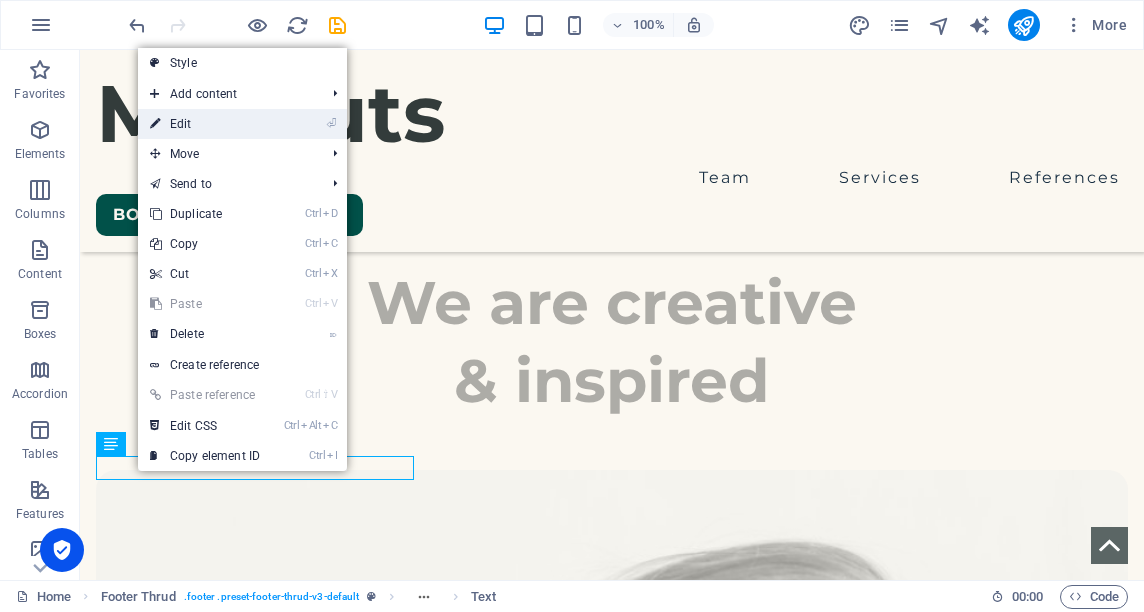 click on "⏎  Edit" at bounding box center (205, 124) 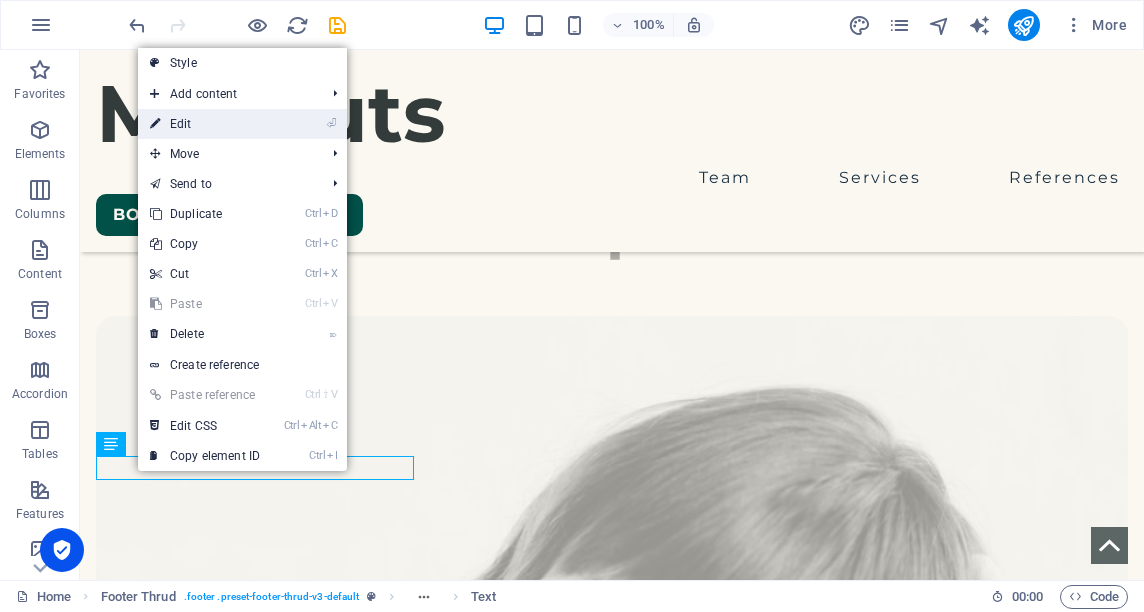 scroll, scrollTop: 8107, scrollLeft: 0, axis: vertical 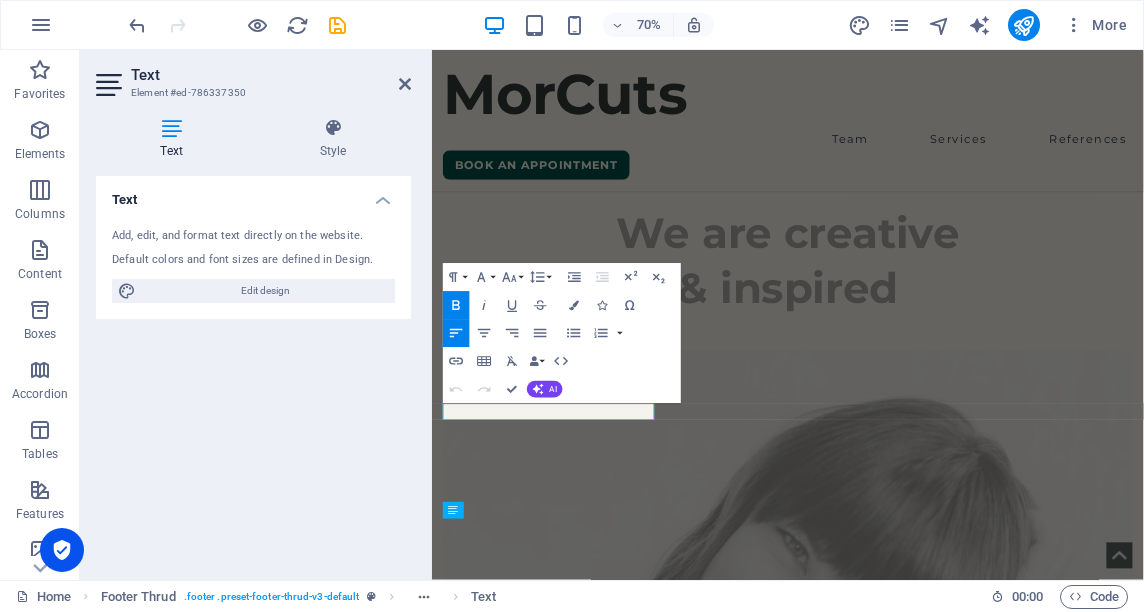 click on "Text" at bounding box center (175, 139) 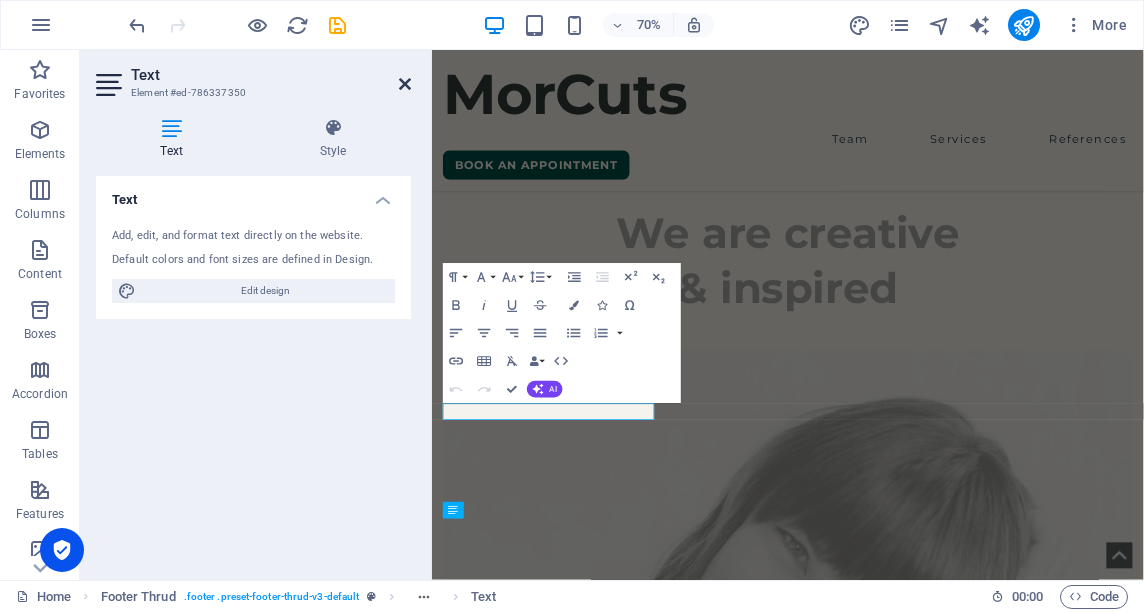 click at bounding box center (405, 84) 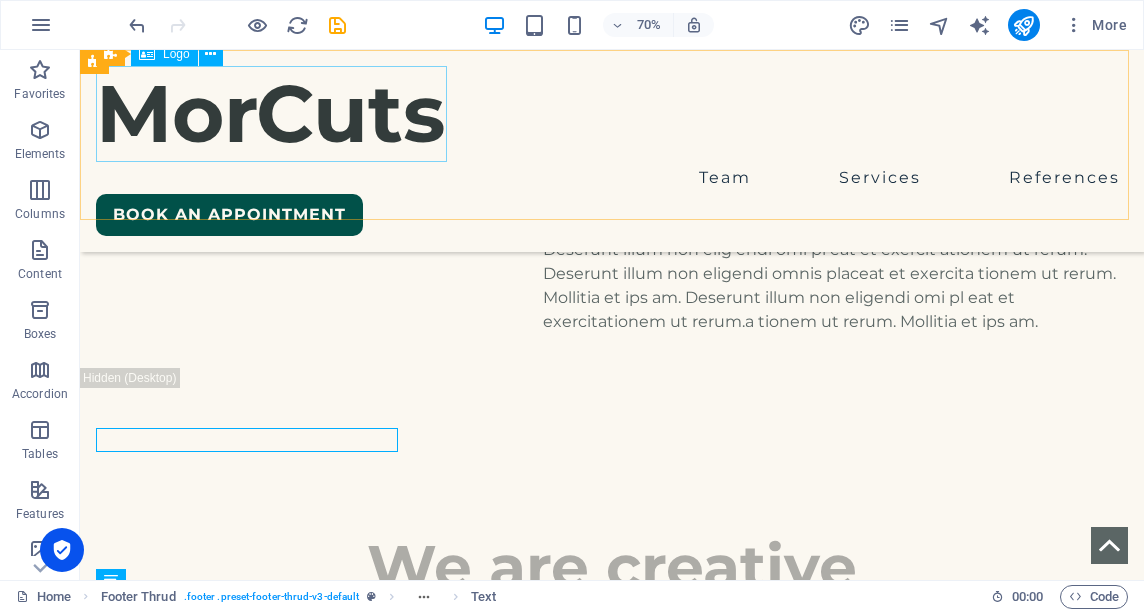 scroll, scrollTop: 8258, scrollLeft: 0, axis: vertical 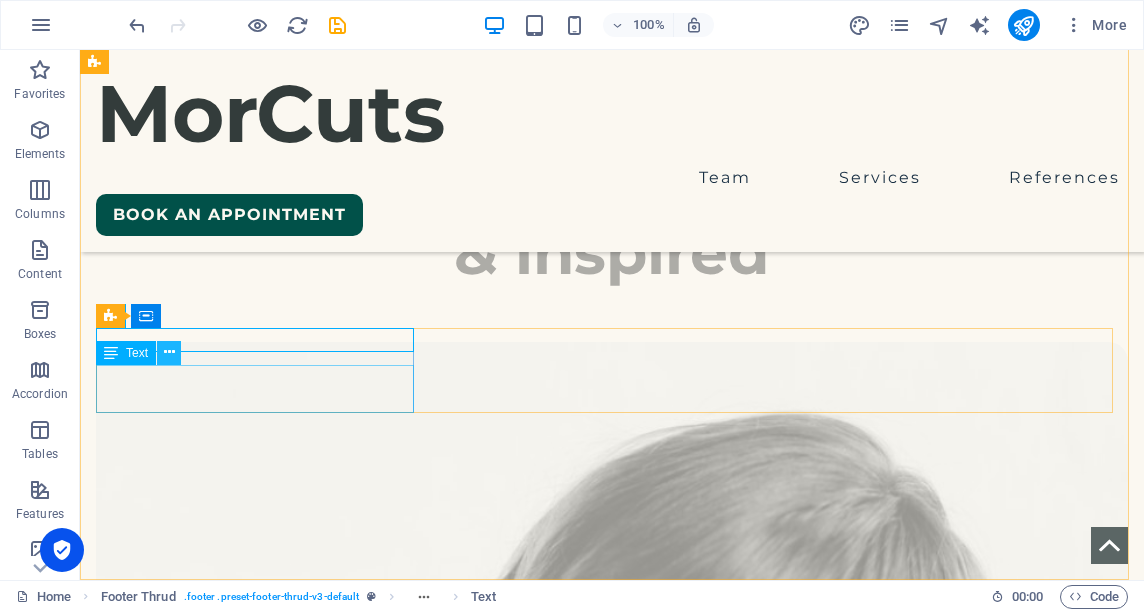 click at bounding box center (169, 352) 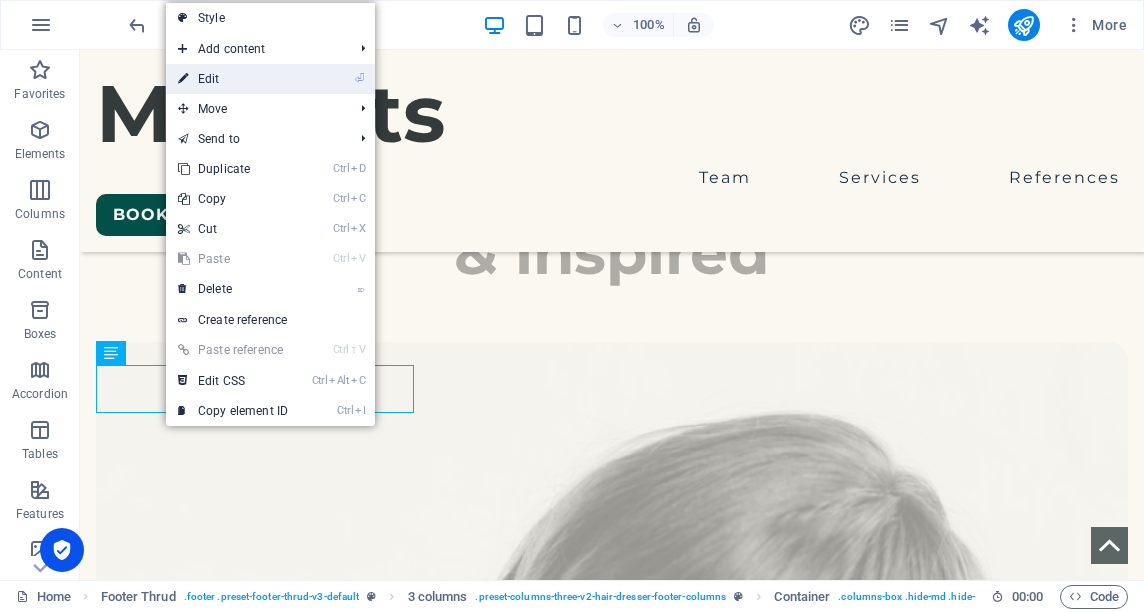 click on "⏎  Edit" at bounding box center [233, 79] 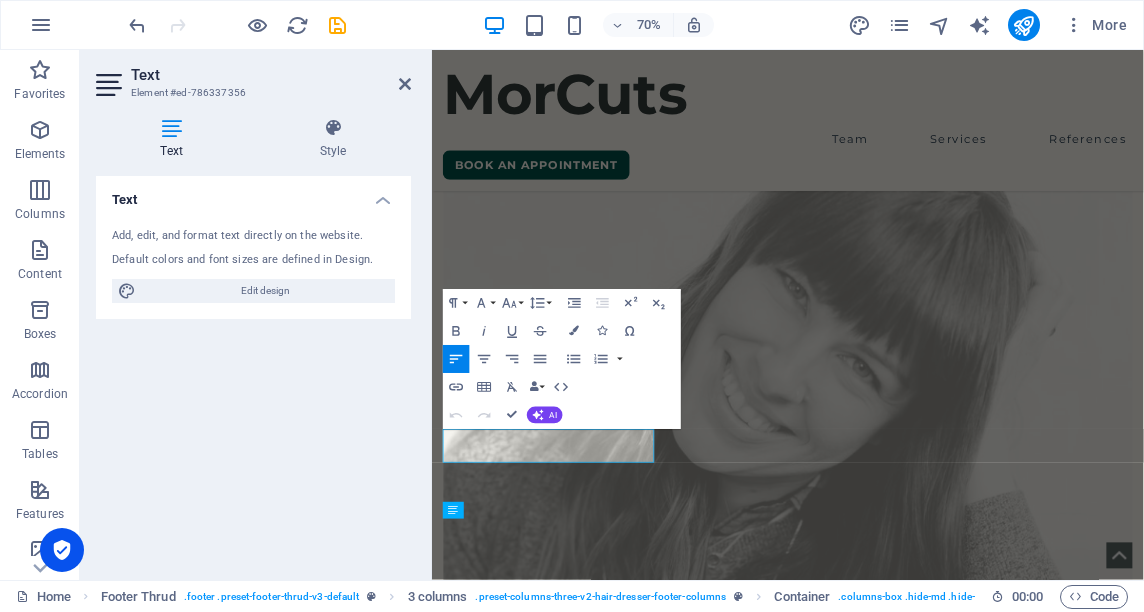 scroll, scrollTop: 8107, scrollLeft: 0, axis: vertical 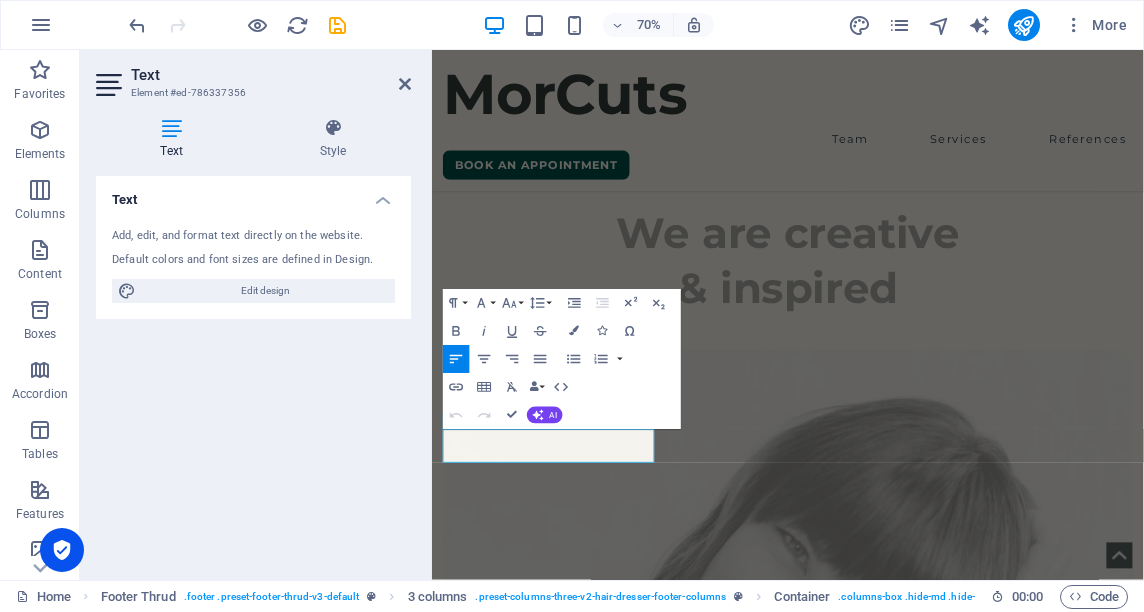 drag, startPoint x: 1444, startPoint y: 744, endPoint x: 1570, endPoint y: 643, distance: 161.48375 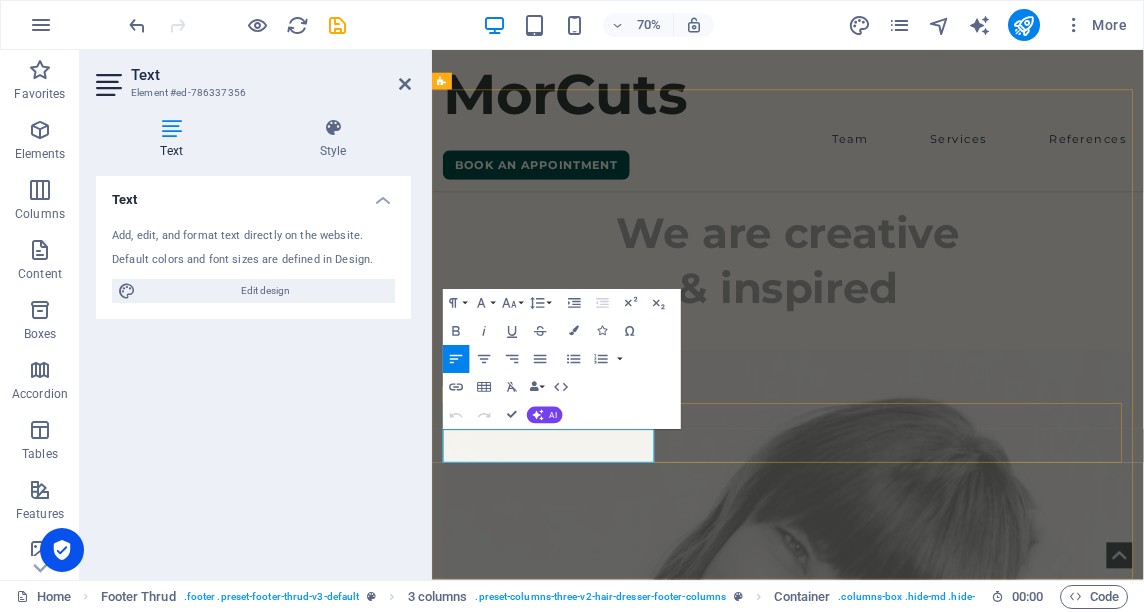 click on "that take care of your hair." at bounding box center (601, 5844) 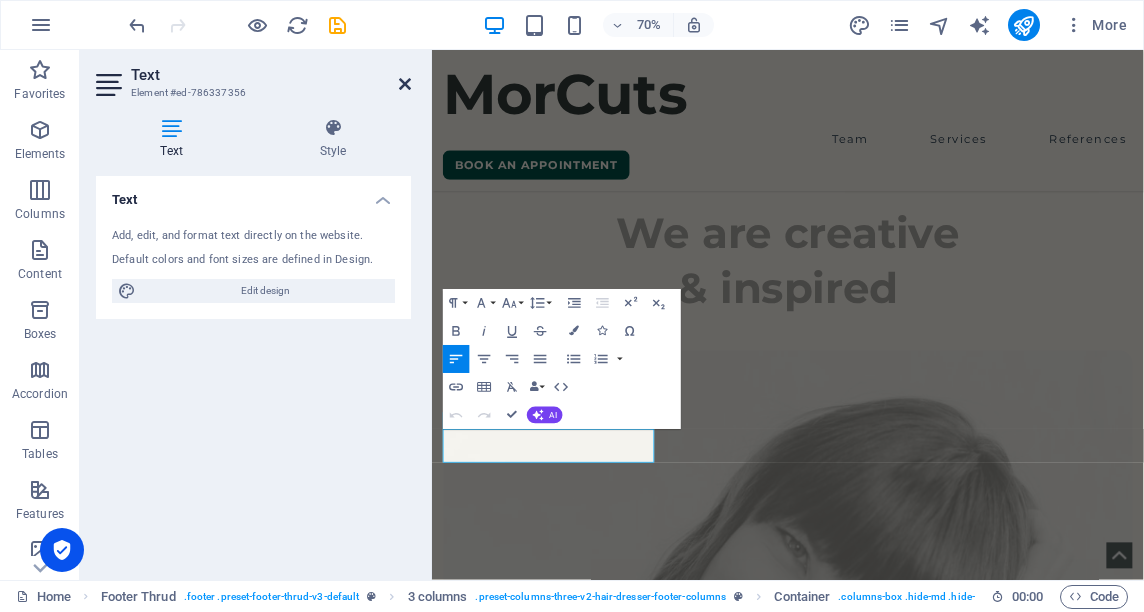 click at bounding box center [405, 84] 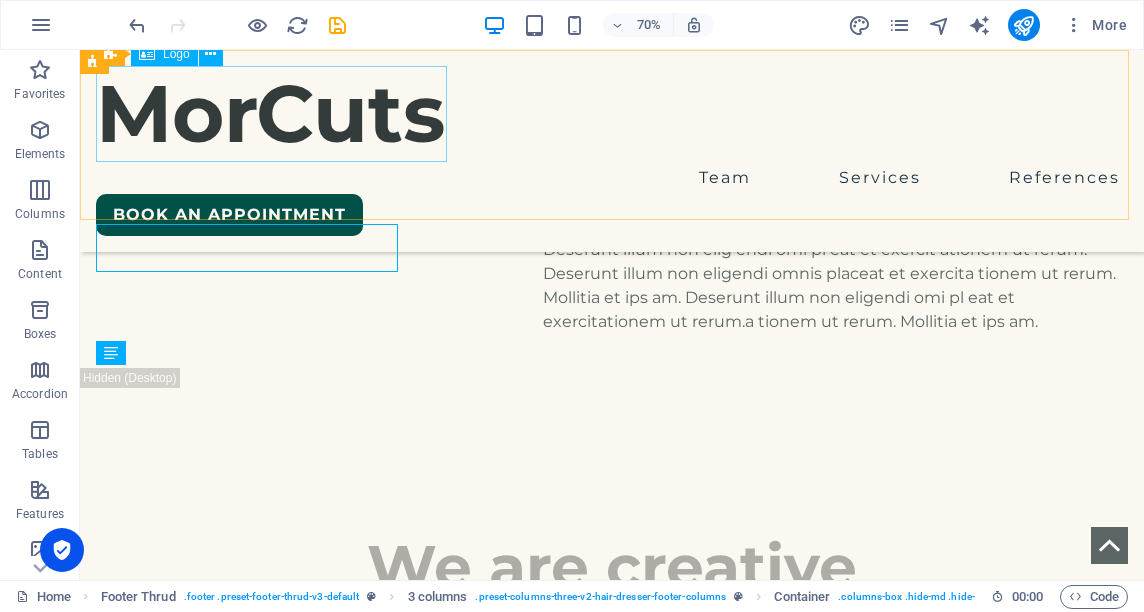scroll, scrollTop: 8499, scrollLeft: 0, axis: vertical 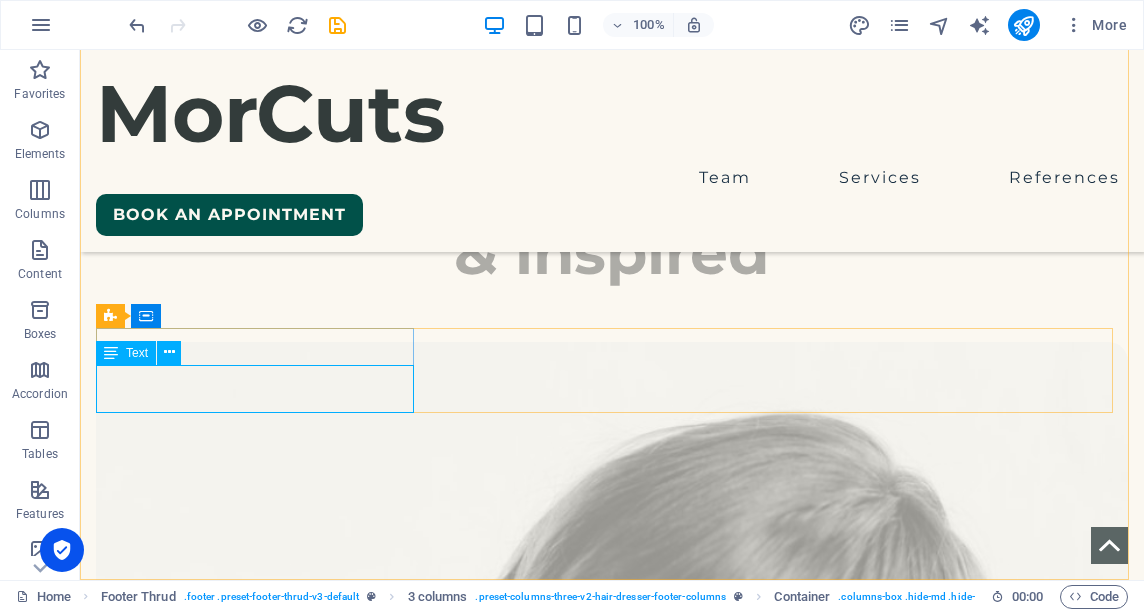 click on "Text" at bounding box center [126, 353] 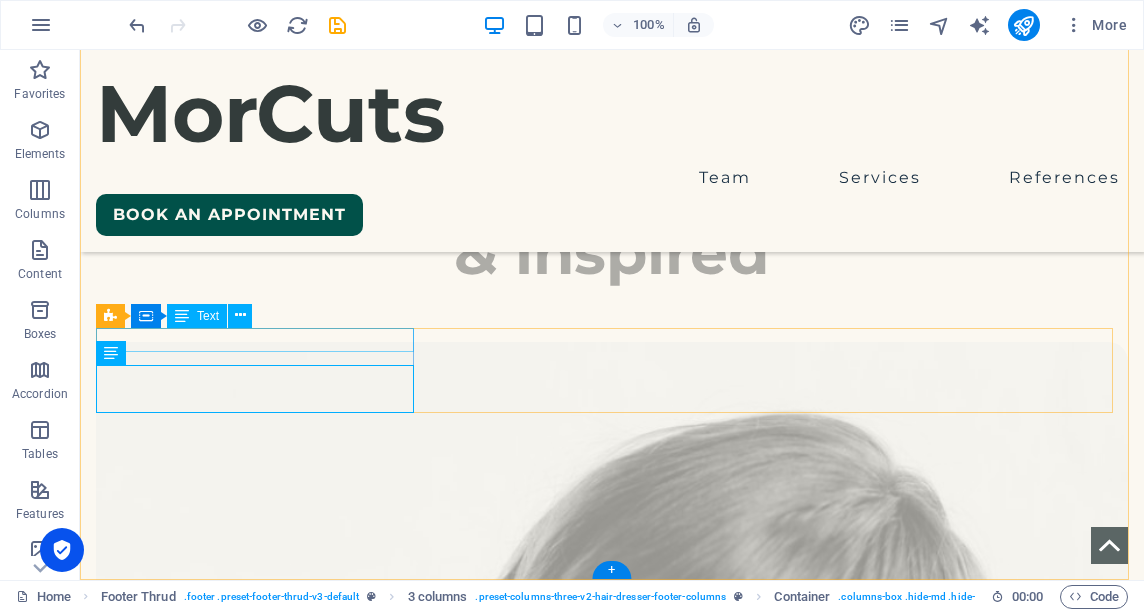 click on "LE HAIR" at bounding box center (257, 5788) 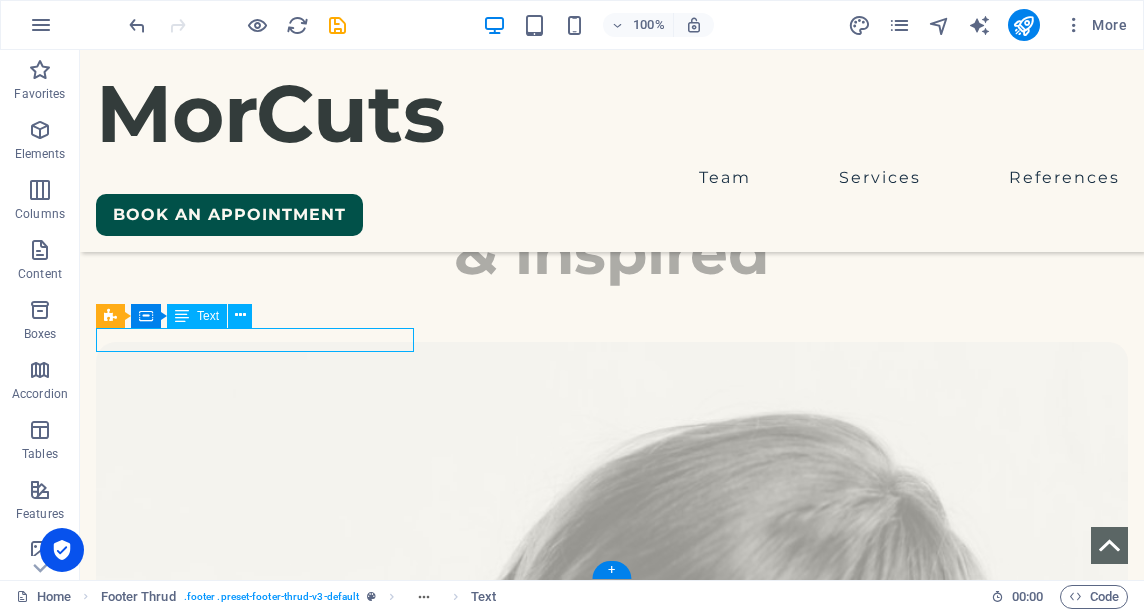 click on "LE HAIR" at bounding box center (257, 5788) 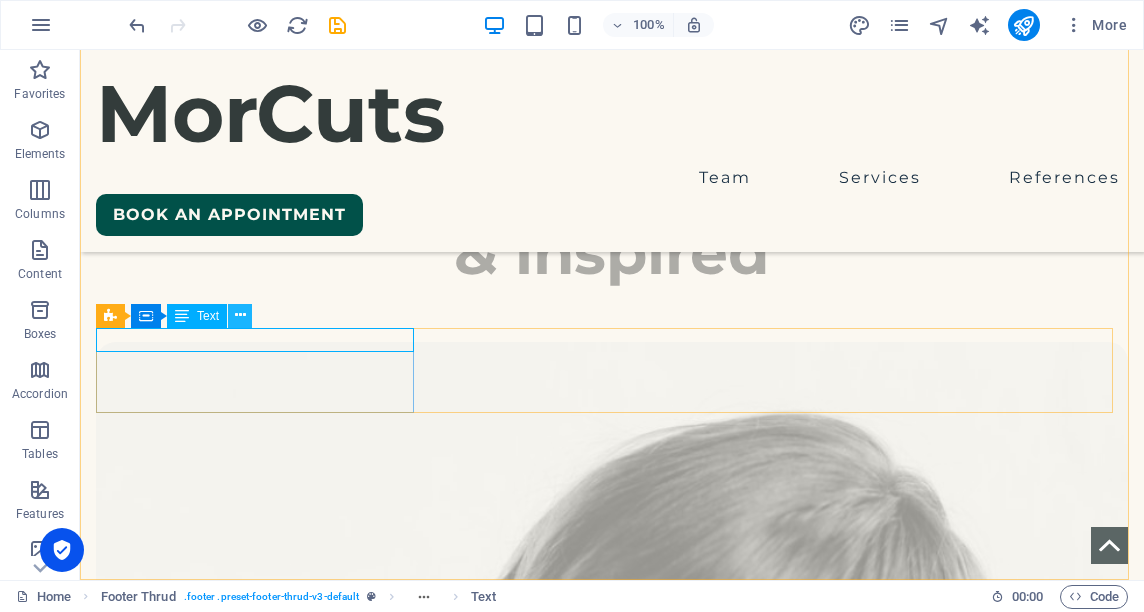 click at bounding box center (240, 315) 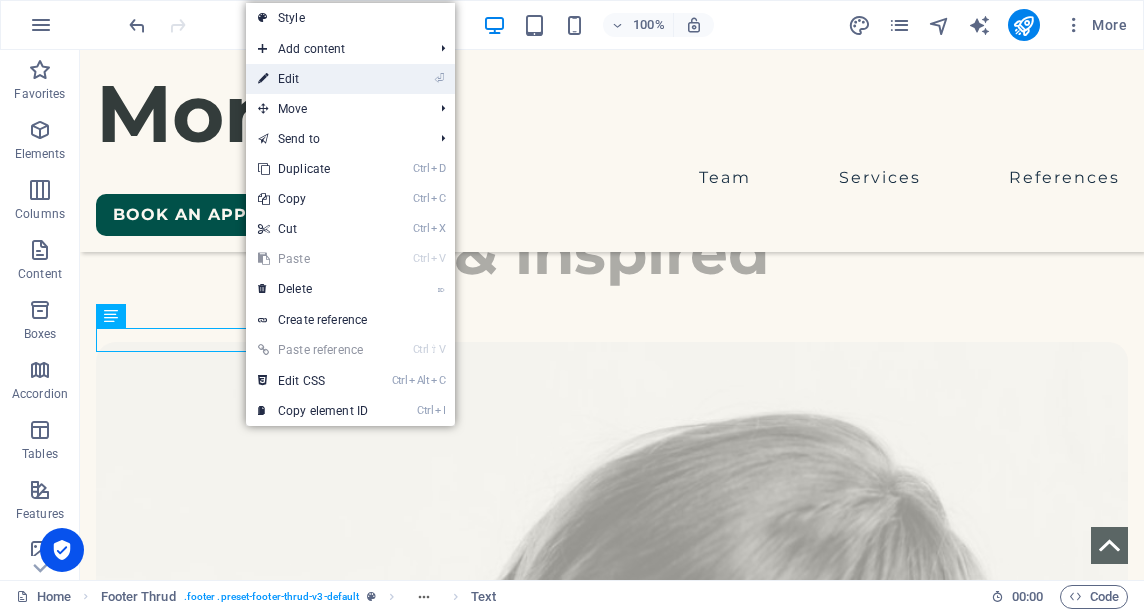 click on "⏎  Edit" at bounding box center [313, 79] 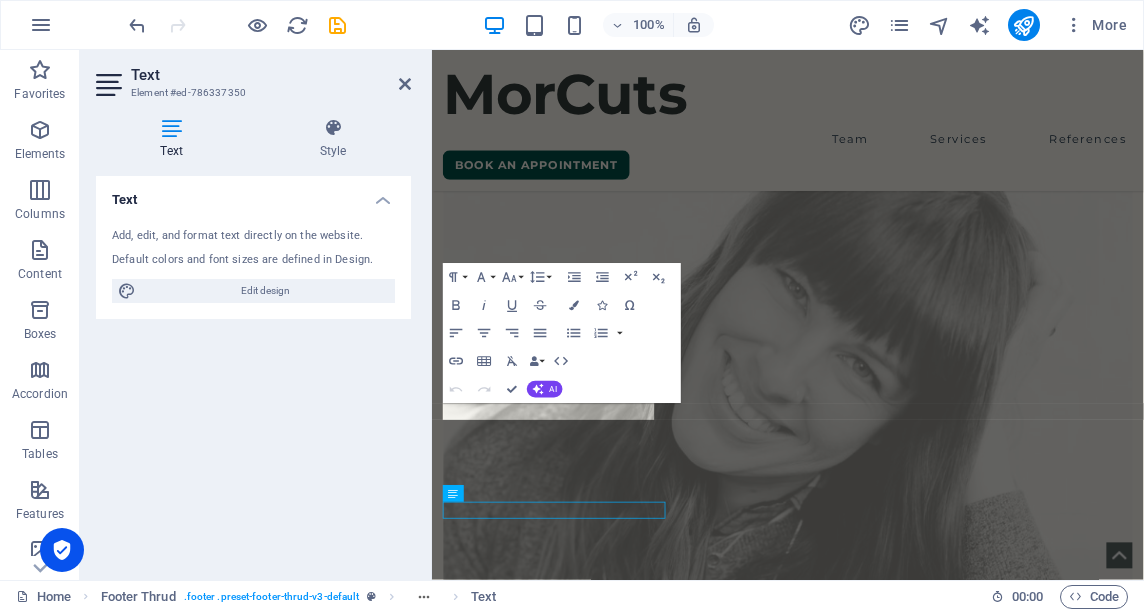 scroll, scrollTop: 8107, scrollLeft: 0, axis: vertical 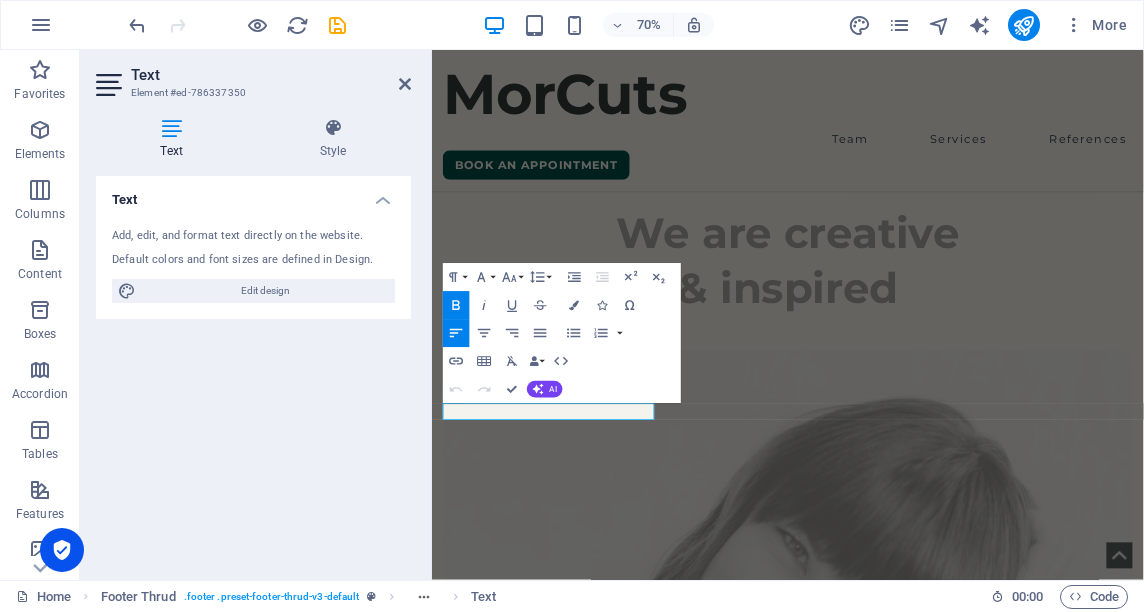 drag, startPoint x: 519, startPoint y: 567, endPoint x: 314, endPoint y: 571, distance: 205.03902 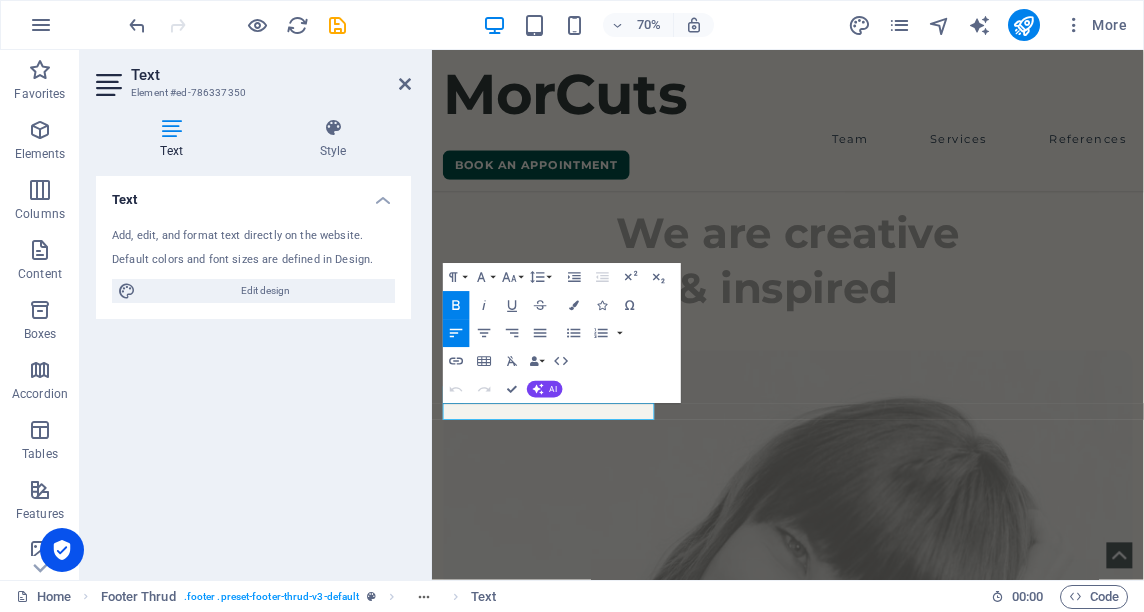click on "Skip to main content
MorCuts Team Services References book an appointment Looking for the perfect haircut? Agenda tu cita, hablamos tu idioma! book an appointment What customers say Emily Peters Deserunt illum non eligendi omnis placeat et exercitatio nem ut rerum. Mollitia et ipsam. Des erunt illum non eligendi omi pl eat et exercitationem ut rerum. Jenny Wilson Deserunt illum non eligendi omnis placeat et exercitatio nem ut rerum. Mollitia et ipsam. Des erunt illum non eligendi omi pl eat et exercitationem ut rerum. Lisa Smith Deserunt illum non eligendi omnis placeat et exercitatio nem ut rerum. Mollitia et ipsam. Des erunt illum non eligendi omi pl eat et exercitationem ut rerum. Sarah Johnson Deserunt illum non eligendi omnis placeat et exercitatio nem ut rerum. Mollitia et ipsam. Des erunt illum non eligendi omi pl eat et exercitationem ut rerum. Emily Peters Jenny Wilson Lisa Smith Sarah Johnson 1 2 3 4 Our Services Balyage   Vixen   Haircut Style Coloring   Shampoo   See All We are creative Team" at bounding box center [940, -916] 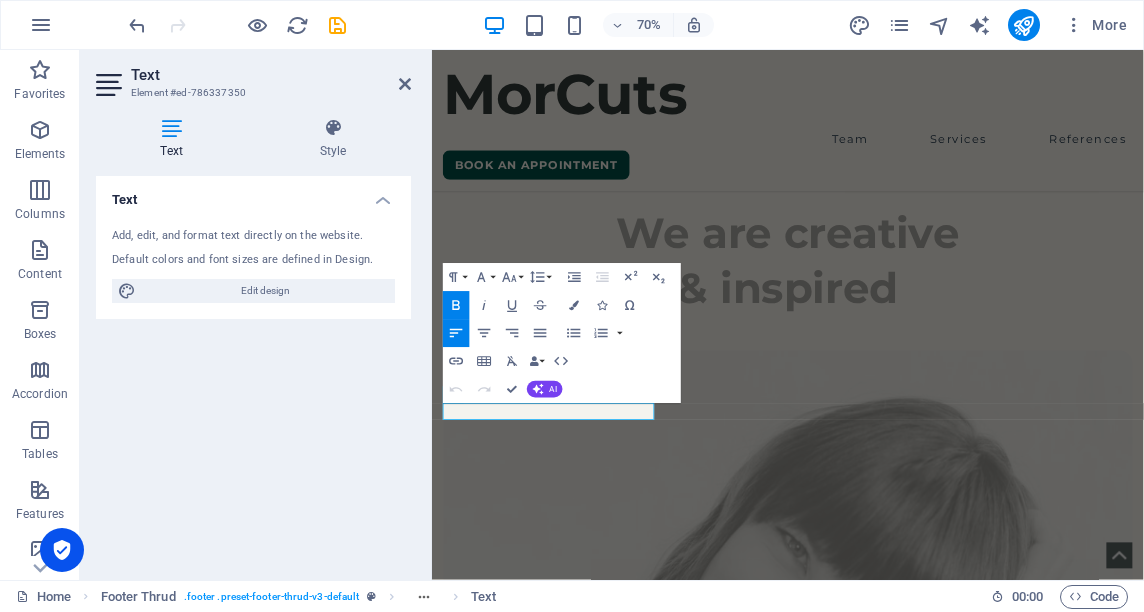 type 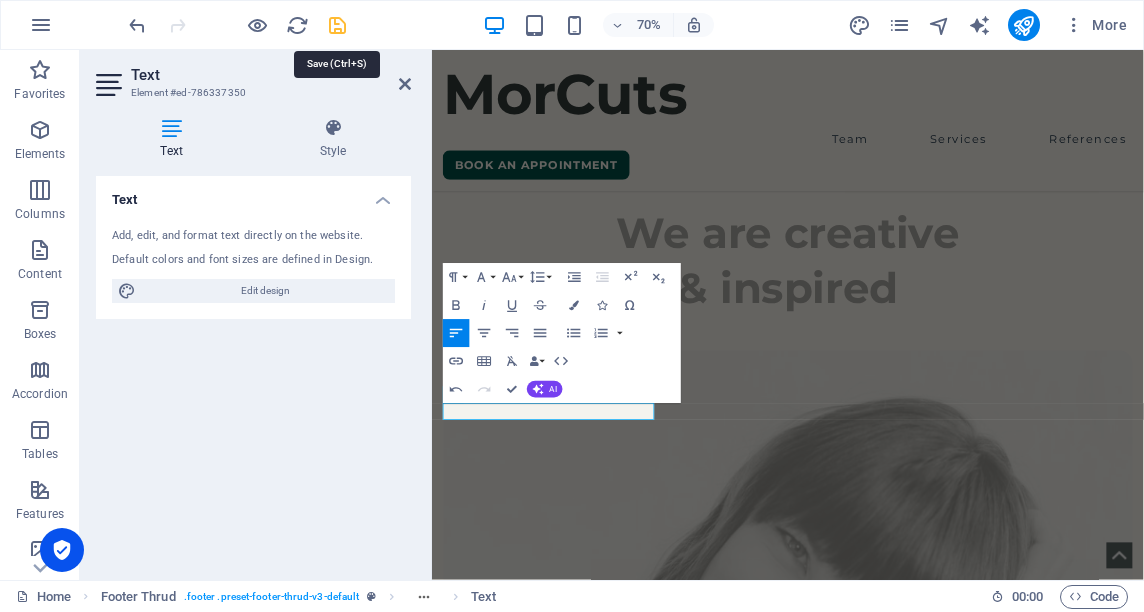 click at bounding box center (337, 25) 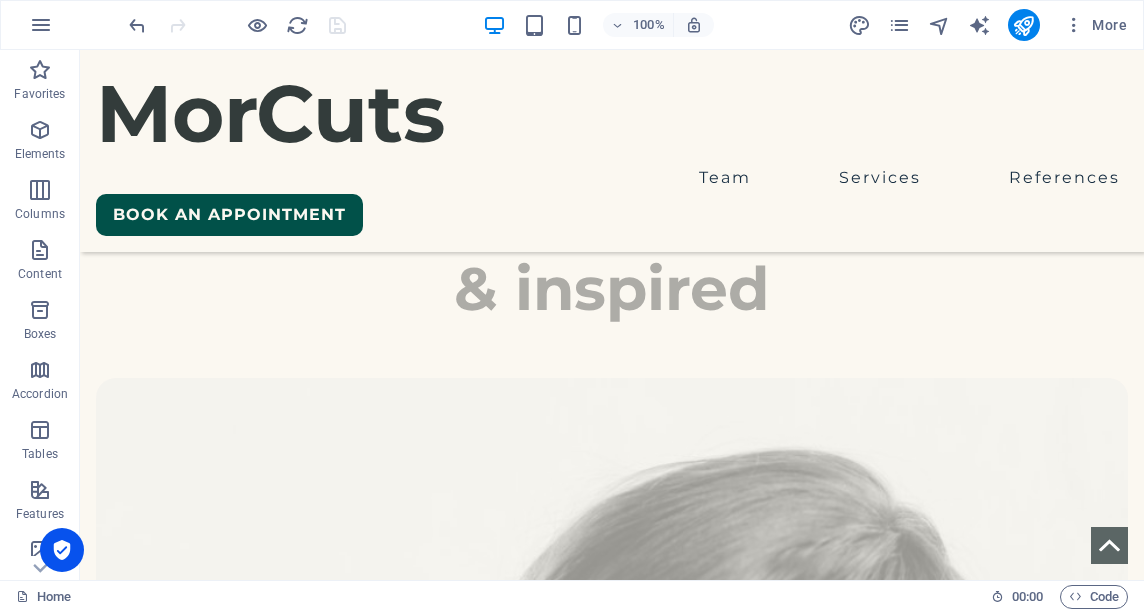 scroll, scrollTop: 8499, scrollLeft: 0, axis: vertical 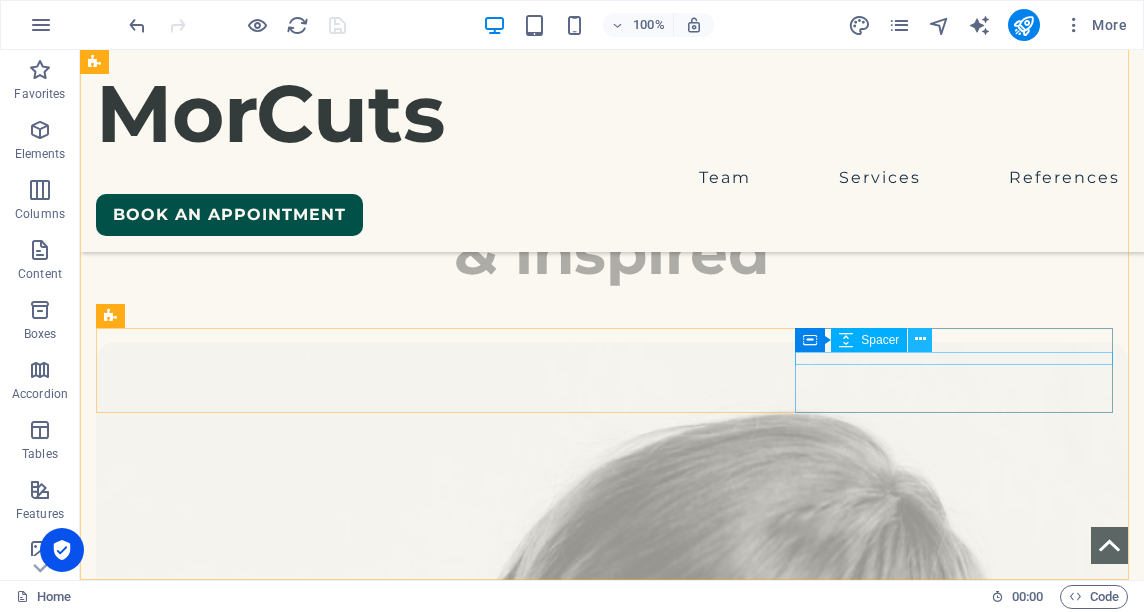 click at bounding box center [920, 339] 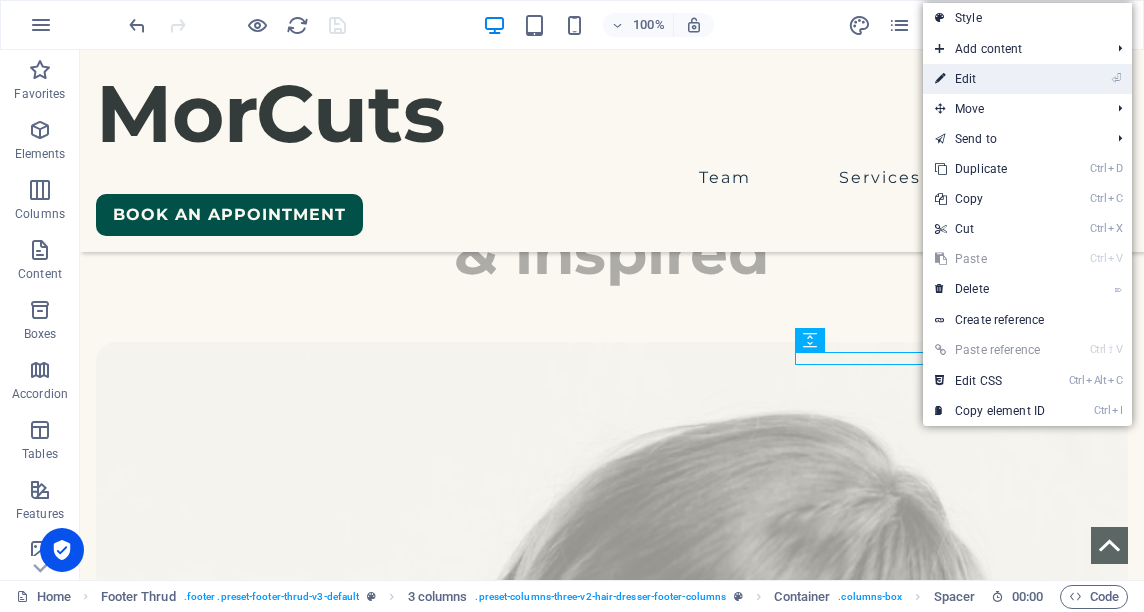 click on "⏎  Edit" at bounding box center [990, 79] 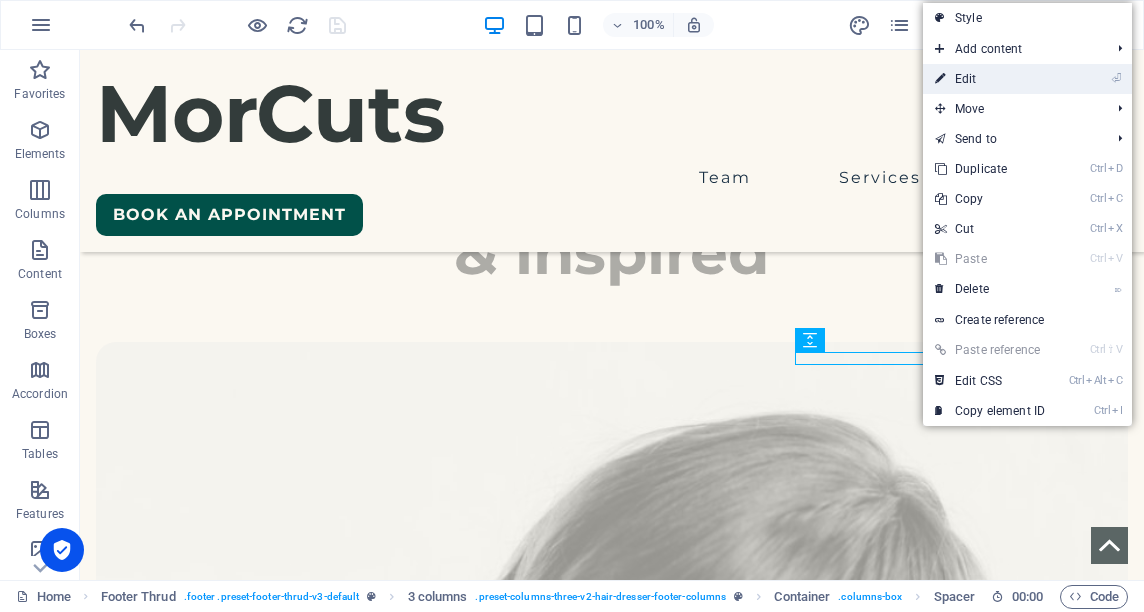 select on "px" 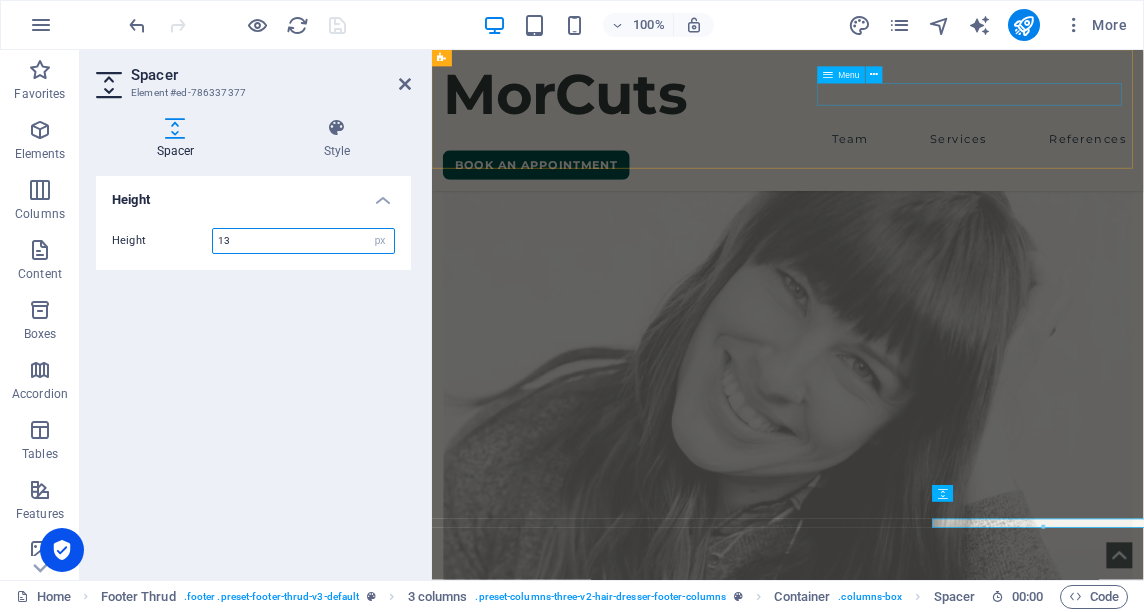 scroll, scrollTop: 8107, scrollLeft: 0, axis: vertical 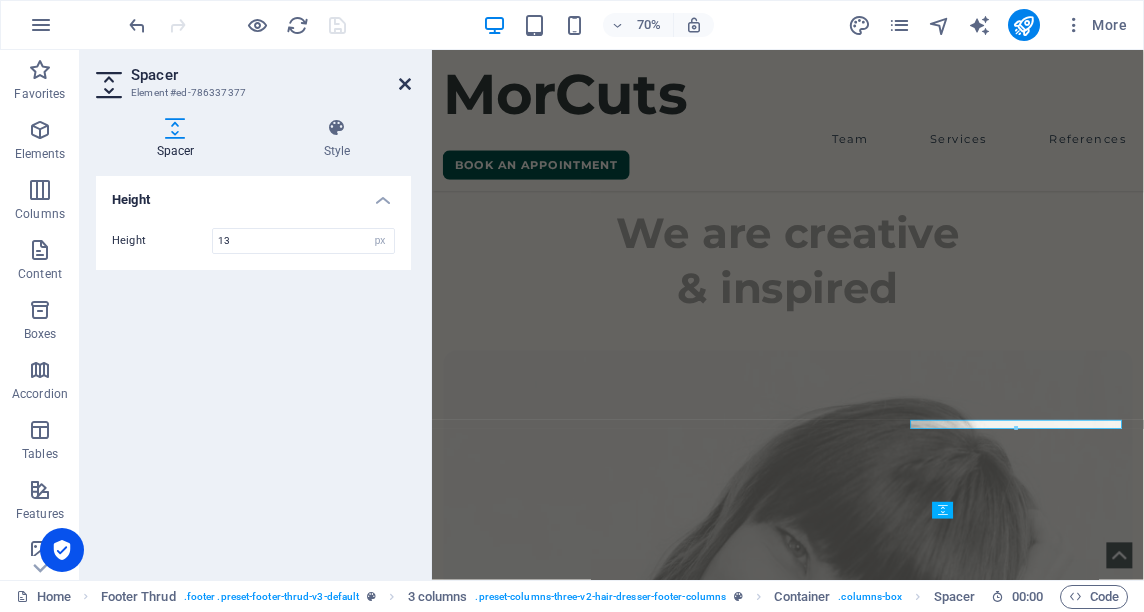 click at bounding box center [405, 84] 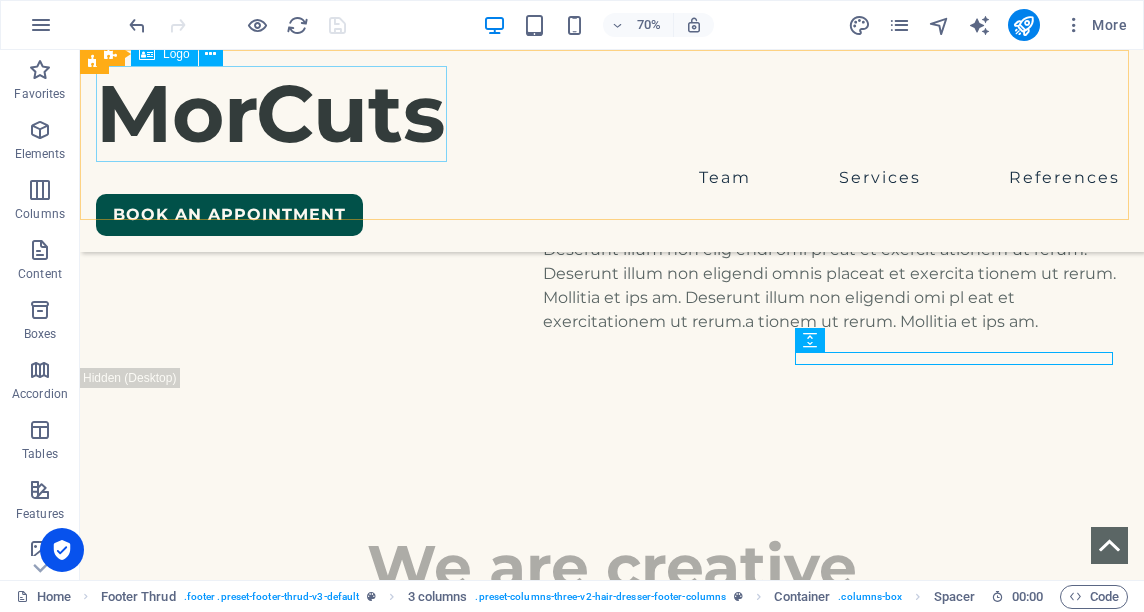 scroll, scrollTop: 8499, scrollLeft: 0, axis: vertical 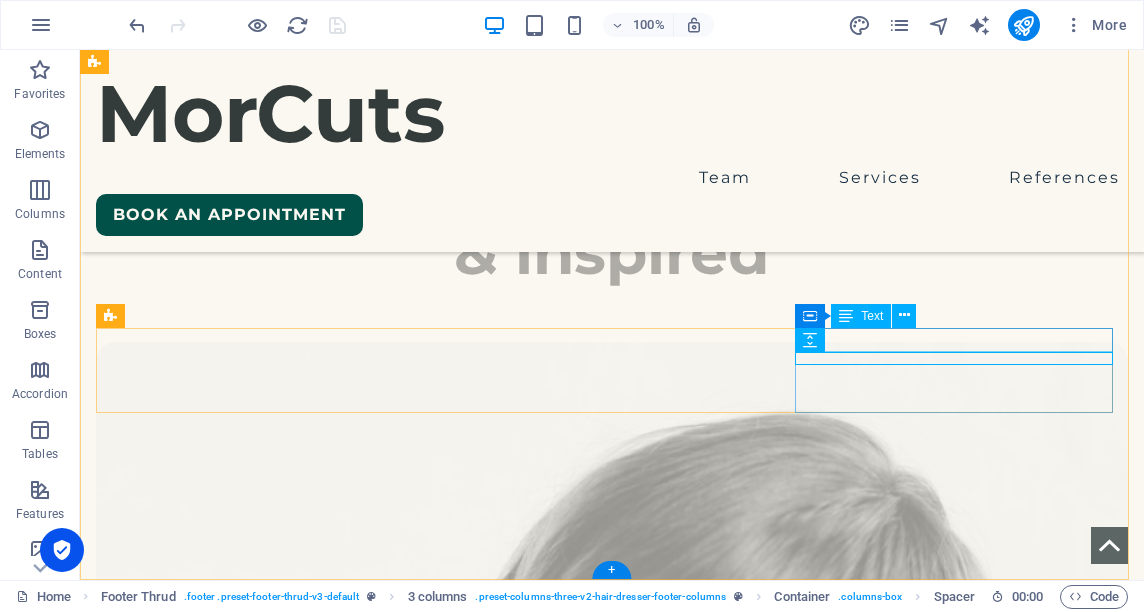 click on "BROOKLYN" at bounding box center [257, 5990] 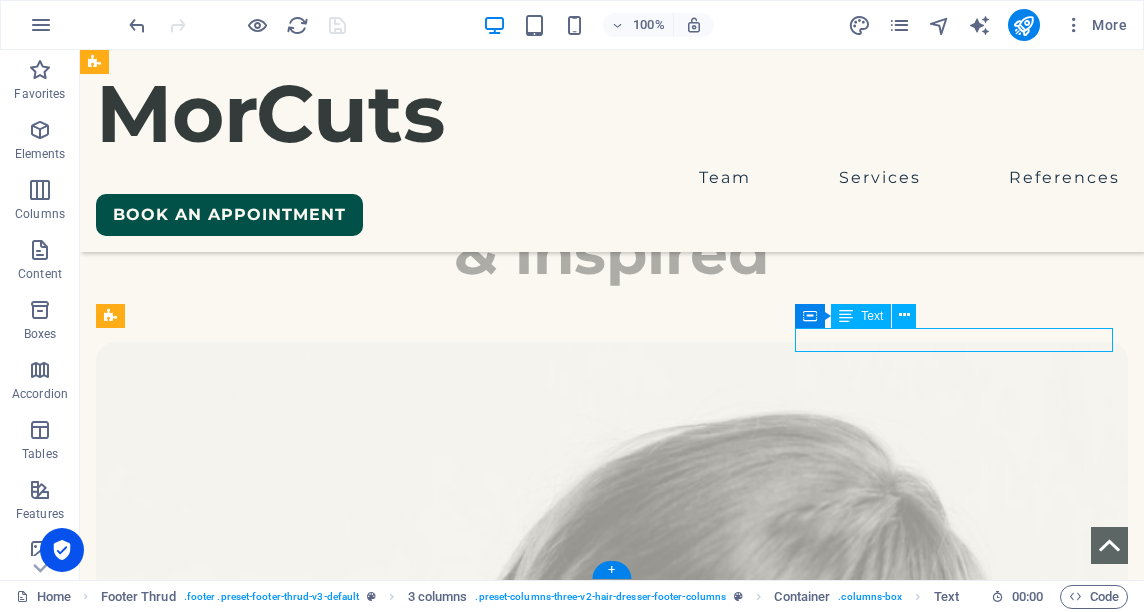 click on "BROOKLYN" at bounding box center (257, 5990) 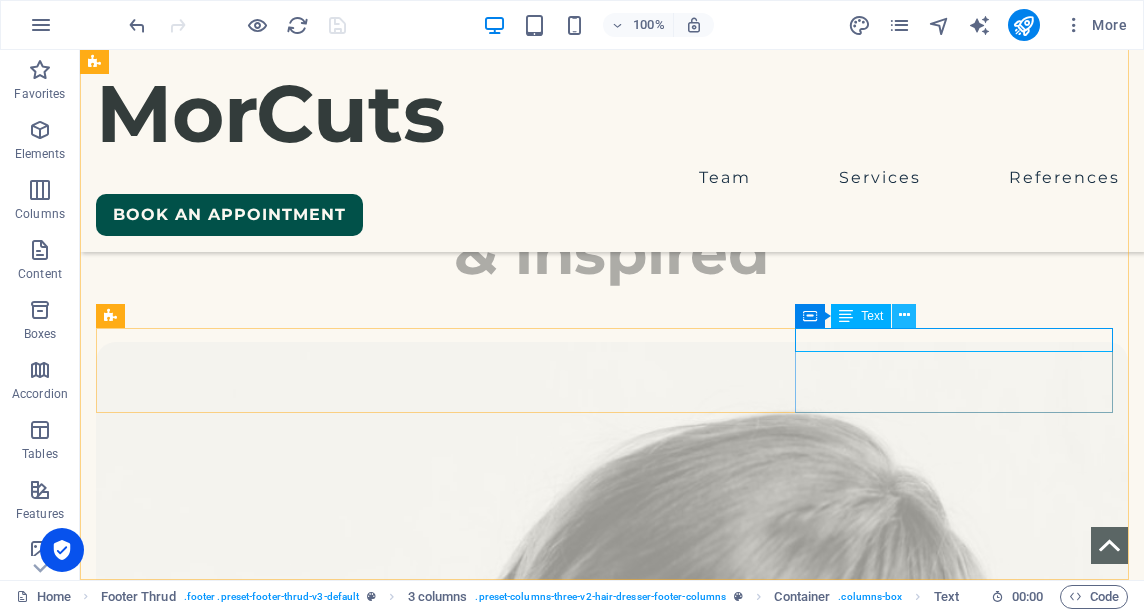 click at bounding box center (904, 315) 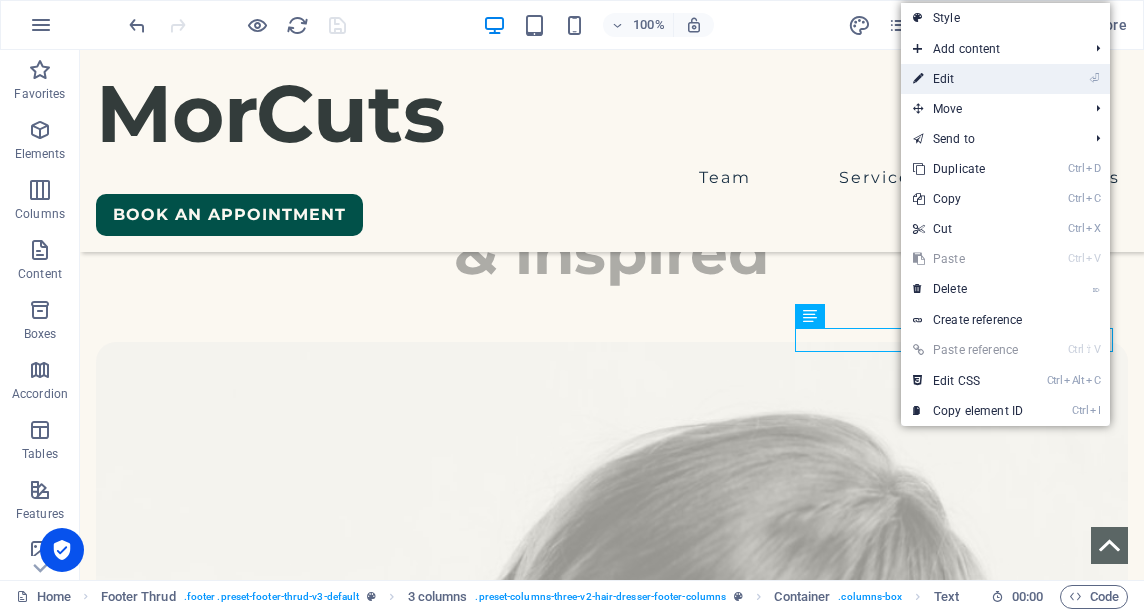 click on "⏎  Edit" at bounding box center (968, 79) 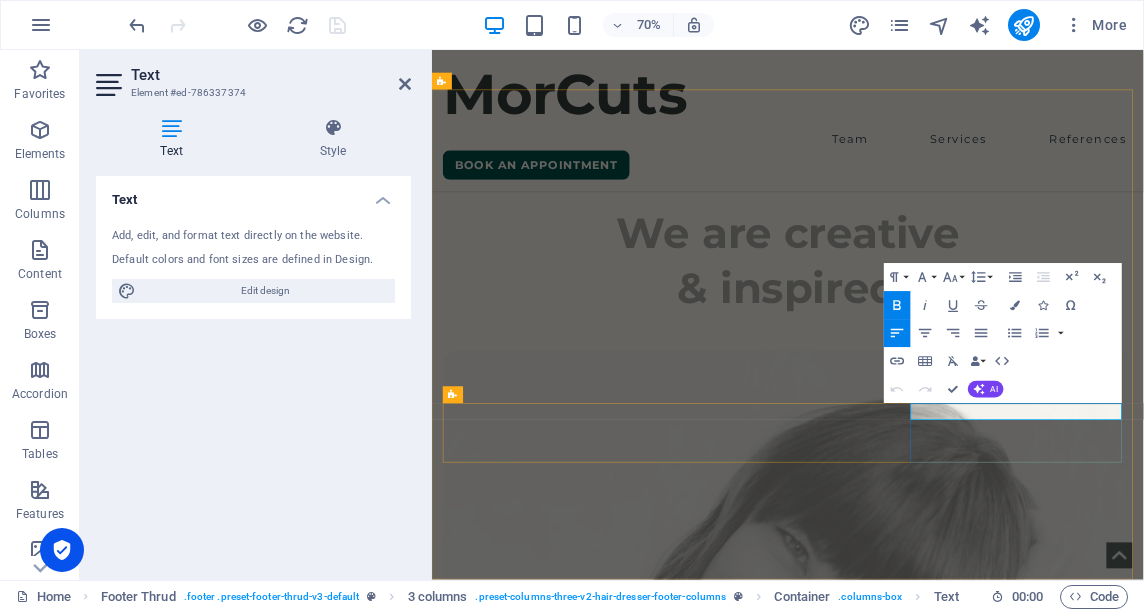 drag, startPoint x: 1291, startPoint y: 569, endPoint x: 1131, endPoint y: 568, distance: 160.00313 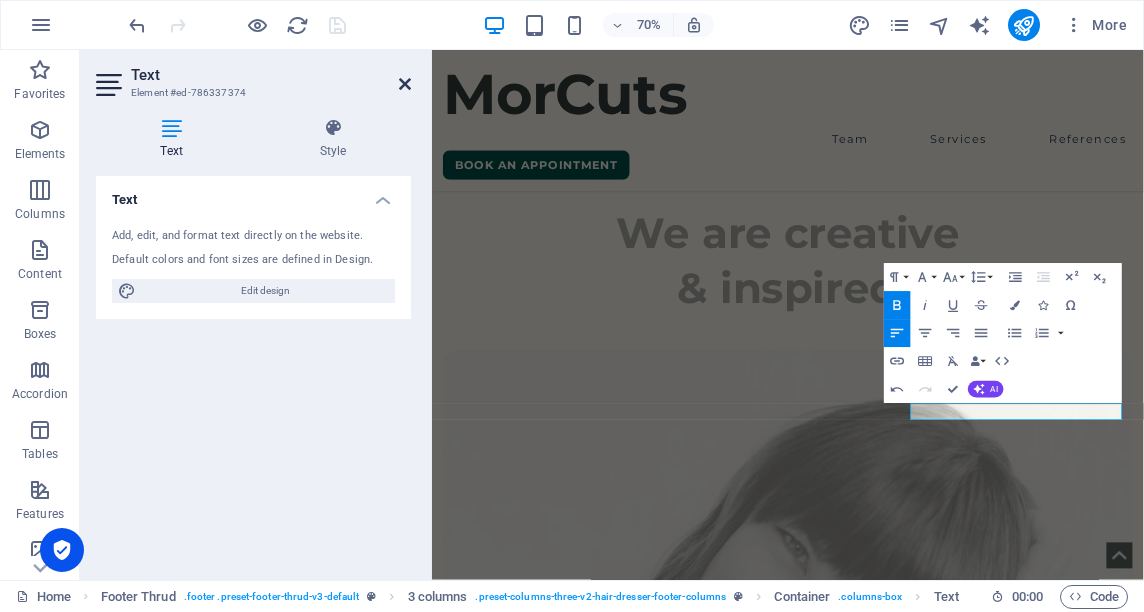 click at bounding box center (405, 84) 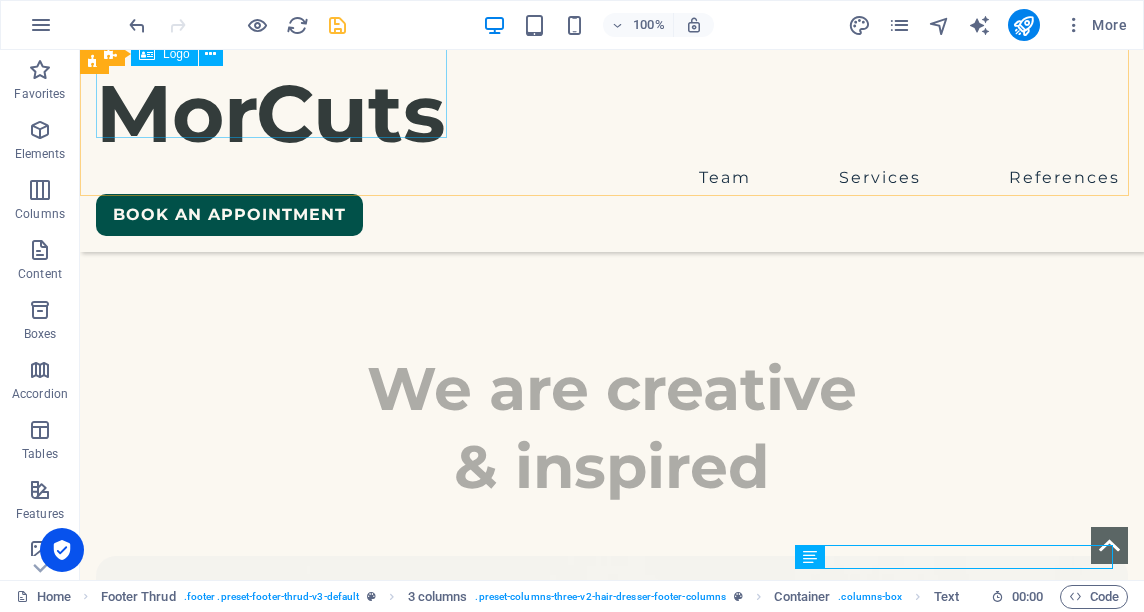 scroll, scrollTop: 8258, scrollLeft: 0, axis: vertical 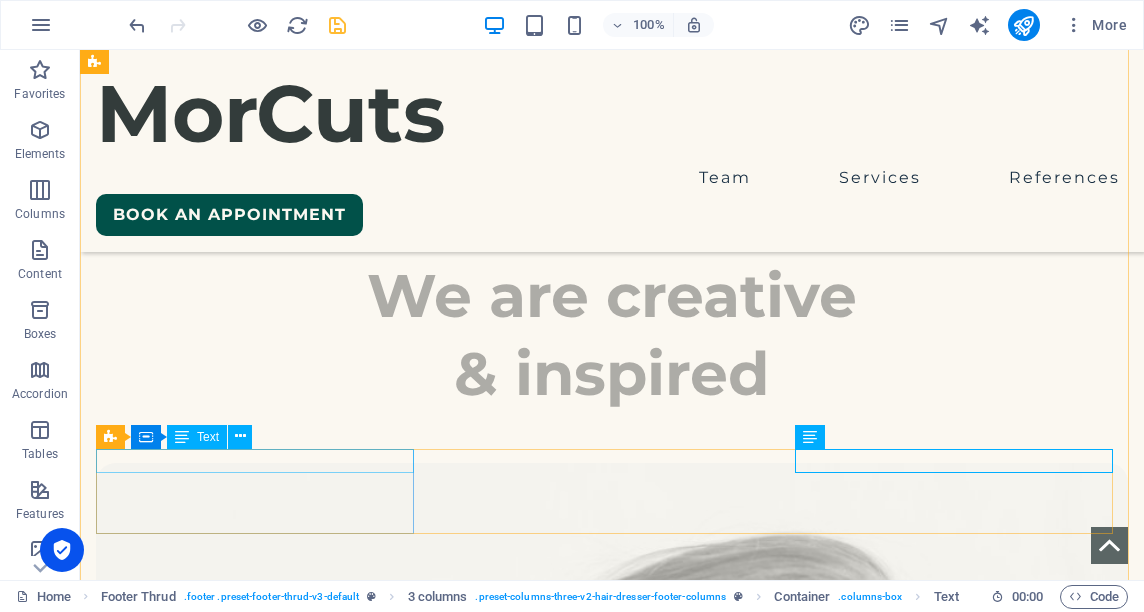 click on "MorCuts" at bounding box center [257, 5909] 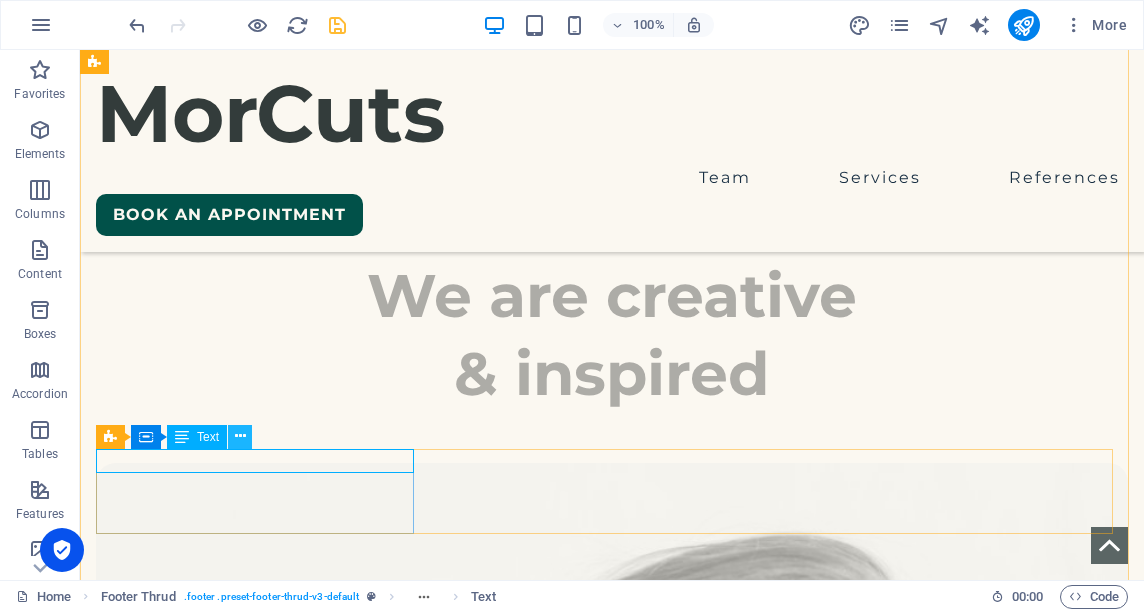 click at bounding box center [240, 436] 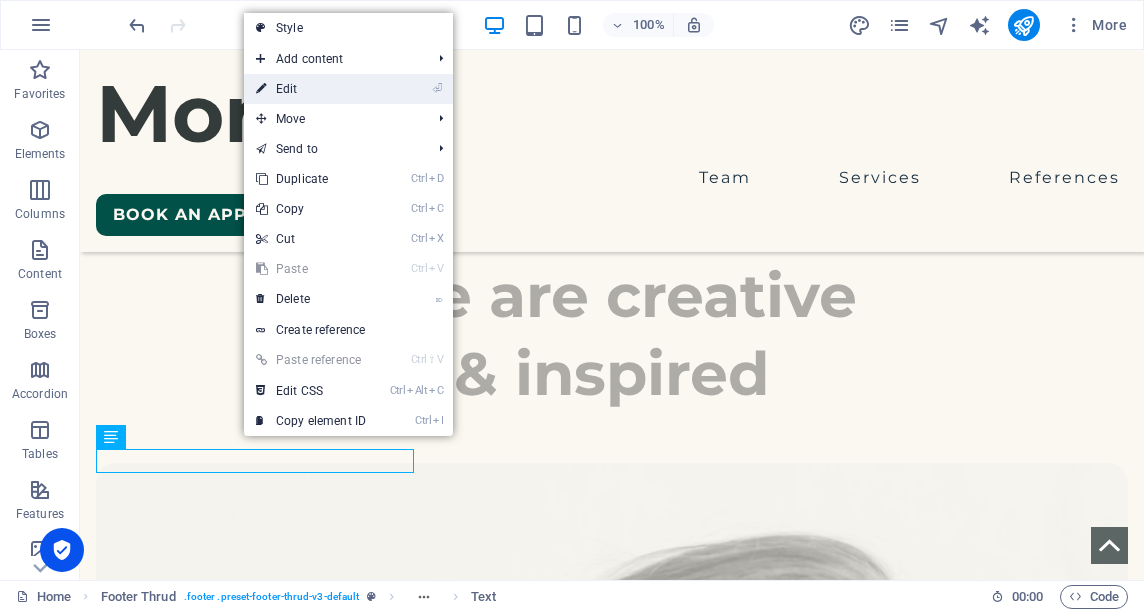 click on "⏎  Edit" at bounding box center (311, 89) 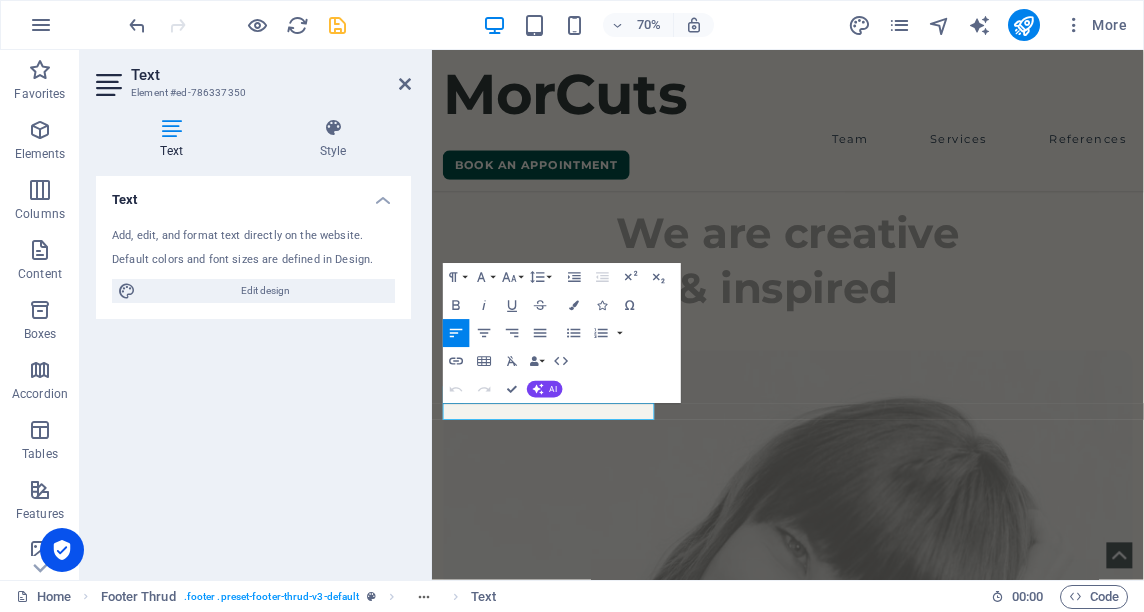 drag, startPoint x: 546, startPoint y: 562, endPoint x: 330, endPoint y: 508, distance: 222.6477 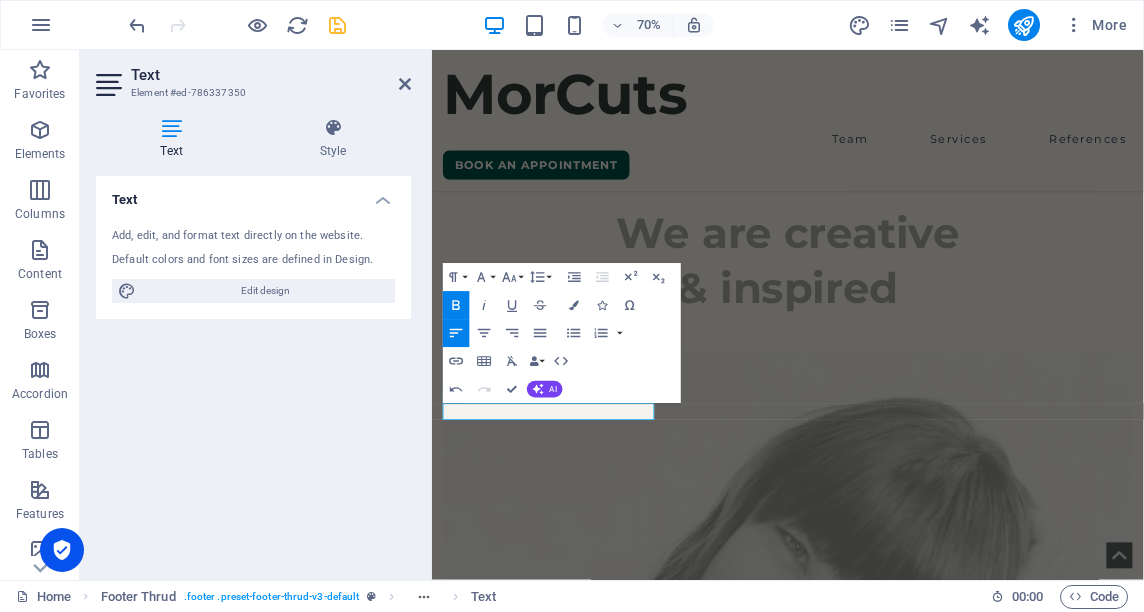 type 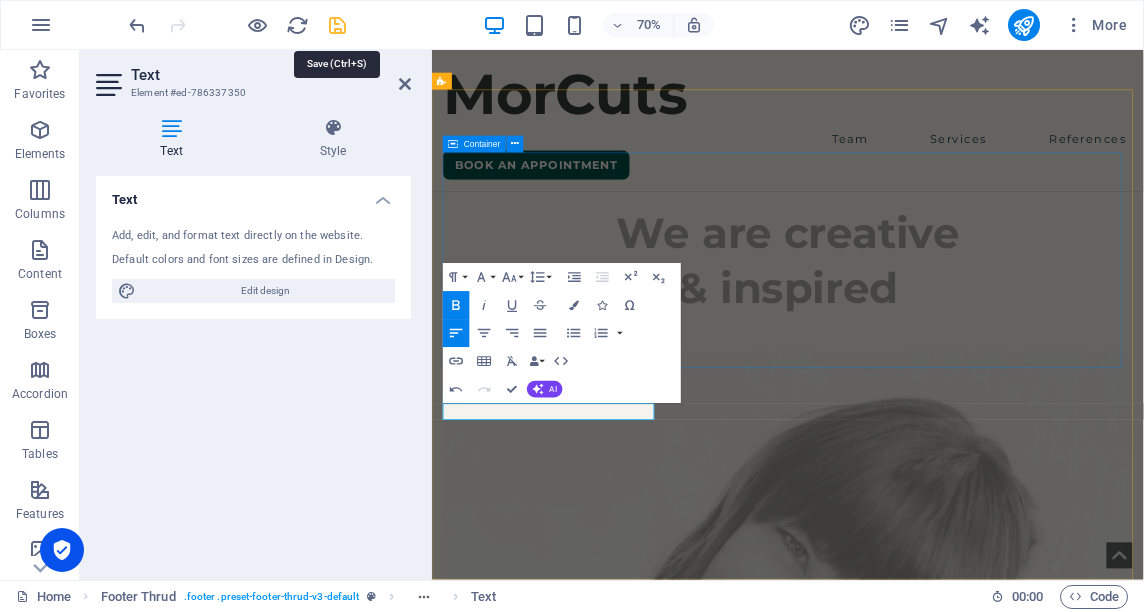 click at bounding box center (337, 25) 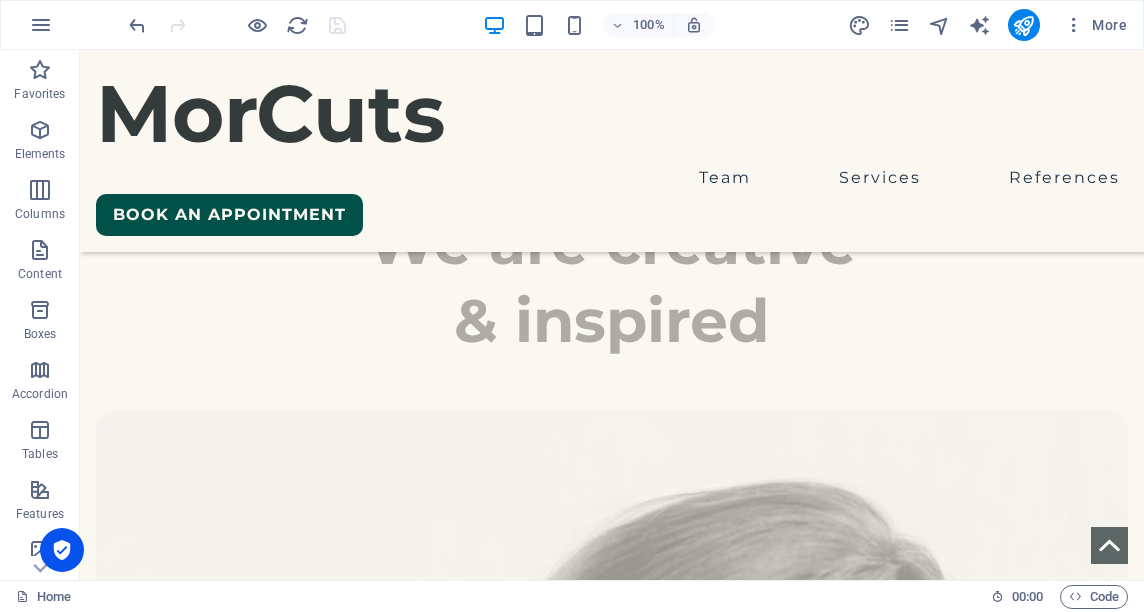 scroll, scrollTop: 8484, scrollLeft: 0, axis: vertical 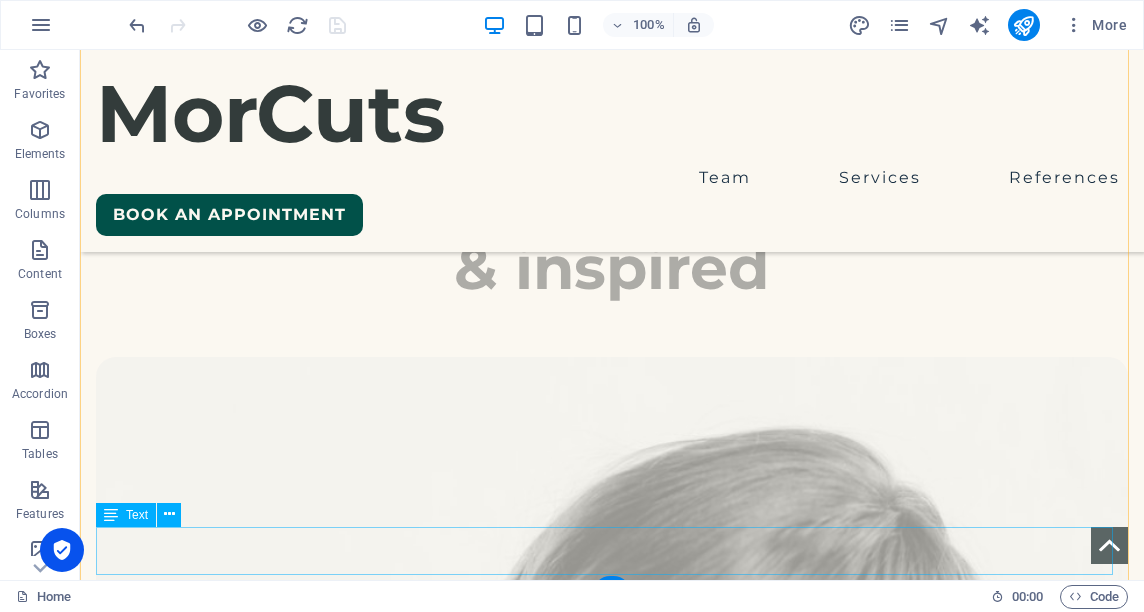 click on "All rights reserved.  Copyright © 2022 Le Hair Legal Notice  |  Privacy" at bounding box center (612, 6201) 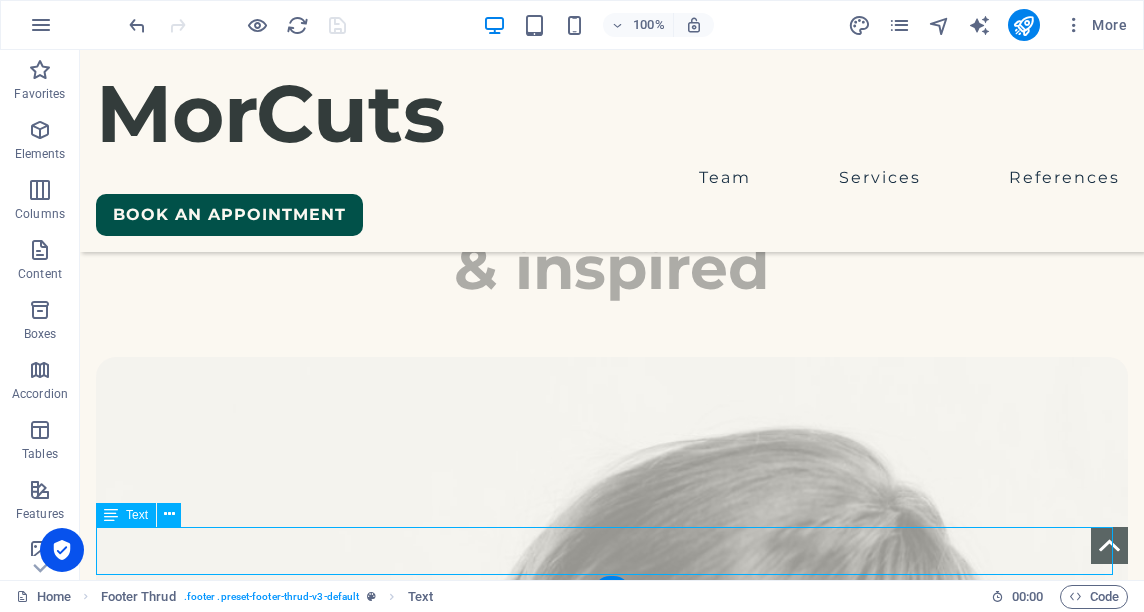 click on "All rights reserved.  Copyright © 2022 Le Hair Legal Notice  |  Privacy" at bounding box center (612, 6201) 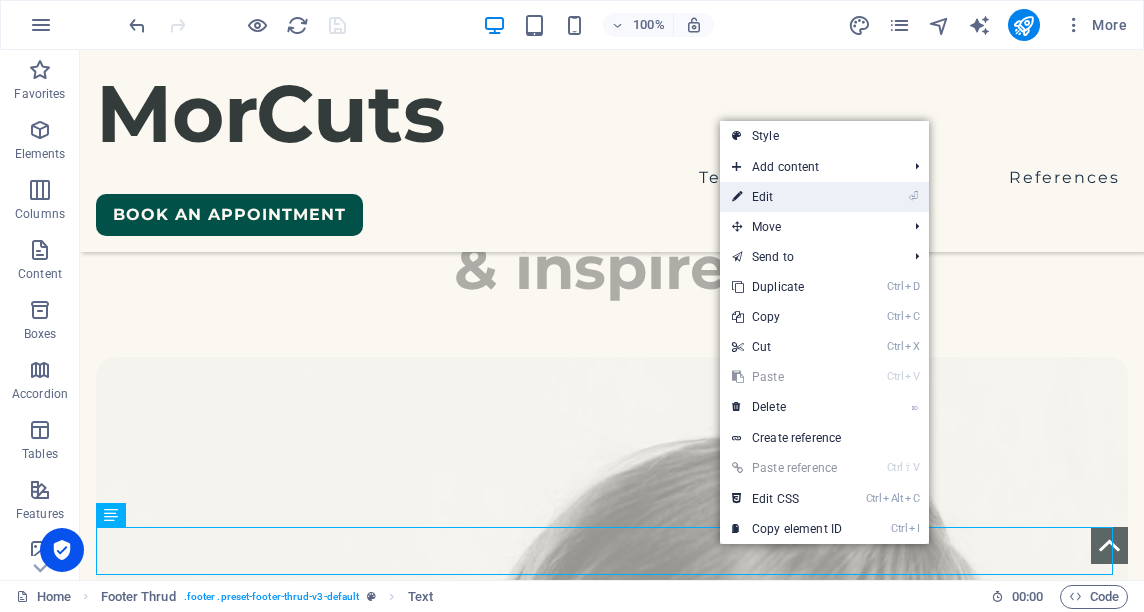 click on "⏎  Edit" at bounding box center [787, 197] 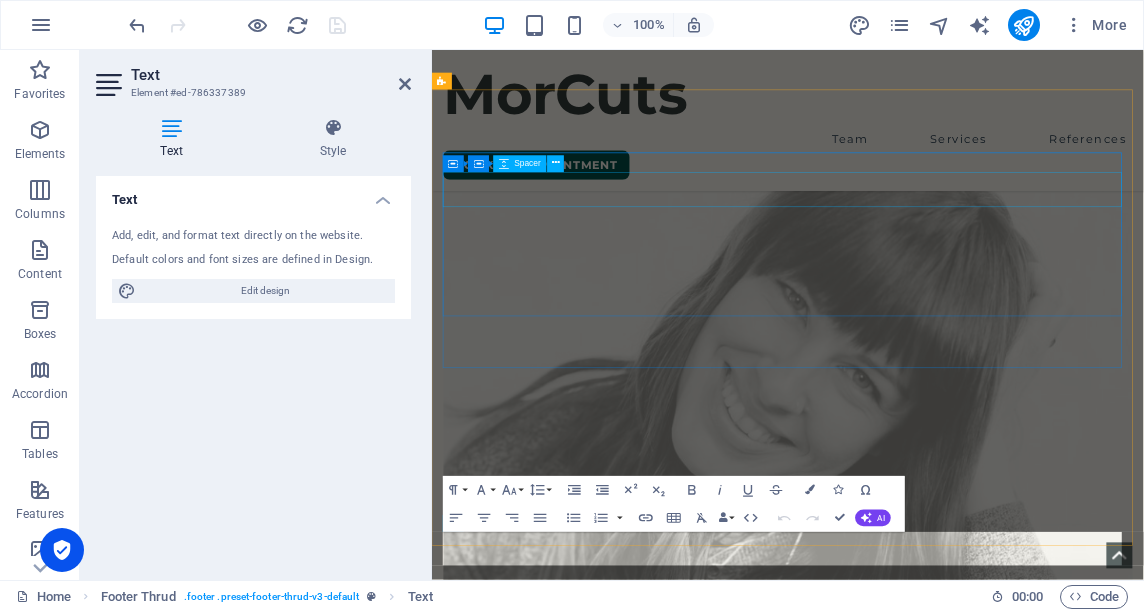 scroll, scrollTop: 8107, scrollLeft: 0, axis: vertical 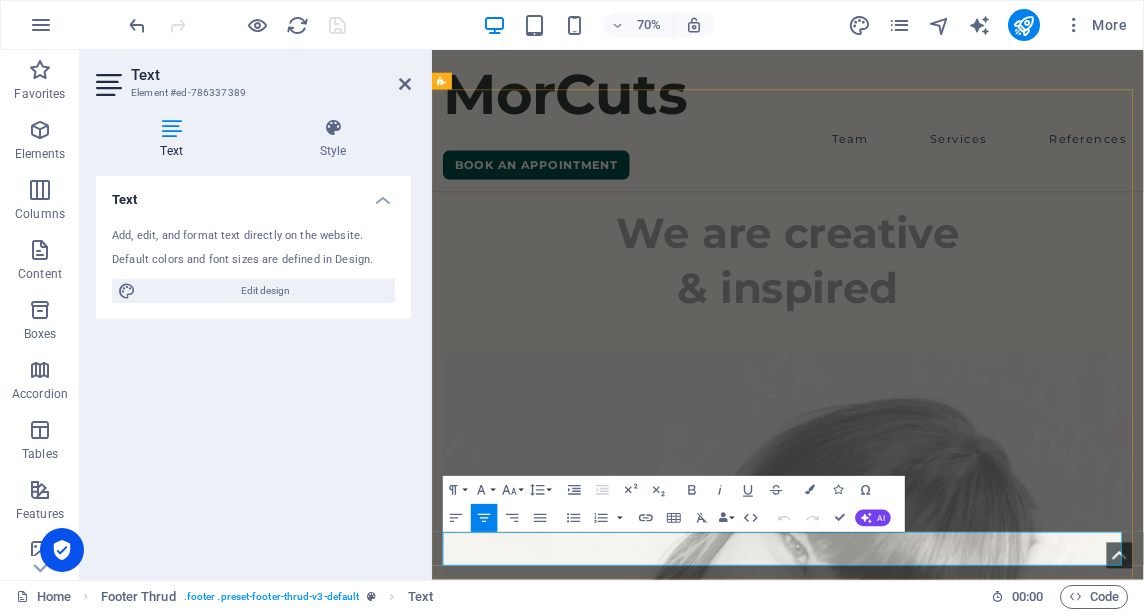 click on "All rights reserved.  Copyright © 2022 Le Hair" at bounding box center (940, 6169) 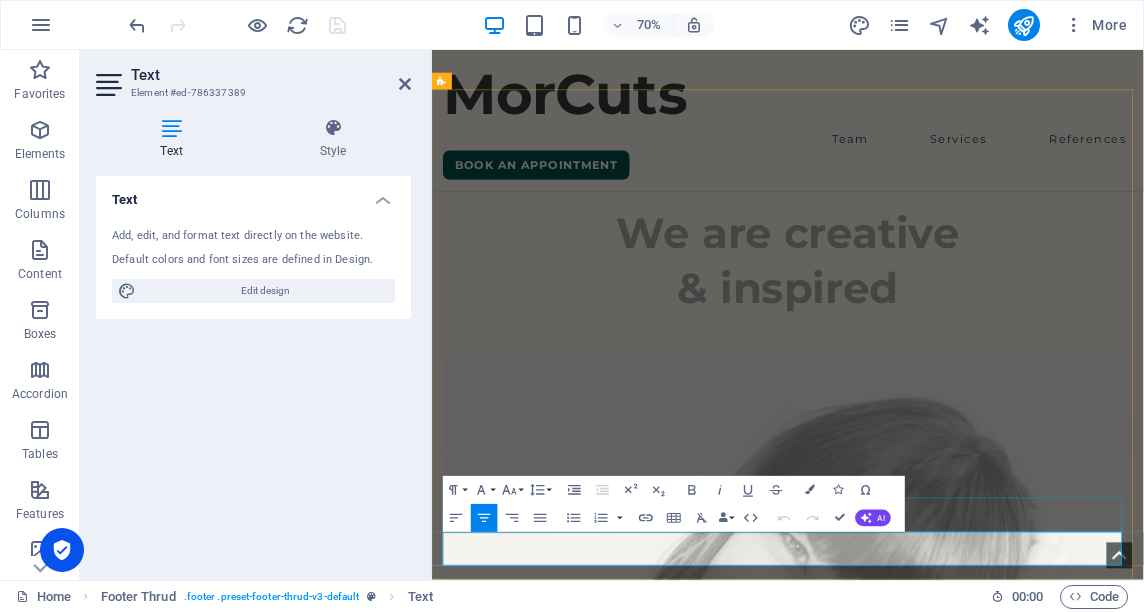 type 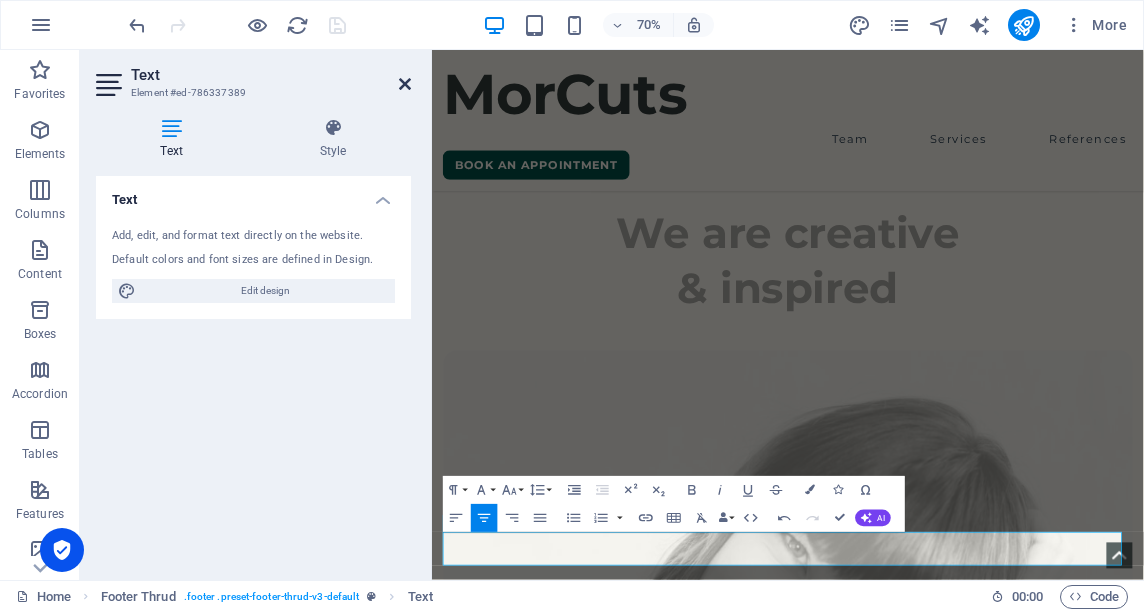 click at bounding box center [405, 84] 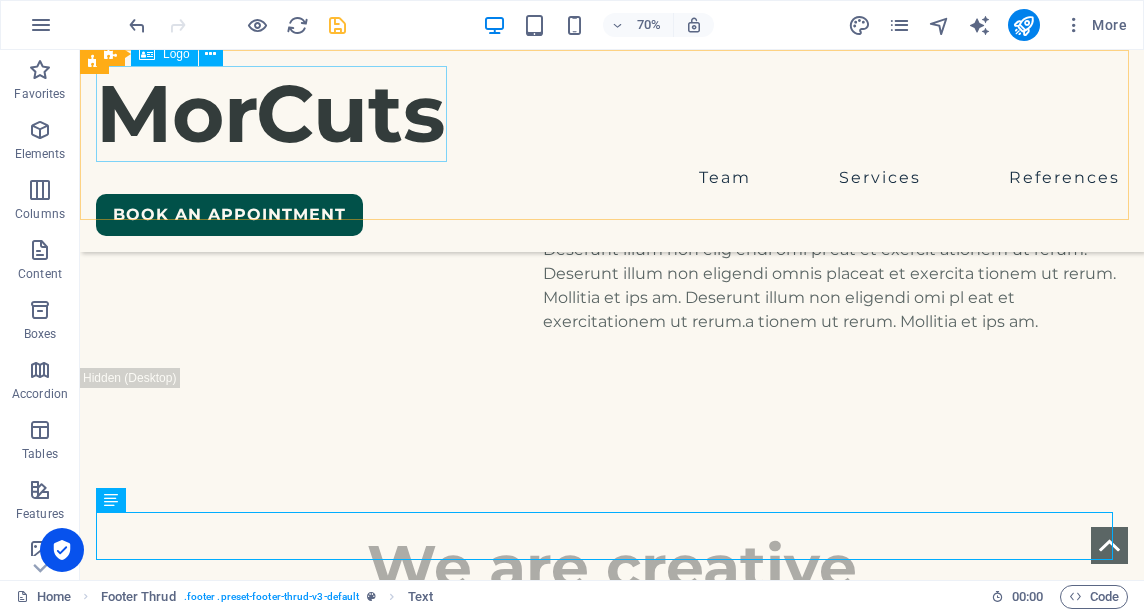 scroll, scrollTop: 8499, scrollLeft: 0, axis: vertical 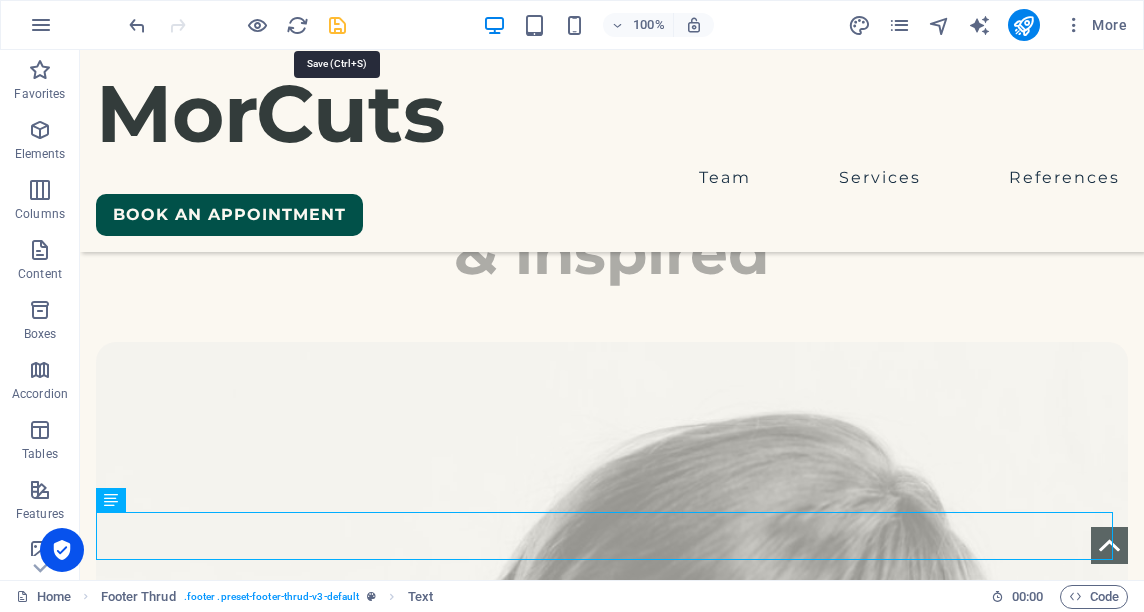 click at bounding box center [337, 25] 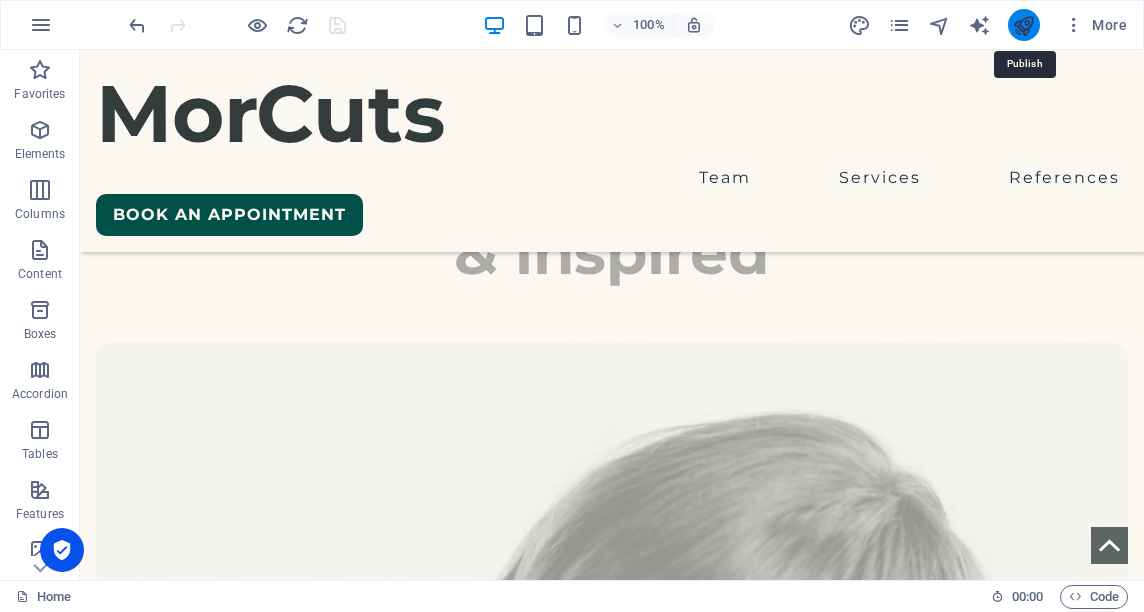 click at bounding box center (1023, 25) 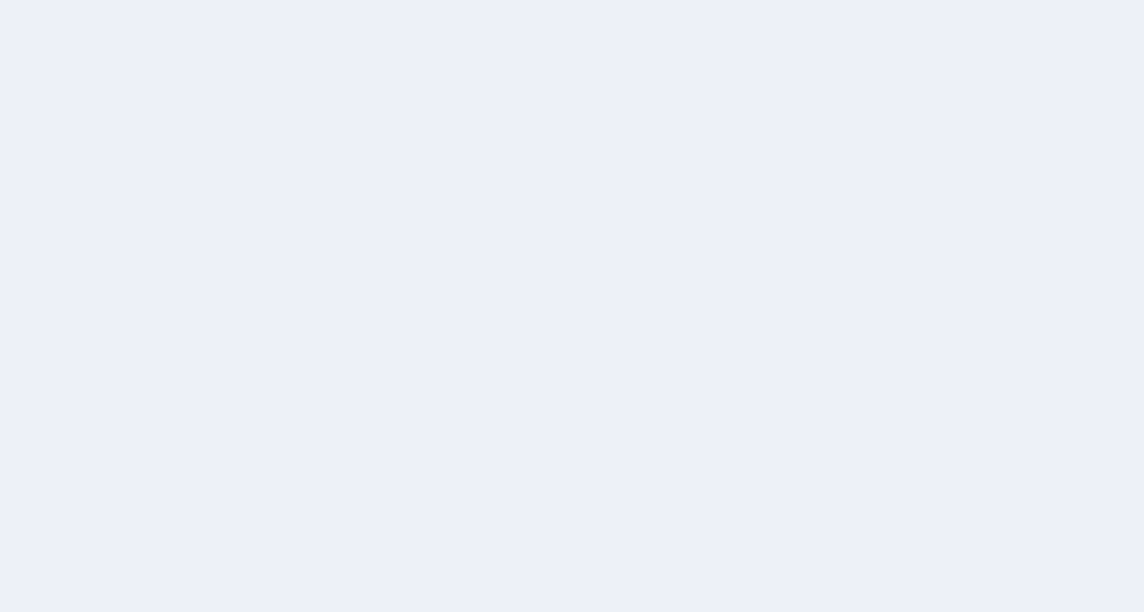 scroll, scrollTop: 0, scrollLeft: 0, axis: both 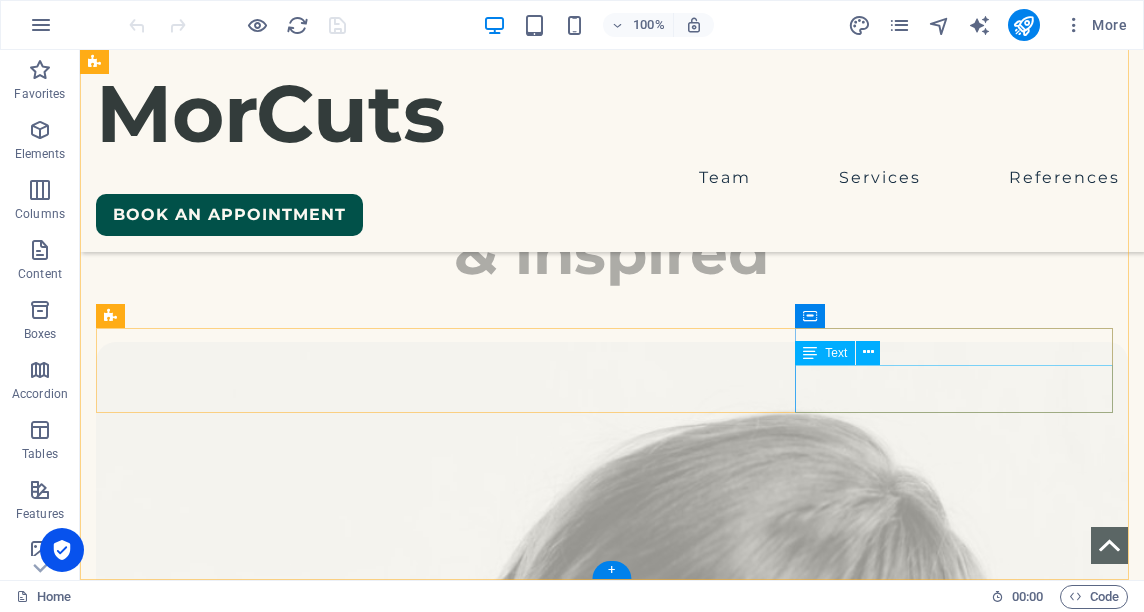 click on "118 Knickerbocker Ave East Williamsburg, EW 10012" at bounding box center (257, 6039) 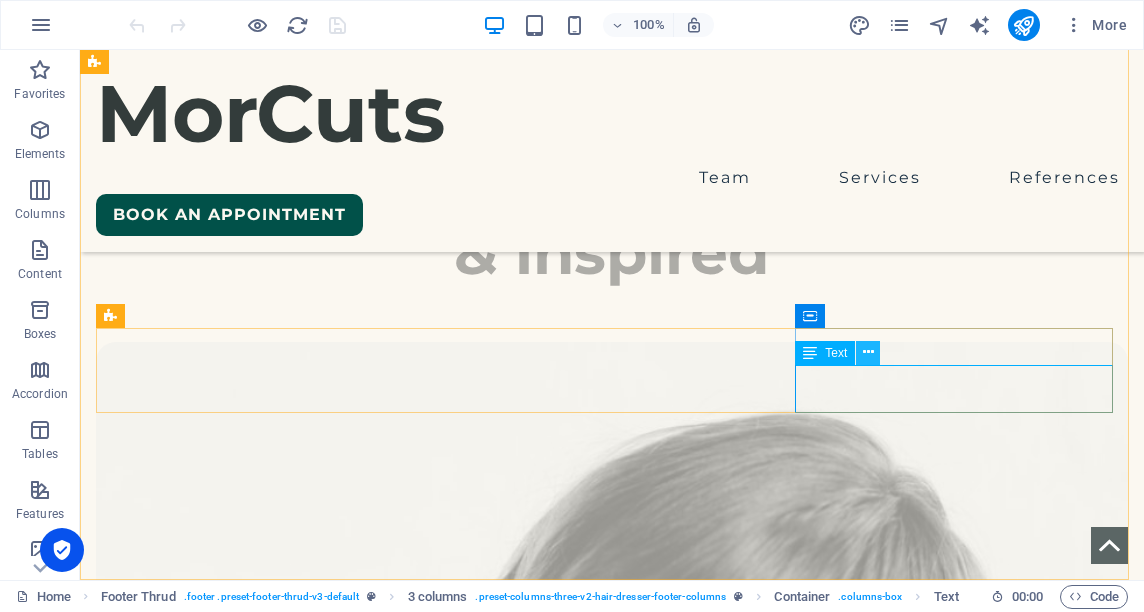 click at bounding box center [868, 352] 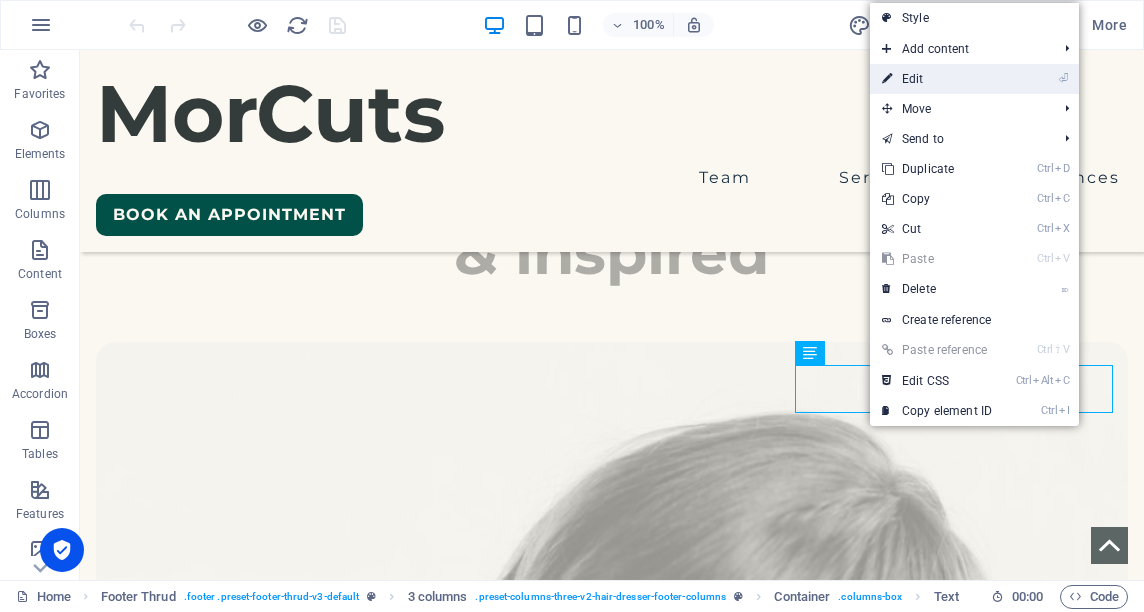 click on "⏎  Edit" at bounding box center [937, 79] 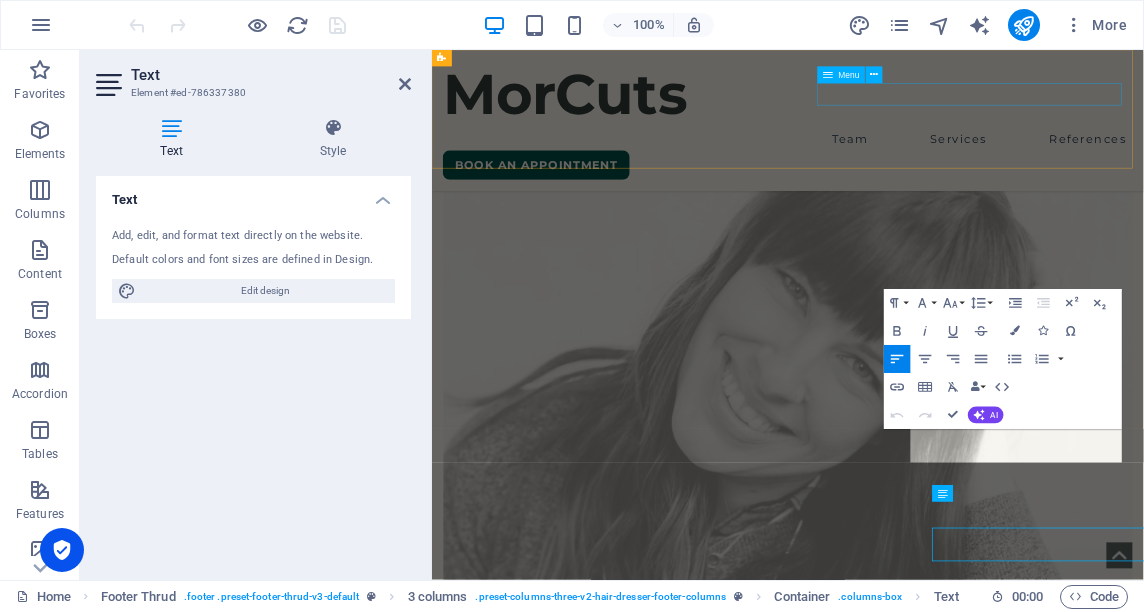 scroll, scrollTop: 8107, scrollLeft: 0, axis: vertical 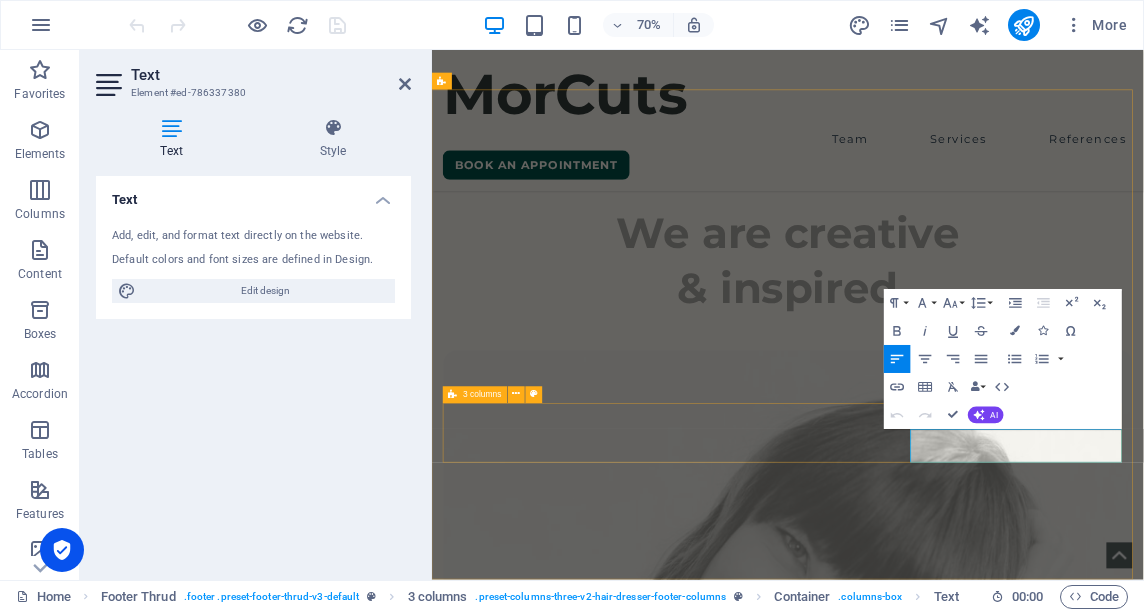 drag, startPoint x: 1344, startPoint y: 627, endPoint x: 1106, endPoint y: 609, distance: 238.6797 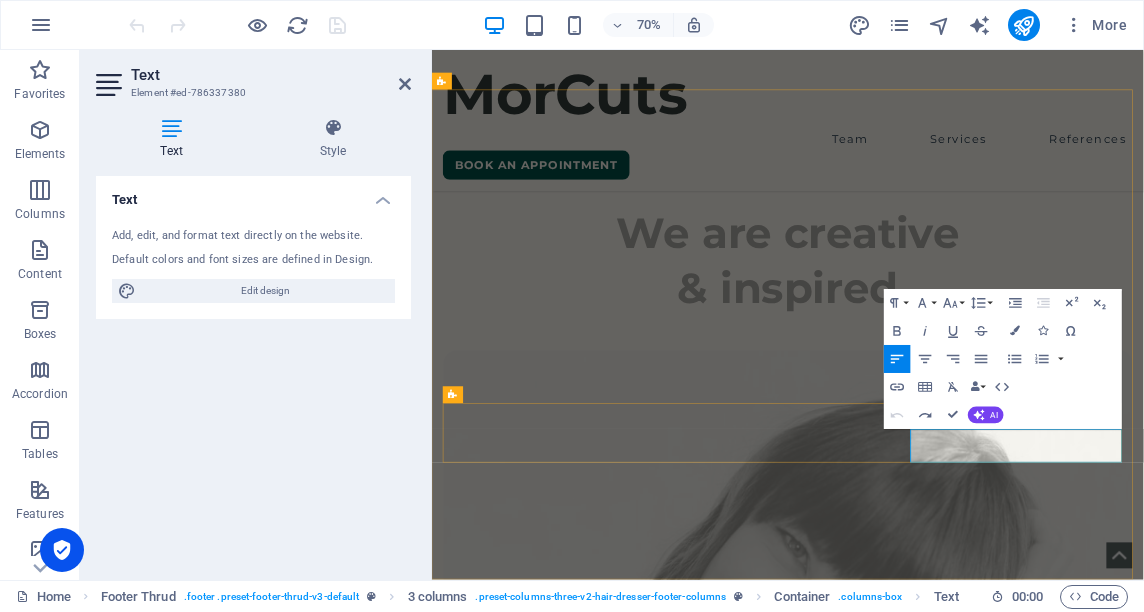click on "118 Knickerbocker Ave" at bounding box center [597, 6021] 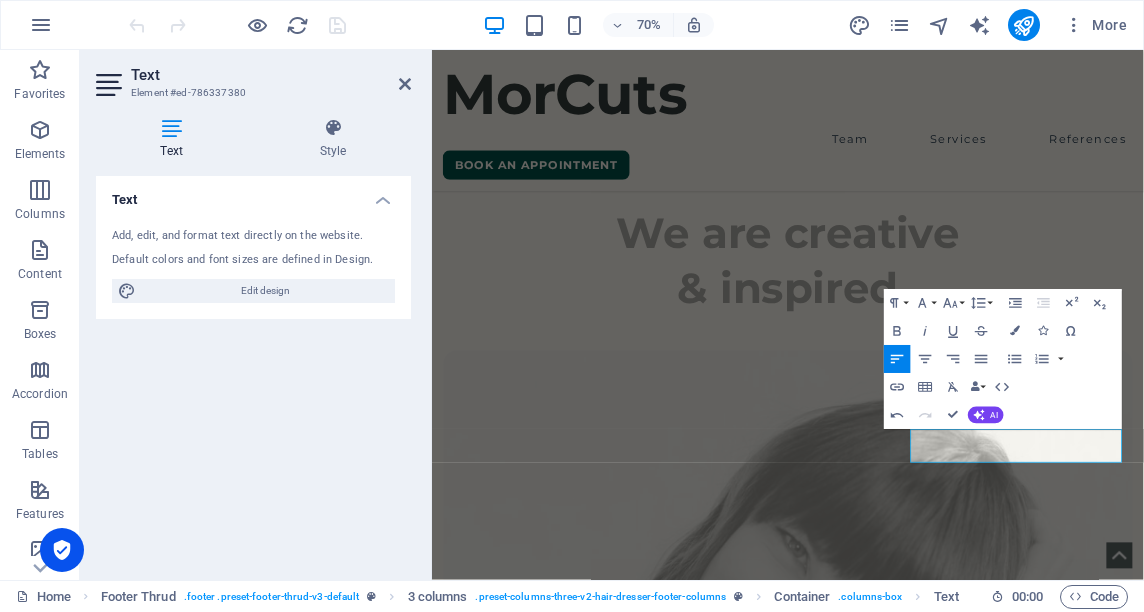 type 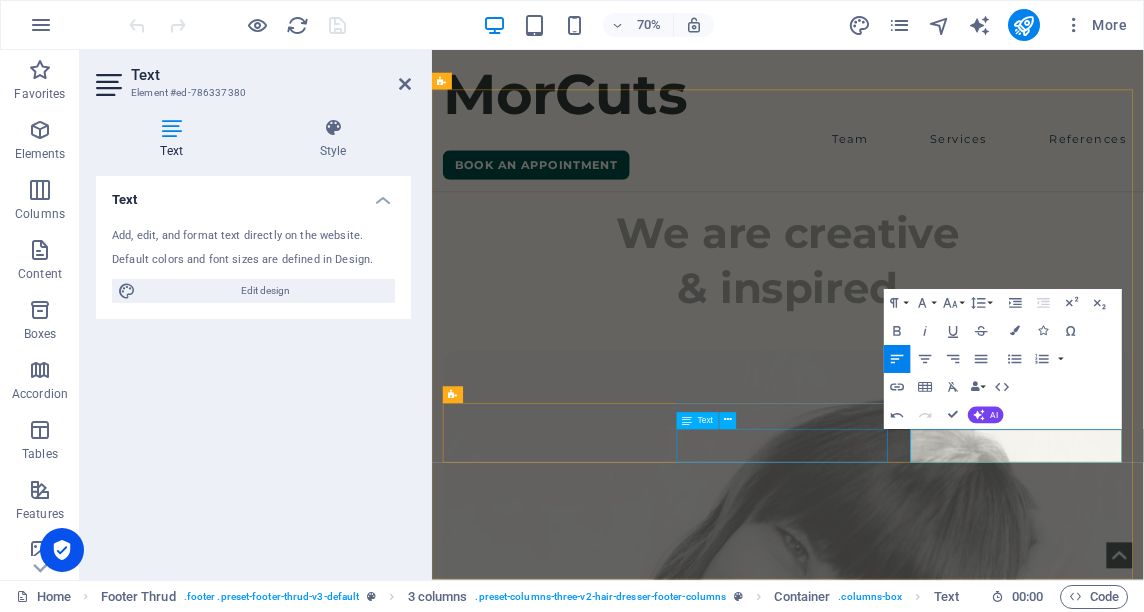 click on "Charles St New York ,  10011" at bounding box center [601, 5933] 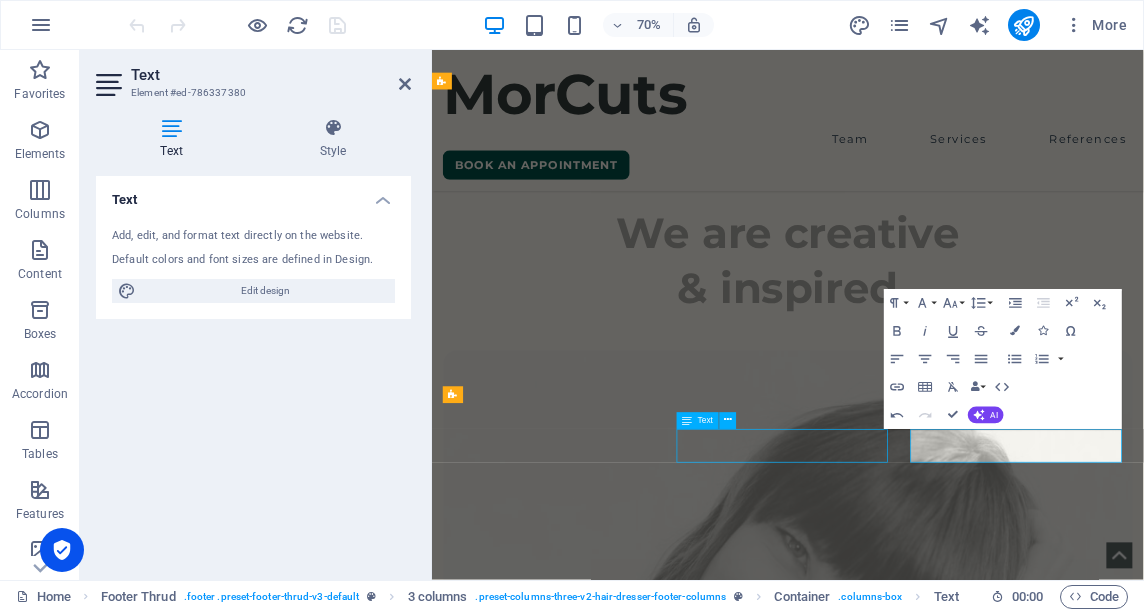 scroll, scrollTop: 8535, scrollLeft: 0, axis: vertical 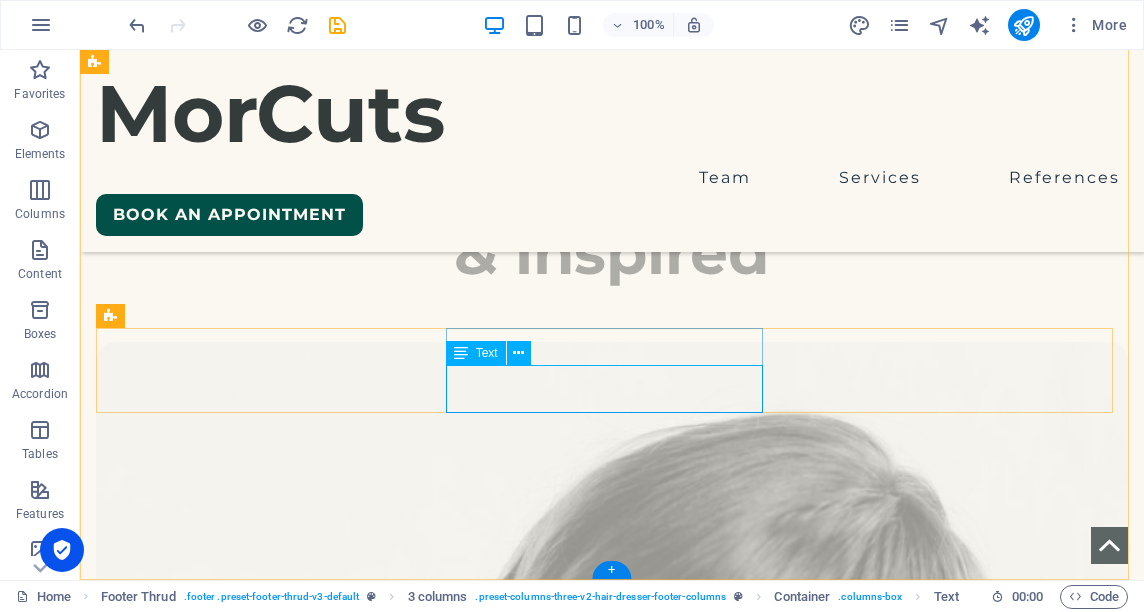 click on "Charles St New York ,  10011" at bounding box center (257, 5939) 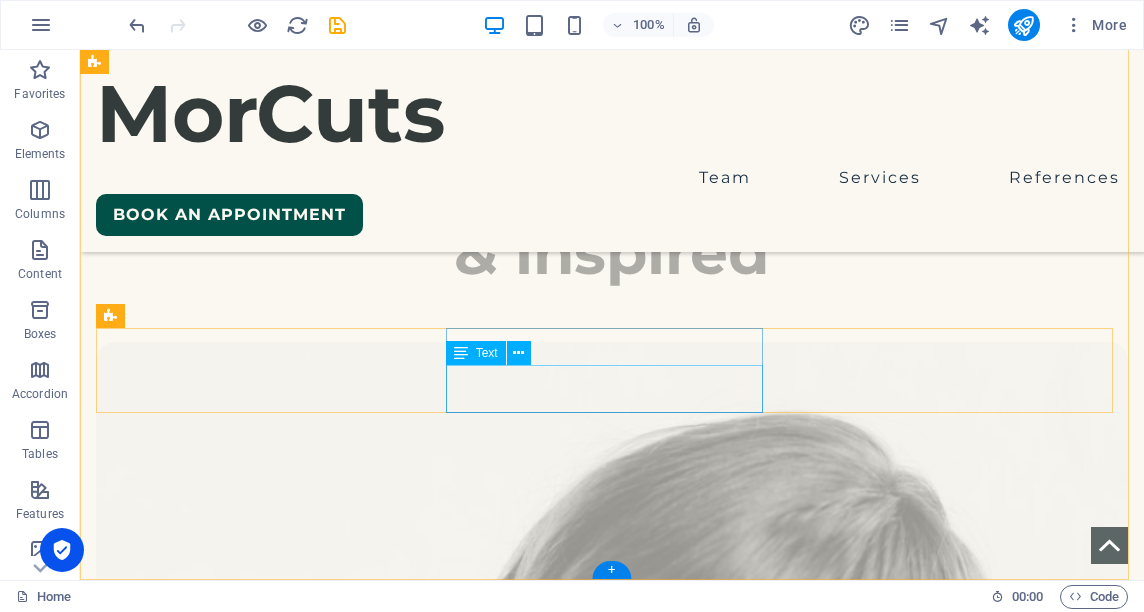 drag, startPoint x: 573, startPoint y: 401, endPoint x: 542, endPoint y: 396, distance: 31.400637 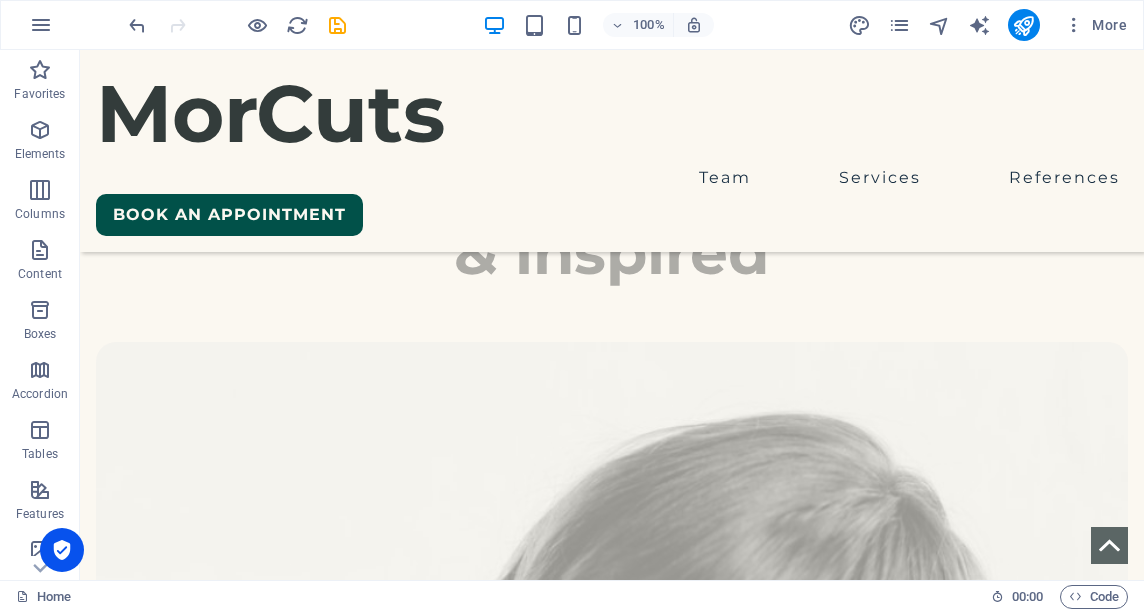 click on "Charles St New York ,  10011" at bounding box center (257, 5939) 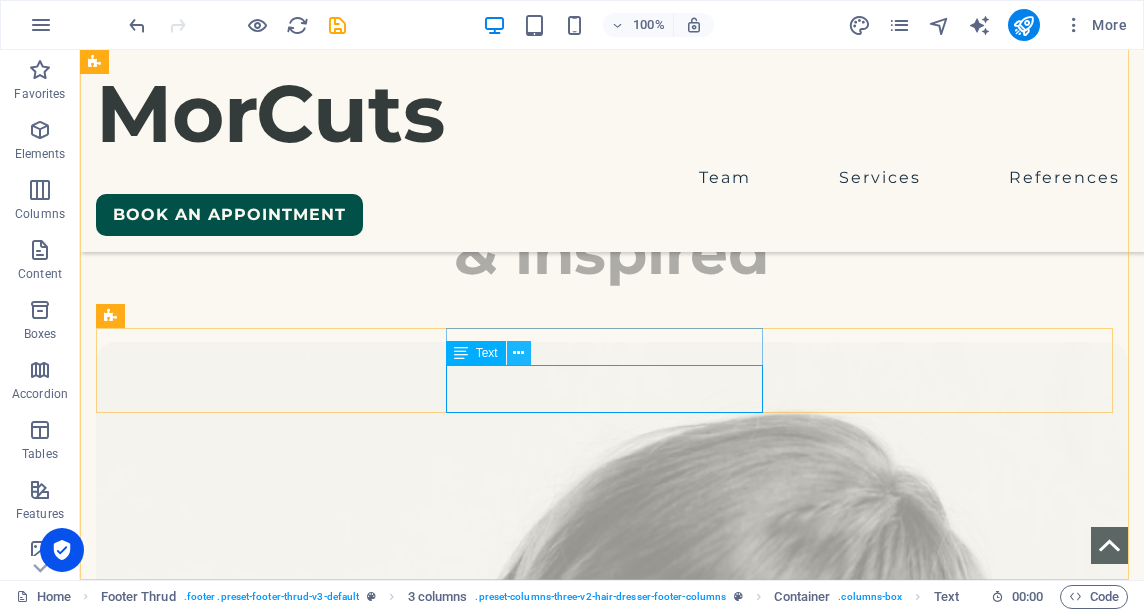 click at bounding box center (518, 353) 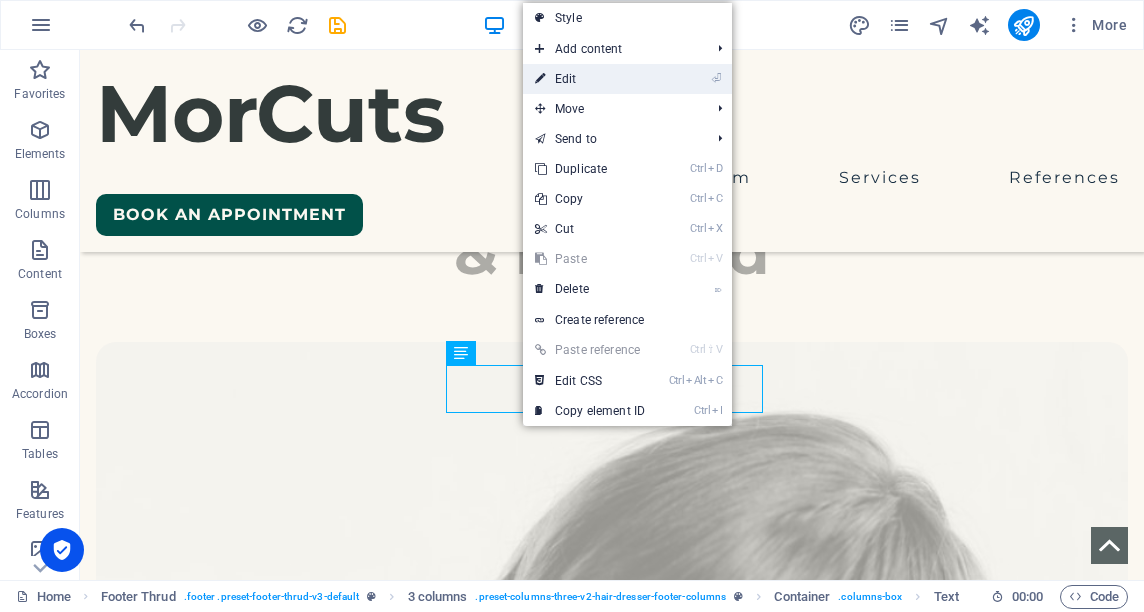 click on "⏎  Edit" at bounding box center [590, 79] 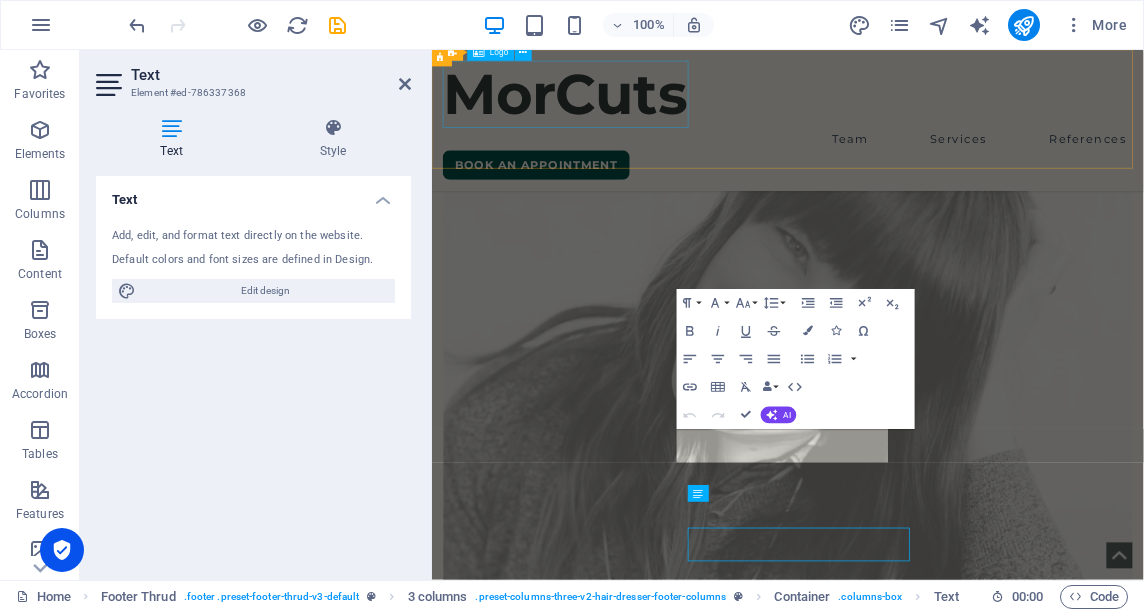 scroll, scrollTop: 8107, scrollLeft: 0, axis: vertical 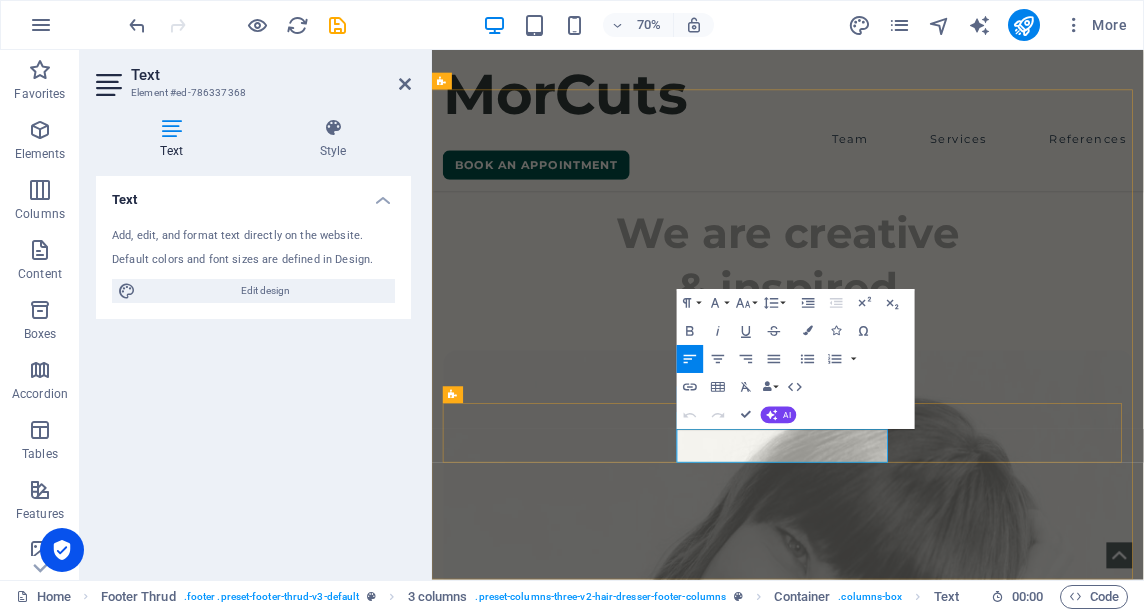 click on "New York ,  10011" at bounding box center [601, 5945] 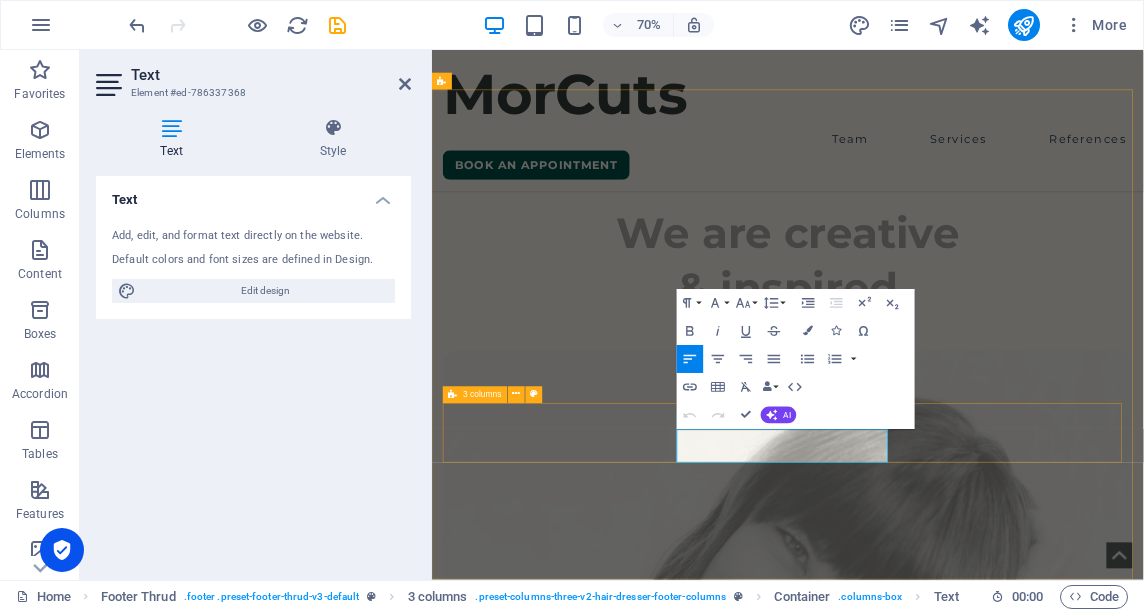 drag, startPoint x: 927, startPoint y: 628, endPoint x: 756, endPoint y: 599, distance: 173.44164 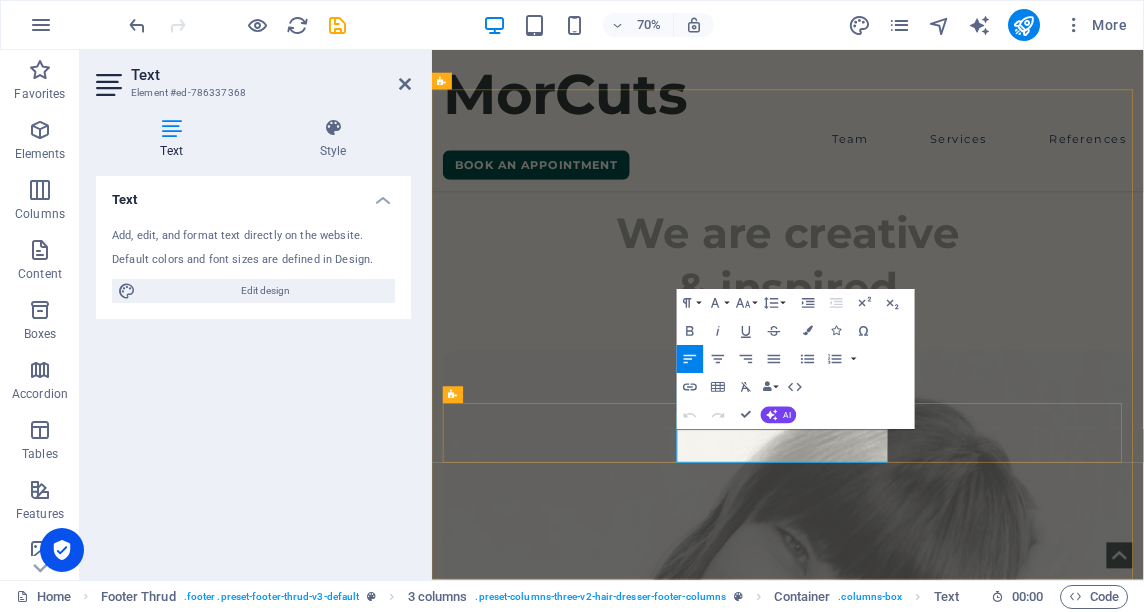 drag, startPoint x: 756, startPoint y: 599, endPoint x: 803, endPoint y: 607, distance: 47.67599 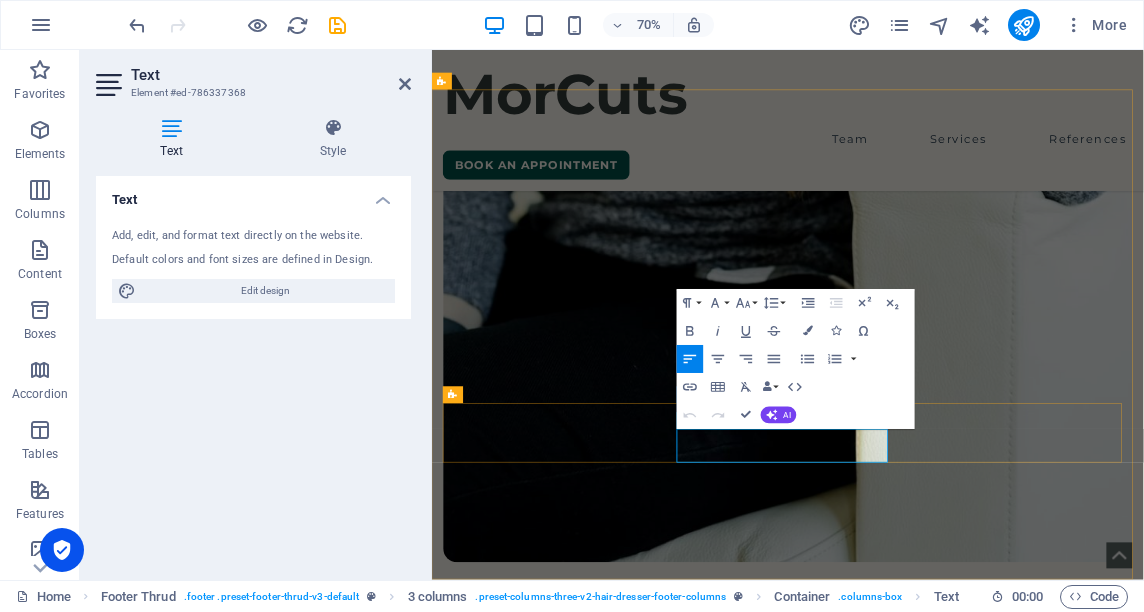 scroll, scrollTop: 7636, scrollLeft: 0, axis: vertical 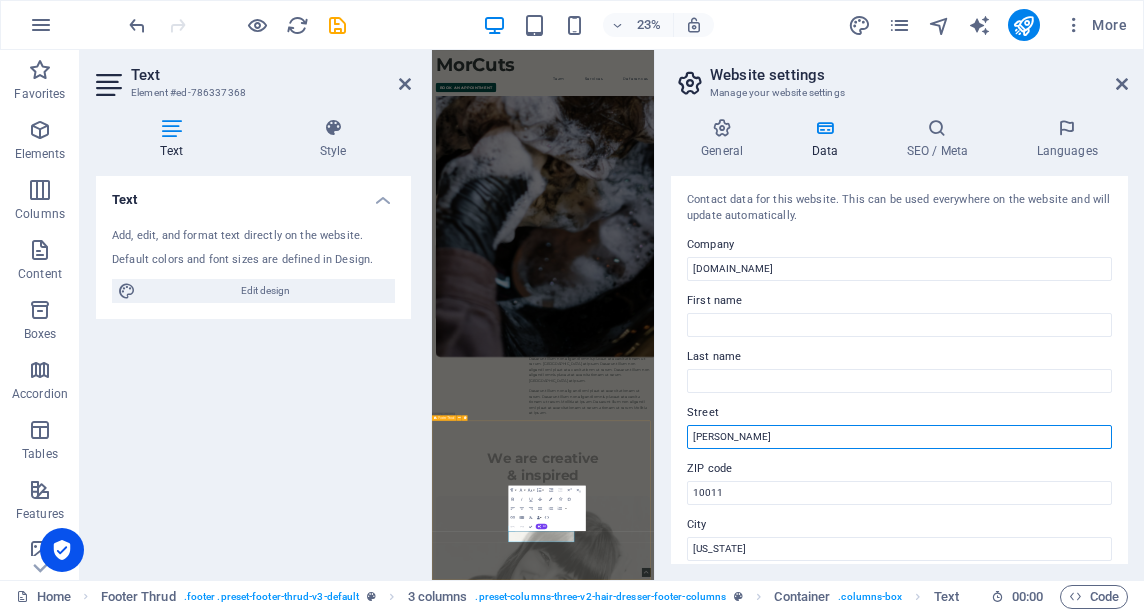 drag, startPoint x: 1192, startPoint y: 489, endPoint x: 1069, endPoint y: 1724, distance: 1241.11 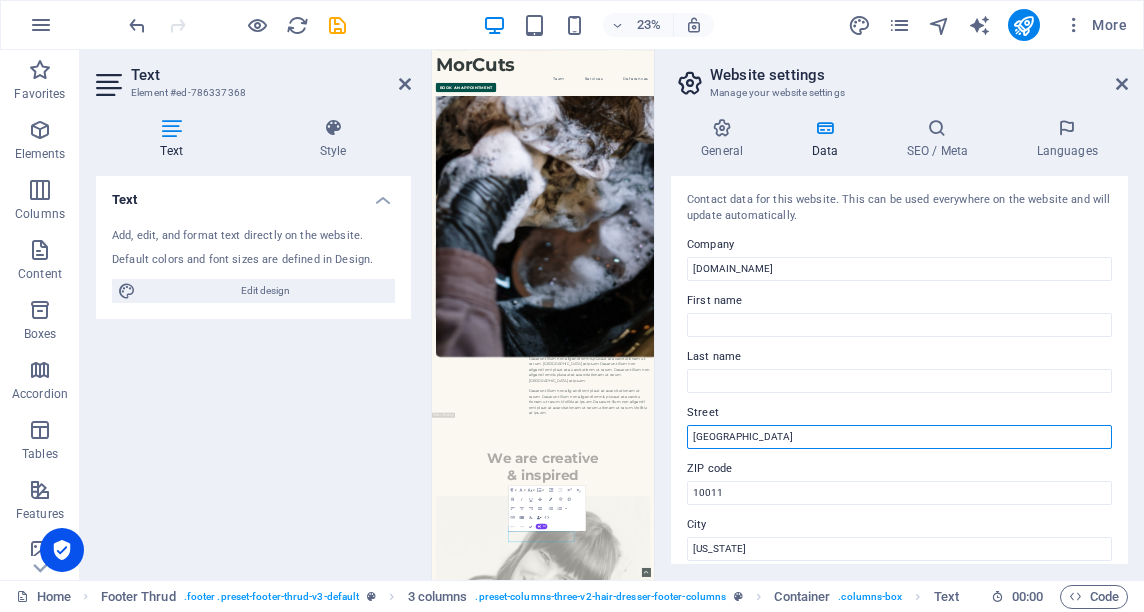 type on "101st Ave" 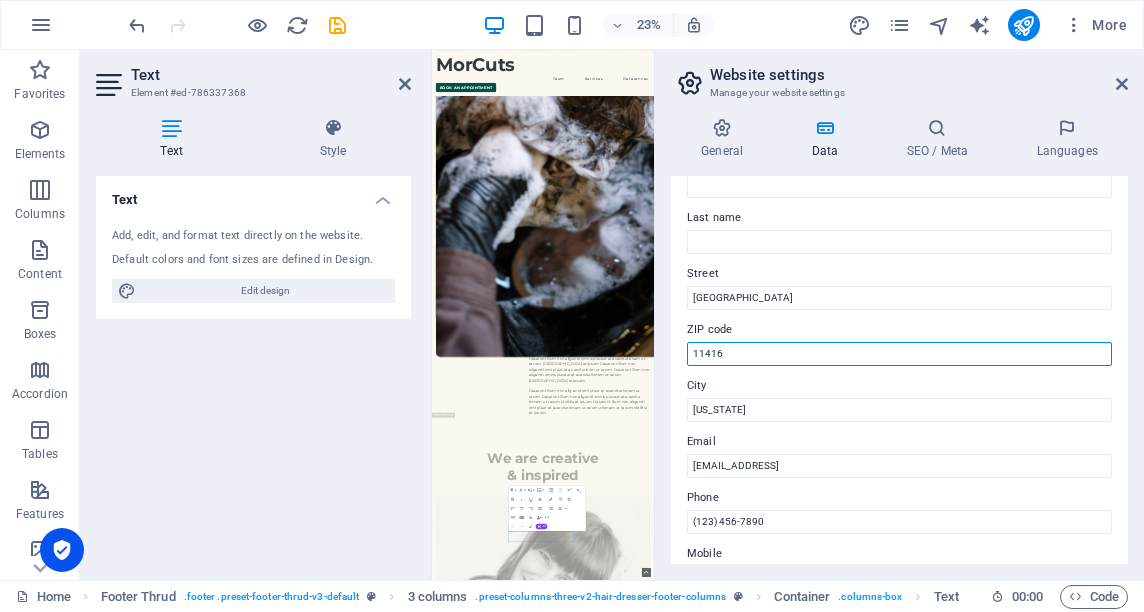 scroll, scrollTop: 140, scrollLeft: 0, axis: vertical 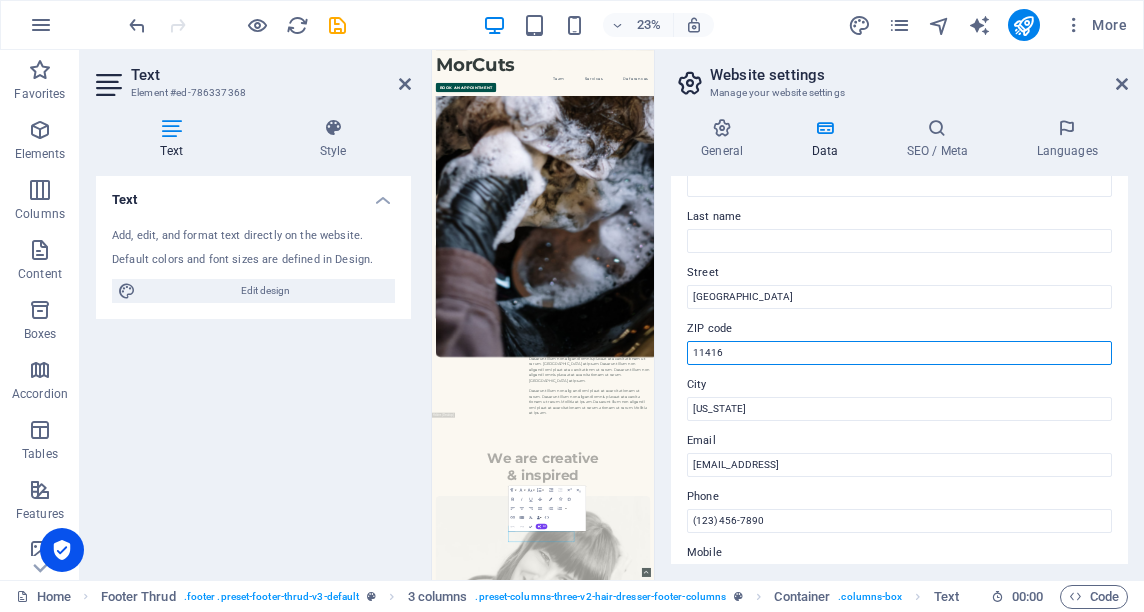type on "11416" 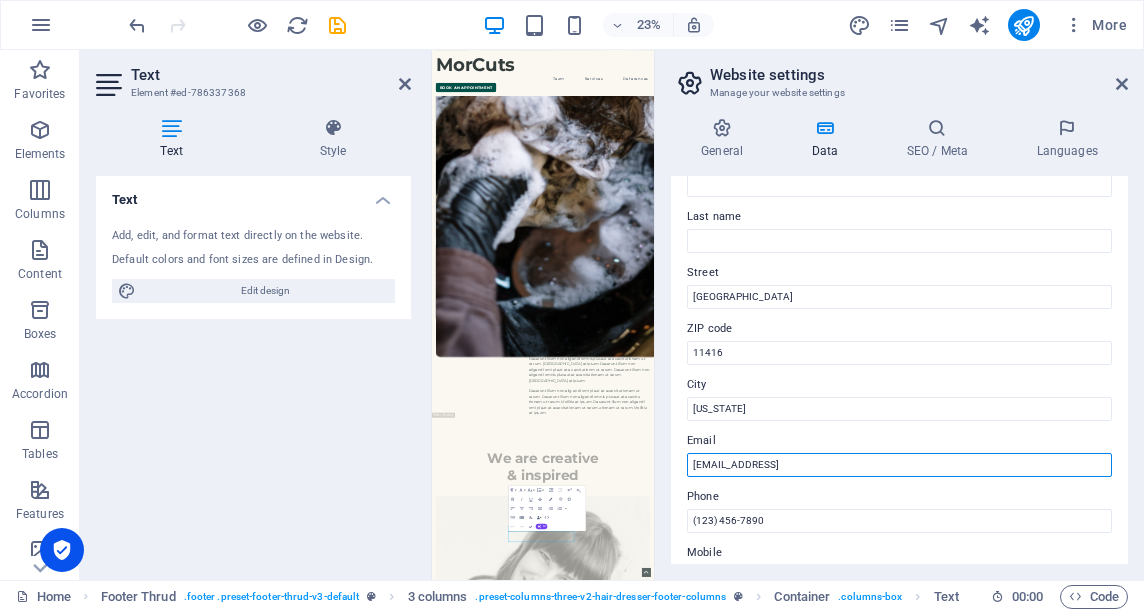 click on "f601ed79f885b8471ab631e764c8a8@cpanel.local" at bounding box center [899, 465] 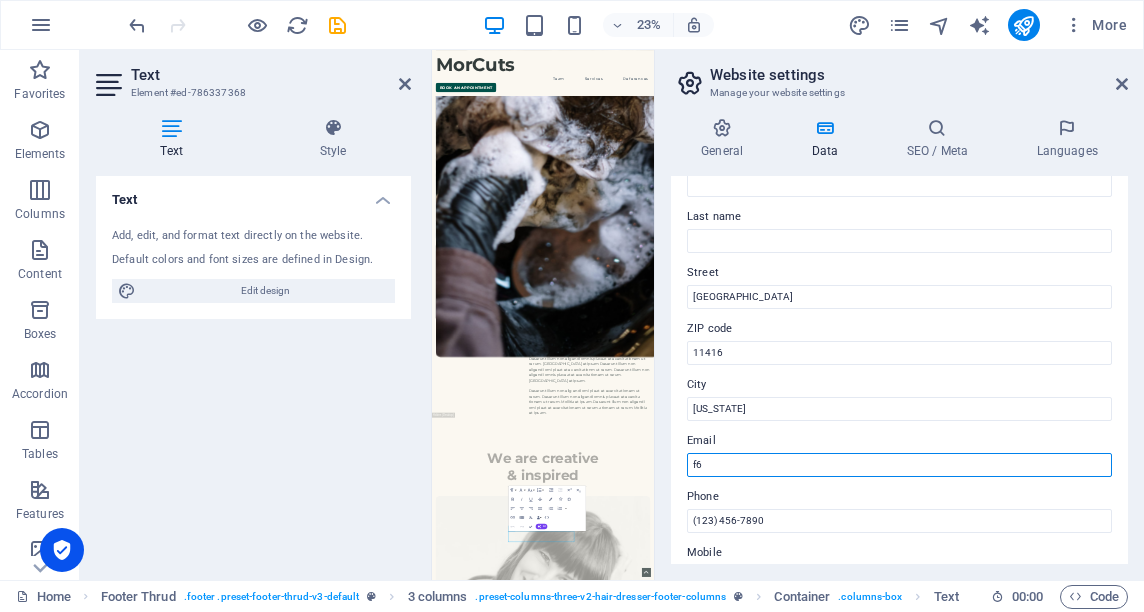 type on "f" 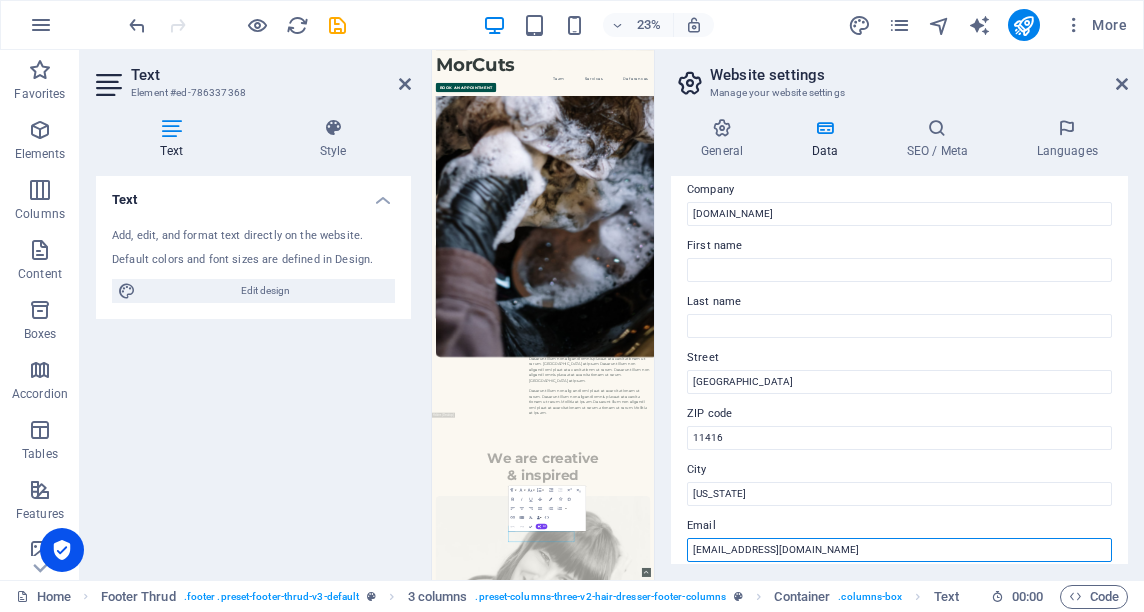 scroll, scrollTop: 0, scrollLeft: 0, axis: both 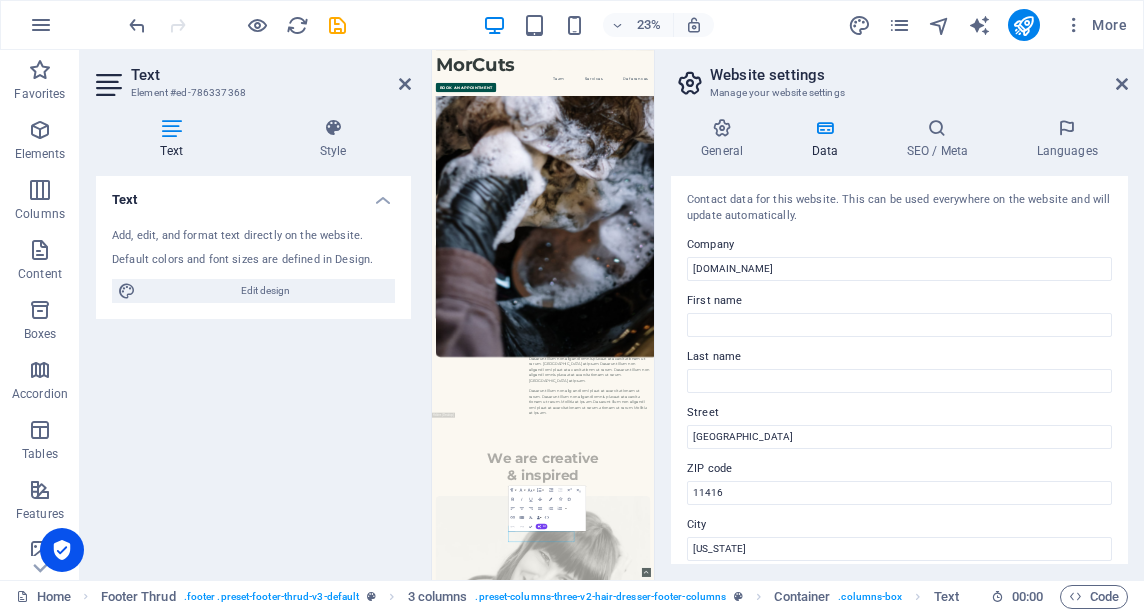 type on "[EMAIL_ADDRESS][DOMAIN_NAME]" 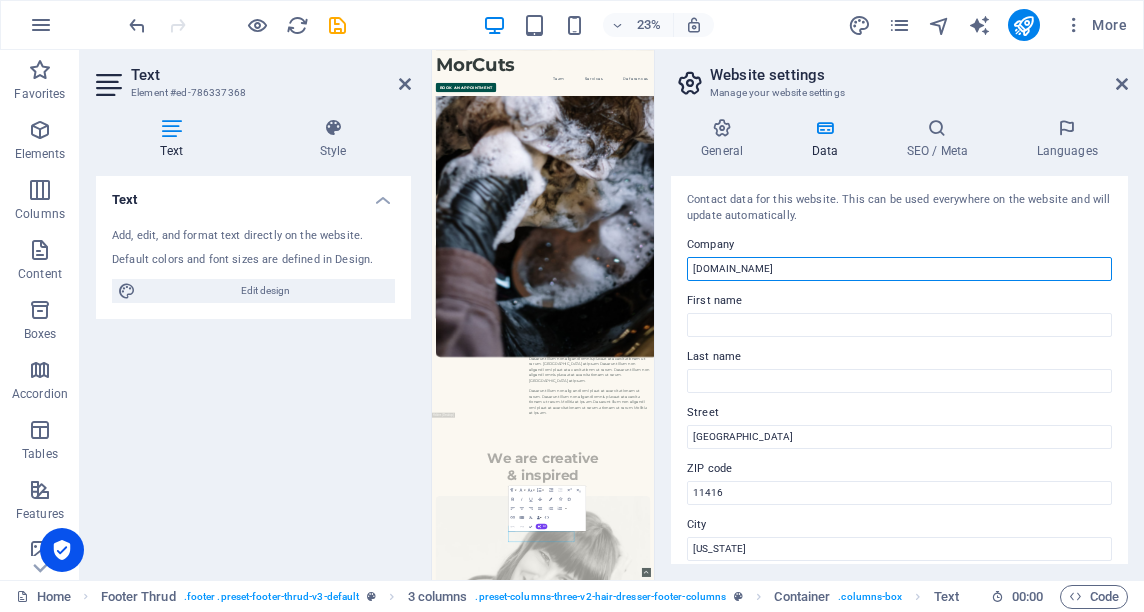 click on "morcuts.com" at bounding box center (899, 269) 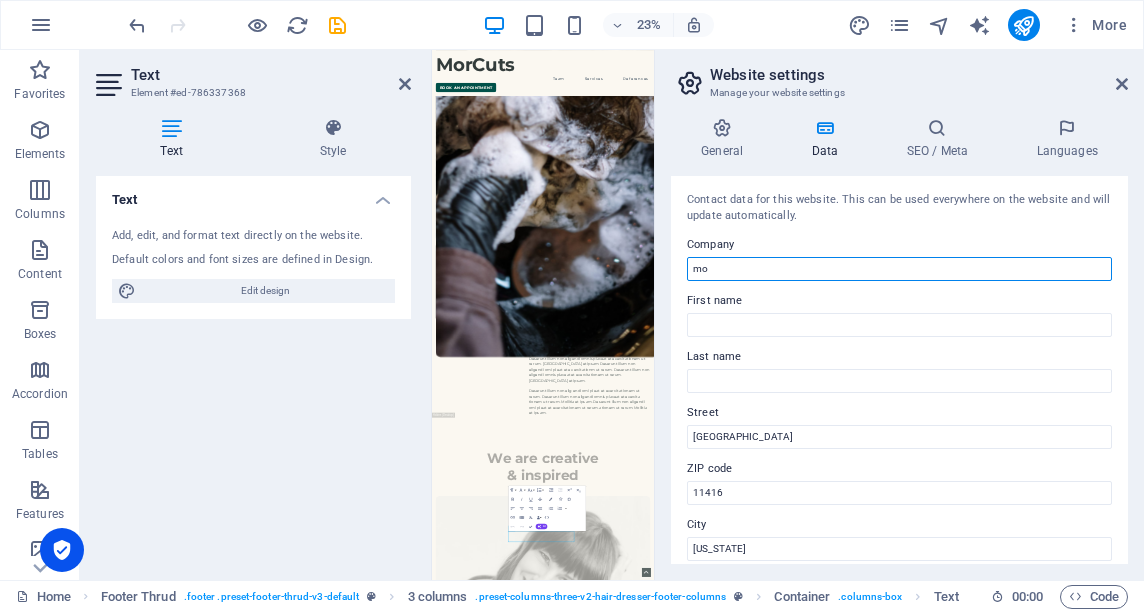 type on "m" 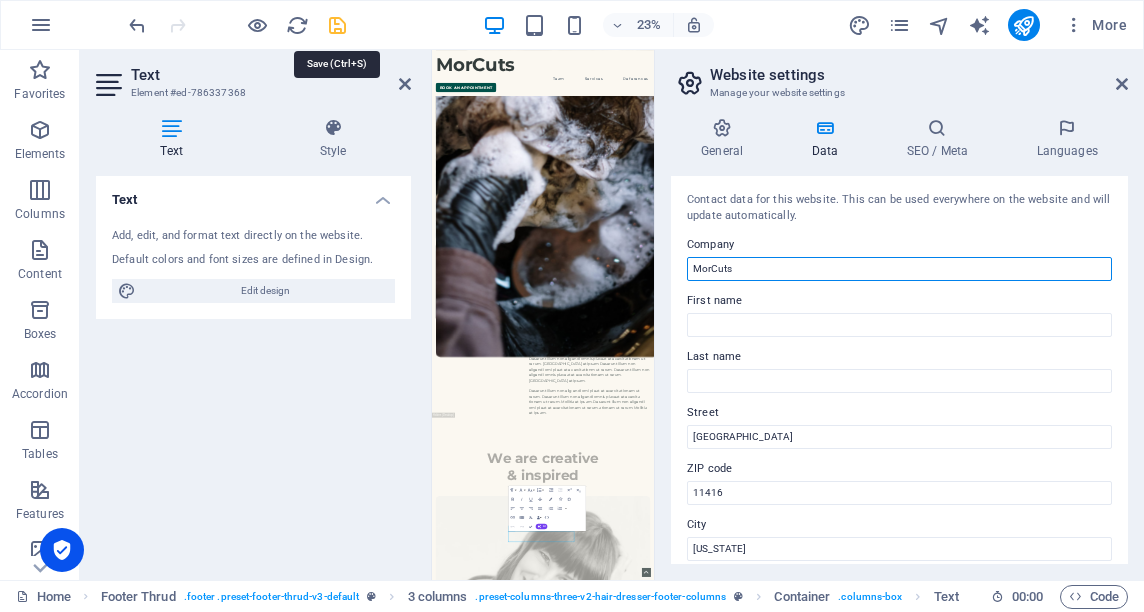 type on "MorCuts" 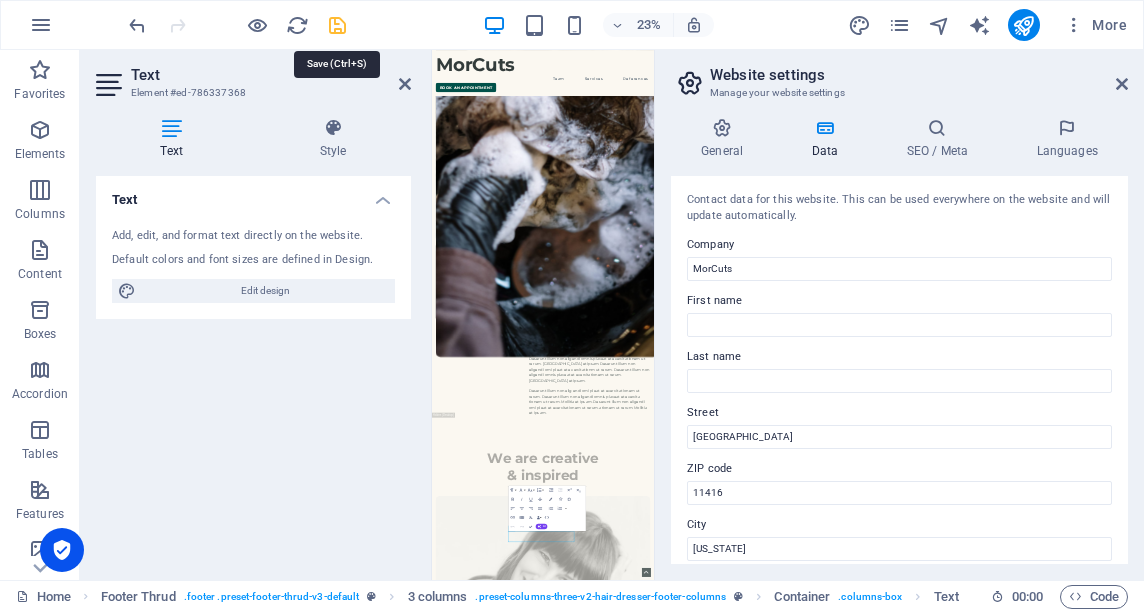 click at bounding box center [337, 25] 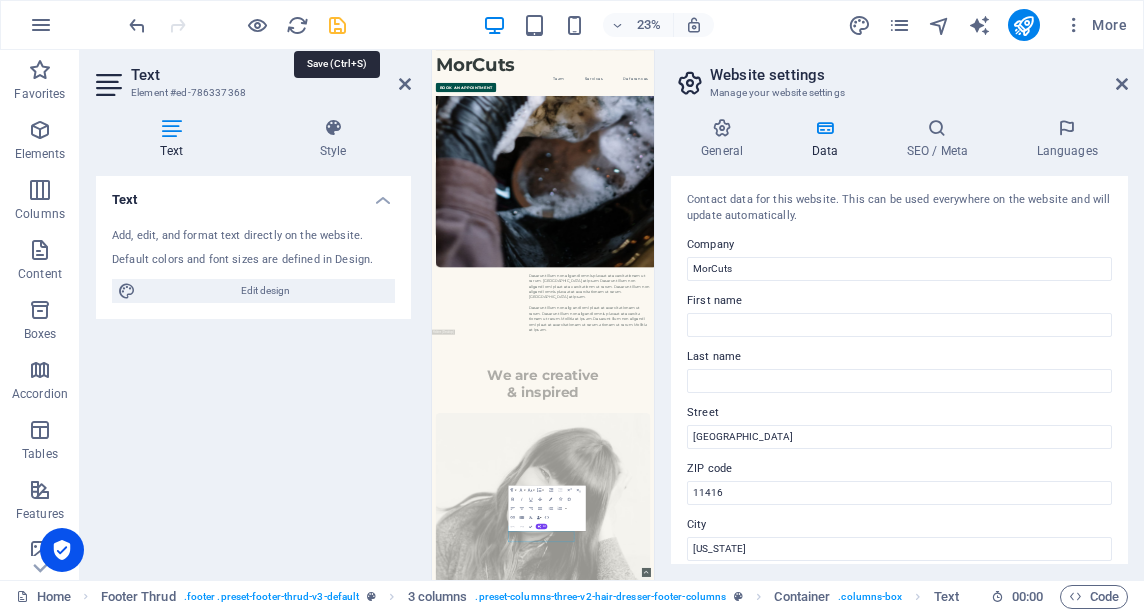 scroll, scrollTop: 8125, scrollLeft: 0, axis: vertical 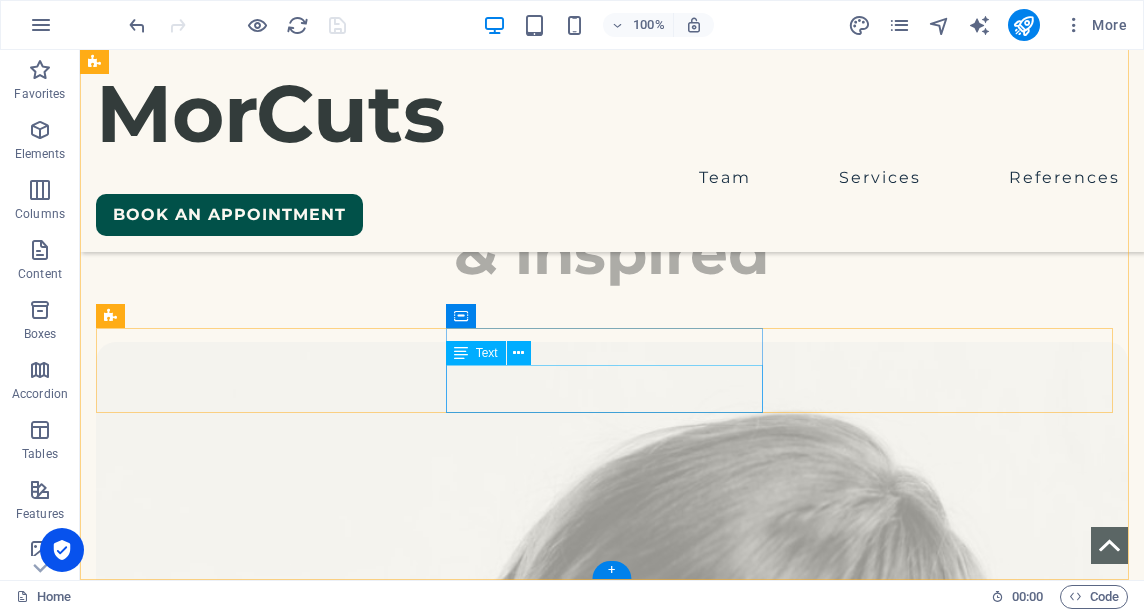 click on "11416" at bounding box center (207, 5950) 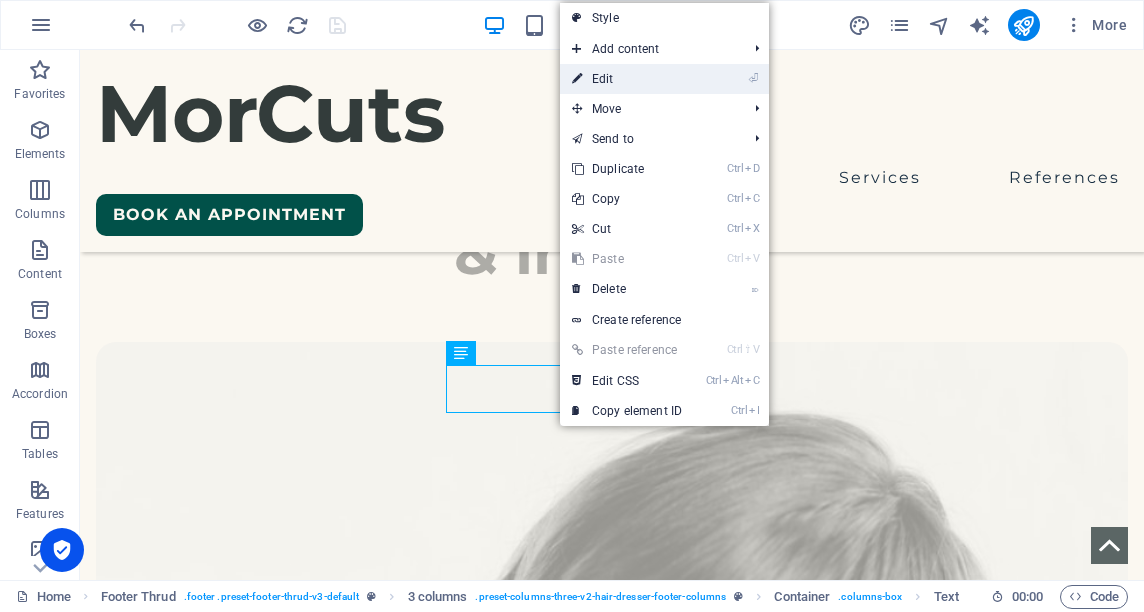 click on "⏎  Edit" at bounding box center (627, 79) 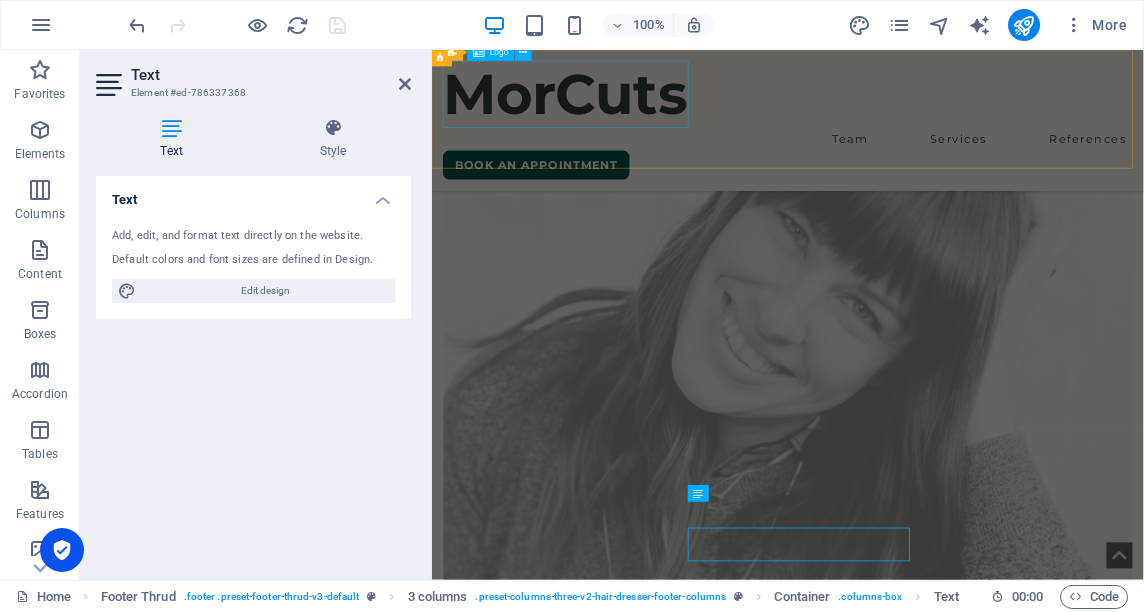 scroll, scrollTop: 8107, scrollLeft: 0, axis: vertical 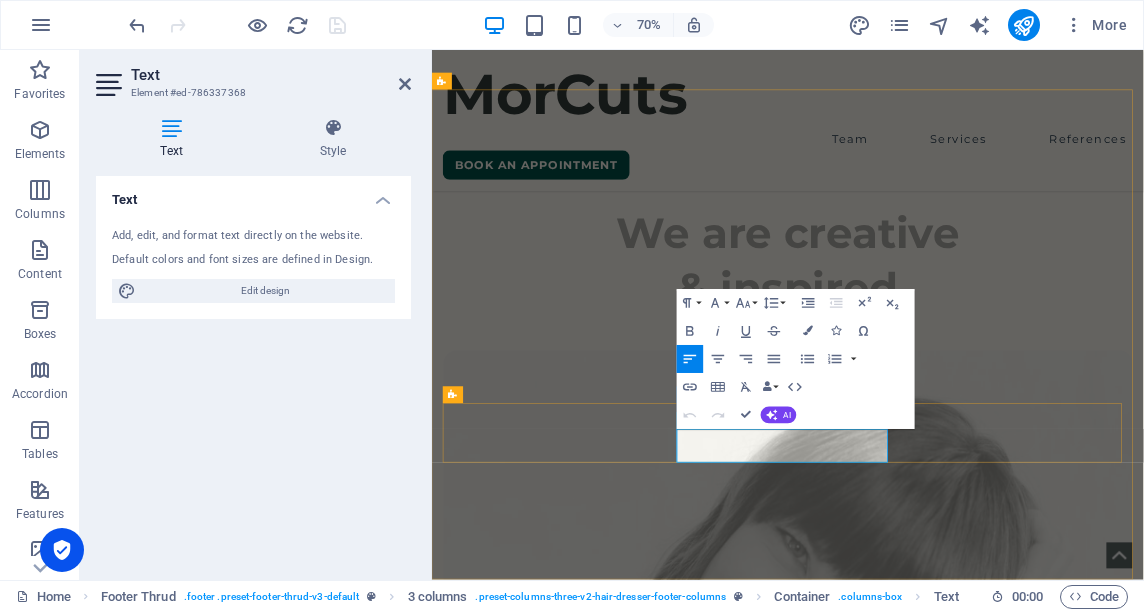click on "101st Ave" at bounding box center [533, 5920] 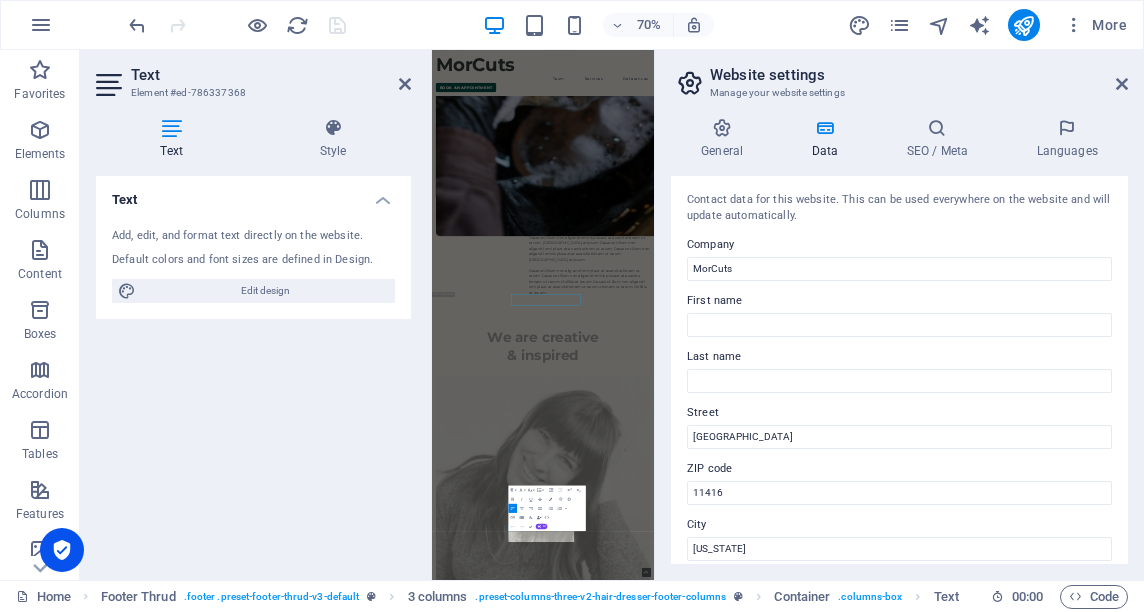 scroll, scrollTop: 7636, scrollLeft: 0, axis: vertical 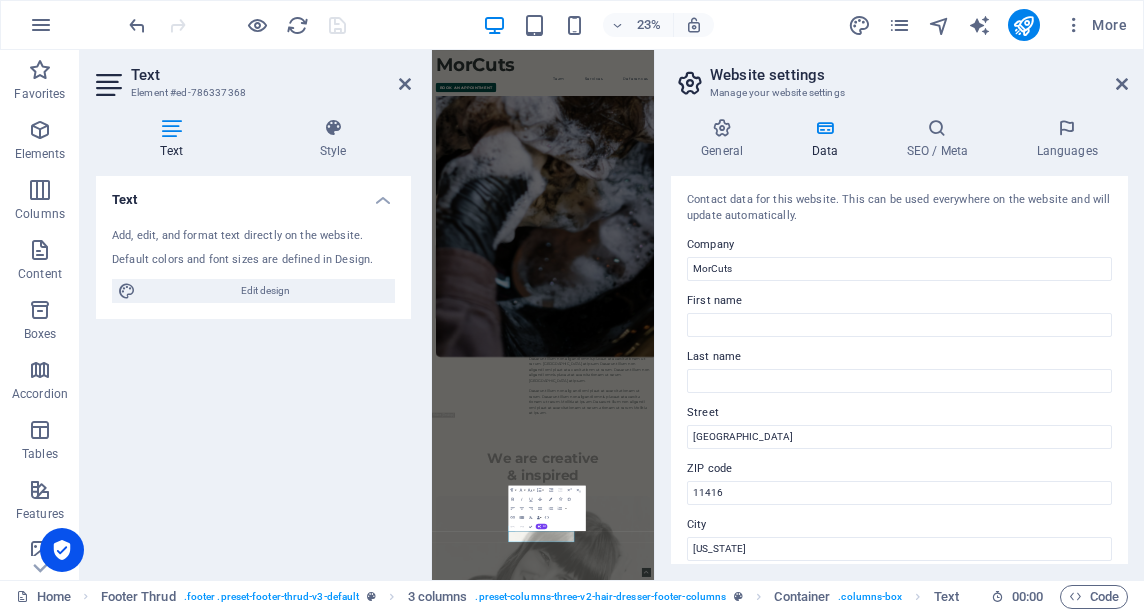 drag, startPoint x: 1121, startPoint y: 296, endPoint x: 1137, endPoint y: 362, distance: 67.911705 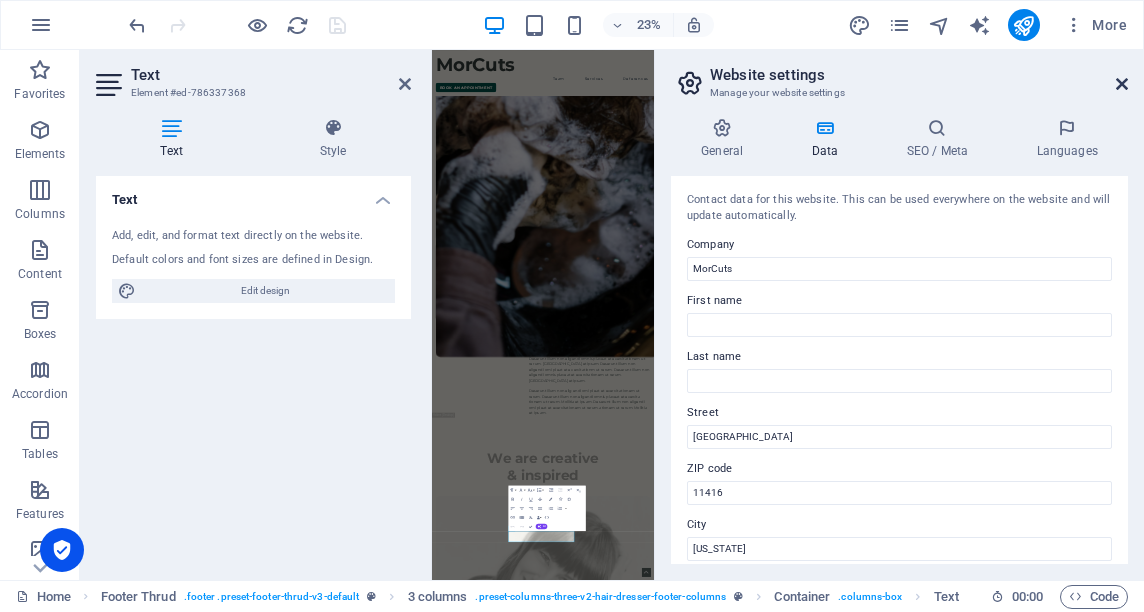 click at bounding box center (1122, 84) 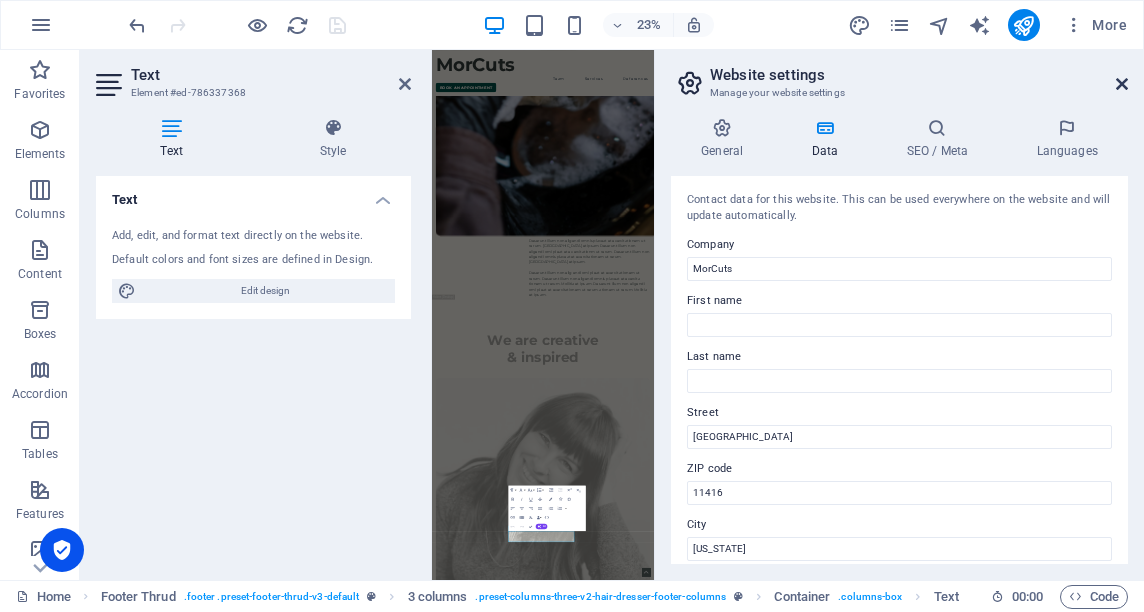 scroll, scrollTop: 8191, scrollLeft: 0, axis: vertical 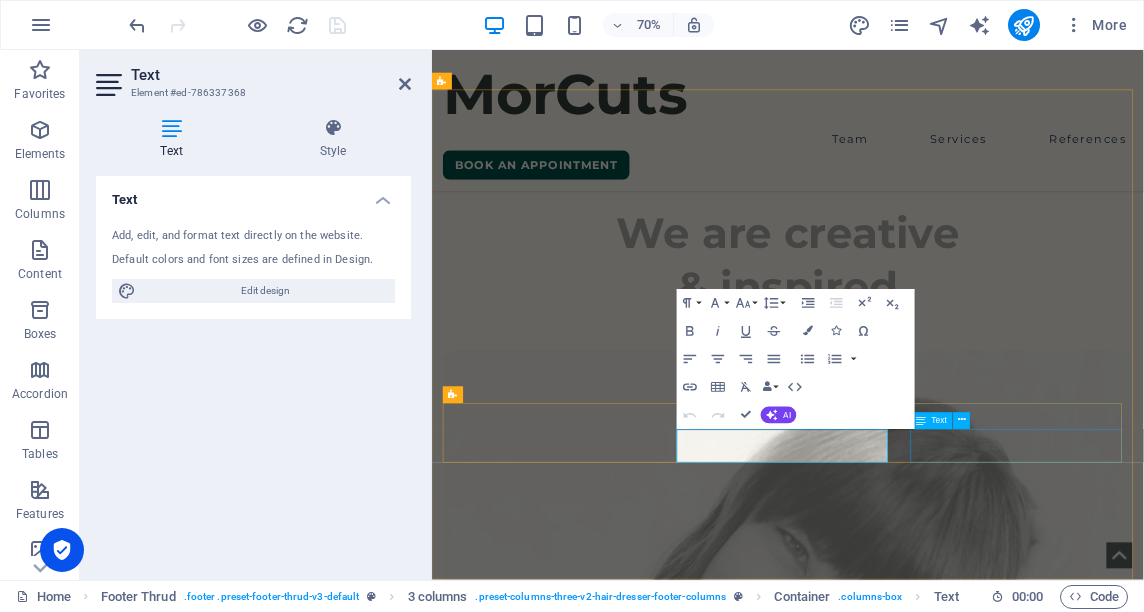 click on "96-02 101st Ave, Ozone Park/NY, 11416" at bounding box center (601, 6046) 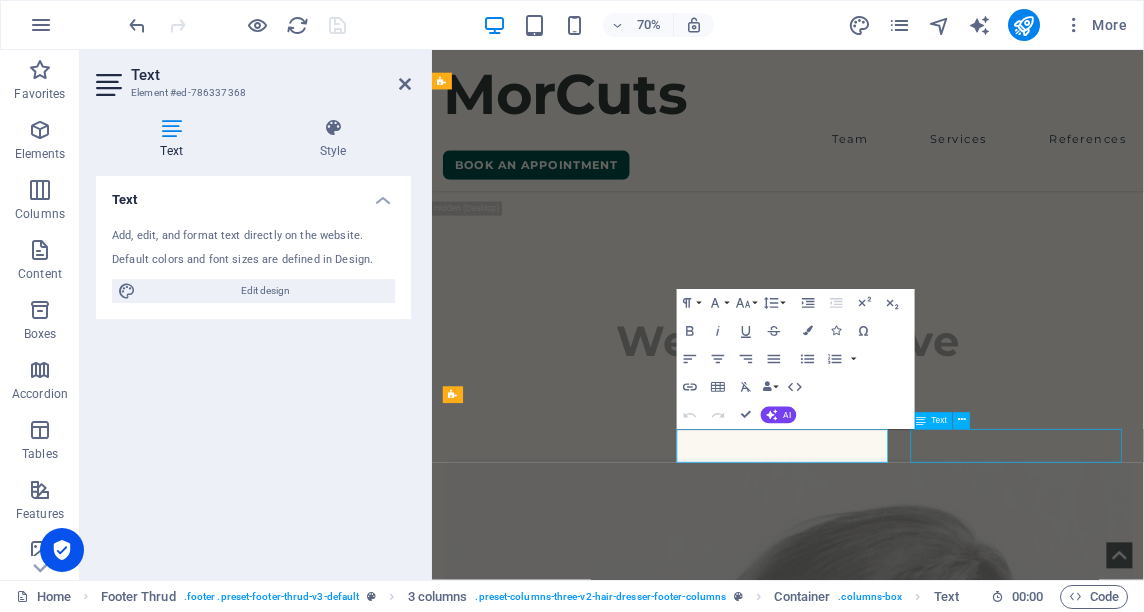 scroll, scrollTop: 8535, scrollLeft: 0, axis: vertical 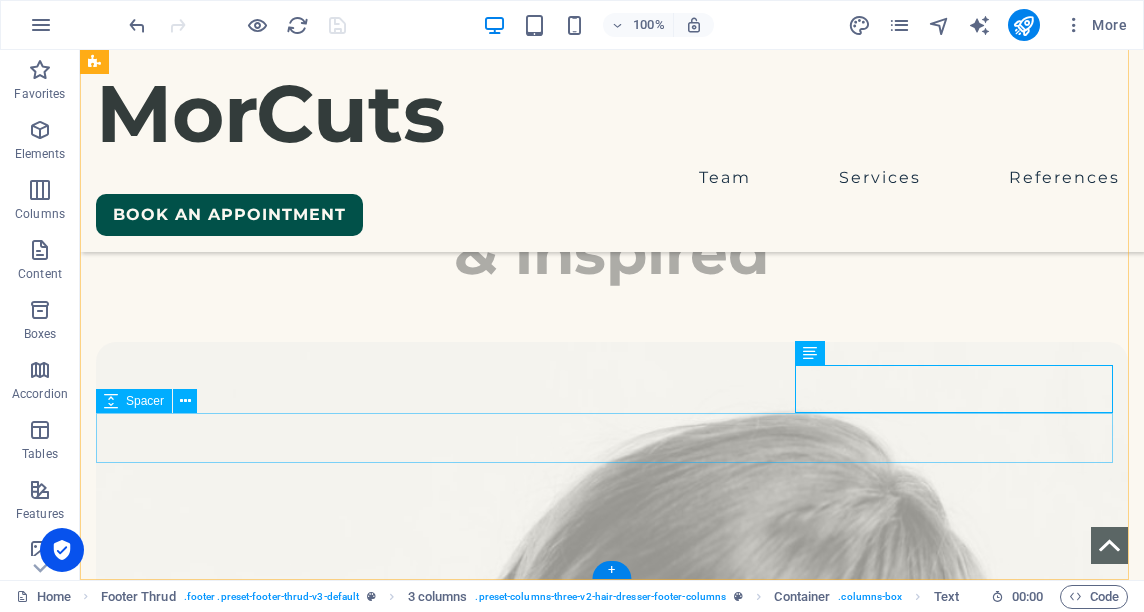 click at bounding box center [612, 6113] 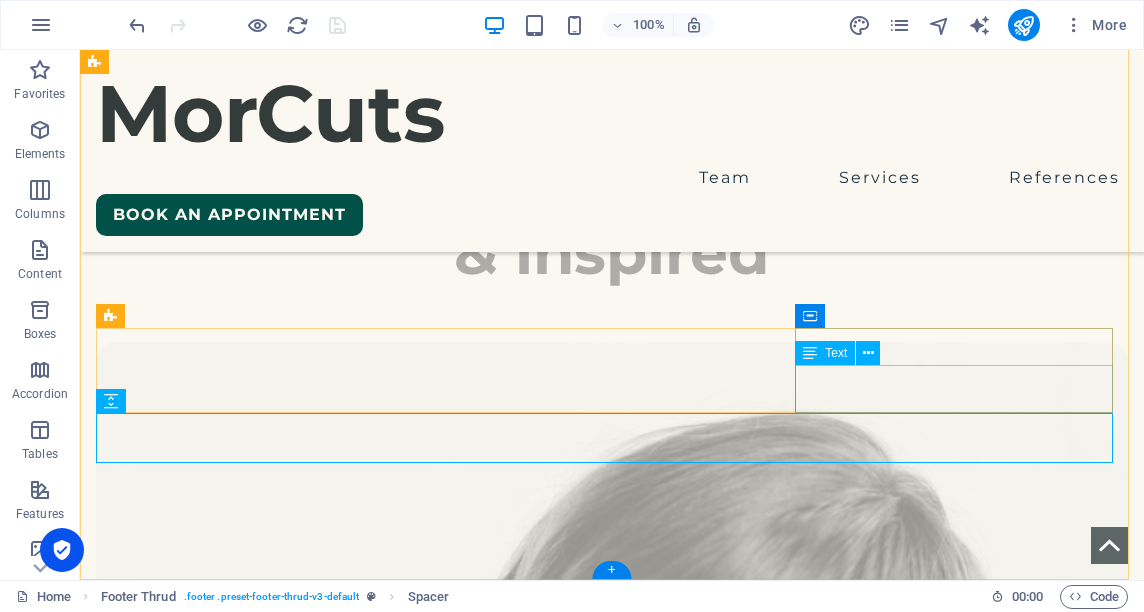 click on "96-02 101st Ave, Ozone Park/NY, 11416" at bounding box center [257, 6052] 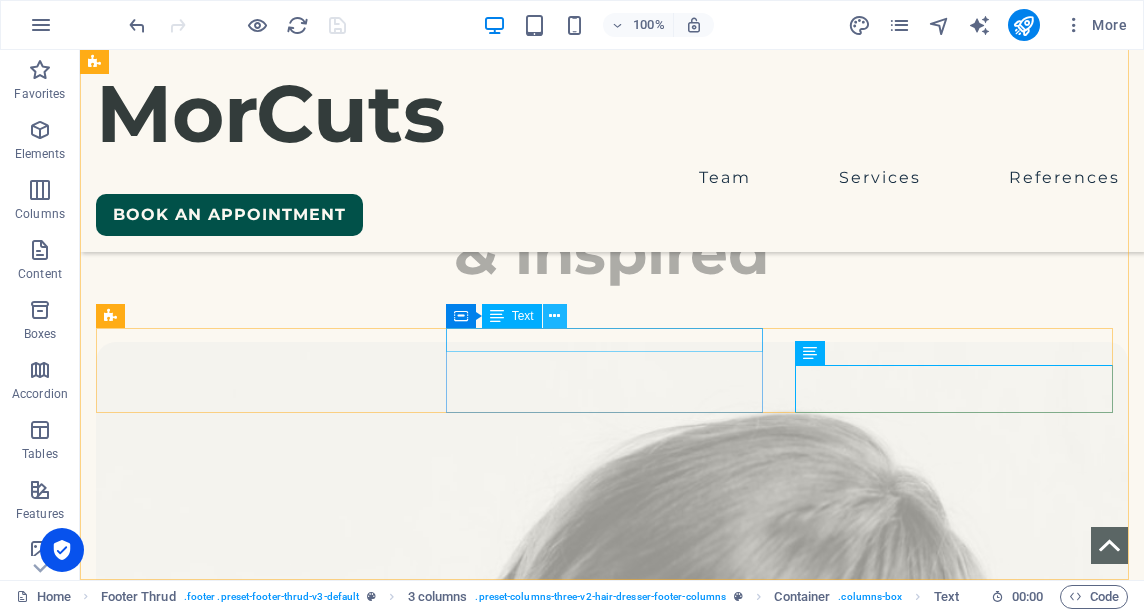 click at bounding box center [555, 316] 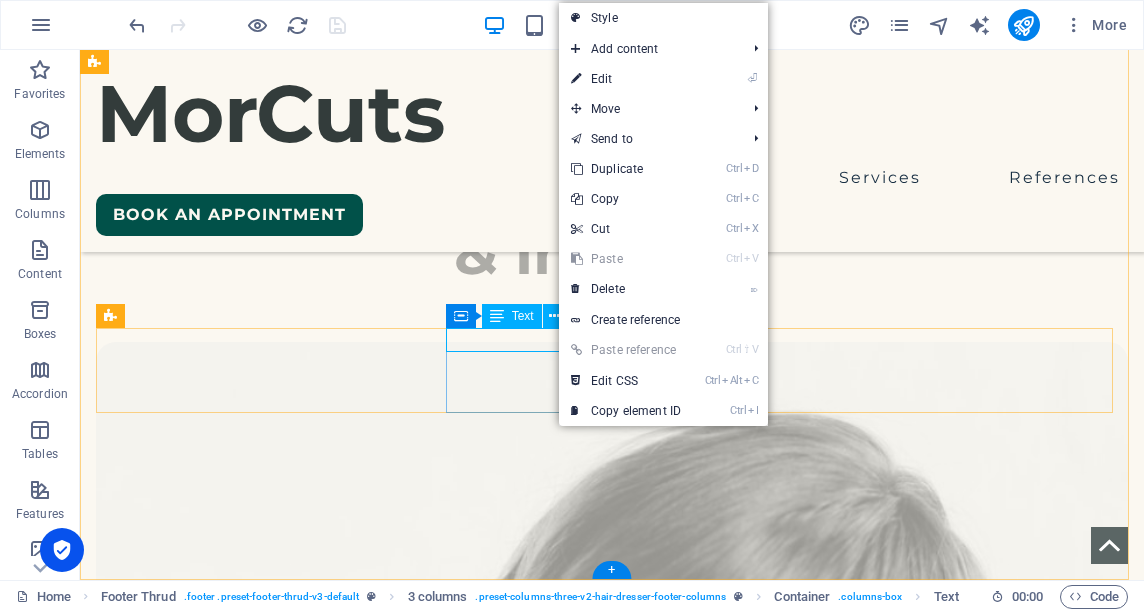 click on "MANHATTAN" at bounding box center (257, 5890) 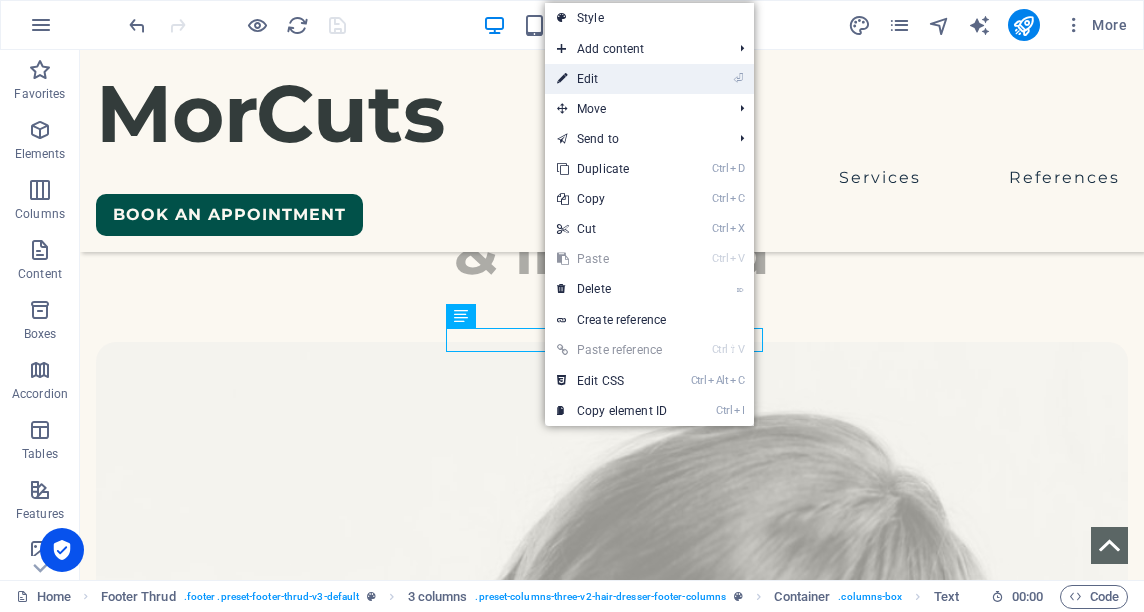 click on "⏎  Edit" at bounding box center [612, 79] 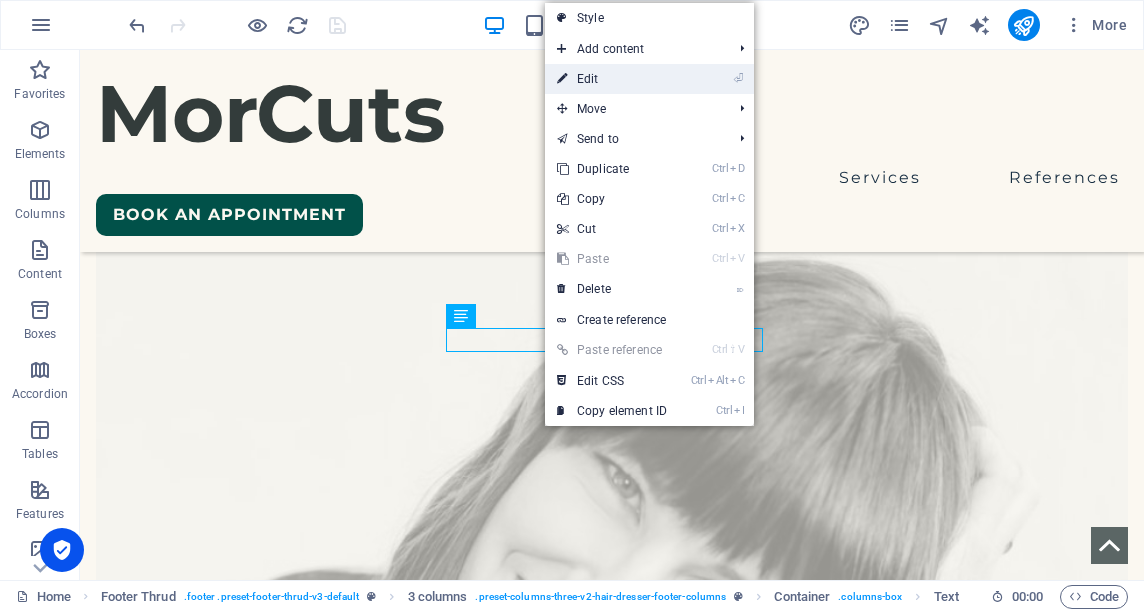 scroll, scrollTop: 8107, scrollLeft: 0, axis: vertical 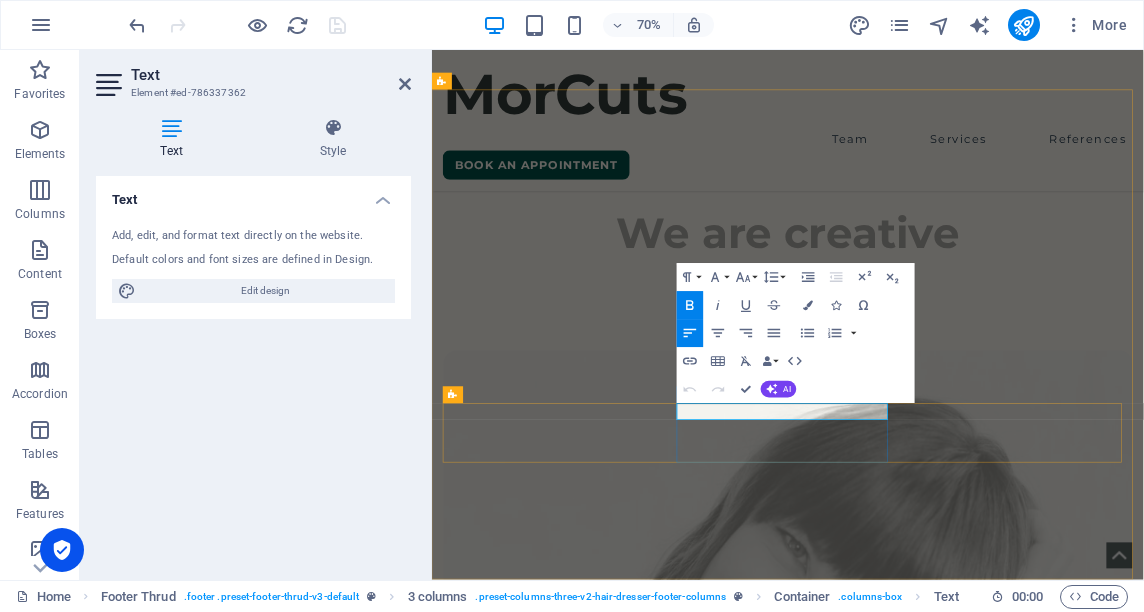 click on "MANHATTAN" at bounding box center (528, 5884) 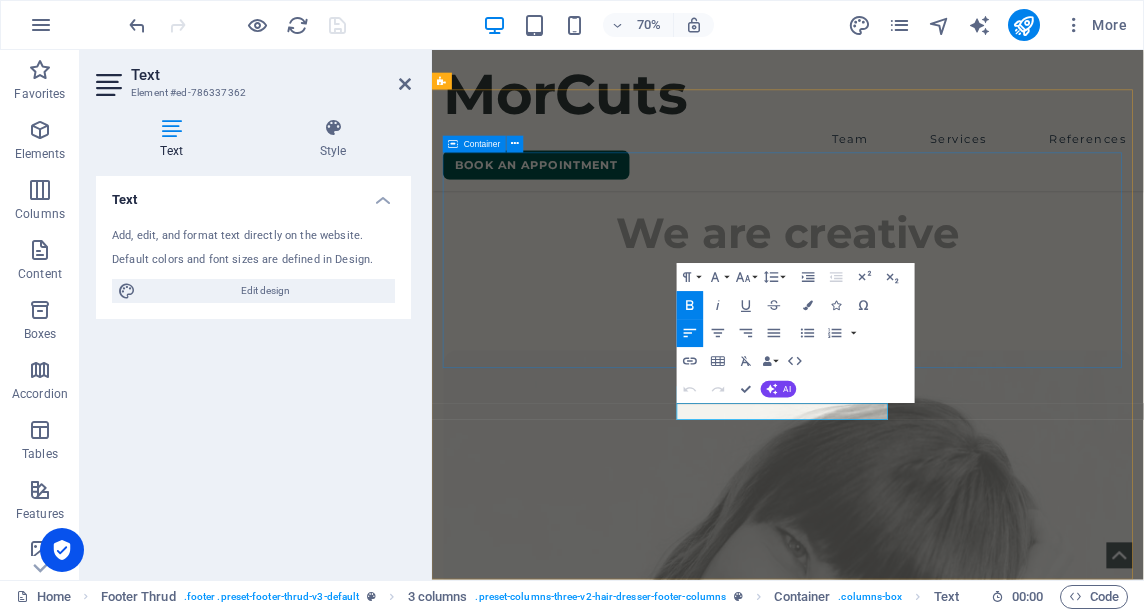 type 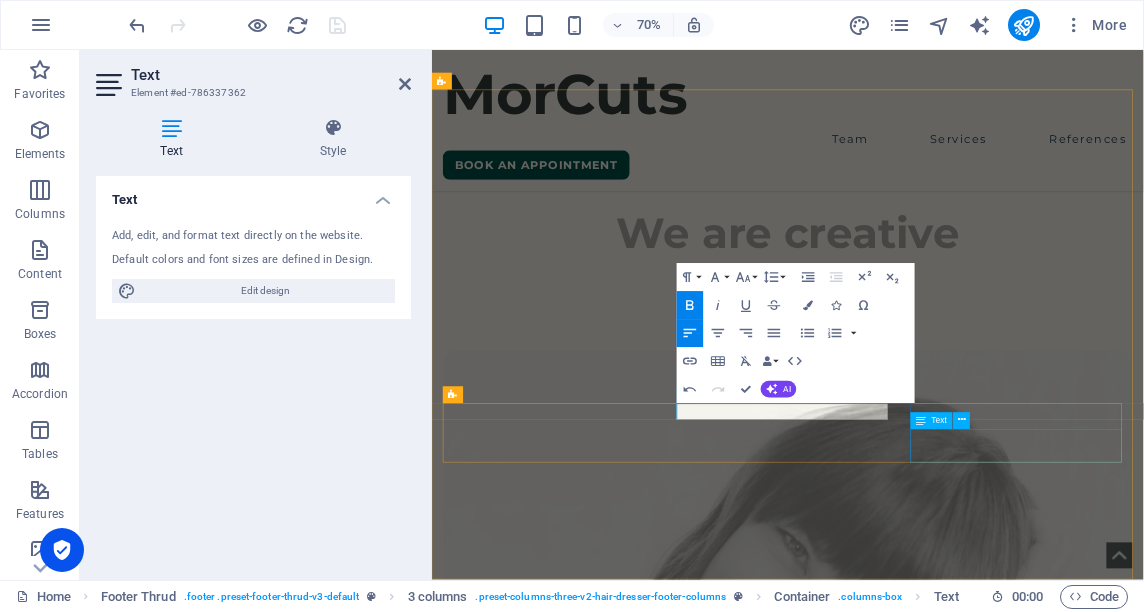 click on "96-02 101st Ave, Ozone Park/NY, 11416" at bounding box center [601, 6046] 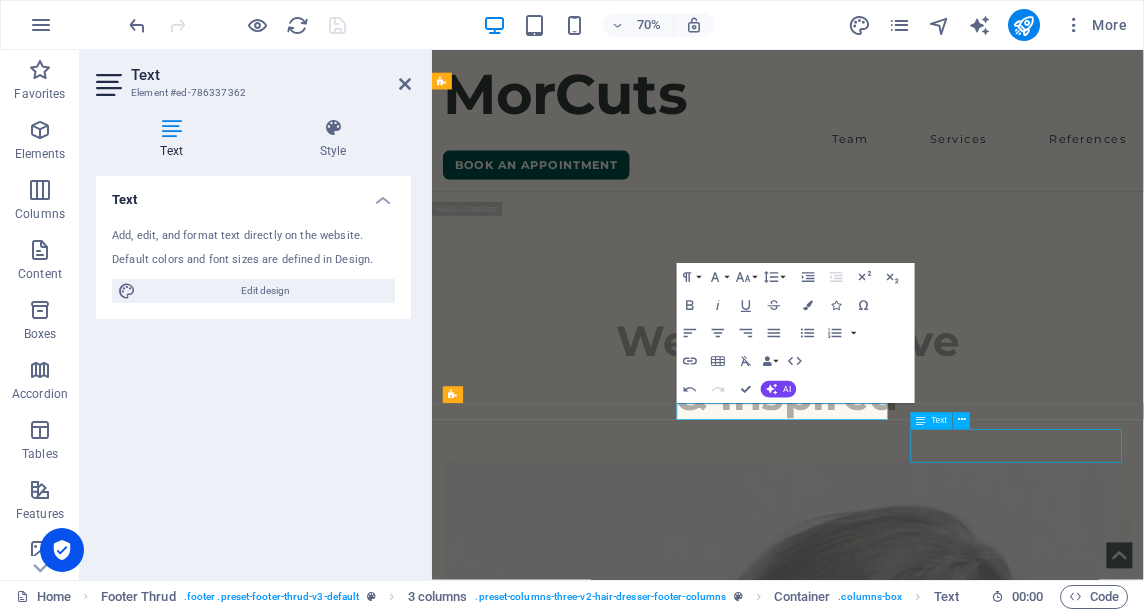scroll, scrollTop: 8535, scrollLeft: 0, axis: vertical 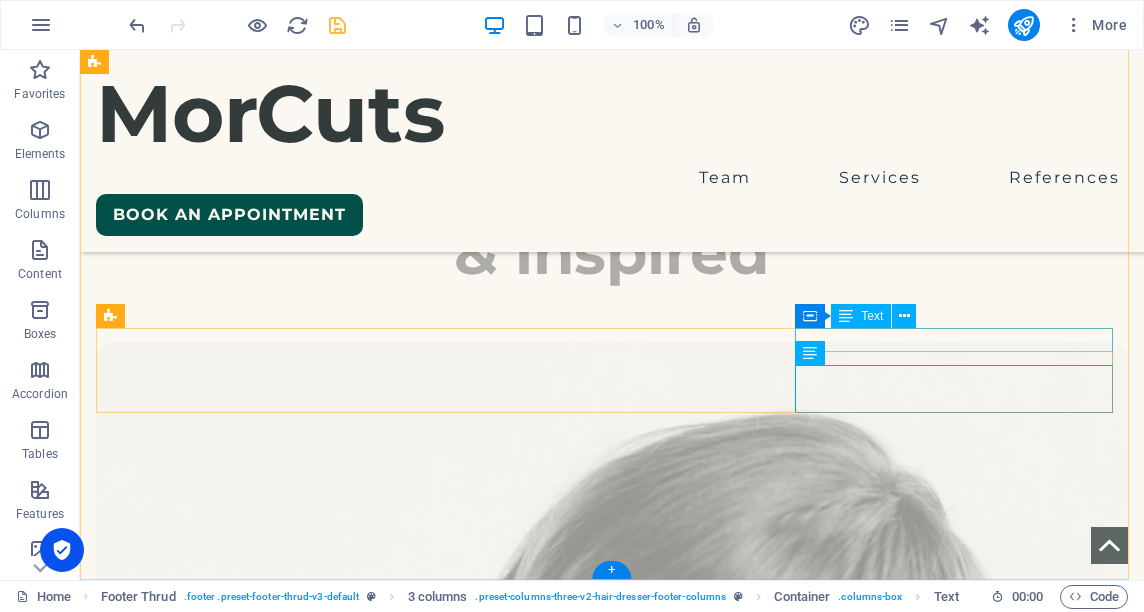 click on "QUEENS" at bounding box center [257, 5991] 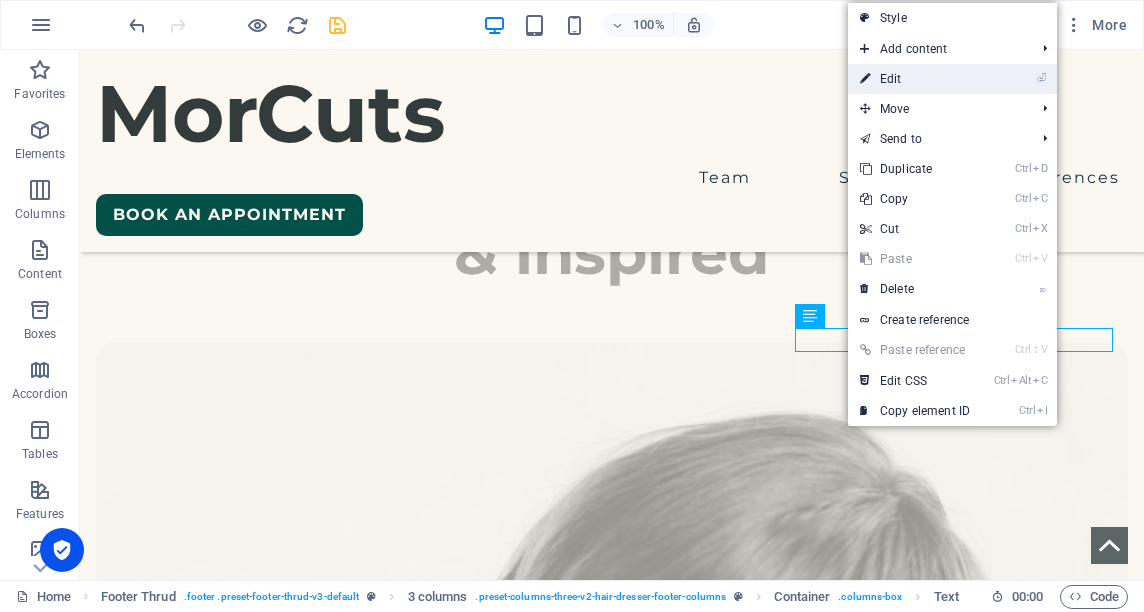 click on "⏎  Edit" at bounding box center (915, 79) 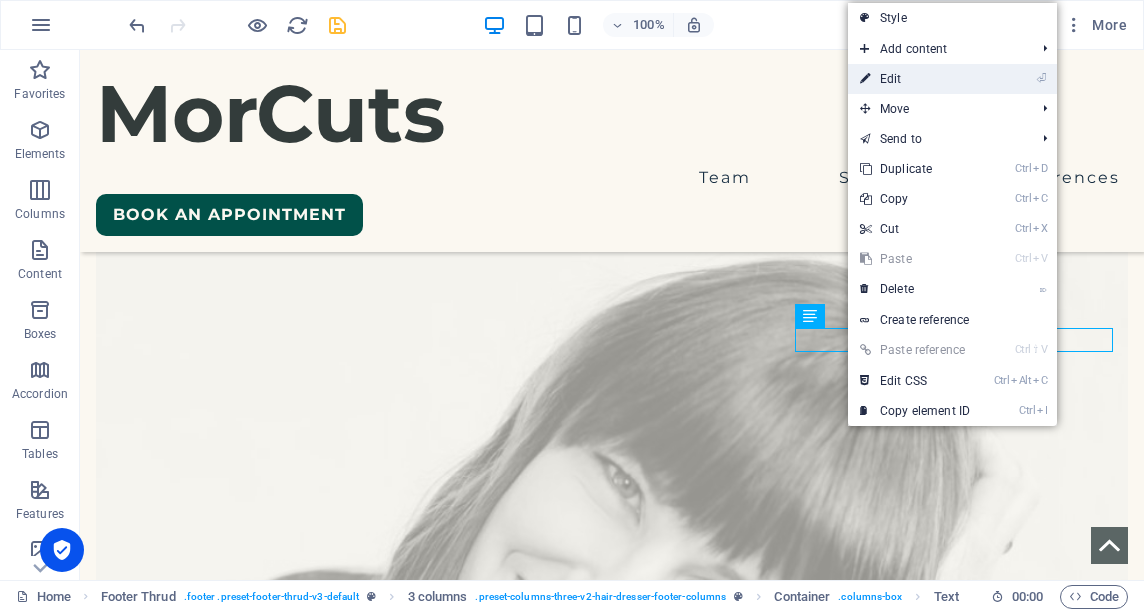 scroll, scrollTop: 8107, scrollLeft: 0, axis: vertical 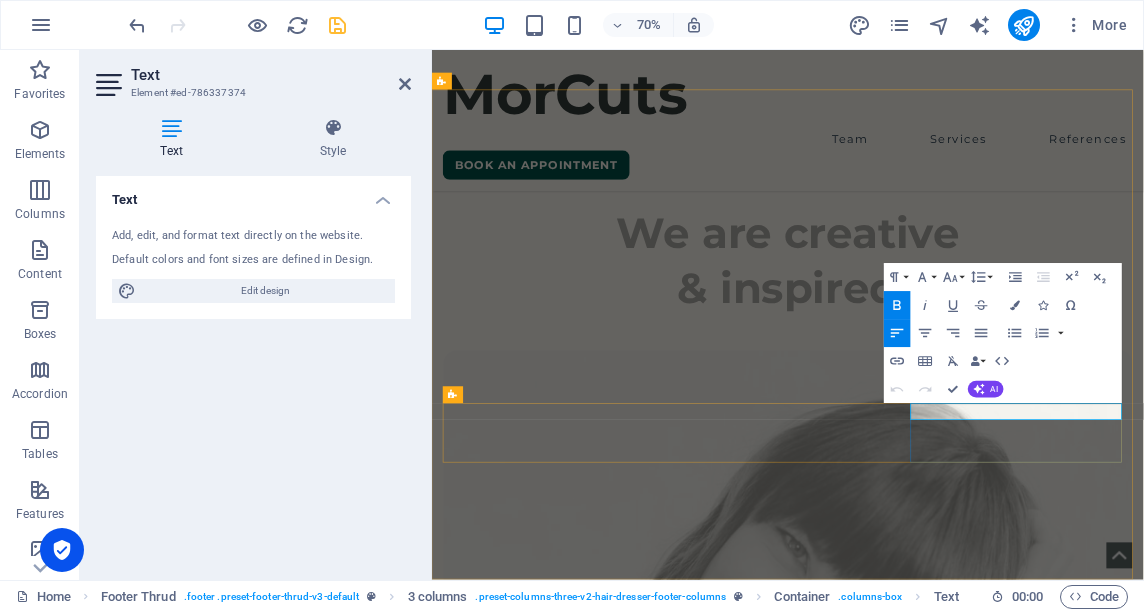 click on "QUEENS" at bounding box center [478, 5985] 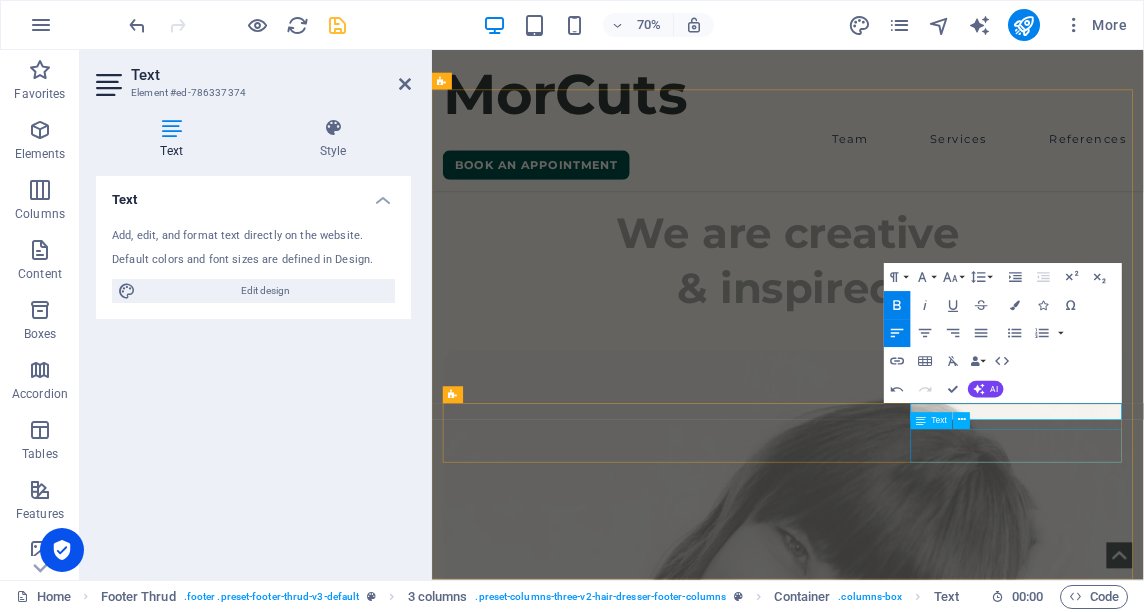 click on "96-02 101st Ave, Ozone Park/NY, 11416" at bounding box center [601, 6046] 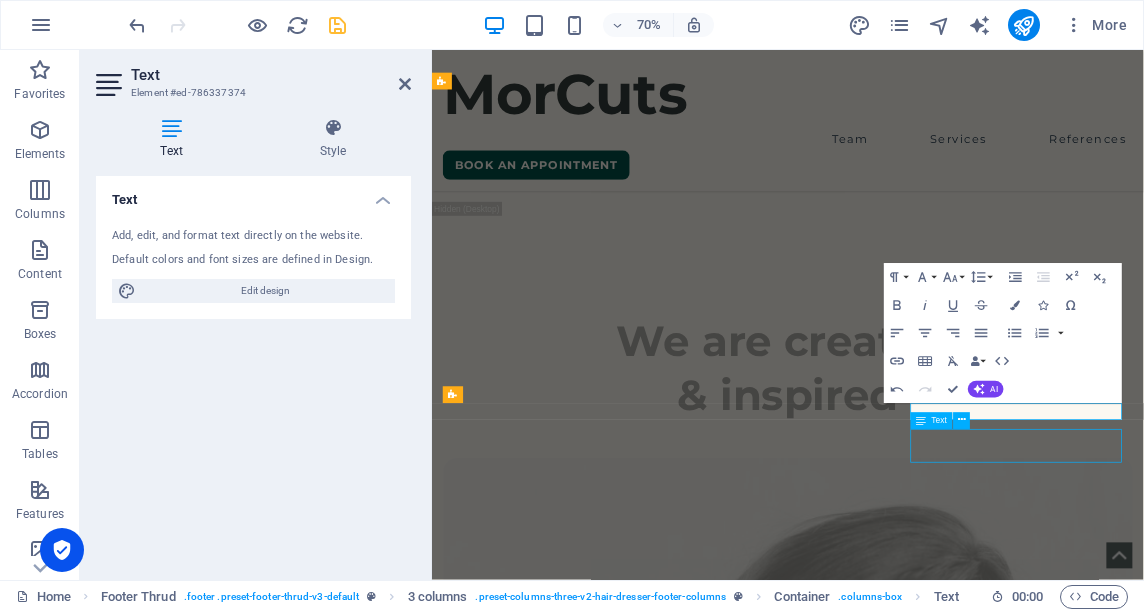 scroll, scrollTop: 8535, scrollLeft: 0, axis: vertical 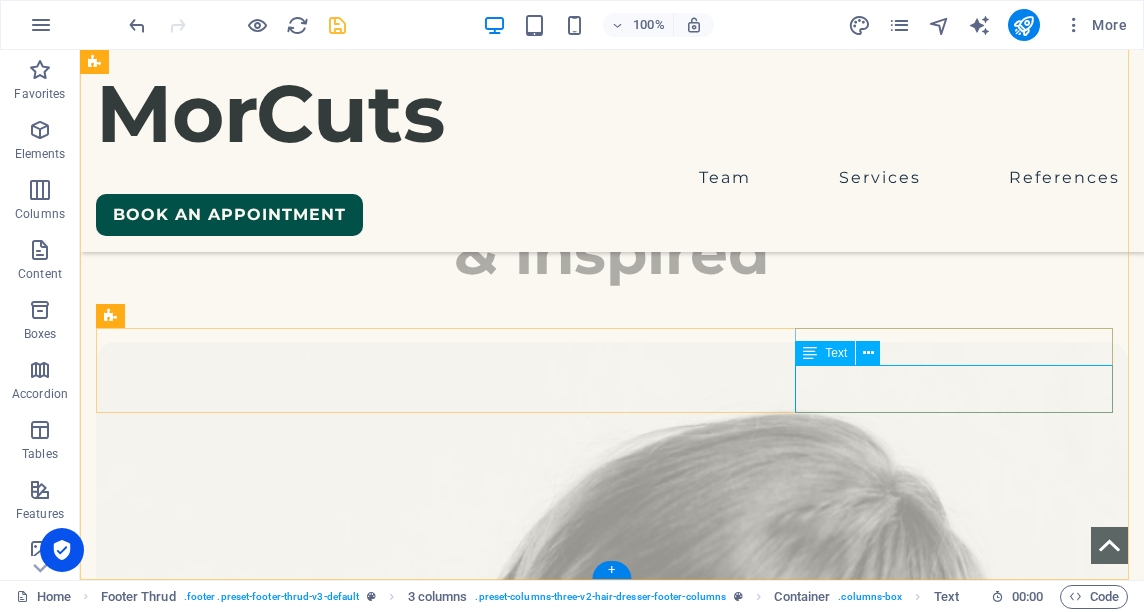 click on "96-02 101st Ave, Ozone Park/NY, 11416" at bounding box center [257, 6052] 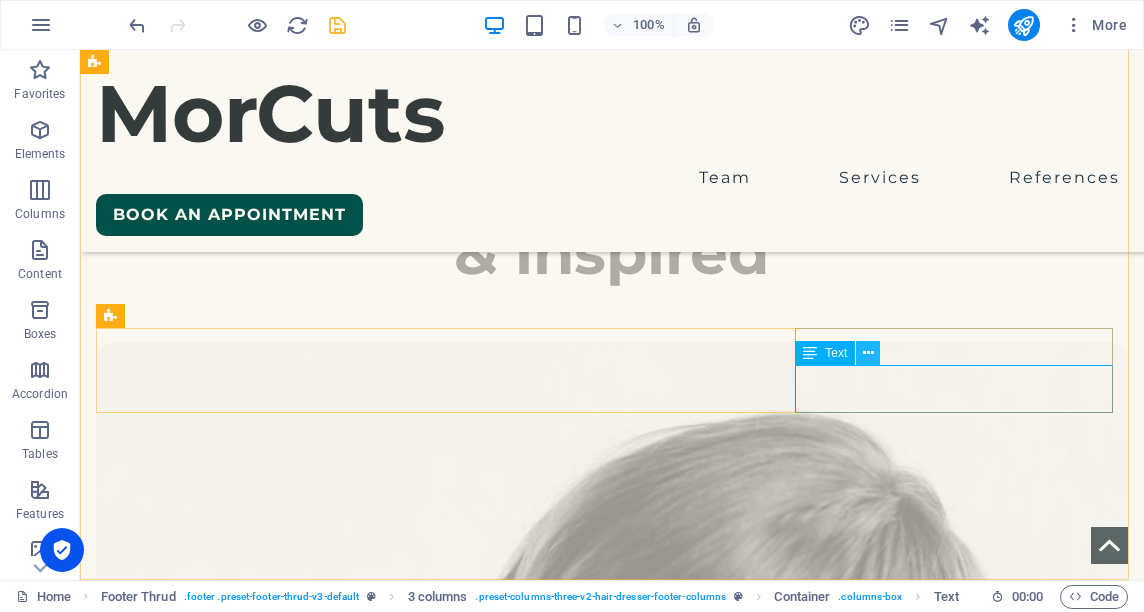 click at bounding box center (868, 353) 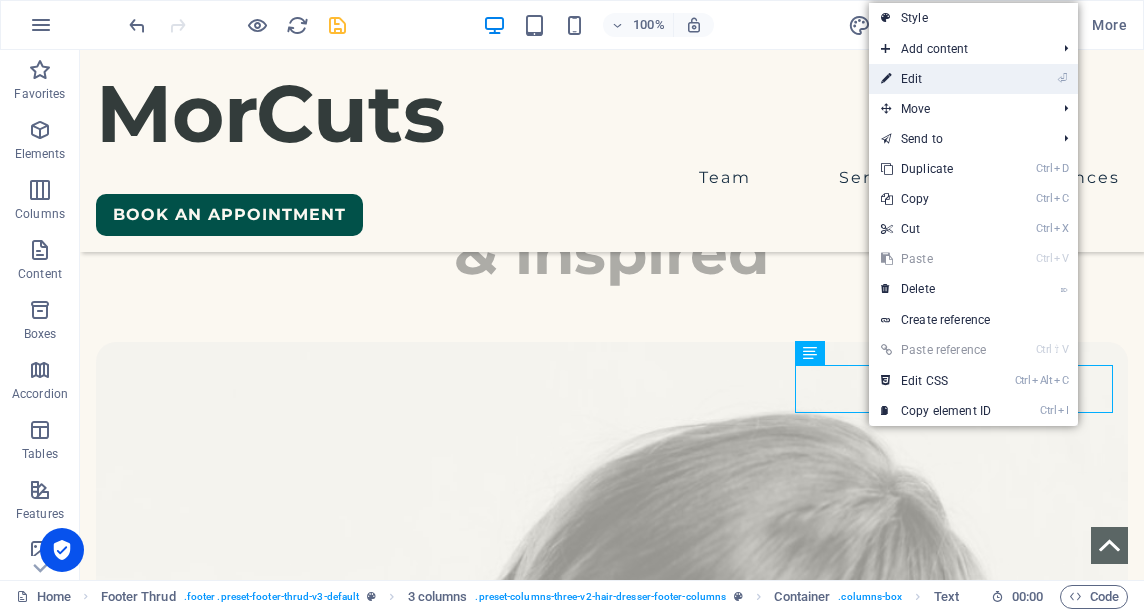 click on "⏎  Edit" at bounding box center (936, 79) 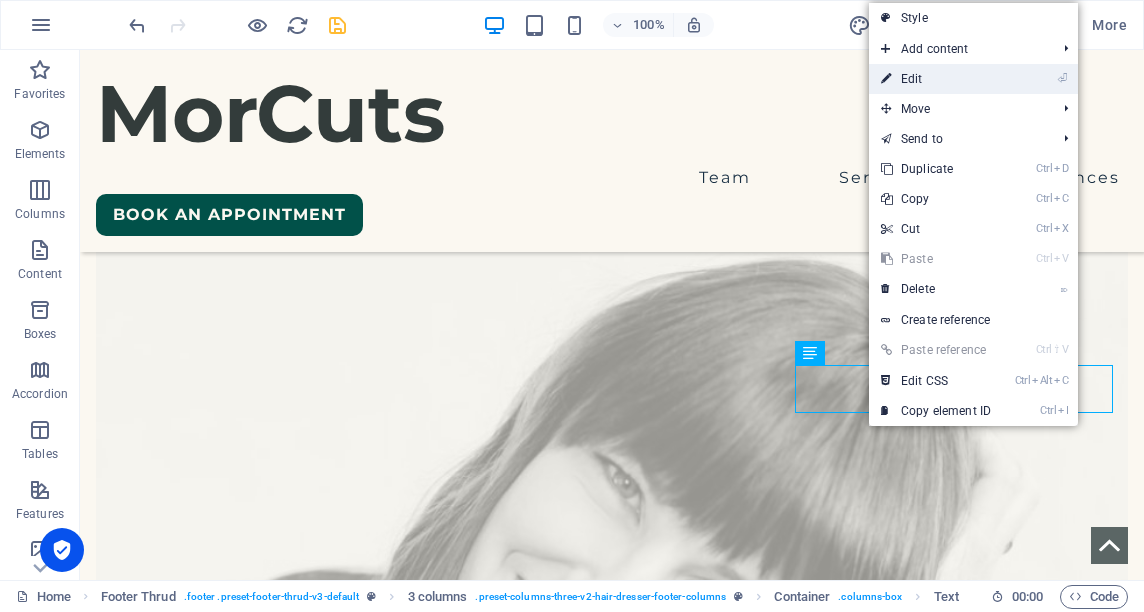 scroll, scrollTop: 8107, scrollLeft: 0, axis: vertical 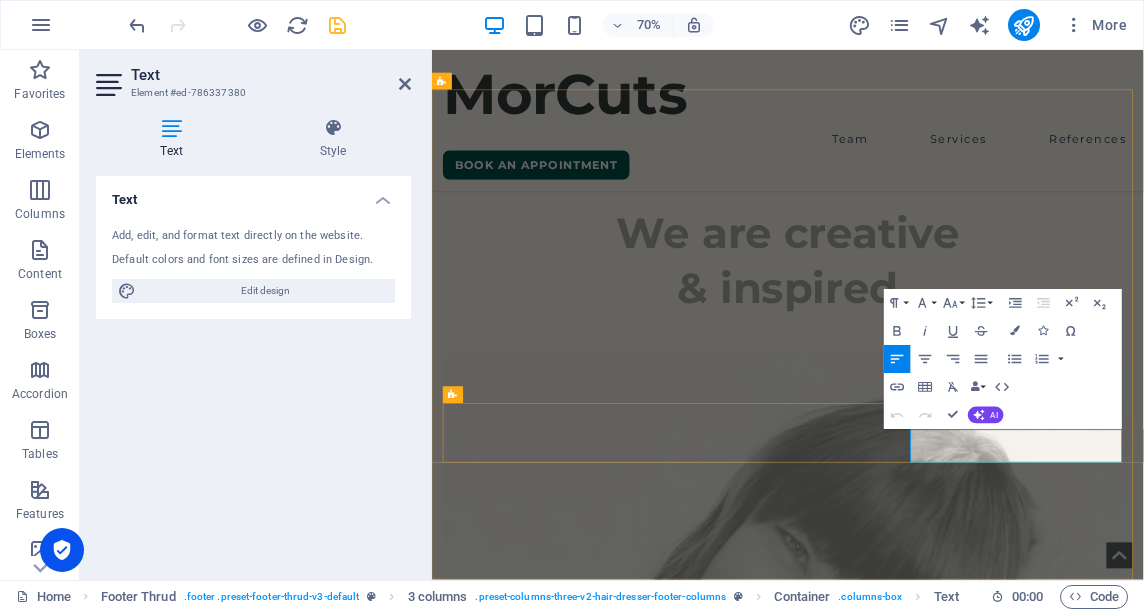 click on "96-02 101st Ave," at bounding box center [528, 6021] 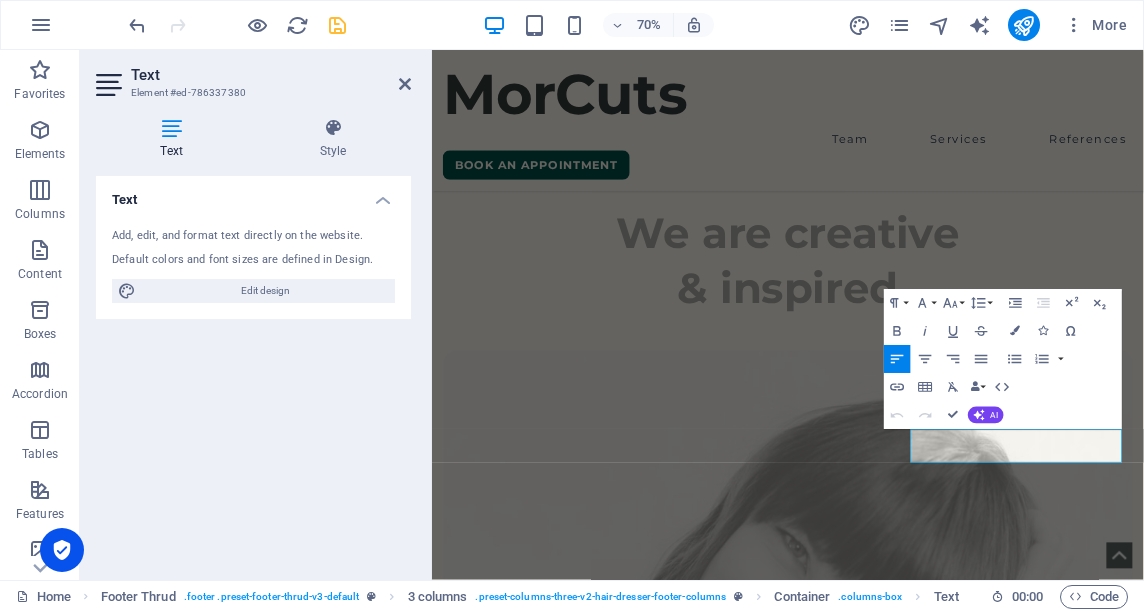 type 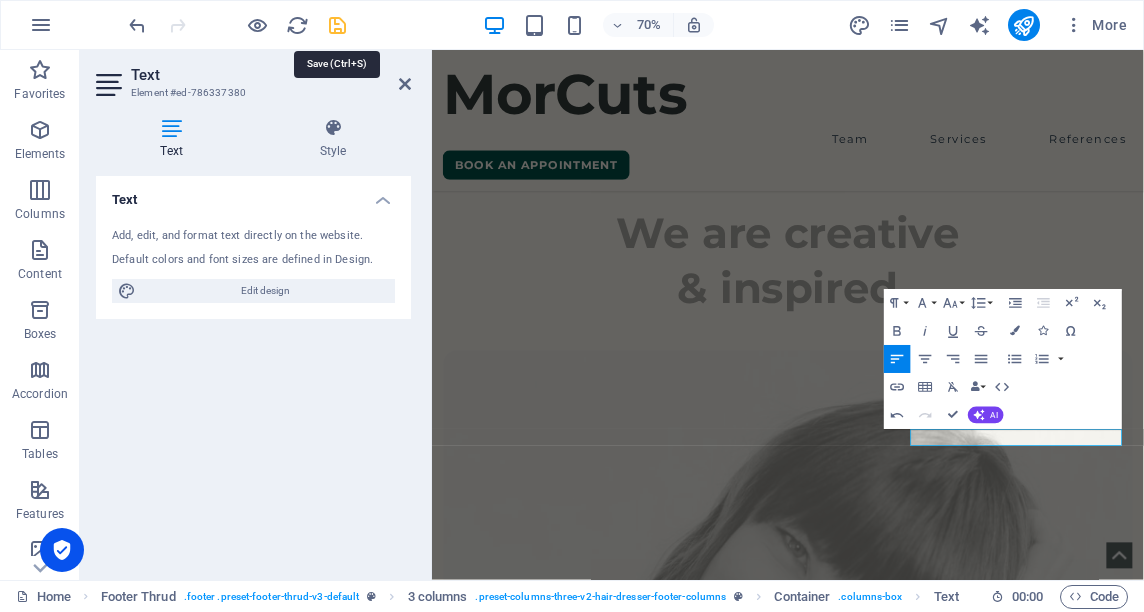 click at bounding box center [337, 25] 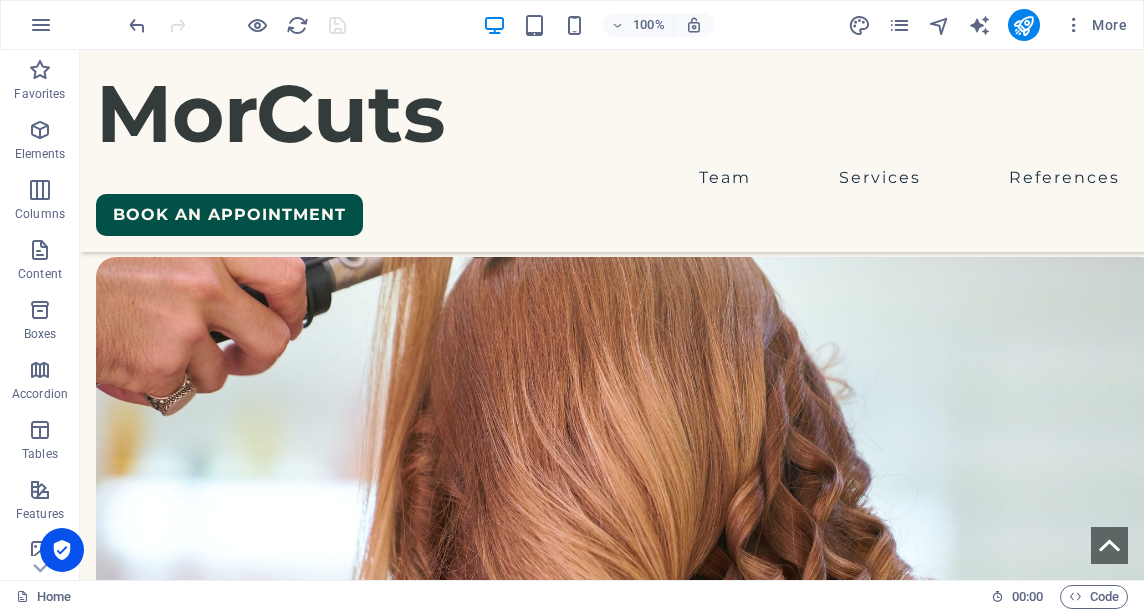 scroll, scrollTop: 3639, scrollLeft: 0, axis: vertical 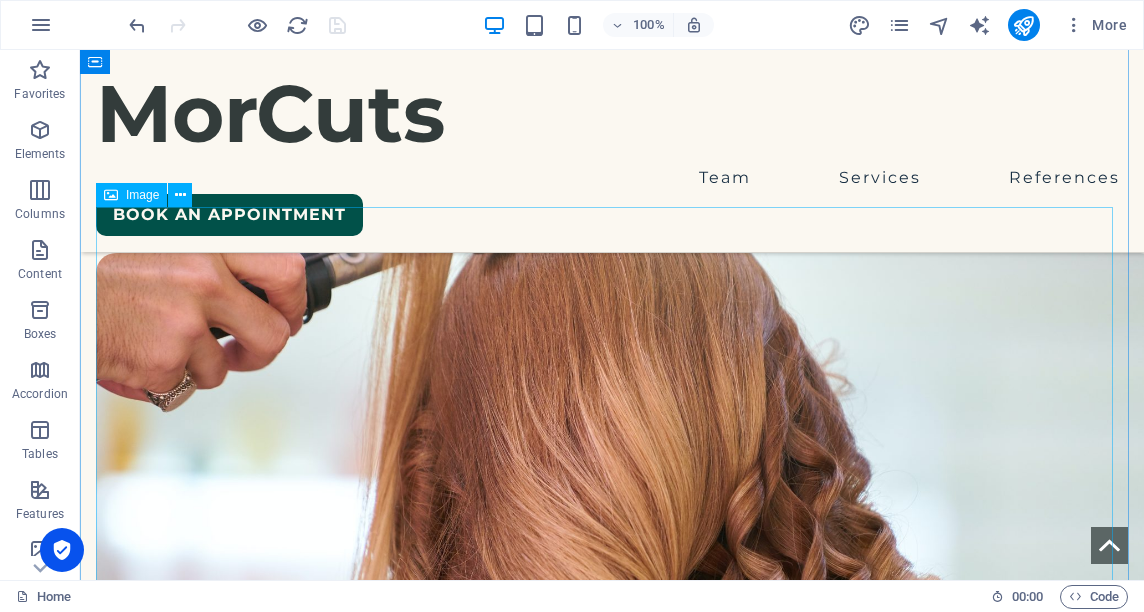 click at bounding box center [612, 6088] 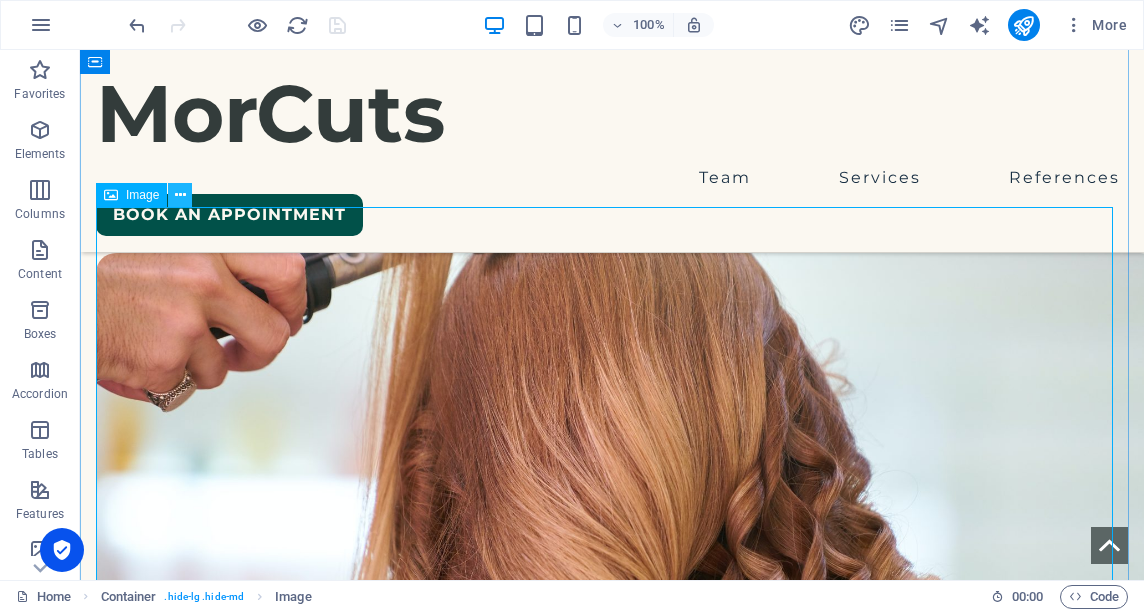 click at bounding box center [180, 195] 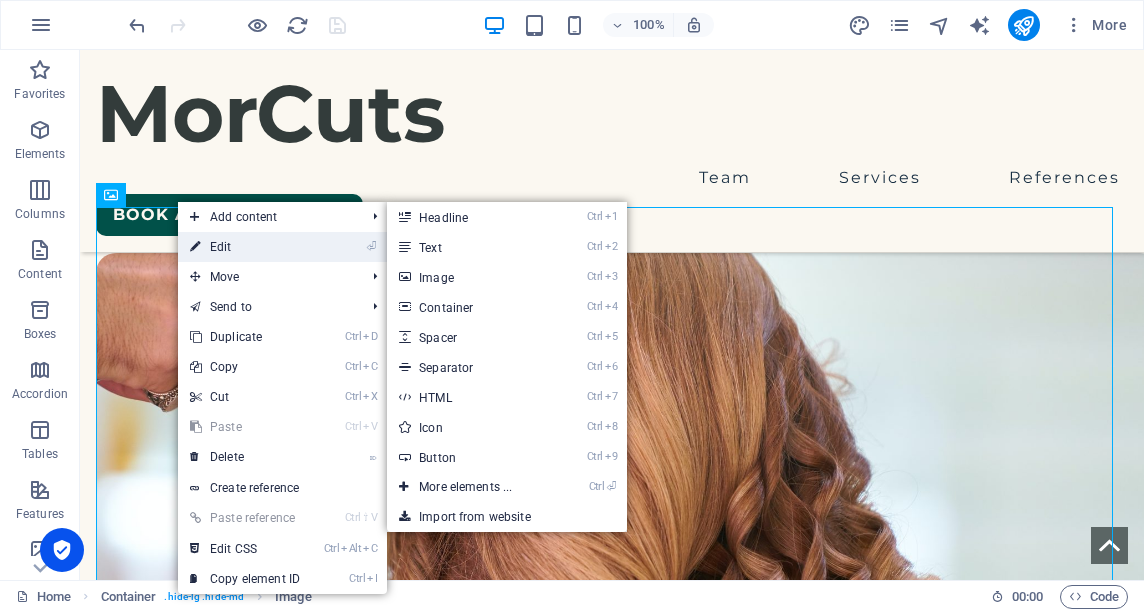 click on "⏎  Edit" at bounding box center [245, 247] 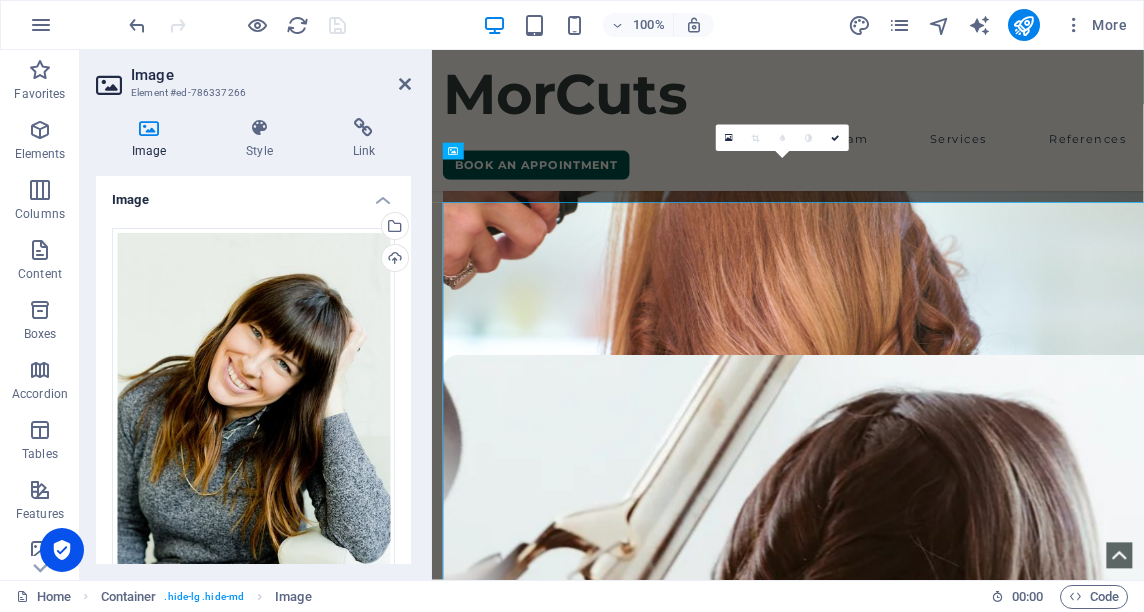 scroll, scrollTop: 3518, scrollLeft: 0, axis: vertical 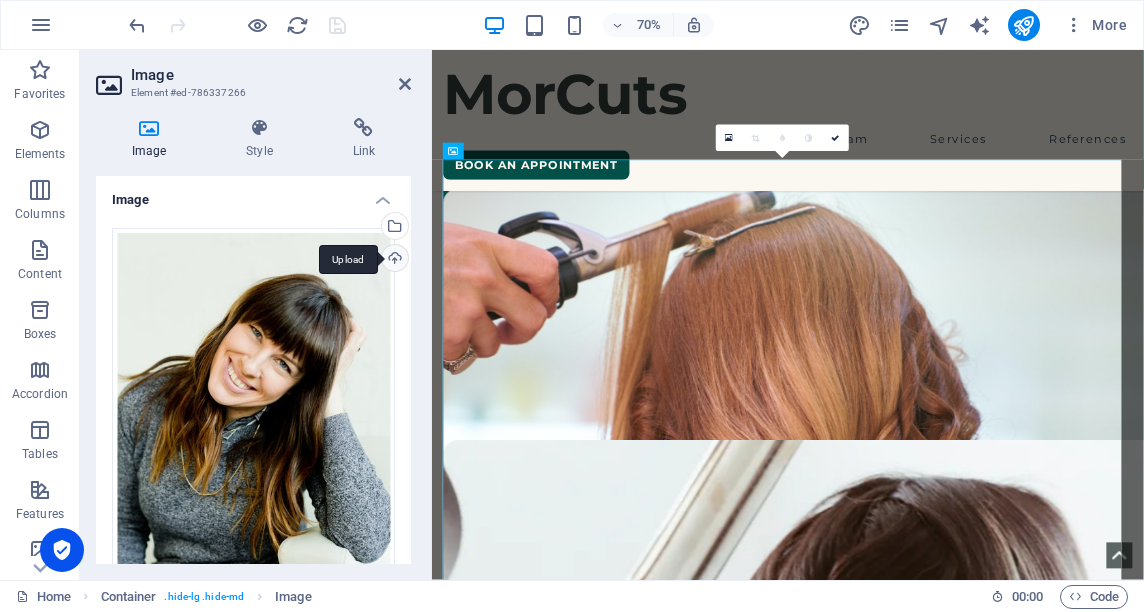 click on "Upload" at bounding box center [393, 260] 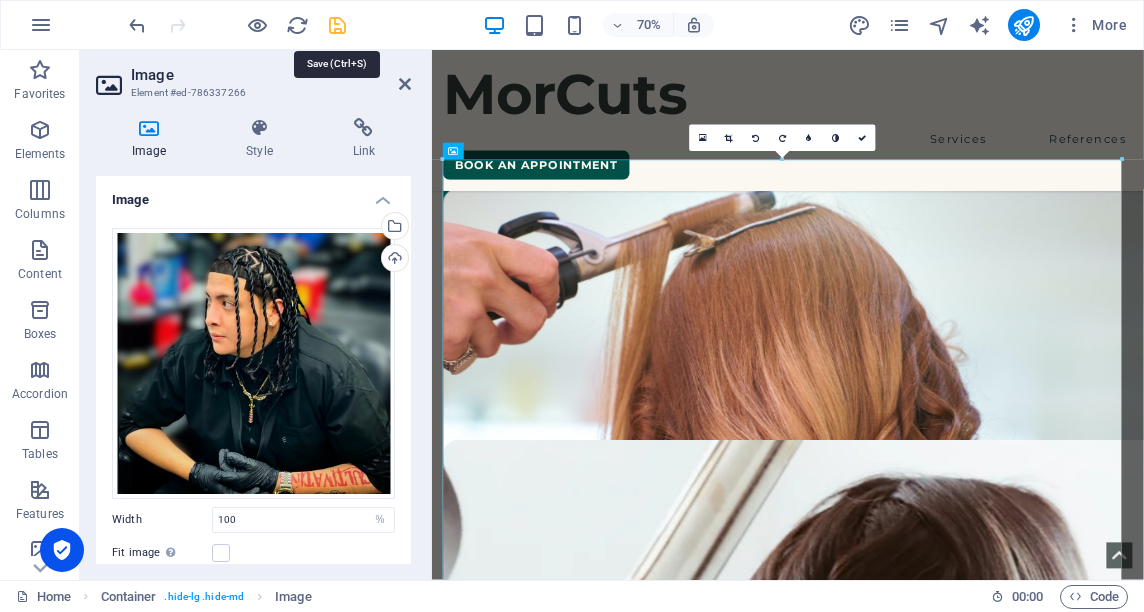 click at bounding box center (337, 25) 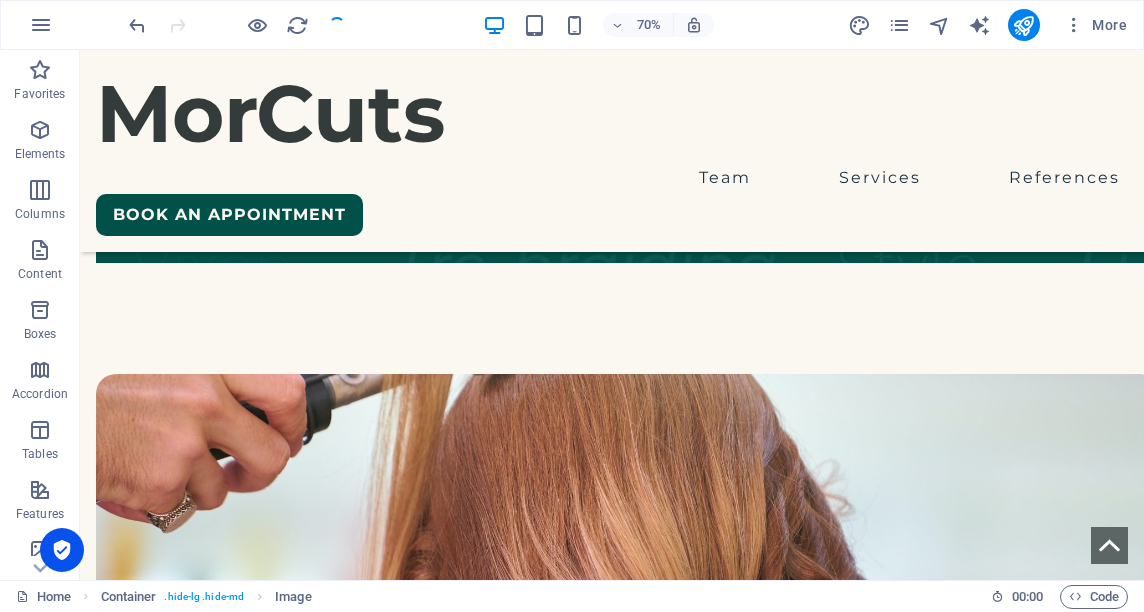 scroll, scrollTop: 3639, scrollLeft: 0, axis: vertical 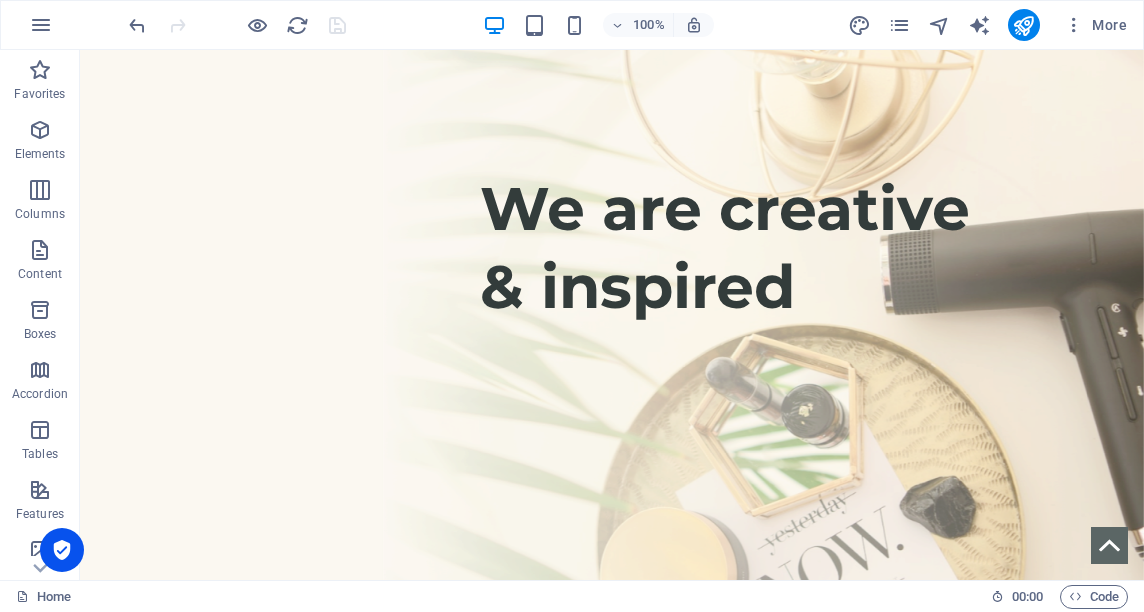 drag, startPoint x: 1135, startPoint y: 281, endPoint x: 1146, endPoint y: 96, distance: 185.32674 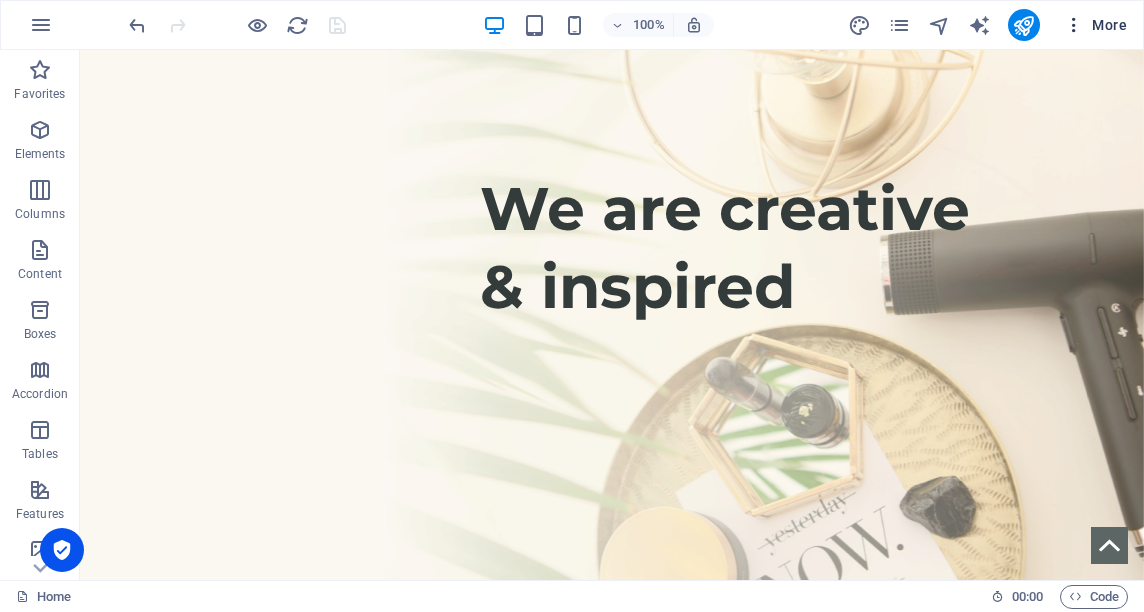 click at bounding box center (1074, 25) 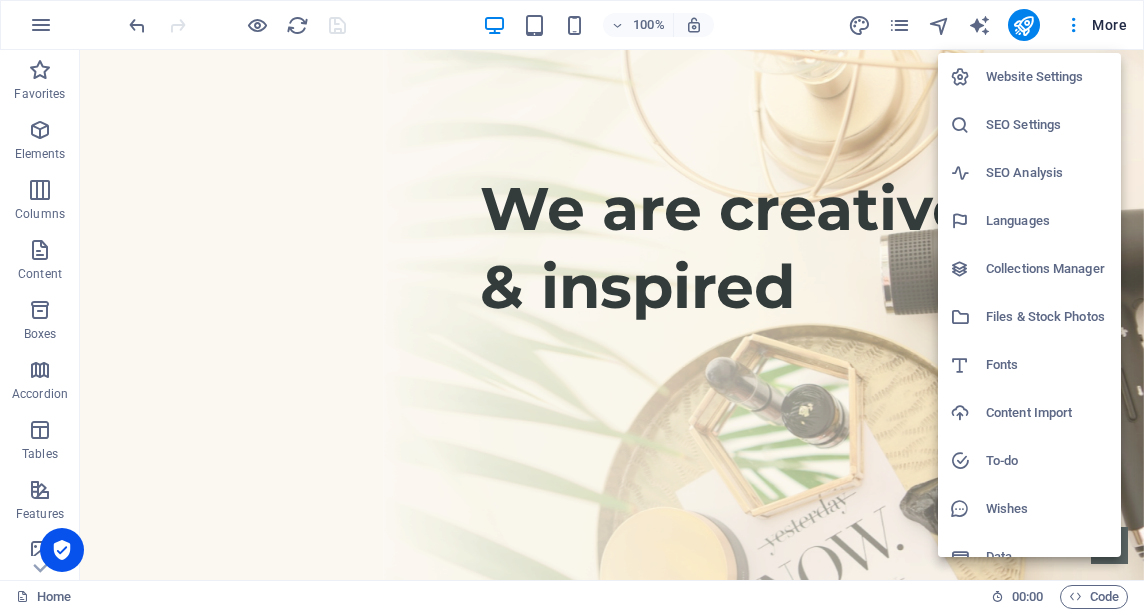click on "Website Settings" at bounding box center (1047, 77) 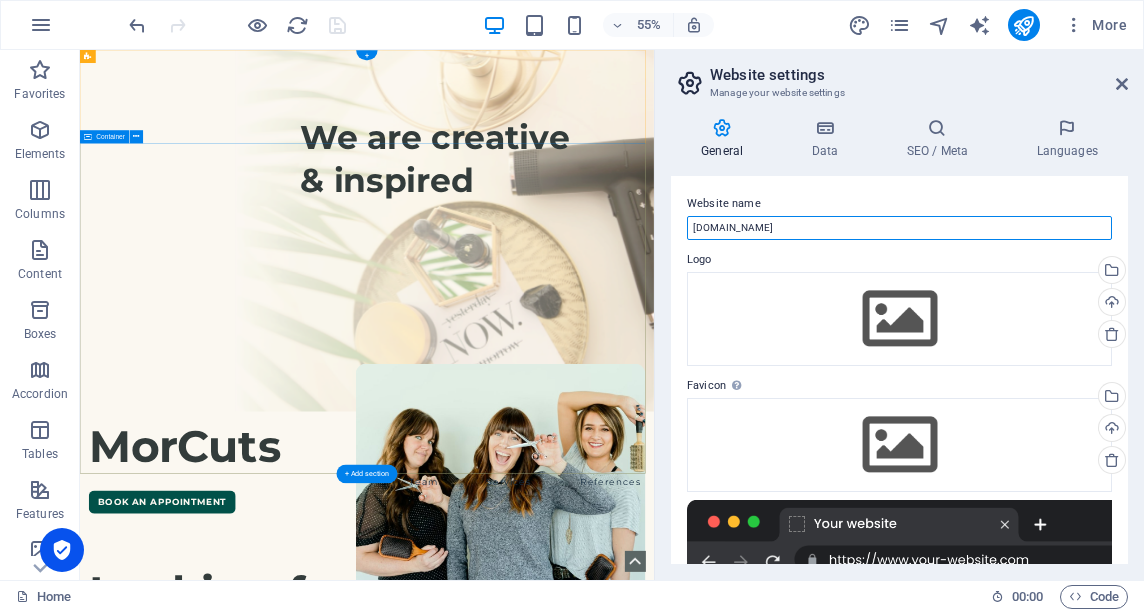 drag, startPoint x: 854, startPoint y: 271, endPoint x: 965, endPoint y: 368, distance: 147.411 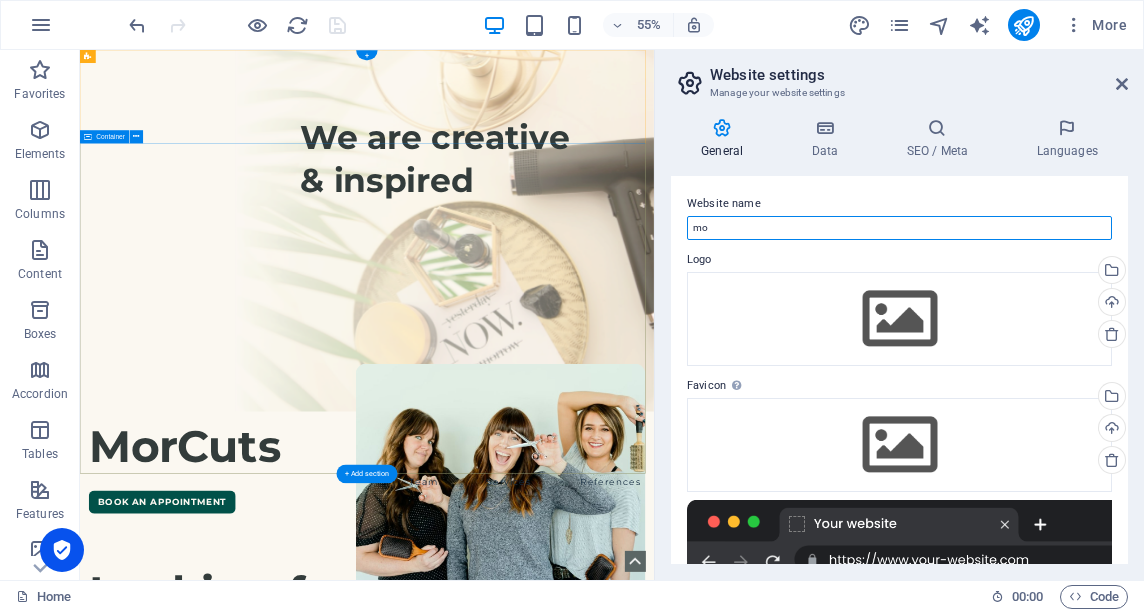 type on "m" 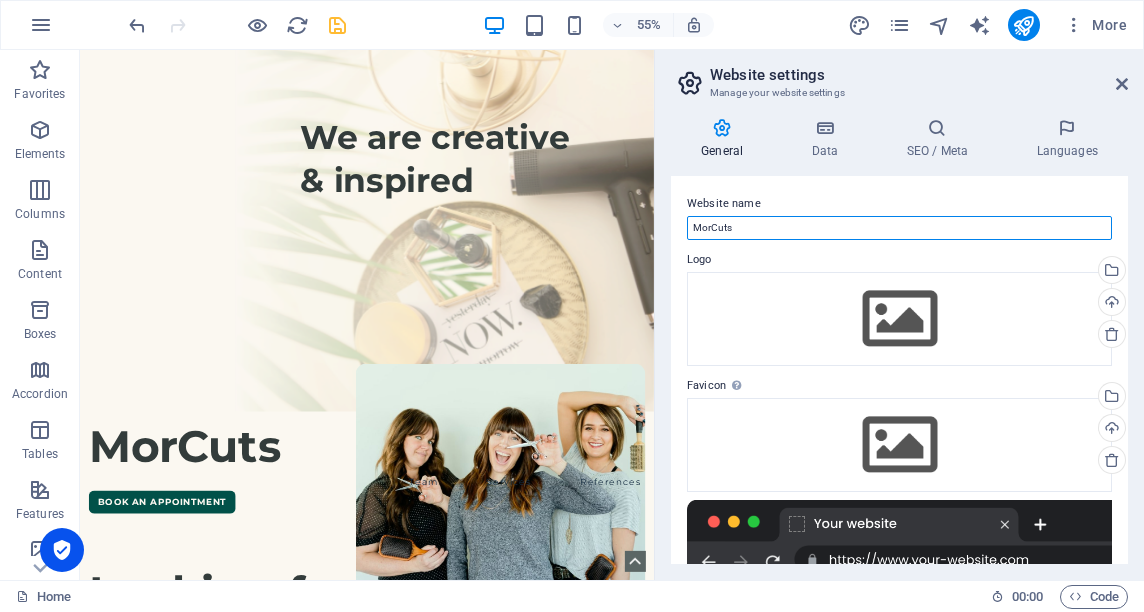 type on "MorCuts" 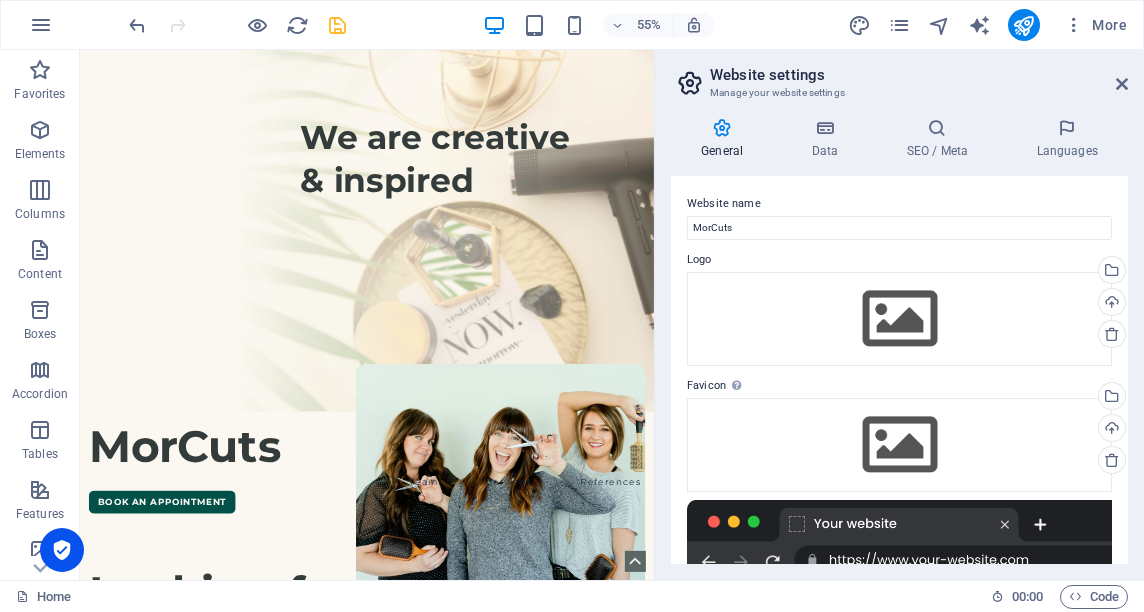 drag, startPoint x: 1122, startPoint y: 237, endPoint x: 1134, endPoint y: 297, distance: 61.188232 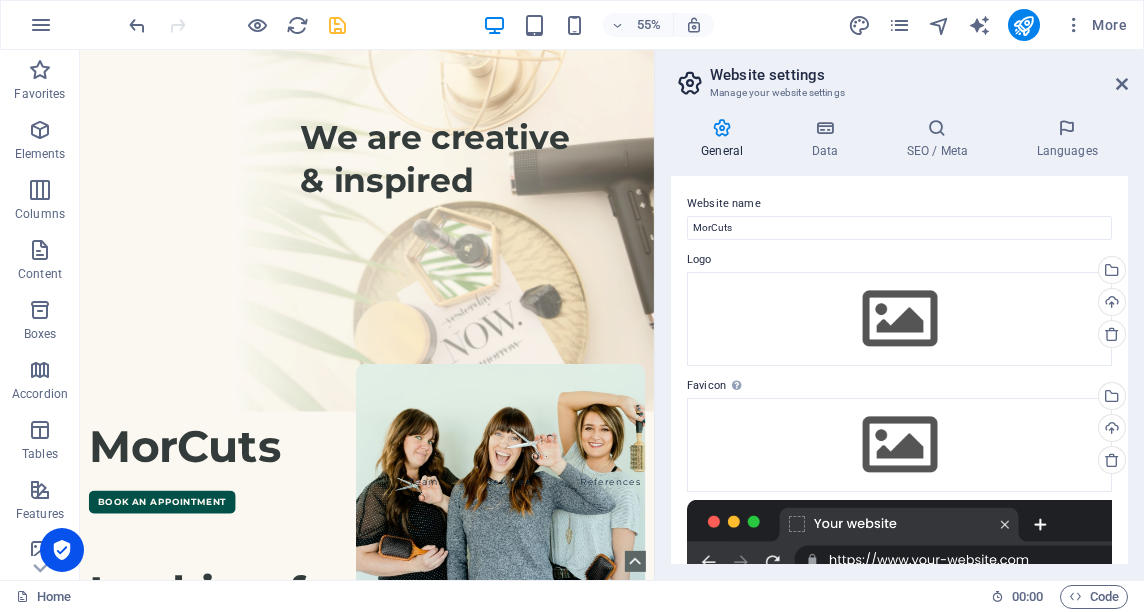 drag, startPoint x: 1121, startPoint y: 373, endPoint x: 1131, endPoint y: 420, distance: 48.052055 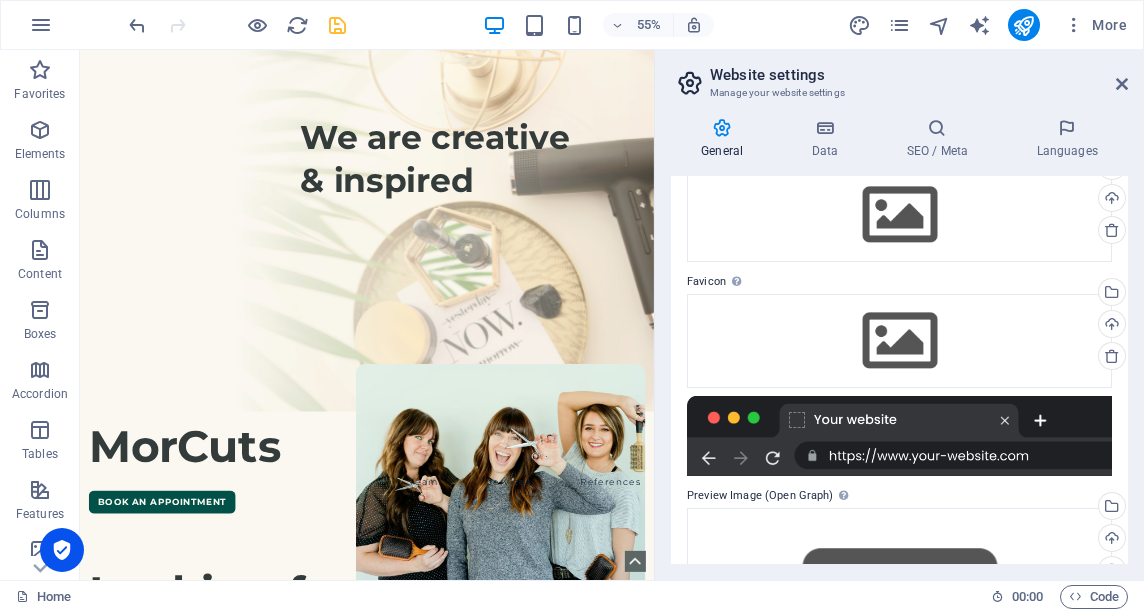 scroll, scrollTop: 0, scrollLeft: 0, axis: both 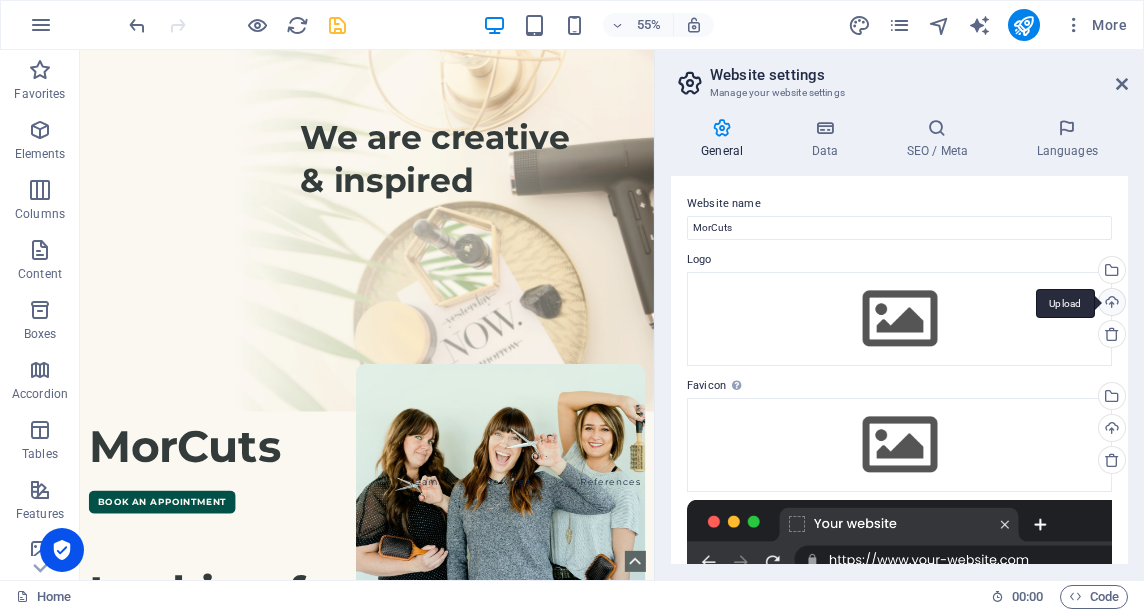 click on "Upload" at bounding box center (1110, 304) 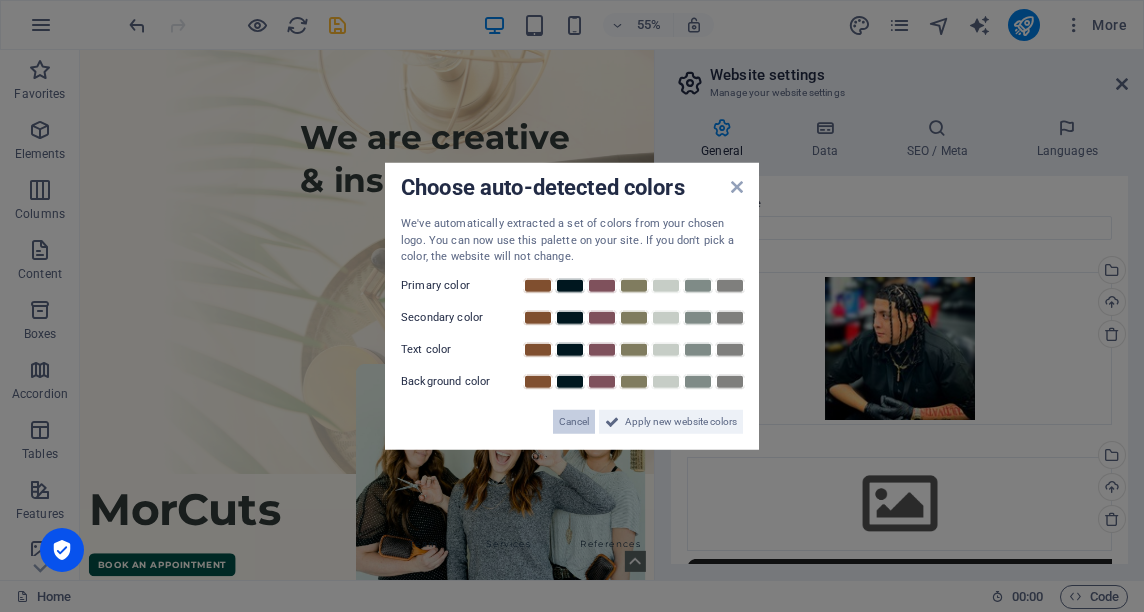 click on "Cancel" at bounding box center (574, 421) 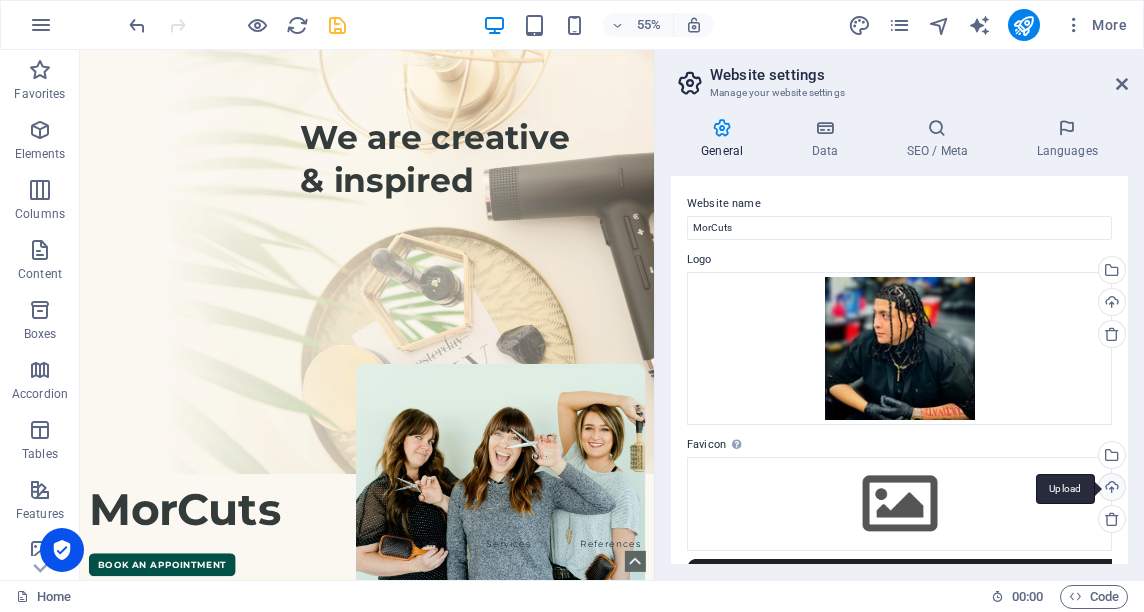 click on "Upload" at bounding box center (1110, 489) 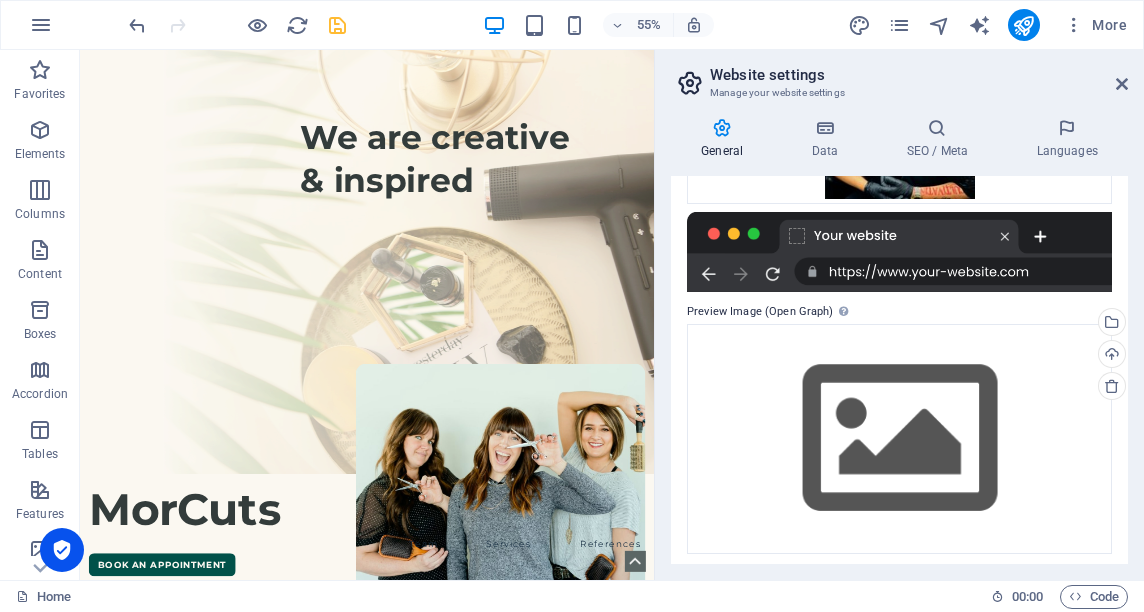 scroll, scrollTop: 412, scrollLeft: 0, axis: vertical 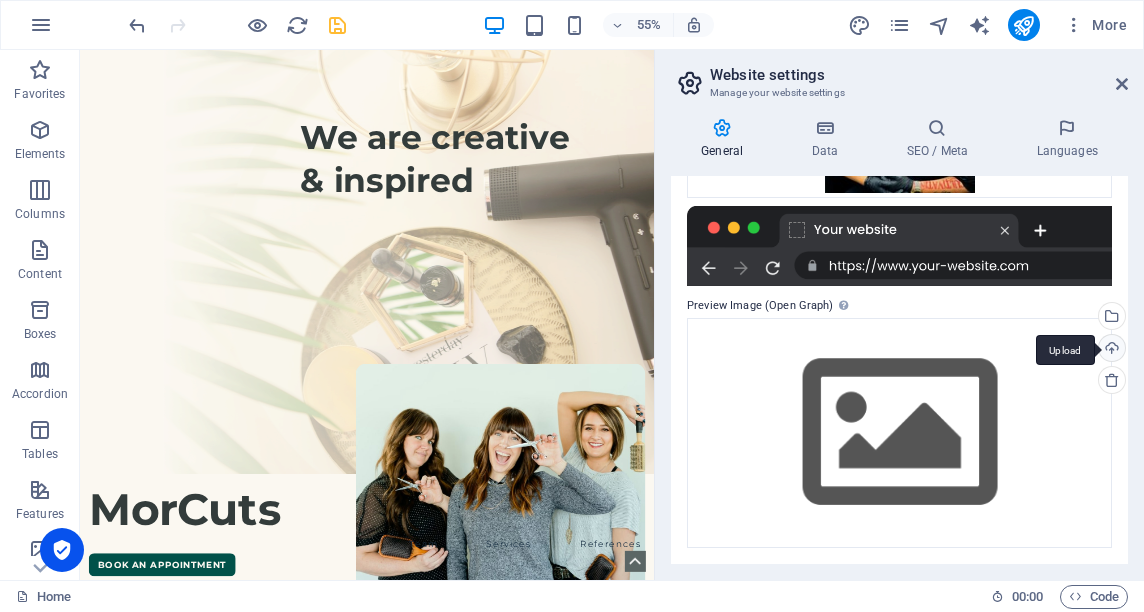 click on "Upload" at bounding box center (1110, 350) 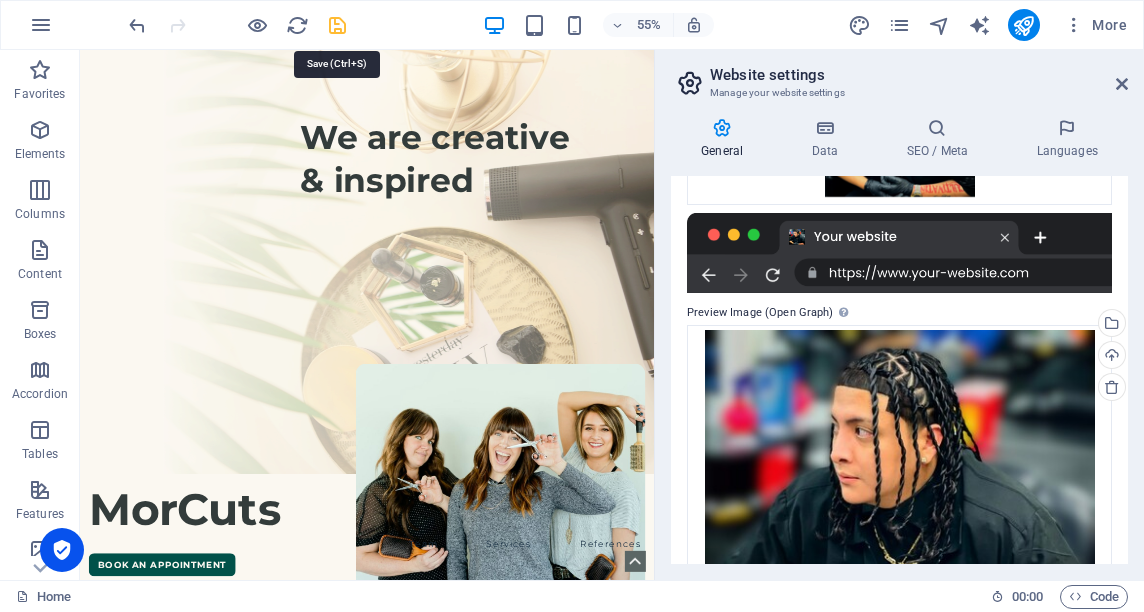 click at bounding box center [337, 25] 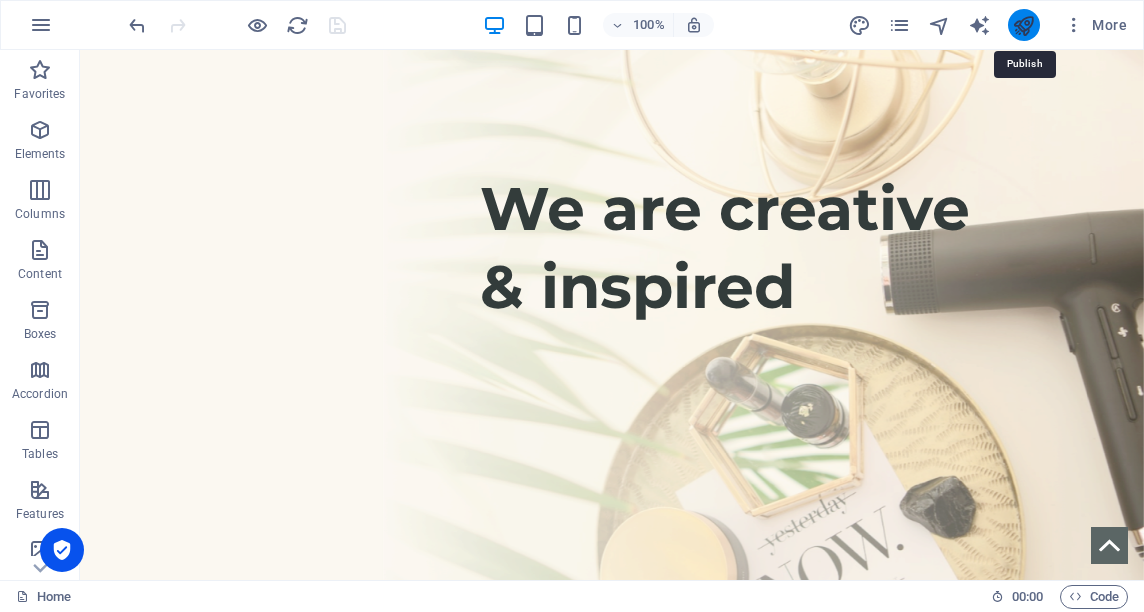 click at bounding box center [1023, 25] 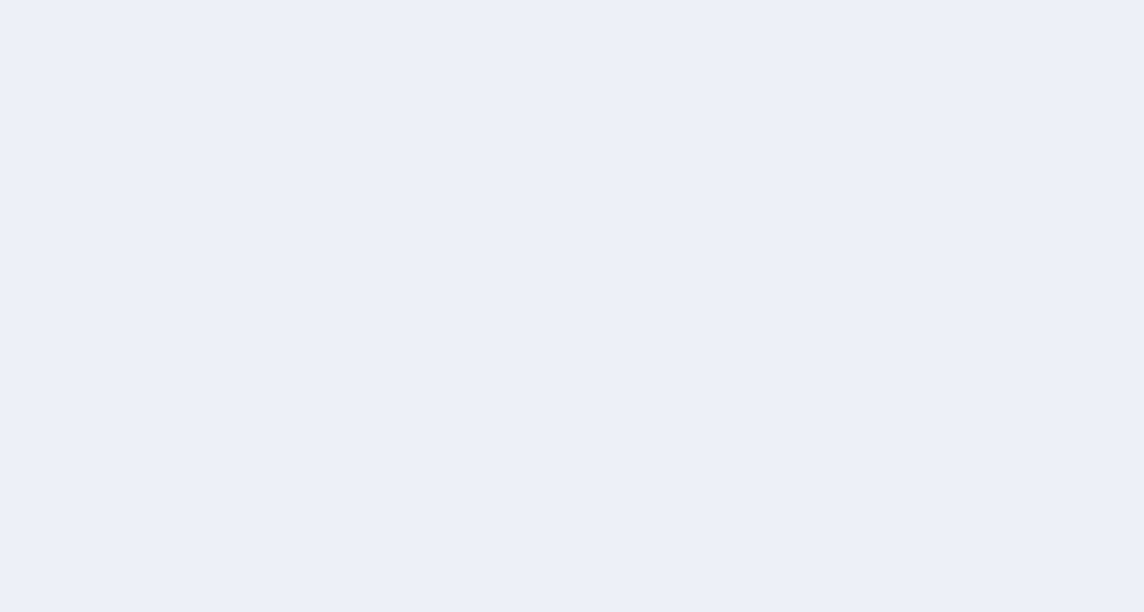 scroll, scrollTop: 0, scrollLeft: 0, axis: both 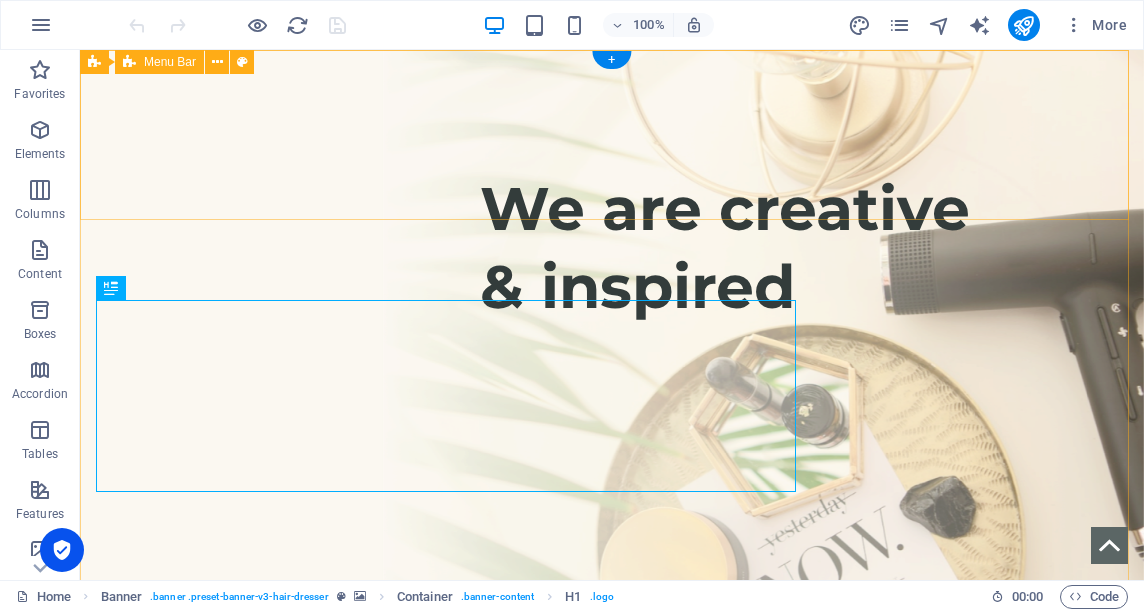 click on "MorCuts Team Services References book an appointment" at bounding box center [612, 808] 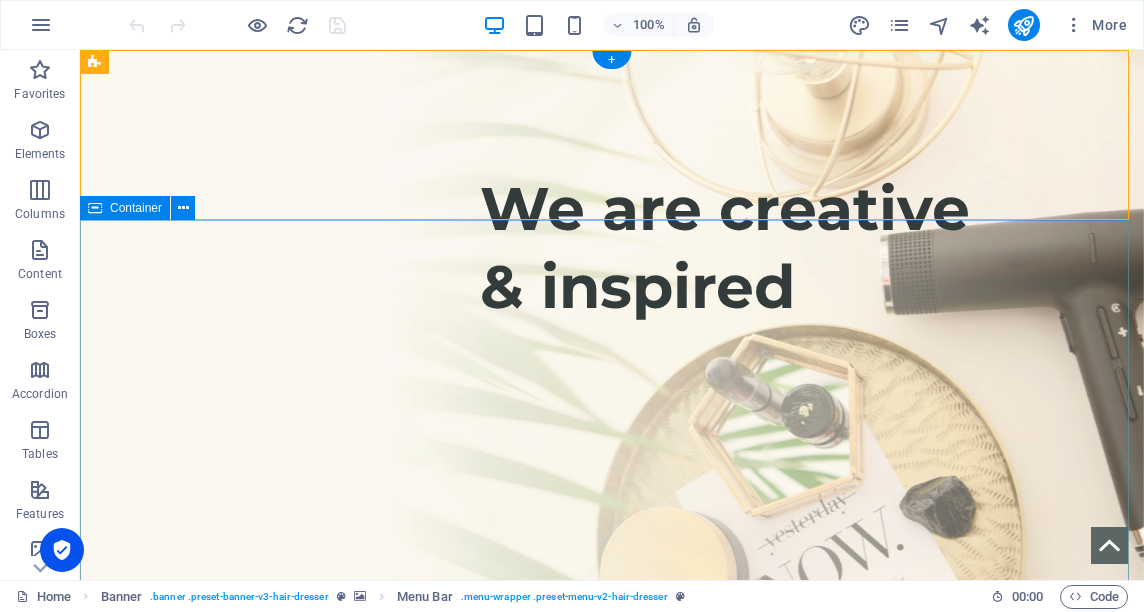 click on "Looking for the perfect haircut? Agenda tu cita, hablamos tu idioma! book an appointment" at bounding box center [612, 1152] 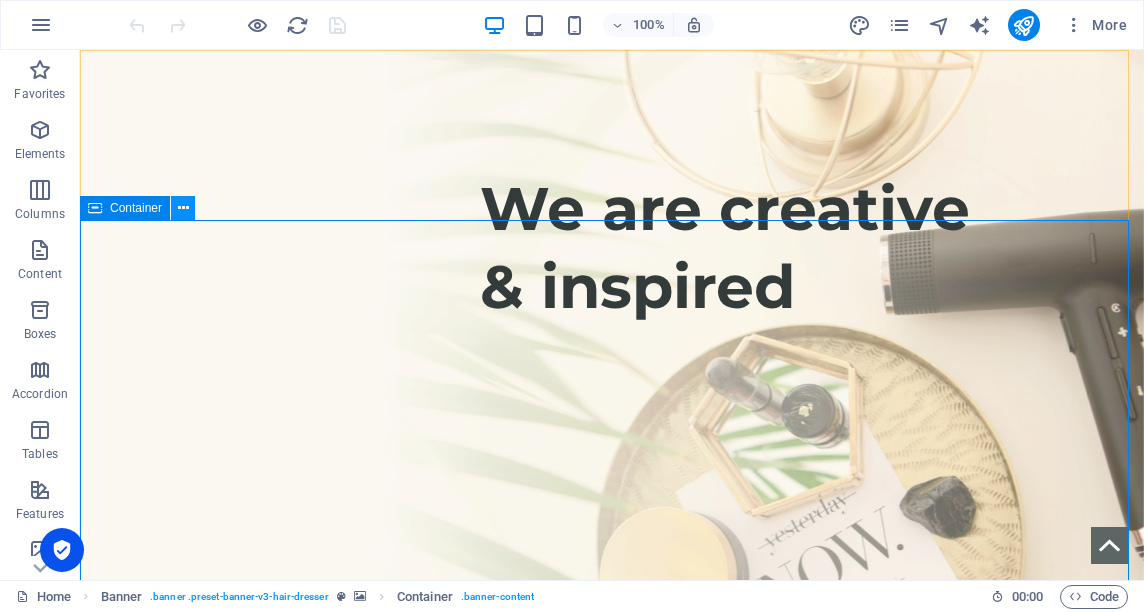 click at bounding box center (183, 208) 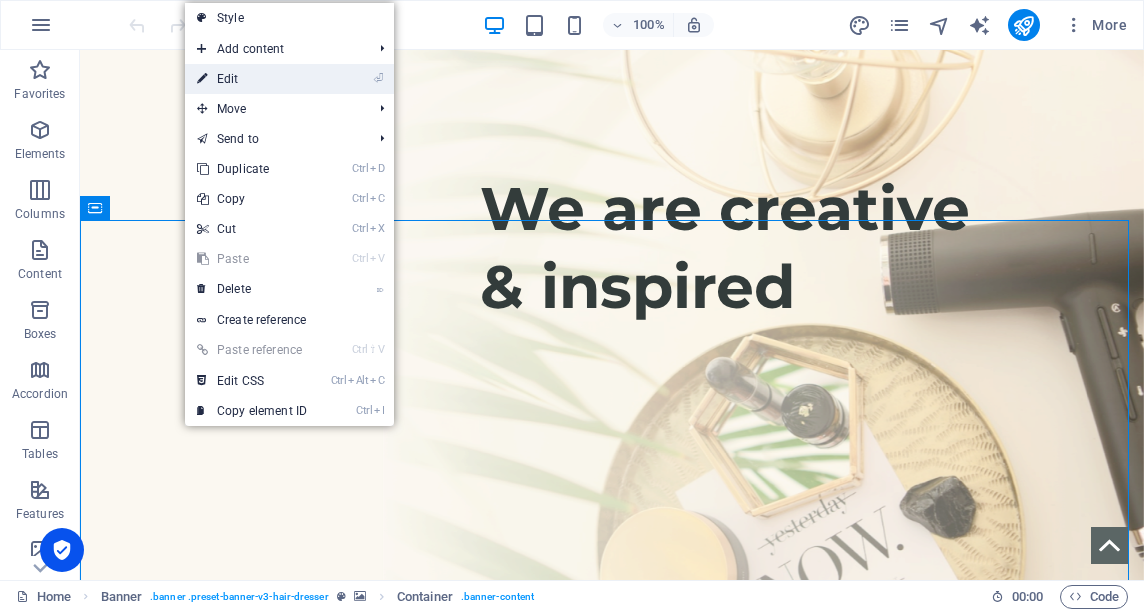 click on "⏎  Edit" at bounding box center [252, 79] 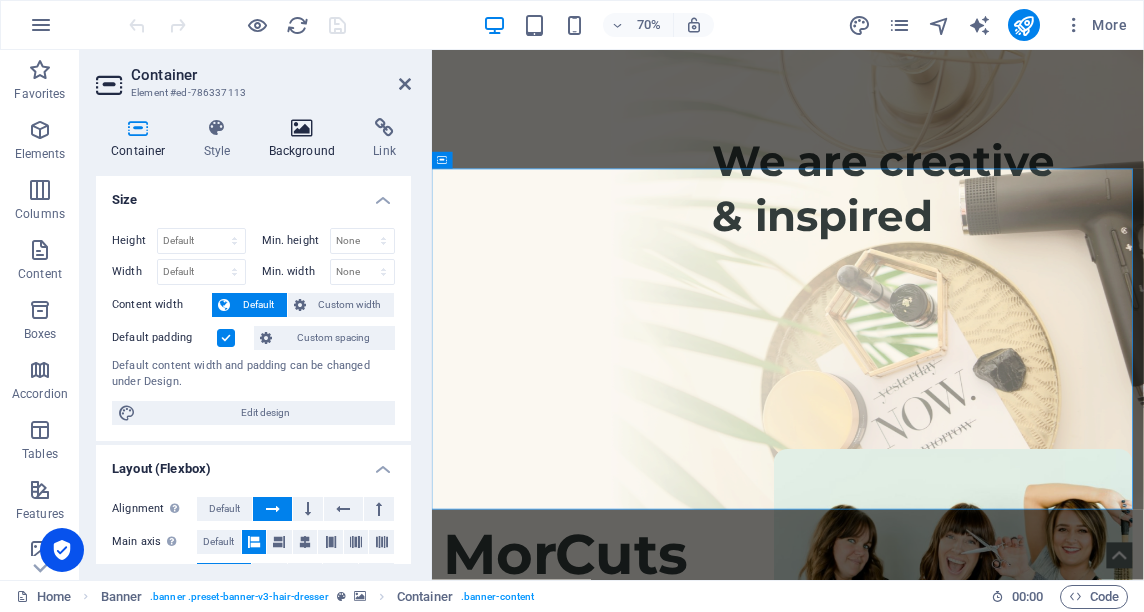 click on "Background" at bounding box center (306, 139) 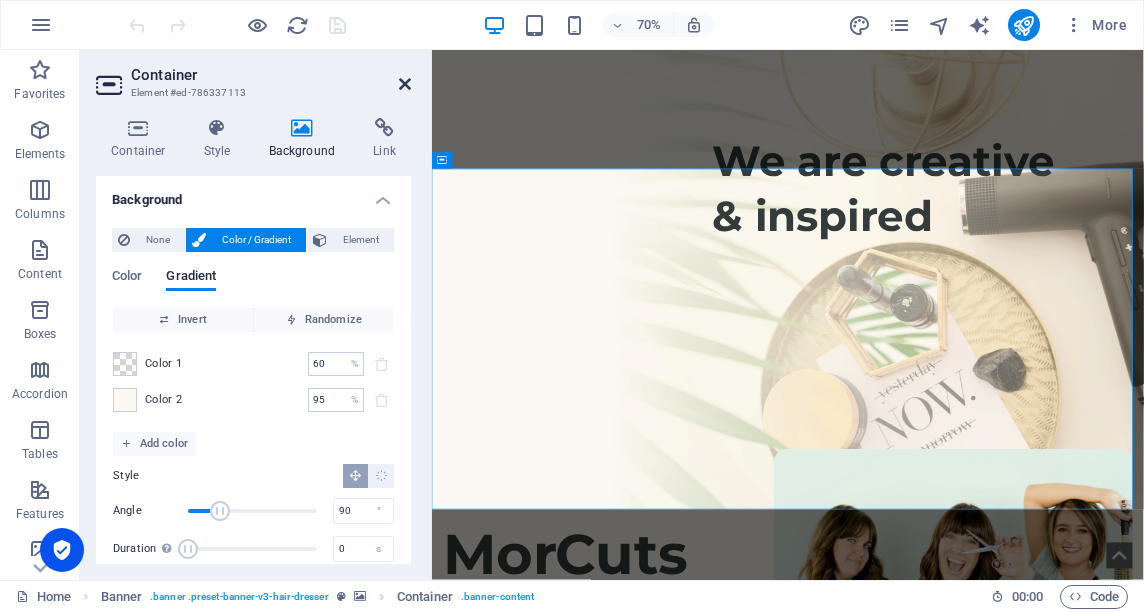 click at bounding box center [405, 84] 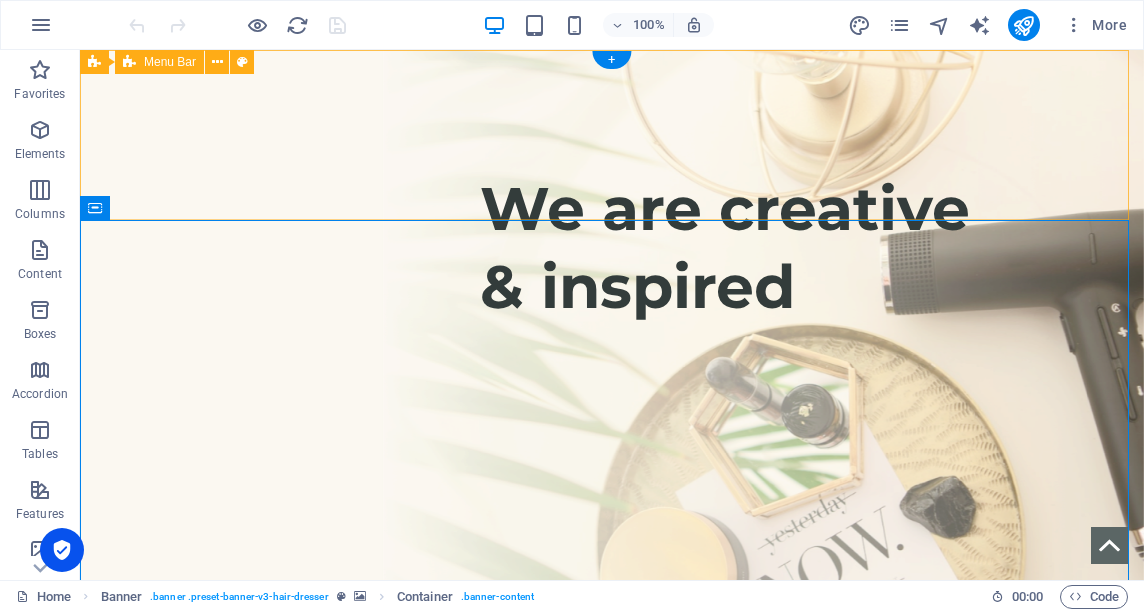 click on "MorCuts Team Services References book an appointment" at bounding box center (612, 808) 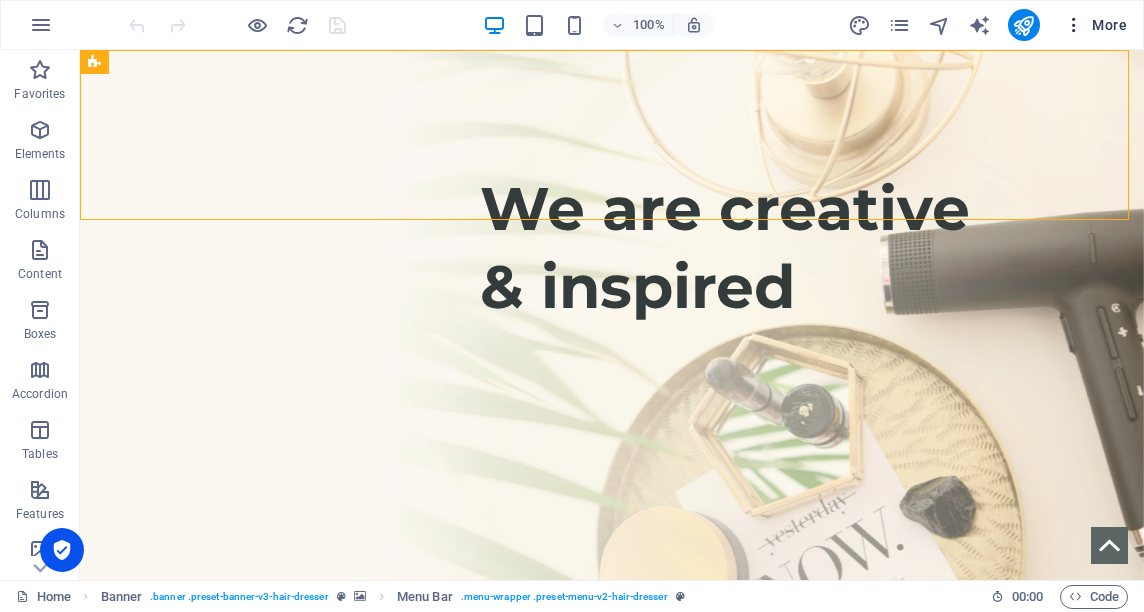 click at bounding box center [1074, 25] 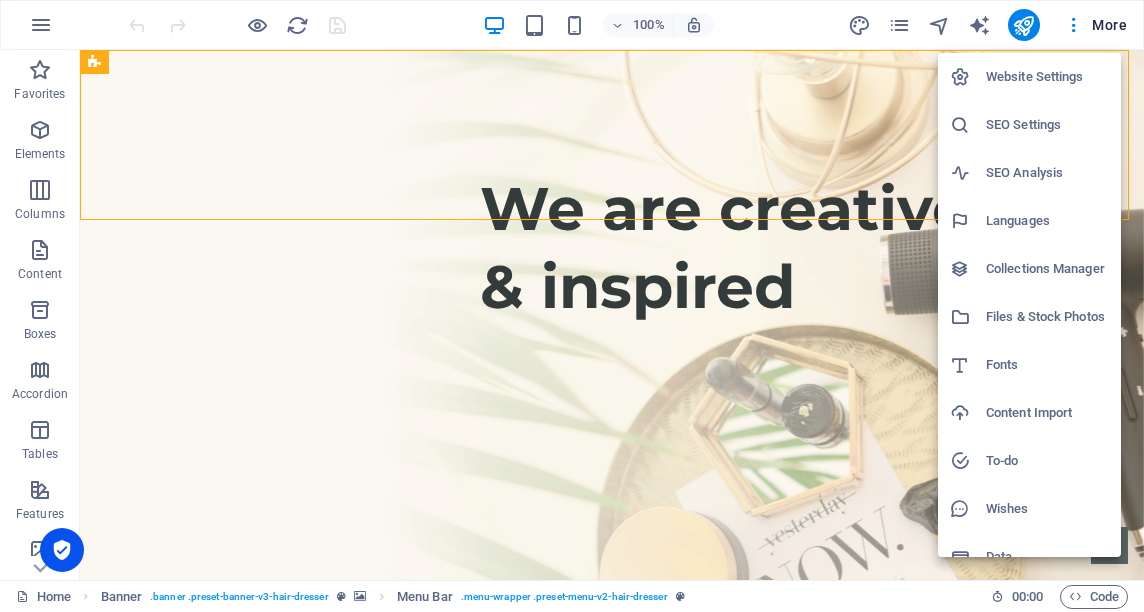 click on "Files & Stock Photos" at bounding box center (1029, 317) 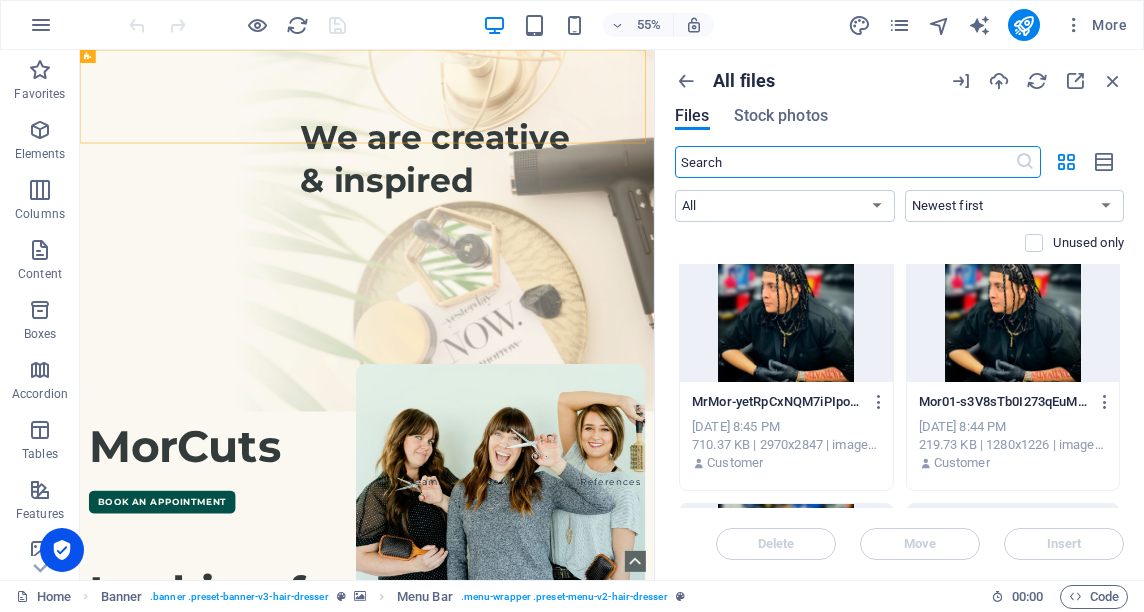 scroll, scrollTop: 0, scrollLeft: 0, axis: both 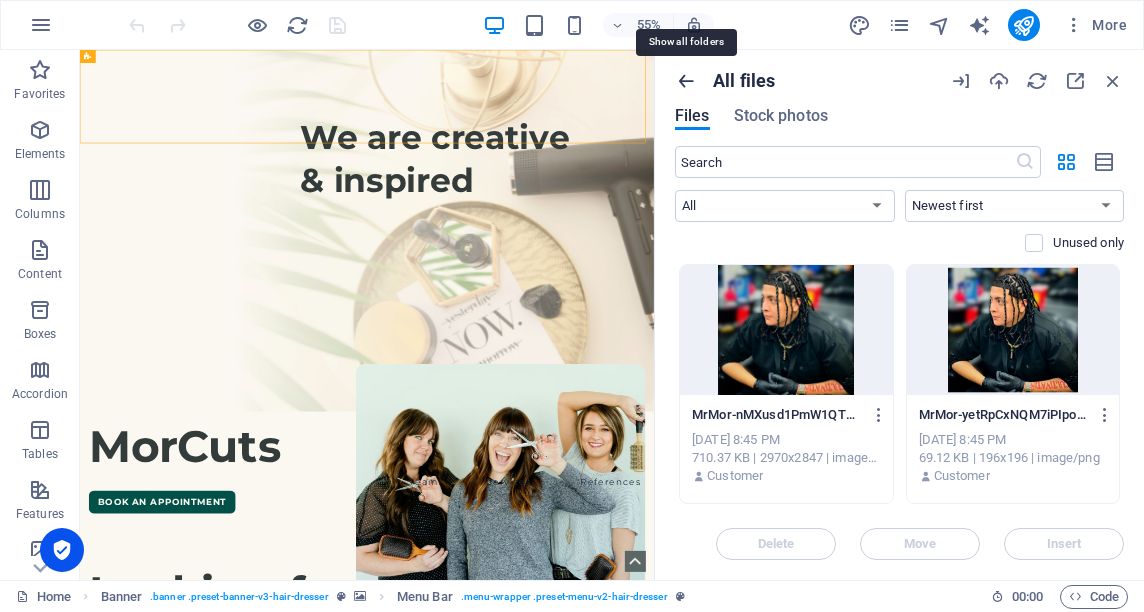 click at bounding box center (686, 81) 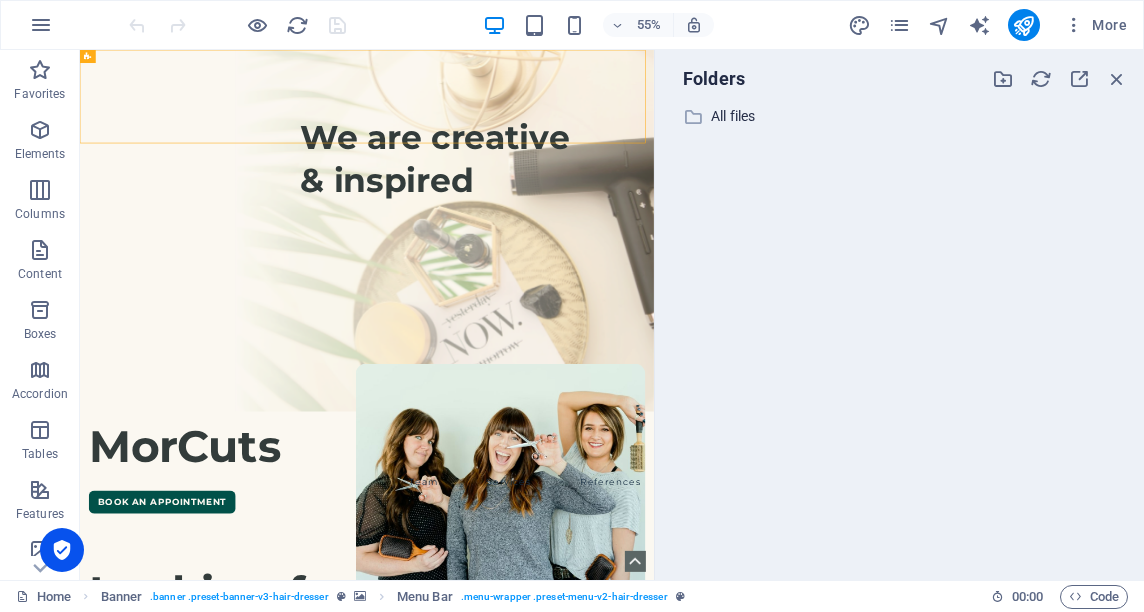 click at bounding box center [1060, 79] 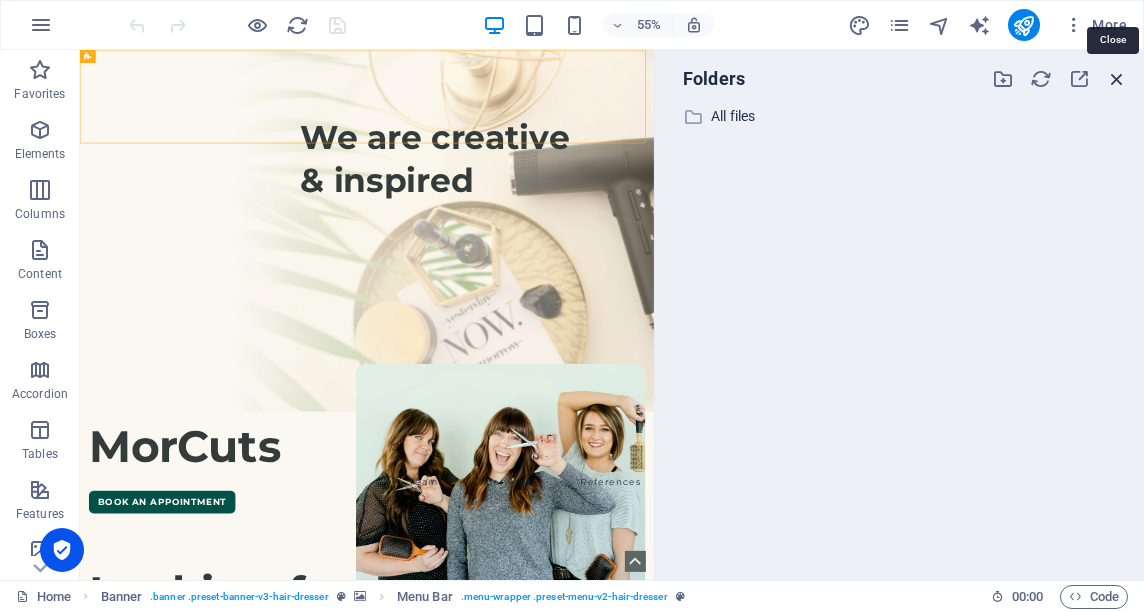 click at bounding box center (1117, 79) 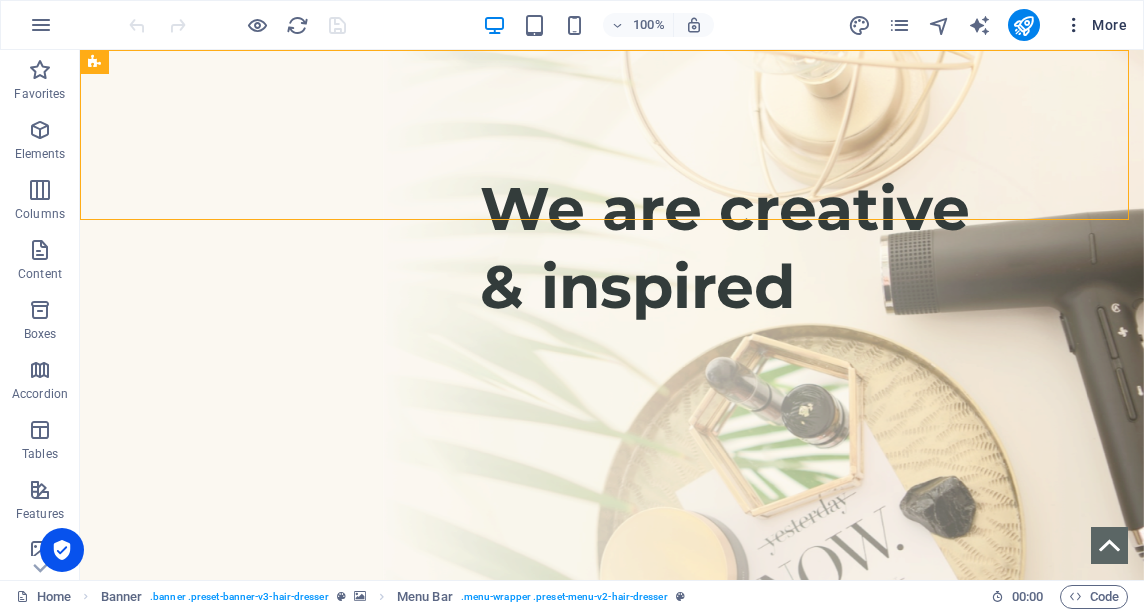 click at bounding box center [1074, 25] 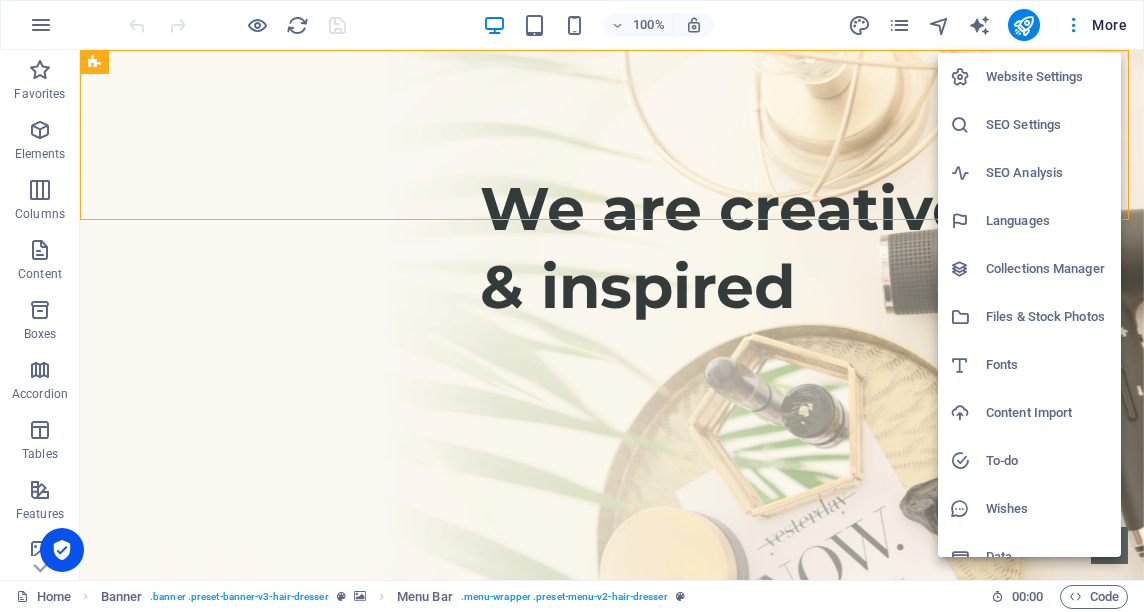 click on "Website Settings" at bounding box center (1047, 77) 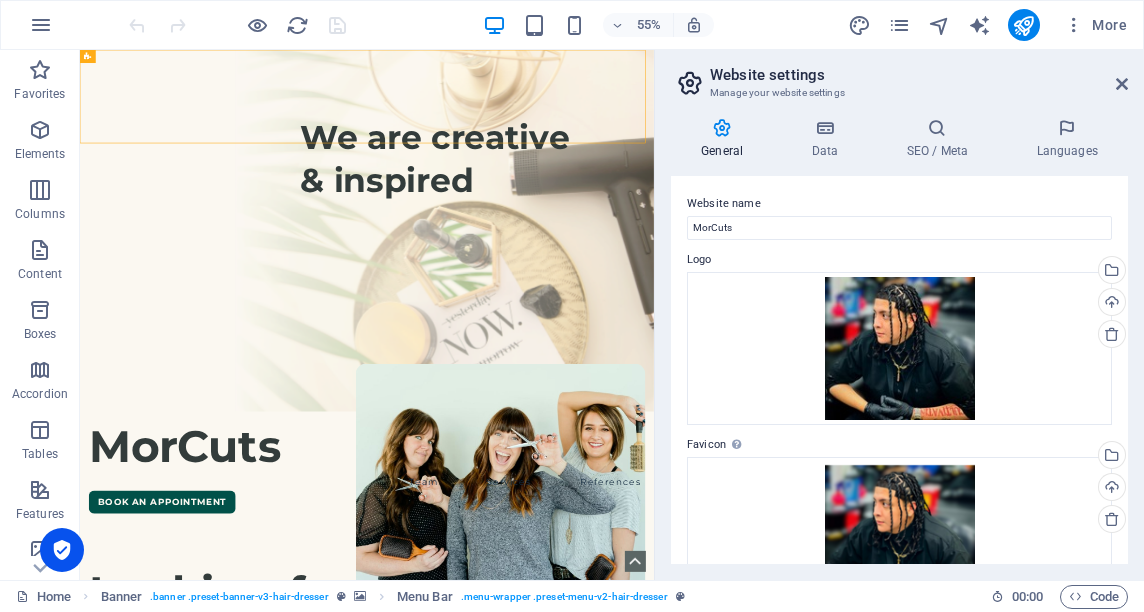 drag, startPoint x: 1123, startPoint y: 283, endPoint x: 1138, endPoint y: 381, distance: 99.14131 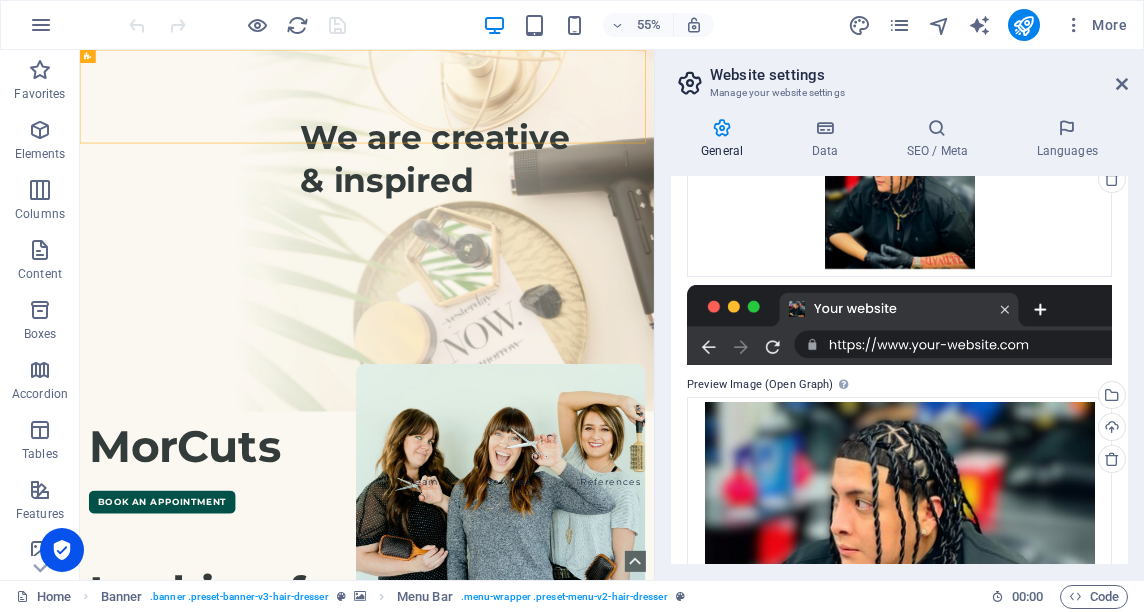 click at bounding box center (899, 325) 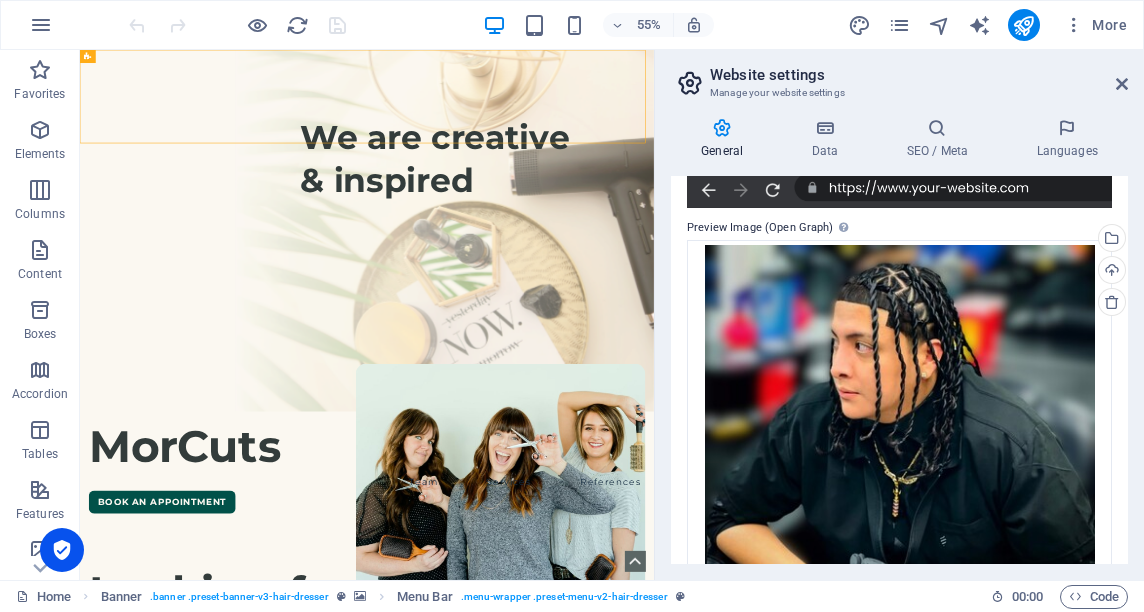 scroll, scrollTop: 572, scrollLeft: 0, axis: vertical 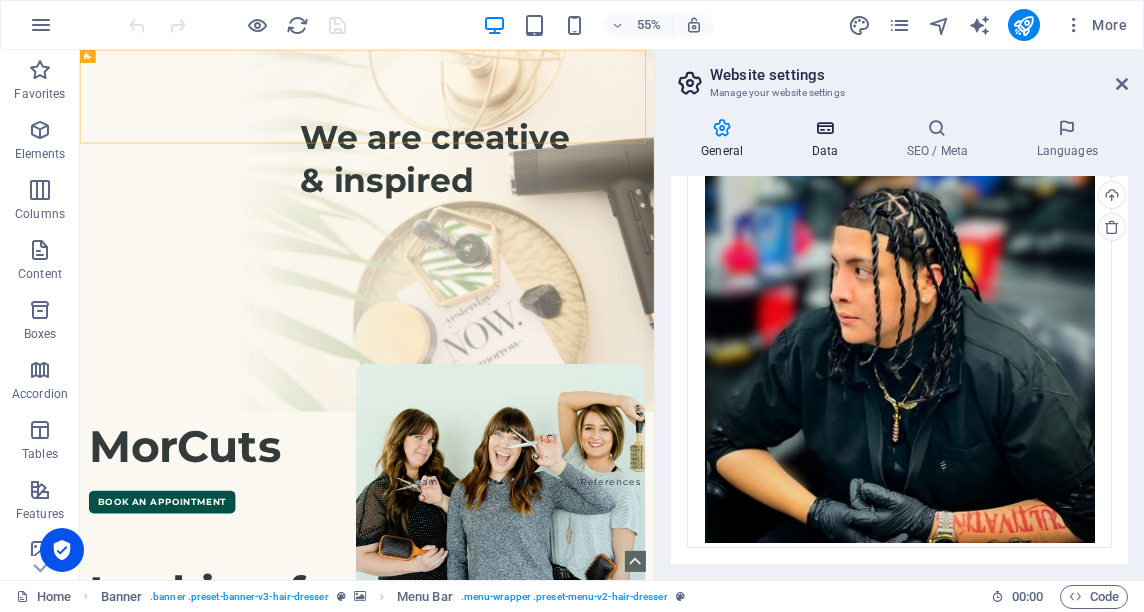 click on "Data" at bounding box center [828, 139] 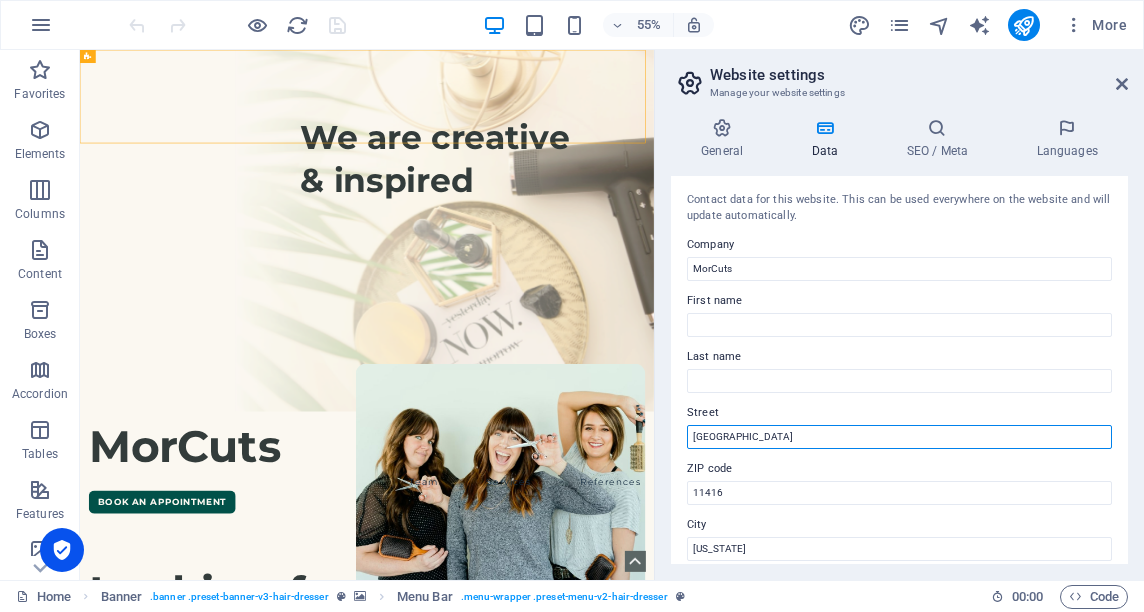 click on "101st Ave" at bounding box center (899, 437) 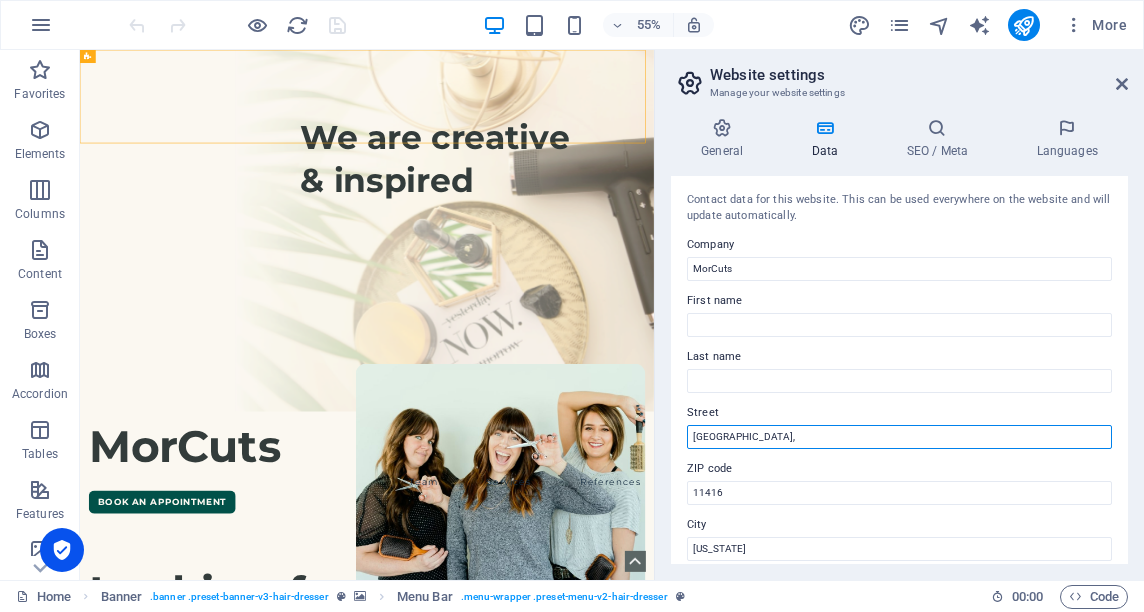 paste on "Ozone Park" 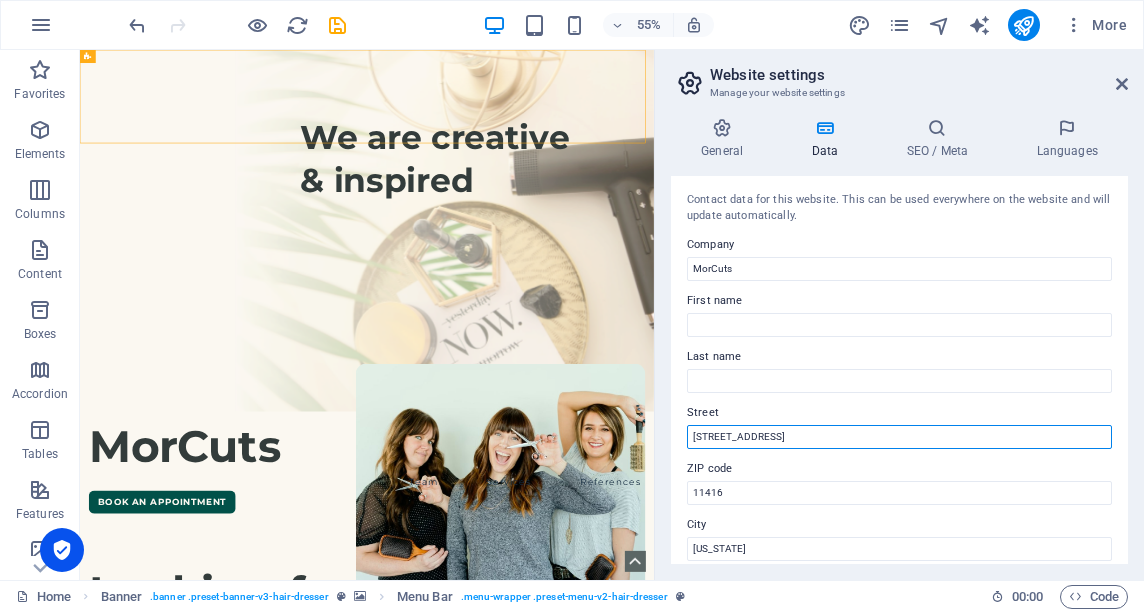 drag, startPoint x: 827, startPoint y: 433, endPoint x: 656, endPoint y: 424, distance: 171.23668 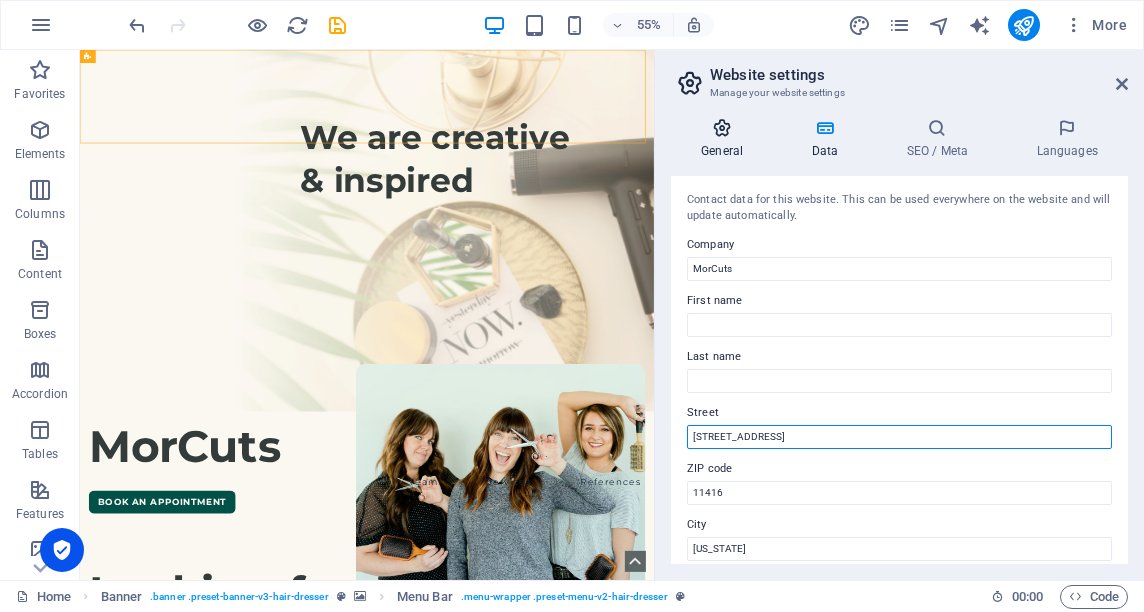 type on "[STREET_ADDRESS]" 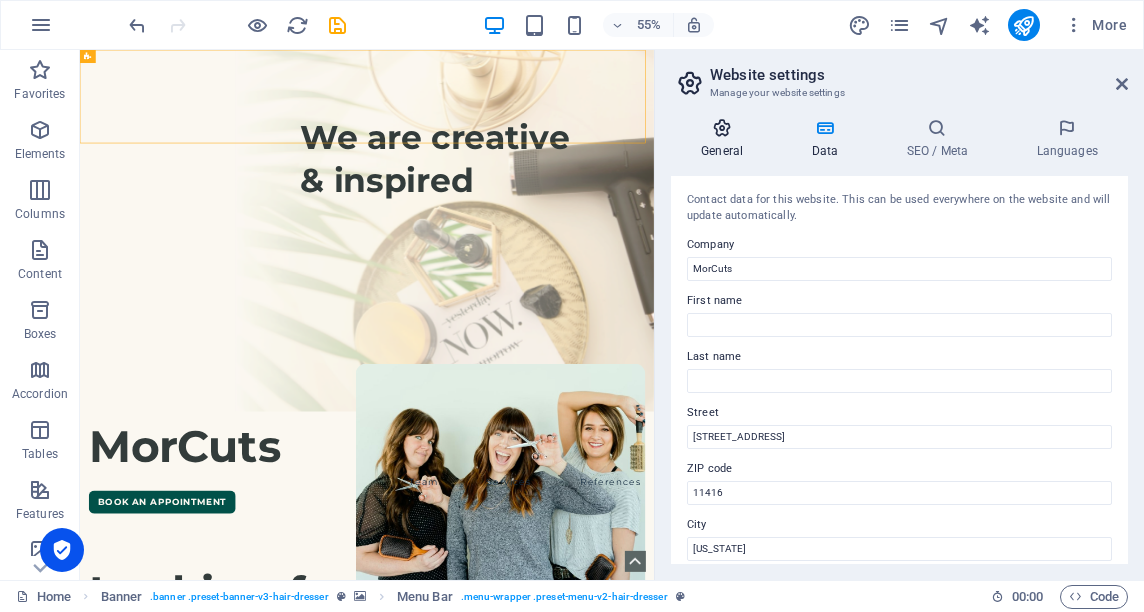 click at bounding box center (722, 128) 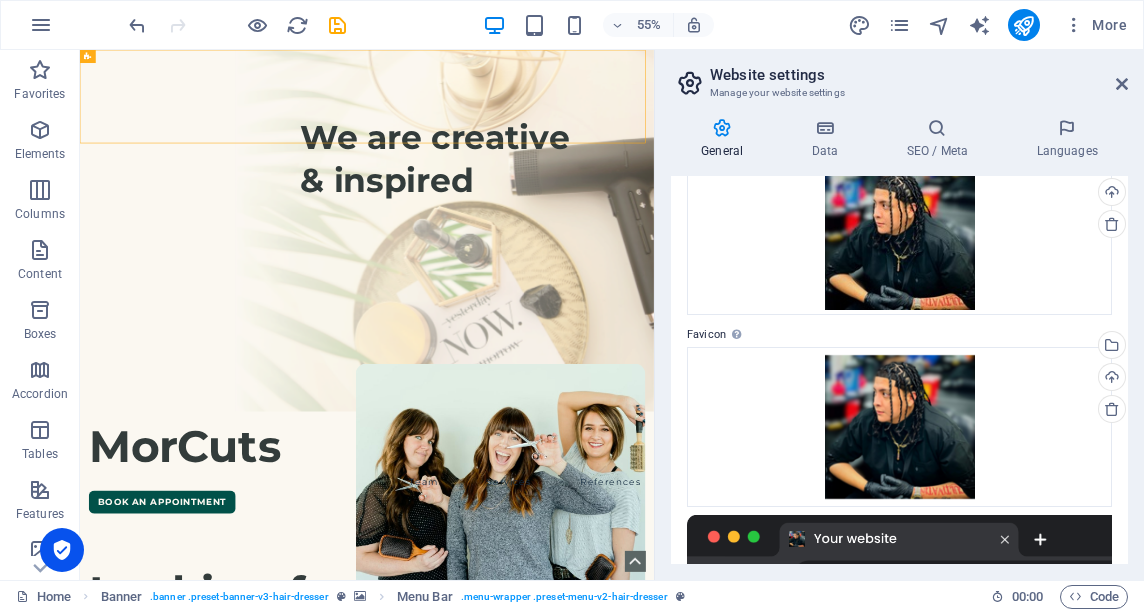scroll, scrollTop: 22, scrollLeft: 0, axis: vertical 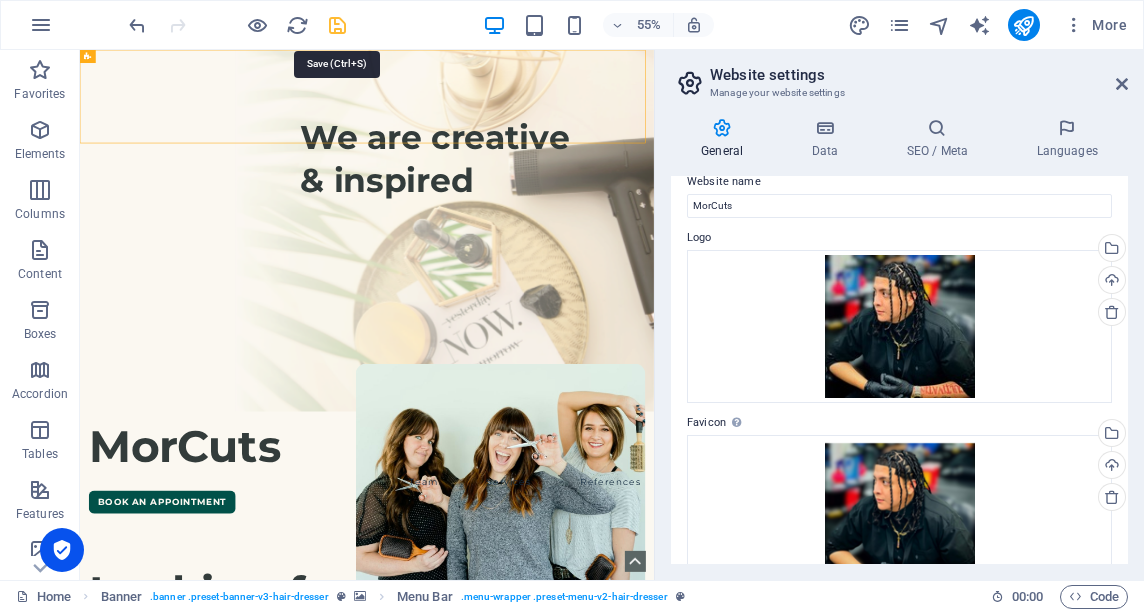 click at bounding box center (337, 25) 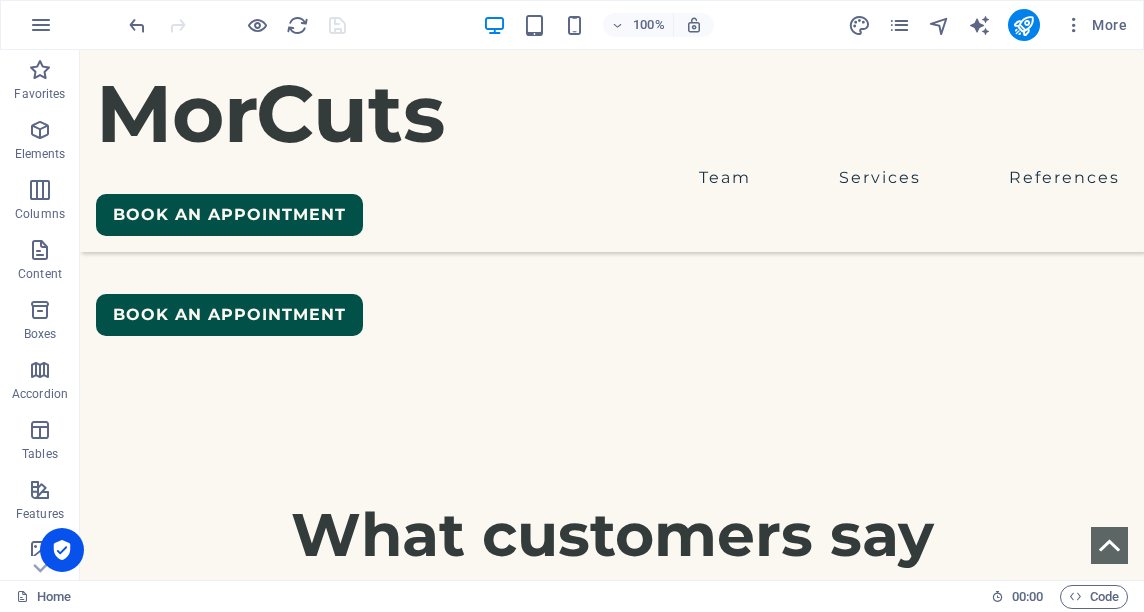scroll, scrollTop: 0, scrollLeft: 0, axis: both 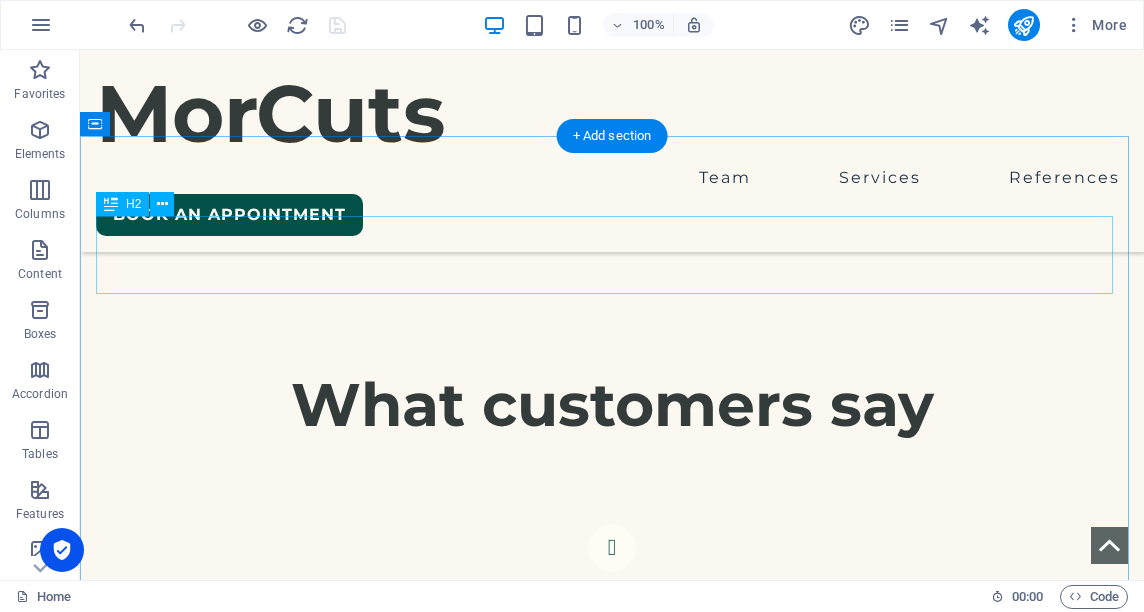 click on "Our Services" at bounding box center (612, 2017) 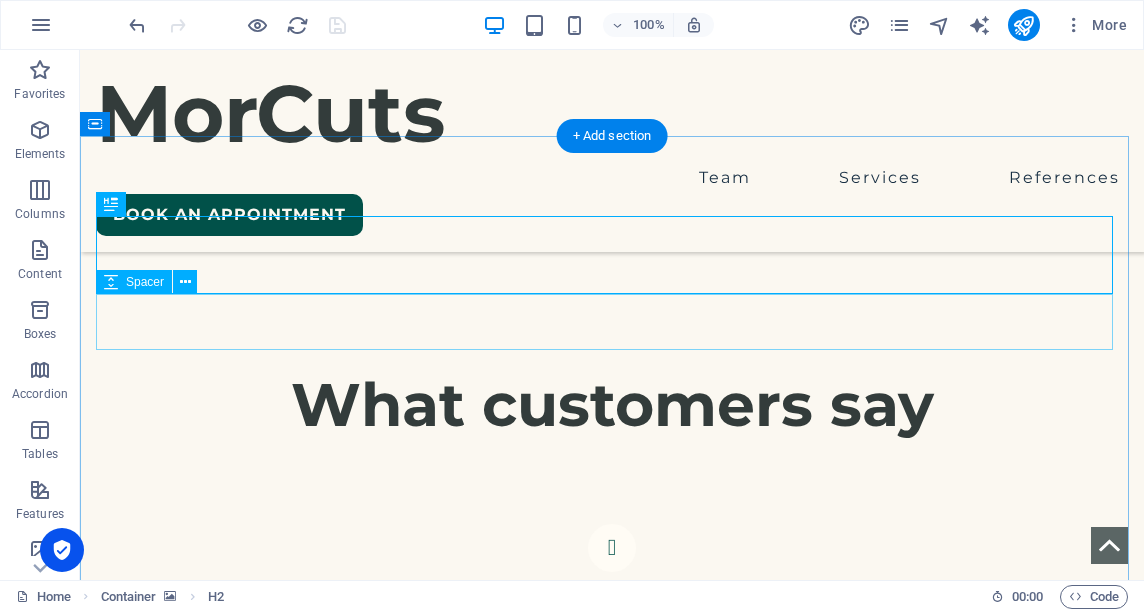 click at bounding box center [612, 2084] 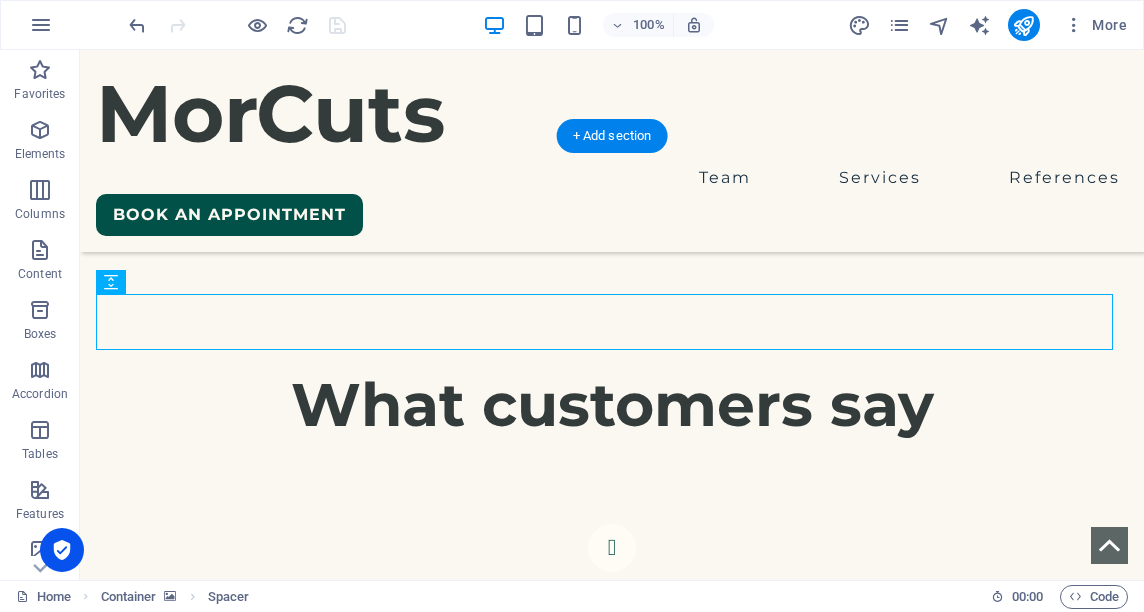 click at bounding box center [612, 2432] 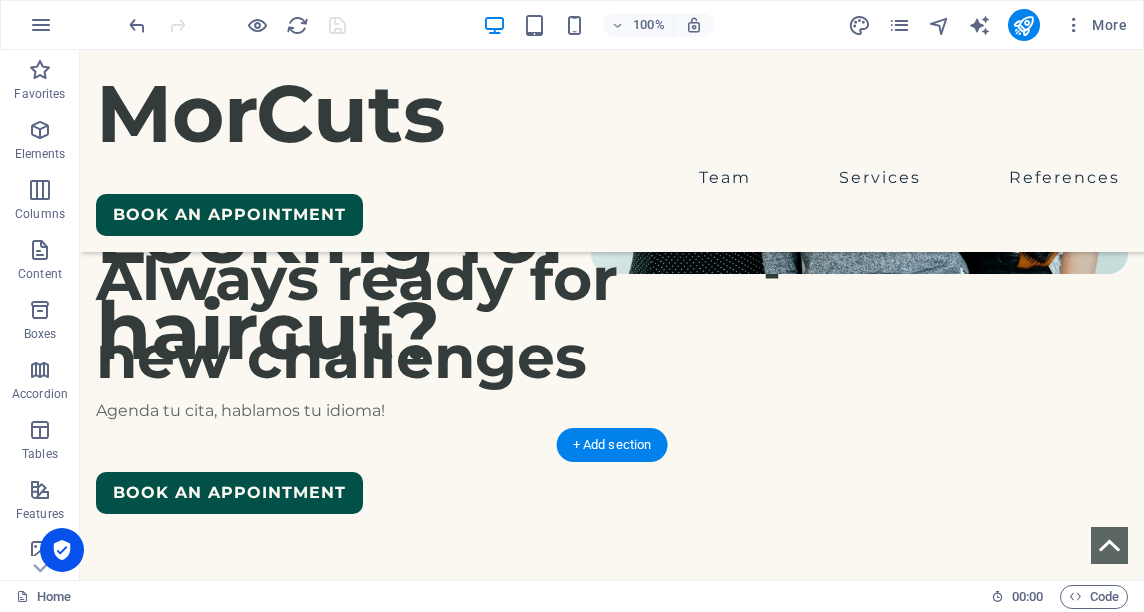 scroll, scrollTop: 773, scrollLeft: 0, axis: vertical 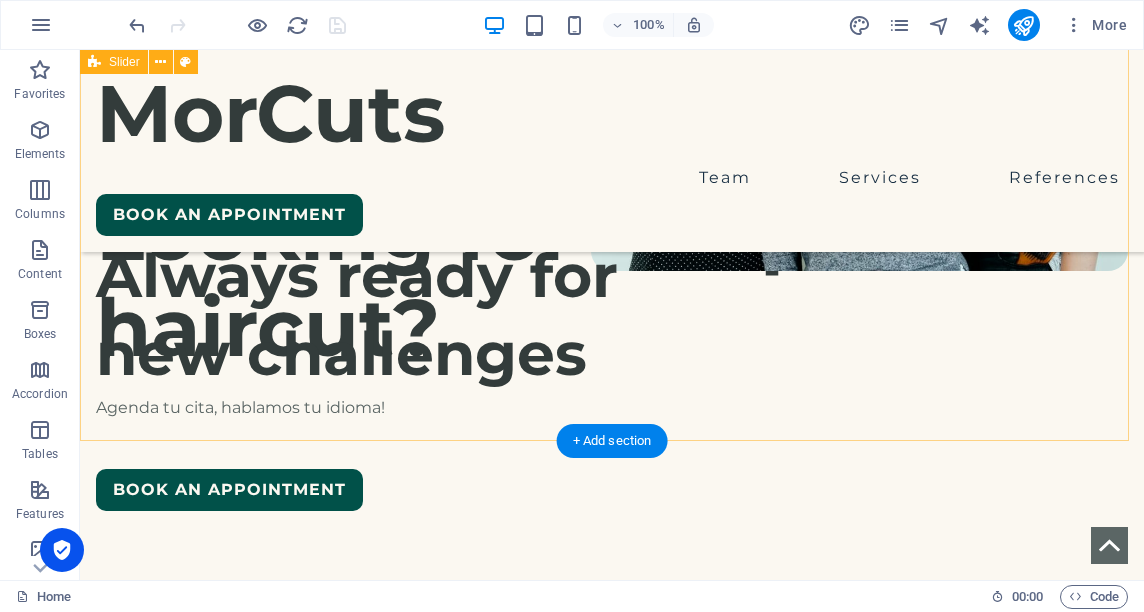 click on "What customers say Emily Peters Deserunt illum non eligendi omnis placeat et exercitatio nem ut rerum. Mollitia et ipsam. Des erunt illum non eligendi omi pl eat et exercitationem ut rerum. Jenny Wilson Deserunt illum non eligendi omnis placeat et exercitatio nem ut rerum. Mollitia et ipsam. Des erunt illum non eligendi omi pl eat et exercitationem ut rerum. Lisa Smith Deserunt illum non eligendi omnis placeat et exercitatio nem ut rerum. Mollitia et ipsam. Des erunt illum non eligendi omi pl eat et exercitationem ut rerum. Sarah Johnson Deserunt illum non eligendi omnis placeat et exercitatio nem ut rerum. Mollitia et ipsam. Des erunt illum non eligendi omi pl eat et exercitationem ut rerum. Emily Peters Deserunt illum non eligendi omnis placeat et exercitatio nem ut rerum. Mollitia et ipsam. Des erunt illum non eligendi omi pl eat et exercitationem ut rerum. Jenny Wilson Lisa Smith Sarah Johnson 1 2 3 4" at bounding box center [612, 892] 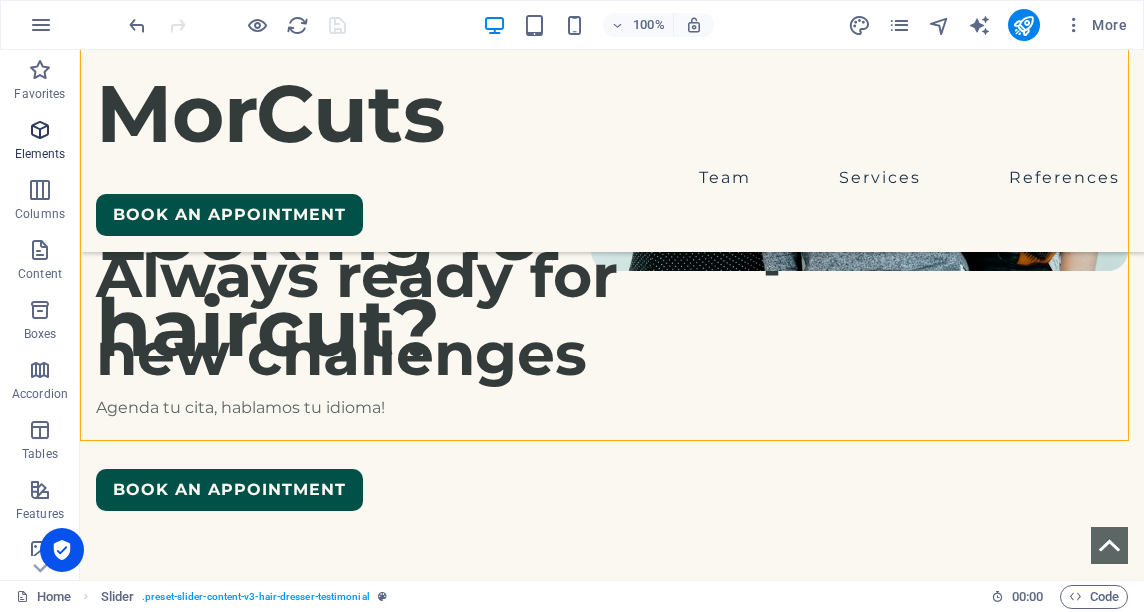 click on "Elements" at bounding box center (40, 154) 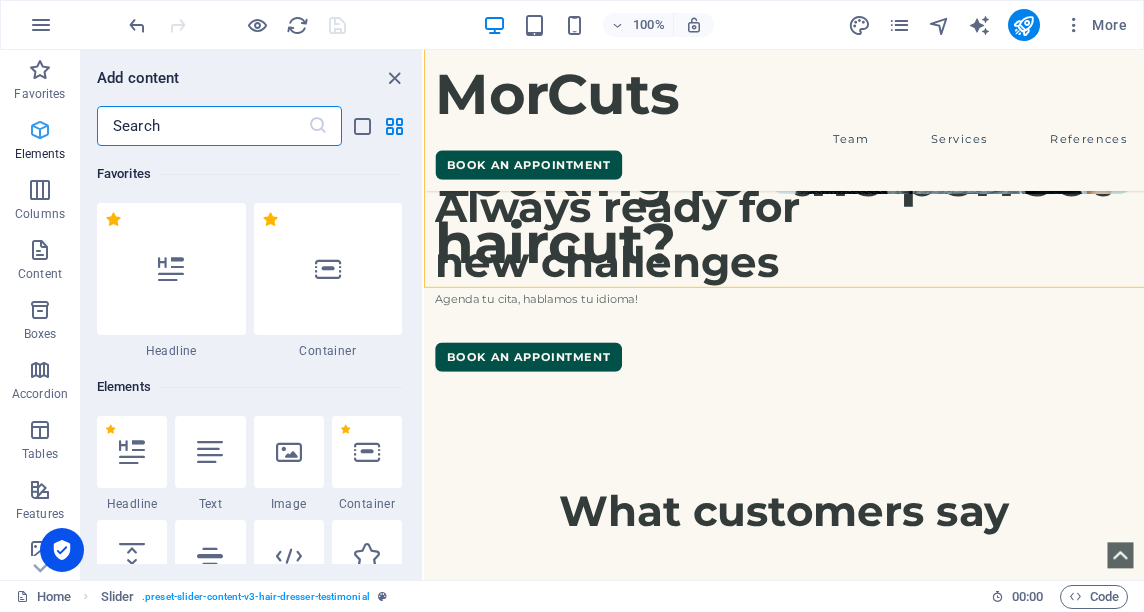 scroll, scrollTop: 824, scrollLeft: 0, axis: vertical 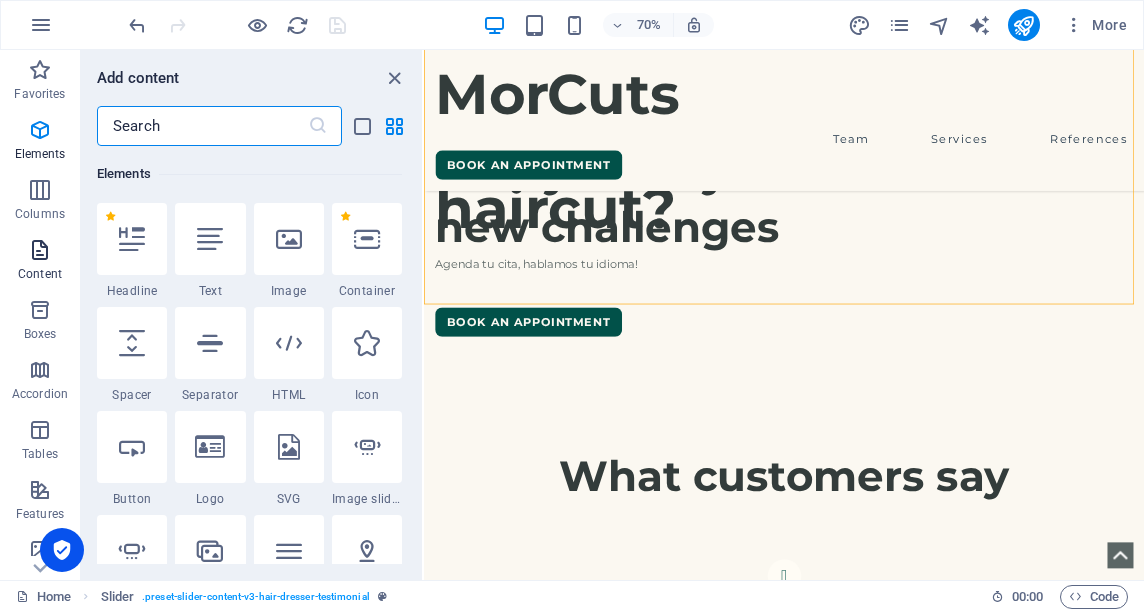 click on "Content" at bounding box center (40, 274) 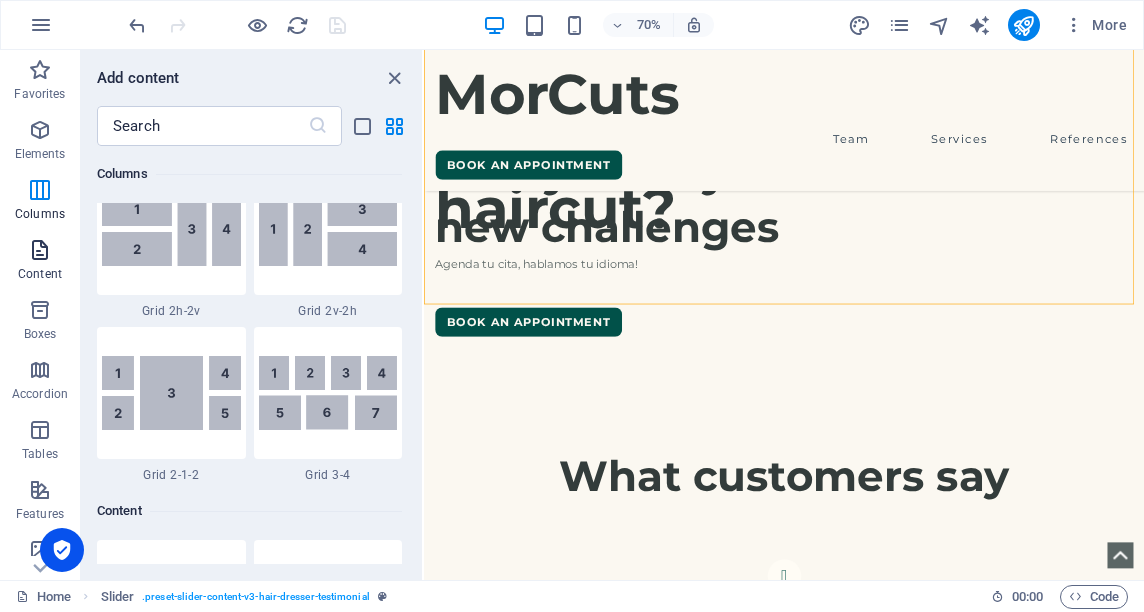 scroll, scrollTop: 3499, scrollLeft: 0, axis: vertical 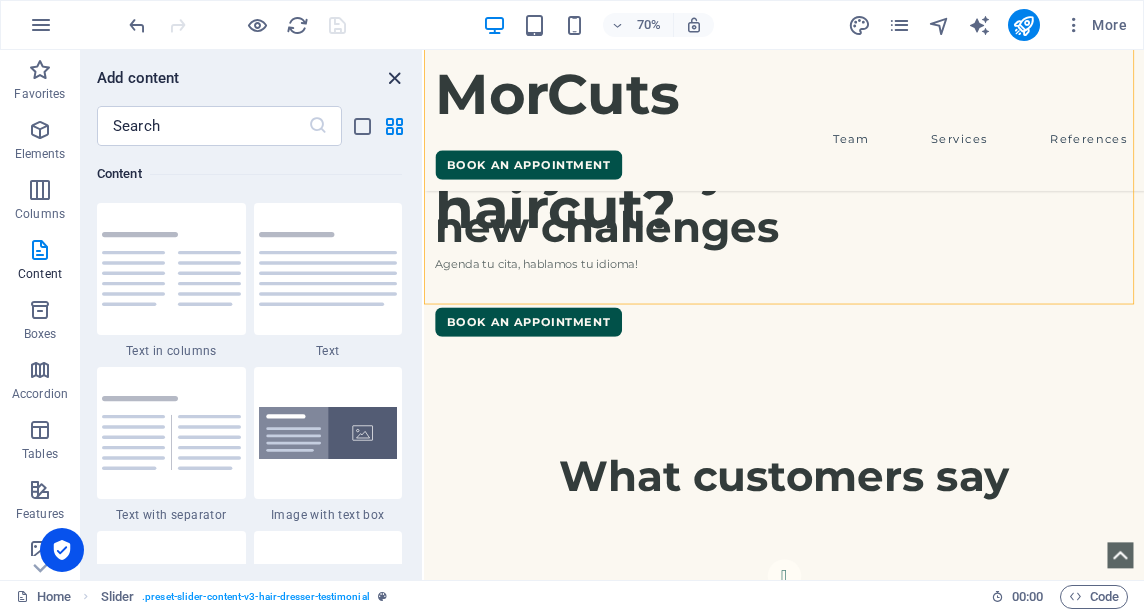 click at bounding box center (394, 78) 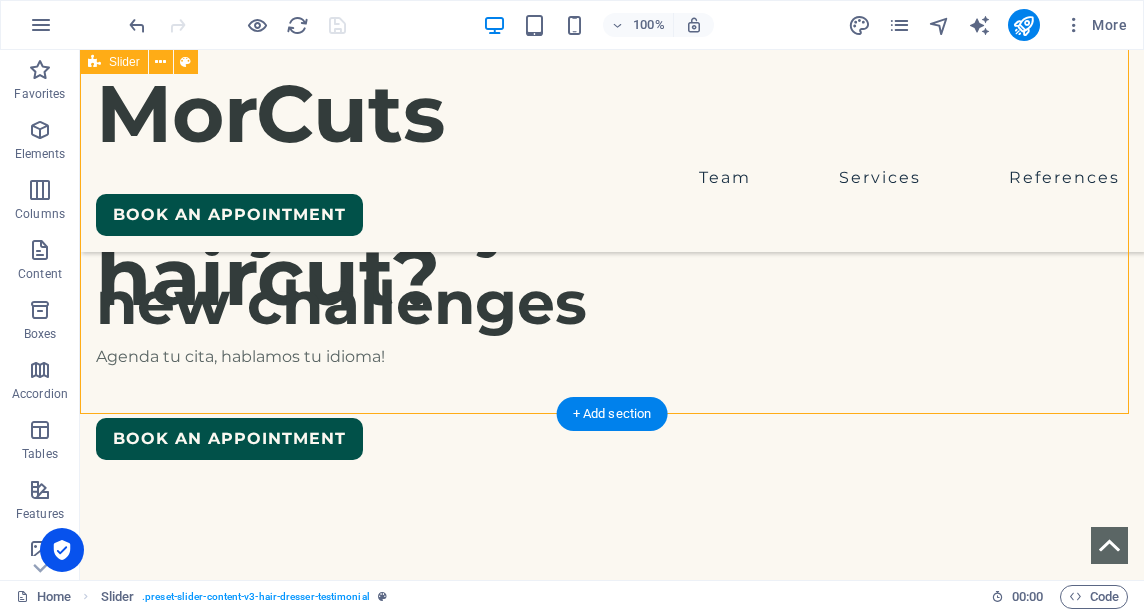 click on "What customers say Emily Peters Deserunt illum non eligendi omnis placeat et exercitatio nem ut rerum. Mollitia et ipsam. Des erunt illum non eligendi omi pl eat et exercitationem ut rerum. Jenny Wilson Deserunt illum non eligendi omnis placeat et exercitatio nem ut rerum. Mollitia et ipsam. Des erunt illum non eligendi omi pl eat et exercitationem ut rerum. Lisa Smith Deserunt illum non eligendi omnis placeat et exercitatio nem ut rerum. Mollitia et ipsam. Des erunt illum non eligendi omi pl eat et exercitationem ut rerum. Sarah Johnson Deserunt illum non eligendi omnis placeat et exercitatio nem ut rerum. Mollitia et ipsam. Des erunt illum non eligendi omi pl eat et exercitationem ut rerum. Emily Peters Deserunt illum non eligendi omnis placeat et exercitatio nem ut rerum. Mollitia et ipsam. Des erunt illum non eligendi omi pl eat et exercitationem ut rerum. Jenny Wilson Lisa Smith Sarah Johnson 1 2 3 4" at bounding box center (612, 853) 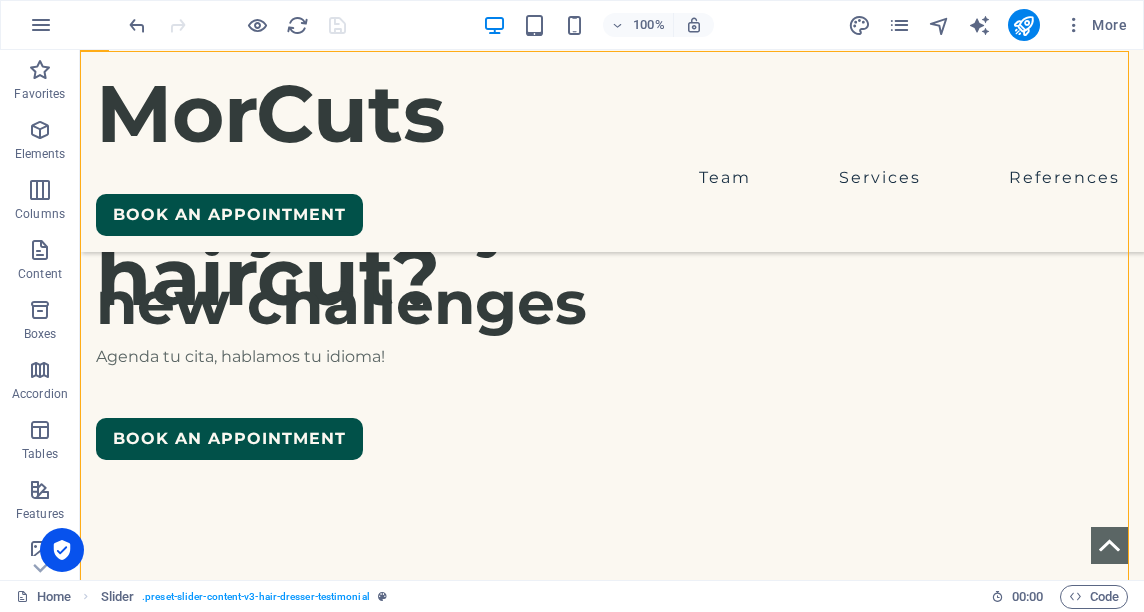 scroll, scrollTop: 0, scrollLeft: 0, axis: both 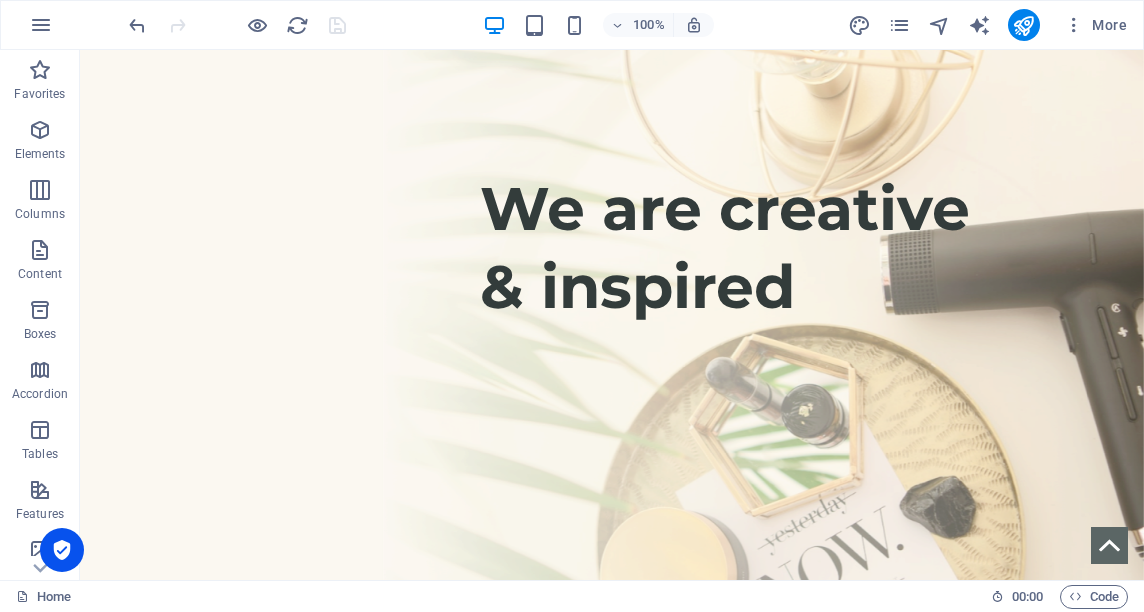 drag, startPoint x: 1137, startPoint y: 126, endPoint x: 1200, endPoint y: 76, distance: 80.43009 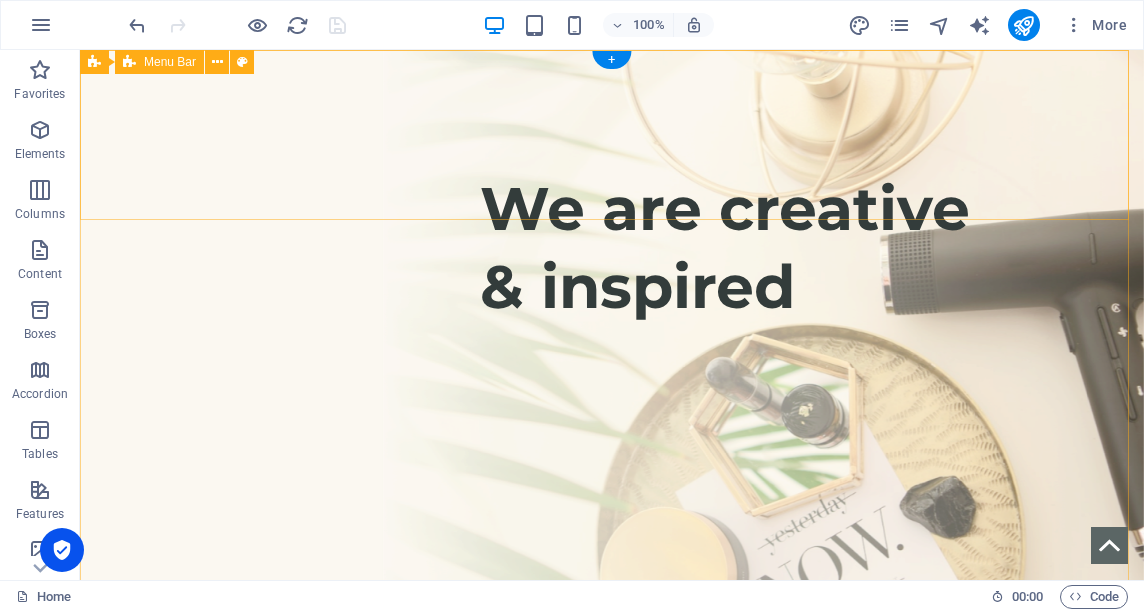 click on "MorCuts Team Services References book an appointment" at bounding box center (612, 808) 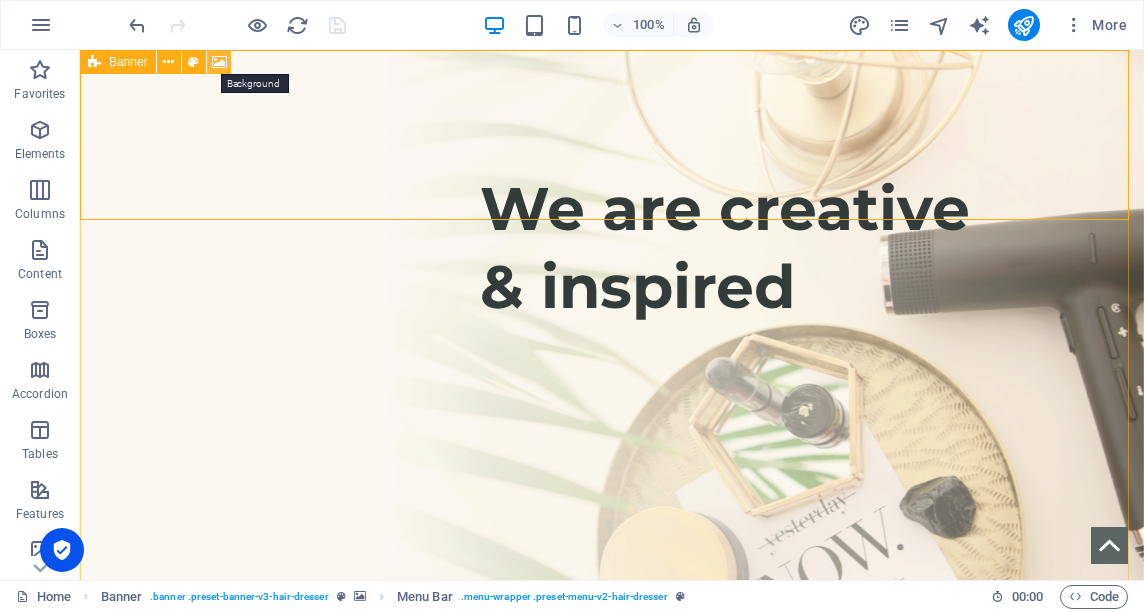click at bounding box center [219, 62] 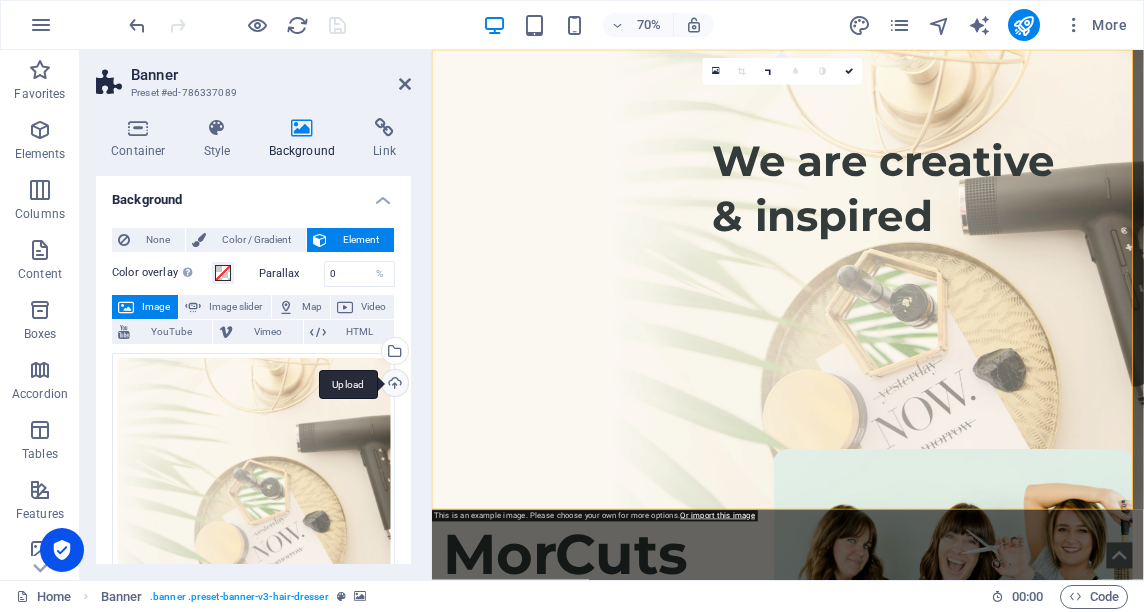 click on "Upload" at bounding box center [393, 385] 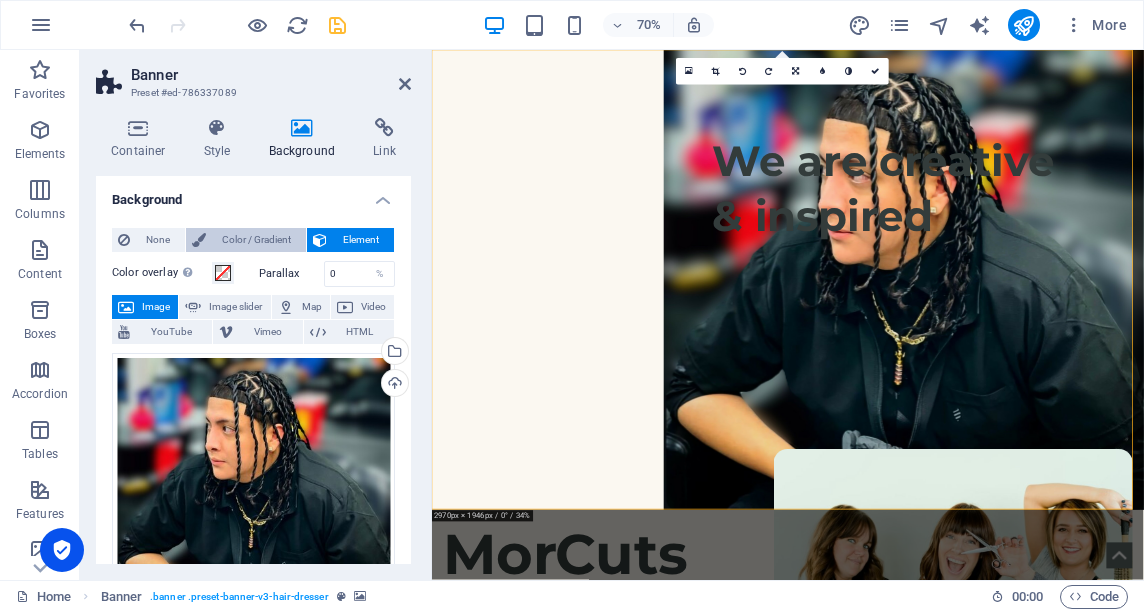 click on "Color / Gradient" at bounding box center [256, 240] 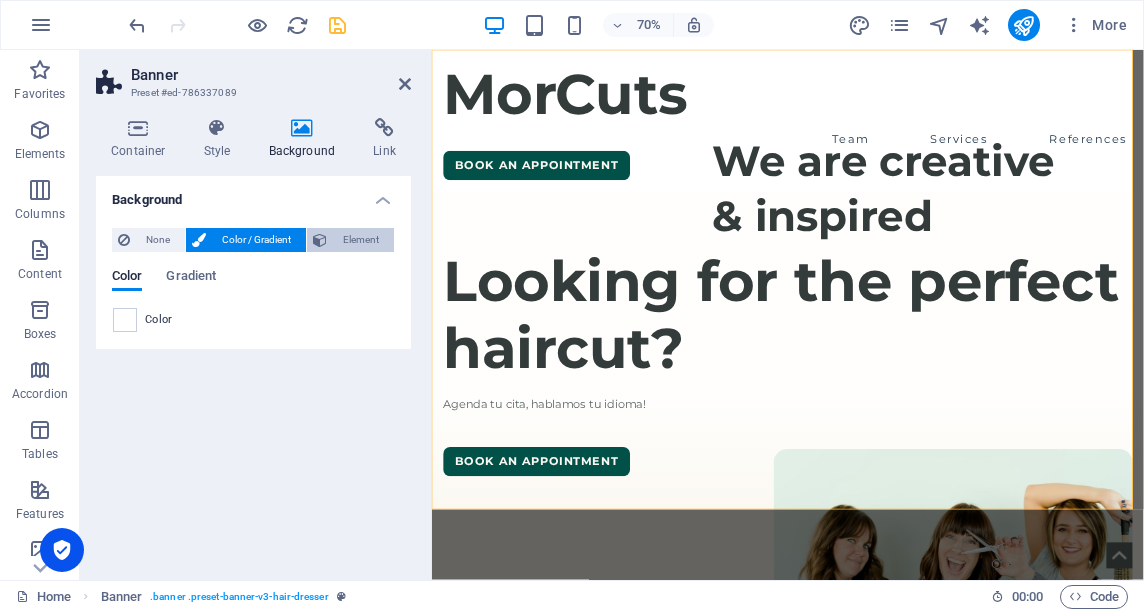 click on "Element" at bounding box center [360, 240] 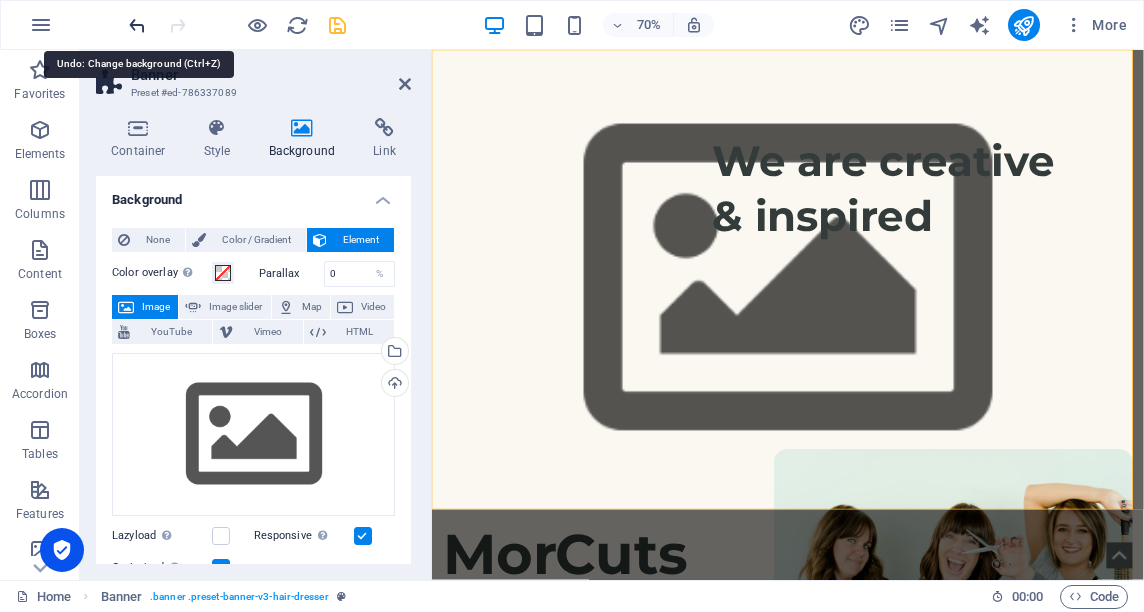 click at bounding box center [137, 25] 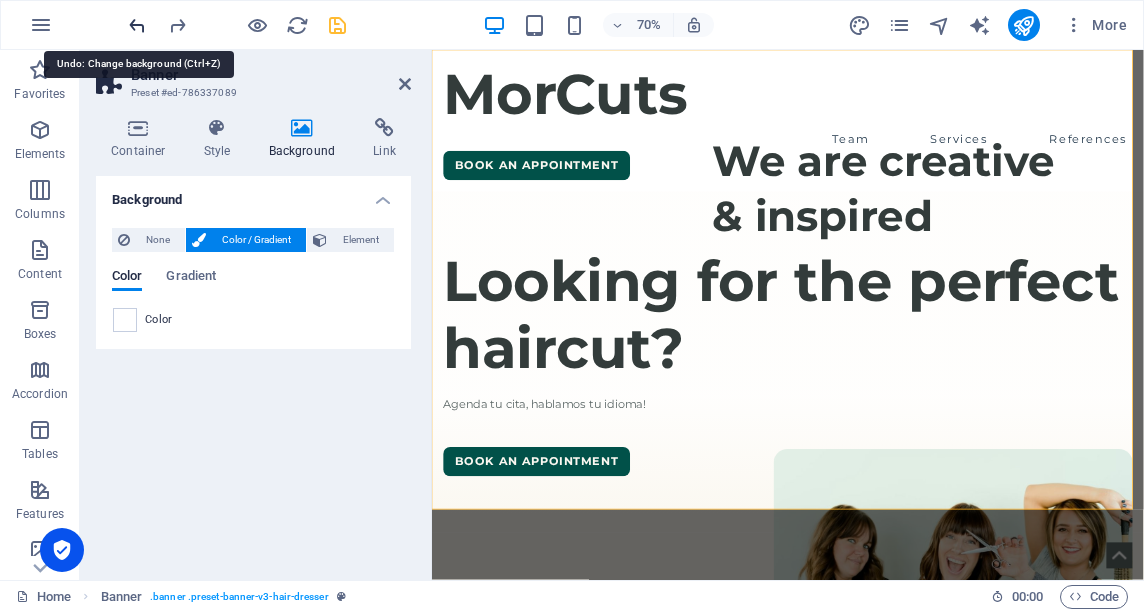 click at bounding box center (137, 25) 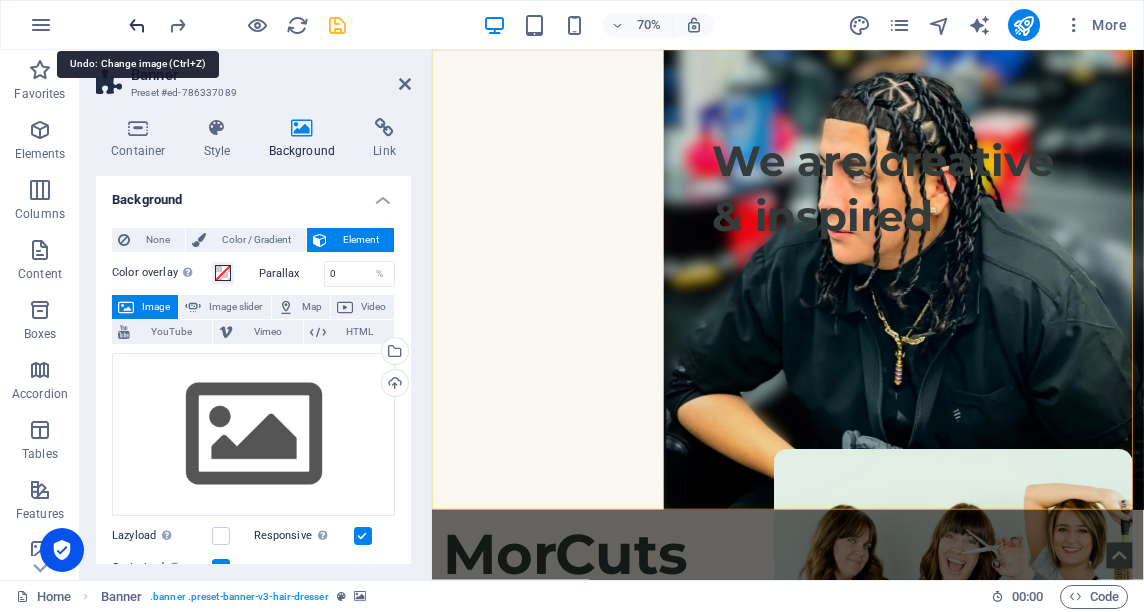click at bounding box center (137, 25) 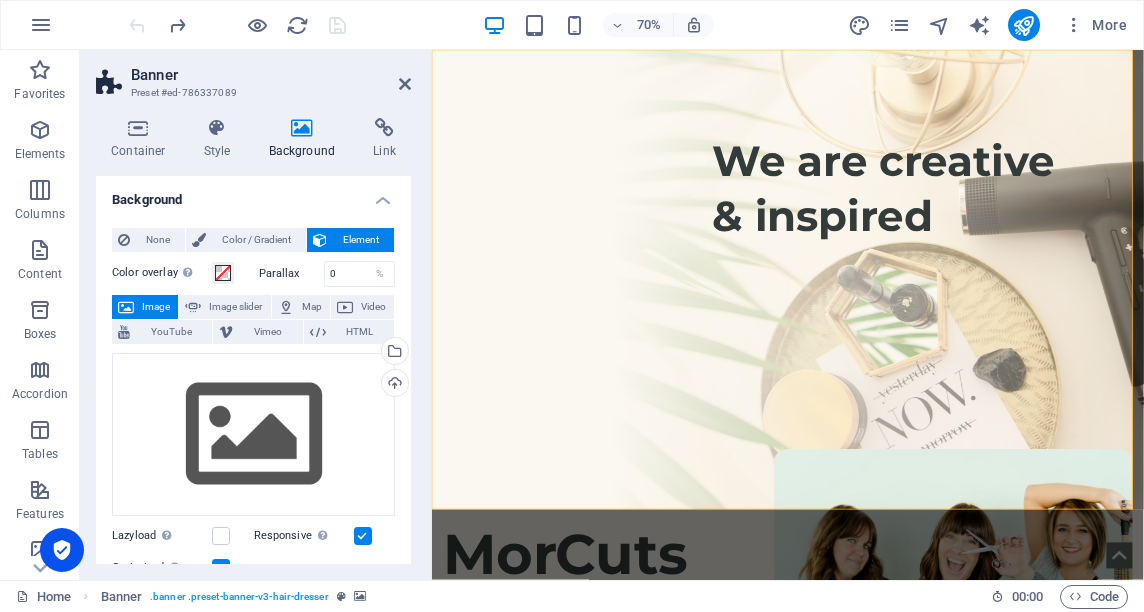 click at bounding box center [237, 25] 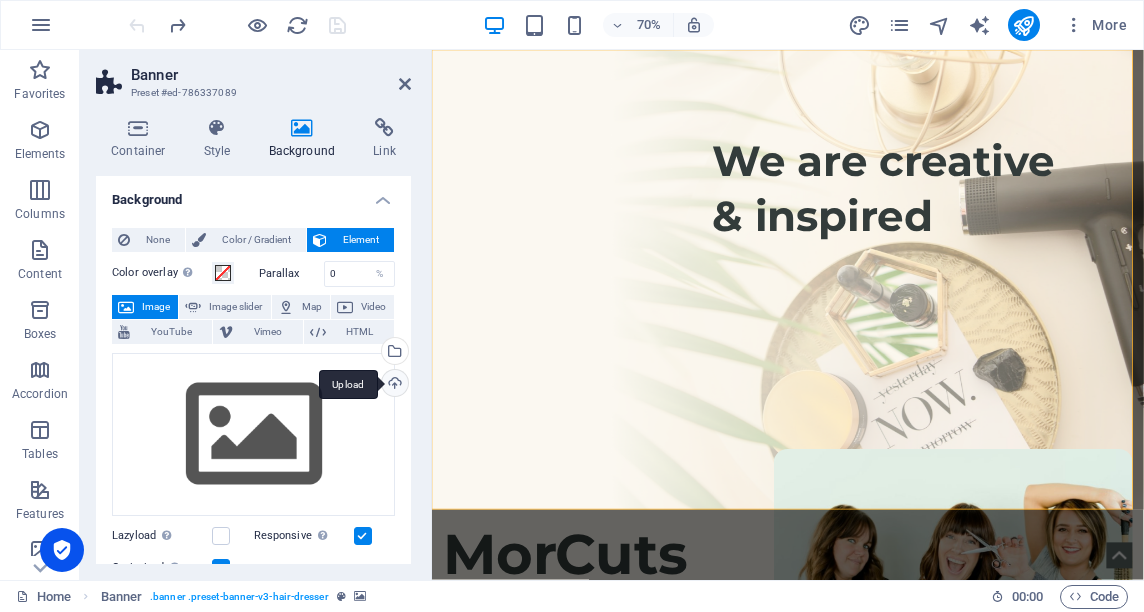 click on "Upload" at bounding box center (393, 385) 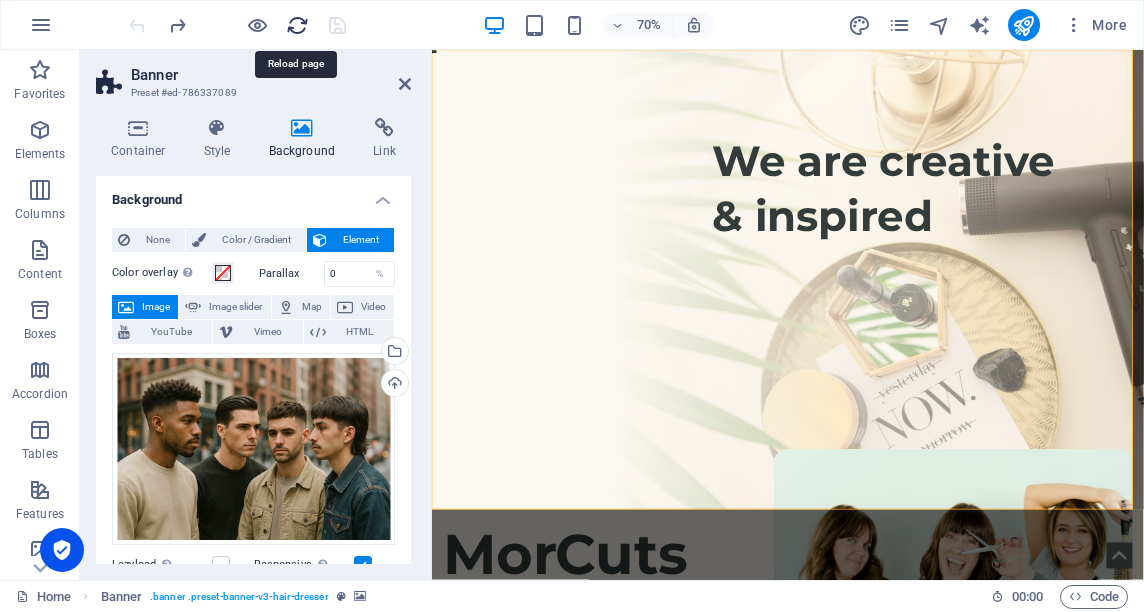 click at bounding box center (297, 25) 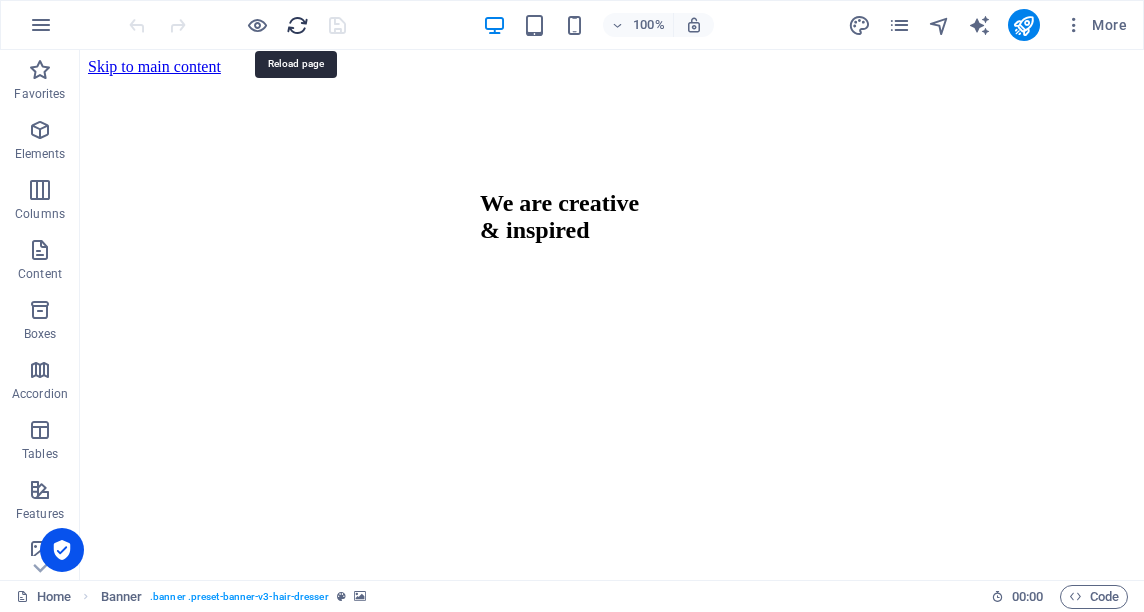 scroll, scrollTop: 0, scrollLeft: 0, axis: both 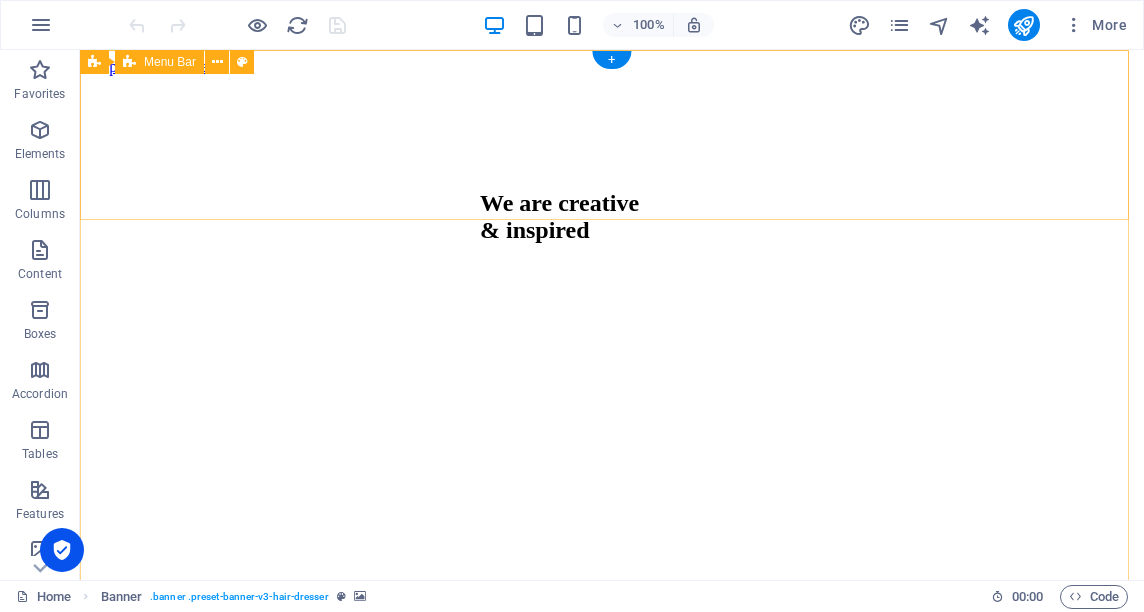 click on "MorCuts Team Services References book an appointment" at bounding box center (612, 836) 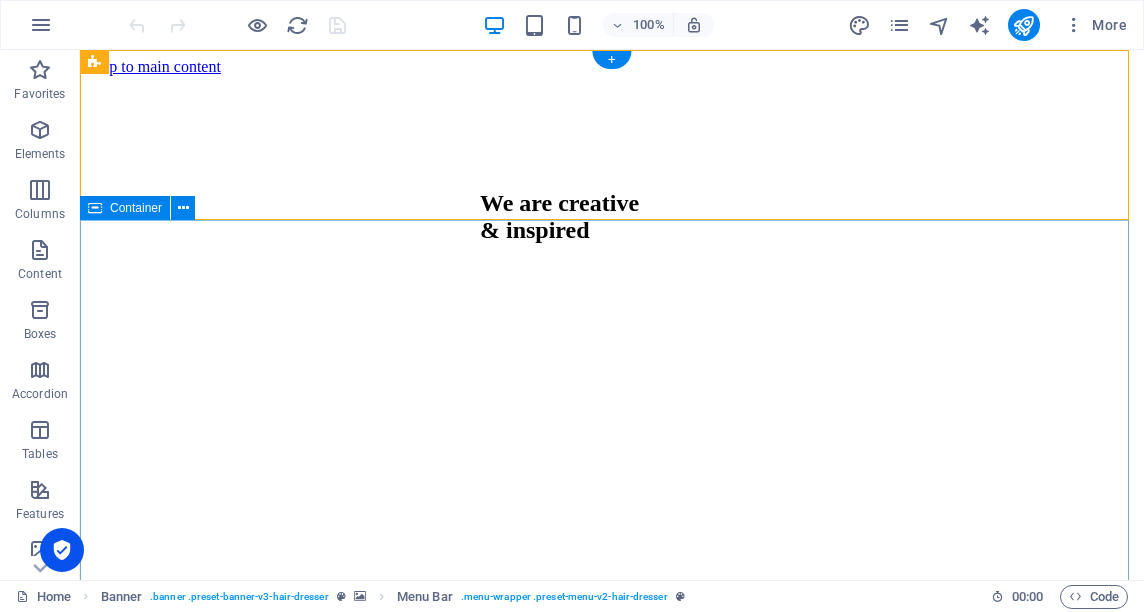 click on "Looking for the perfect haircut? Agenda tu cita, hablamos tu idioma! book an appointment" at bounding box center [612, 1027] 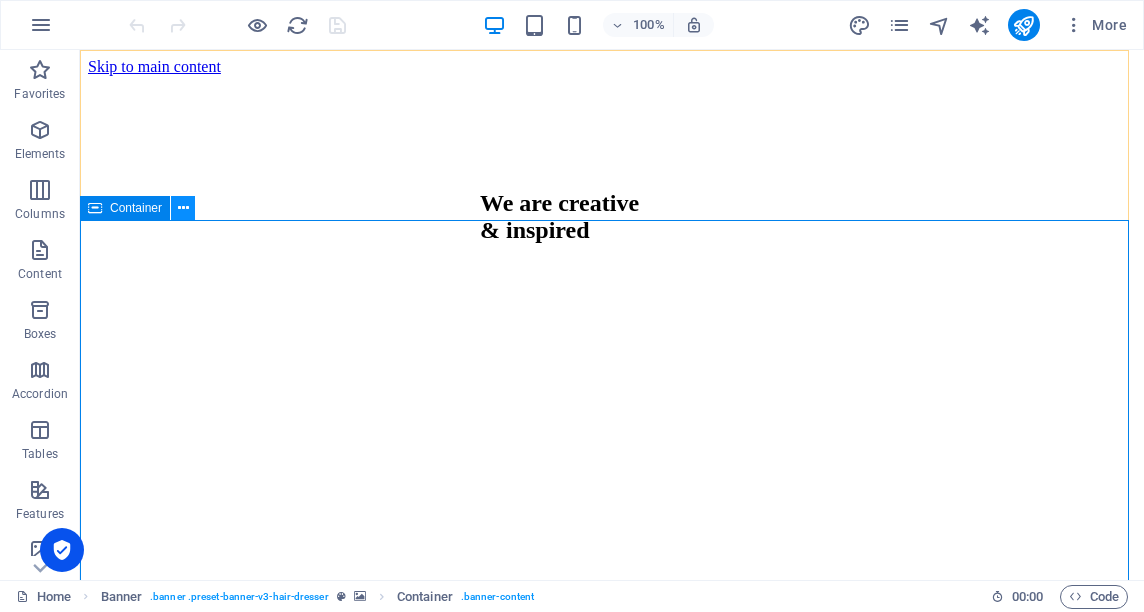 click at bounding box center [183, 208] 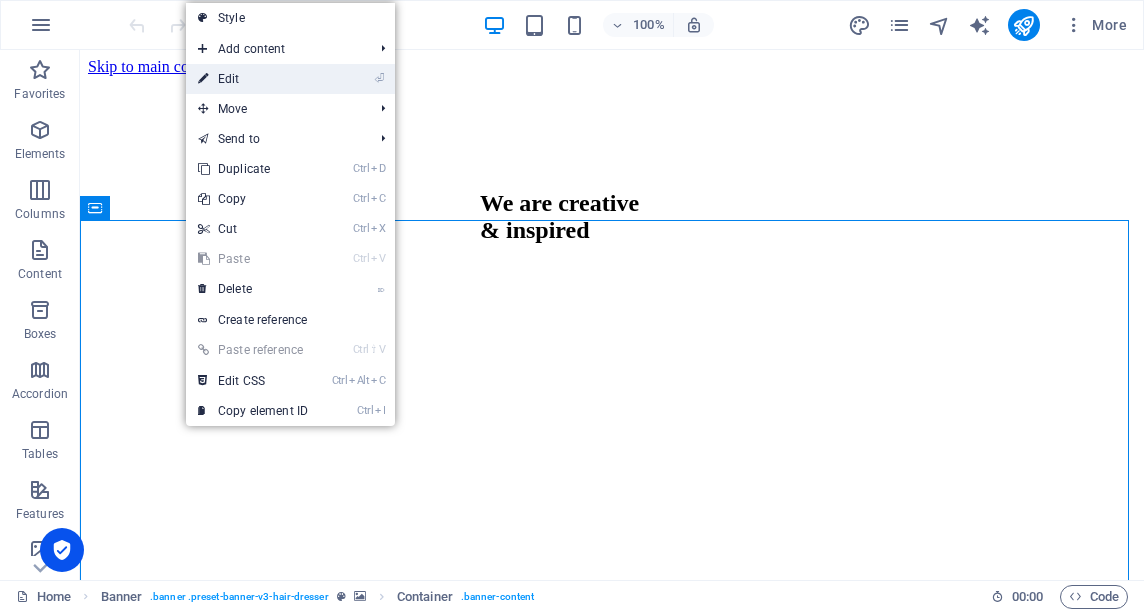 click on "⏎  Edit" at bounding box center [253, 79] 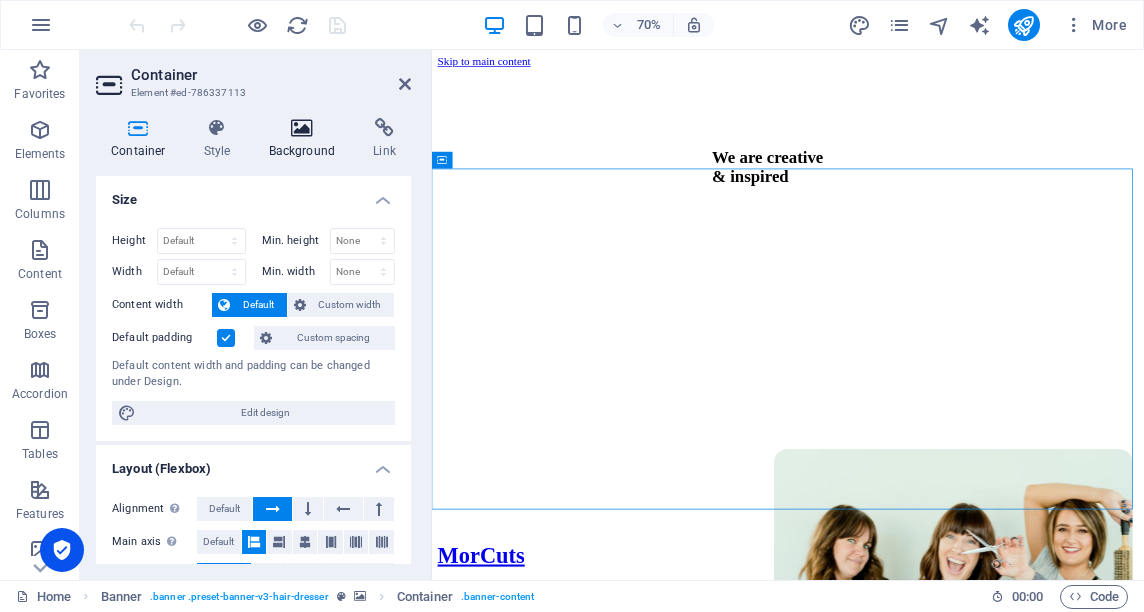 click on "Background" at bounding box center (306, 139) 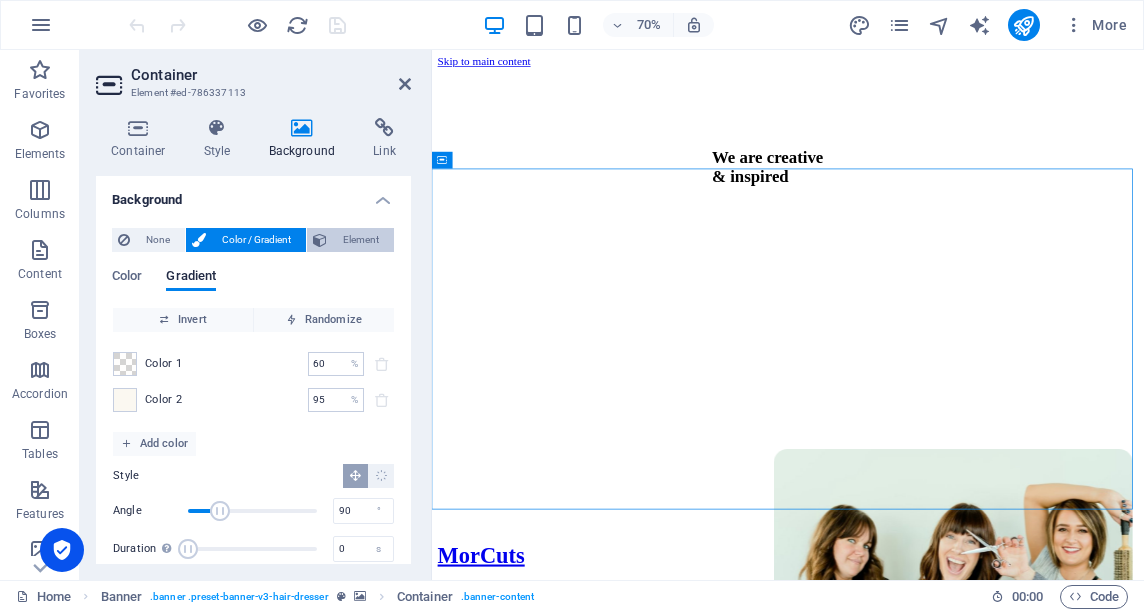 click on "Element" at bounding box center [360, 240] 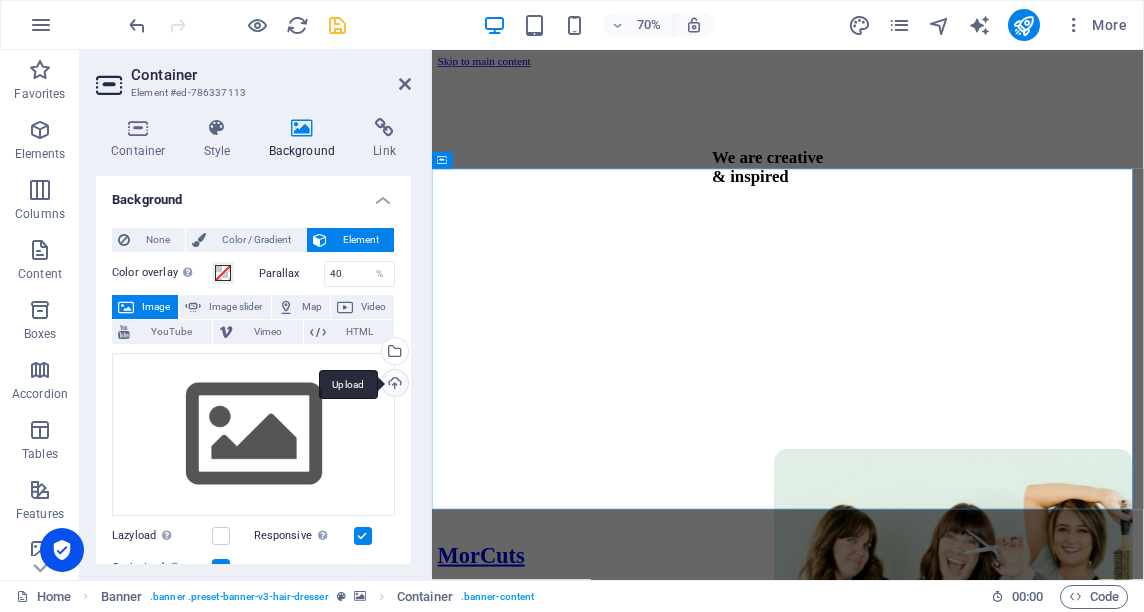 click on "Upload" at bounding box center [393, 385] 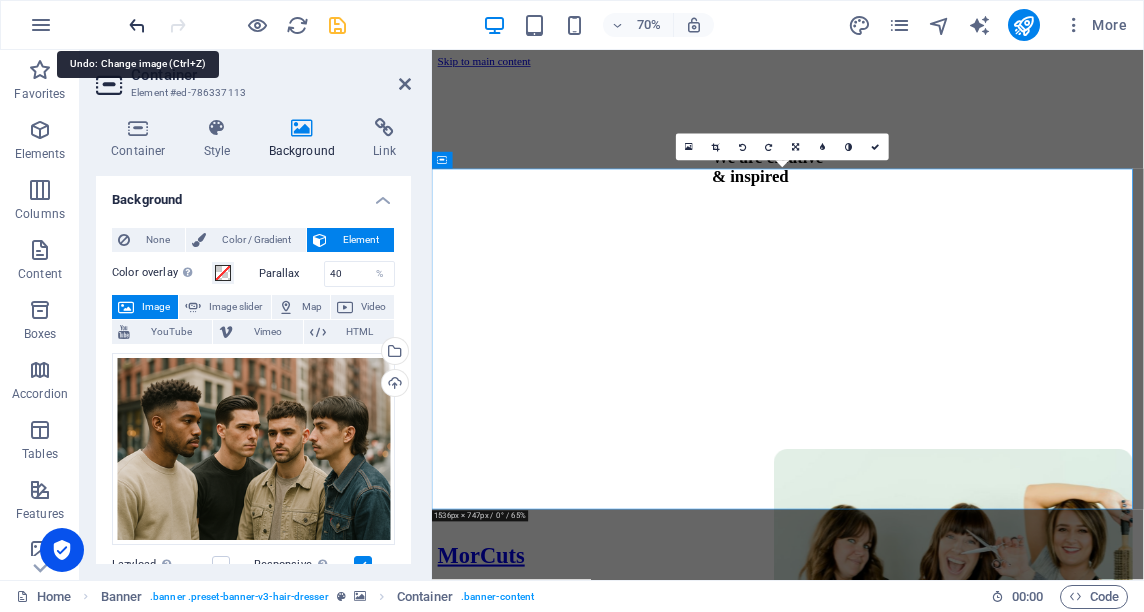 click at bounding box center [137, 25] 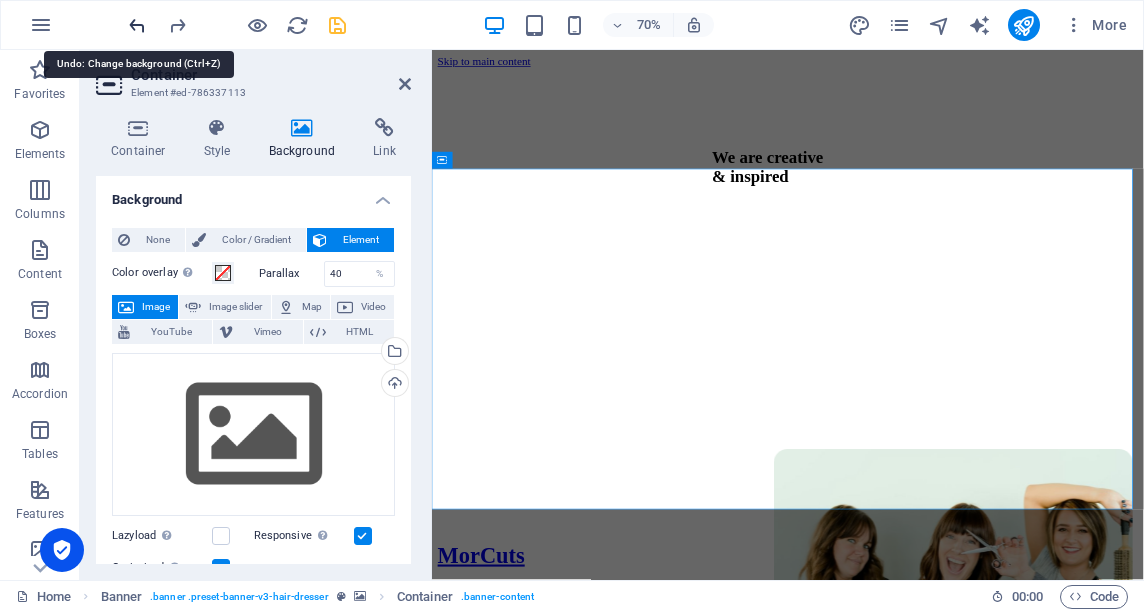 click at bounding box center (137, 25) 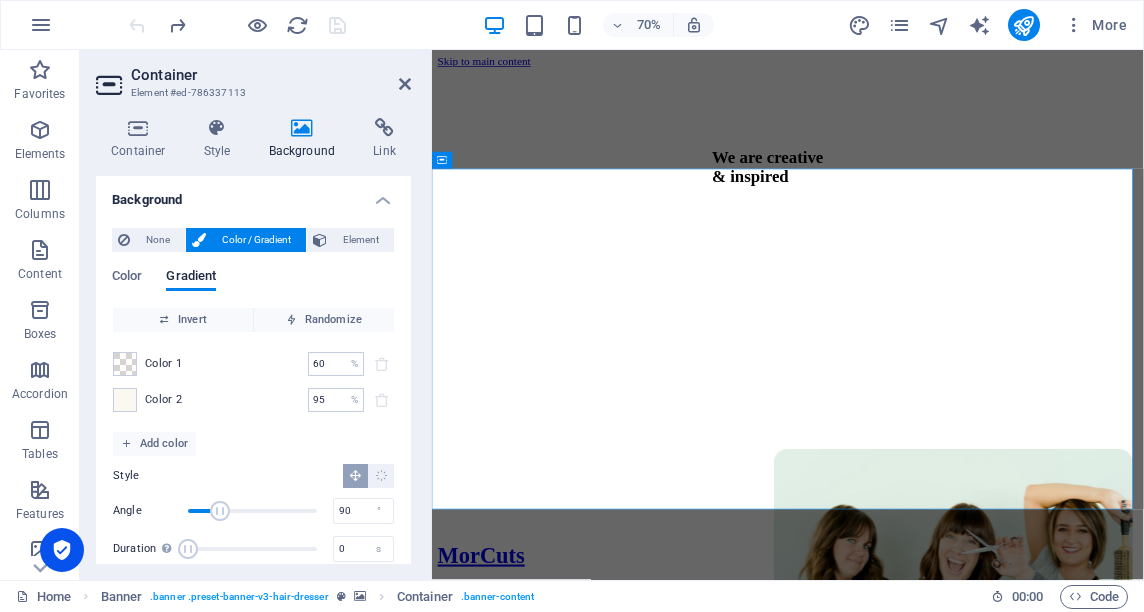 click on "Container" at bounding box center (271, 75) 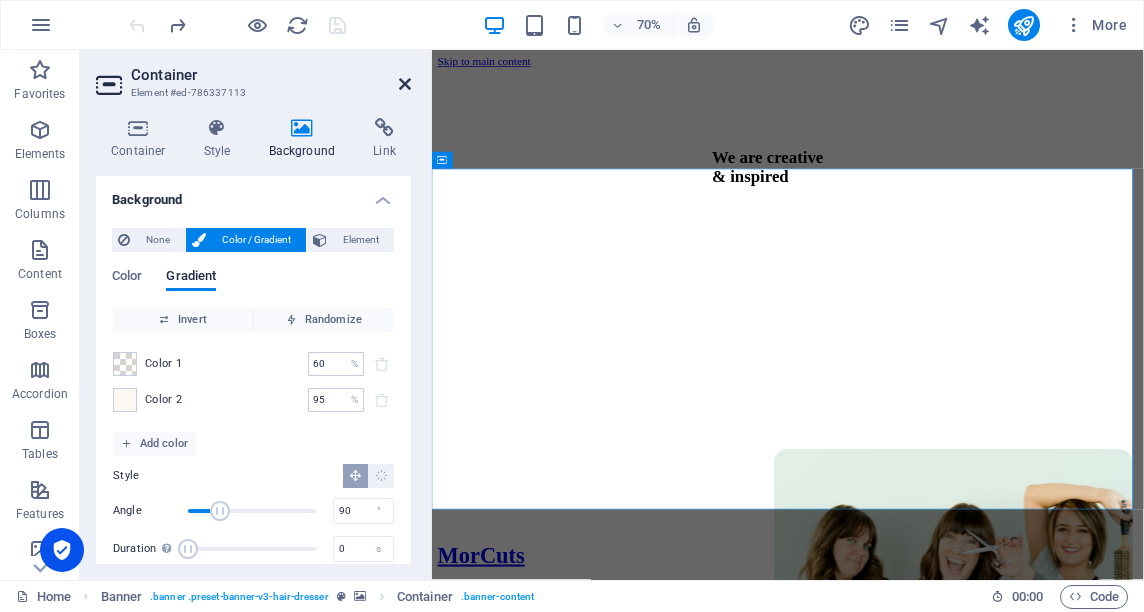 click at bounding box center [405, 84] 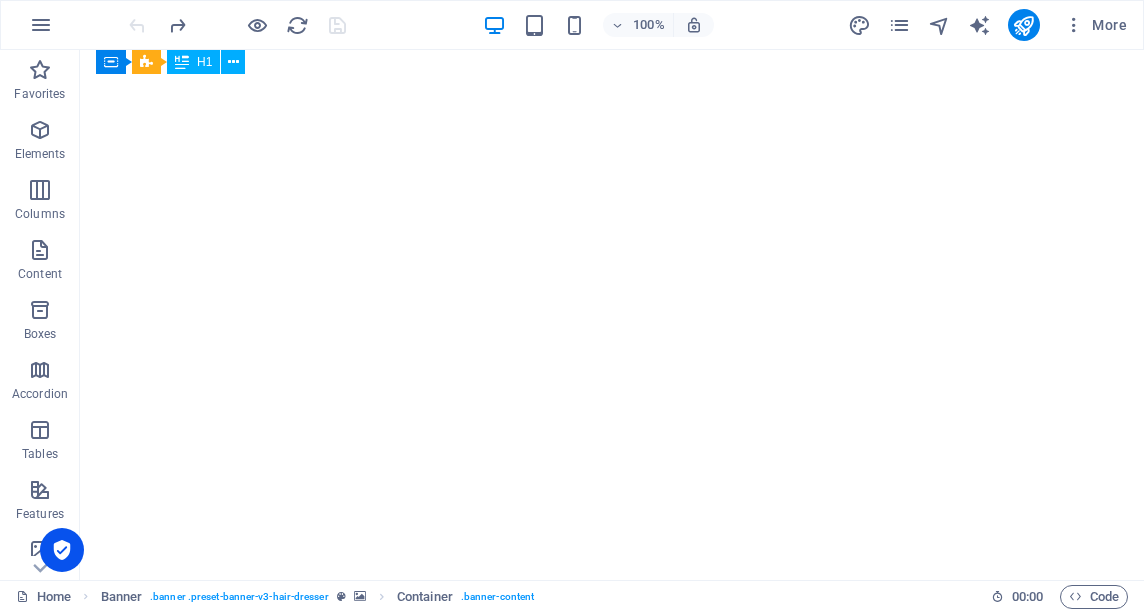scroll, scrollTop: 2731, scrollLeft: 0, axis: vertical 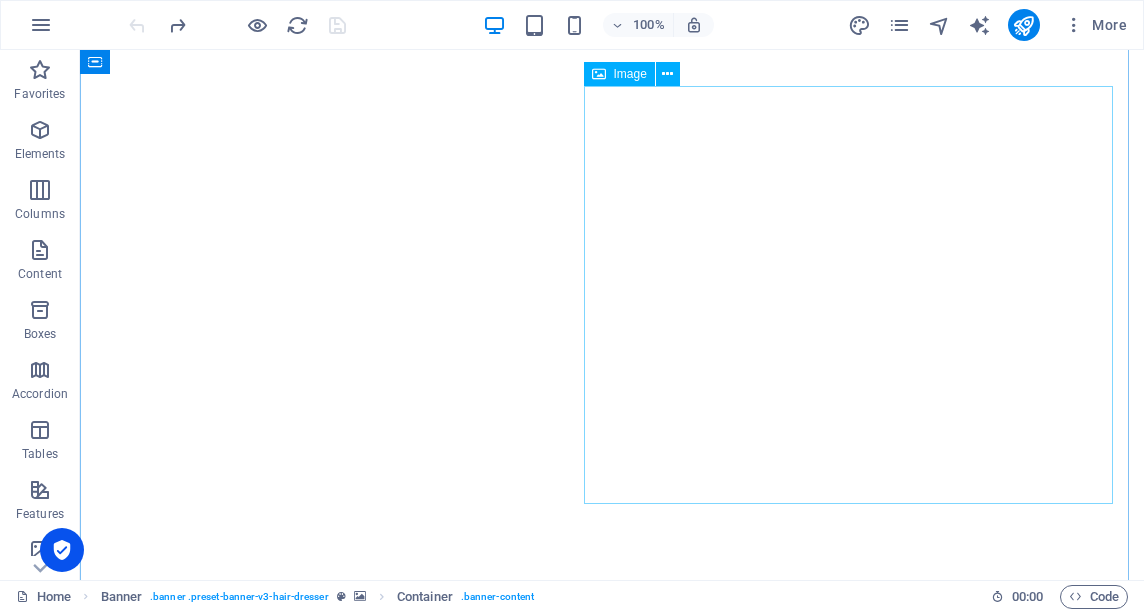 click at bounding box center (859, -1897) 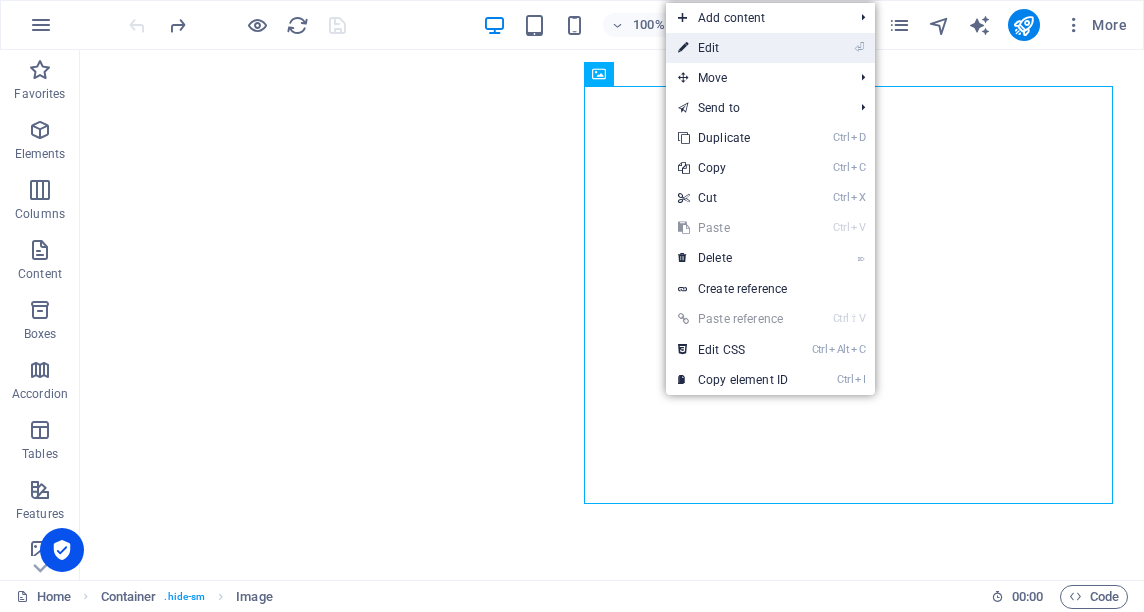 click on "⏎  Edit" at bounding box center [733, 48] 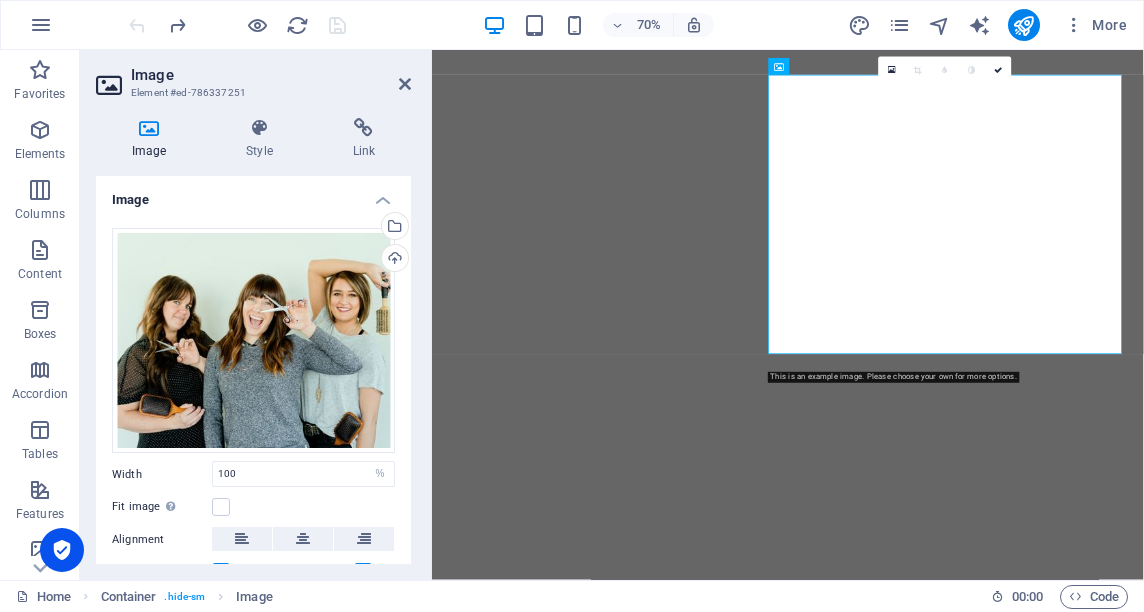 scroll, scrollTop: 2676, scrollLeft: 0, axis: vertical 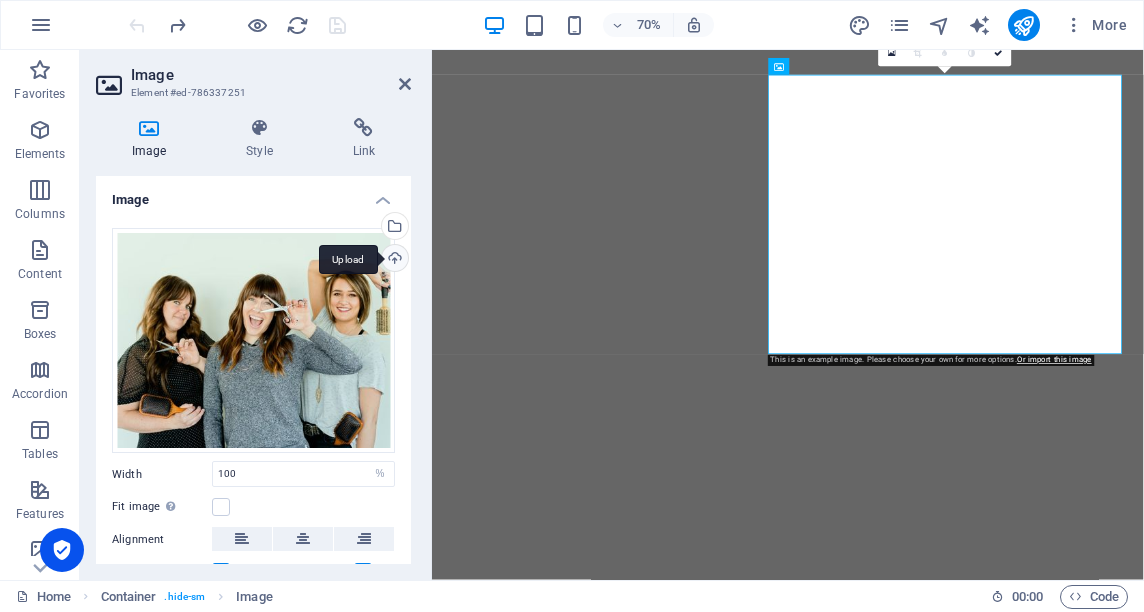 click on "Upload" at bounding box center (393, 260) 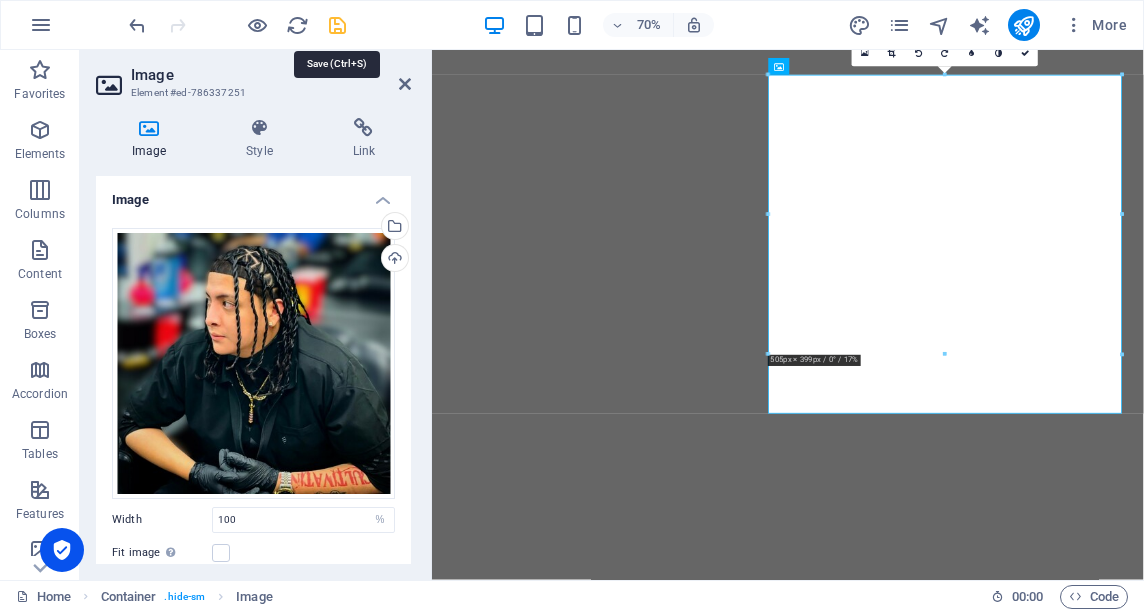 click at bounding box center (337, 25) 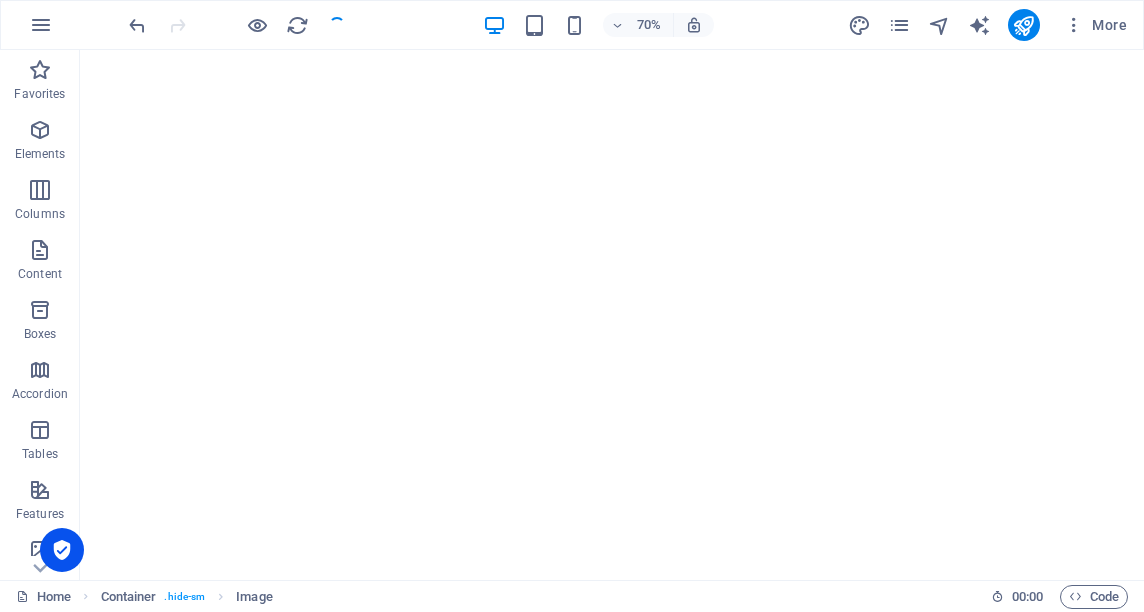 scroll, scrollTop: 2731, scrollLeft: 0, axis: vertical 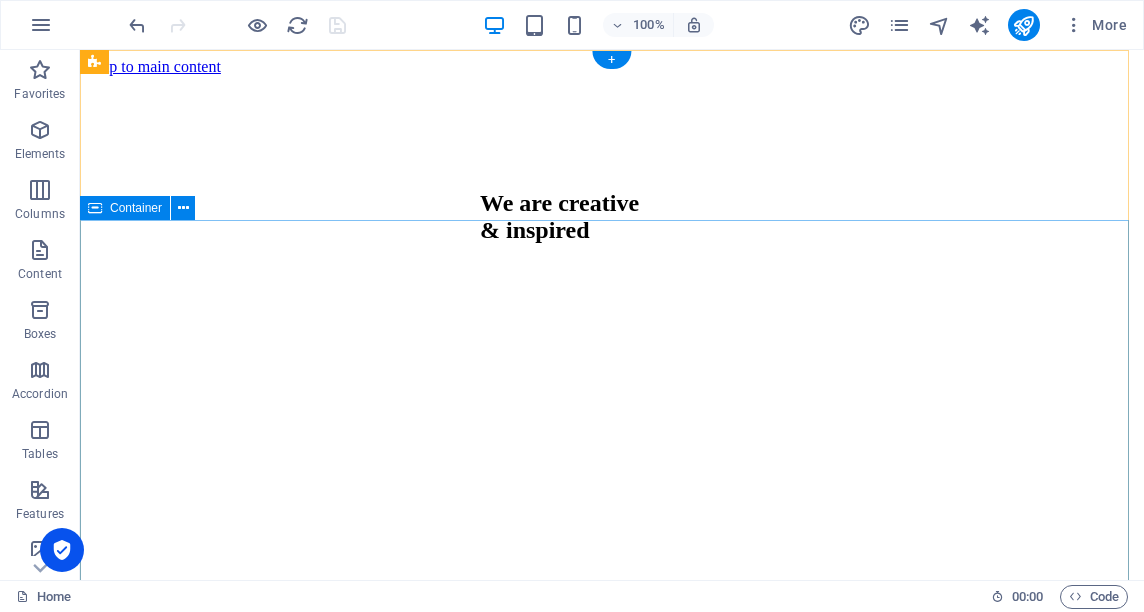 click on "Looking for the perfect haircut? Agenda tu cita, hablamos tu idioma! book an appointment" at bounding box center (612, 1027) 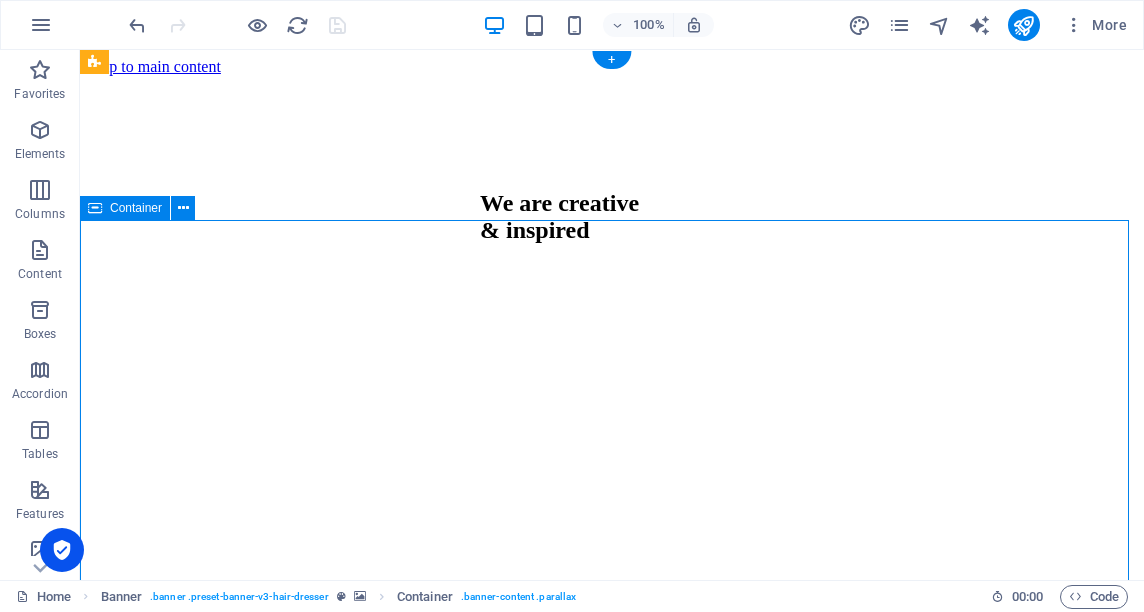 click on "Looking for the perfect haircut? Agenda tu cita, hablamos tu idioma! book an appointment" at bounding box center [612, 1027] 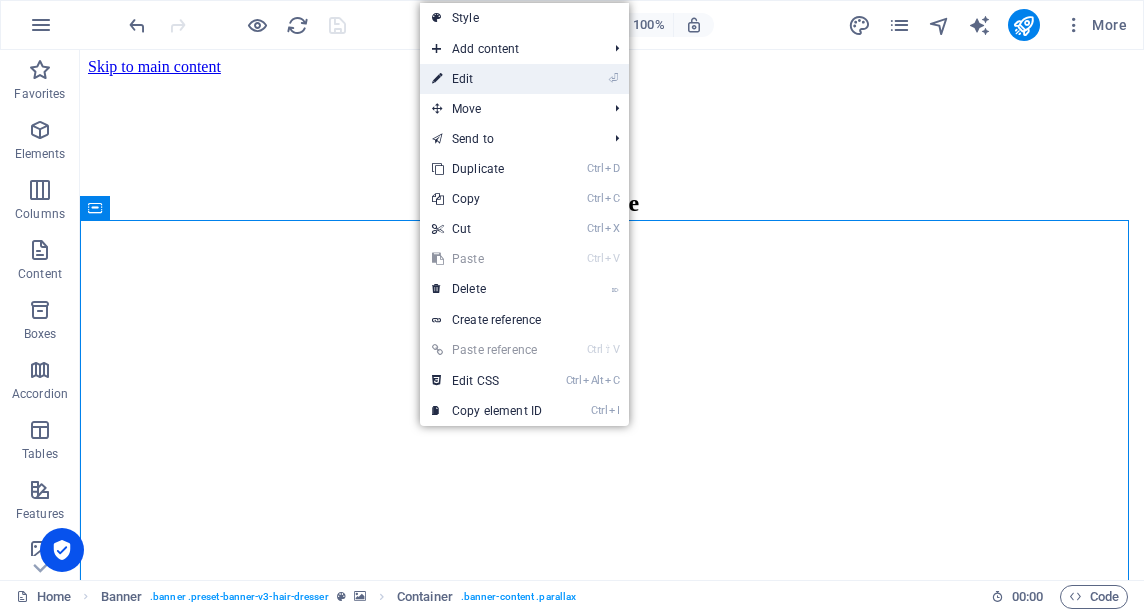 click on "⏎  Edit" at bounding box center [487, 79] 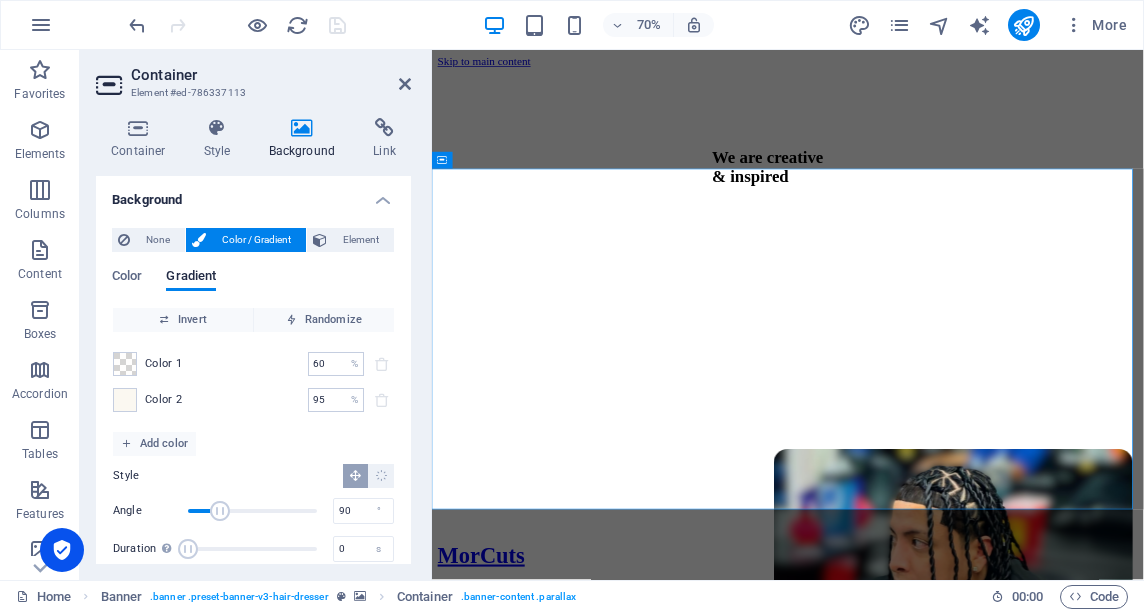 click at bounding box center (302, 128) 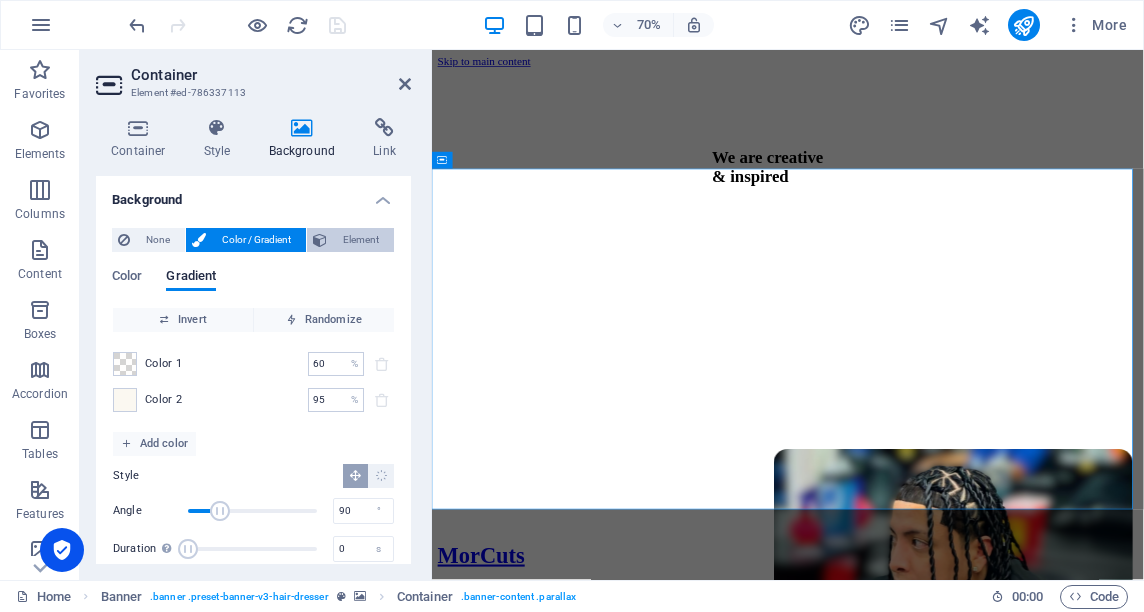 click on "Element" at bounding box center (360, 240) 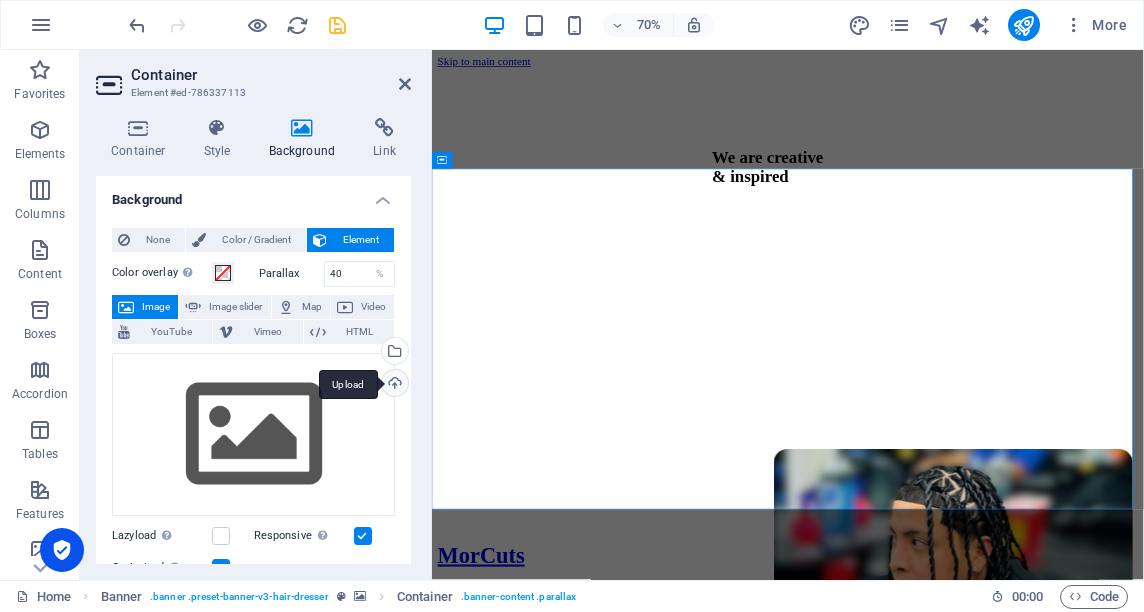 click on "Upload" at bounding box center (393, 385) 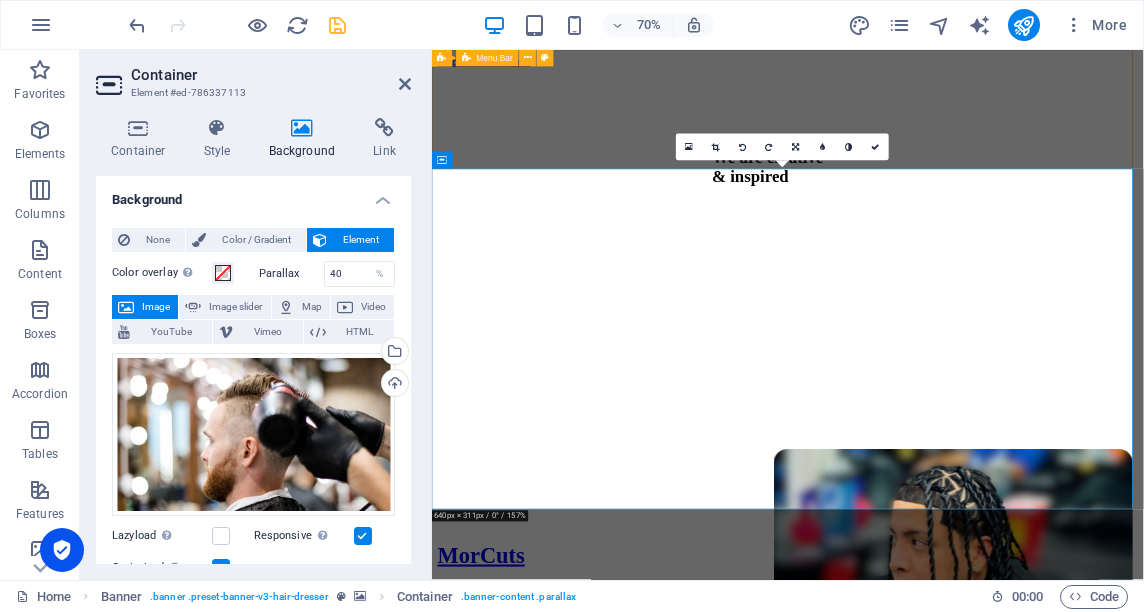 click on "MorCuts Team Services References book an appointment" at bounding box center (940, 836) 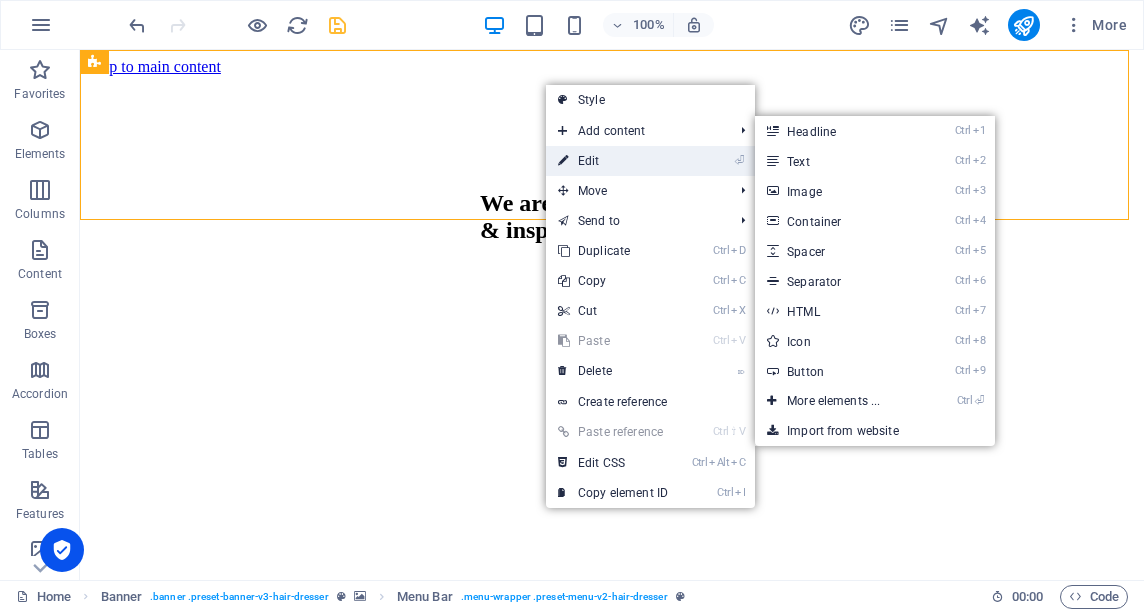 click on "⏎  Edit" at bounding box center [613, 161] 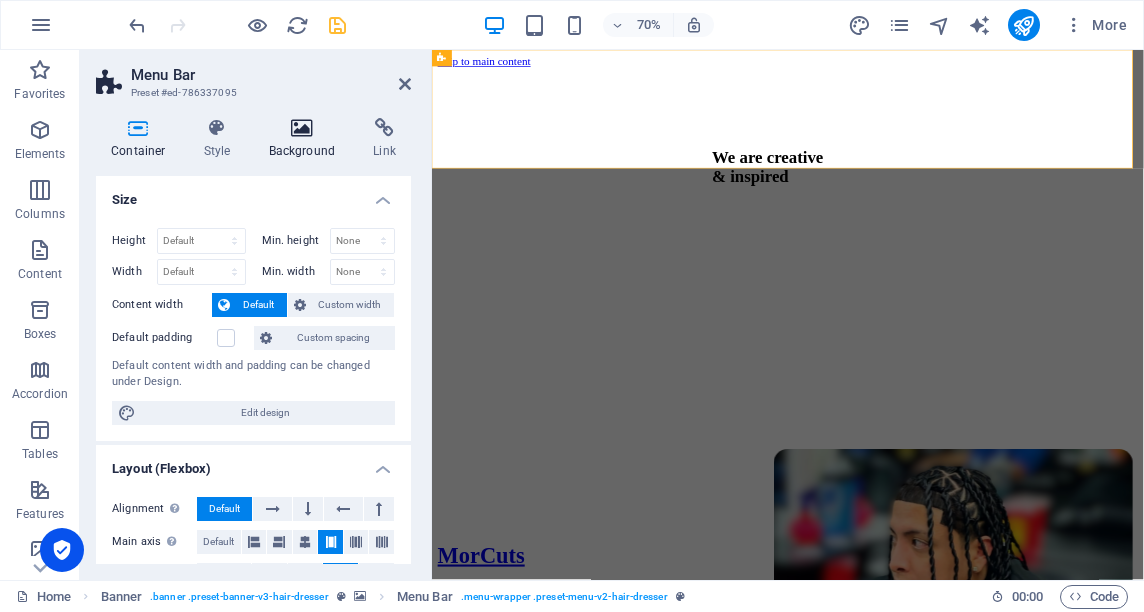 click at bounding box center (302, 128) 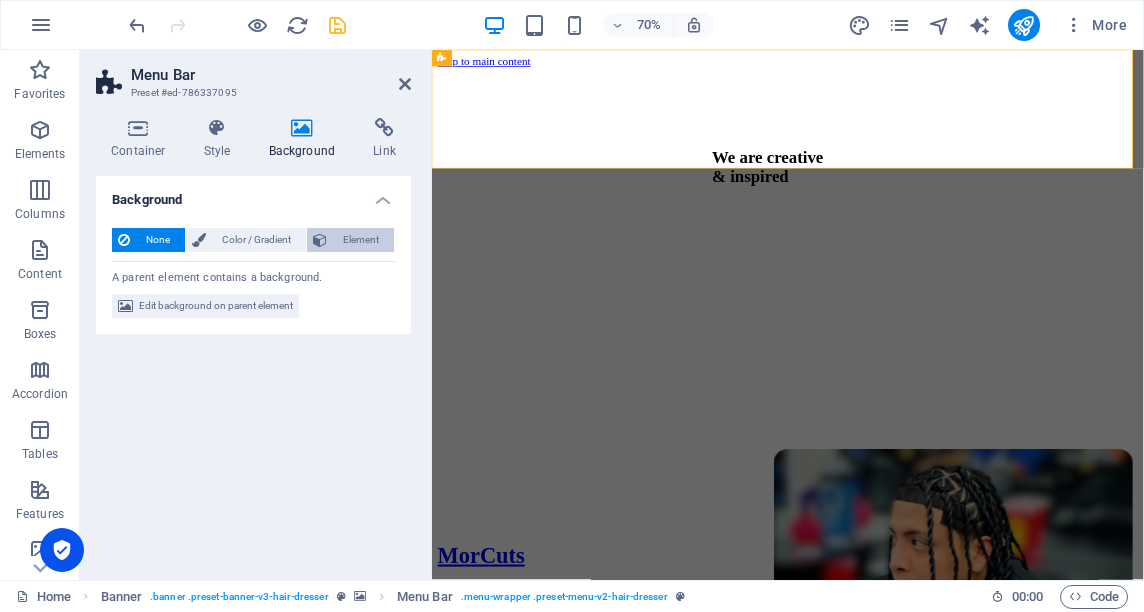 click on "Element" at bounding box center (360, 240) 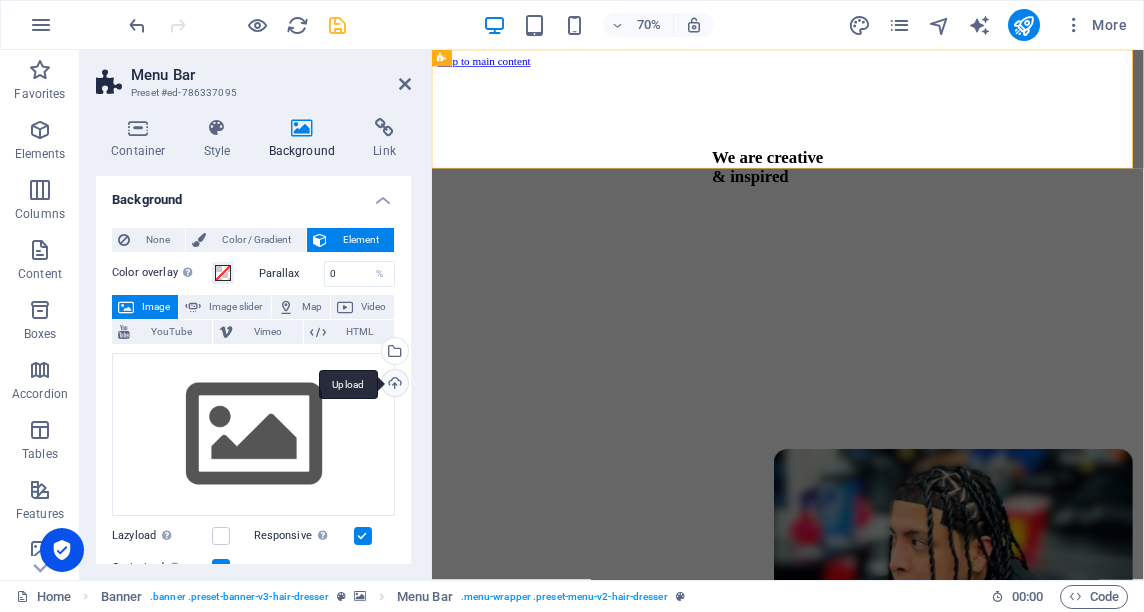 click on "Upload" at bounding box center [393, 385] 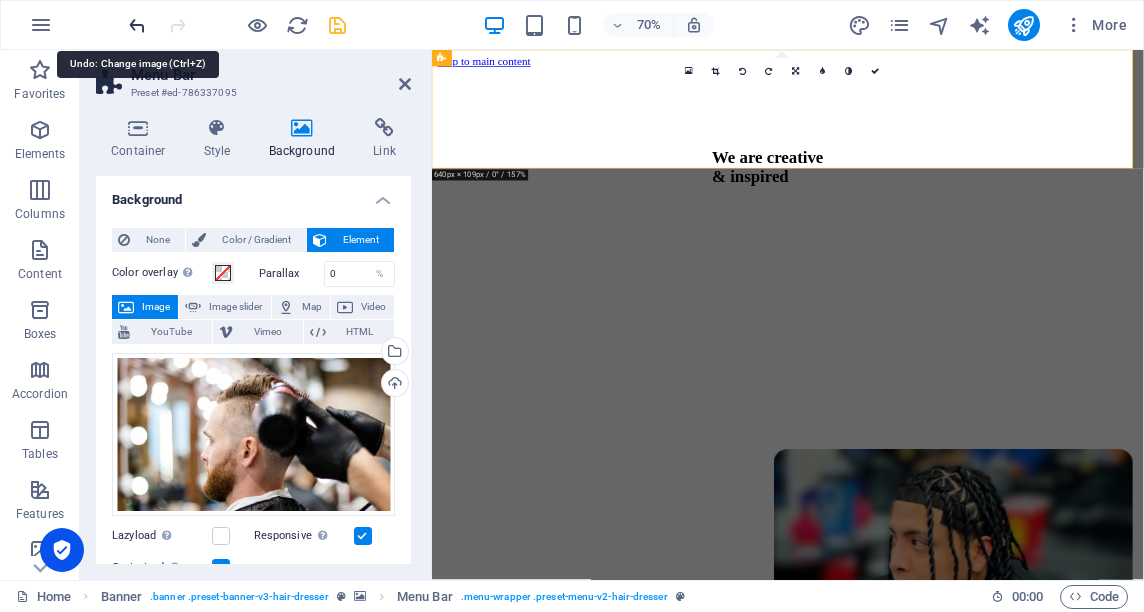 click at bounding box center (137, 25) 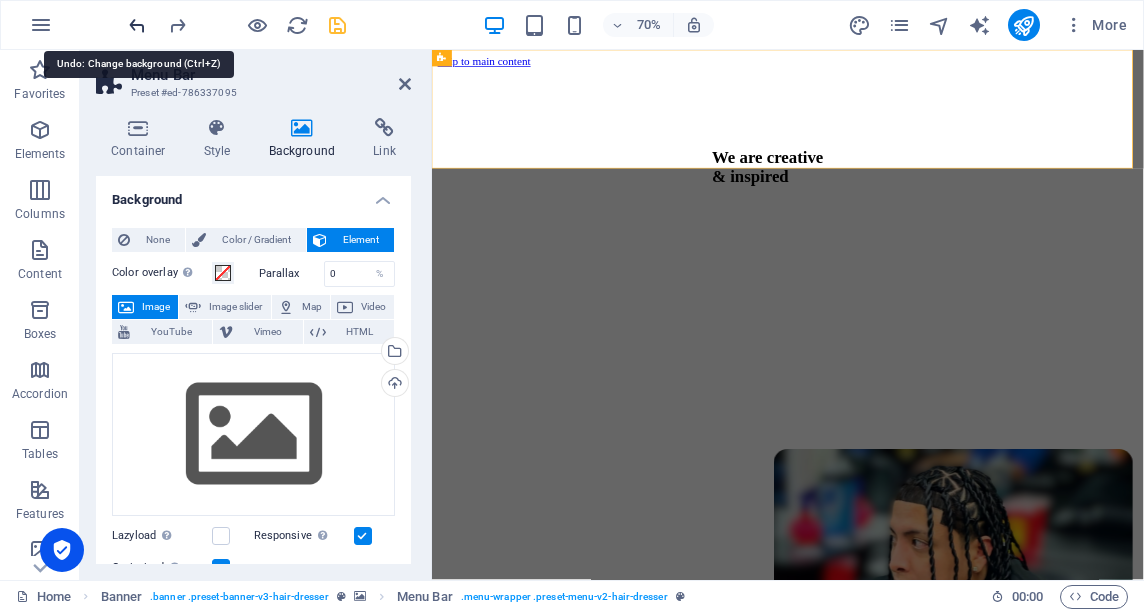 click at bounding box center (137, 25) 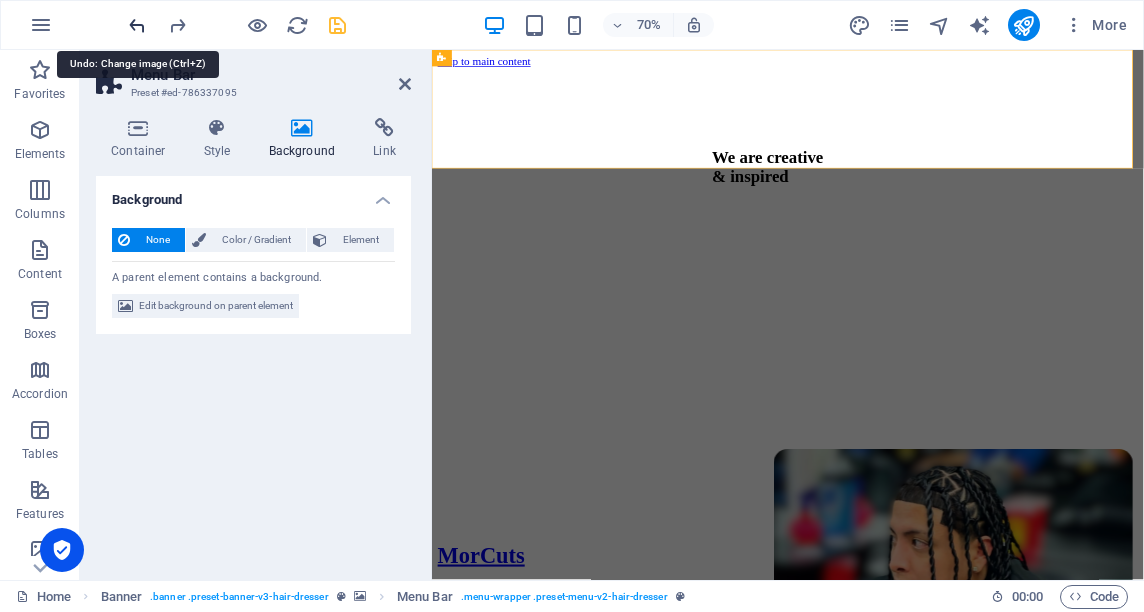 click at bounding box center [137, 25] 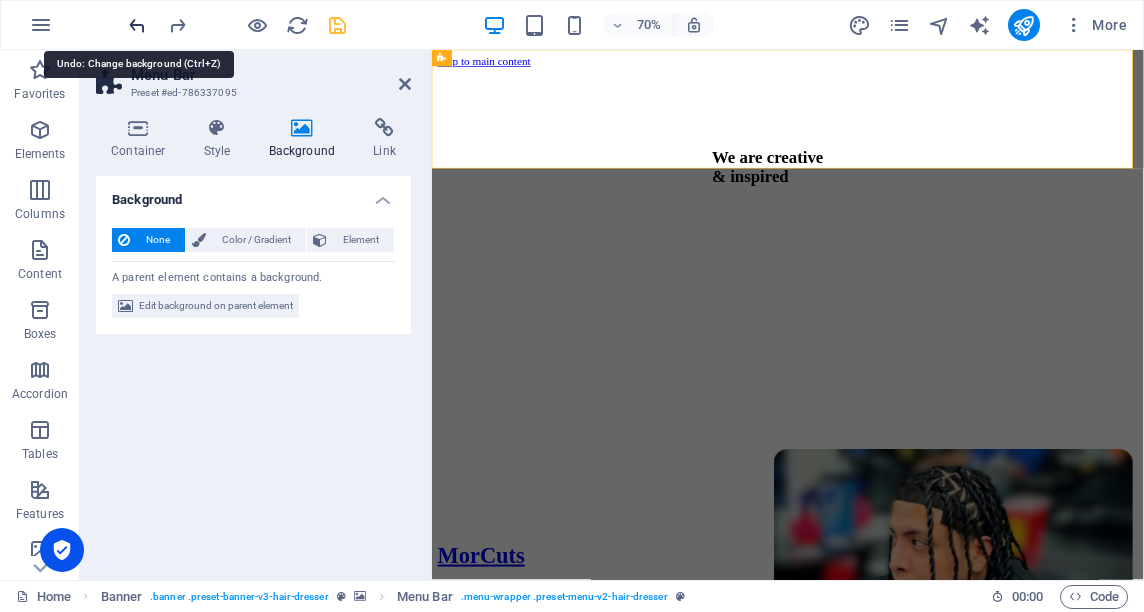 click at bounding box center (137, 25) 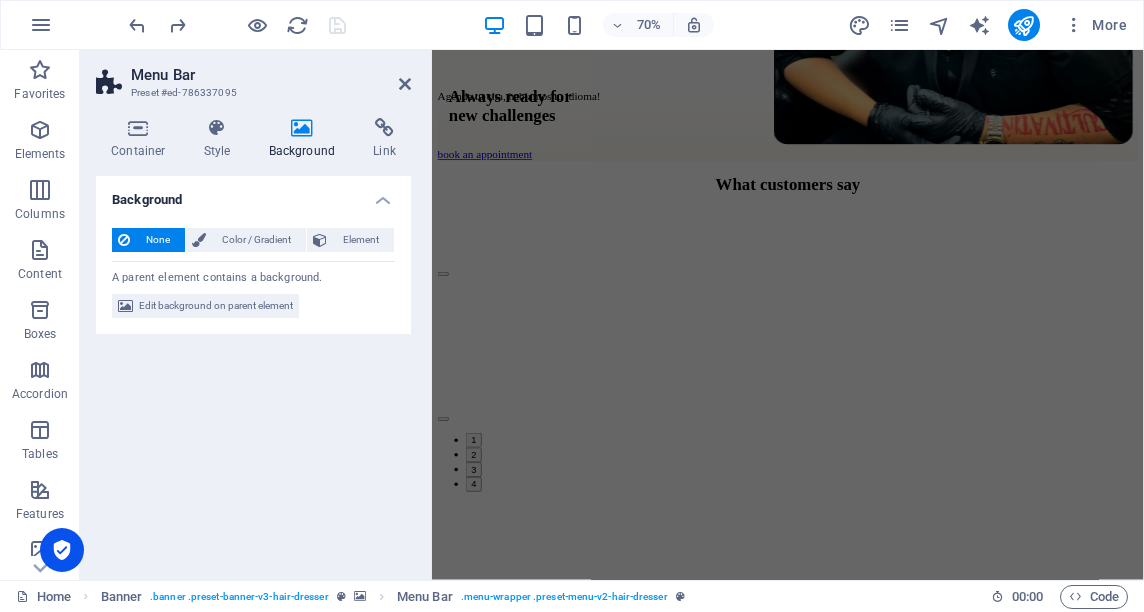 scroll, scrollTop: 930, scrollLeft: 0, axis: vertical 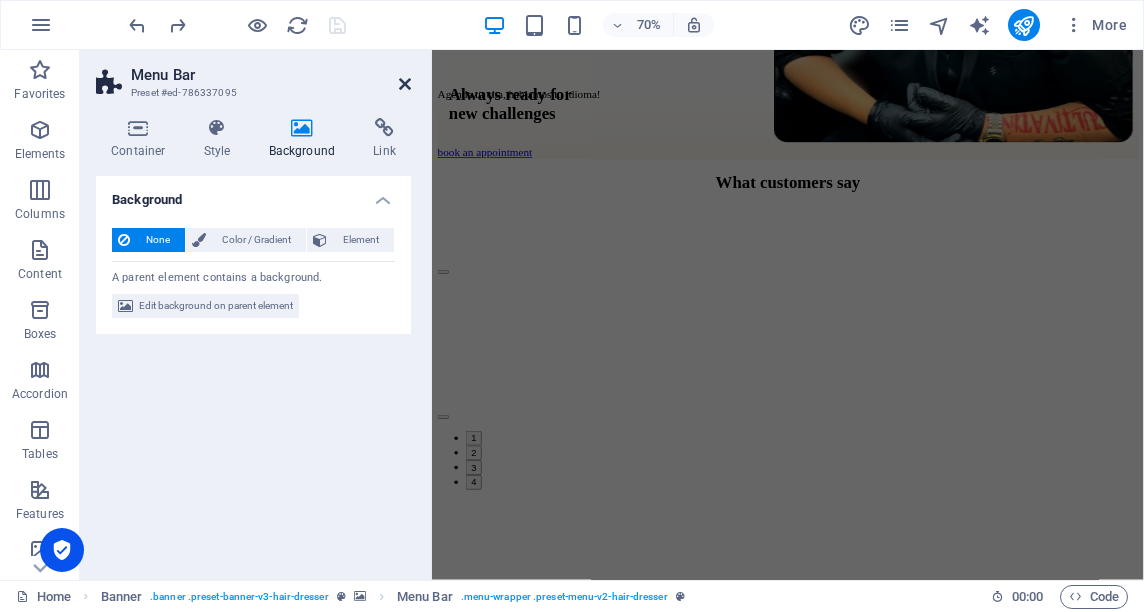 click at bounding box center [405, 84] 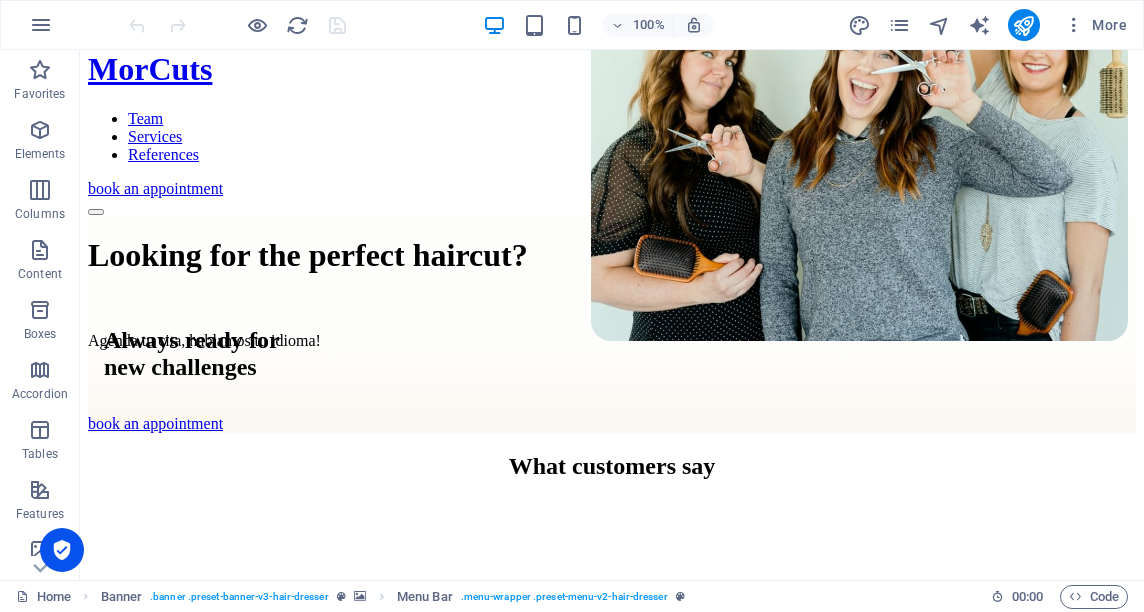 scroll, scrollTop: 705, scrollLeft: 0, axis: vertical 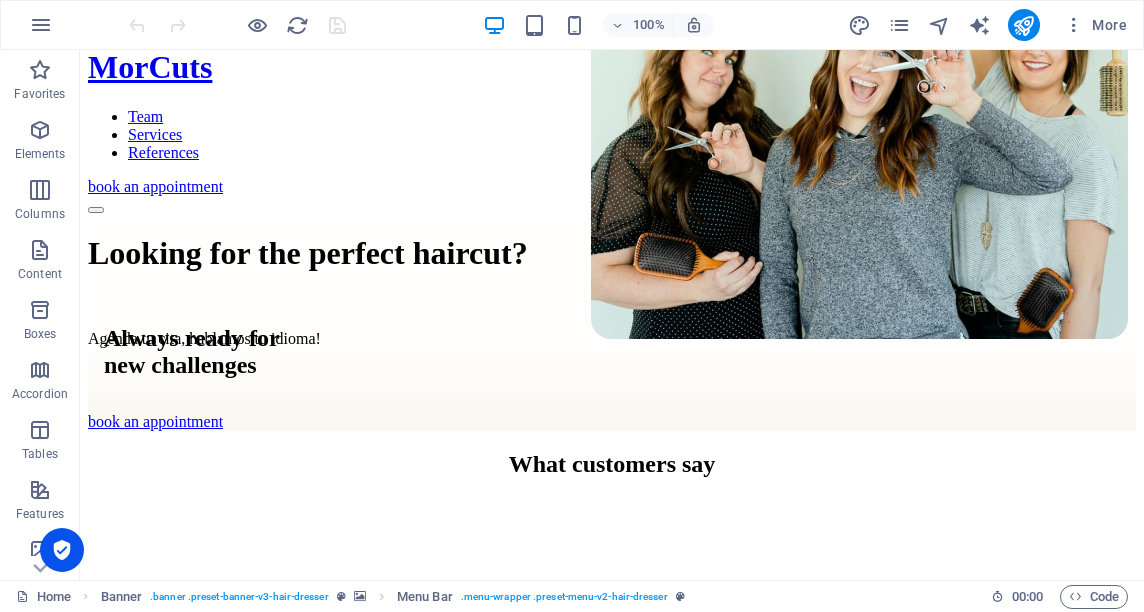 click at bounding box center (96, 592) 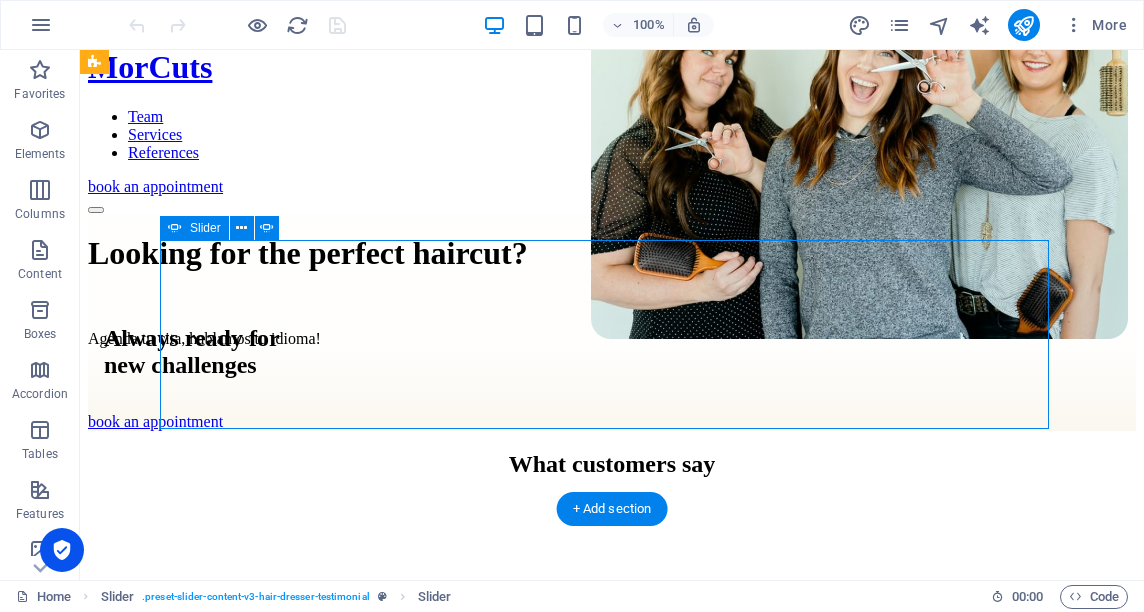 click at bounding box center [96, 592] 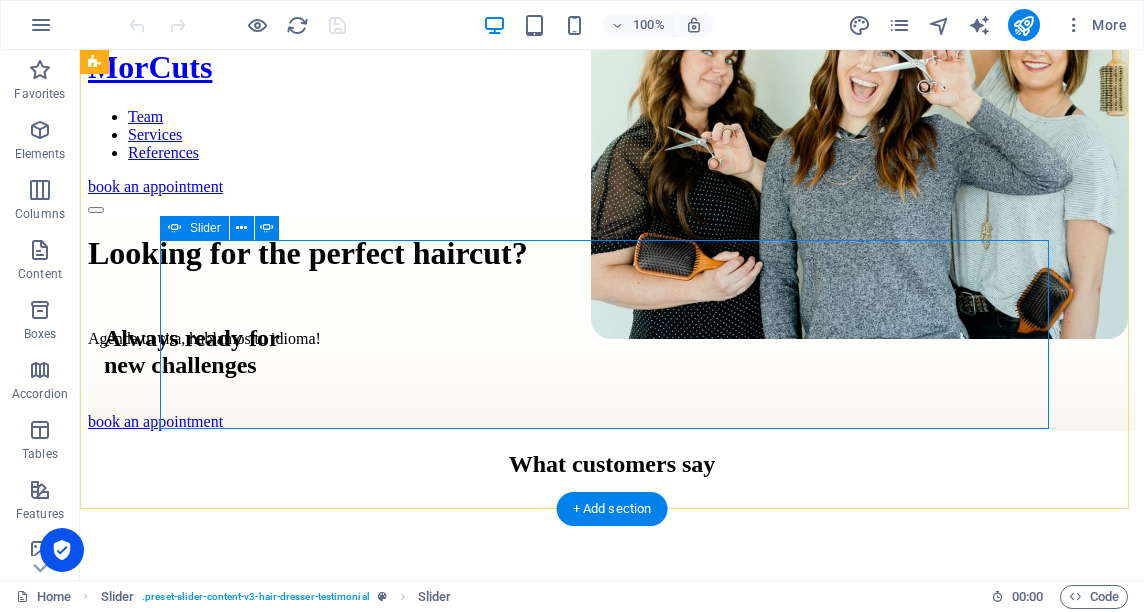 click on "Emily Peters Deserunt illum non eligendi omnis placeat et exercitatio nem ut rerum. Mollitia et ipsam. Des erunt illum non eligendi omi pl eat et exercitationem ut rerum. Jenny Wilson Deserunt illum non eligendi omnis placeat et exercitatio nem ut rerum. Mollitia et ipsam. Des erunt illum non eligendi omi pl eat et exercitationem ut rerum. Lisa Smith Deserunt illum non eligendi omnis placeat et exercitatio nem ut rerum. Mollitia et ipsam. Des erunt illum non eligendi omi pl eat et exercitationem ut rerum. Sarah Johnson Deserunt illum non eligendi omnis placeat et exercitatio nem ut rerum. Mollitia et ipsam. Des erunt illum non eligendi omi pl eat et exercitationem ut rerum. Emily Peters Deserunt illum non eligendi omnis placeat et exercitatio nem ut rerum. Mollitia et ipsam. Des erunt illum non eligendi omi pl eat et exercitationem ut rerum. Jenny Wilson Deserunt illum non eligendi omnis placeat et exercitatio nem ut rerum. Mollitia et ipsam. Des erunt illum non eligendi omi pl eat et exercitationem ut rerum." at bounding box center (612, 740) 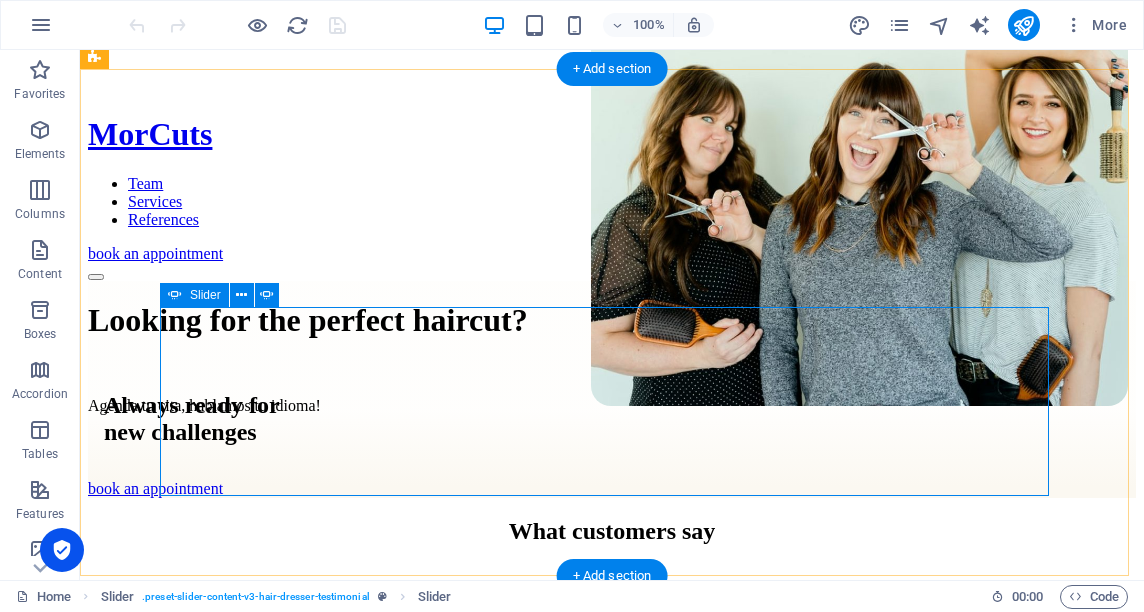 scroll, scrollTop: 641, scrollLeft: 0, axis: vertical 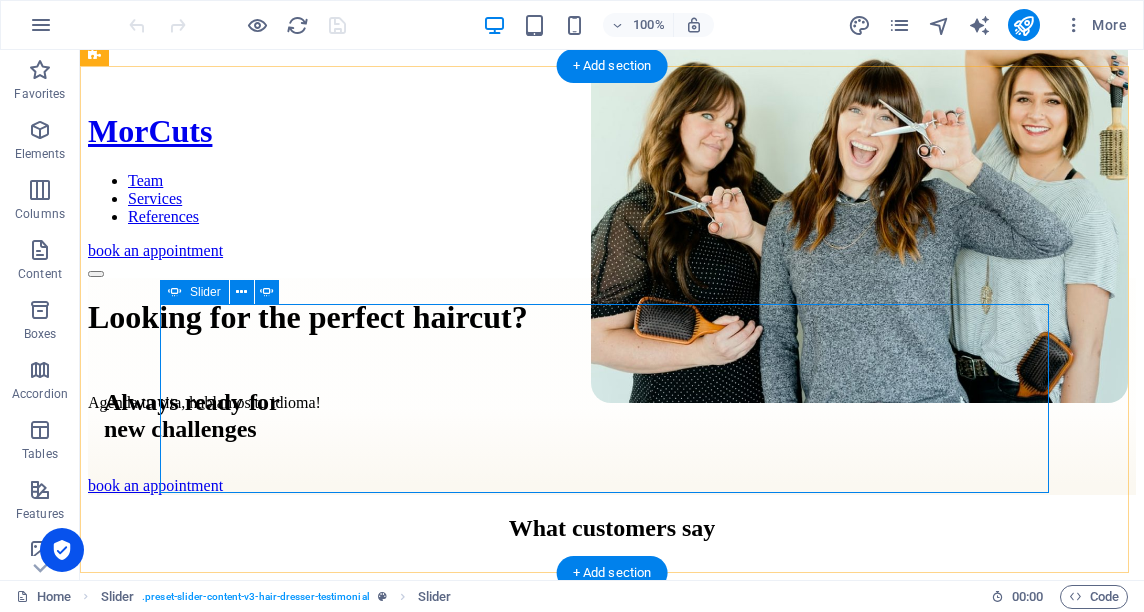 click at bounding box center (96, 656) 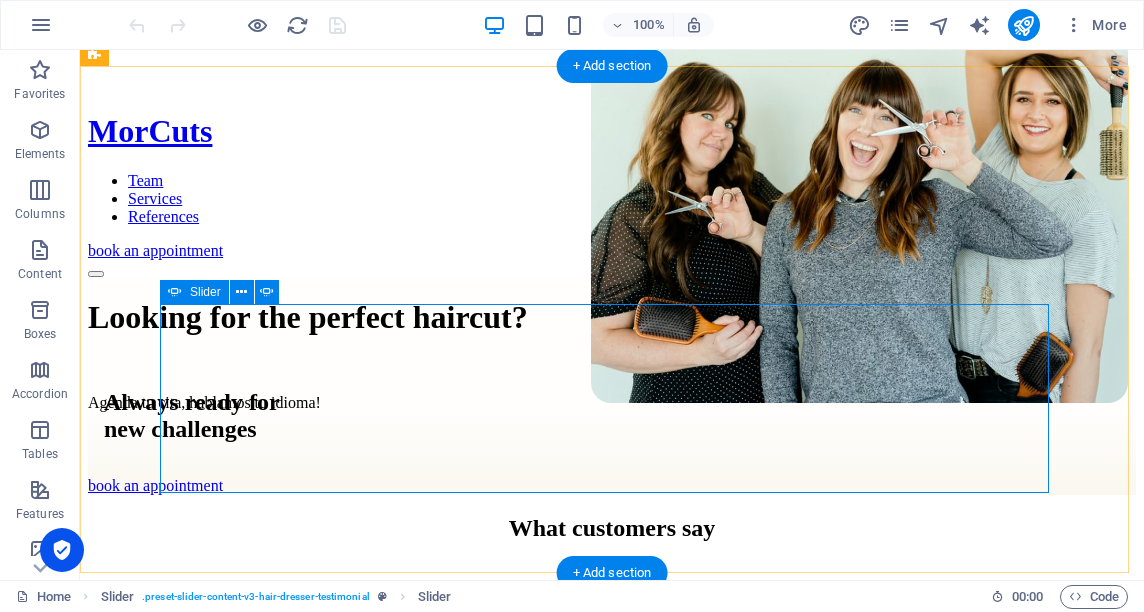 click at bounding box center [96, 656] 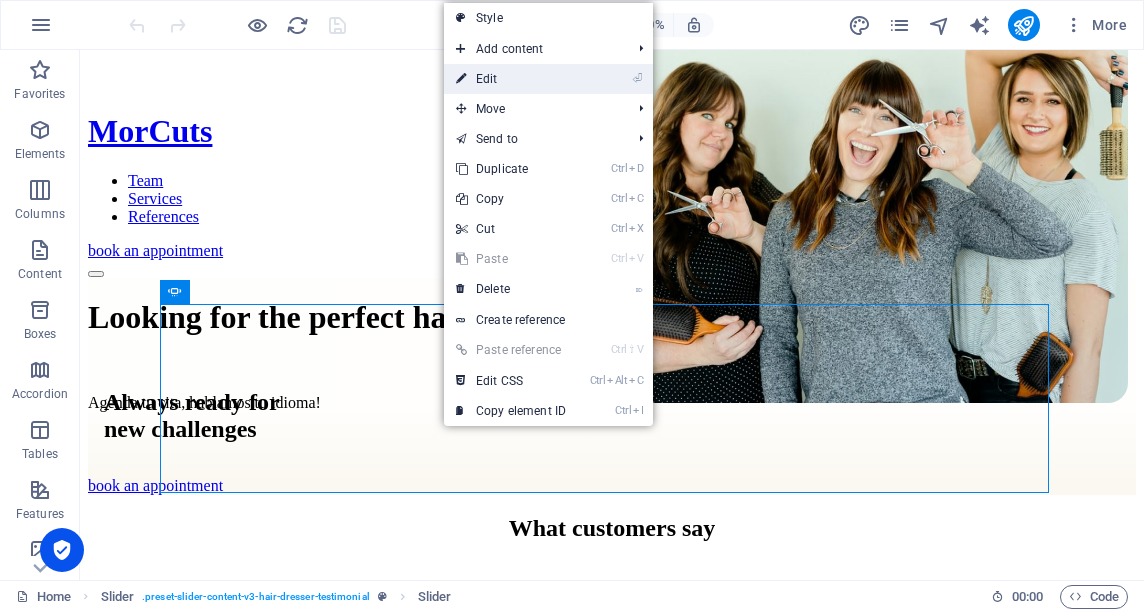 click on "⏎  Edit" at bounding box center (511, 79) 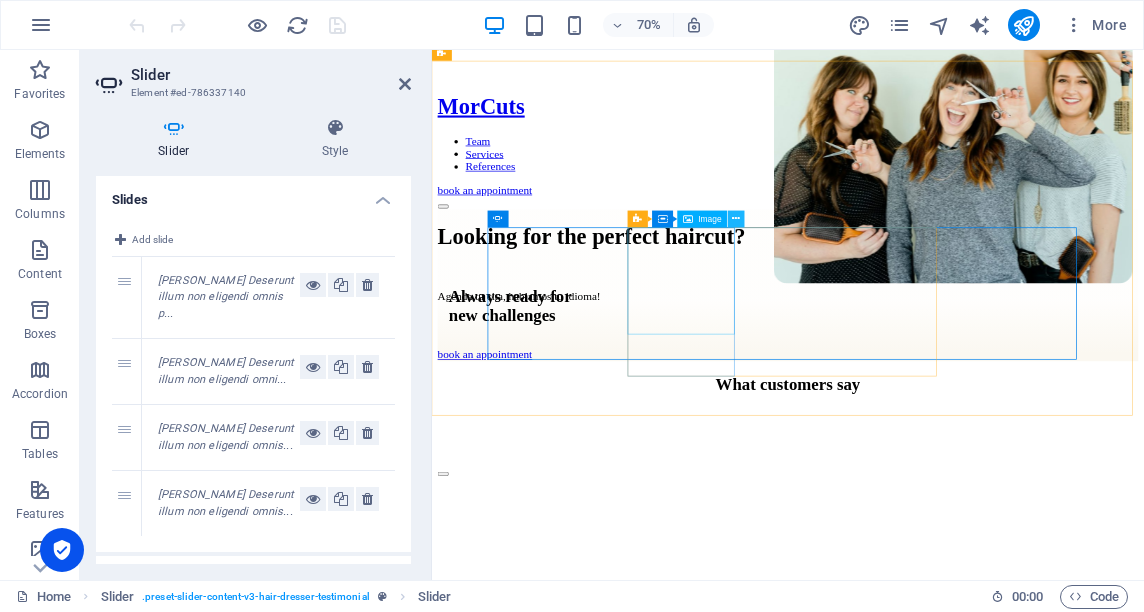 click at bounding box center (736, 219) 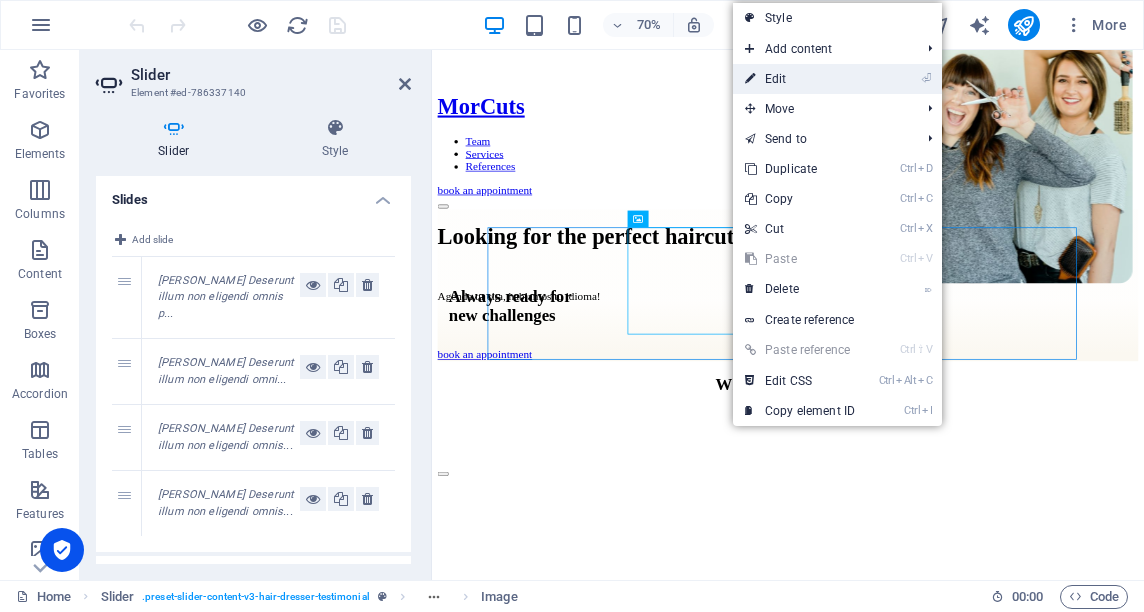click on "⏎  Edit" at bounding box center (800, 79) 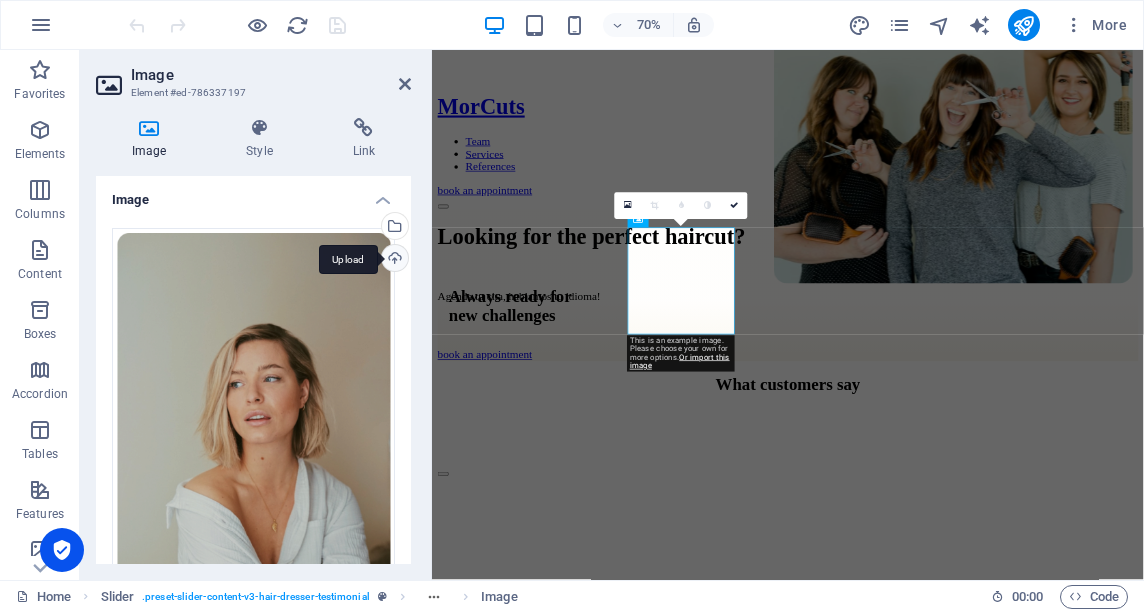 click on "Upload" at bounding box center (393, 260) 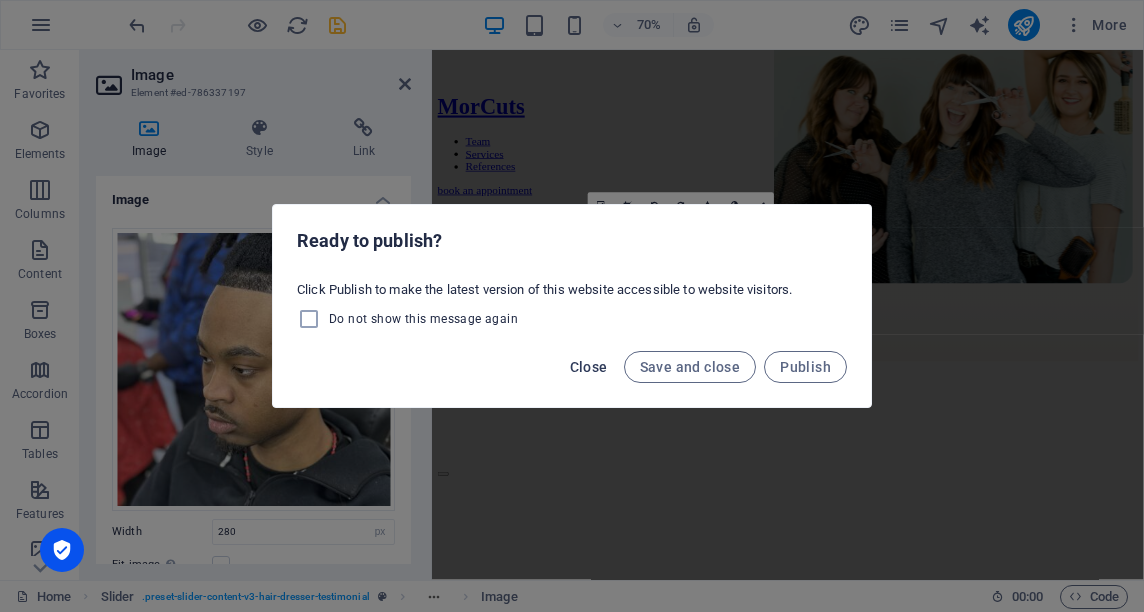 click on "Close" at bounding box center (589, 367) 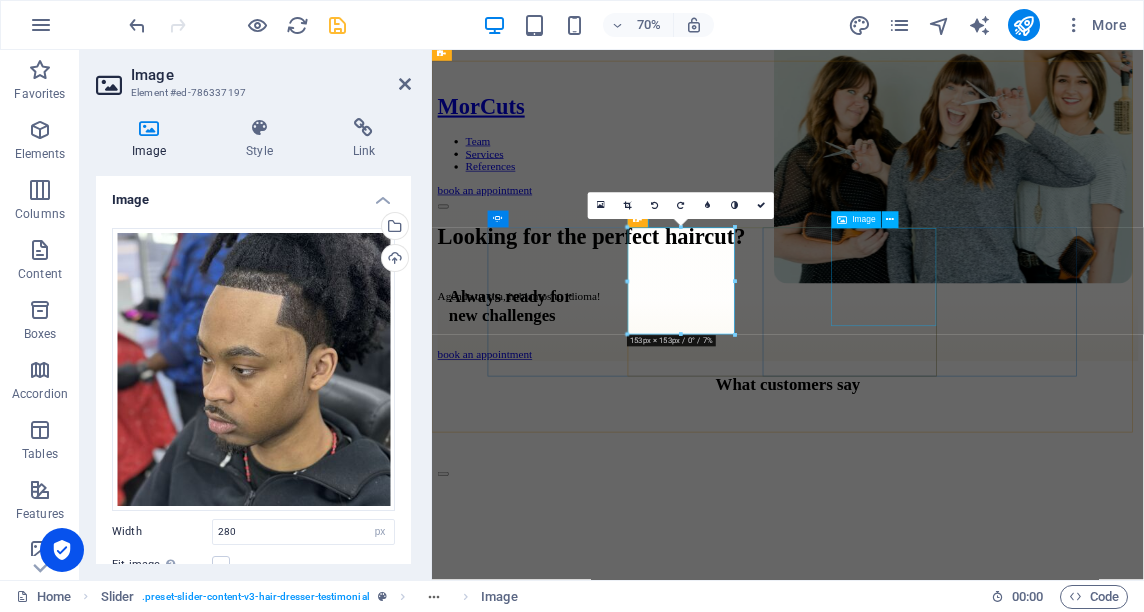 click at bounding box center [1891, 732] 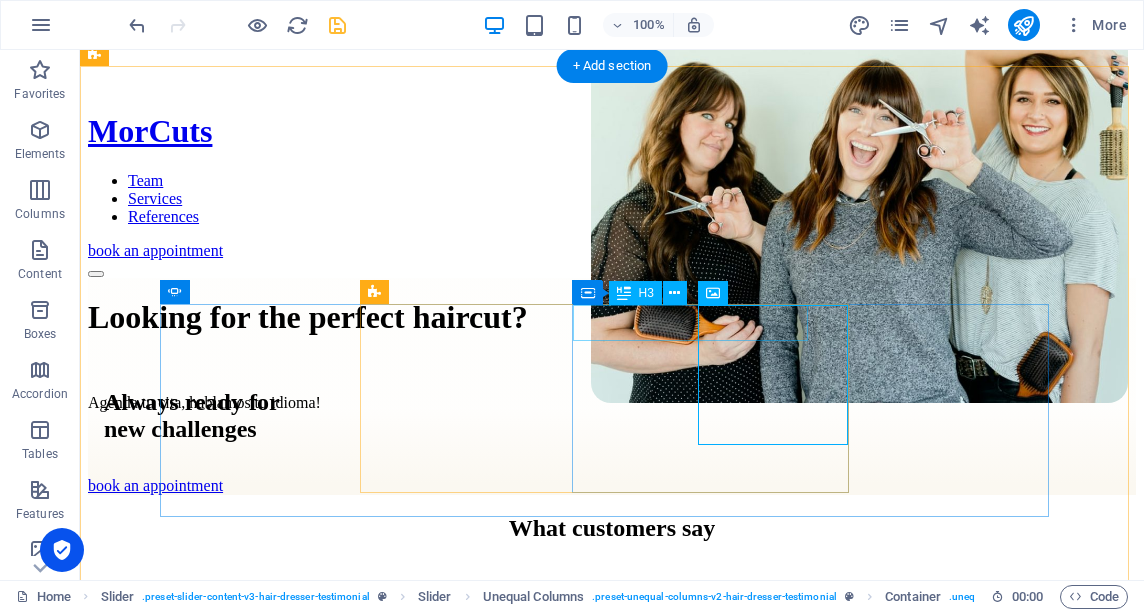click on "Jenny Wilson" at bounding box center [-1933, 3155] 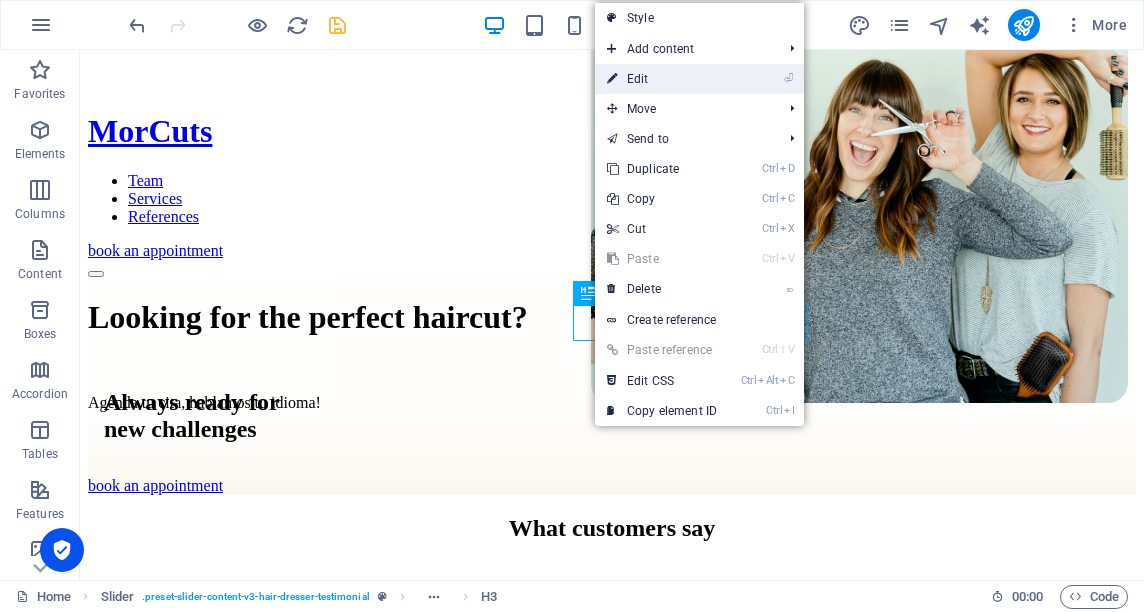 click on "⏎  Edit" at bounding box center [662, 79] 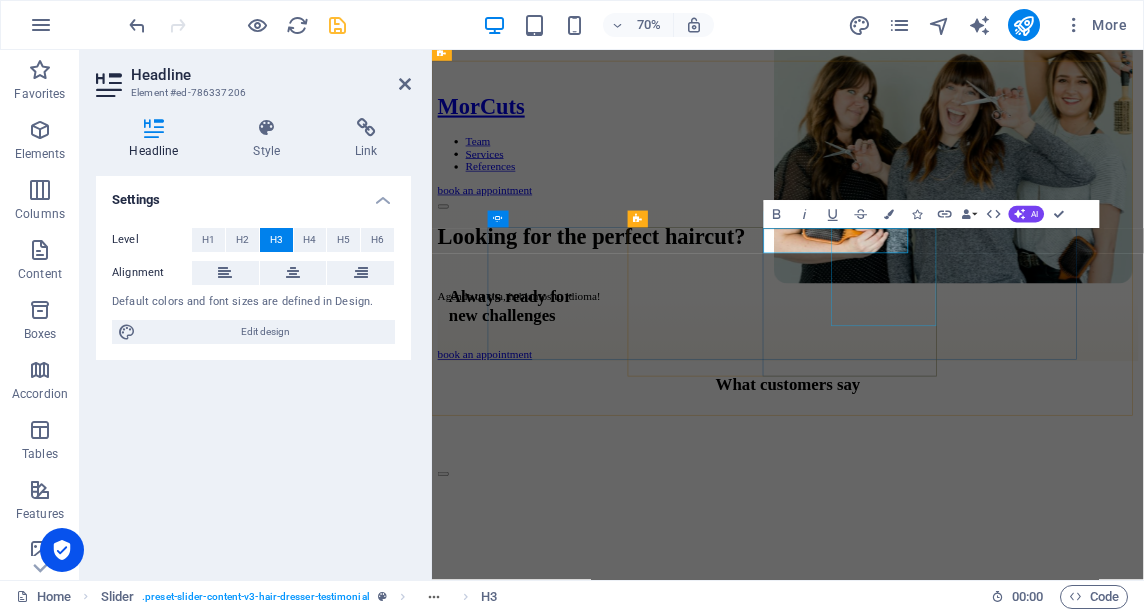 type 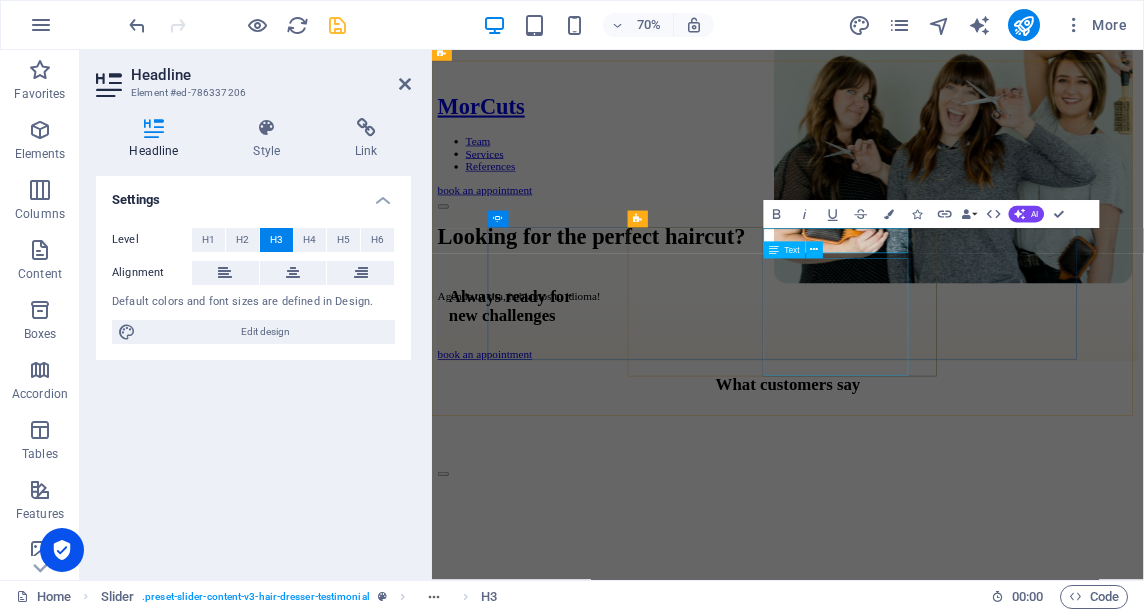 click on "Deserunt illum non eligendi omnis placeat et exercitatio nem ut rerum. Mollitia et ipsam. Des erunt illum non eligendi omi pl eat et exercitationem ut rerum." at bounding box center (-1369, 3235) 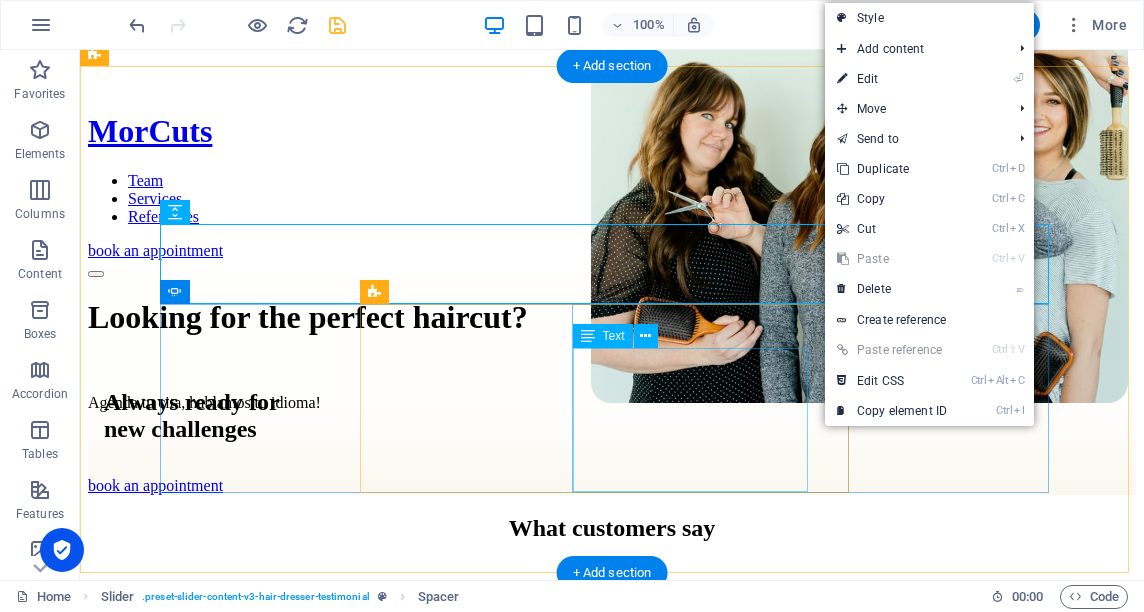 click on "Deserunt illum non eligendi omnis placeat et exercitatio nem ut rerum. Mollitia et ipsam. Des erunt illum non eligendi omi pl eat et exercitationem ut rerum." at bounding box center [-1933, 3235] 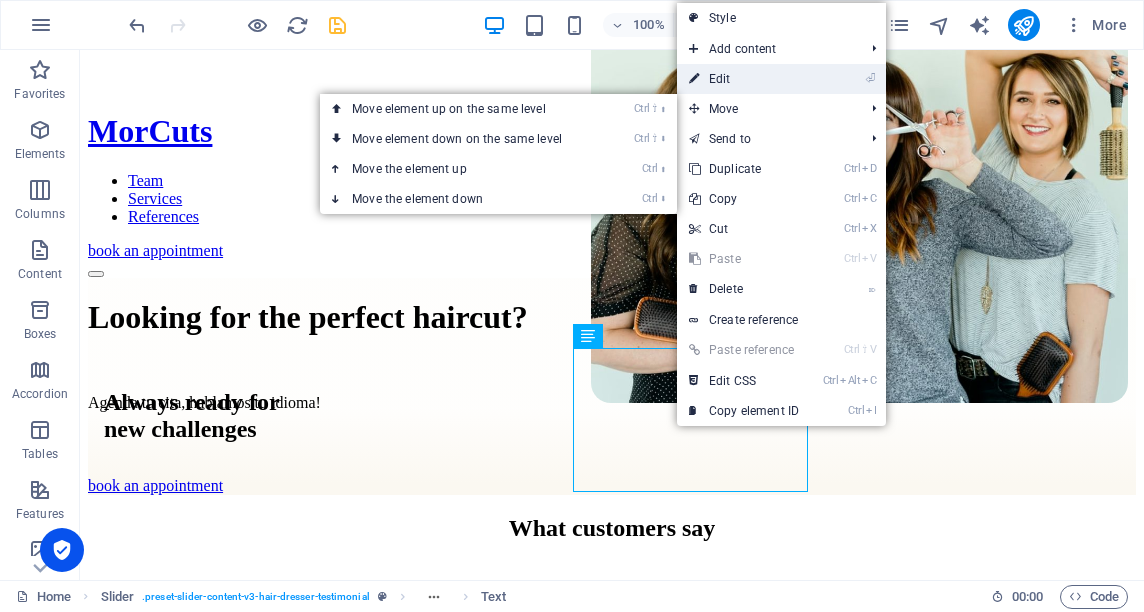 click on "⏎  Edit" at bounding box center (744, 79) 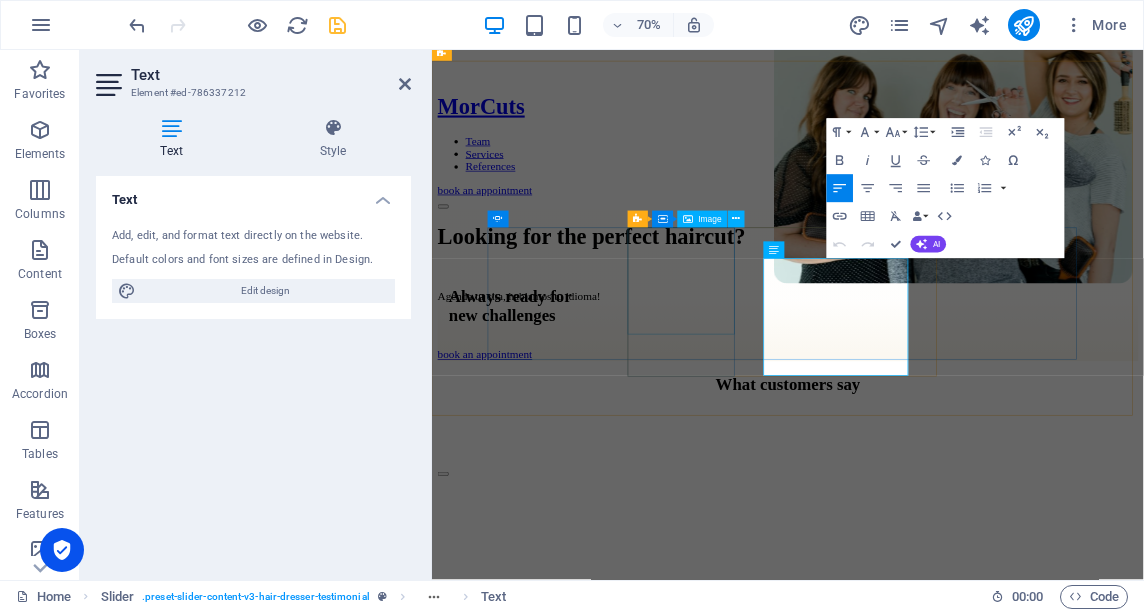 drag, startPoint x: 1020, startPoint y: 475, endPoint x: 833, endPoint y: 348, distance: 226.04866 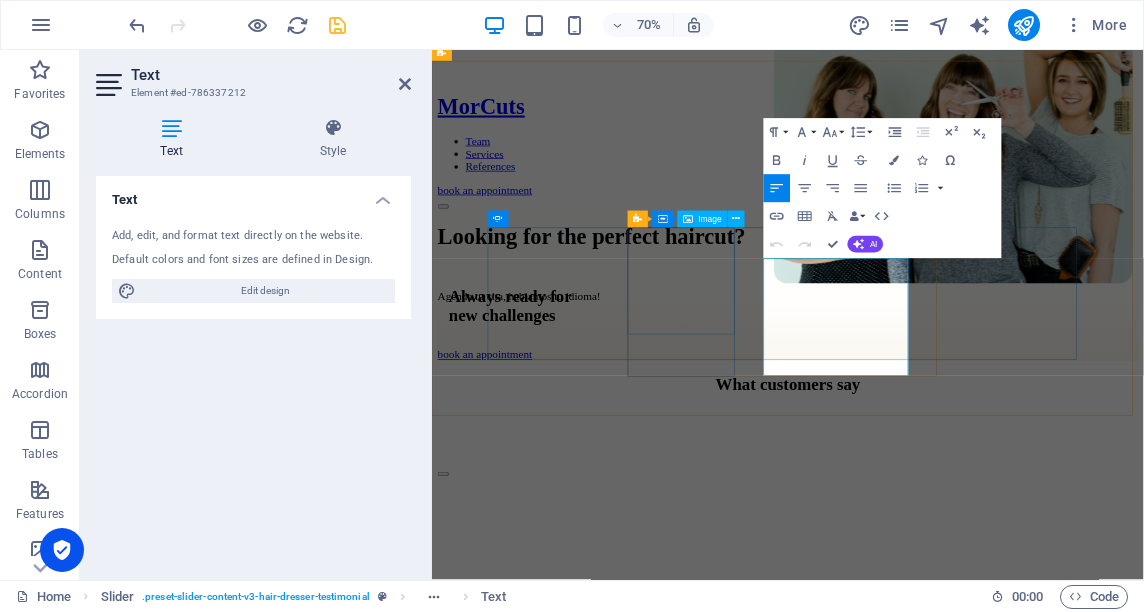 type 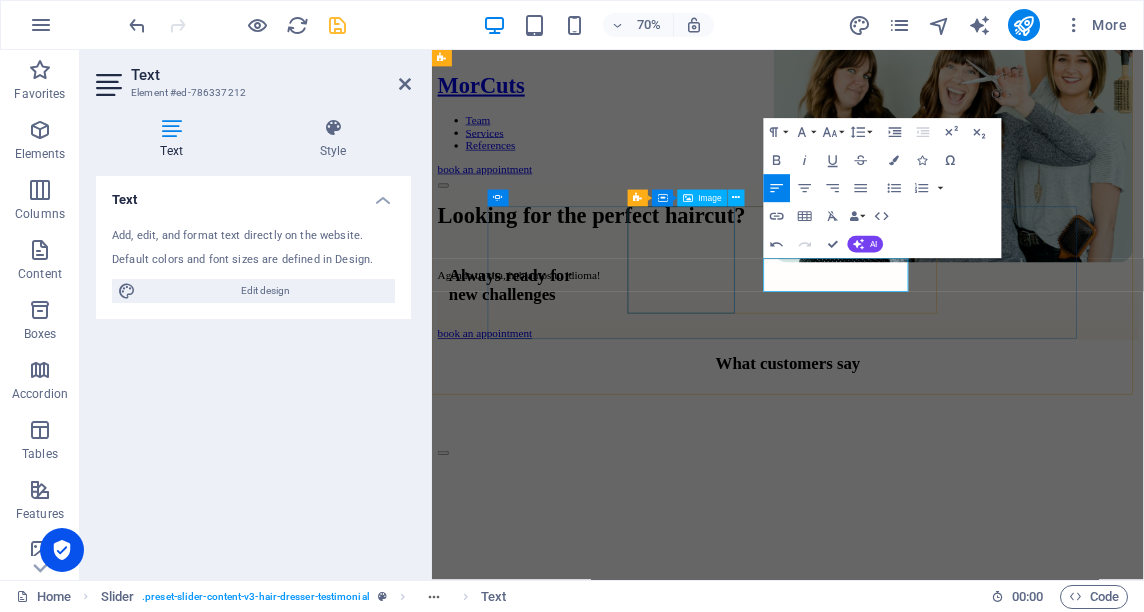 scroll, scrollTop: 683, scrollLeft: 0, axis: vertical 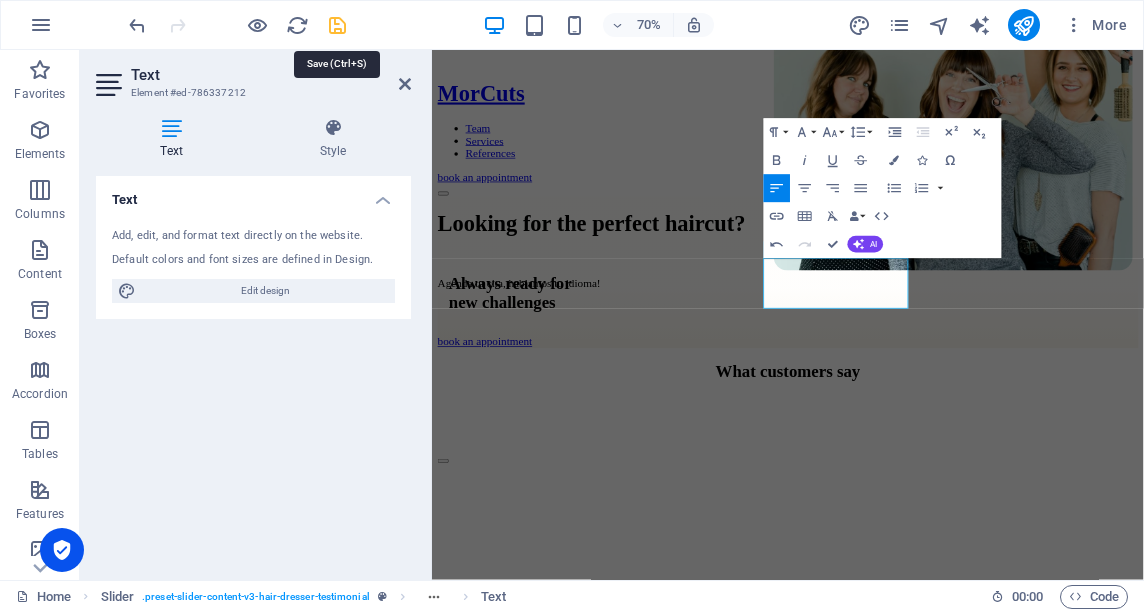 click at bounding box center (337, 25) 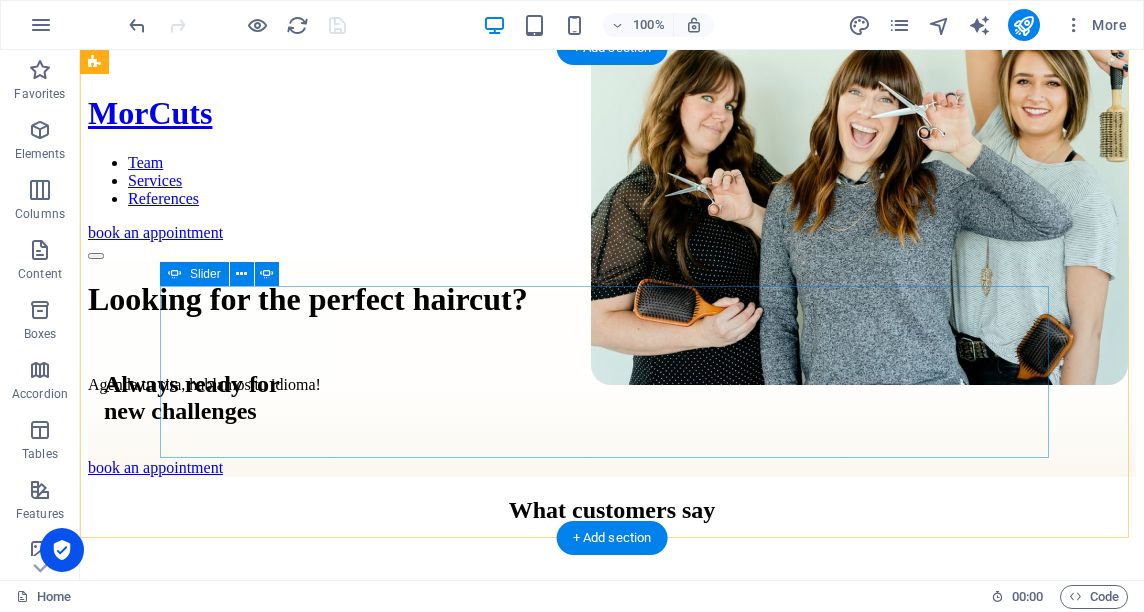 click on "Emily Peters Deserunt illum non eligendi omnis placeat et exercitatio nem ut rerum. Mollitia et ipsam. Des erunt illum non eligendi omi pl eat et exercitationem ut rerum. Haircut Quality haircut (does not include beard nor enhancements ). Lisa Smith Deserunt illum non eligendi omnis placeat et exercitatio nem ut rerum. Mollitia et ipsam. Des erunt illum non eligendi omi pl eat et exercitationem ut rerum. Sarah Johnson Deserunt illum non eligendi omnis placeat et exercitatio nem ut rerum. Mollitia et ipsam. Des erunt illum non eligendi omi pl eat et exercitationem ut rerum. Emily Peters Deserunt illum non eligendi omnis placeat et exercitatio nem ut rerum. Mollitia et ipsam. Des erunt illum non eligendi omi pl eat et exercitationem ut rerum. Haircut Quality haircut (does not include beard nor enhancements). Lisa Smith Deserunt illum non eligendi omnis placeat et exercitatio nem ut rerum. Mollitia et ipsam. Des erunt illum non eligendi omi pl eat et exercitationem ut rerum. Sarah Johnson 1 2 3 4" at bounding box center (612, 778) 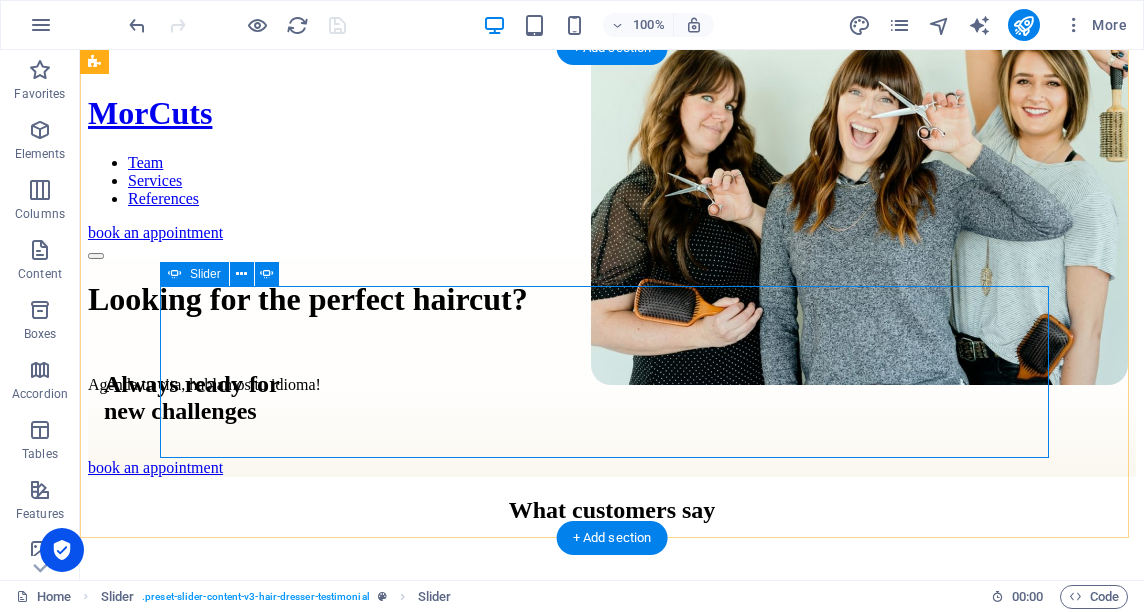 click at bounding box center [96, 827] 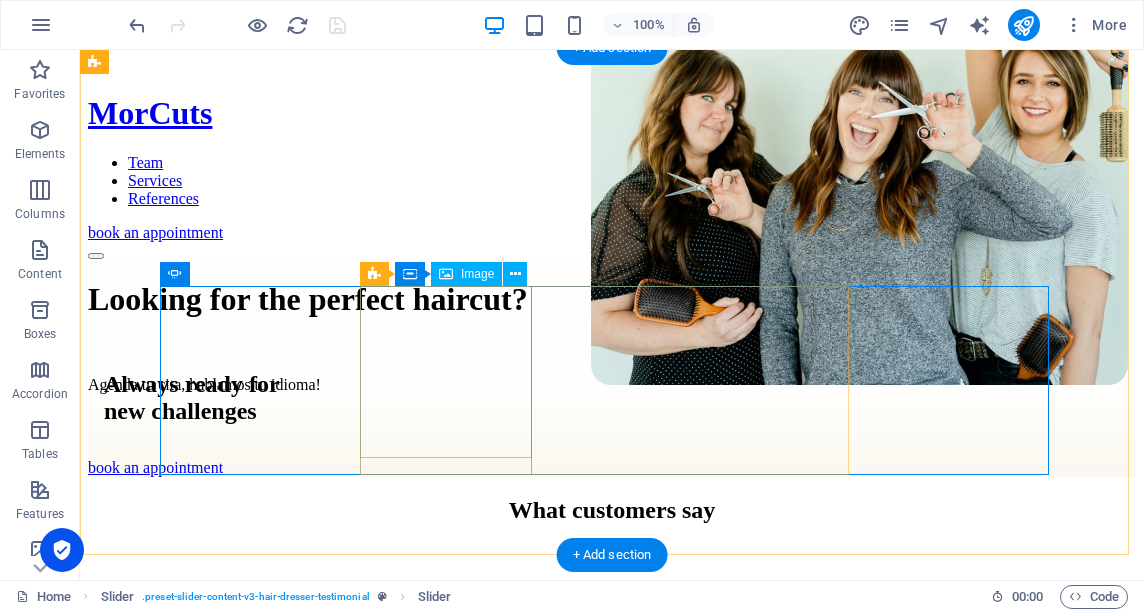 click at bounding box center (-446, 1638) 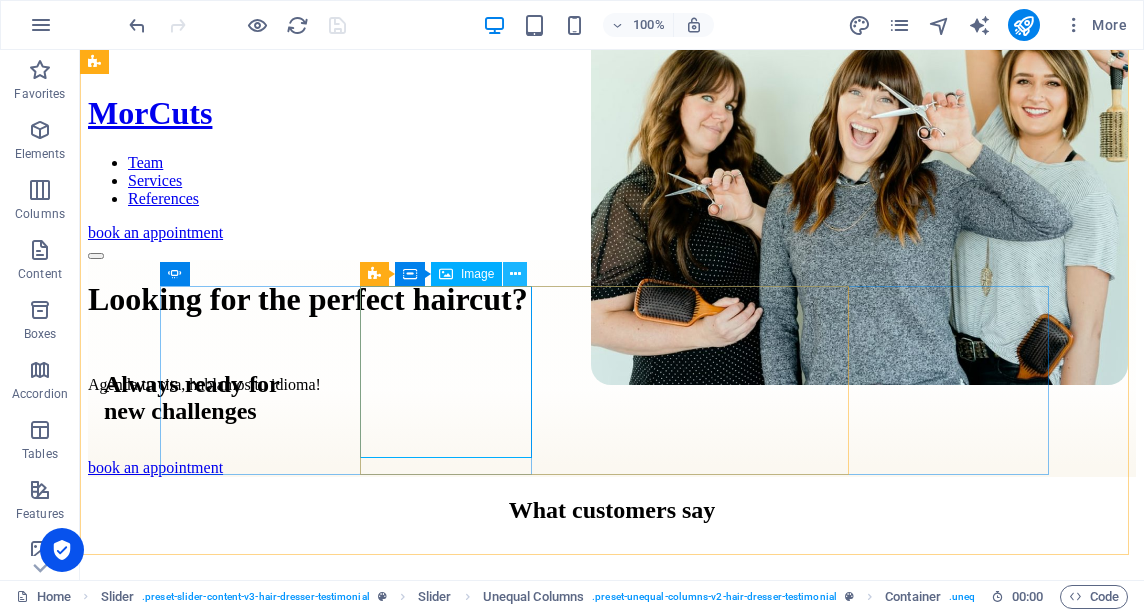 click at bounding box center [515, 274] 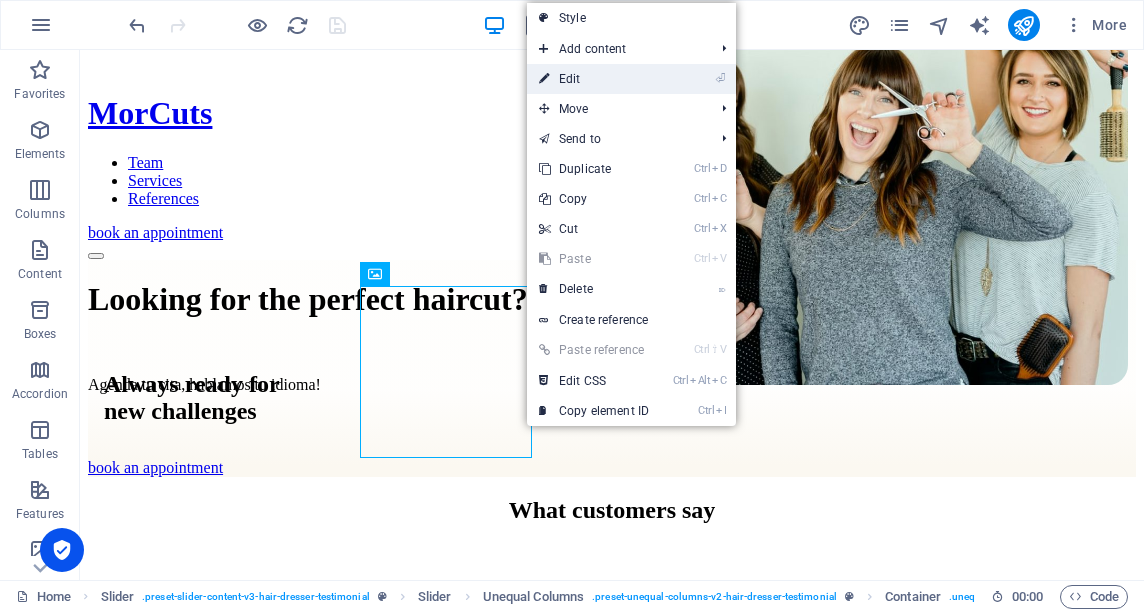 click on "⏎  Edit" at bounding box center (594, 79) 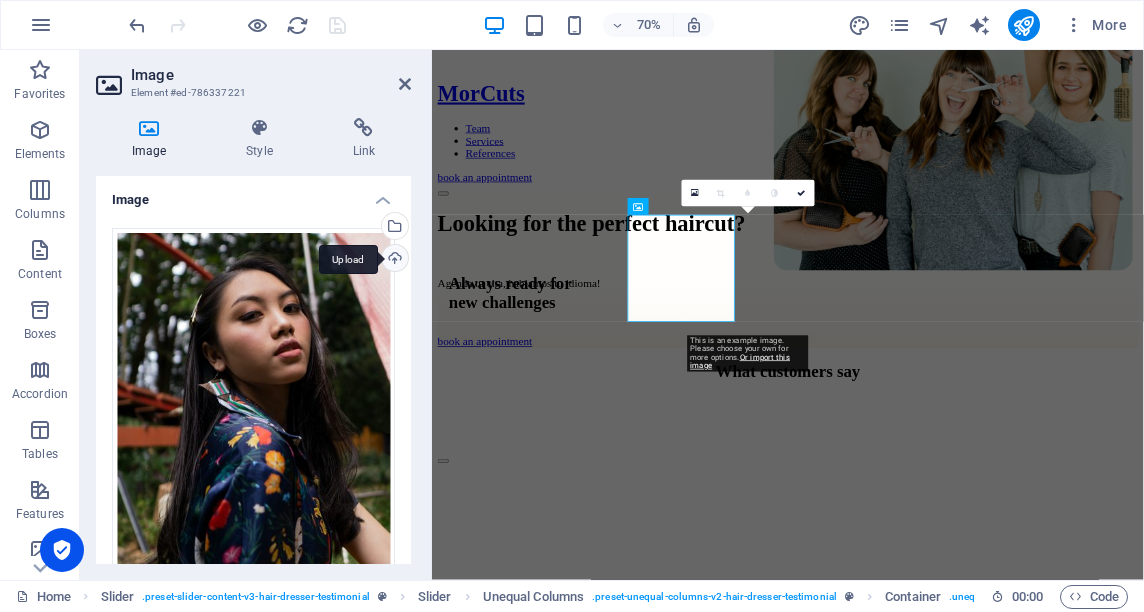 click on "Upload" at bounding box center [393, 260] 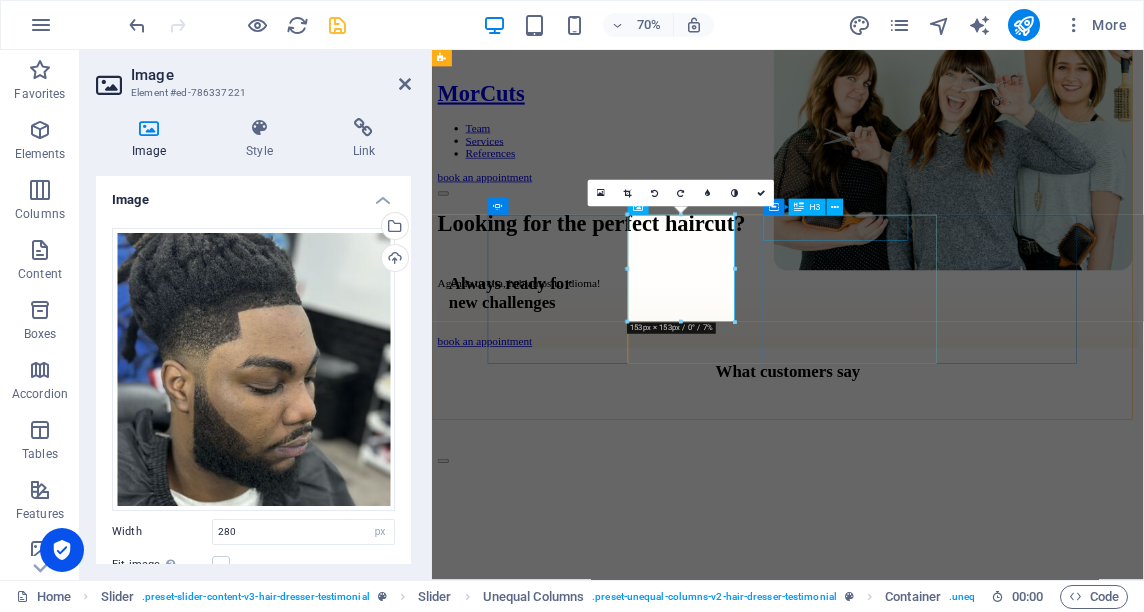click on "Lisa Smith" at bounding box center (-43, 1810) 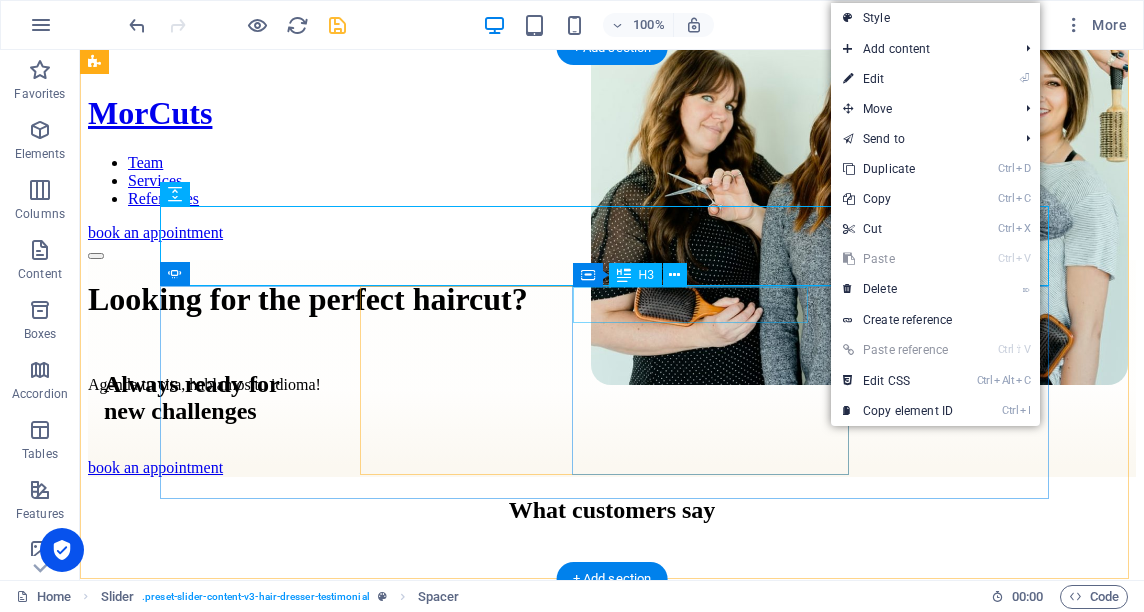 click on "Lisa Smith" at bounding box center [-466, 1810] 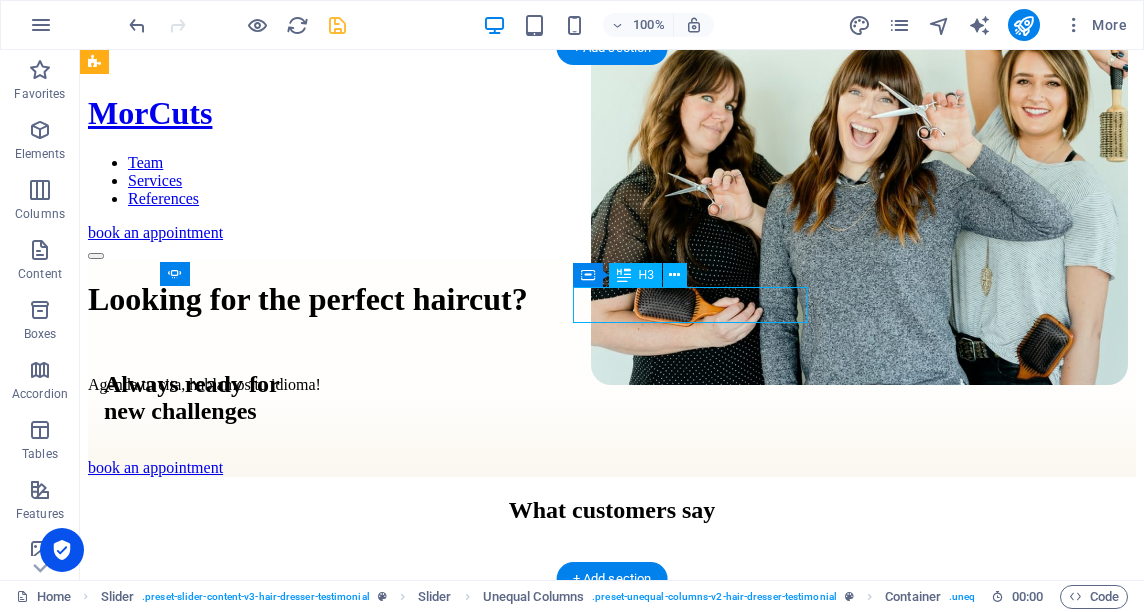 click on "Lisa Smith" at bounding box center [-466, 1810] 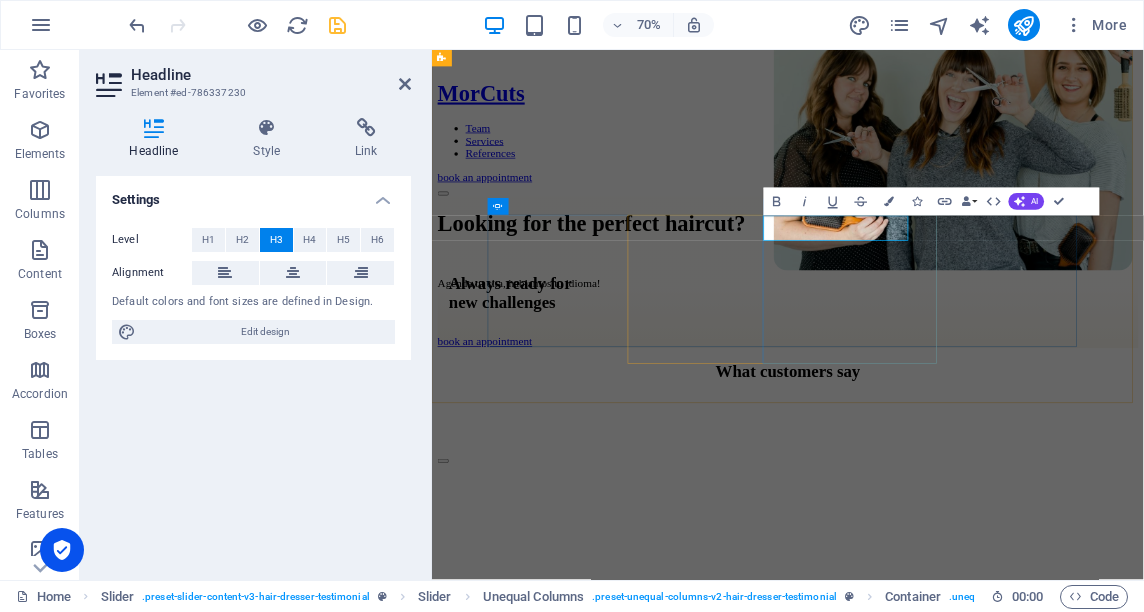 click on "Lisa Smith" at bounding box center (-43, 1810) 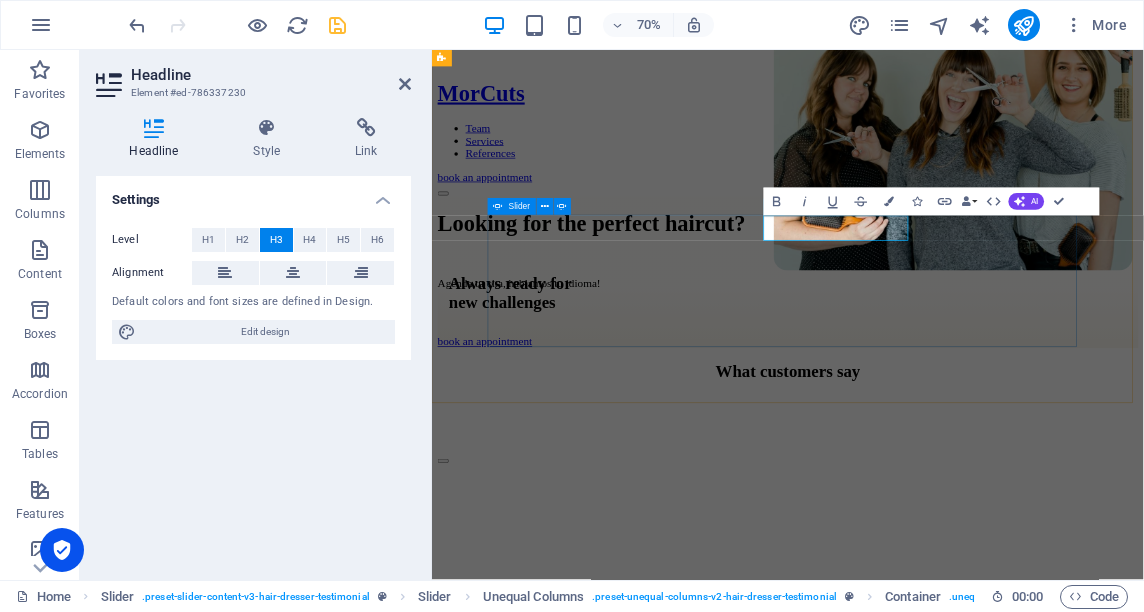 type 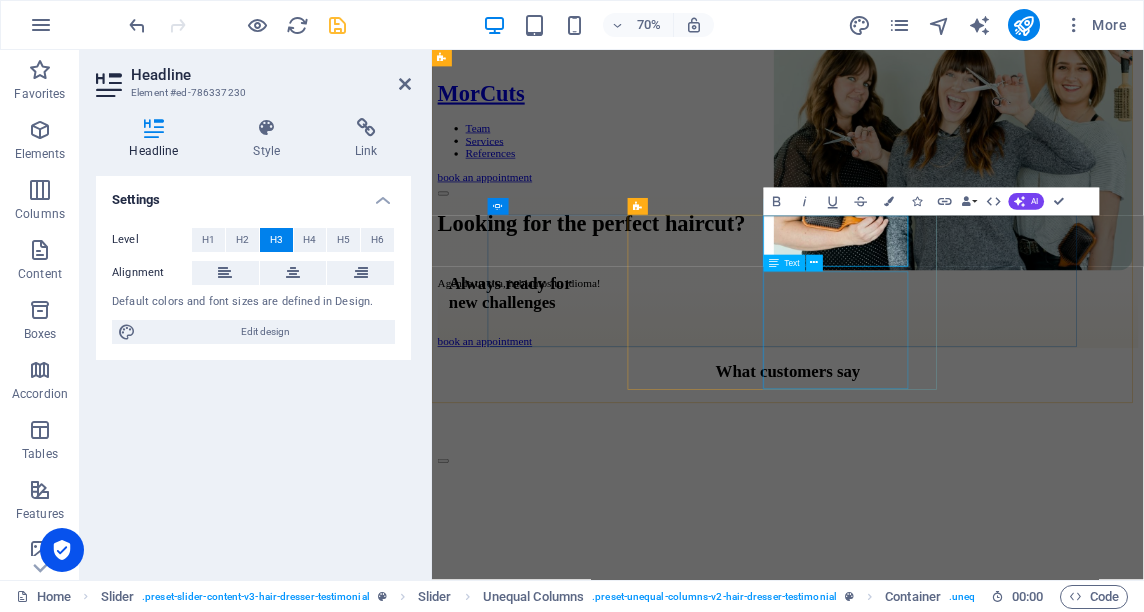 click on "Deserunt illum non eligendi omnis placeat et exercitatio nem ut rerum. Mollitia et ipsam. Des erunt illum non eligendi omi pl eat et exercitationem ut rerum." at bounding box center [-43, 1890] 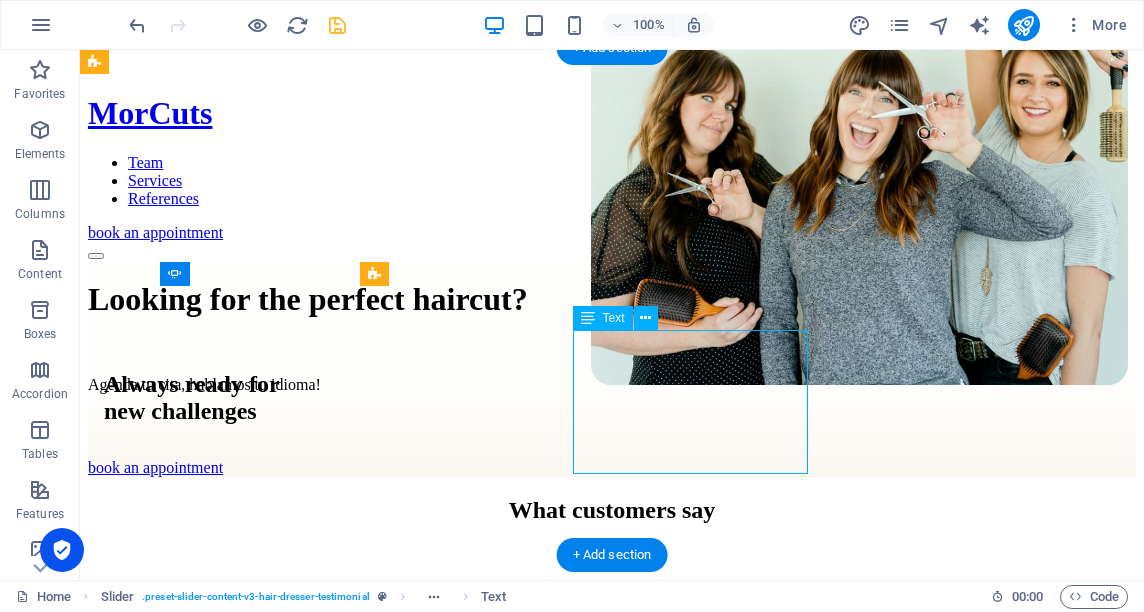 drag, startPoint x: 766, startPoint y: 463, endPoint x: 648, endPoint y: 396, distance: 135.6945 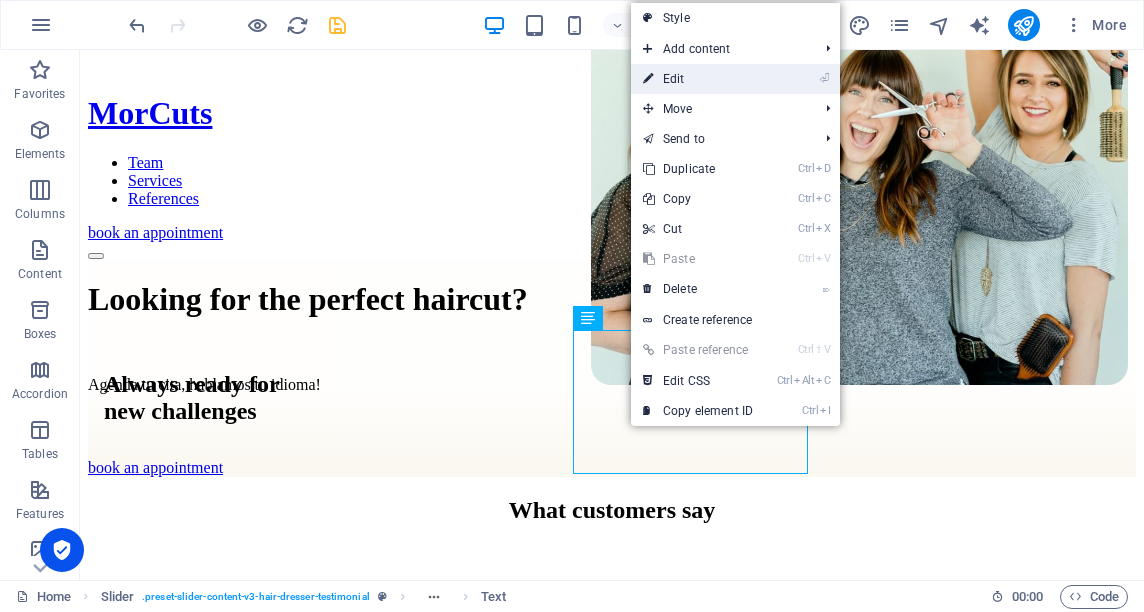 click on "⏎  Edit" at bounding box center [698, 79] 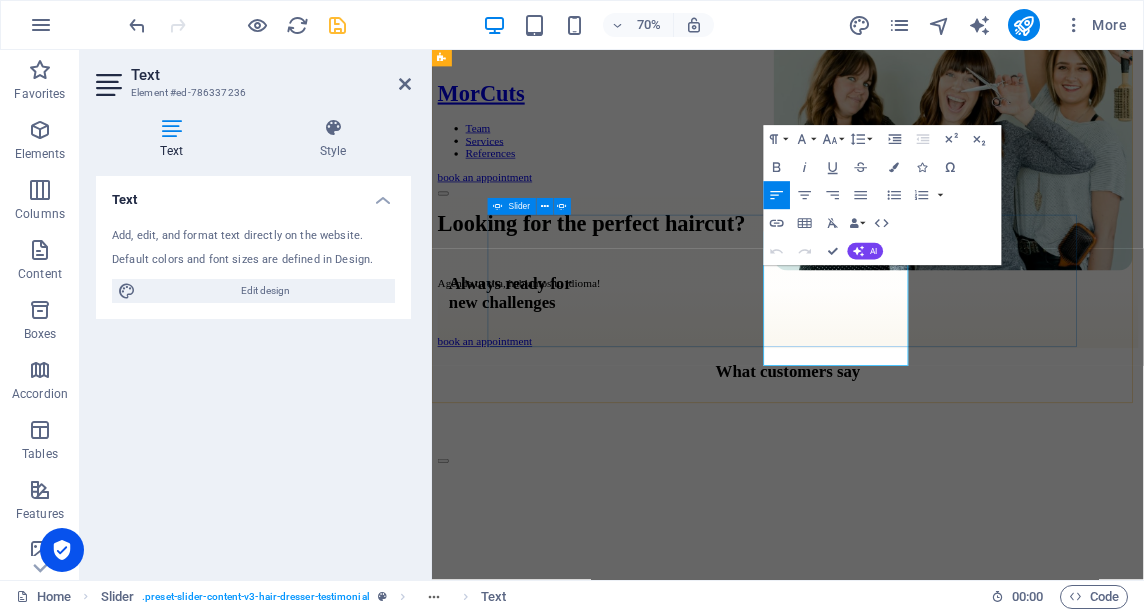 scroll, scrollTop: 57, scrollLeft: 0, axis: vertical 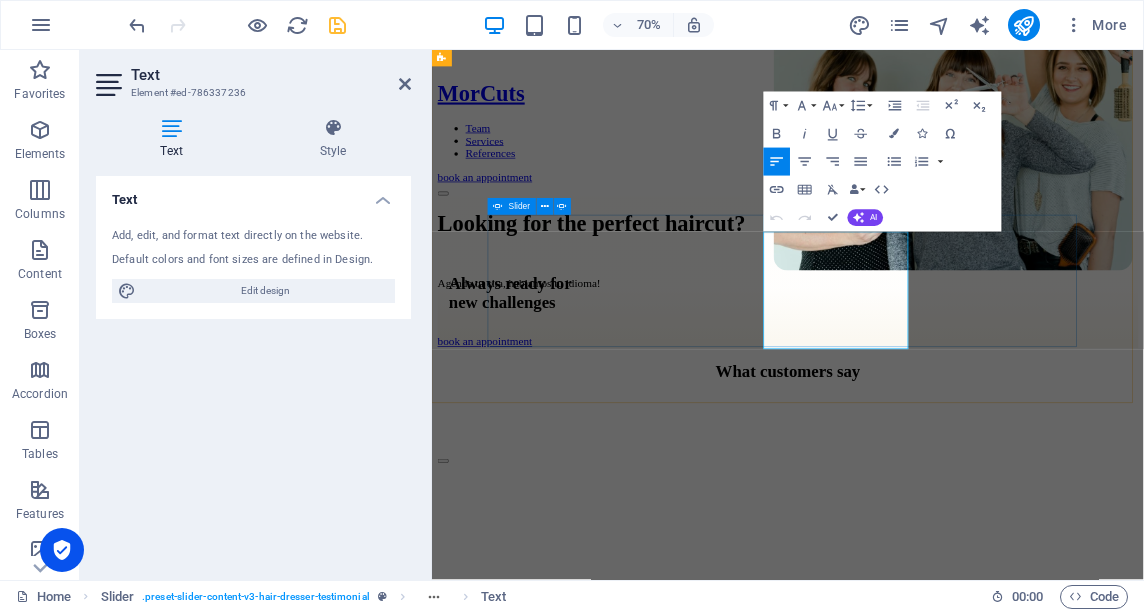 type 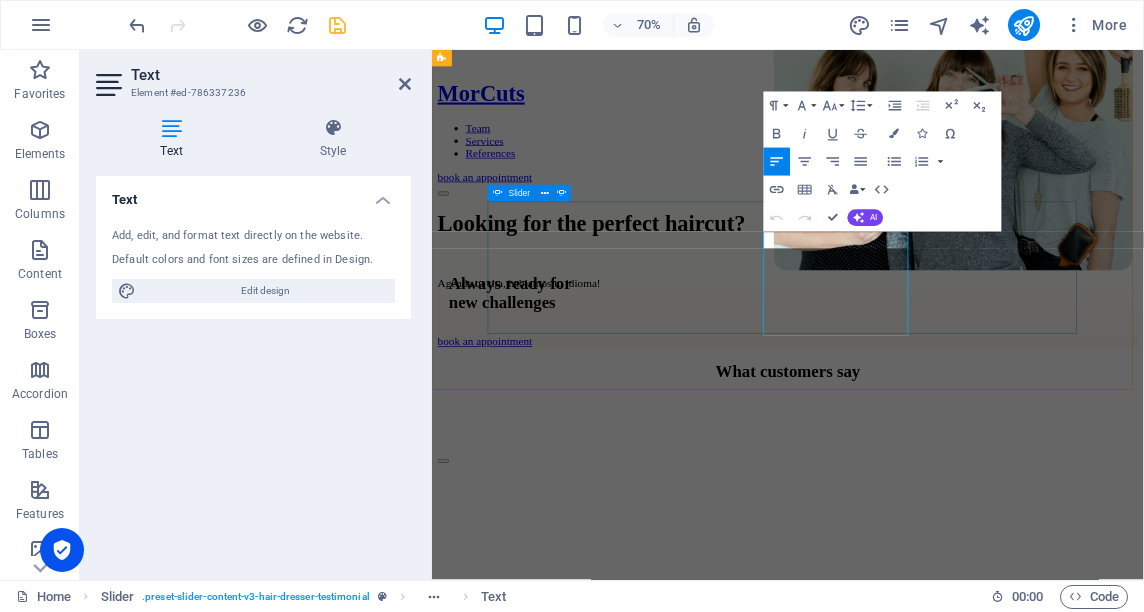 scroll, scrollTop: 678, scrollLeft: 0, axis: vertical 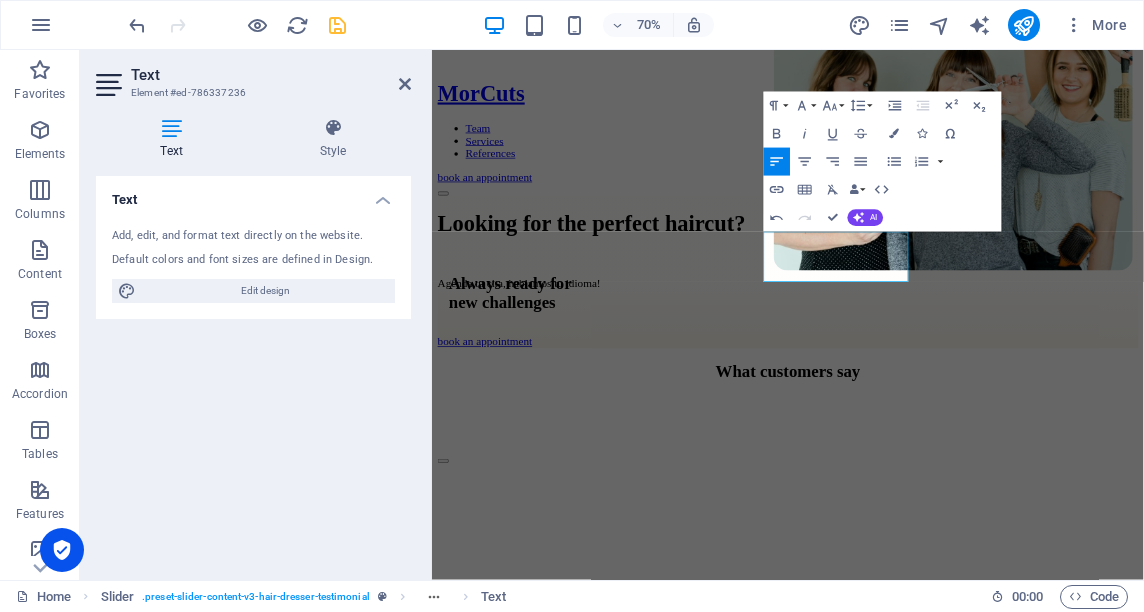 copy on "enhancement" 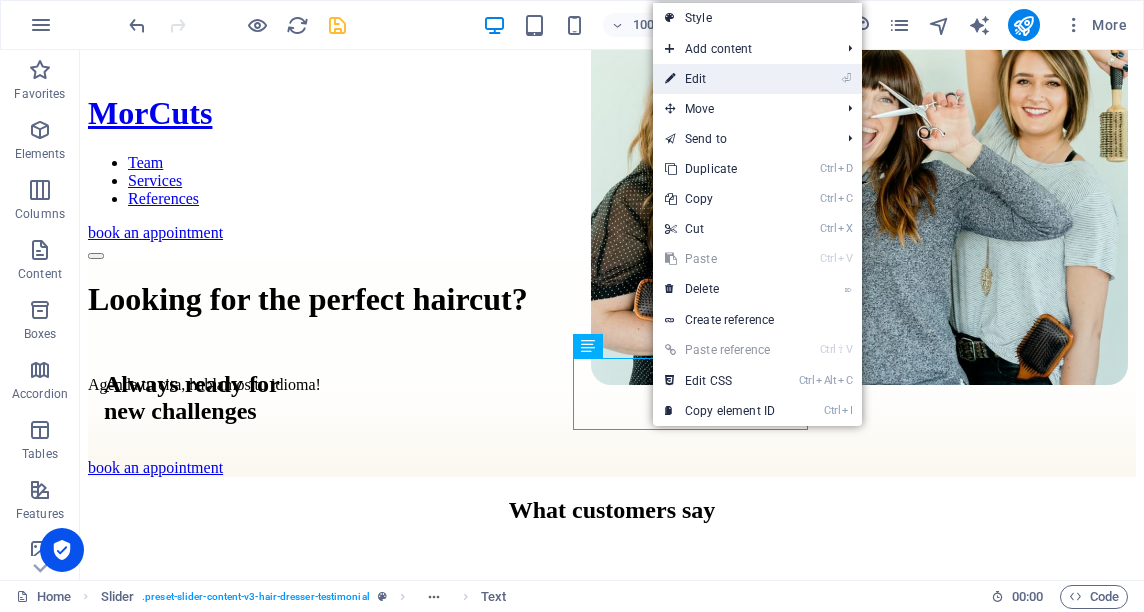 click on "⏎  Edit" at bounding box center [720, 79] 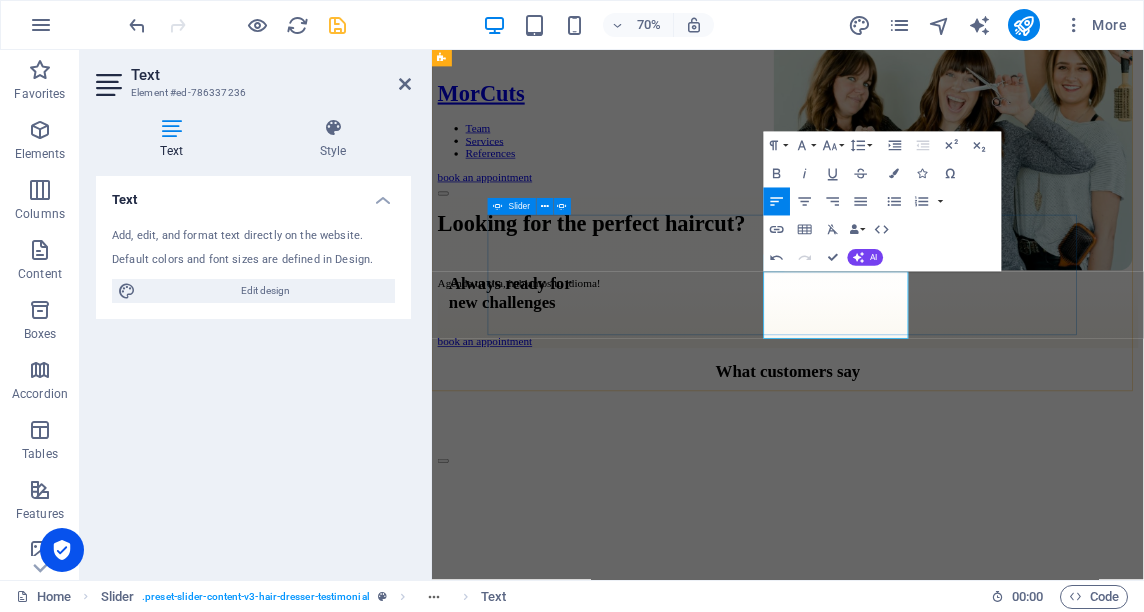 type 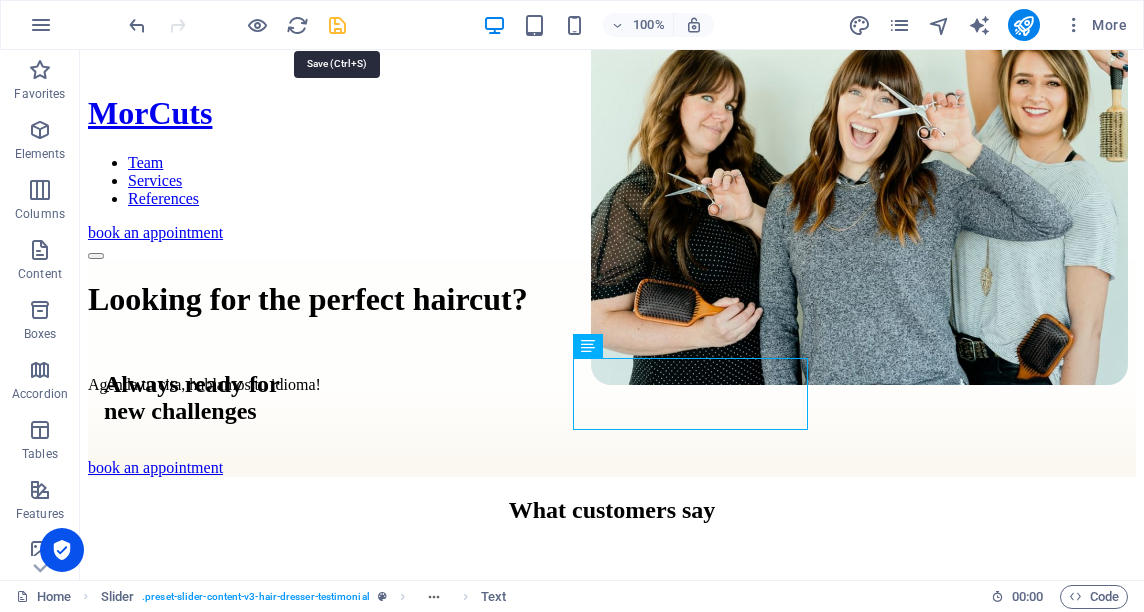 click at bounding box center [337, 25] 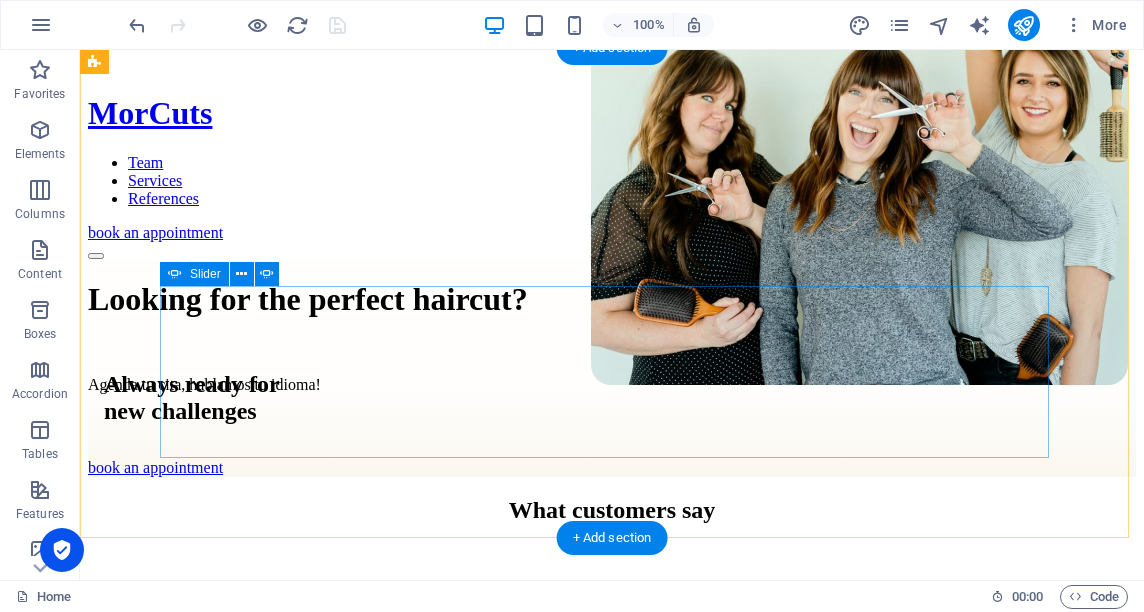 click on "Emily Peters Deserunt illum non eligendi omnis placeat et exercitatio nem ut rerum. Mollitia et ipsam. Des erunt illum non eligendi omi pl eat et exercitationem ut rerum. Haircut Quality haircut (does not include beard nor enhancements). Haircut & Beard Quality Haircut with beard & hot towel (does not include enhancement) Sarah Johnson Deserunt illum non eligendi omnis placeat et exercitatio nem ut rerum. Mollitia et ipsam. Des erunt illum non eligendi omi pl eat et exercitationem ut rerum. Emily Peters Deserunt illum non eligendi omnis placeat et exercitatio nem ut rerum. Mollitia et ipsam. Des erunt illum non eligendi omi pl eat et exercitationem ut rerum. Haircut Quality haircut (does not include beard nor enhancements). Haircut & Beard Quality Haircut with beard &  hot towel (does not include enhancement) Sarah Johnson Deserunt illum non eligendi omnis placeat et exercitatio nem ut rerum. Mollitia et ipsam. Des erunt illum non eligendi omi pl eat et exercitationem ut rerum. 1 2 3 4" at bounding box center [612, 778] 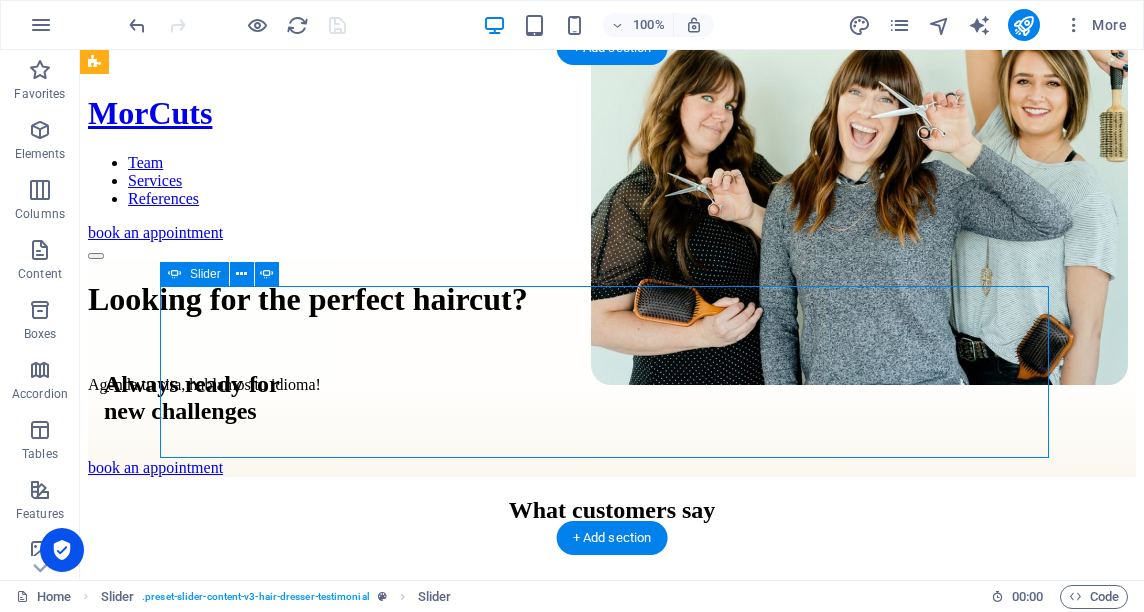 click on "Emily Peters Deserunt illum non eligendi omnis placeat et exercitatio nem ut rerum. Mollitia et ipsam. Des erunt illum non eligendi omi pl eat et exercitationem ut rerum. Haircut Quality haircut (does not include beard nor enhancements). Haircut & Beard Quality Haircut with beard & hot towel (does not include enhancement) Sarah Johnson Deserunt illum non eligendi omnis placeat et exercitatio nem ut rerum. Mollitia et ipsam. Des erunt illum non eligendi omi pl eat et exercitationem ut rerum. Emily Peters Deserunt illum non eligendi omnis placeat et exercitatio nem ut rerum. Mollitia et ipsam. Des erunt illum non eligendi omi pl eat et exercitationem ut rerum. Haircut Quality haircut (does not include beard nor enhancements). Haircut & Beard Quality Haircut with beard &  hot towel (does not include enhancement) Sarah Johnson Deserunt illum non eligendi omnis placeat et exercitatio nem ut rerum. Mollitia et ipsam. Des erunt illum non eligendi omi pl eat et exercitationem ut rerum. 1 2 3 4" at bounding box center [612, 778] 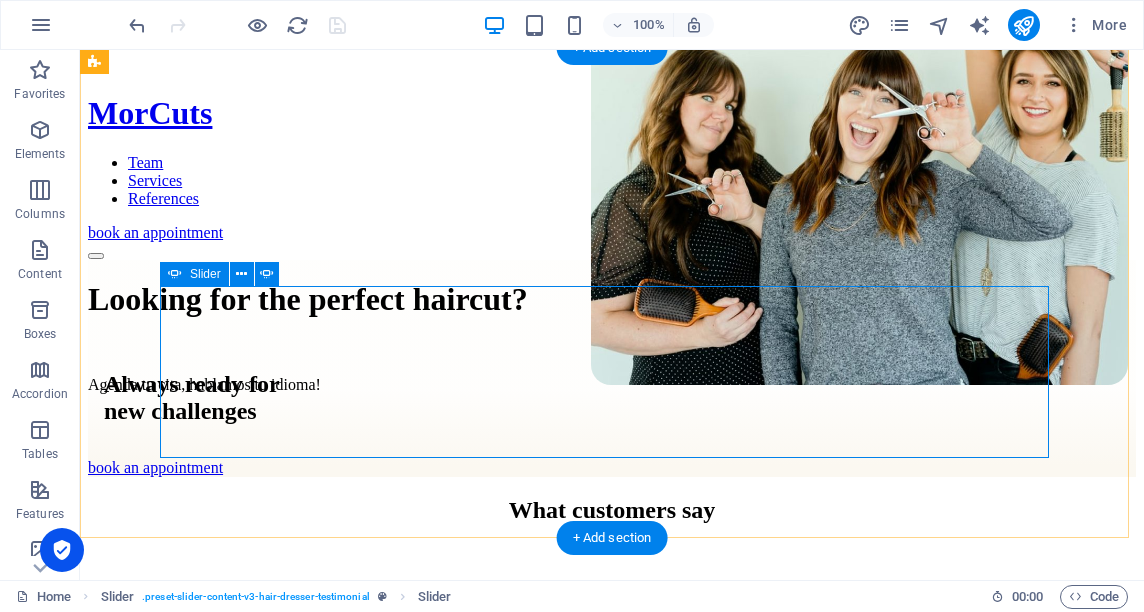 click at bounding box center [96, 827] 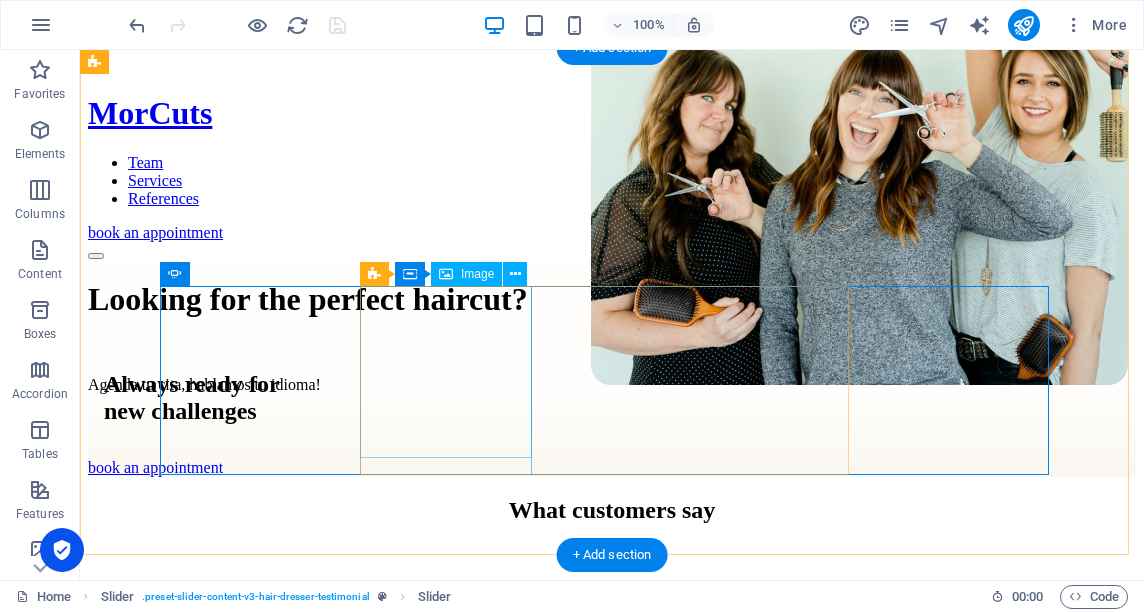 click at bounding box center (-935, 2057) 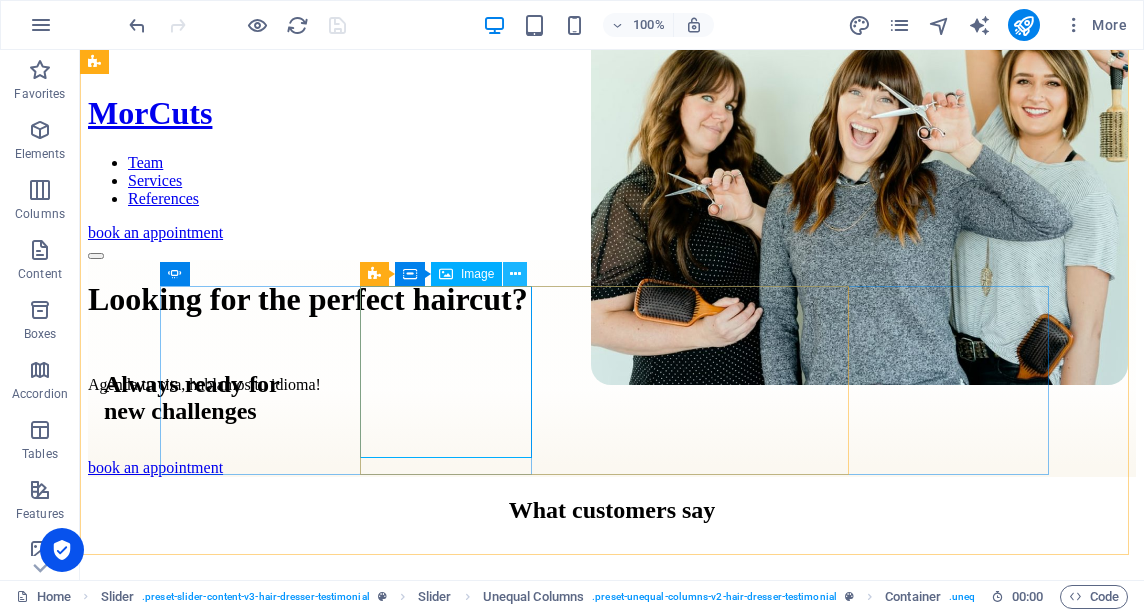 click at bounding box center [515, 274] 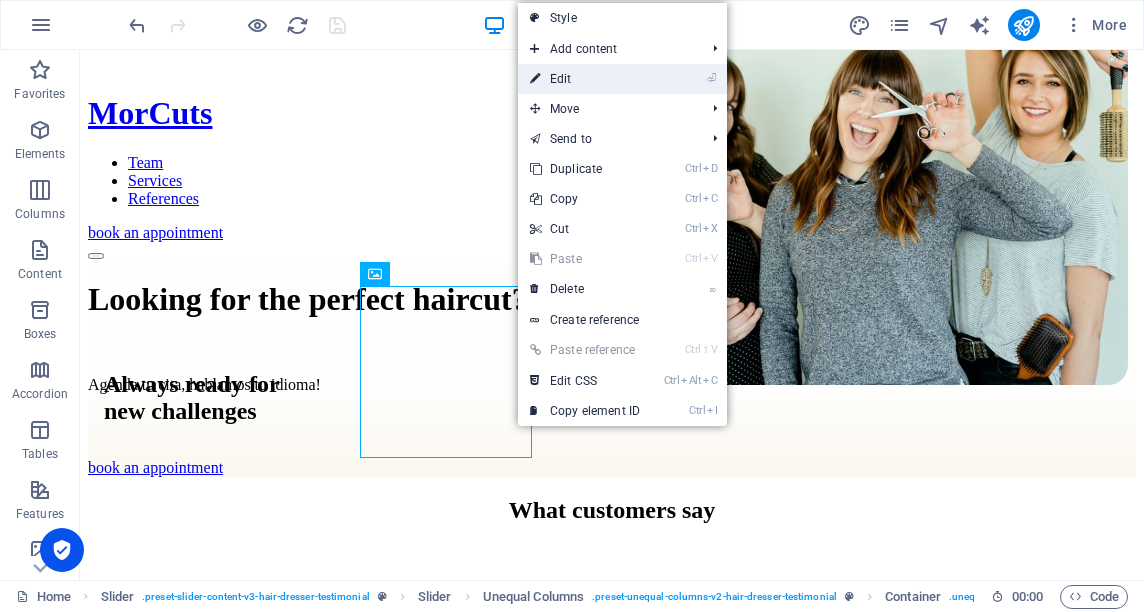 click on "⏎  Edit" at bounding box center (585, 79) 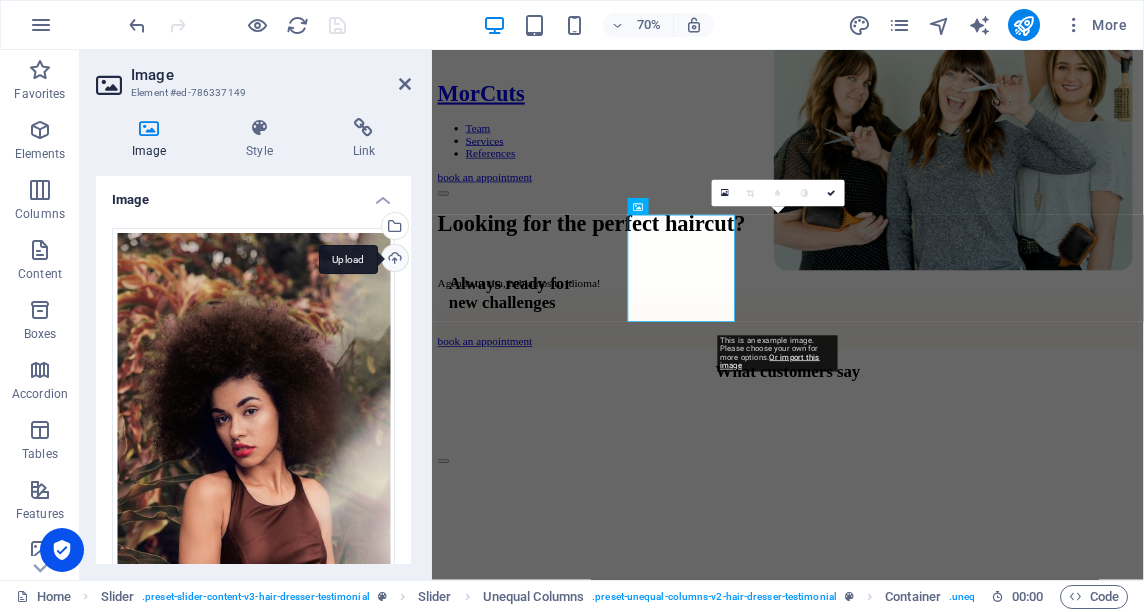 click on "Upload" at bounding box center [393, 260] 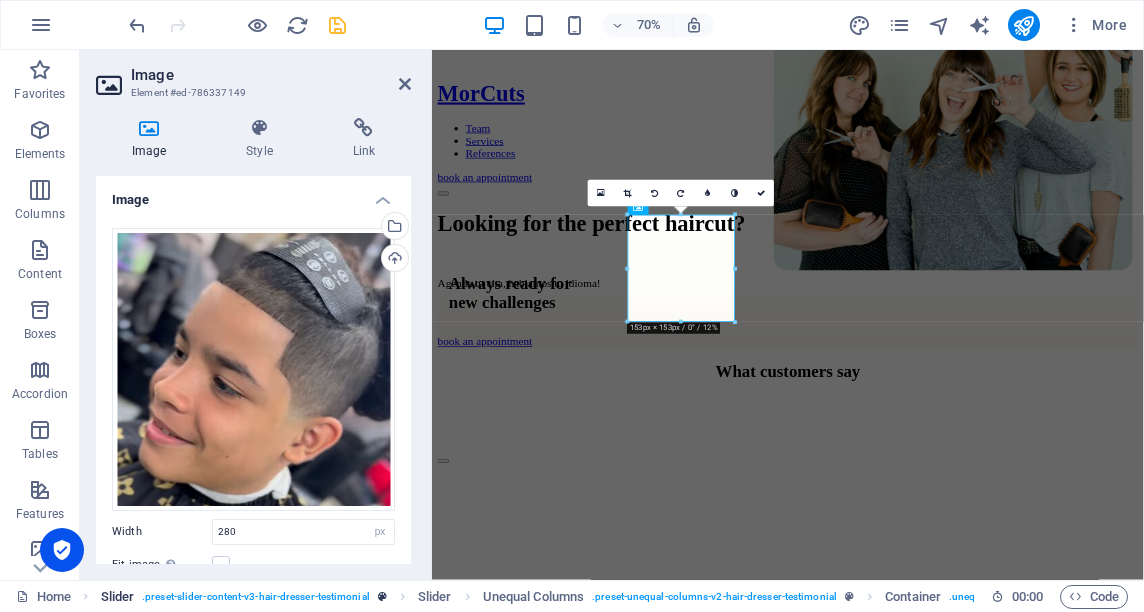 click on ". preset-slider-content-v3-hair-dresser-testimonial" at bounding box center (256, 597) 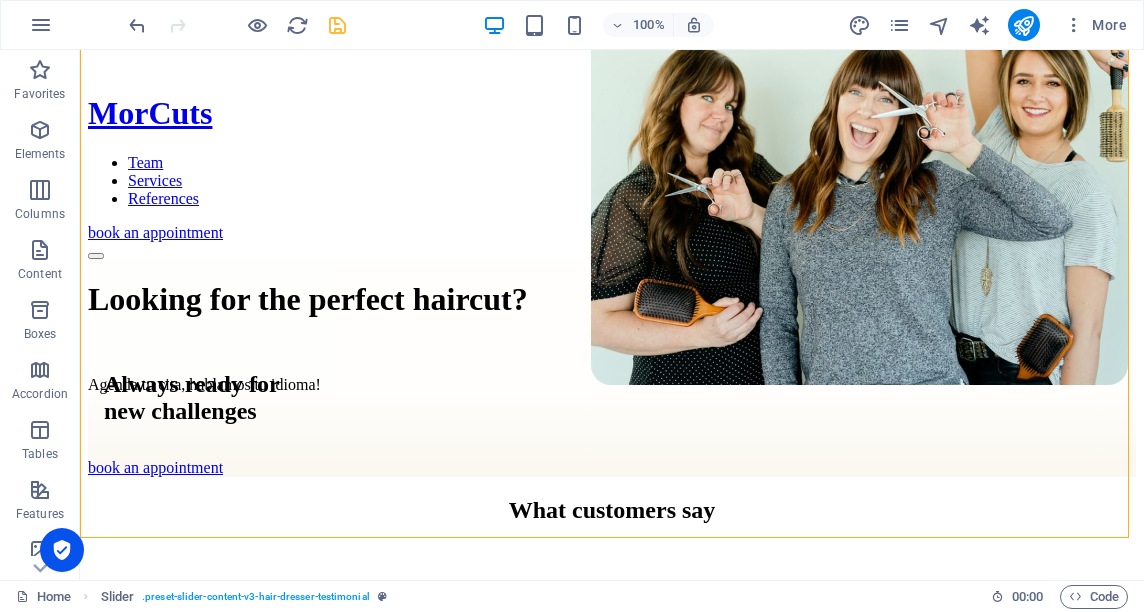 click at bounding box center [96, 827] 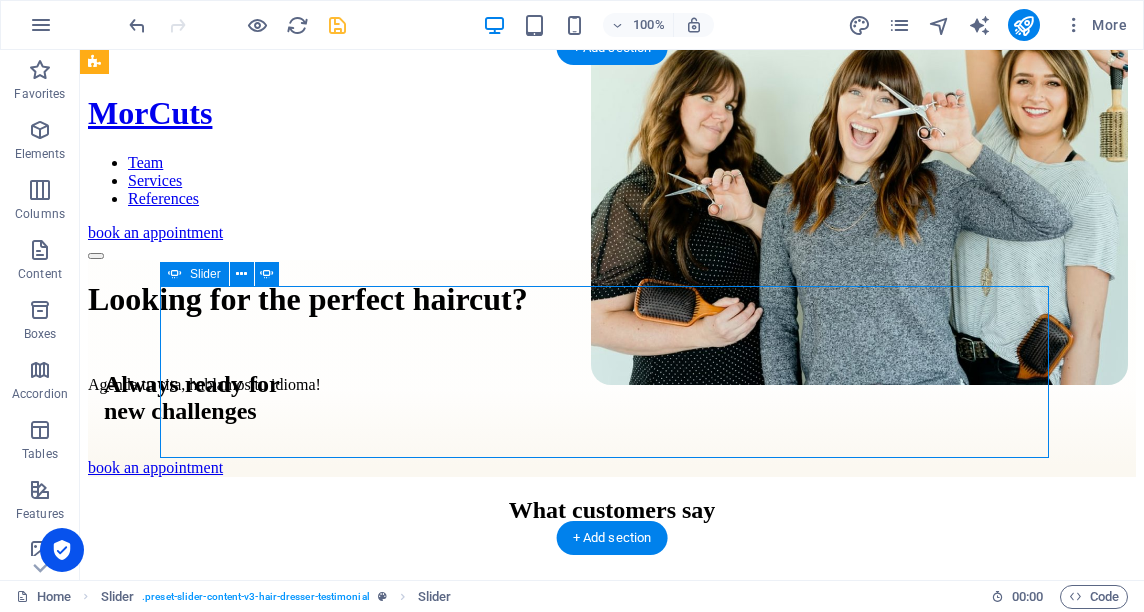 click at bounding box center (96, 827) 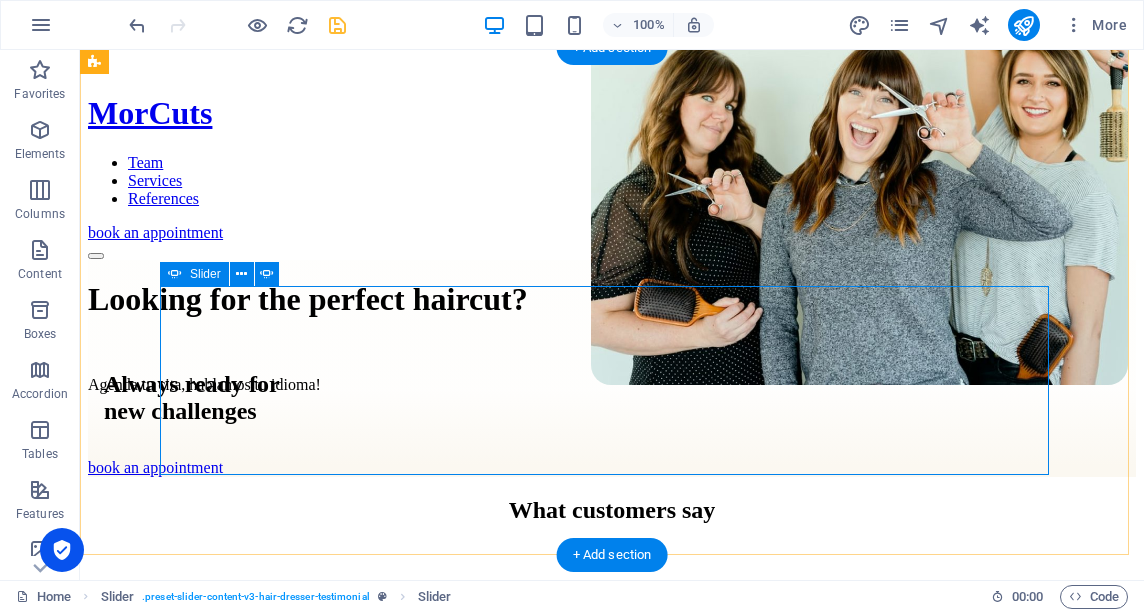 click at bounding box center (96, 638) 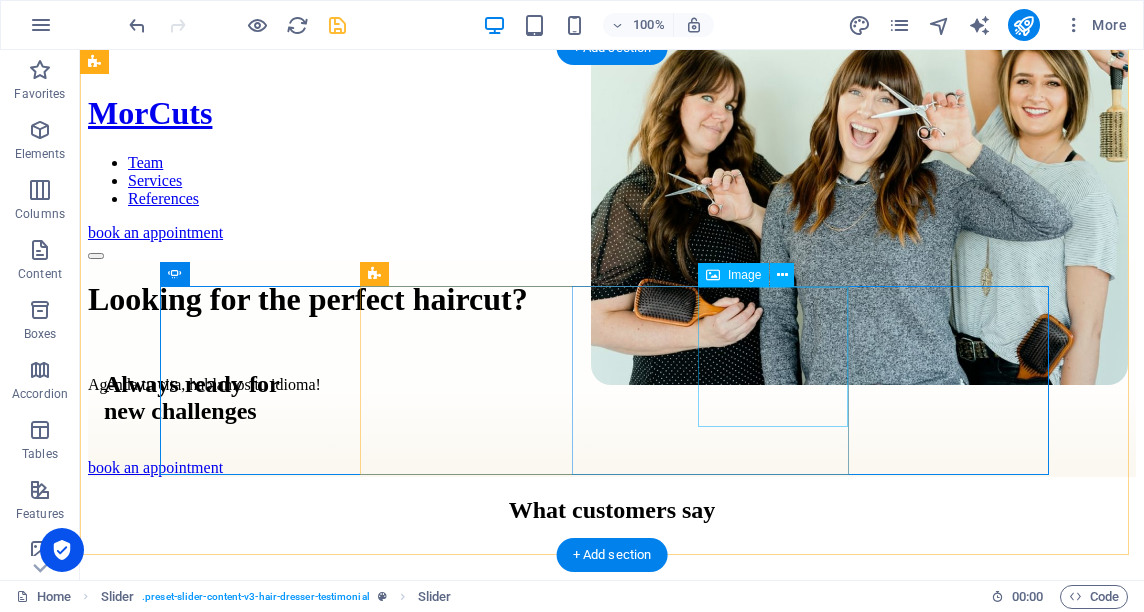 click at bounding box center (2658, 714) 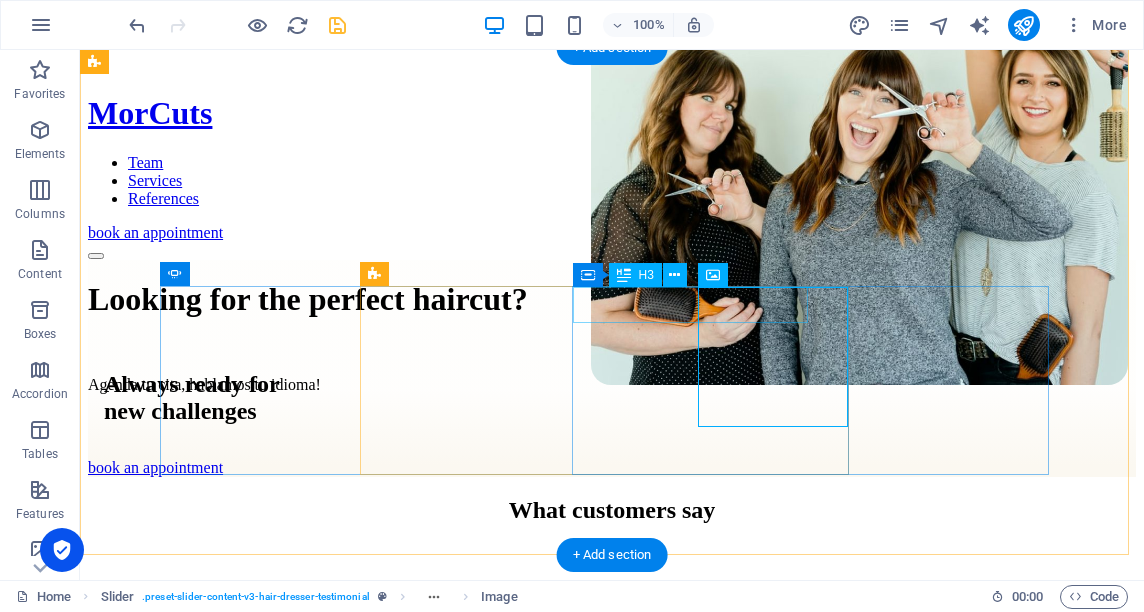 click on "Sarah Johnson" at bounding box center (-955, 2229) 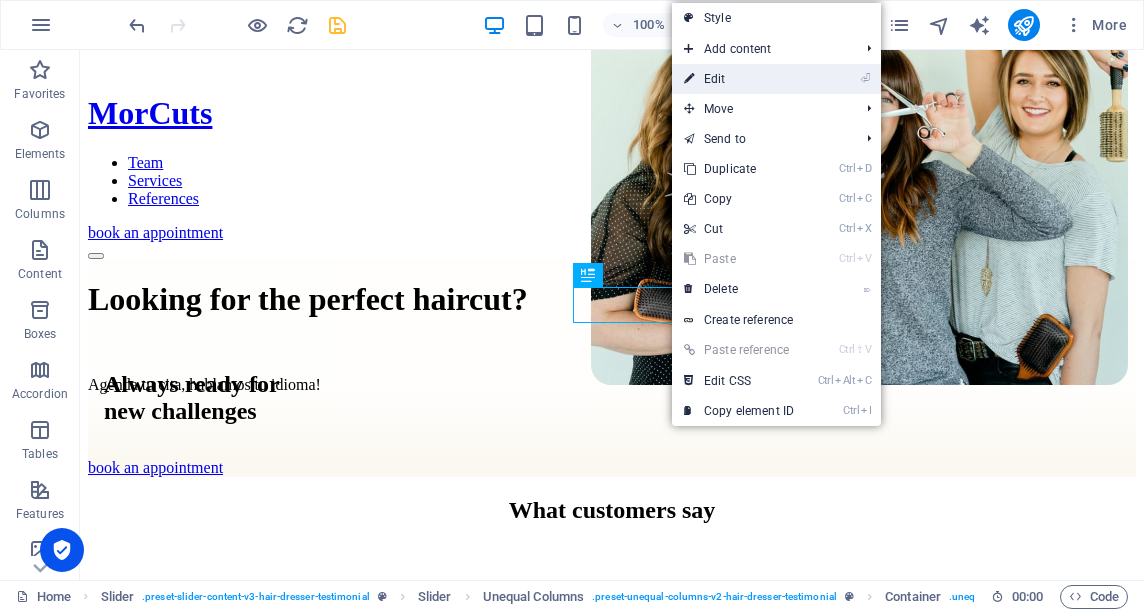 click on "⏎  Edit" at bounding box center (739, 79) 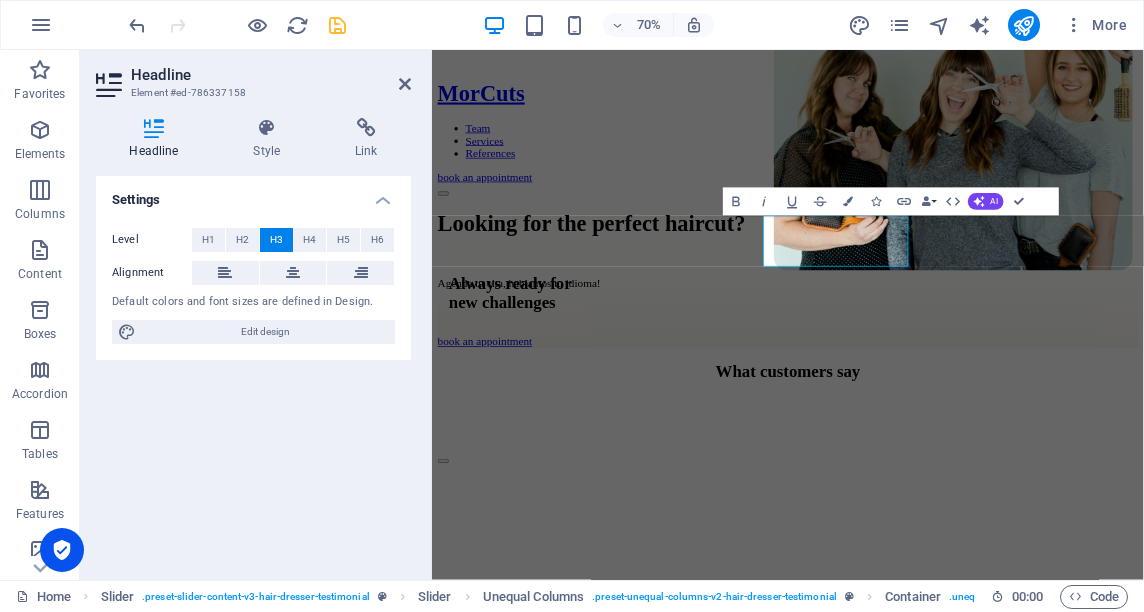 type 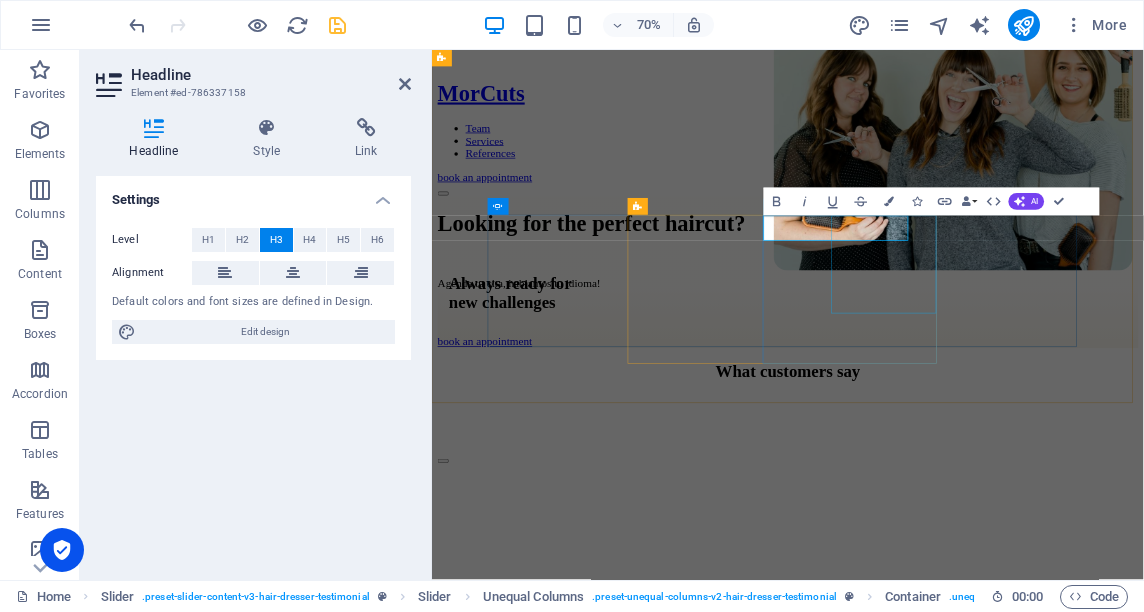 click at bounding box center [2775, 714] 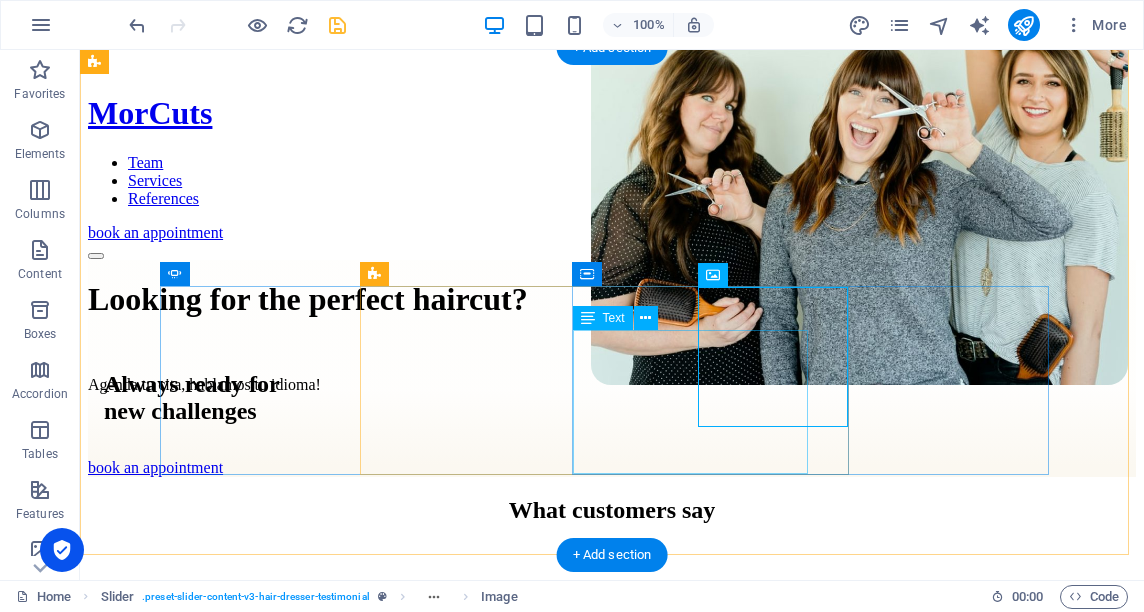 click on "Deserunt illum non eligendi omnis placeat et exercitatio nem ut rerum. Mollitia et ipsam. Des erunt illum non eligendi omi pl eat et exercitationem ut rerum." at bounding box center (-955, 2308) 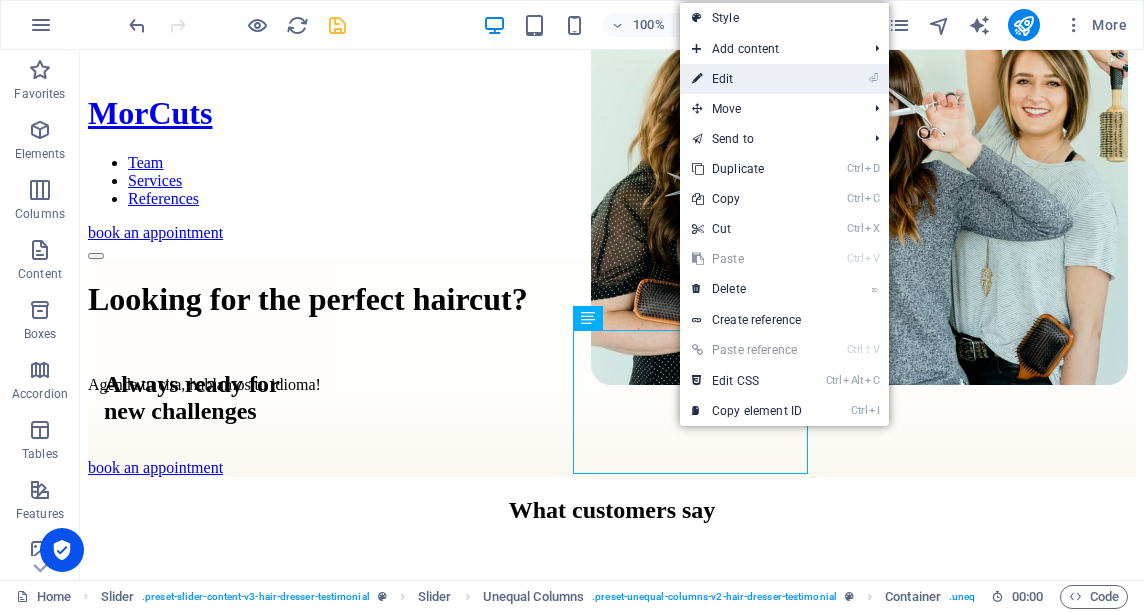 click on "⏎  Edit" at bounding box center (747, 79) 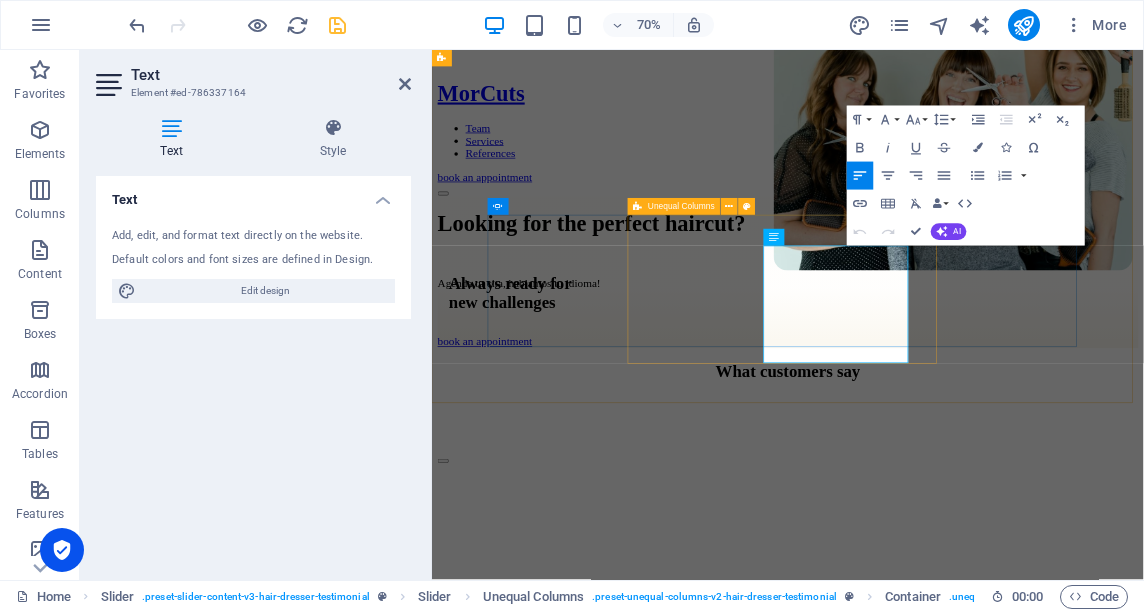 drag, startPoint x: 1003, startPoint y: 465, endPoint x: 884, endPoint y: 349, distance: 166.18364 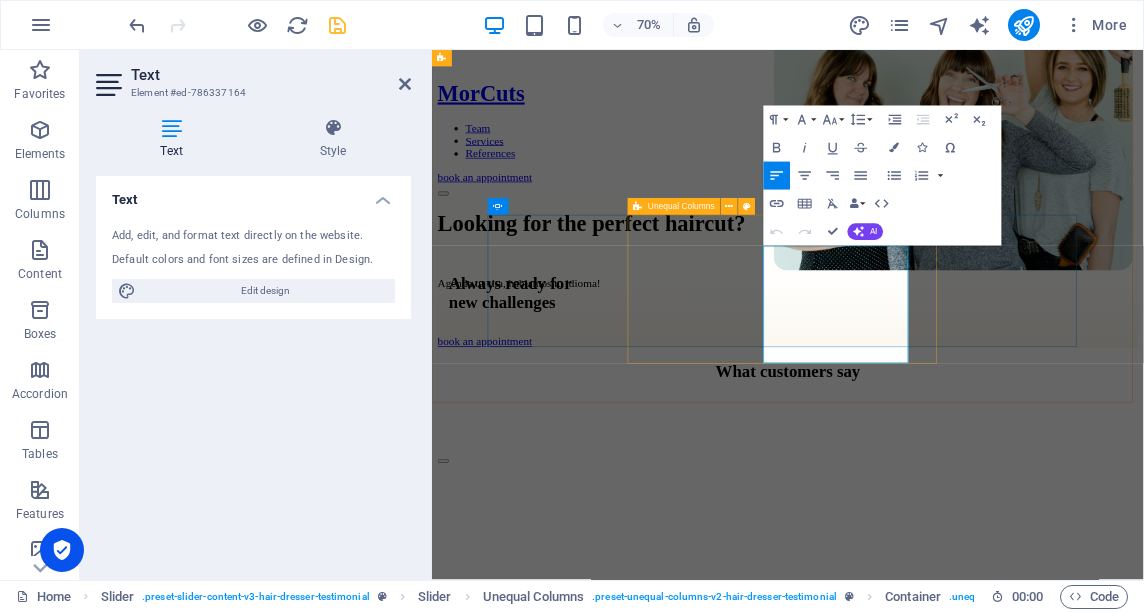 type 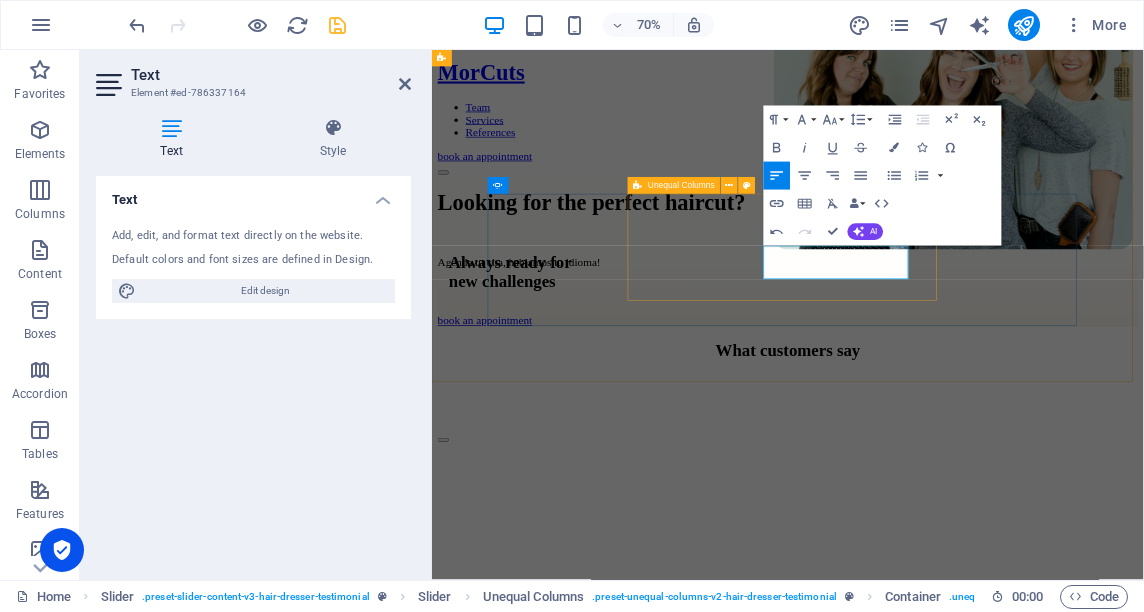 scroll, scrollTop: 701, scrollLeft: 0, axis: vertical 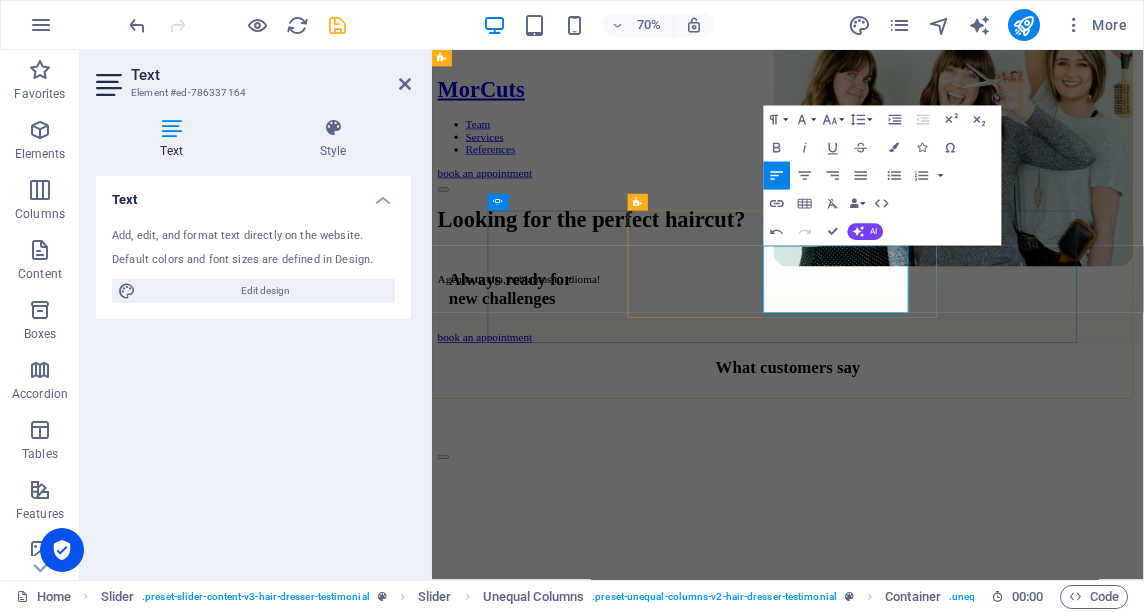 click on "Quality Haircut, includes: consultation, beard, hot towel and enhancements ." at bounding box center (-493, 2292) 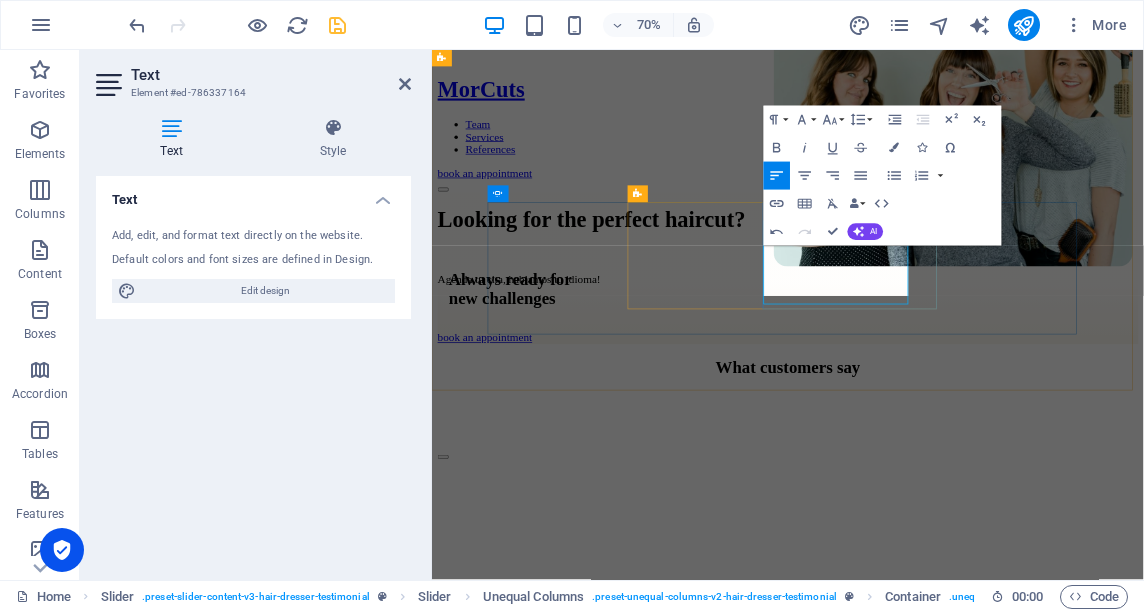scroll, scrollTop: 677, scrollLeft: 0, axis: vertical 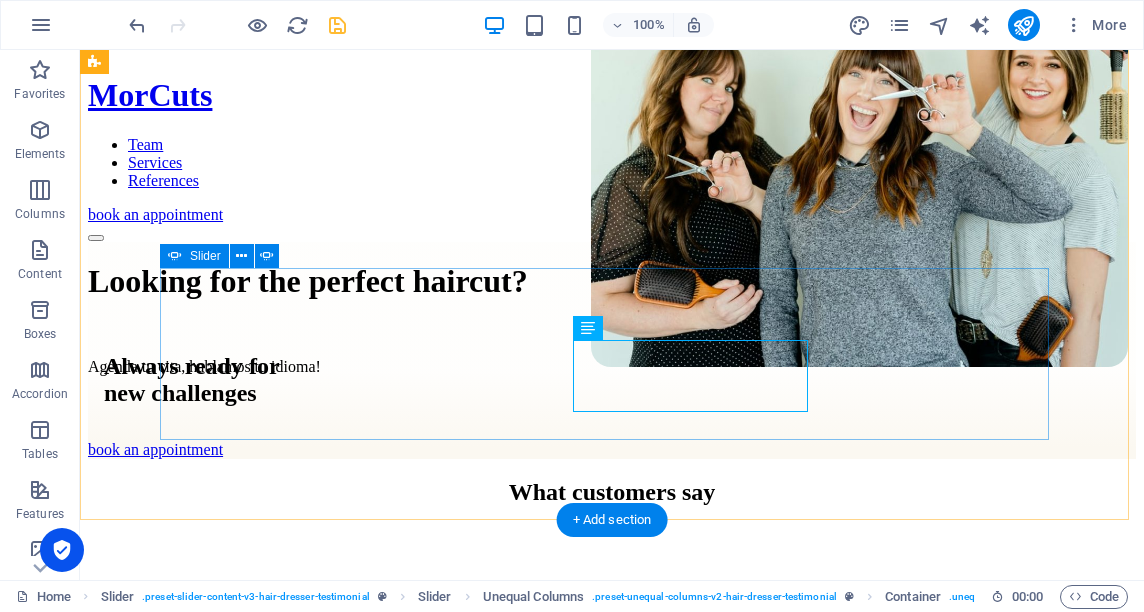 click on "Emily Peters Deserunt illum non eligendi omnis placeat et exercitatio nem ut rerum. Mollitia et ipsam. Des erunt illum non eligendi omi pl eat et exercitationem ut rerum. Haircut Quality haircut (does not include beard nor enhancements). Haircut & Beard Quality Haircut with beard & hot towel (does not include enhancement) Super Haircut Quality Haircut, includes: consultation, beard, hot towel & enhancements. Emily Peters Deserunt illum non eligendi omnis placeat et exercitatio nem ut rerum. Mollitia et ipsam. Des erunt illum non eligendi omi pl eat et exercitationem ut rerum. Haircut Quality haircut (does not include beard nor enhancements). Haircut & Beard Quality Haircut with beard & hot towel (does not include enhancement) Super Haircut Quality Haircut, includes: consultation, beard, hot towel & enhancements. 1 2 3 4" at bounding box center (612, 760) 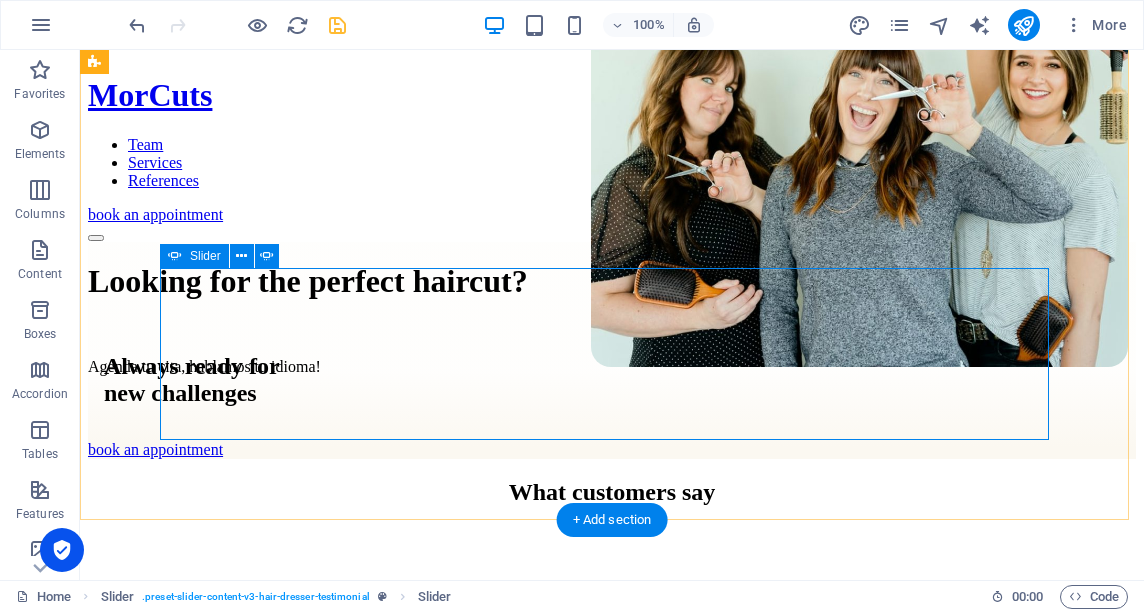 click at bounding box center [96, 809] 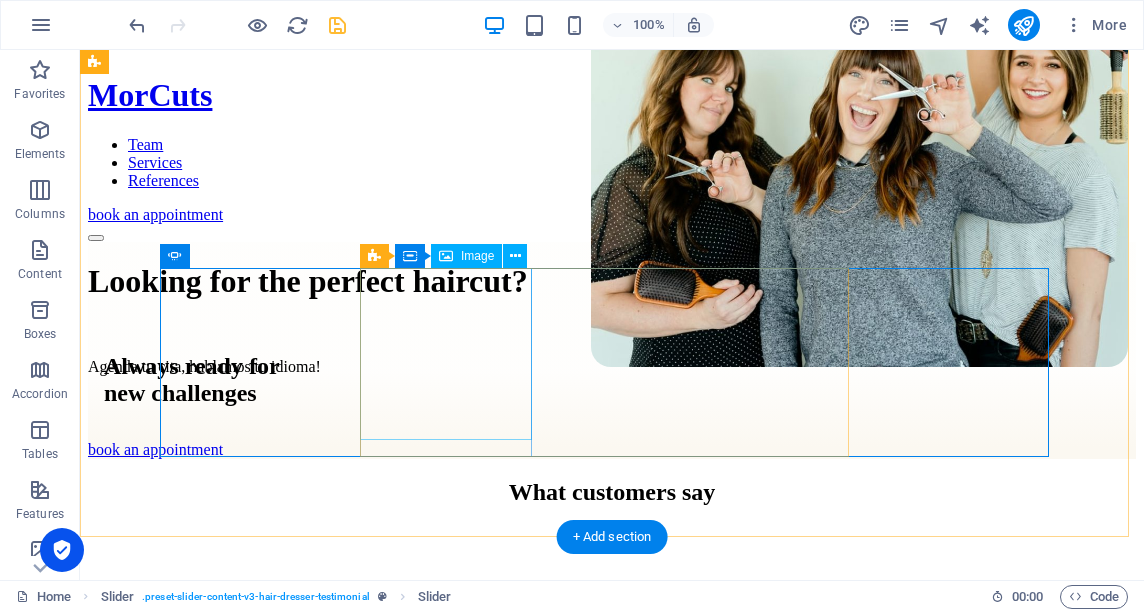 click at bounding box center (-1424, 2457) 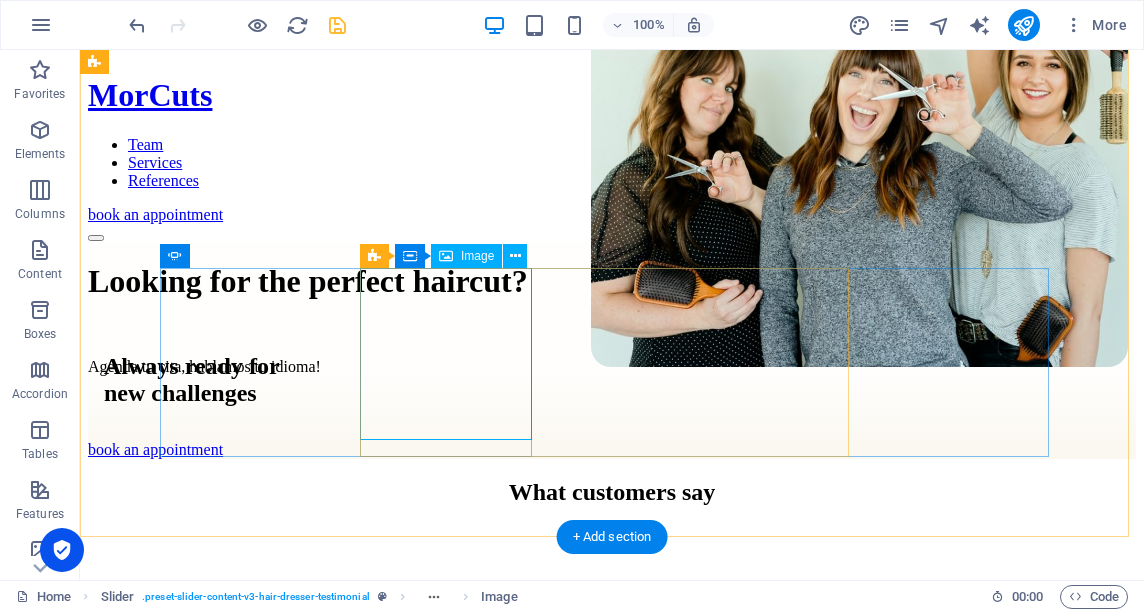 click at bounding box center [-1424, 2457] 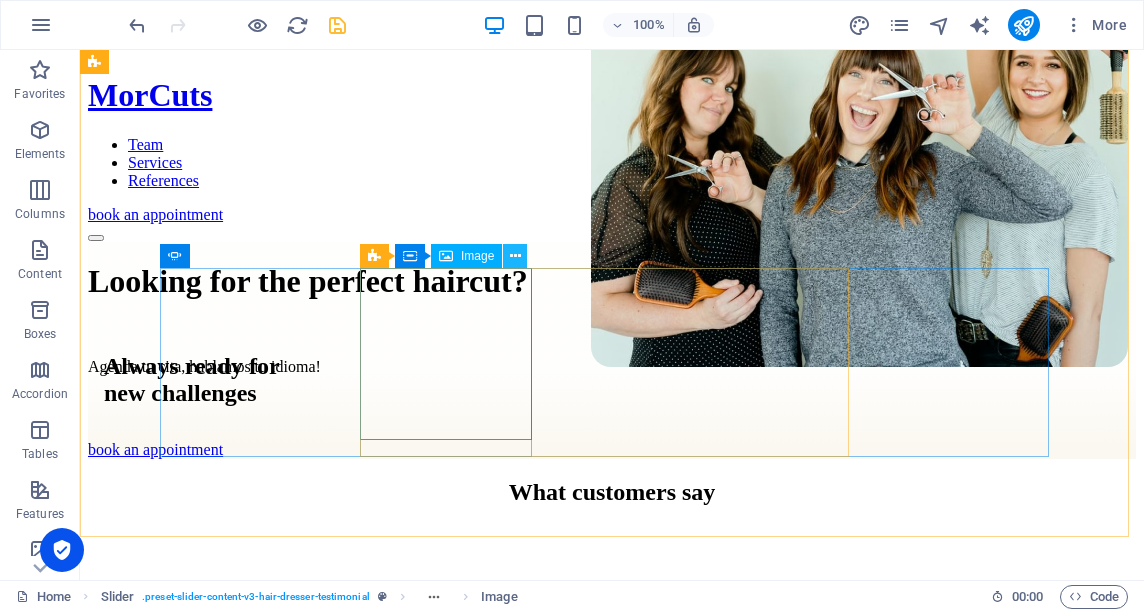 click at bounding box center [515, 256] 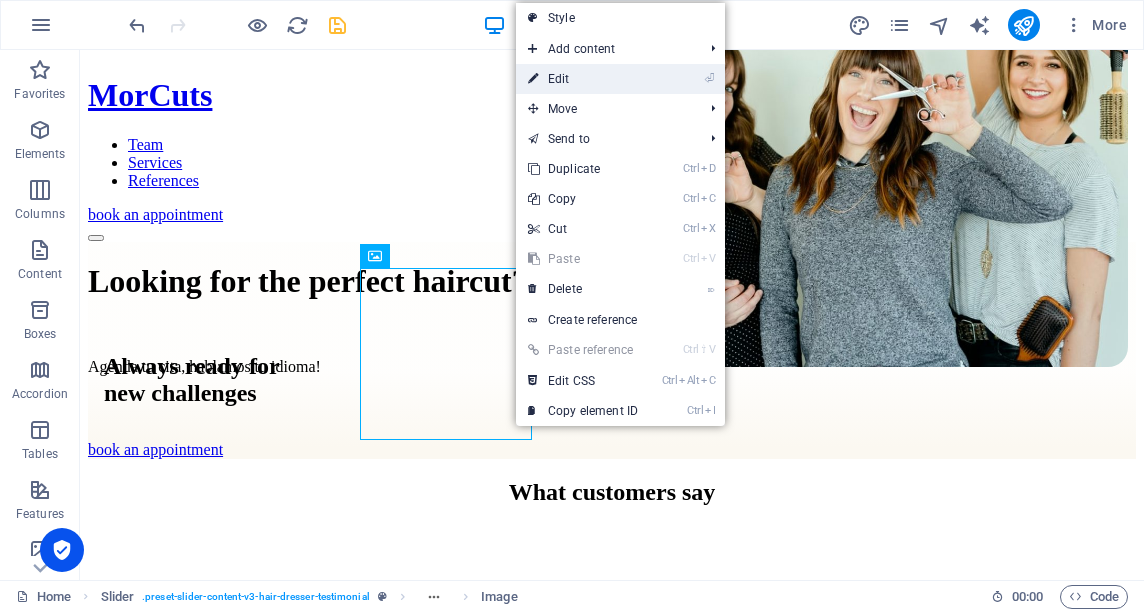 click on "⏎  Edit" at bounding box center (583, 79) 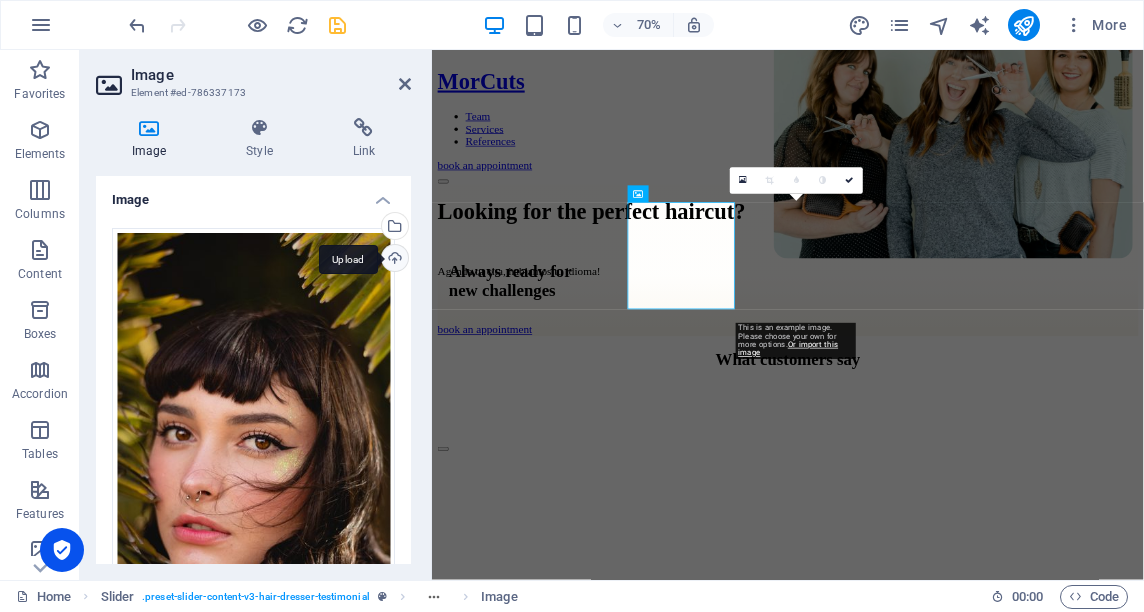 click on "Upload" at bounding box center (393, 260) 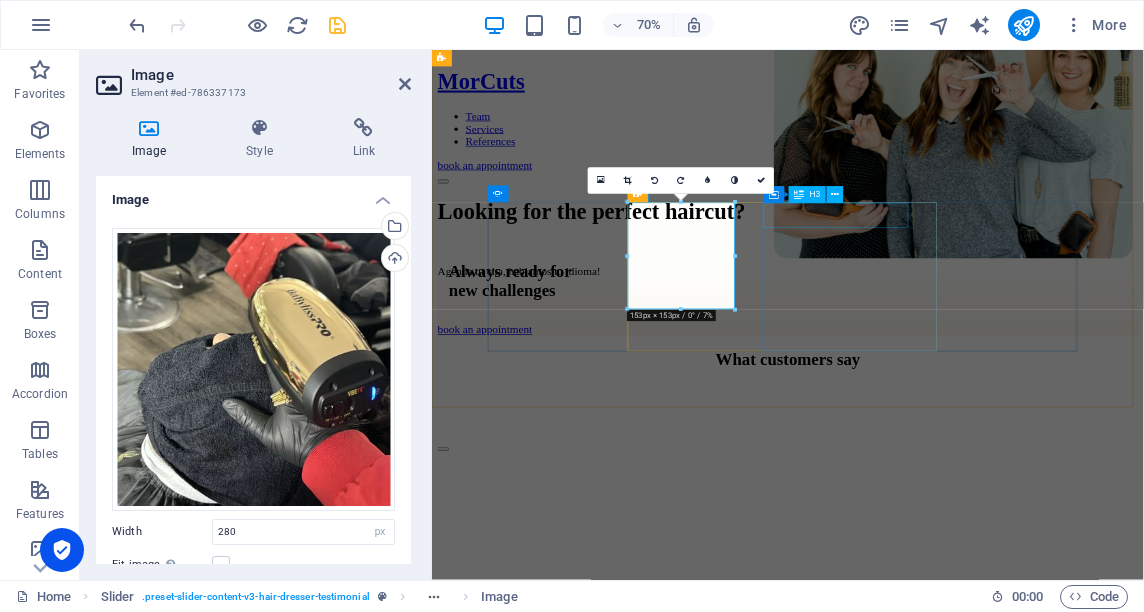 click on "Emily Peters" at bounding box center [-927, 2629] 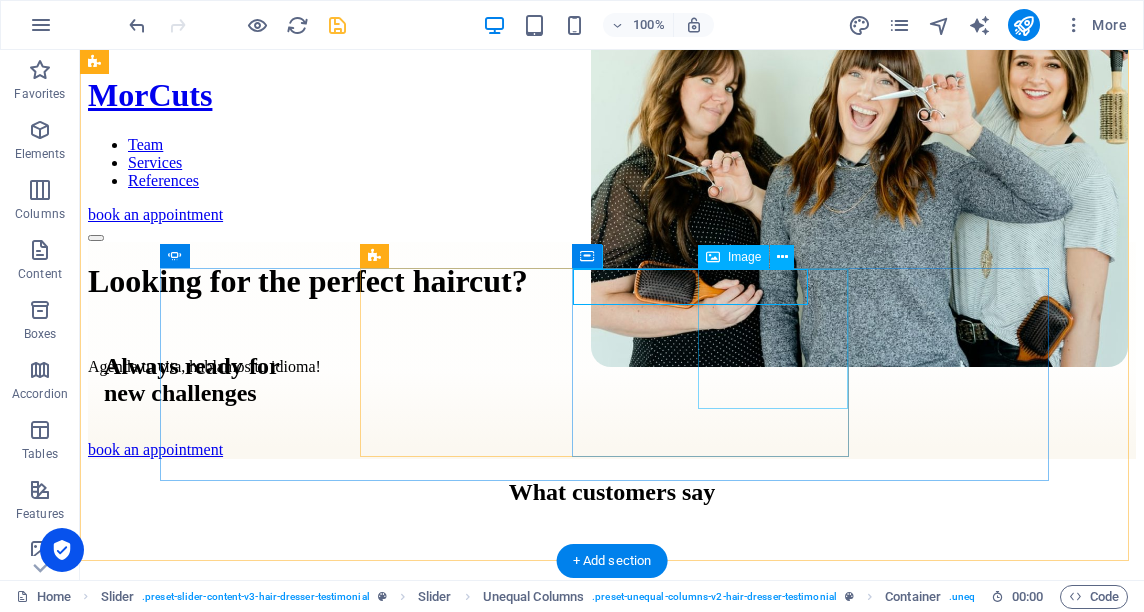 click at bounding box center [2169, 696] 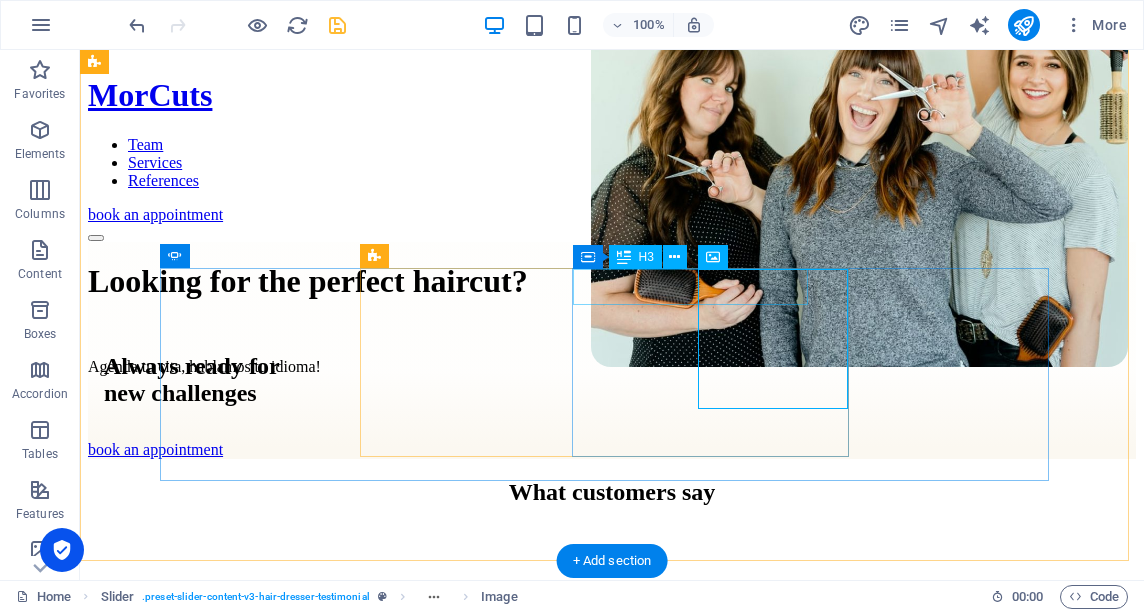 click on "Emily Peters" at bounding box center (-1444, 2629) 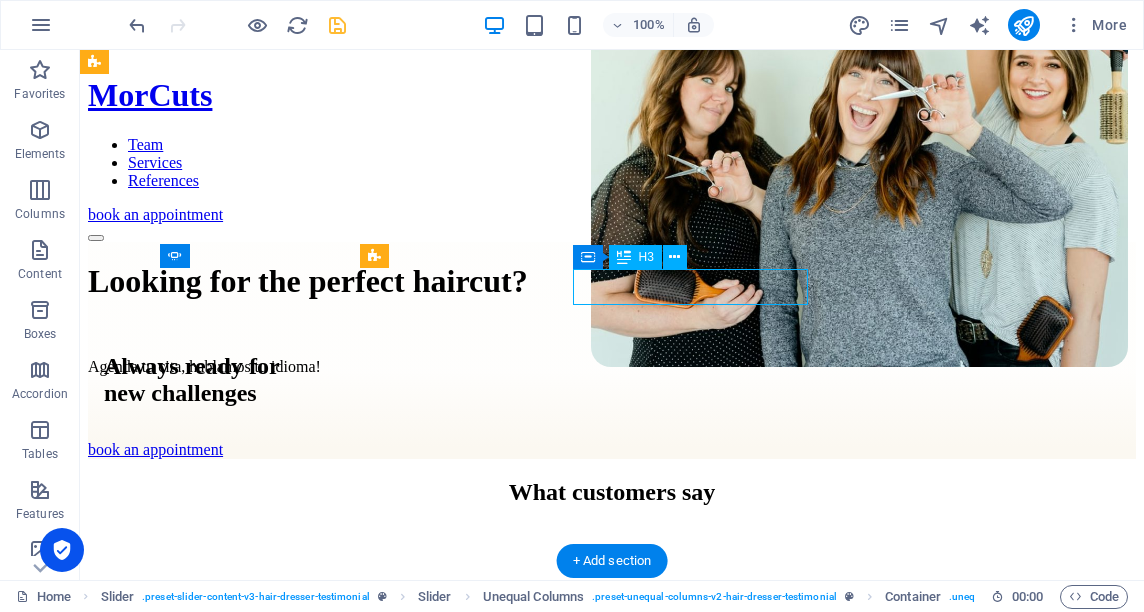 click on "Emily Peters" at bounding box center [-1444, 2629] 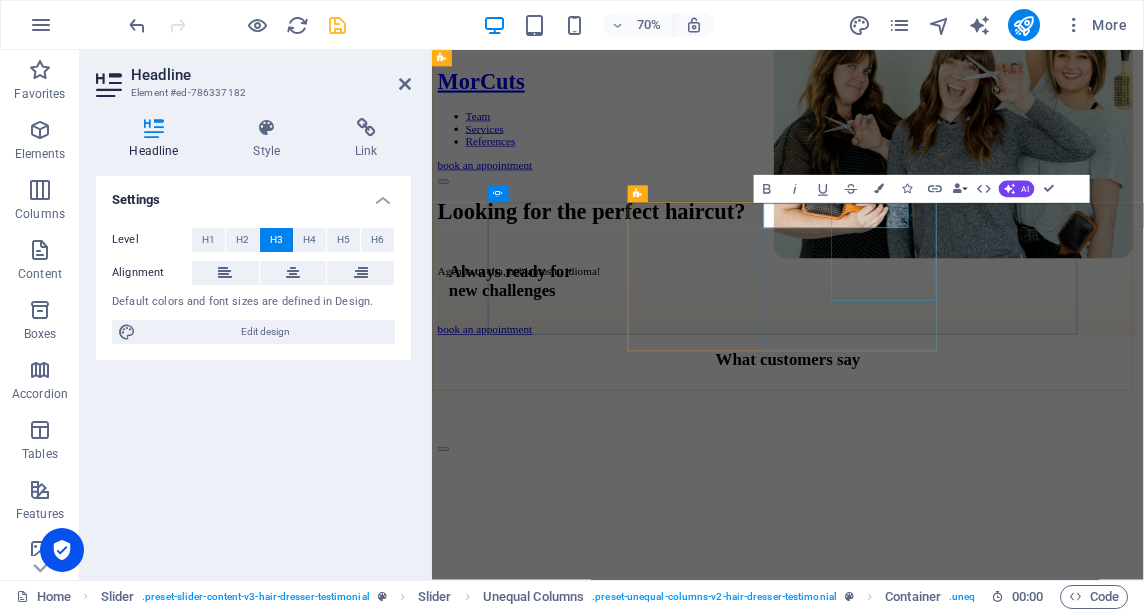 click at bounding box center (2333, 696) 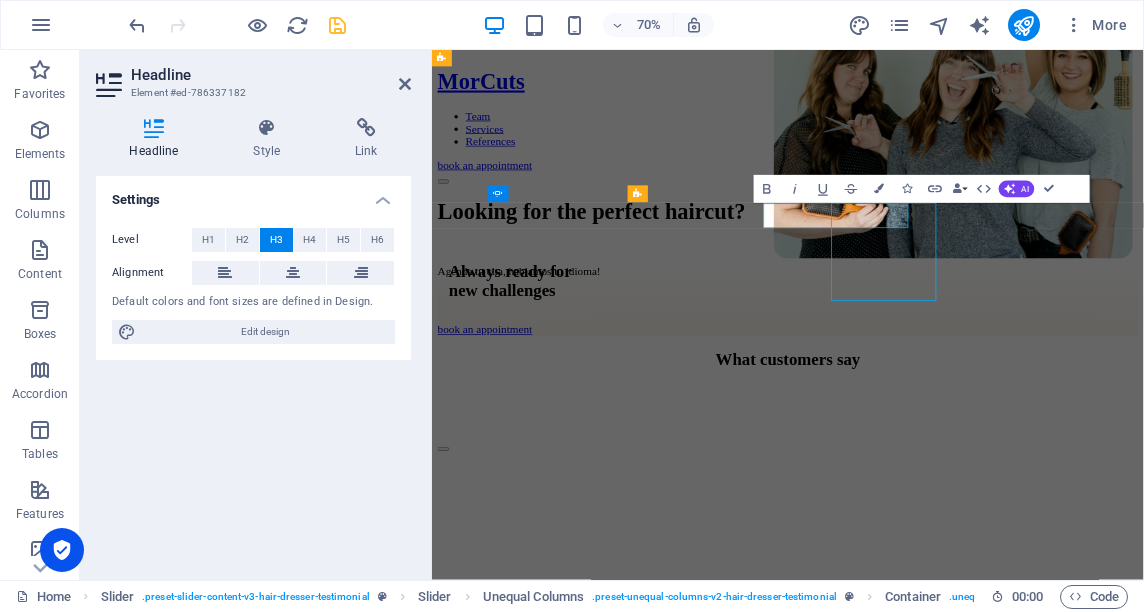 click at bounding box center (2333, 696) 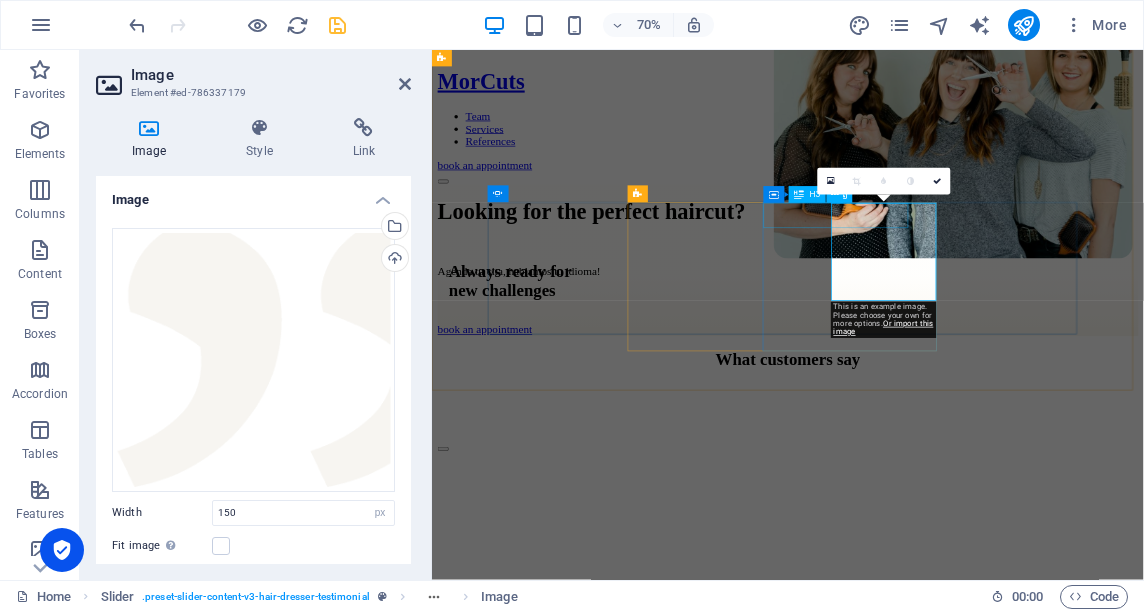 click on "Emily Peters" at bounding box center [-927, 2629] 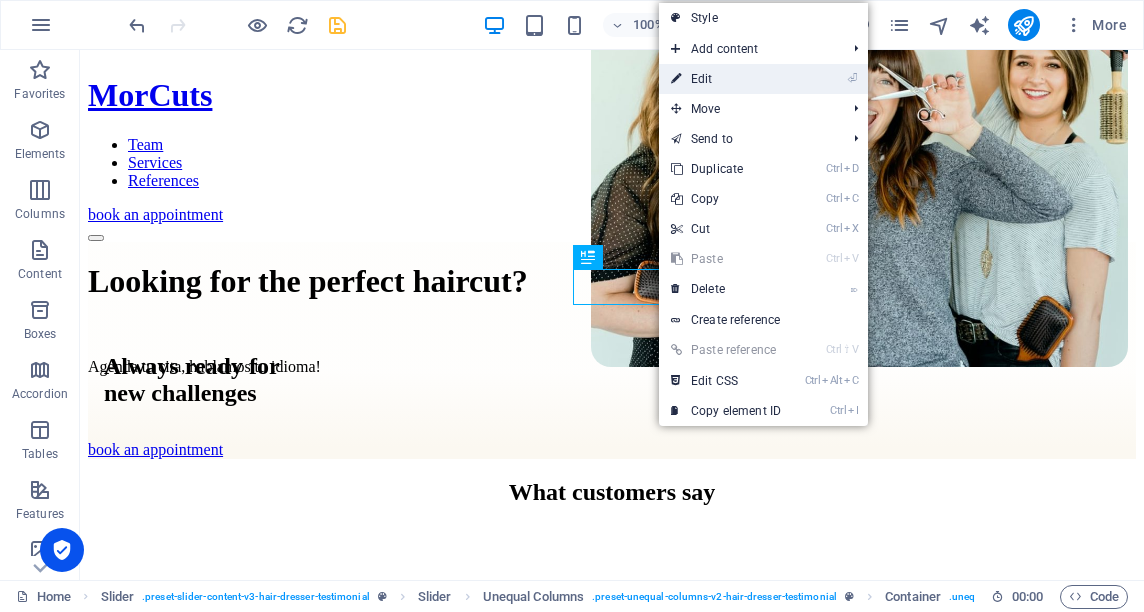 click on "⏎  Edit" at bounding box center (726, 79) 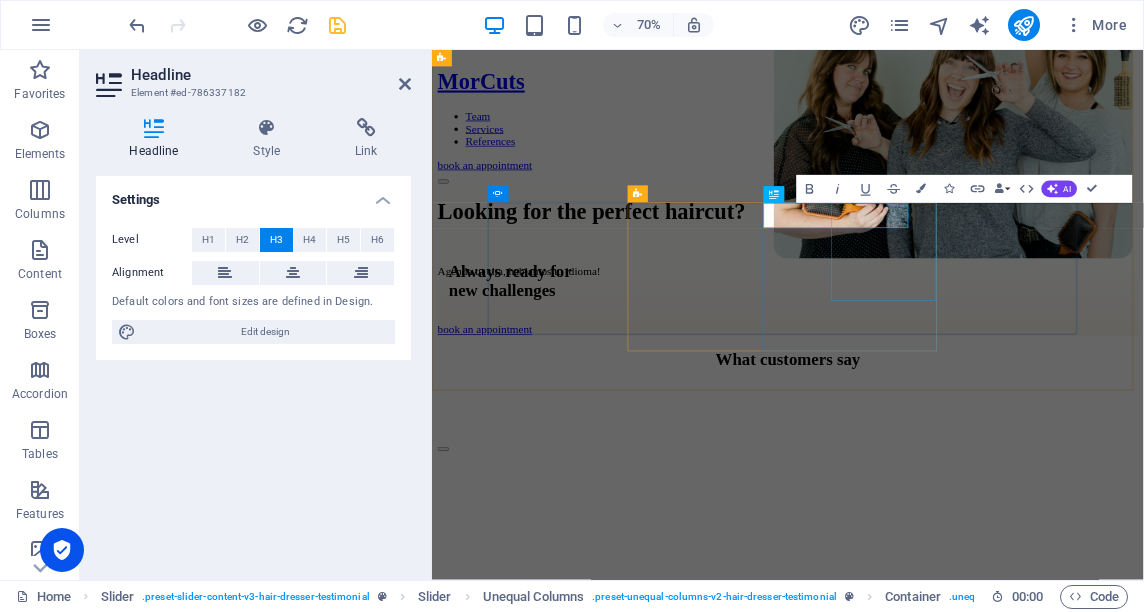click at bounding box center [2333, 696] 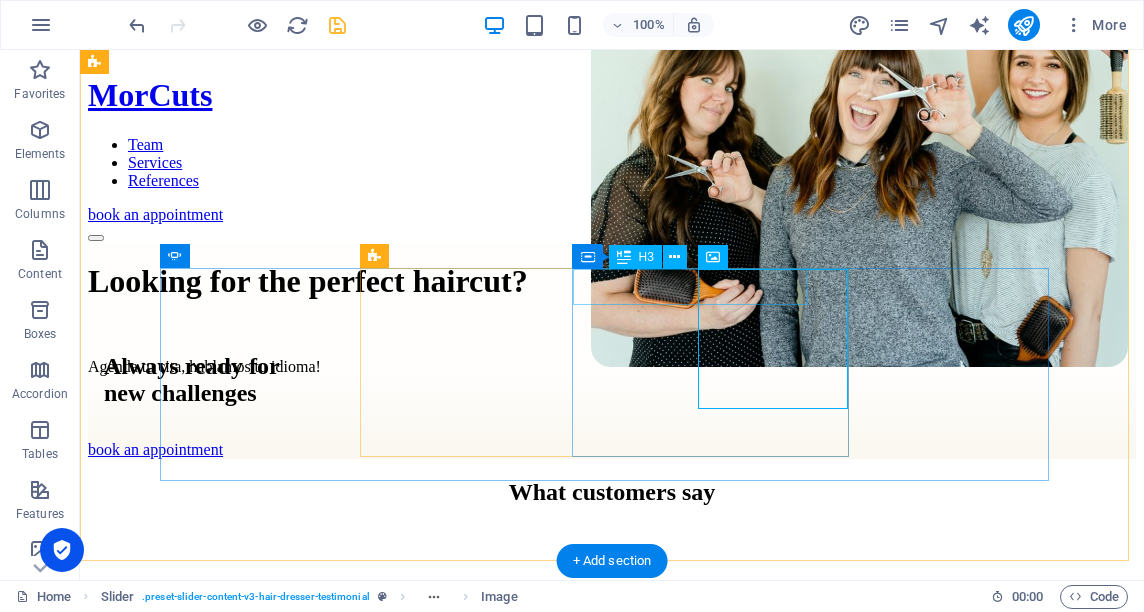 click on "Emily Peters" at bounding box center [-1444, 2629] 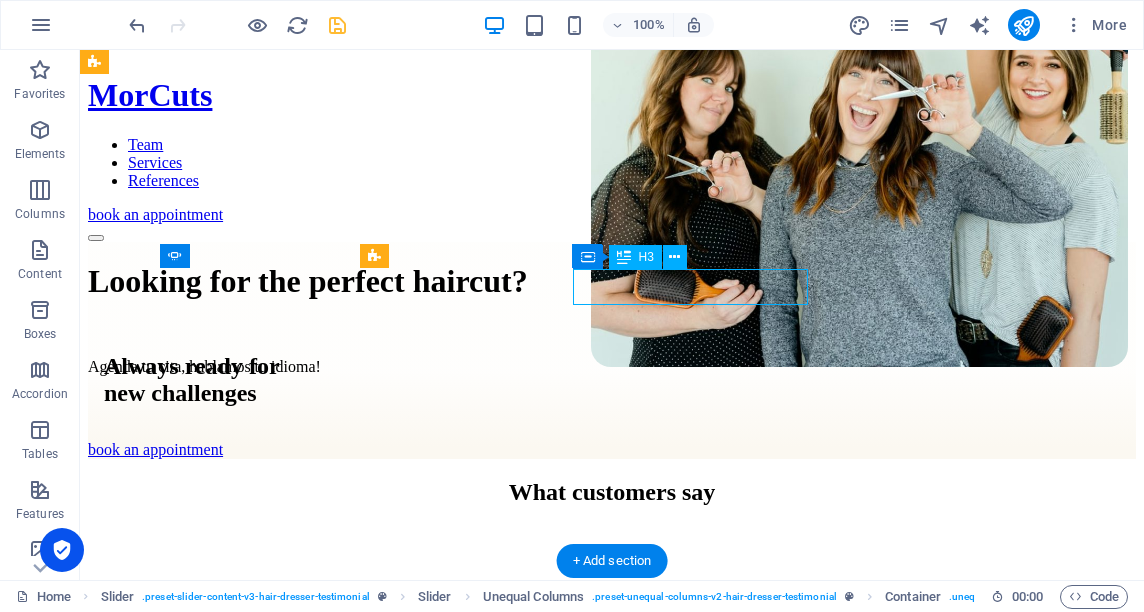 click on "Emily Peters" at bounding box center (-1444, 2629) 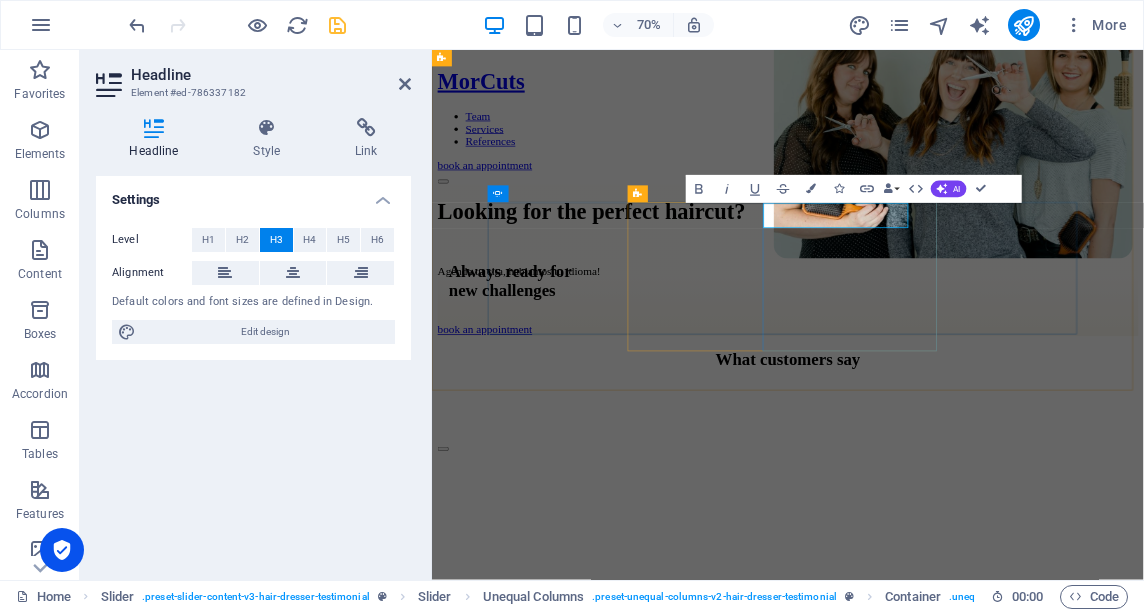 click on "Emily Peters" at bounding box center [-927, 2629] 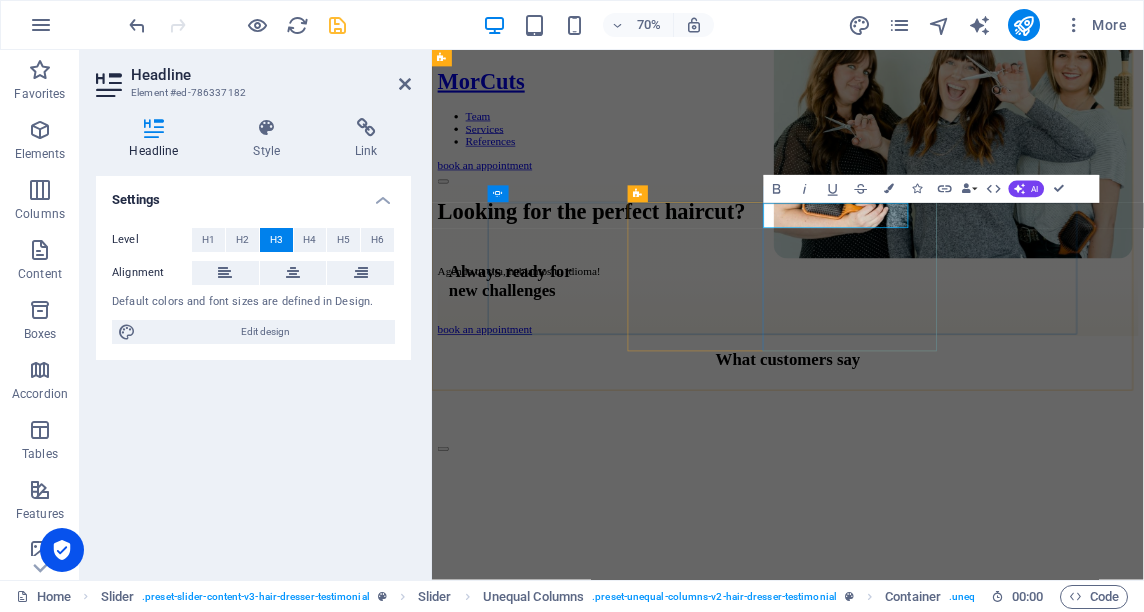 type 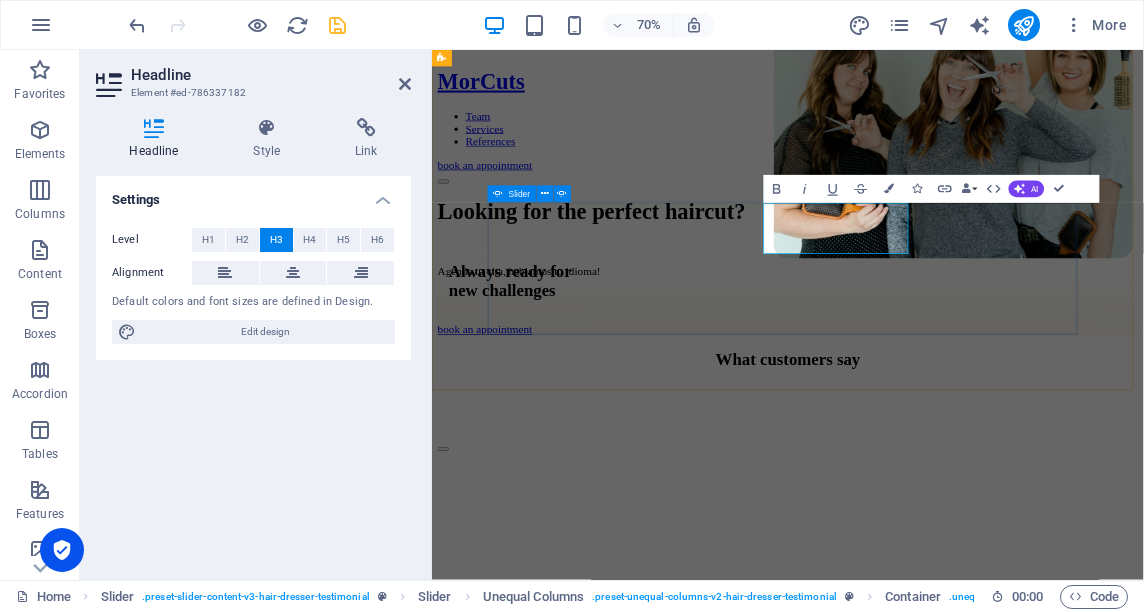 click on "Emily Peters Deserunt illum non eligendi omnis placeat et exercitatio nem ut rerum. Mollitia et ipsam. Des erunt illum non eligendi omi pl eat et exercitationem ut rerum. Haircut Quality haircut (does not include beard nor enhancements). Haircut & Beard Quality Haircut with beard & hot towel (does not include enhancement) Super Haircut Quality Haircut, includes: consultation, beard, hot towel & enhancements. Supreme Haircut Deserunt illum non eligendi omnis placeat et exercitatio nem ut rerum. Mollitia et ipsam. Des erunt illum non eligendi omi pl eat et exercitationem ut rerum. Haircut Quality haircut (does not include beard nor enhancements). Haircut & Beard Quality Haircut with beard & hot towel (does not include enhancement) Super Haircut Quality Haircut, includes: consultation, beard, hot towel & enhancements. 1 2 3 4" at bounding box center [940, 768] 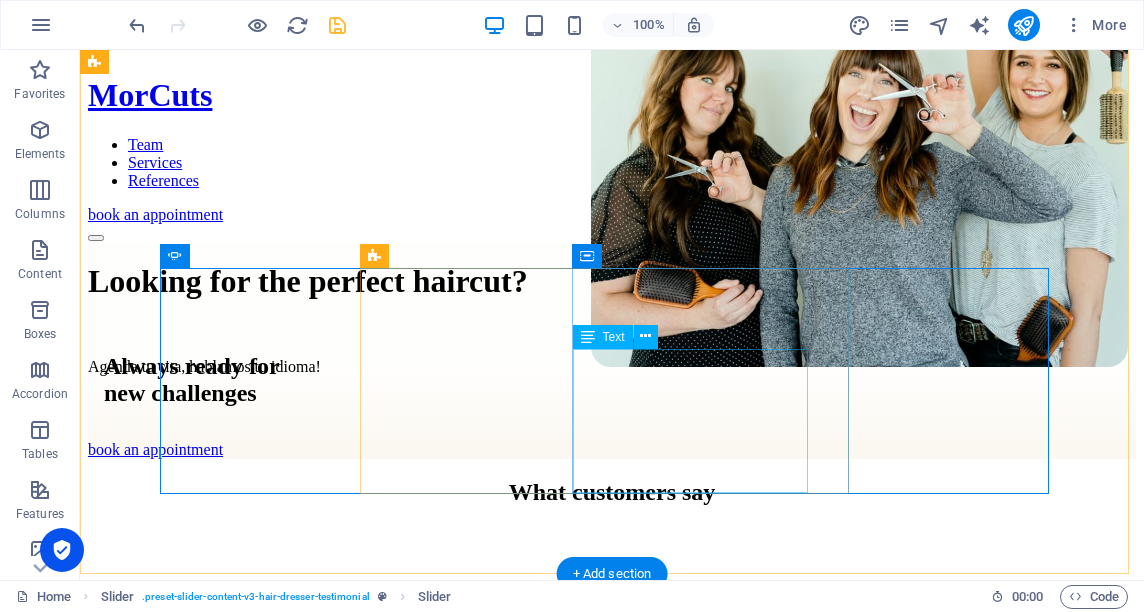 click on "Deserunt illum non eligendi omnis placeat et exercitatio nem ut rerum. Mollitia et ipsam. Des erunt illum non eligendi omi pl eat et exercitationem ut rerum." at bounding box center (-1444, 2709) 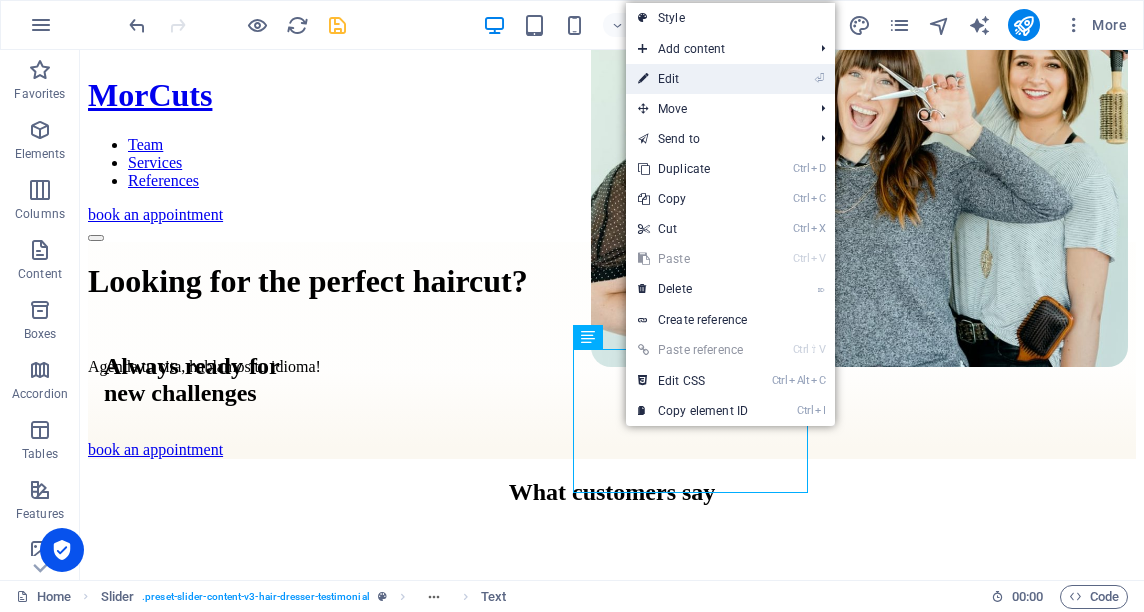 click on "⏎  Edit" at bounding box center (693, 79) 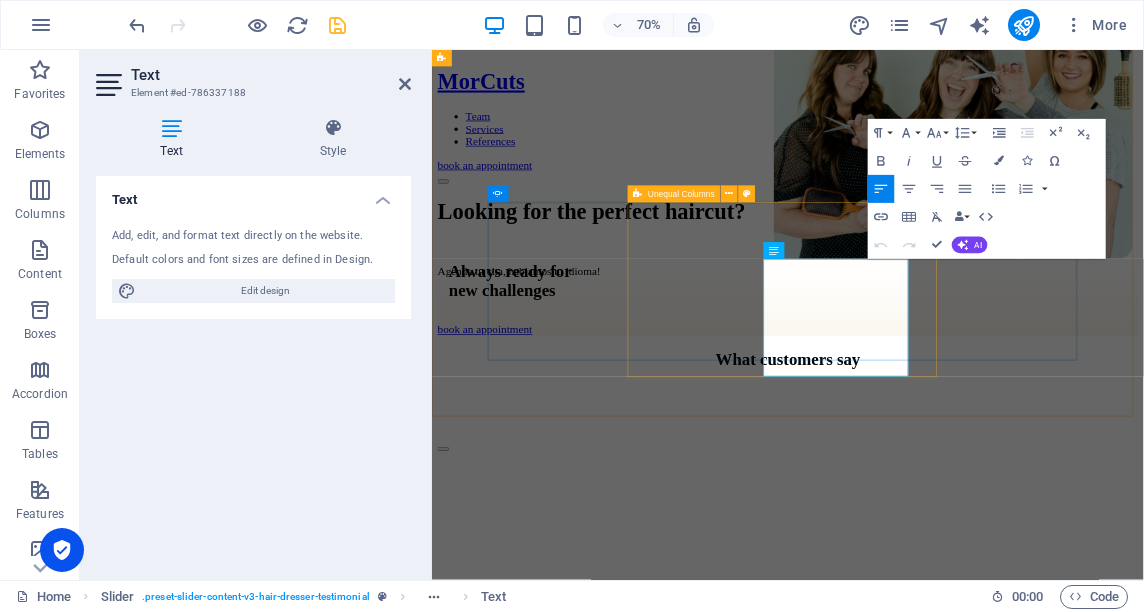 drag, startPoint x: 1004, startPoint y: 481, endPoint x: 887, endPoint y: 361, distance: 167.59773 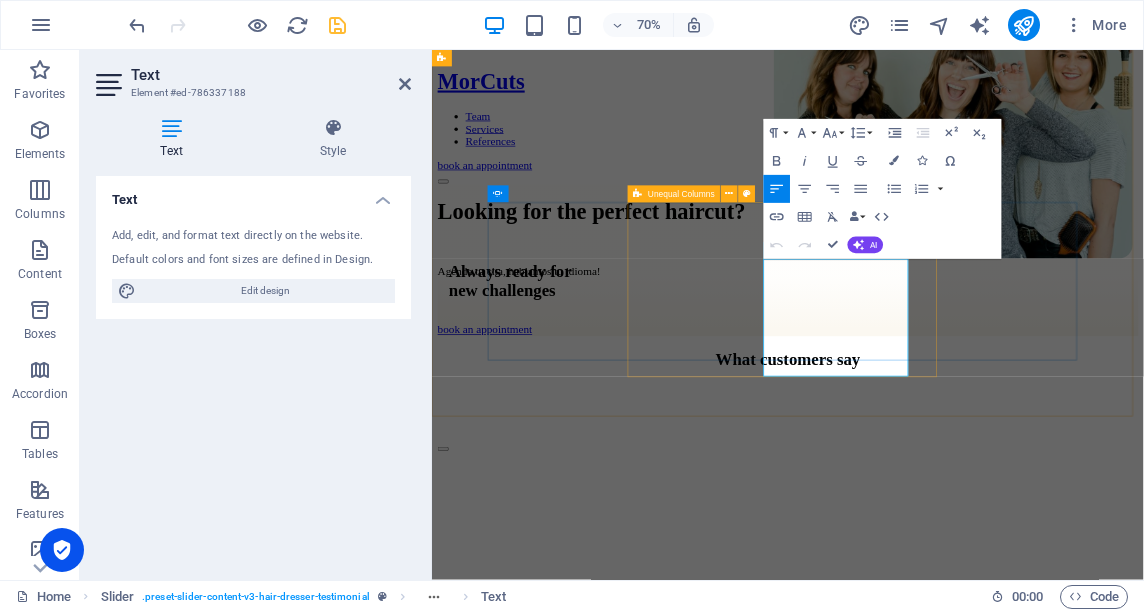type 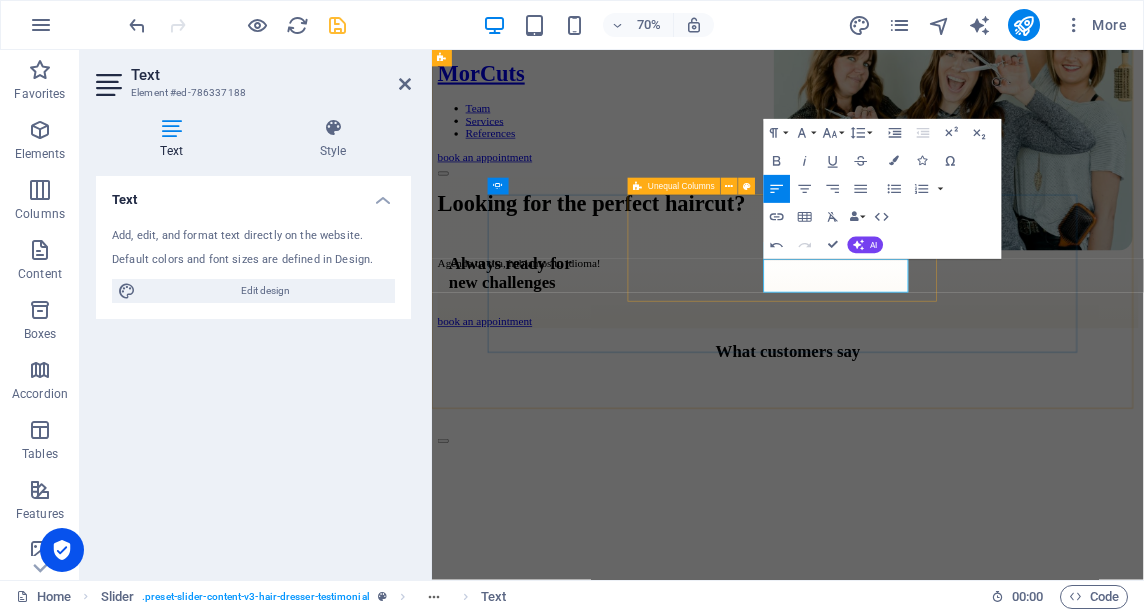 scroll, scrollTop: 700, scrollLeft: 0, axis: vertical 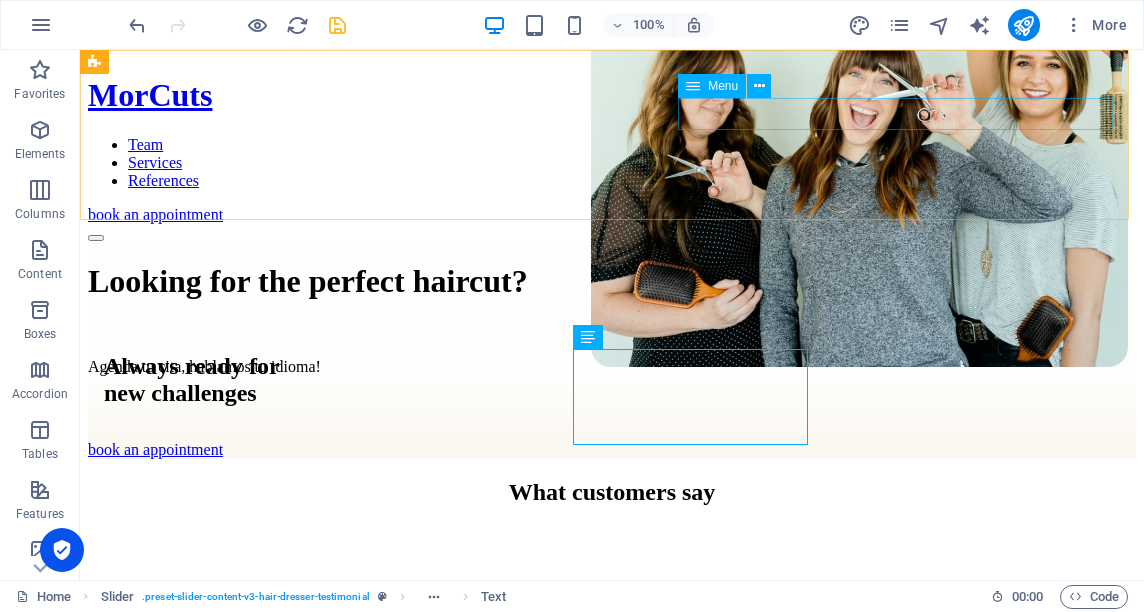 click on "Team Services References" at bounding box center (612, 163) 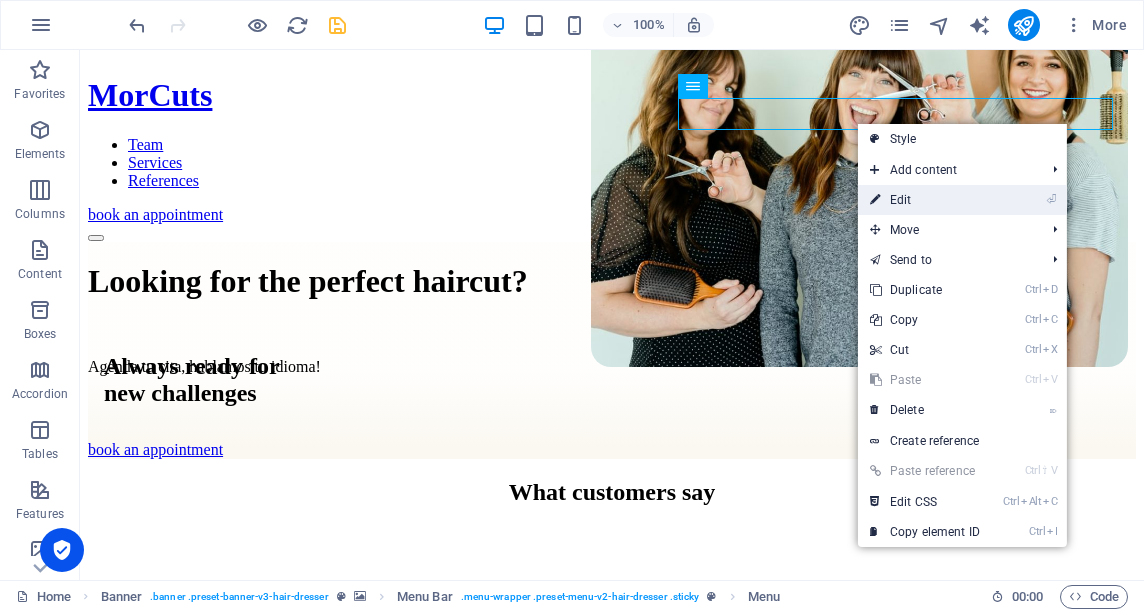click on "⏎  Edit" at bounding box center (925, 200) 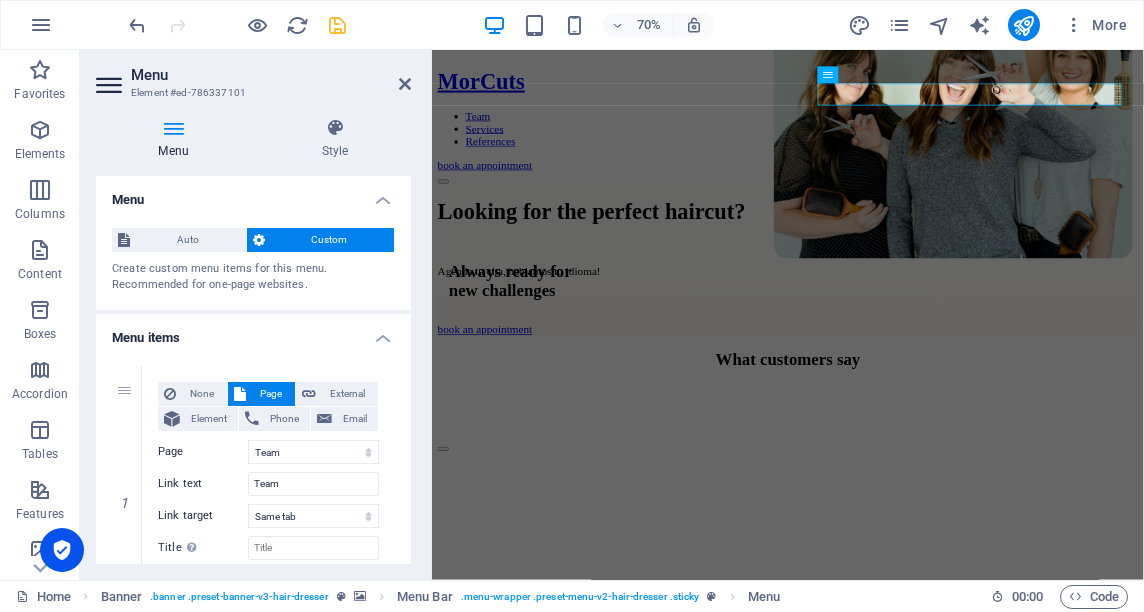 click on "Menu" at bounding box center [177, 139] 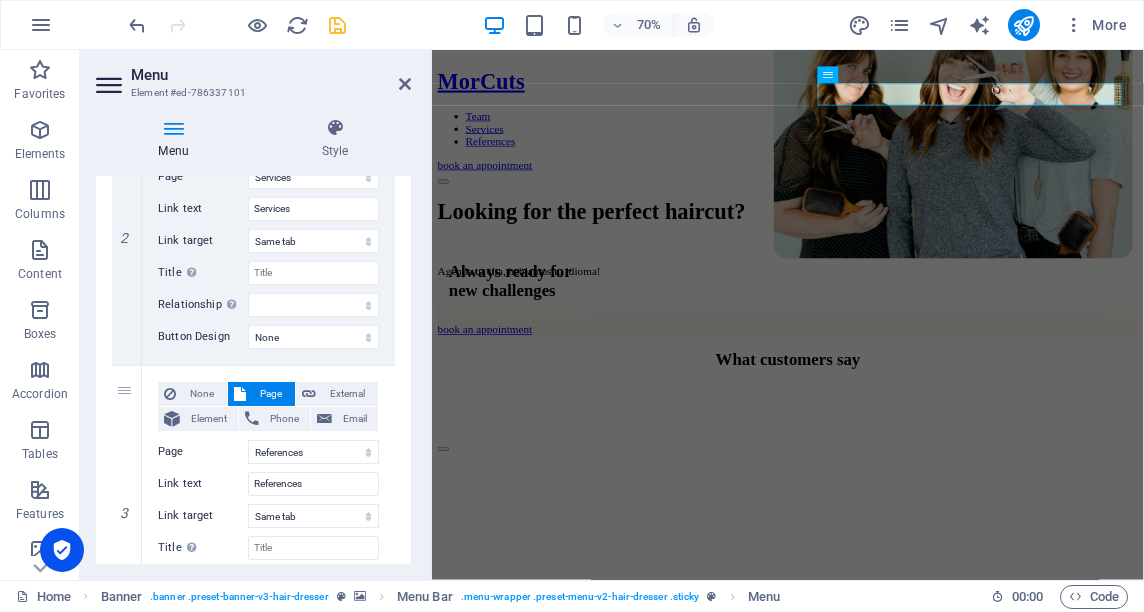 scroll, scrollTop: 552, scrollLeft: 0, axis: vertical 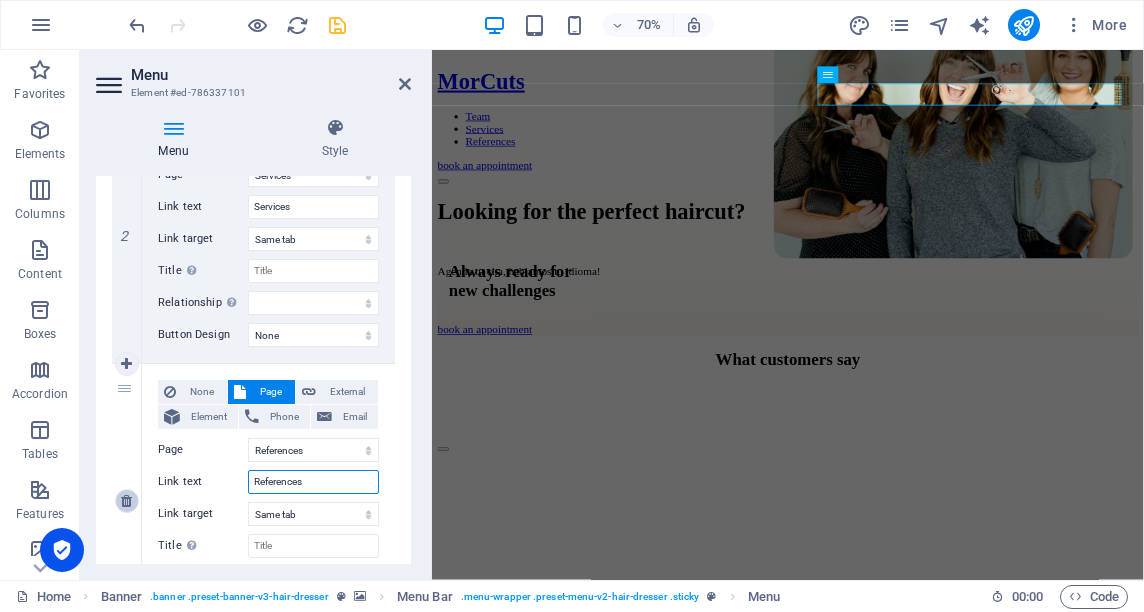 drag, startPoint x: 313, startPoint y: 486, endPoint x: 133, endPoint y: 490, distance: 180.04443 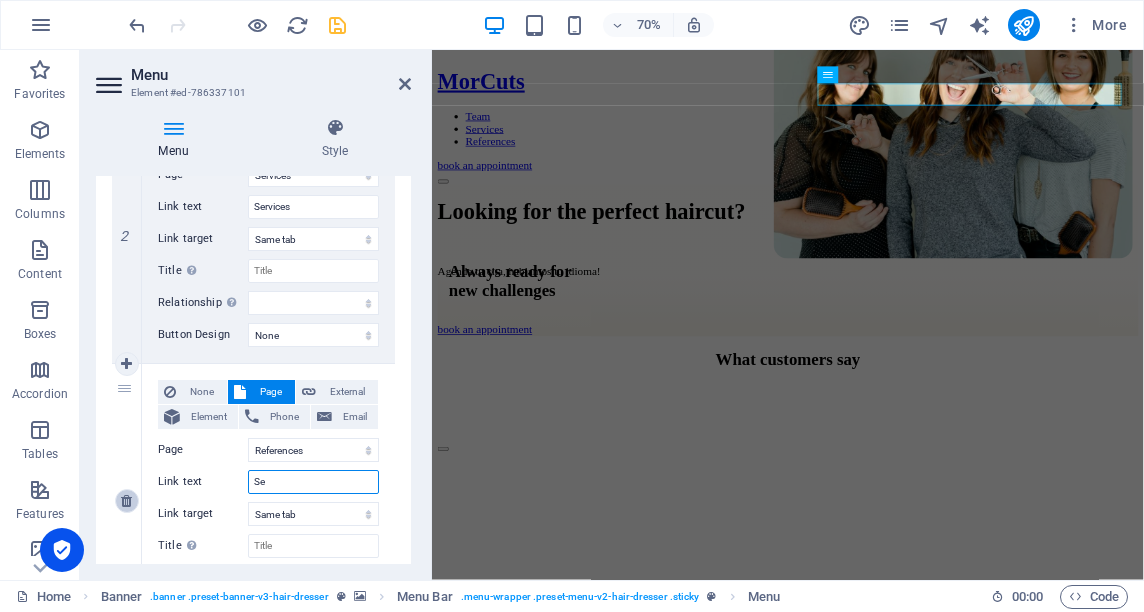 type on "Ser" 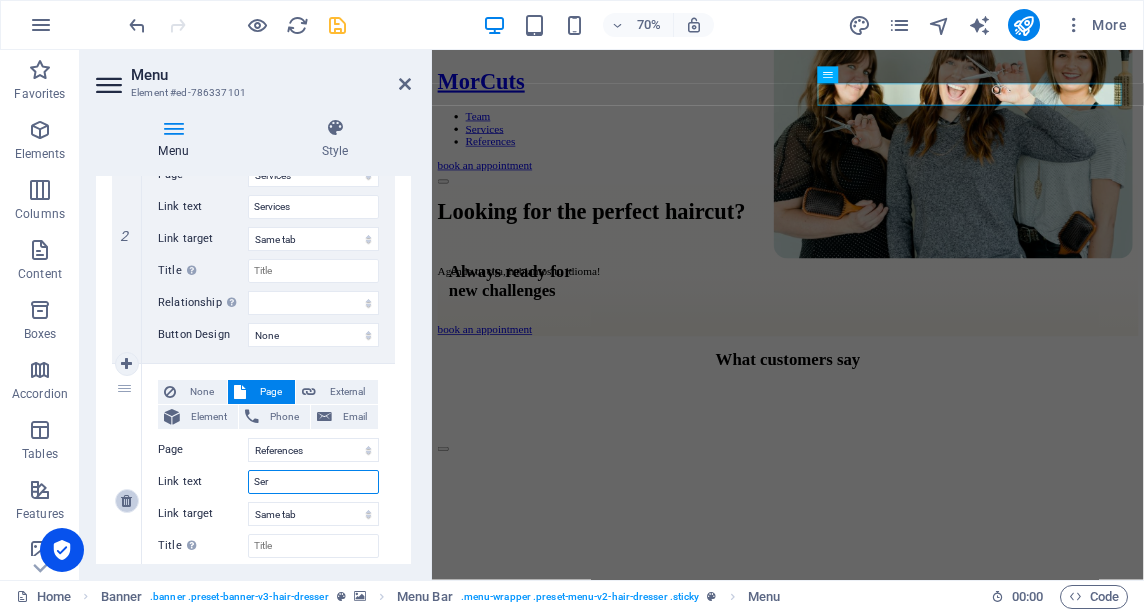 select 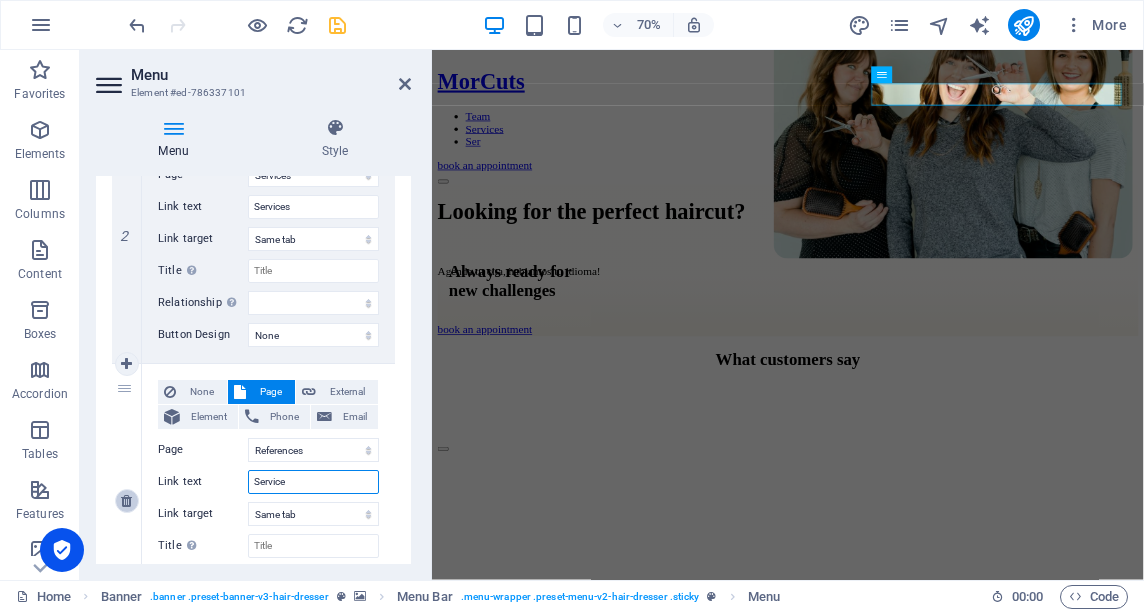 type on "Services" 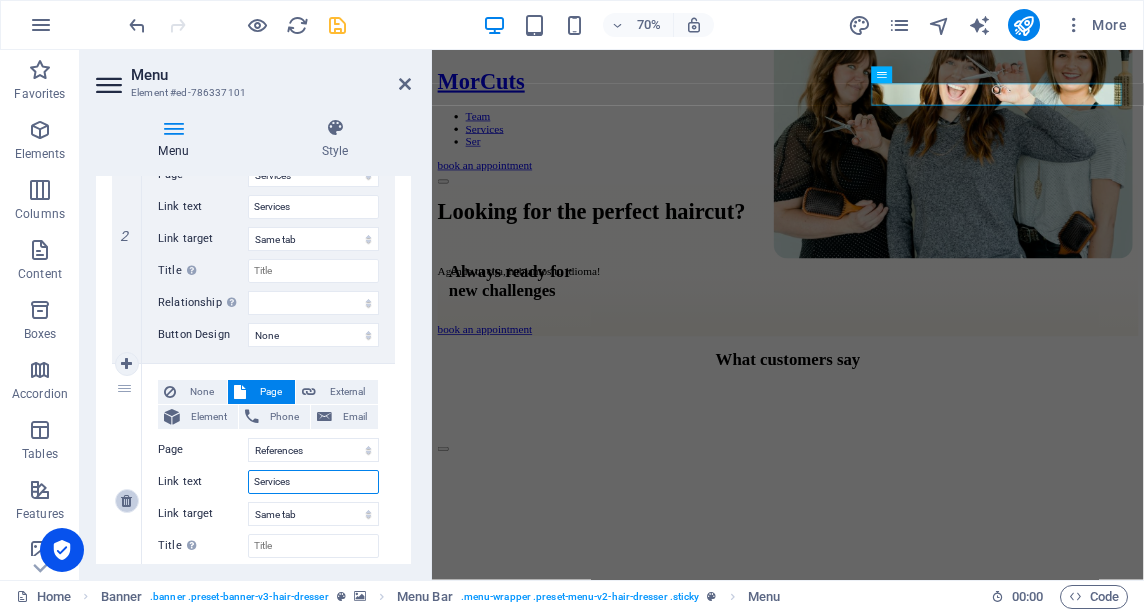 select 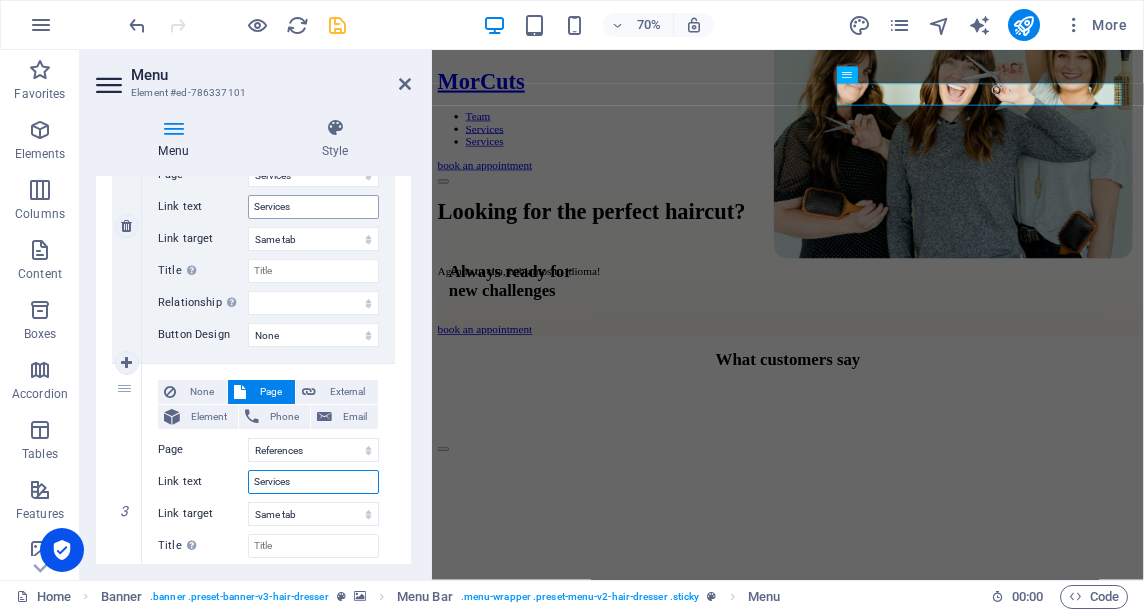 type on "Services" 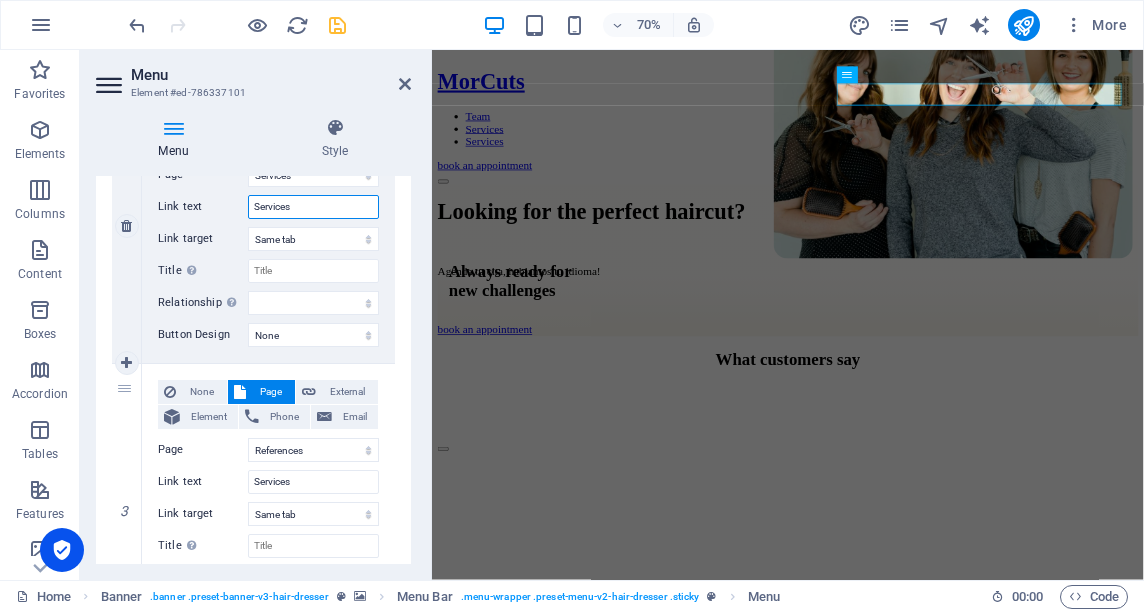 drag, startPoint x: 310, startPoint y: 201, endPoint x: 146, endPoint y: 200, distance: 164.00305 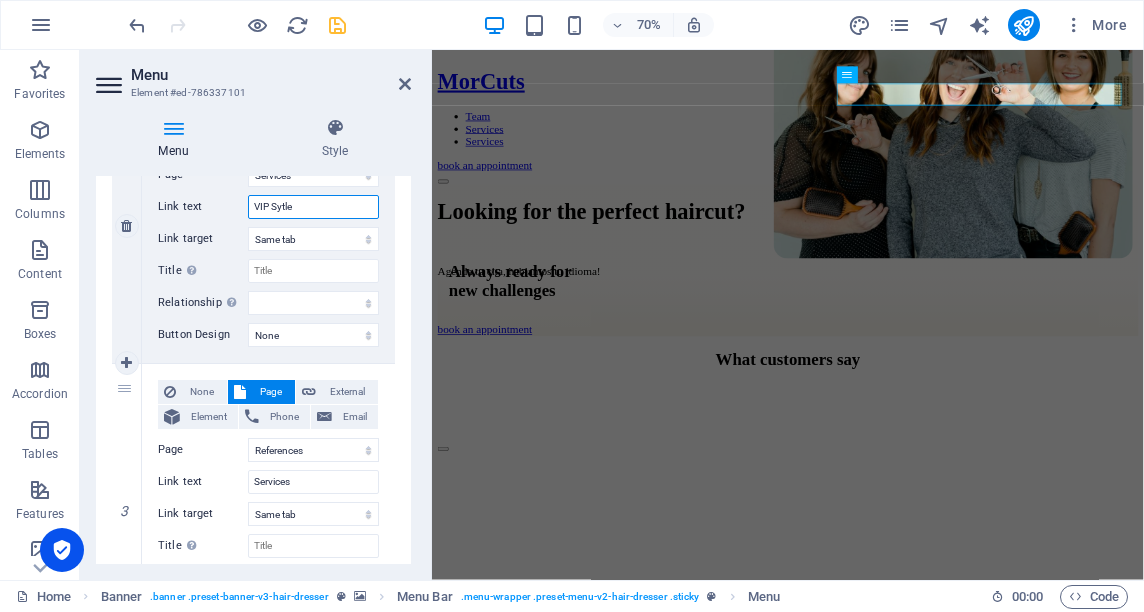 type on "VIP Sytles" 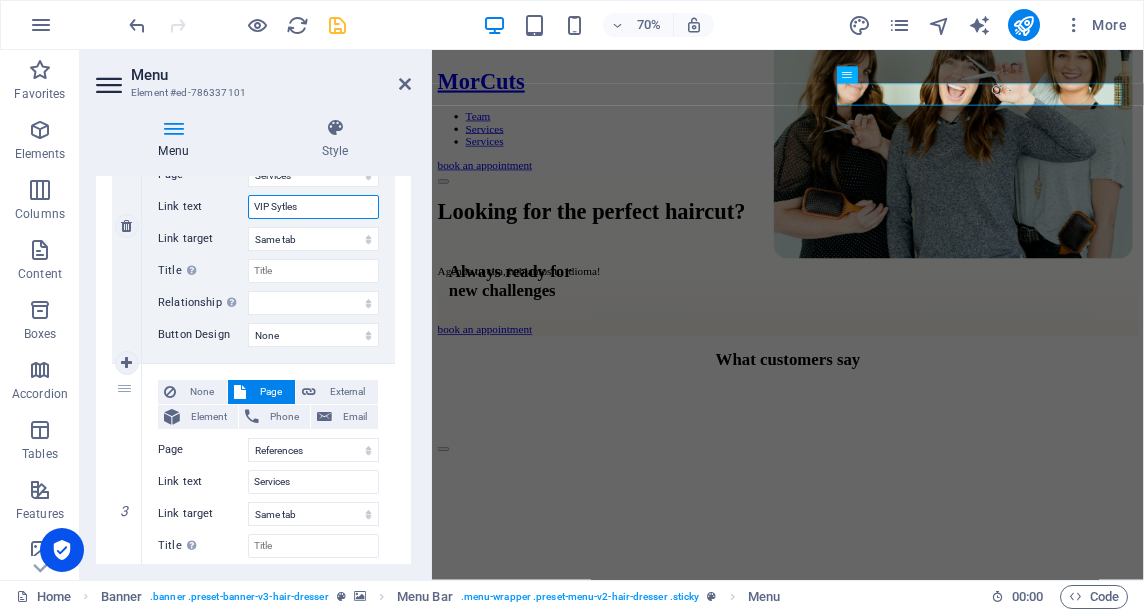 select 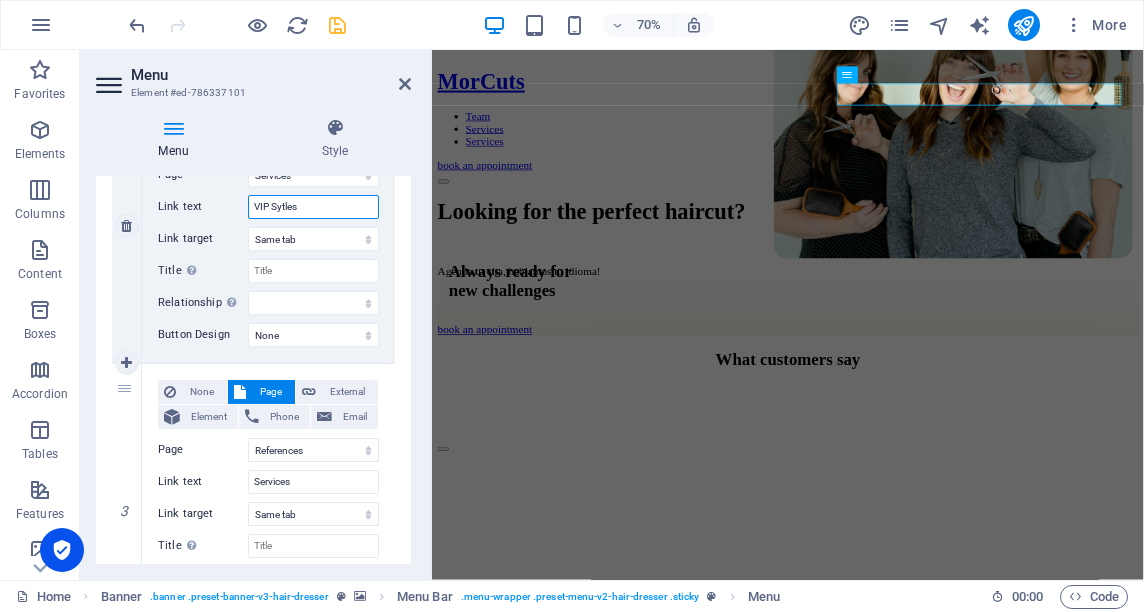 select 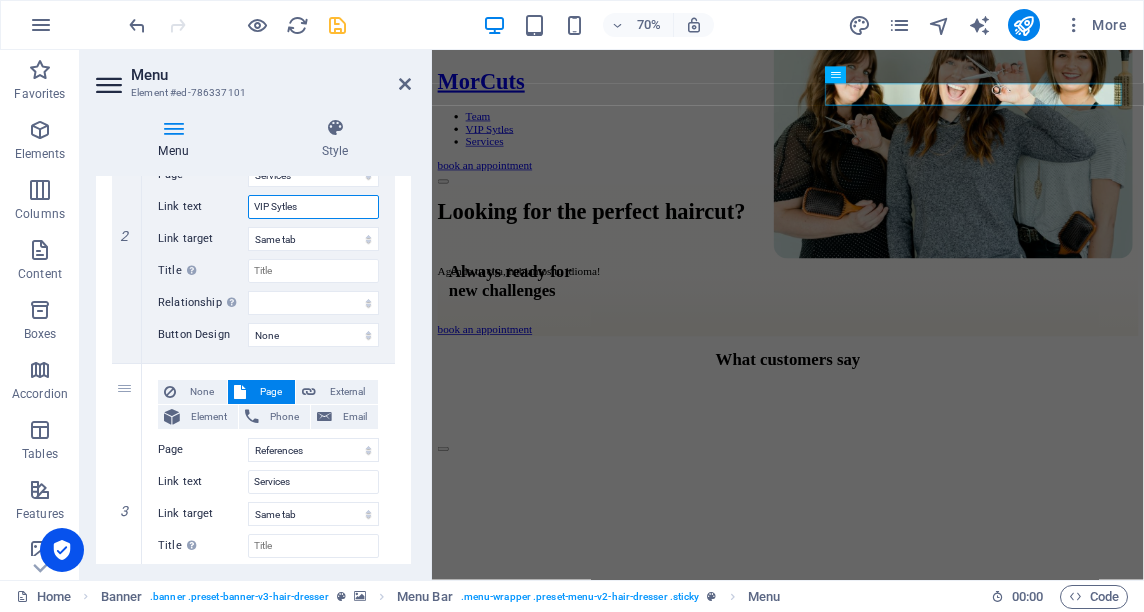 type on "VIP Sytles" 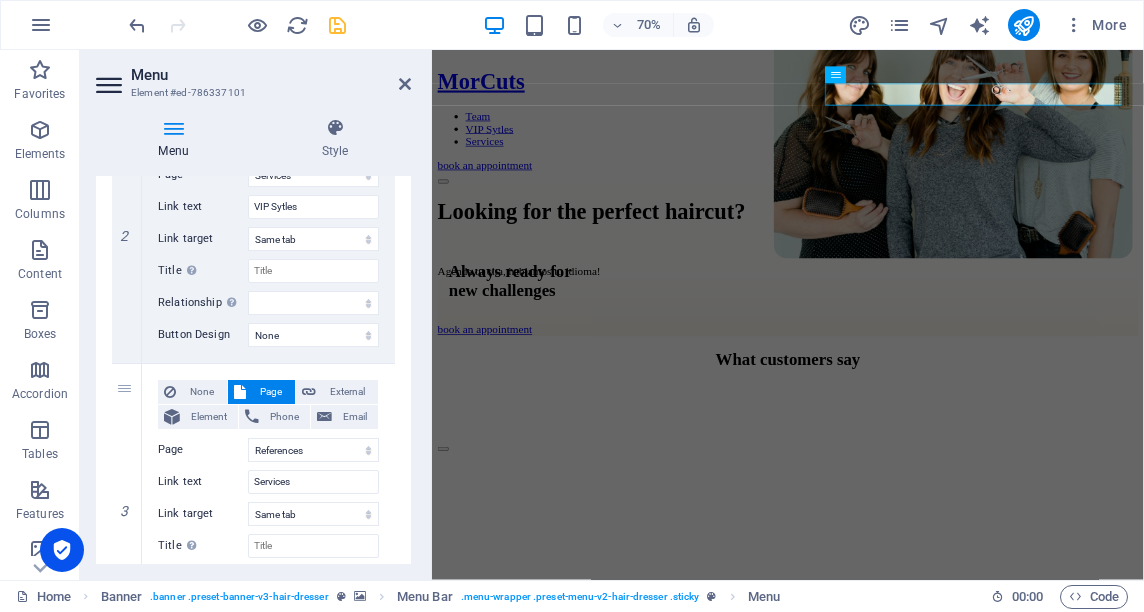 drag, startPoint x: 412, startPoint y: 394, endPoint x: 409, endPoint y: 340, distance: 54.08327 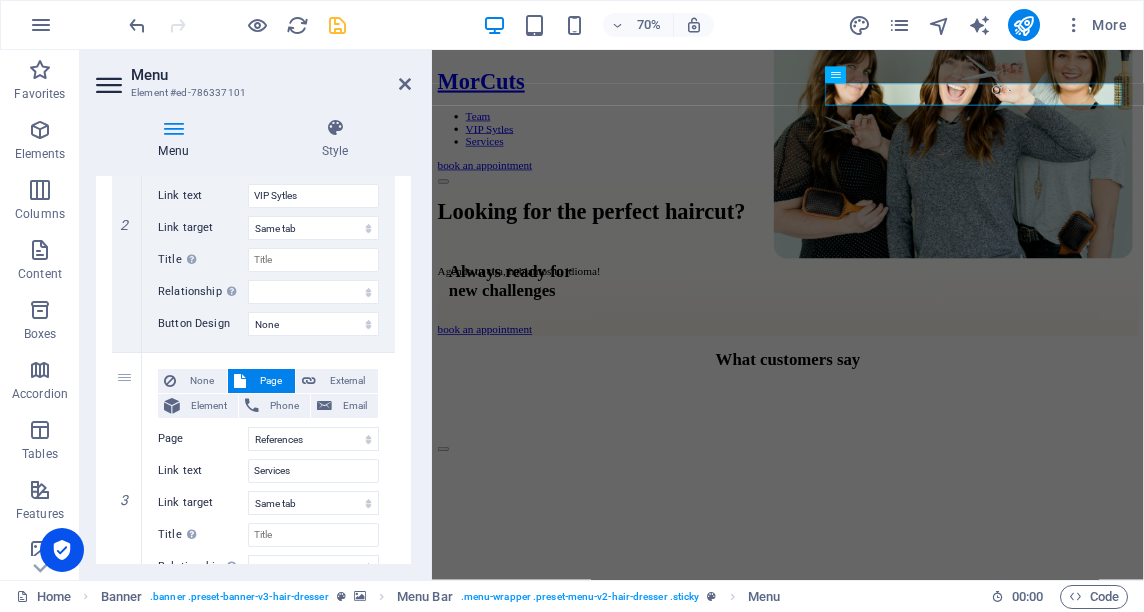 scroll, scrollTop: 585, scrollLeft: 0, axis: vertical 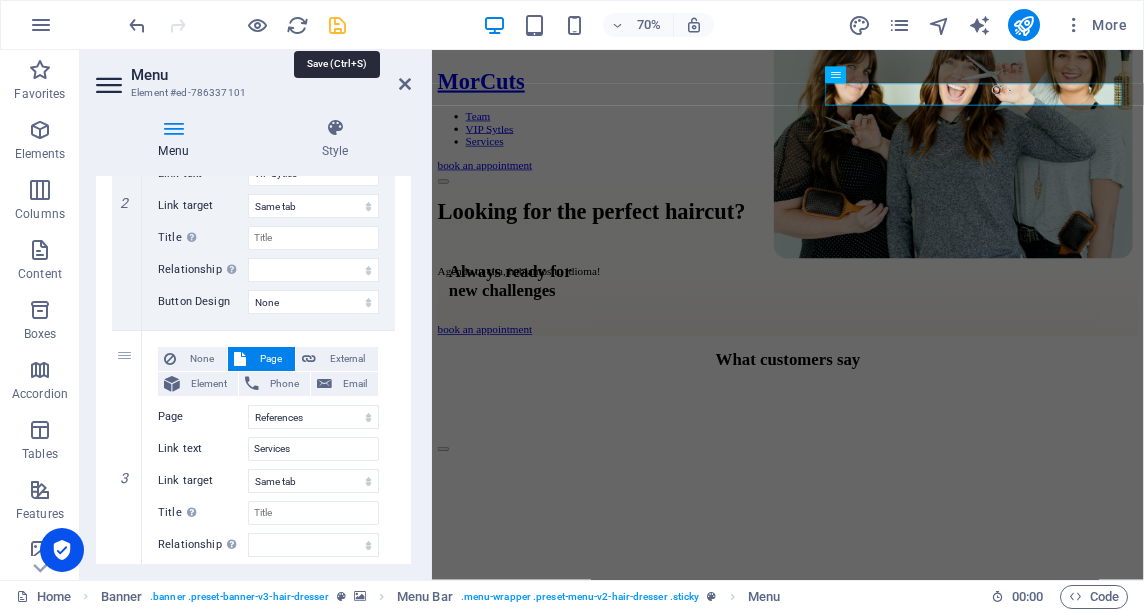 click at bounding box center [337, 25] 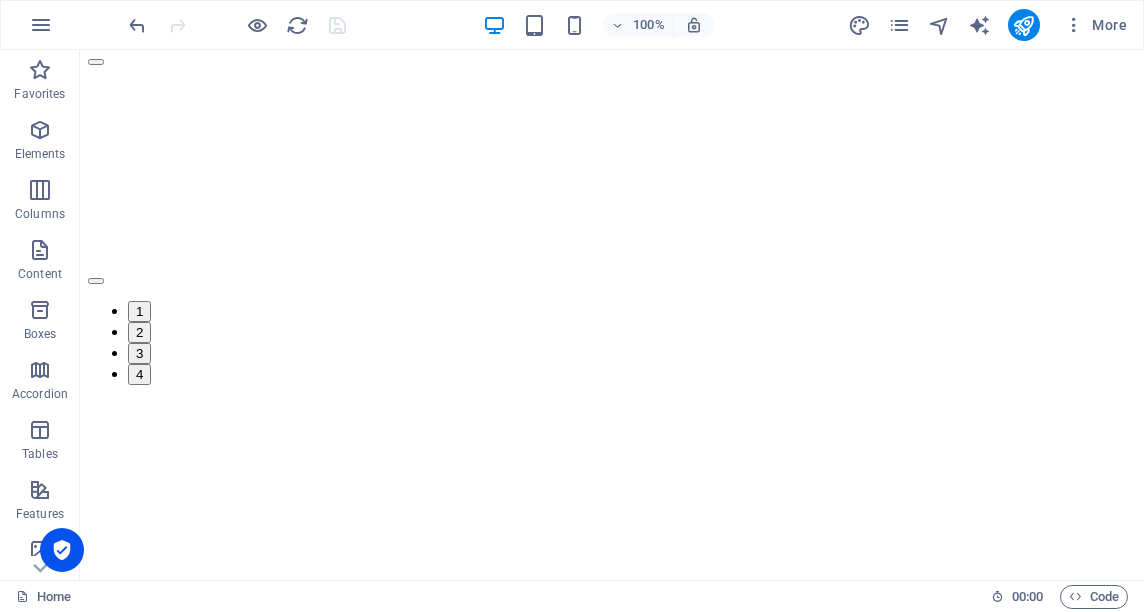 scroll, scrollTop: 1347, scrollLeft: 0, axis: vertical 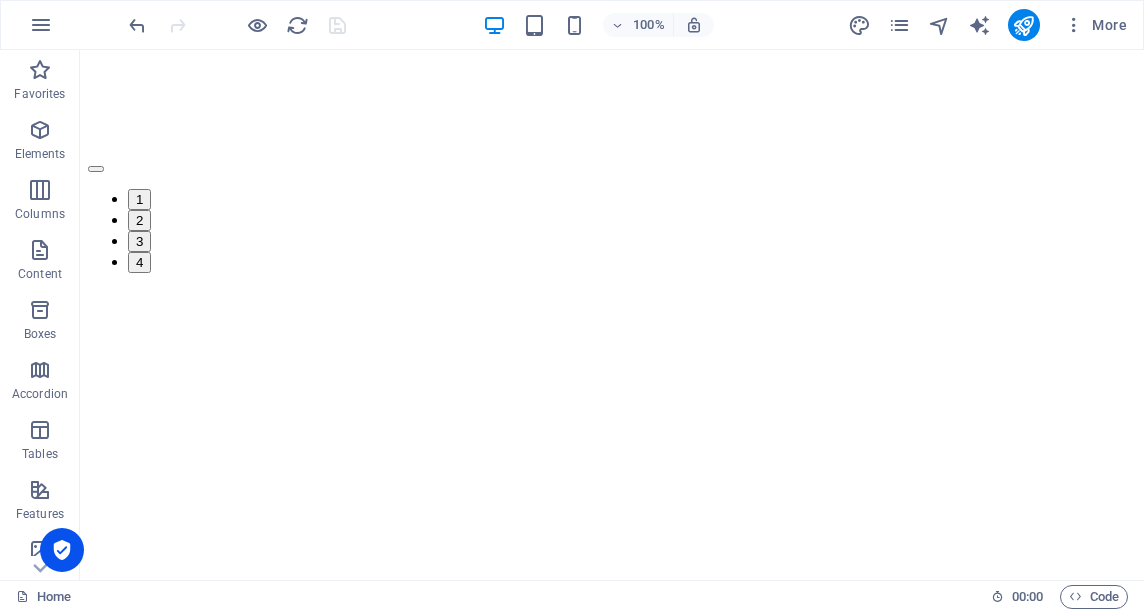 click at bounding box center [612, 2062] 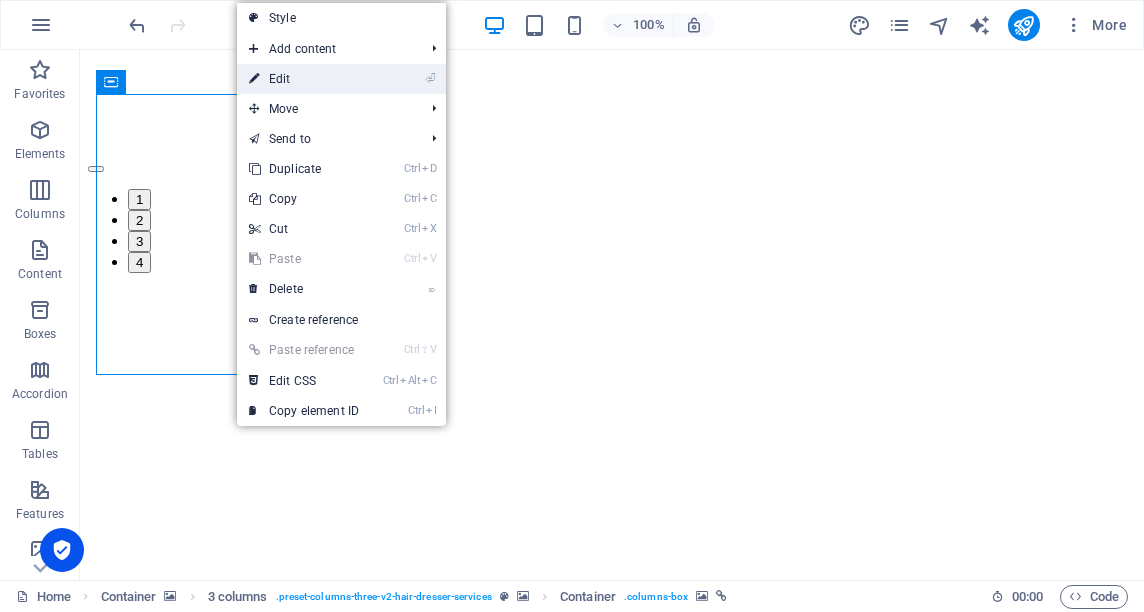 click on "⏎  Edit" at bounding box center (304, 79) 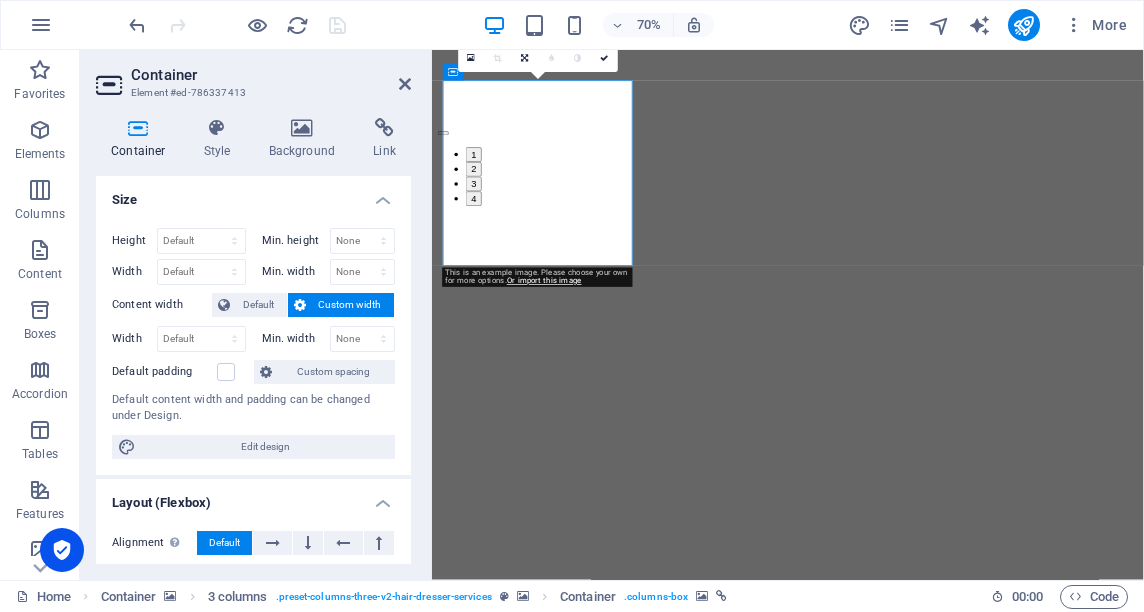 scroll, scrollTop: 1323, scrollLeft: 0, axis: vertical 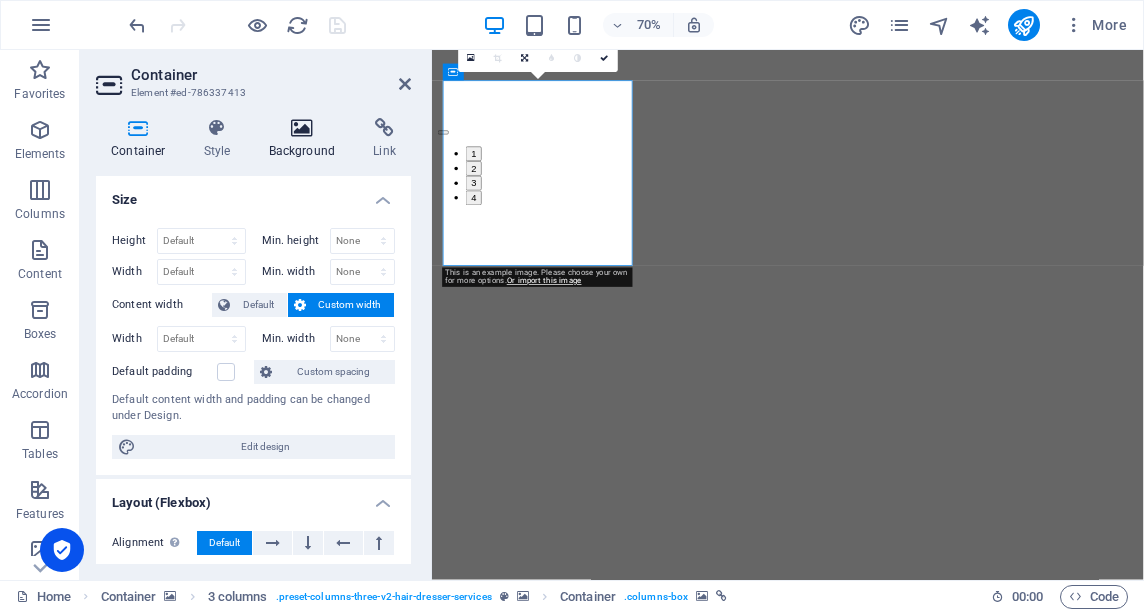 click at bounding box center [302, 128] 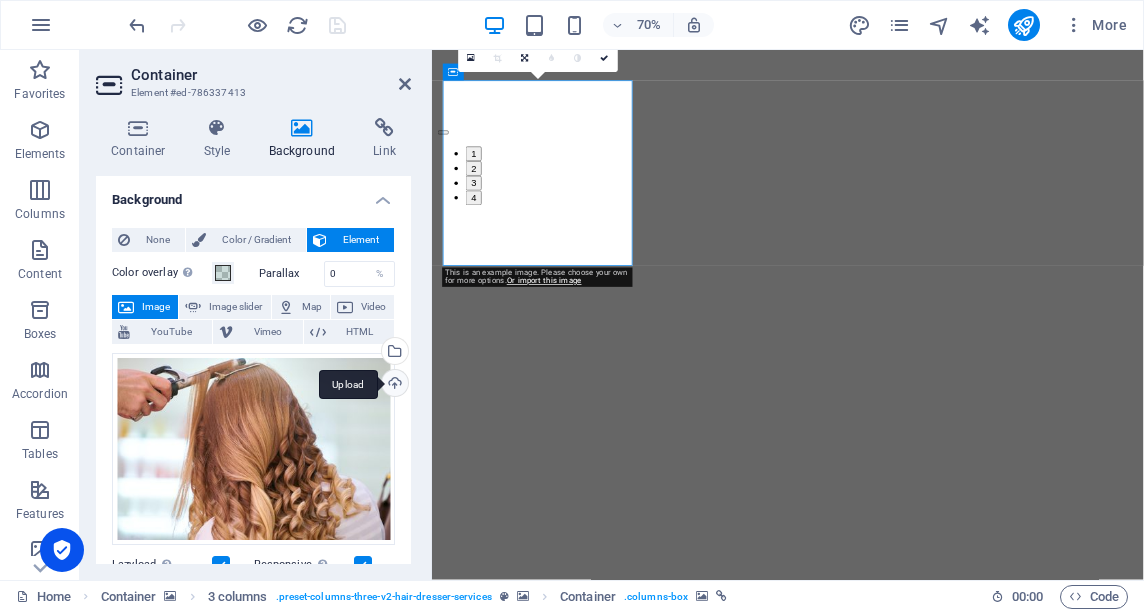 click on "Upload" at bounding box center (393, 385) 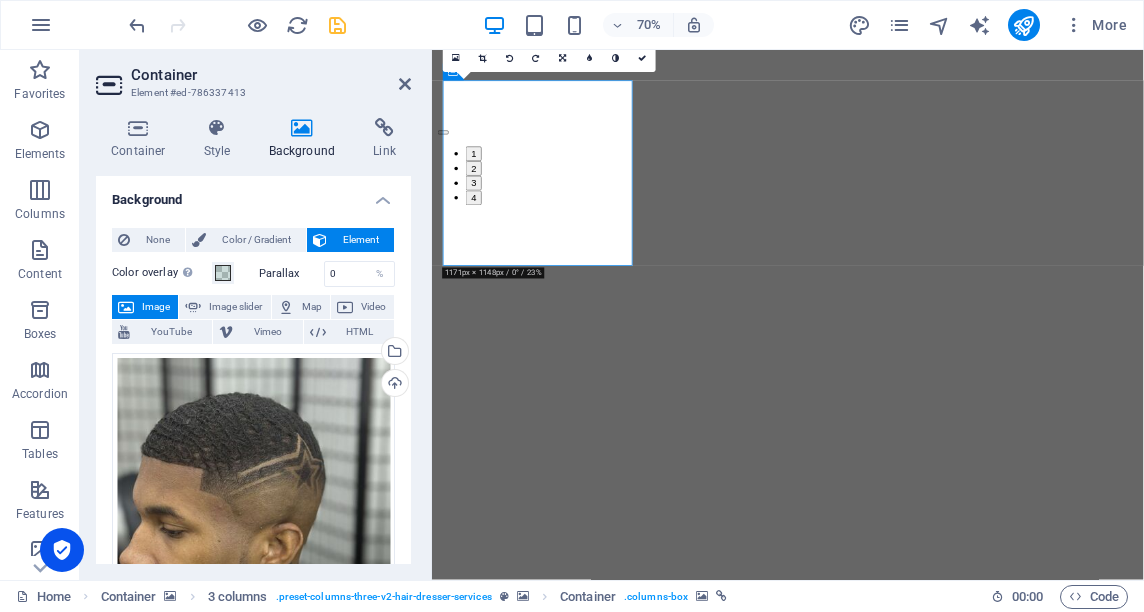 click at bounding box center [940, 2340] 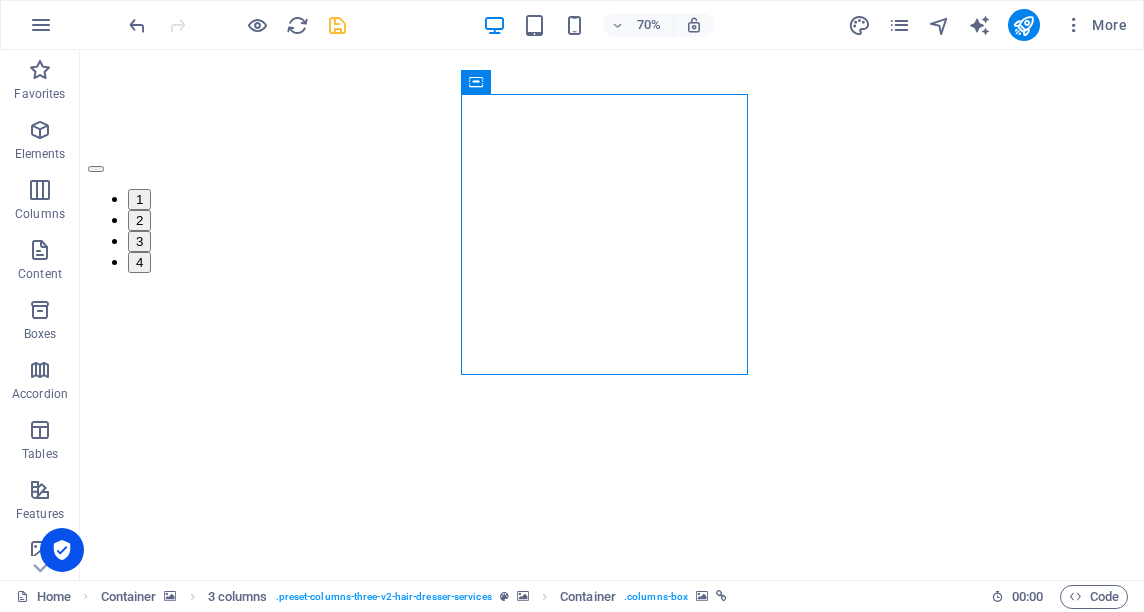 scroll, scrollTop: 1347, scrollLeft: 0, axis: vertical 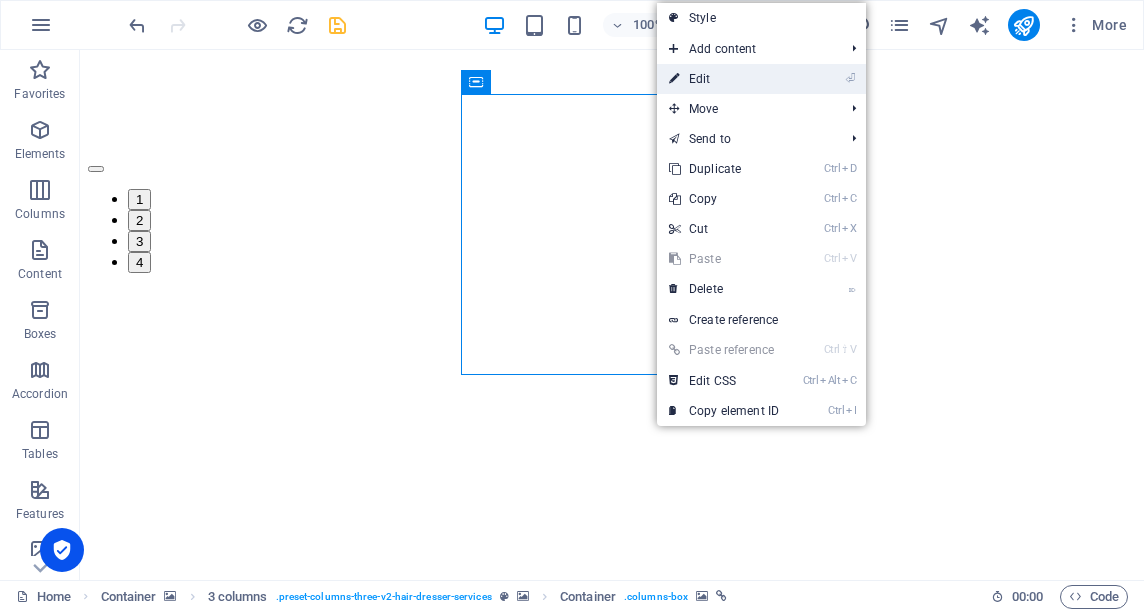 click on "⏎  Edit" at bounding box center [724, 79] 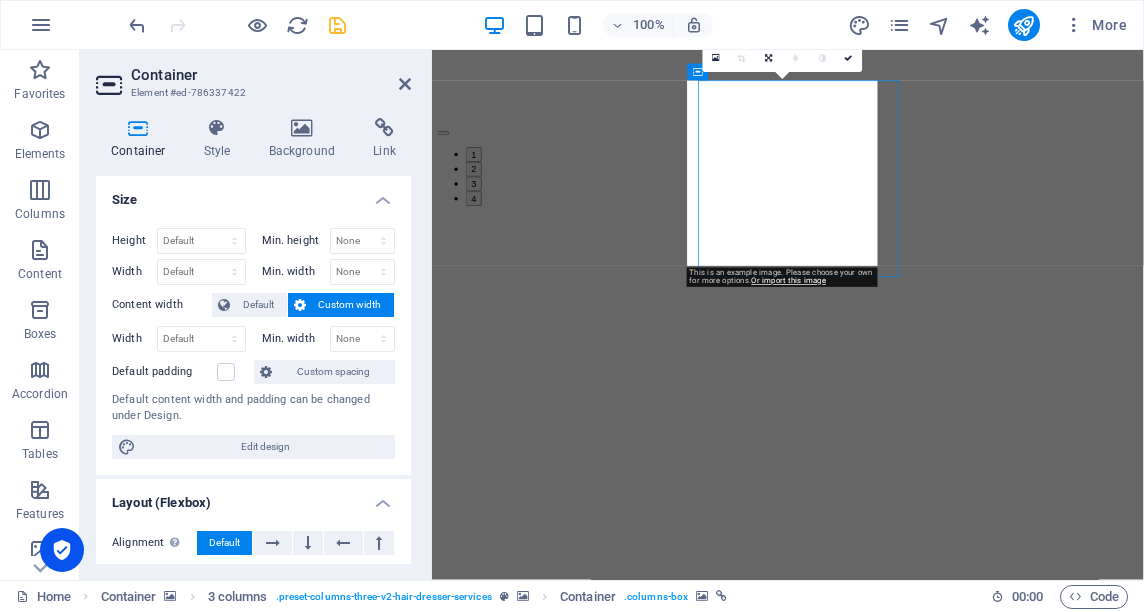 scroll, scrollTop: 1323, scrollLeft: 0, axis: vertical 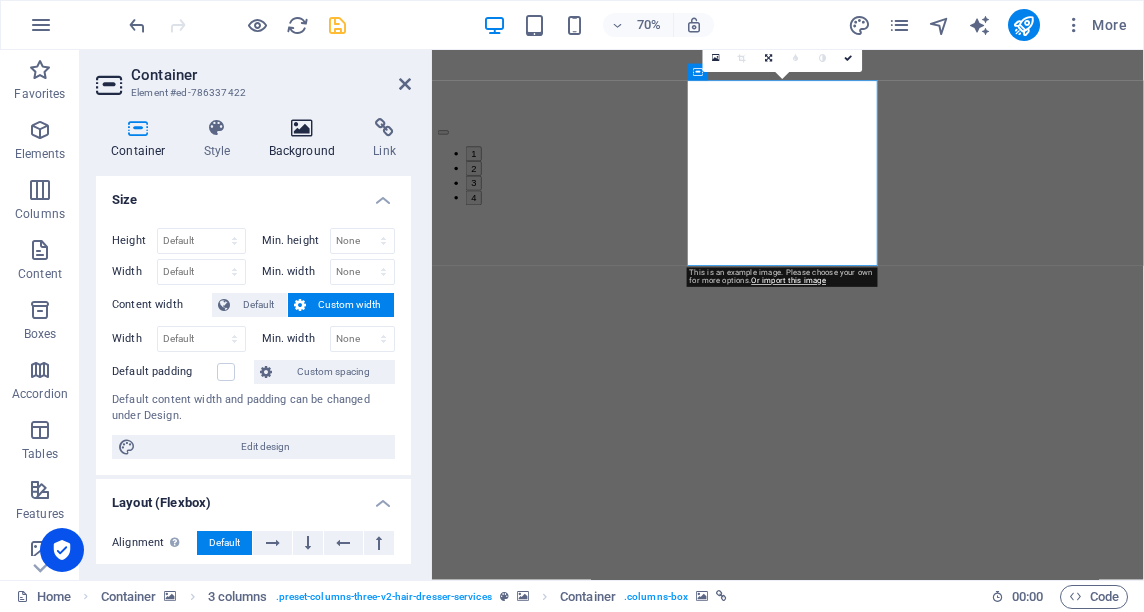 click on "Background" at bounding box center [306, 139] 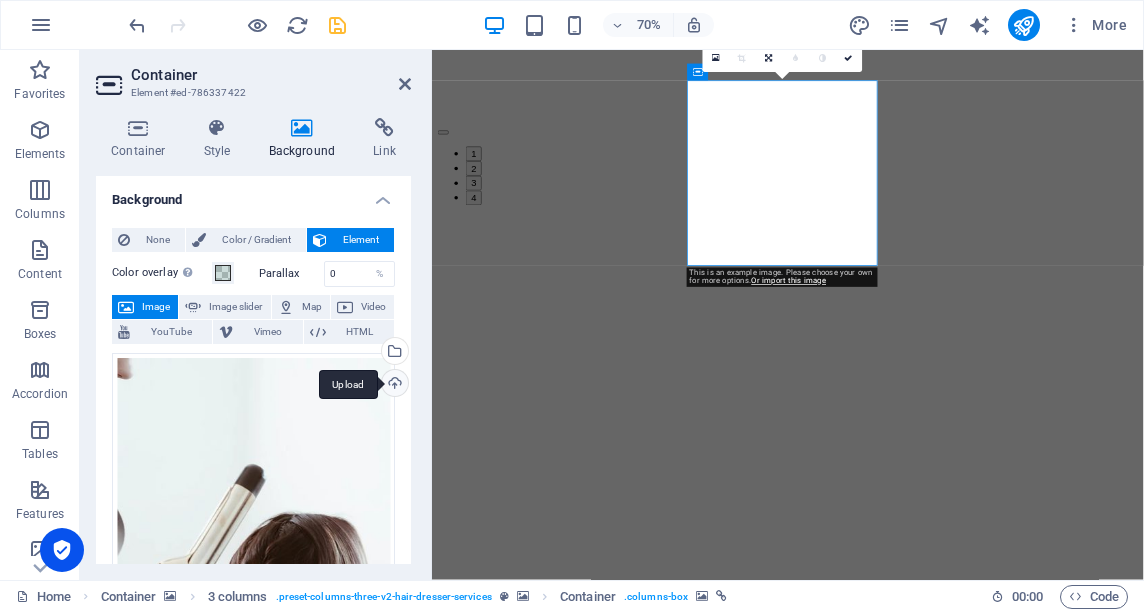 click on "Upload" at bounding box center (393, 385) 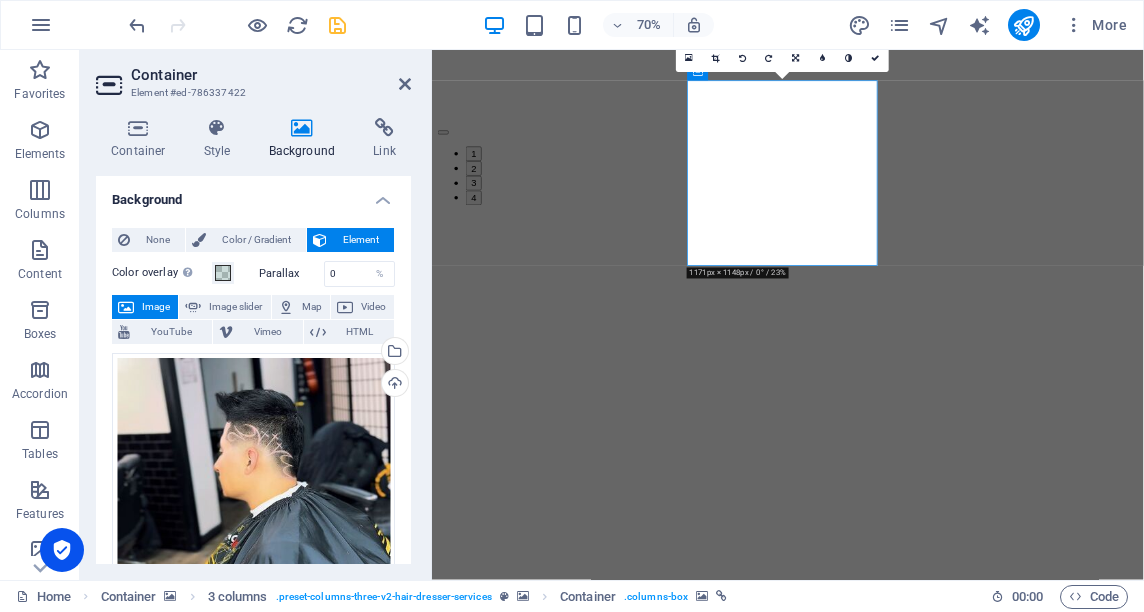 click at bounding box center [940, 2680] 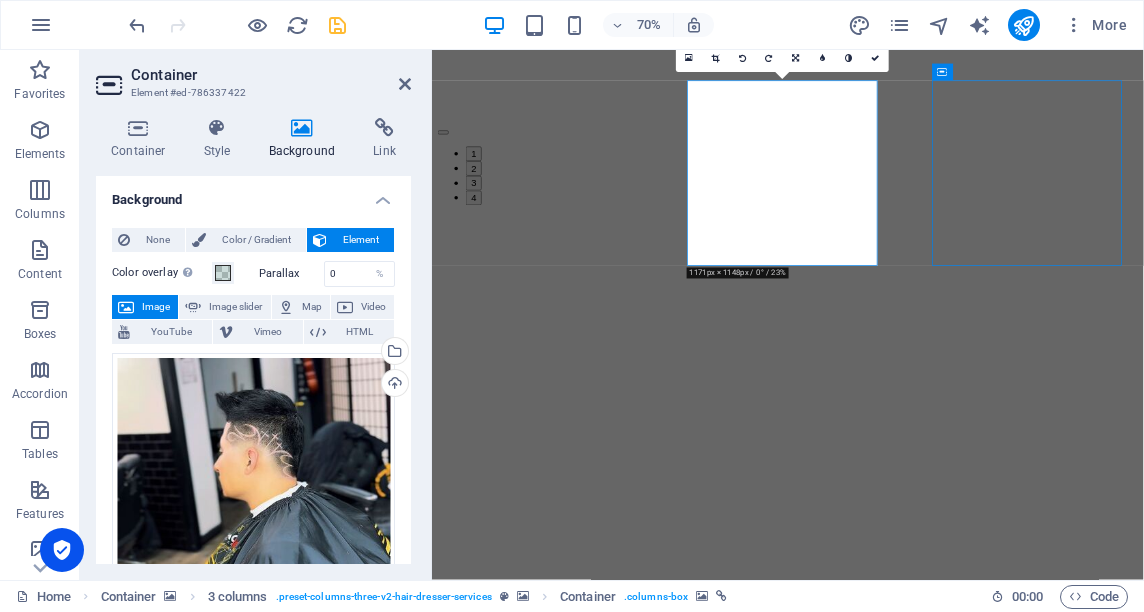 scroll, scrollTop: 1347, scrollLeft: 0, axis: vertical 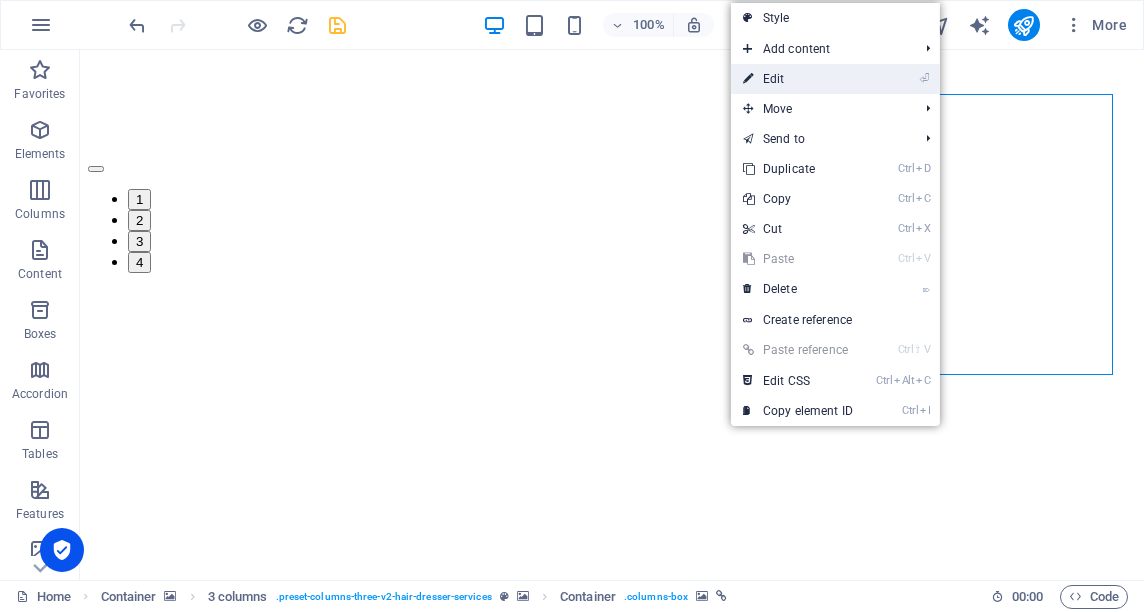 click on "⏎  Edit" at bounding box center [798, 79] 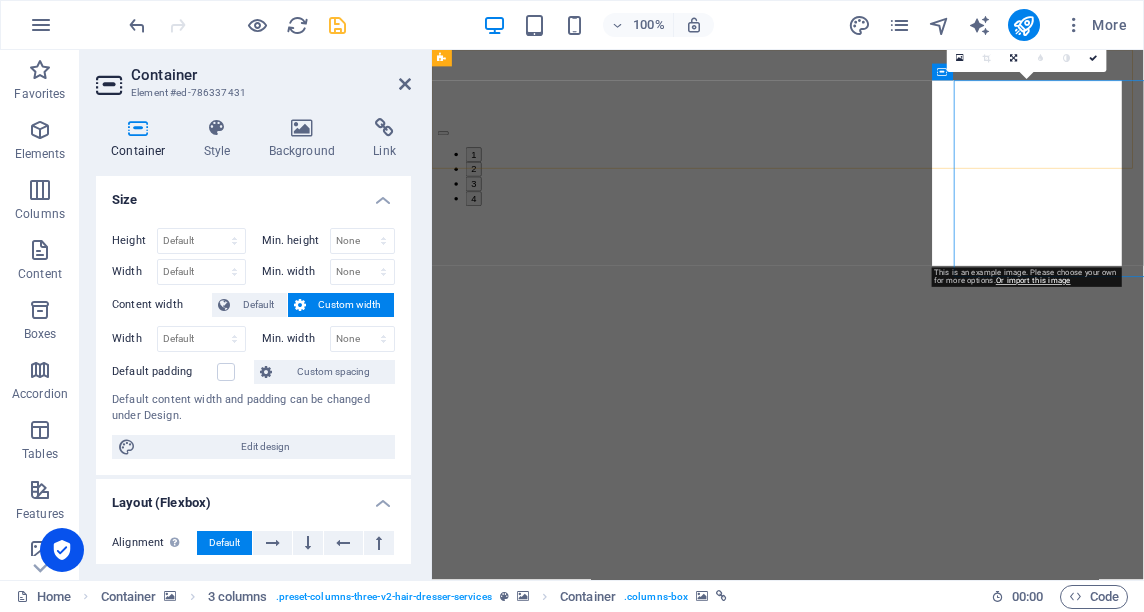 scroll, scrollTop: 1323, scrollLeft: 0, axis: vertical 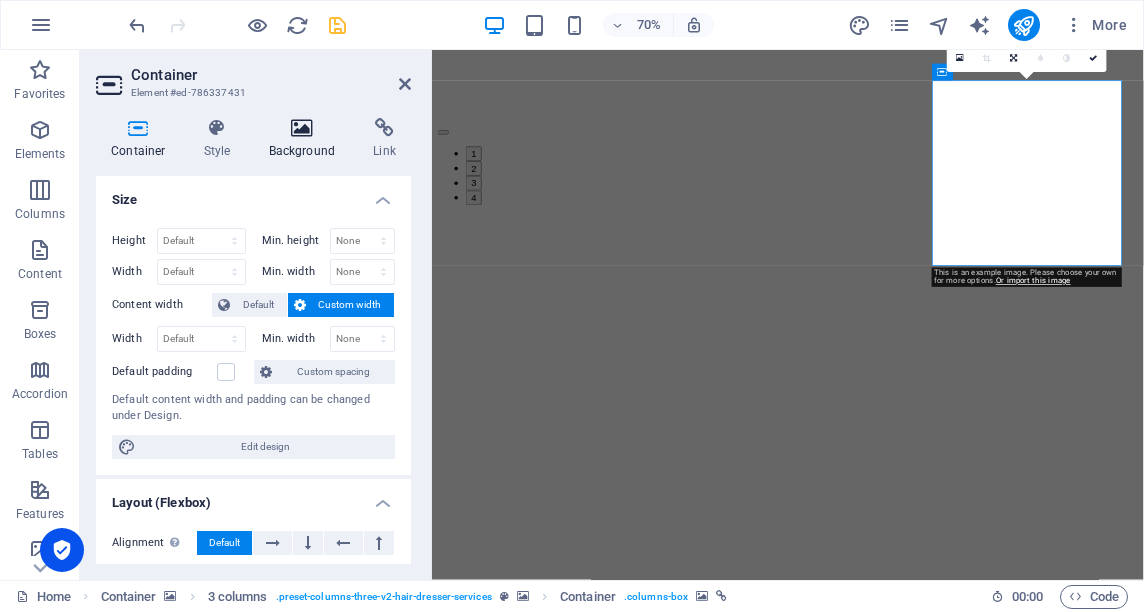 click on "Background" at bounding box center (306, 139) 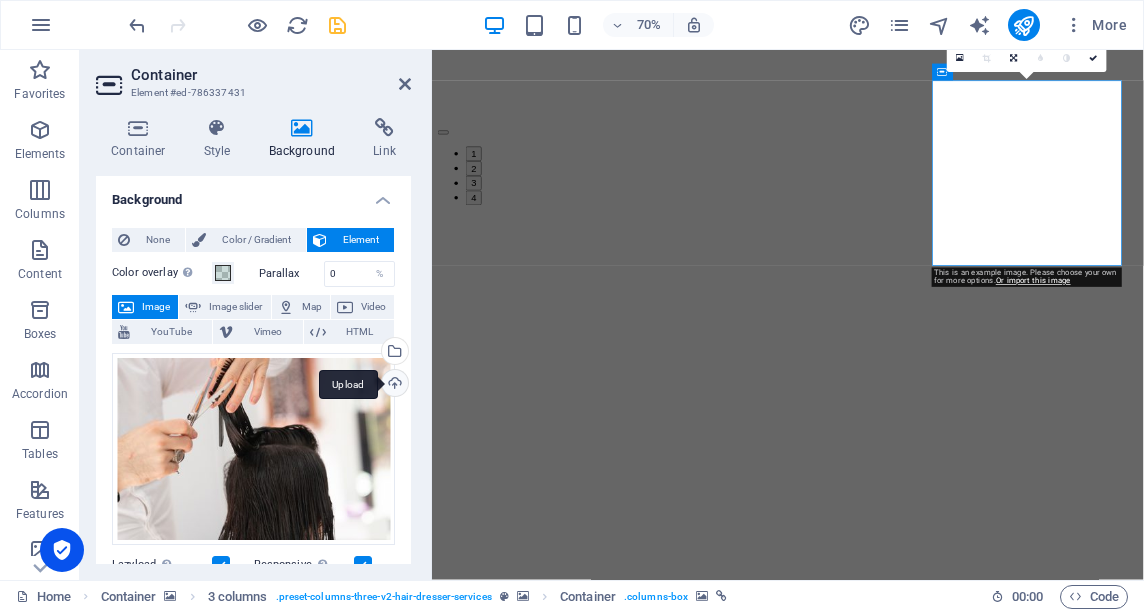 click on "Upload" at bounding box center [393, 385] 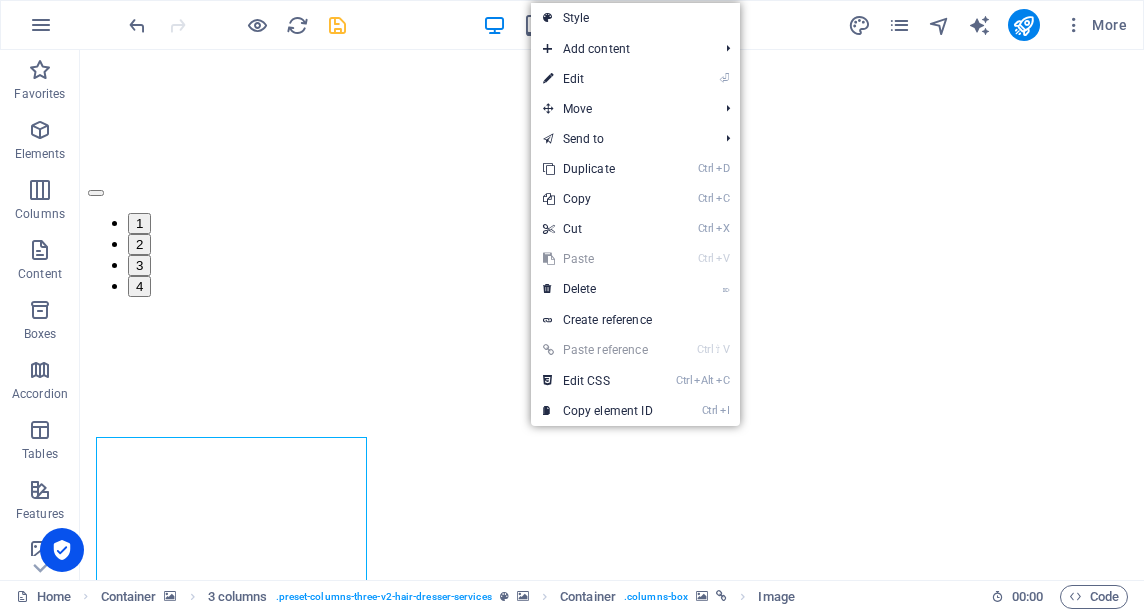 scroll, scrollTop: 1347, scrollLeft: 0, axis: vertical 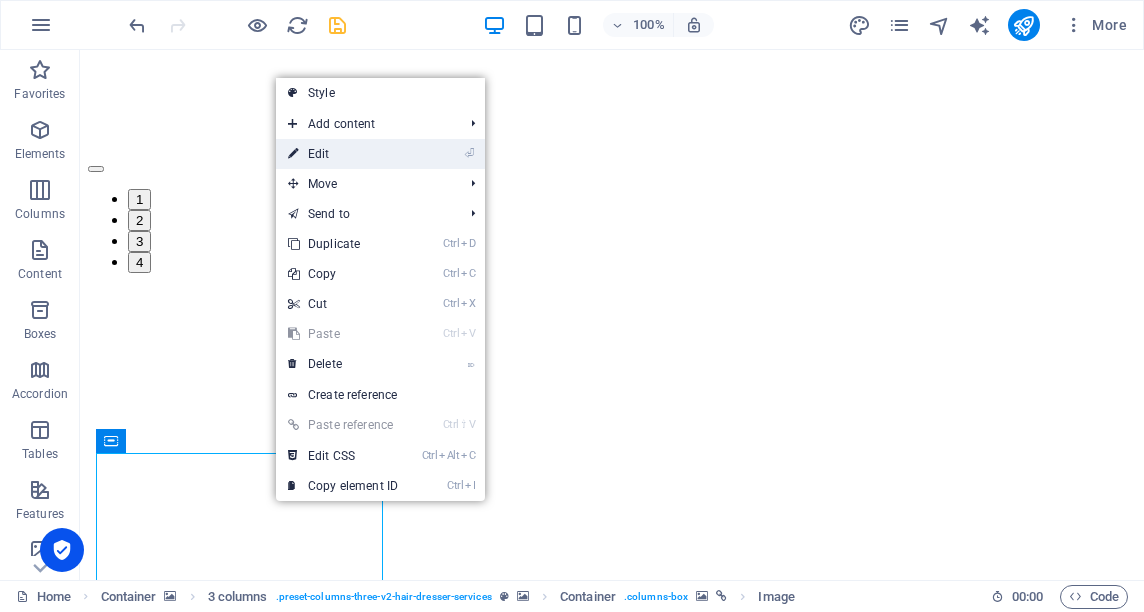 click on "⏎  Edit" at bounding box center (343, 154) 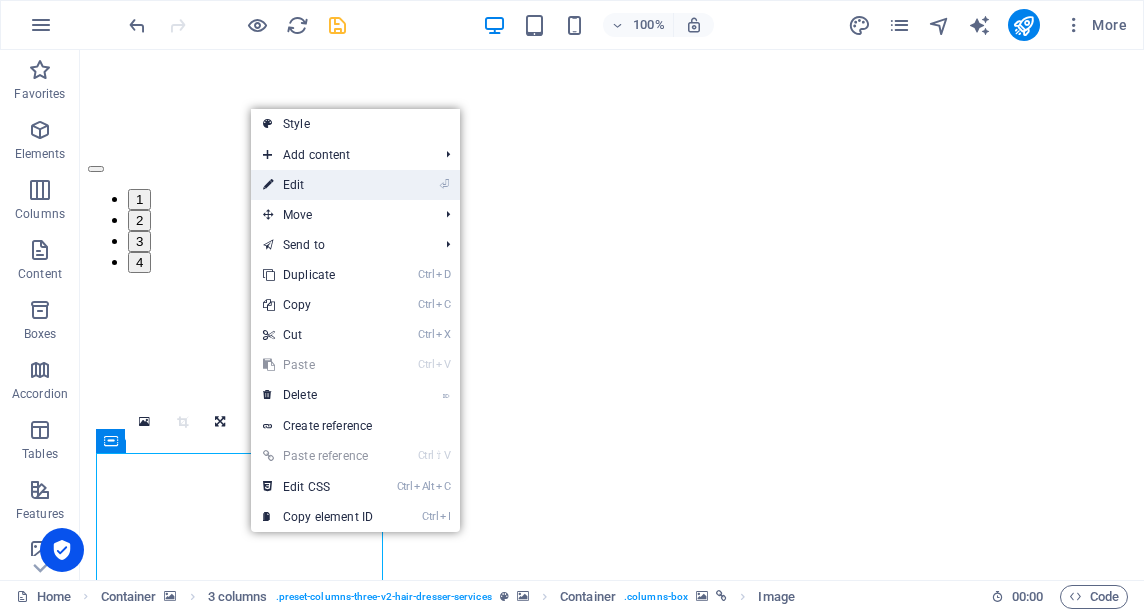 click on "⏎  Edit" at bounding box center [318, 185] 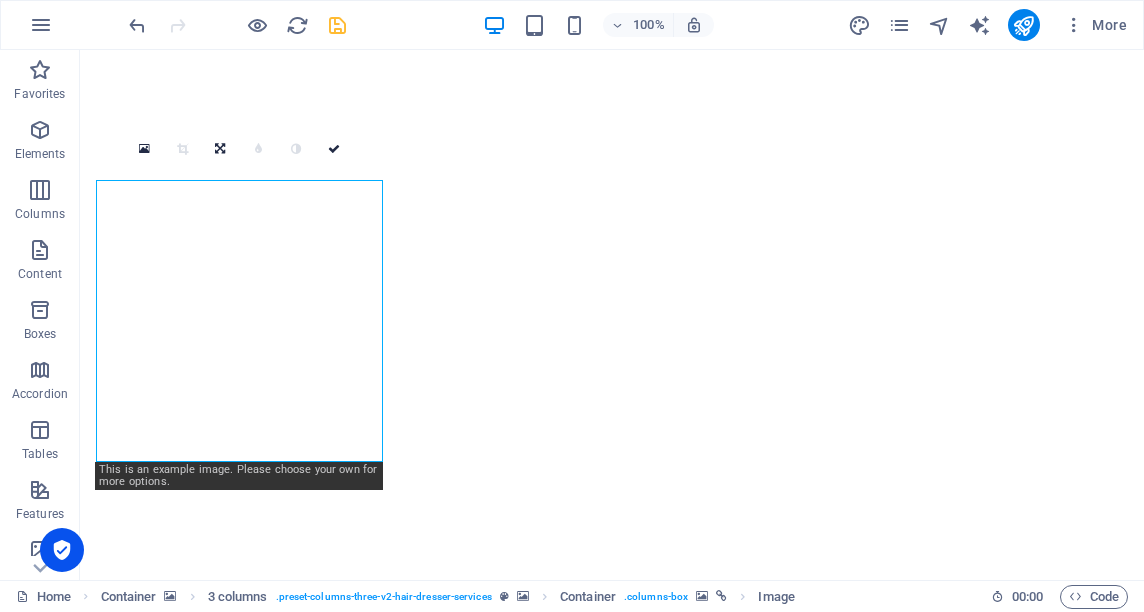 scroll, scrollTop: 1620, scrollLeft: 0, axis: vertical 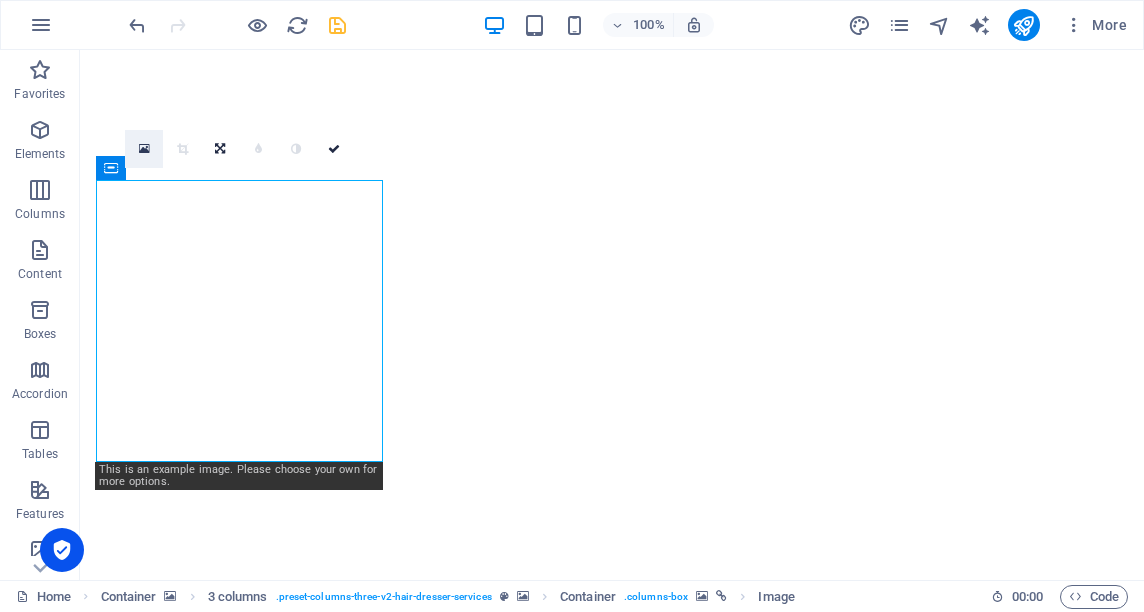click at bounding box center (144, 149) 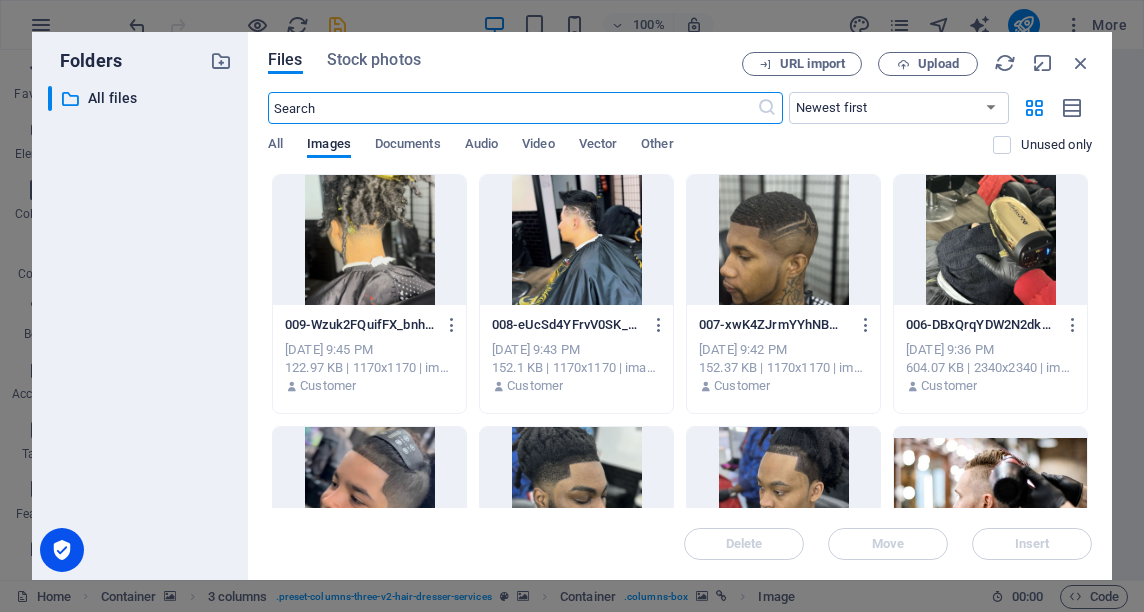 scroll, scrollTop: 1596, scrollLeft: 0, axis: vertical 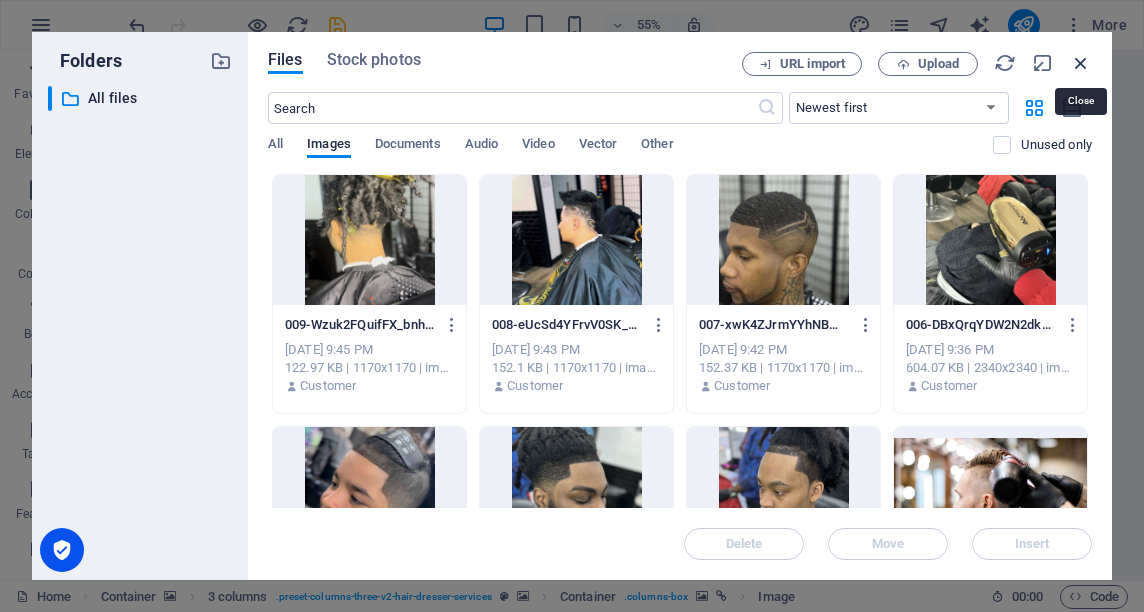 click at bounding box center [1081, 63] 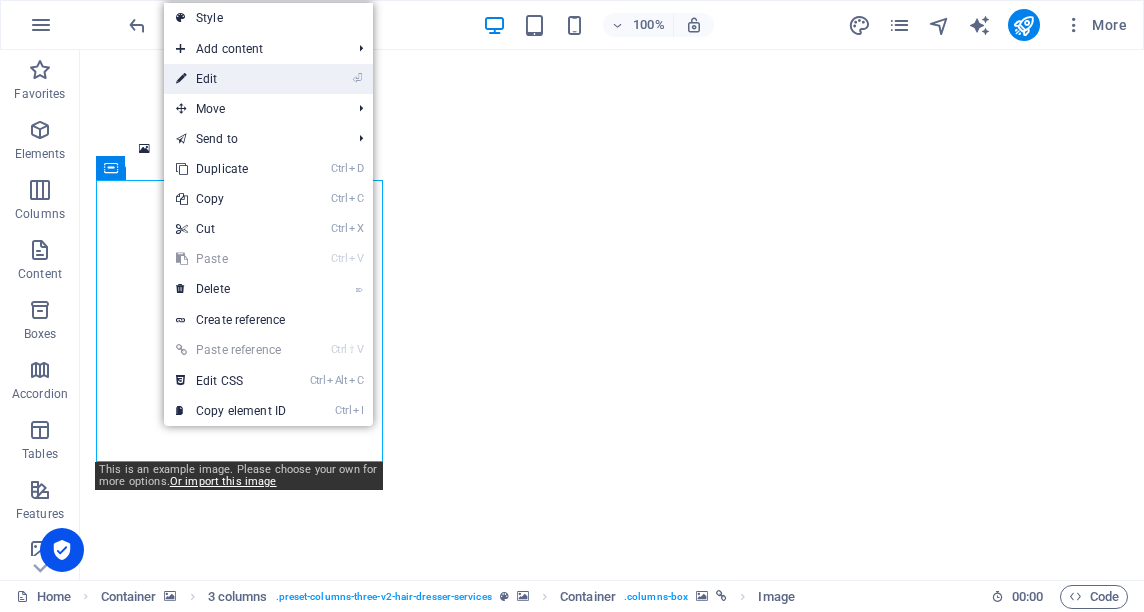 click on "⏎  Edit" at bounding box center (231, 79) 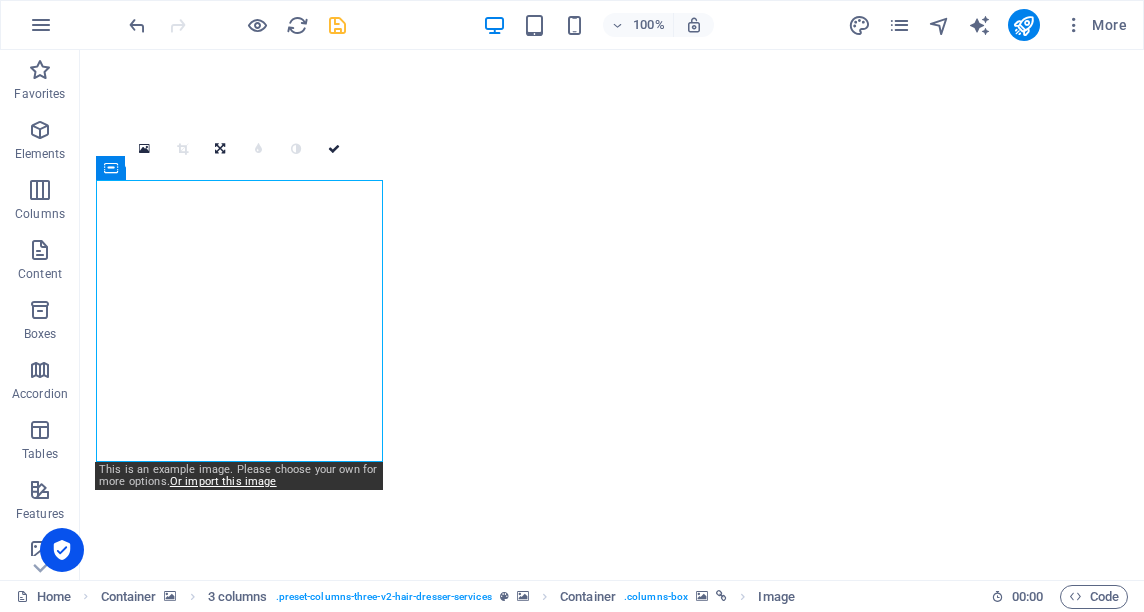 click at bounding box center (612, 3213) 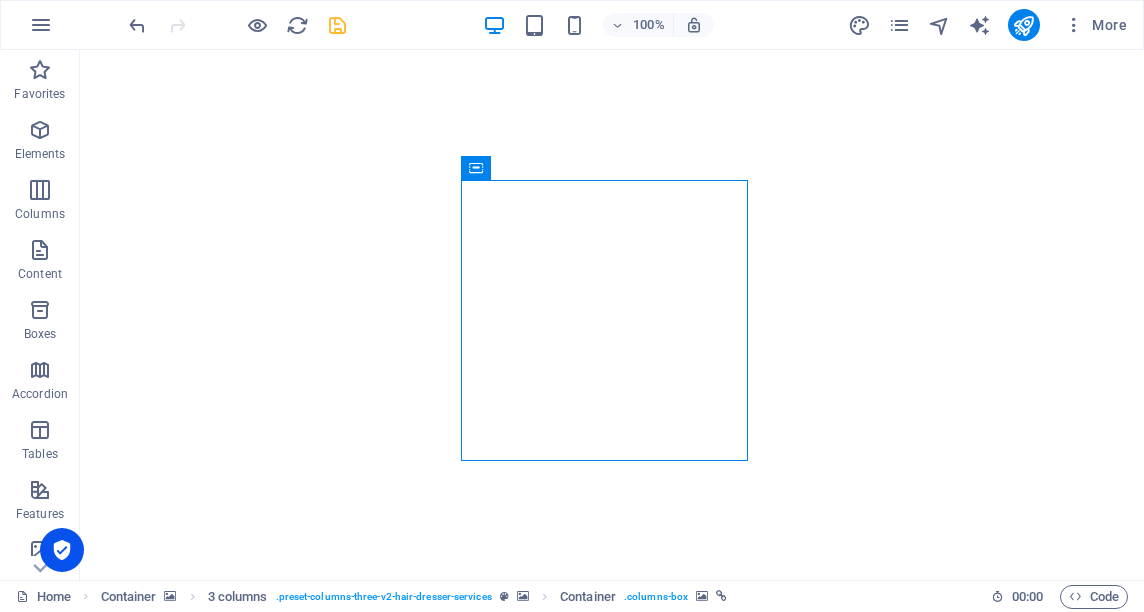 click at bounding box center (612, 3213) 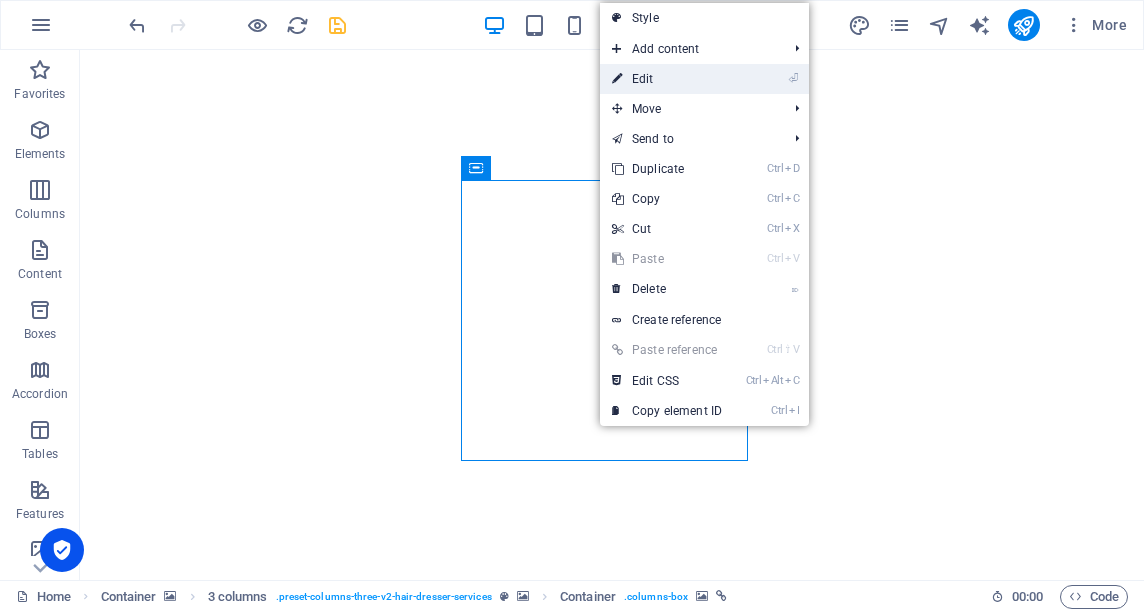 click on "⏎  Edit" at bounding box center [667, 79] 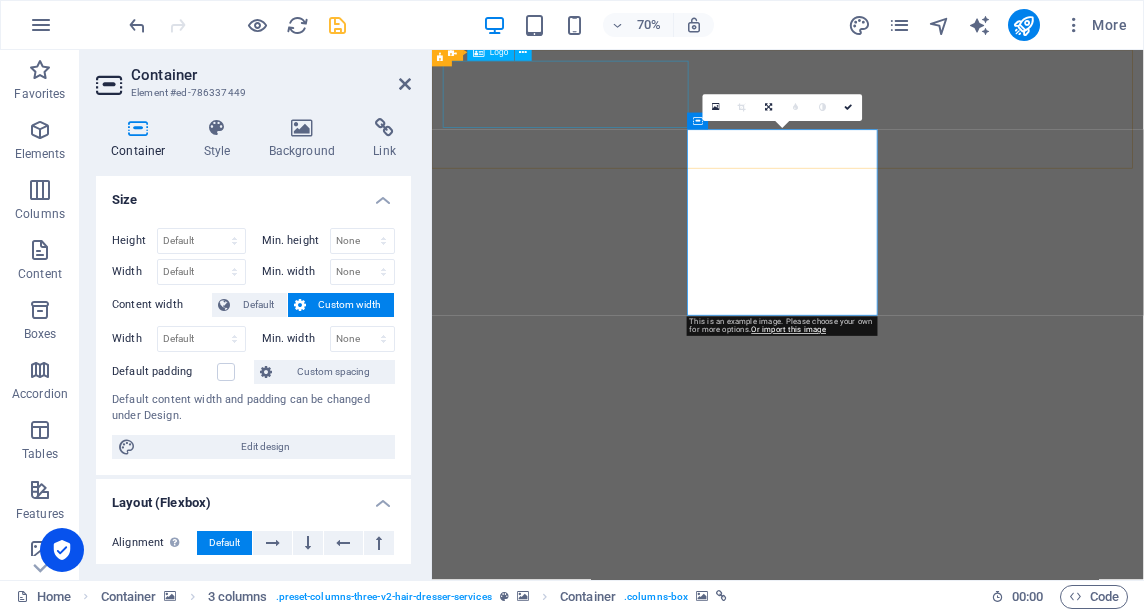scroll, scrollTop: 1596, scrollLeft: 0, axis: vertical 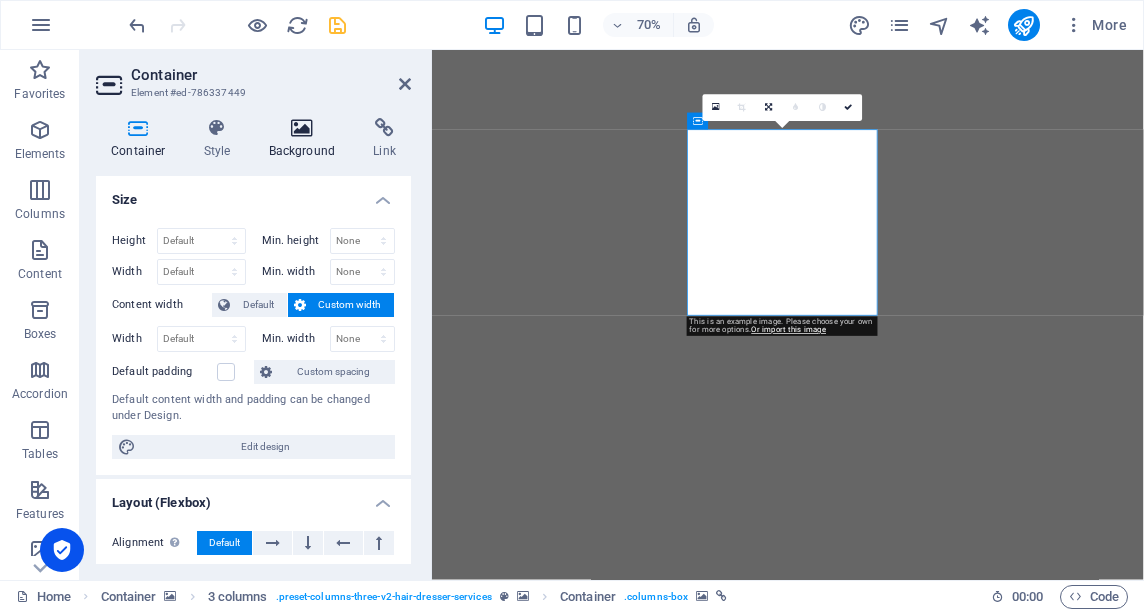 click on "Background" at bounding box center (306, 139) 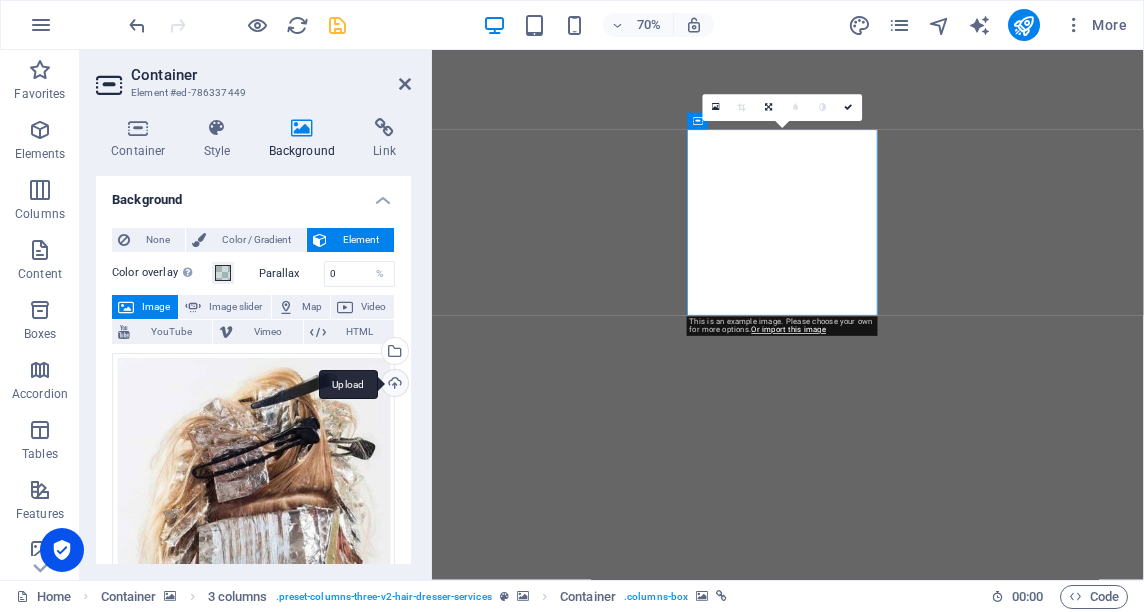click on "Upload" at bounding box center [393, 385] 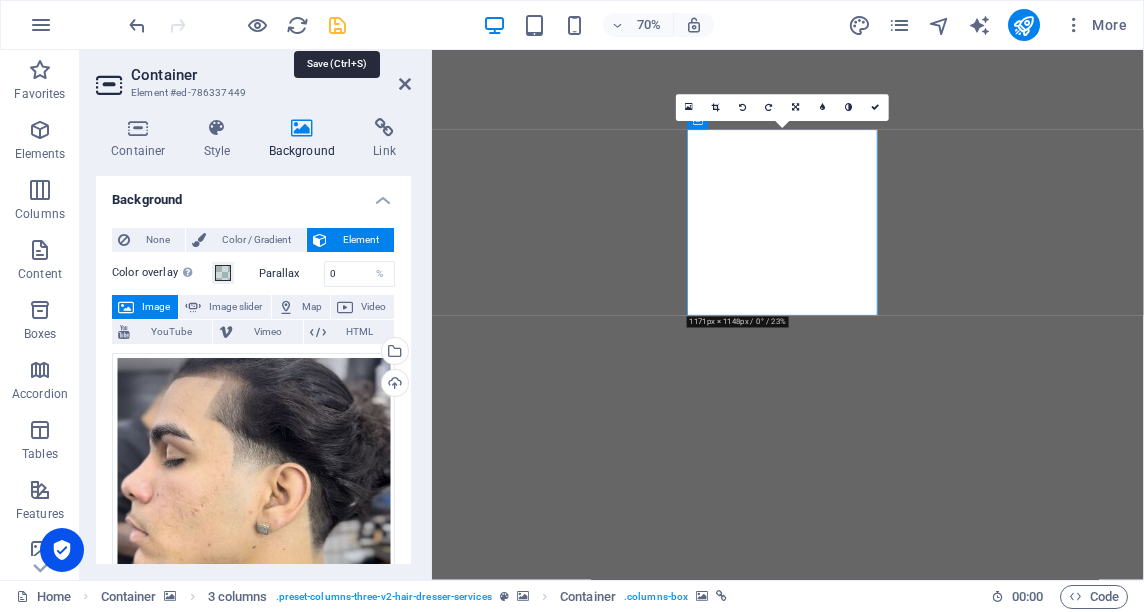 click at bounding box center (337, 25) 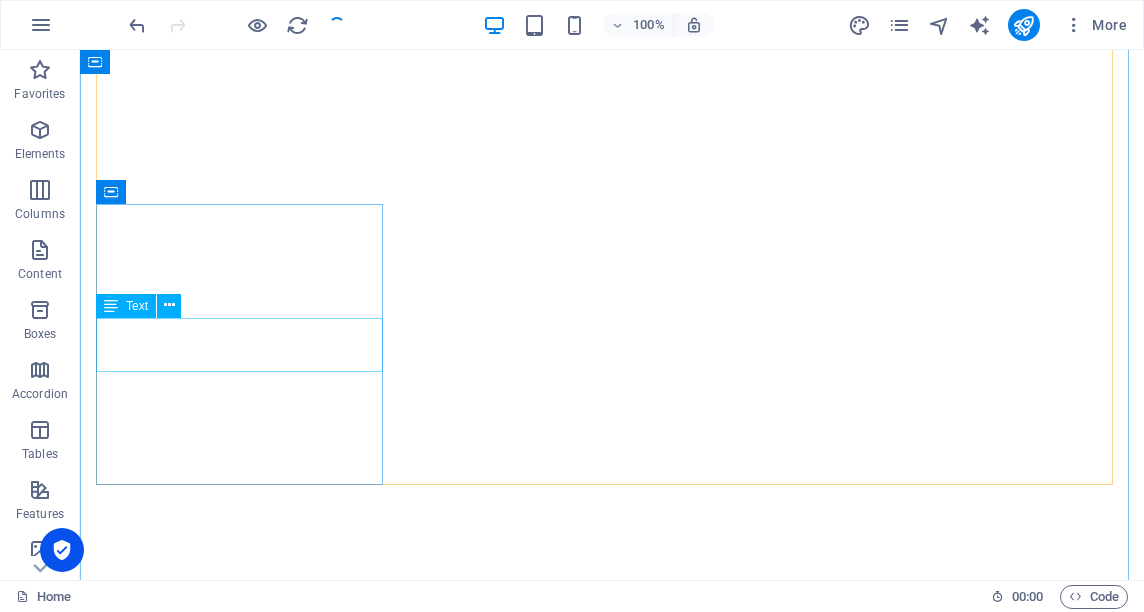 click on "Style" at bounding box center (612, 3200) 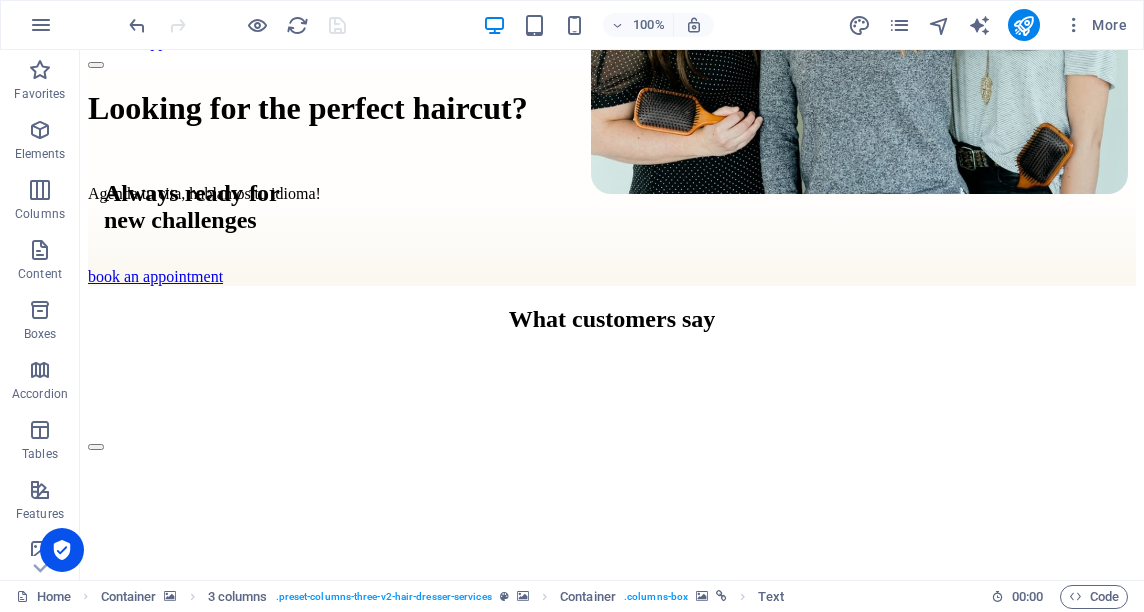 scroll, scrollTop: 836, scrollLeft: 0, axis: vertical 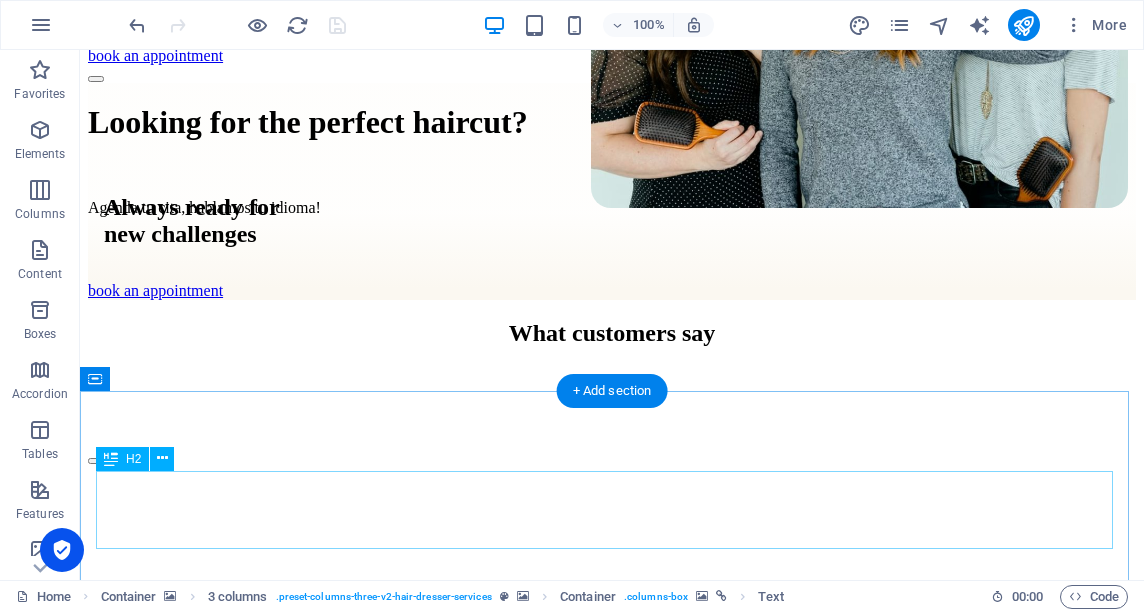 click on "Our Services" at bounding box center [612, 1842] 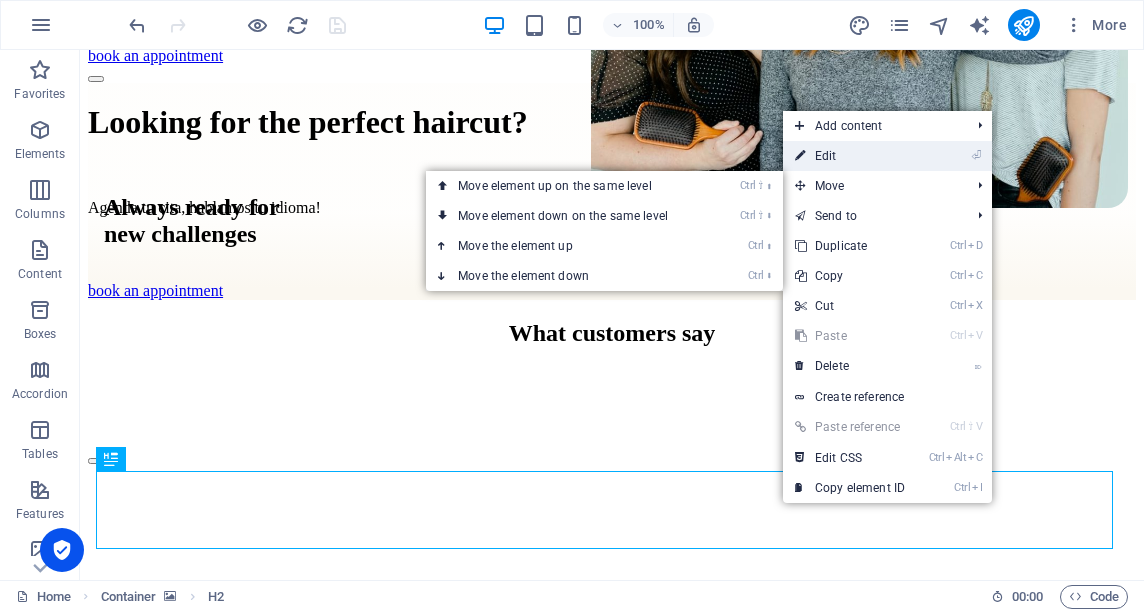 click on "⏎  Edit" at bounding box center (850, 156) 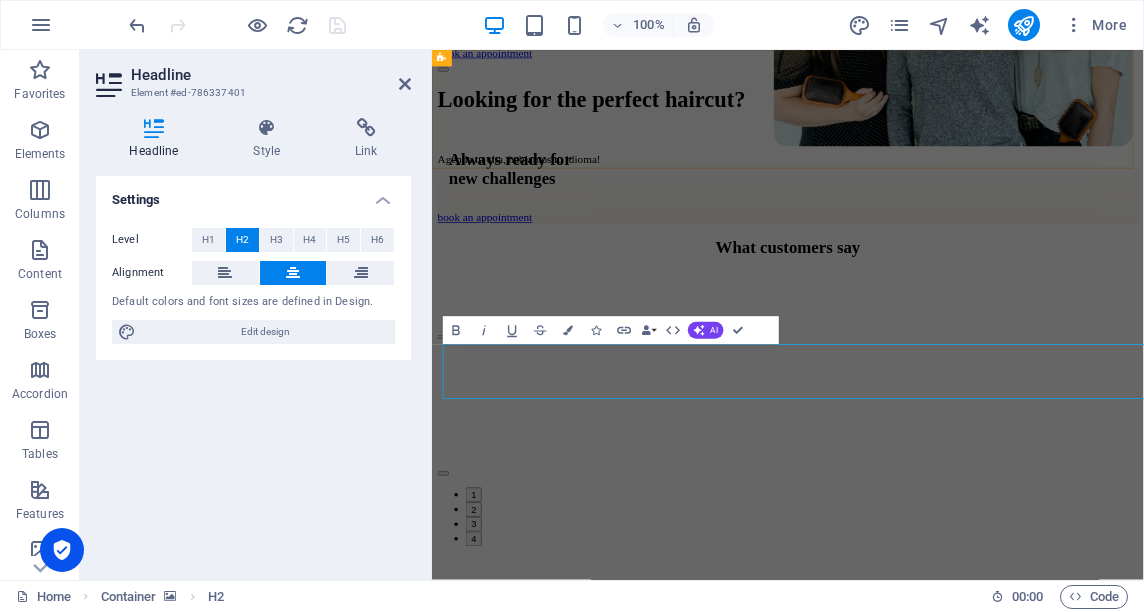 scroll, scrollTop: 812, scrollLeft: 0, axis: vertical 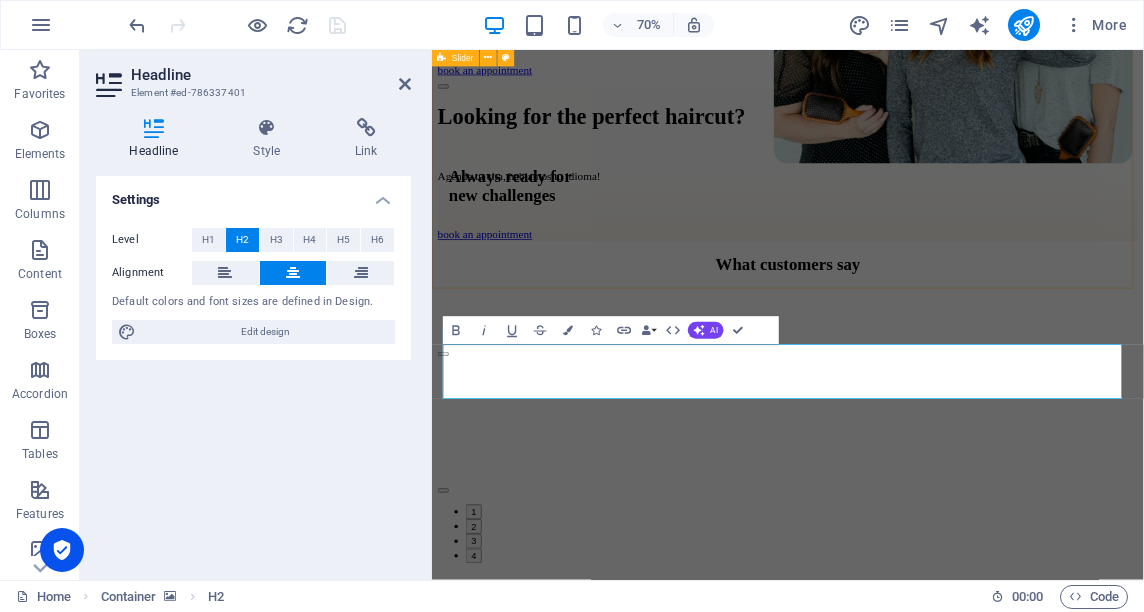 type 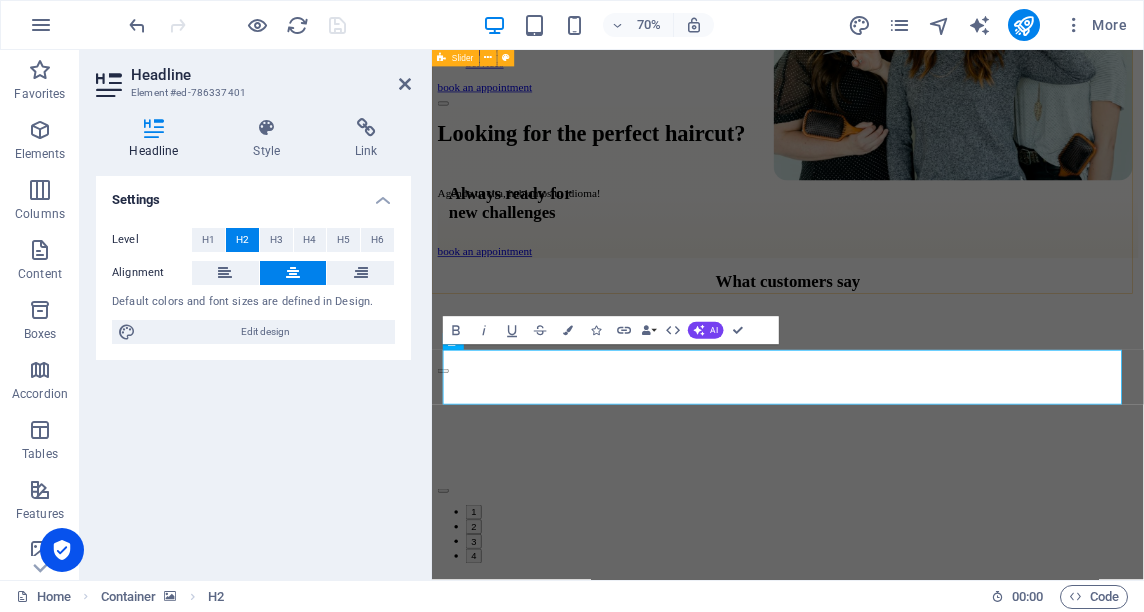 scroll, scrollTop: 787, scrollLeft: 0, axis: vertical 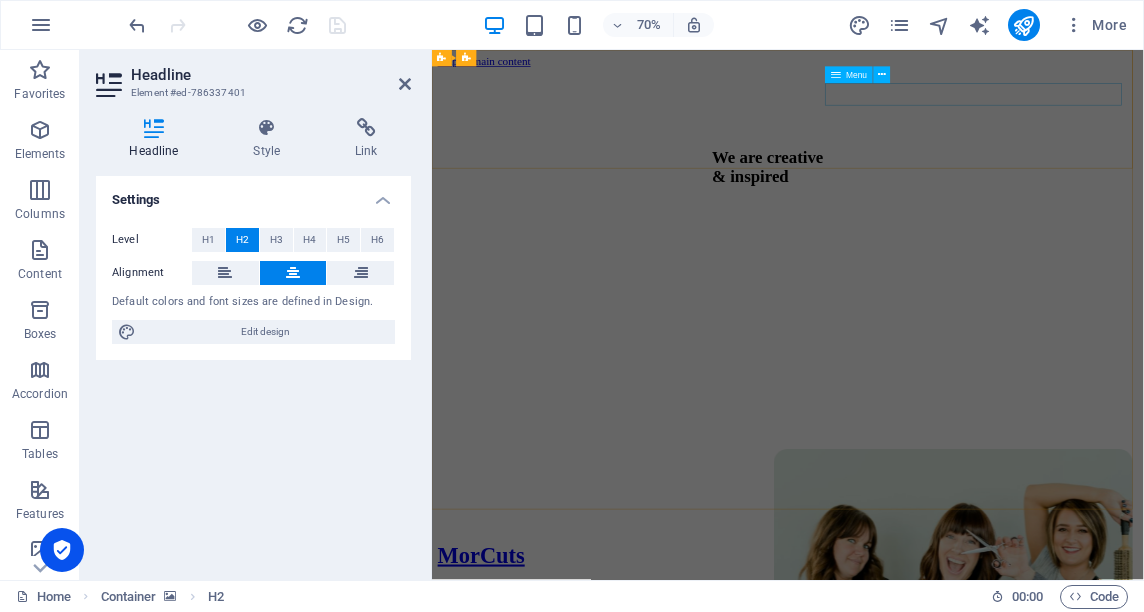 click on "Team VIP Sytles Services" at bounding box center (940, 840) 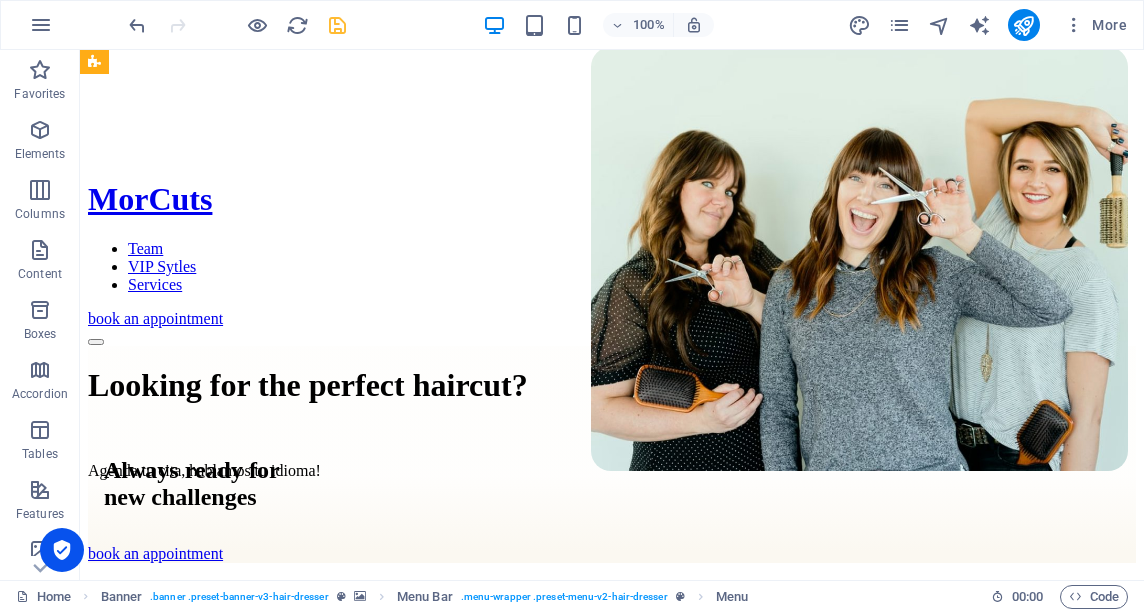 click on "Team VIP Sytles Services" at bounding box center [612, 267] 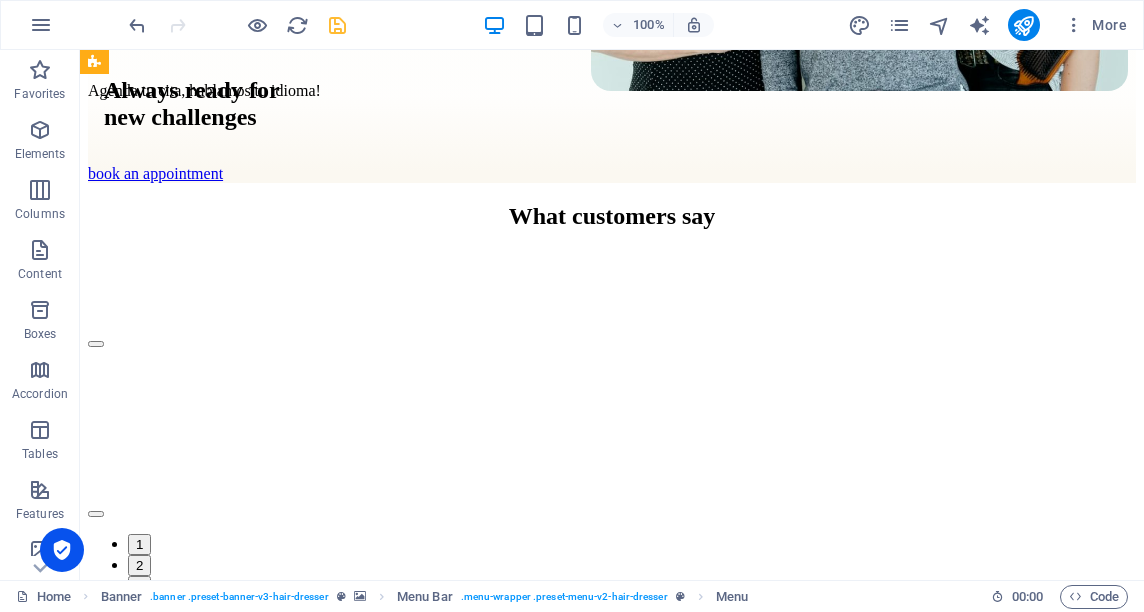 scroll, scrollTop: 982, scrollLeft: 0, axis: vertical 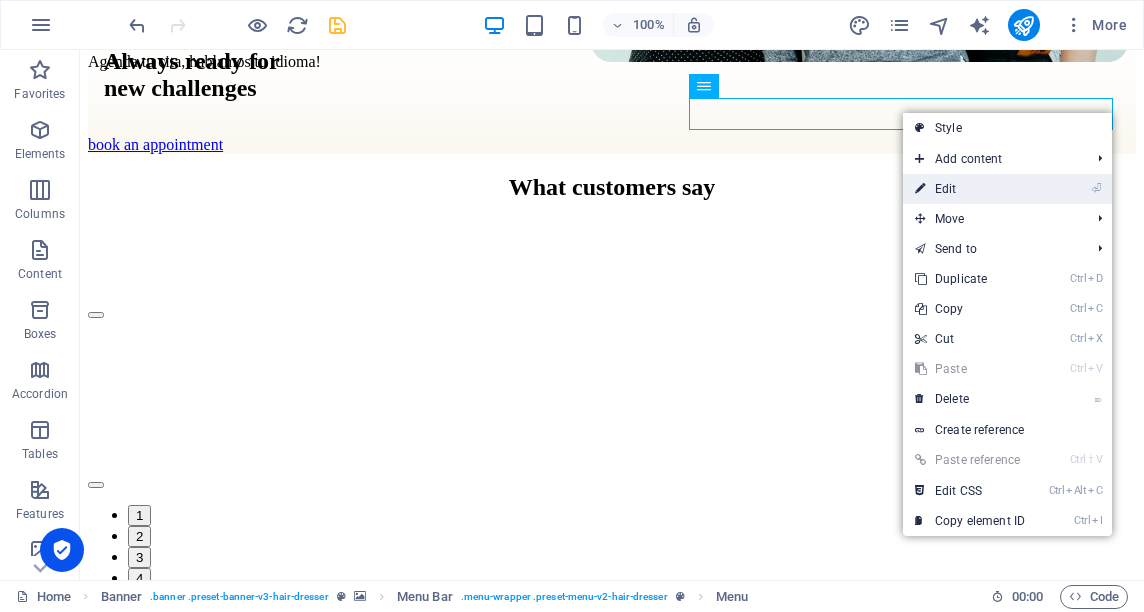 click on "⏎  Edit" at bounding box center [970, 189] 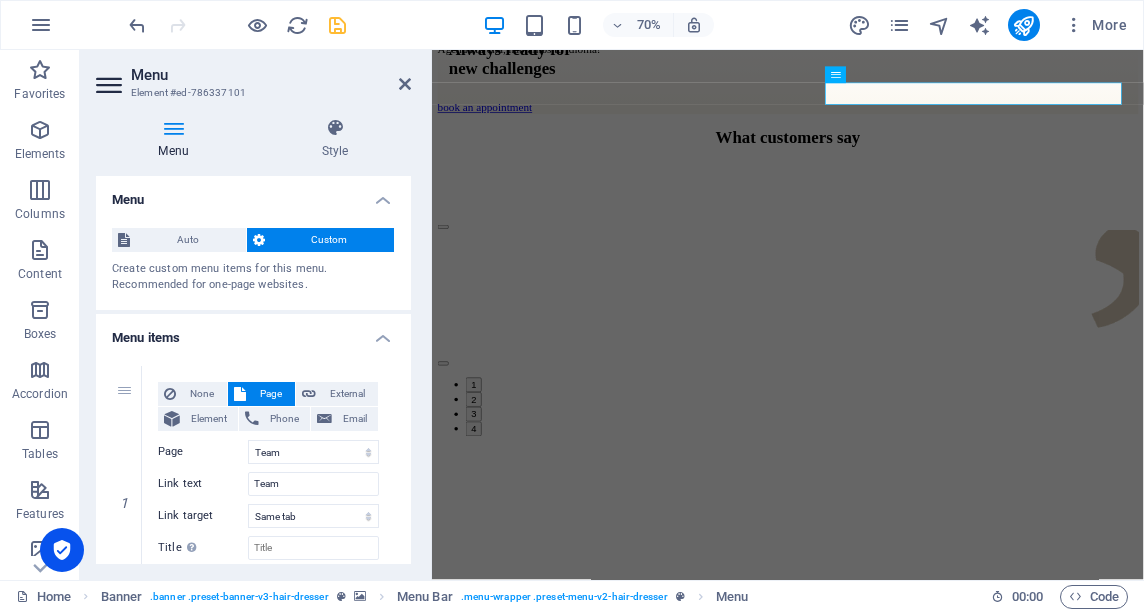 scroll, scrollTop: 995, scrollLeft: 0, axis: vertical 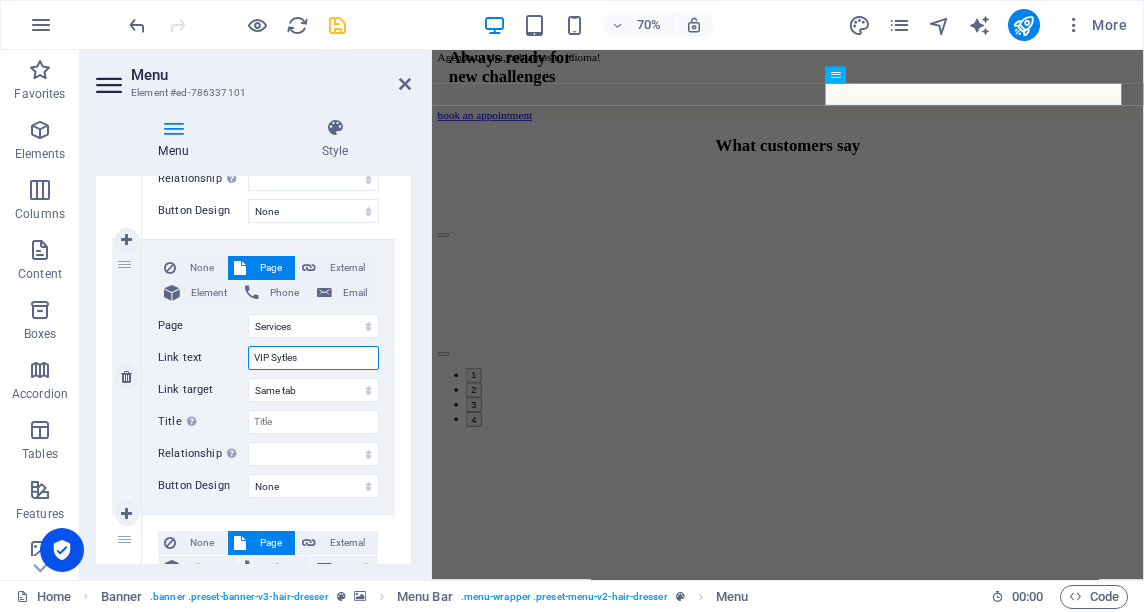 click on "VIP Sytles" at bounding box center (313, 358) 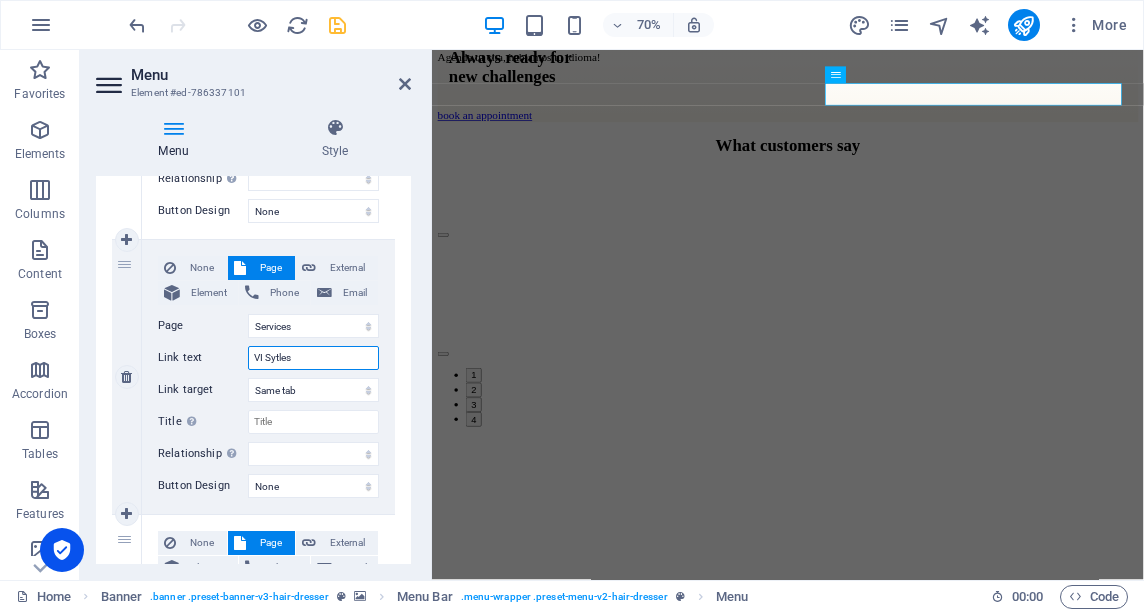 type on "VIc Sytles" 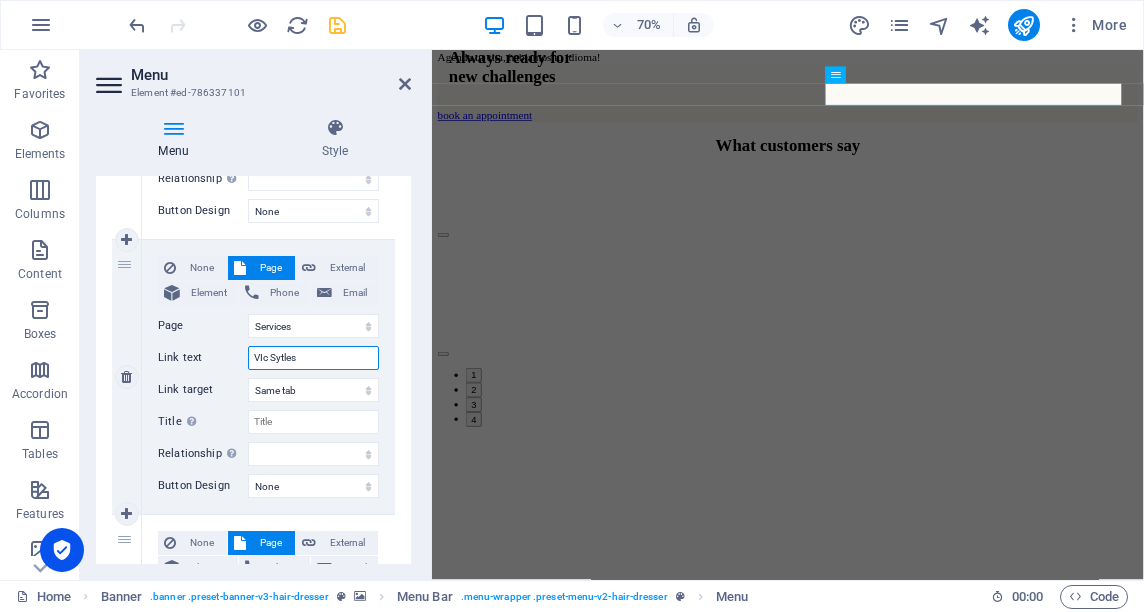 select 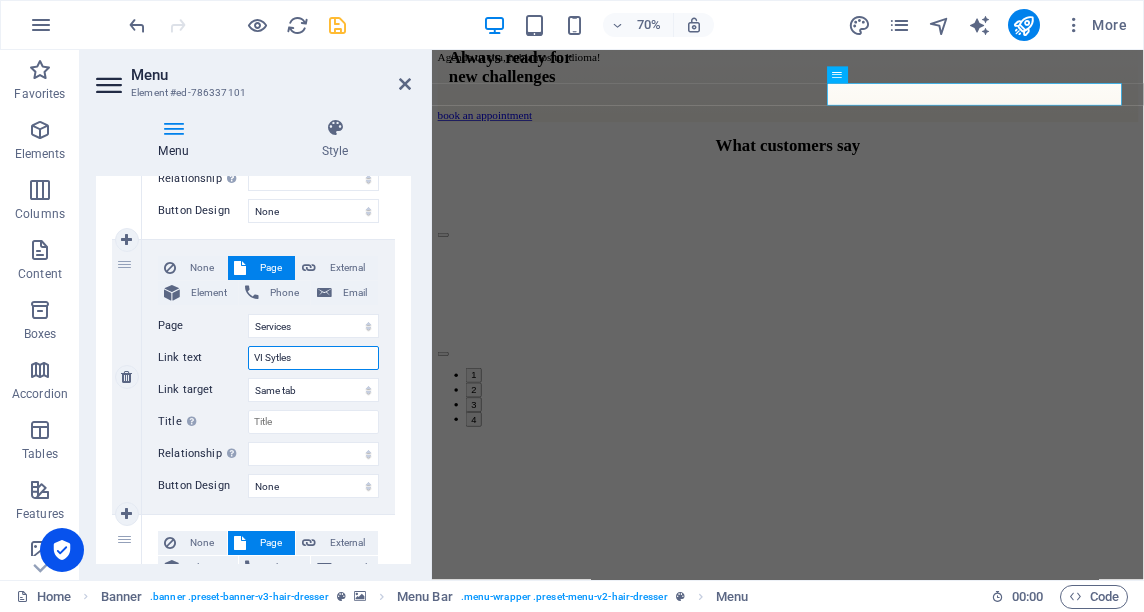 type on "[PERSON_NAME]" 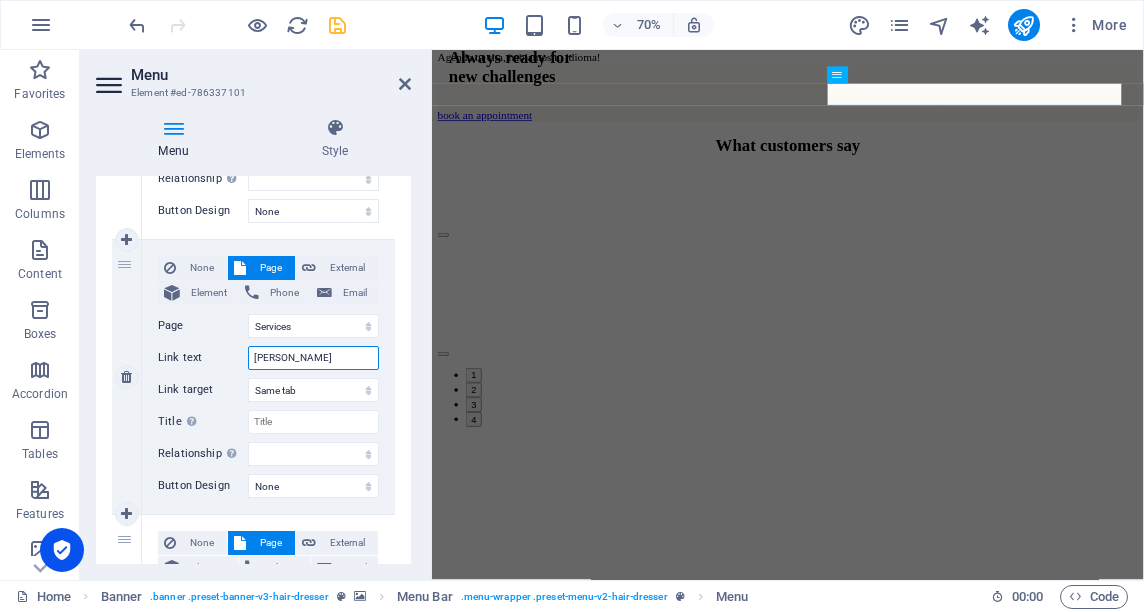 select 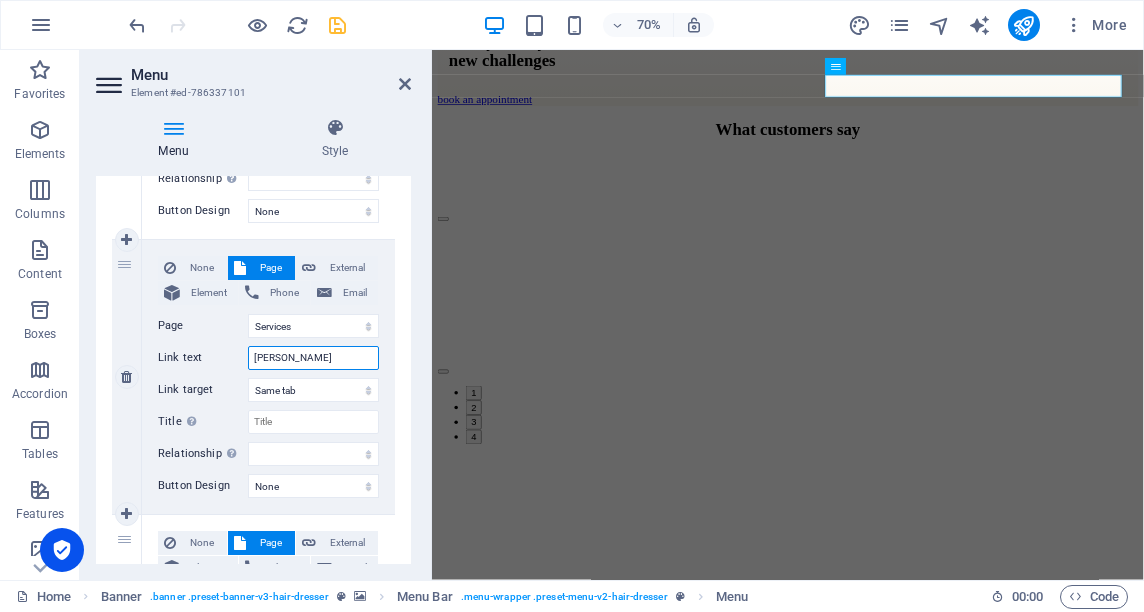 scroll, scrollTop: 1007, scrollLeft: 0, axis: vertical 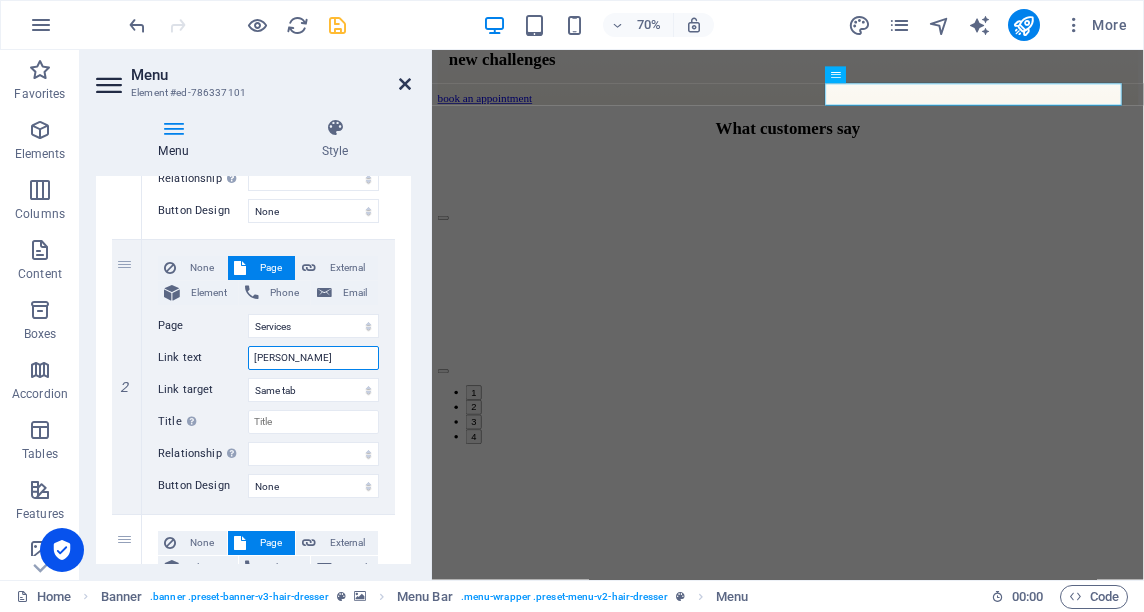 type on "[PERSON_NAME]" 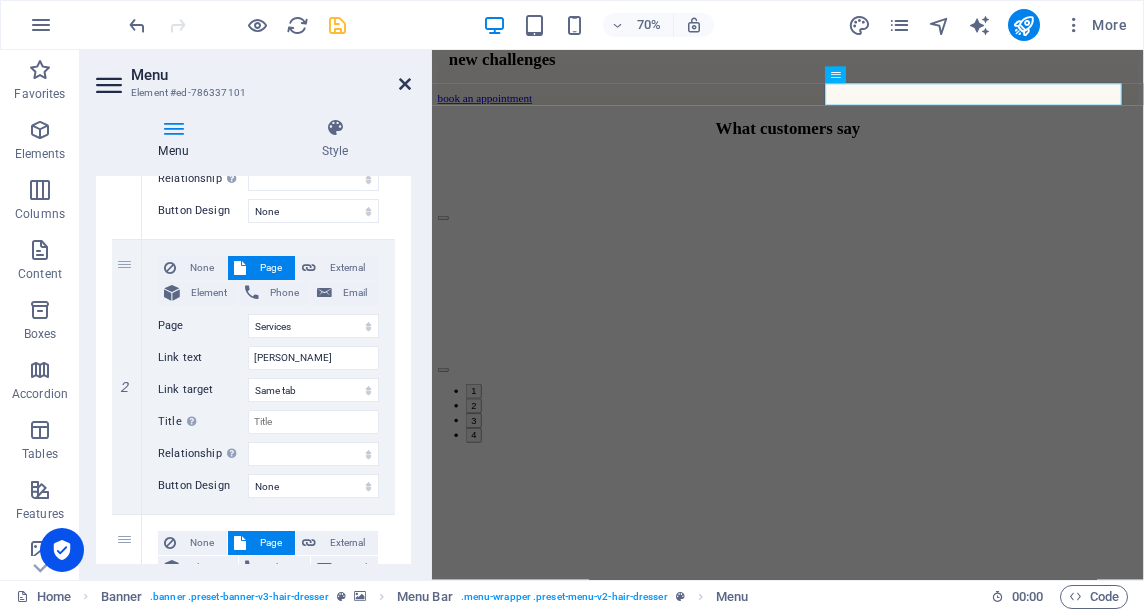click at bounding box center (405, 84) 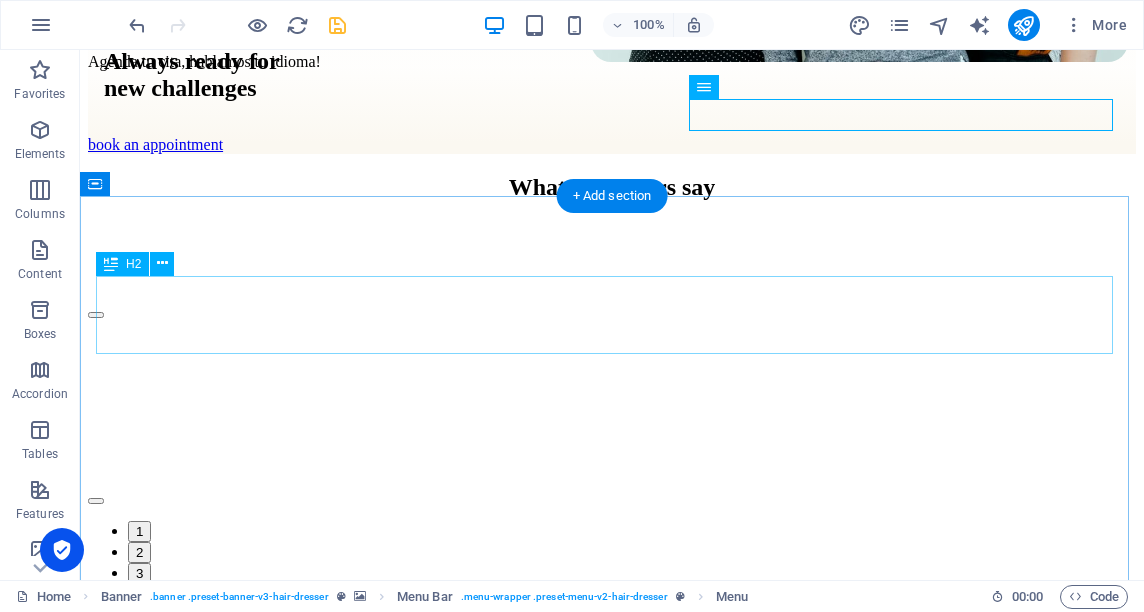 scroll, scrollTop: 990, scrollLeft: 0, axis: vertical 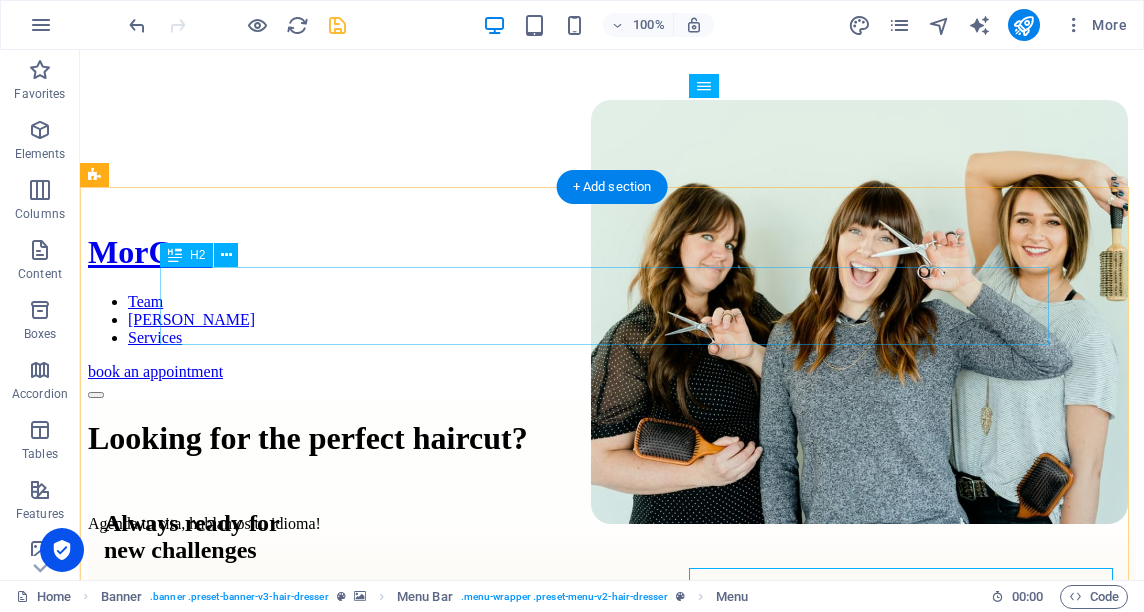 click on "What customers say" at bounding box center [612, 649] 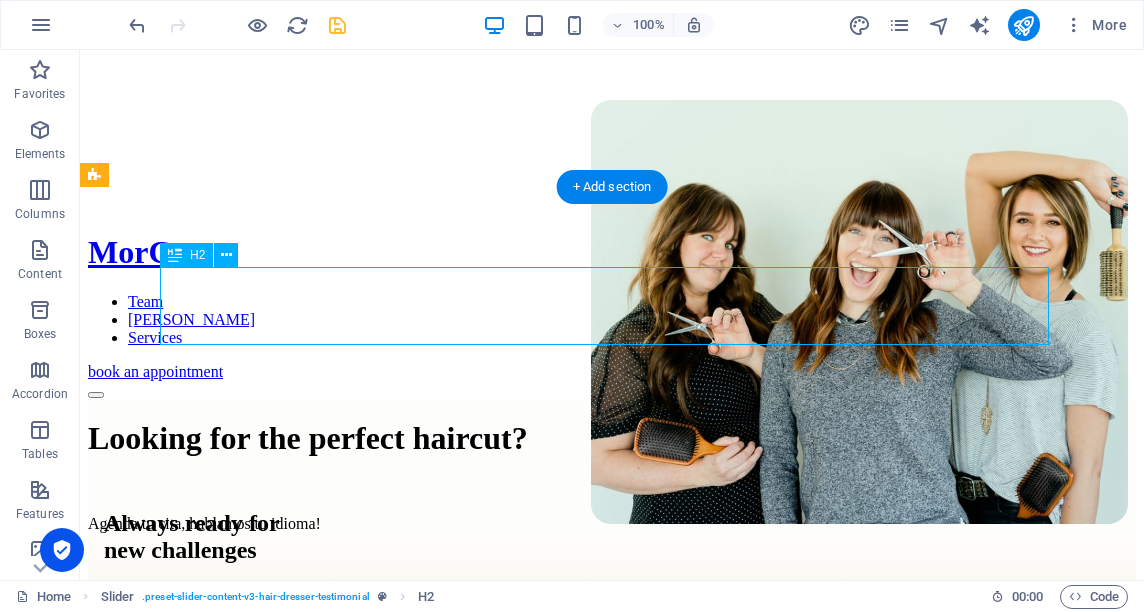click on "What customers say" at bounding box center (612, 649) 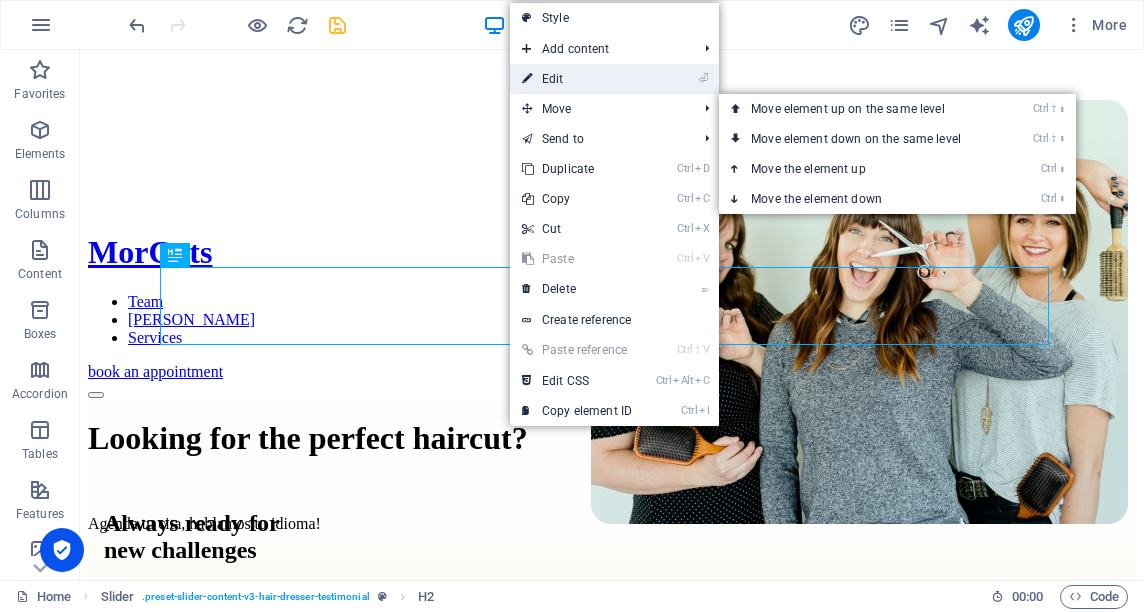 click on "⏎  Edit" at bounding box center (577, 79) 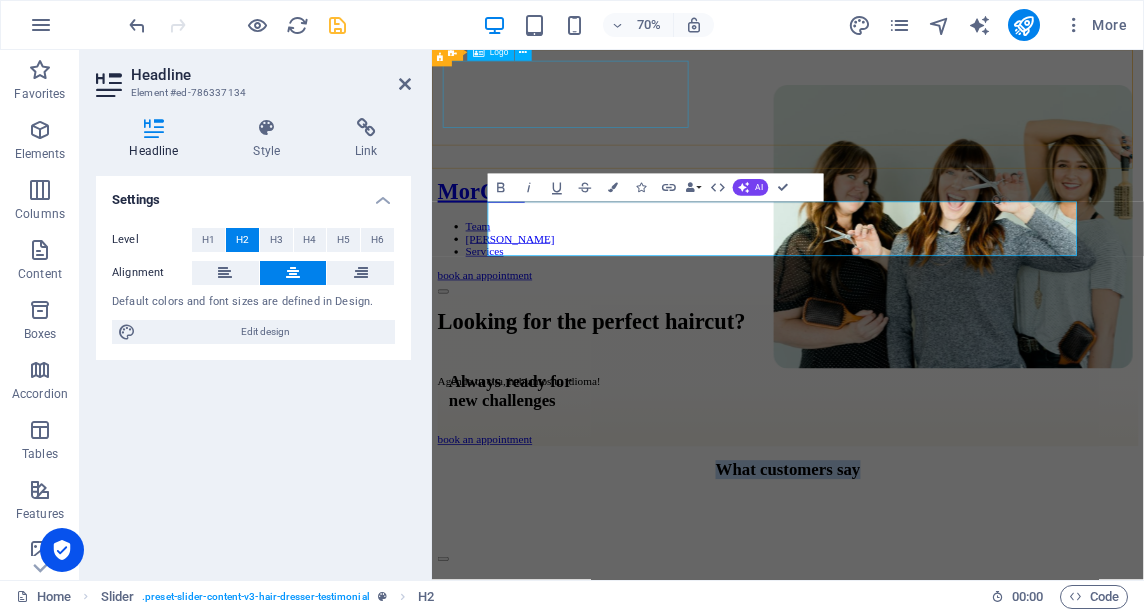 type 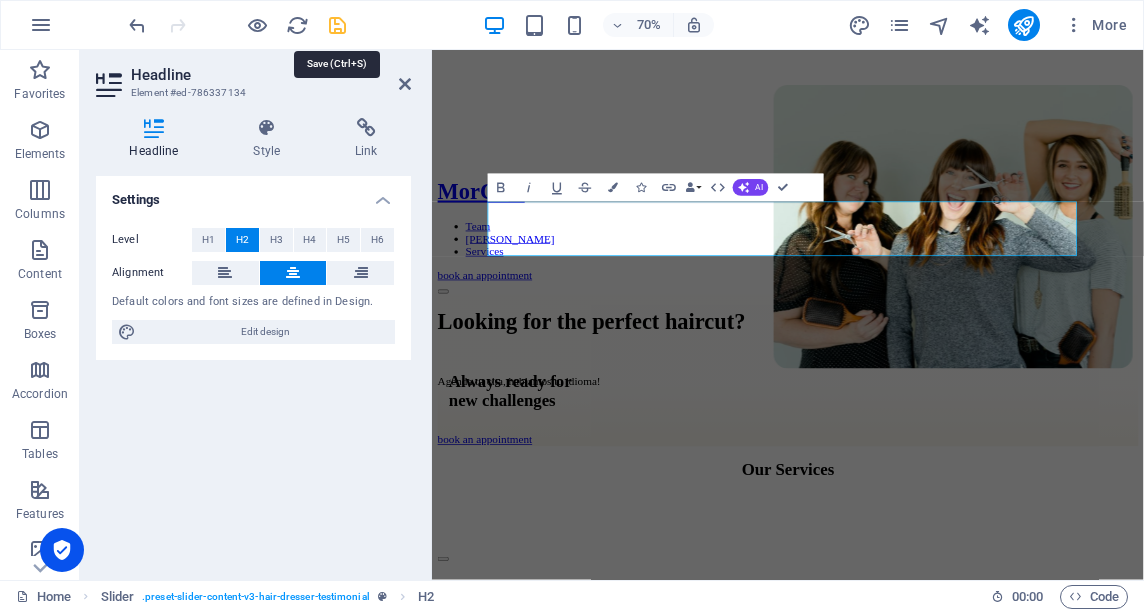 click at bounding box center (337, 25) 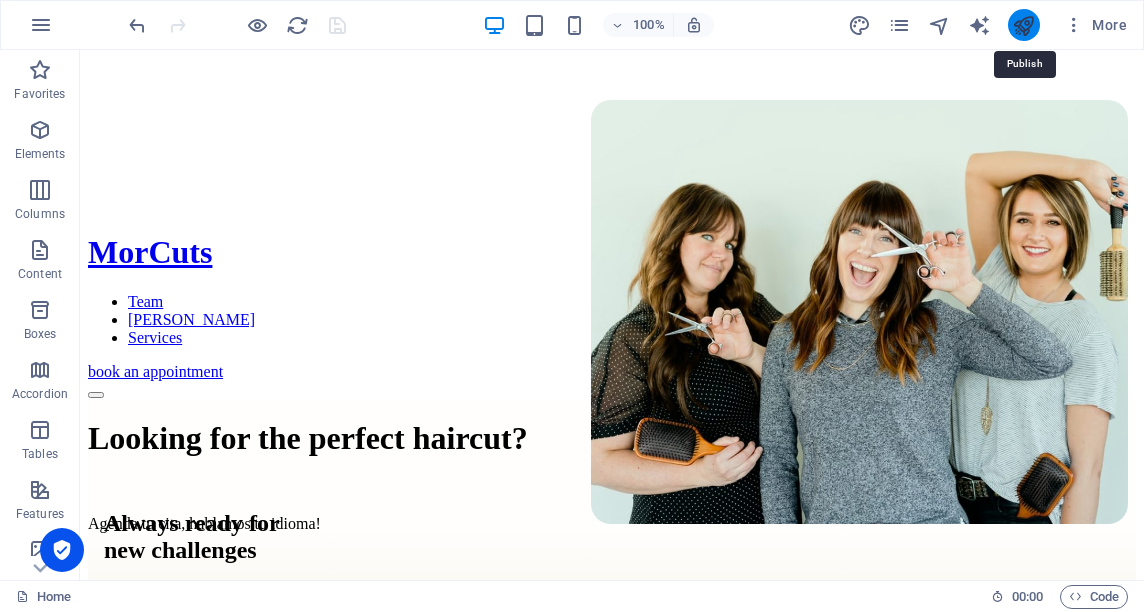 click at bounding box center (1023, 25) 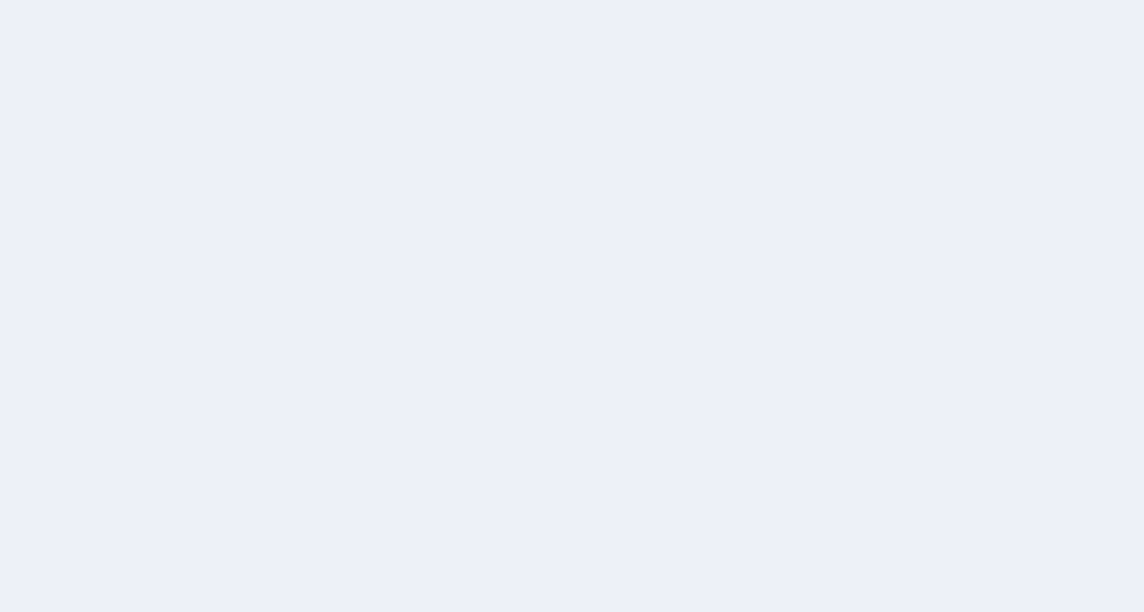scroll, scrollTop: 0, scrollLeft: 0, axis: both 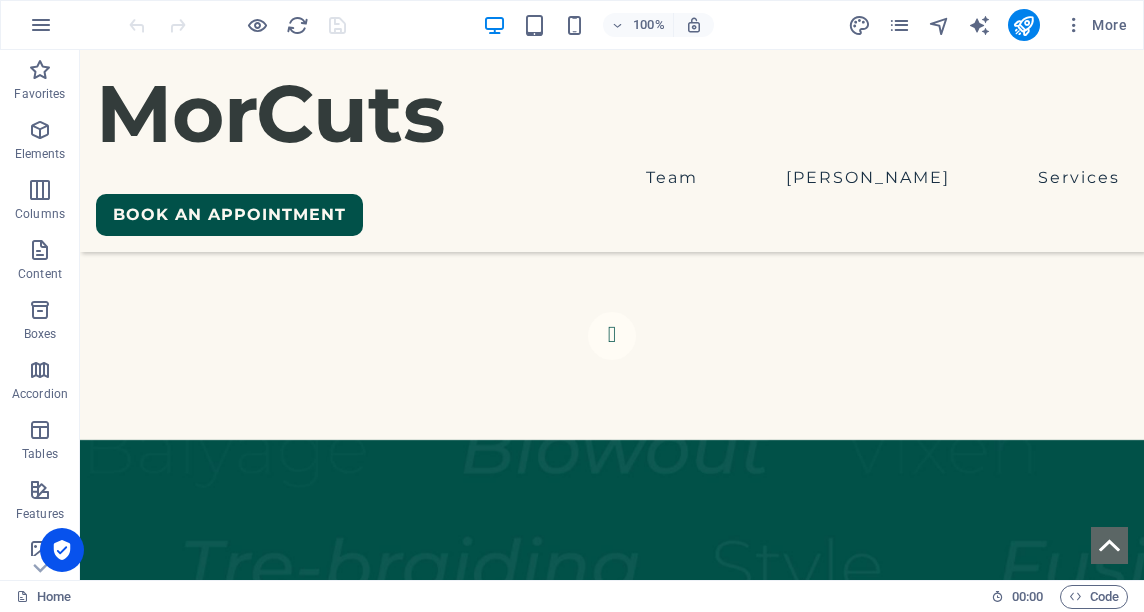 click at bounding box center (242, 3566) 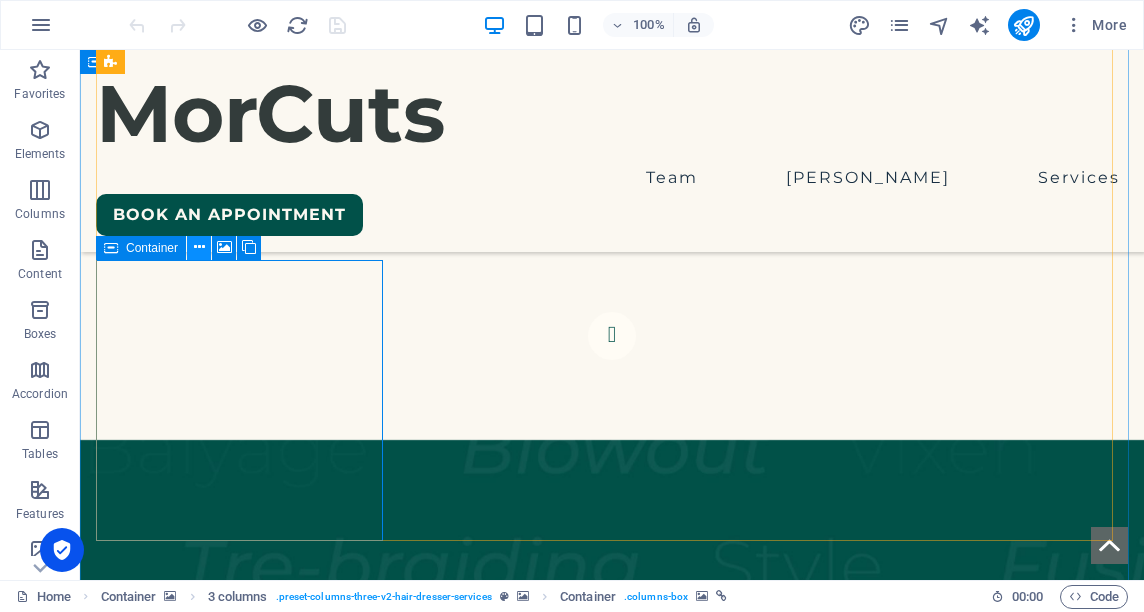 click at bounding box center (199, 247) 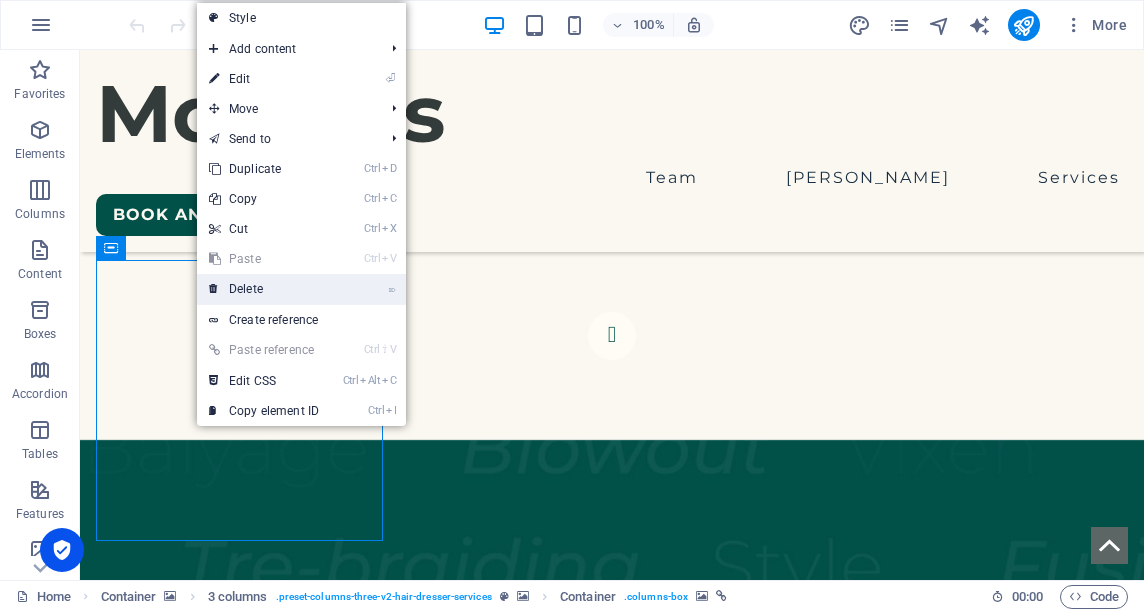 click on "⌦  Delete" at bounding box center (264, 289) 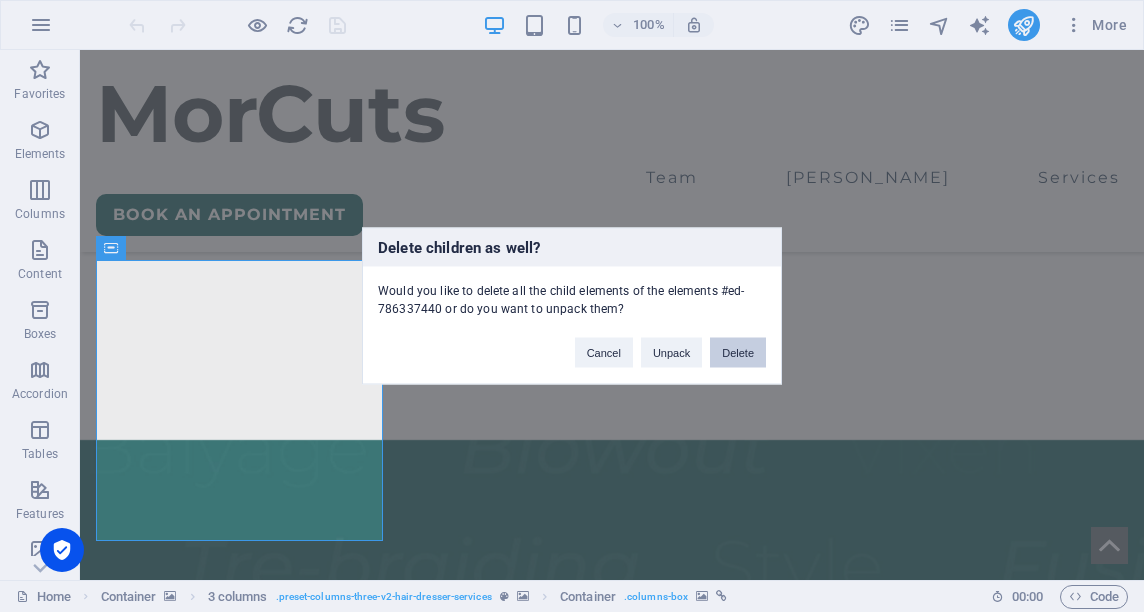 click on "Delete" at bounding box center [738, 353] 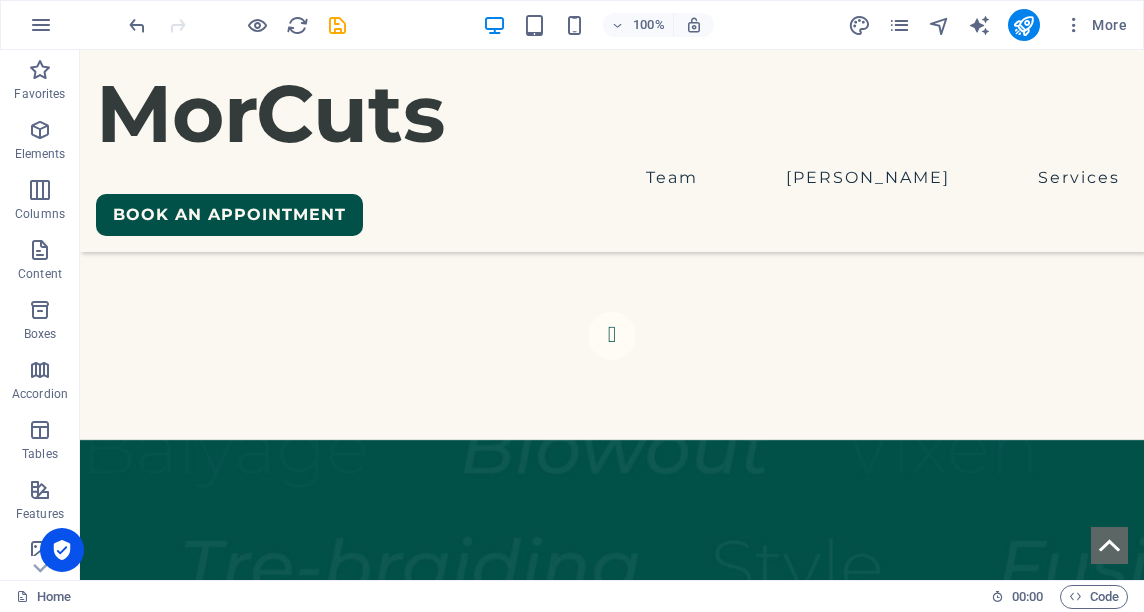 click at bounding box center (242, 3940) 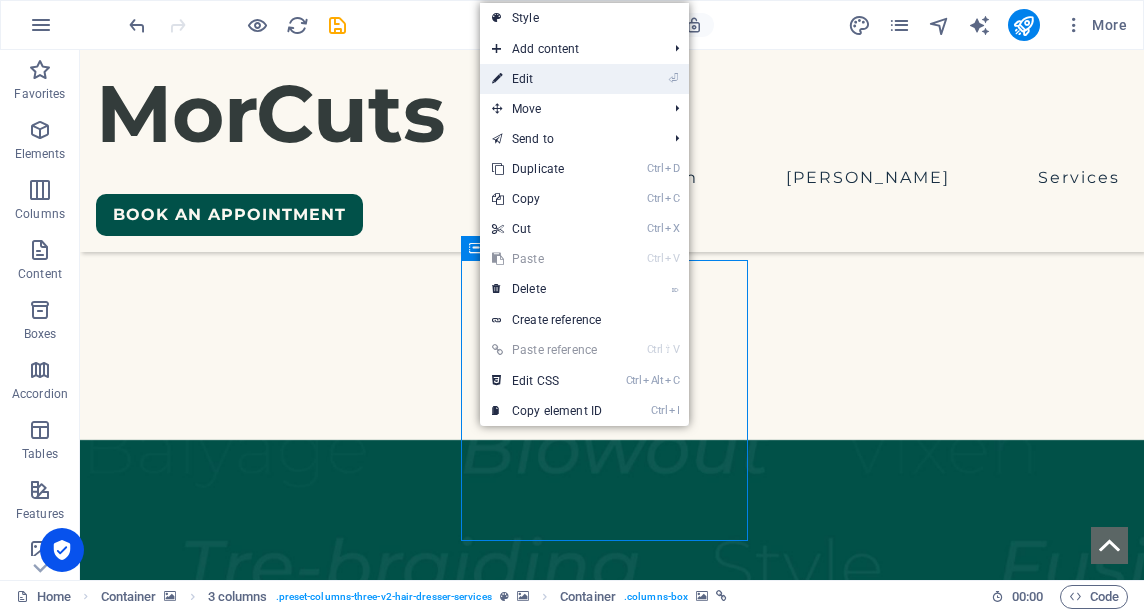 click on "⏎  Edit" at bounding box center [547, 79] 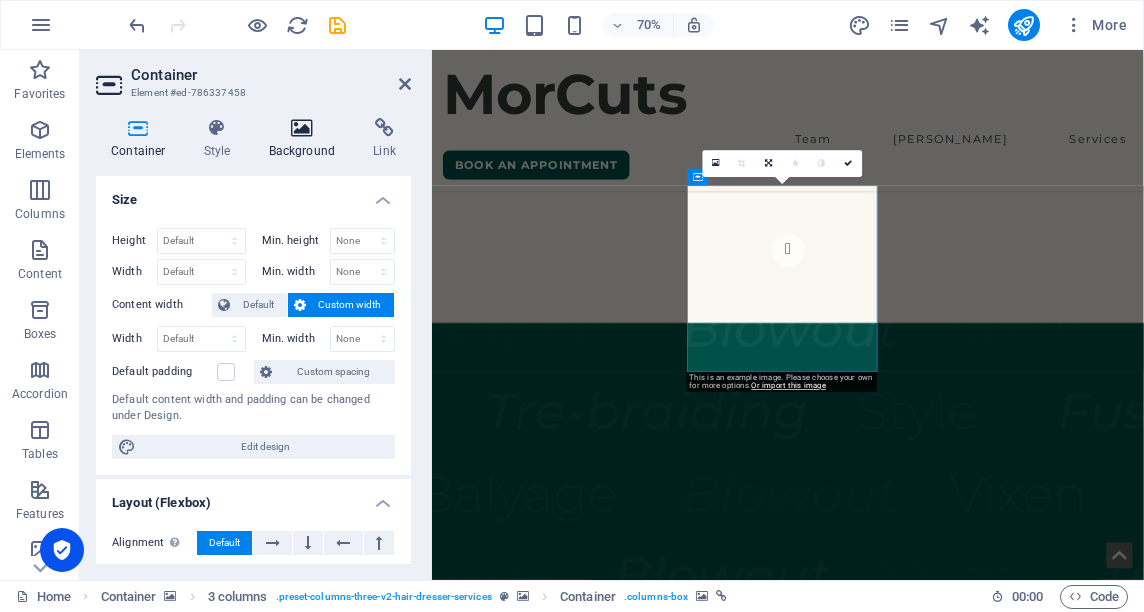 click on "Background" at bounding box center [306, 139] 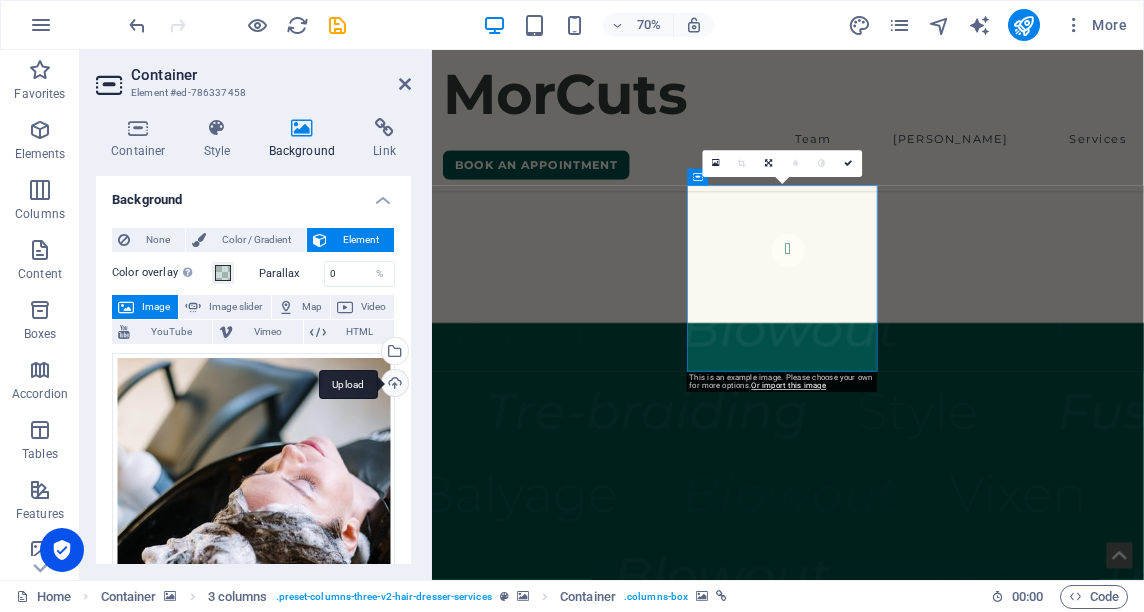 click on "Upload" at bounding box center [393, 385] 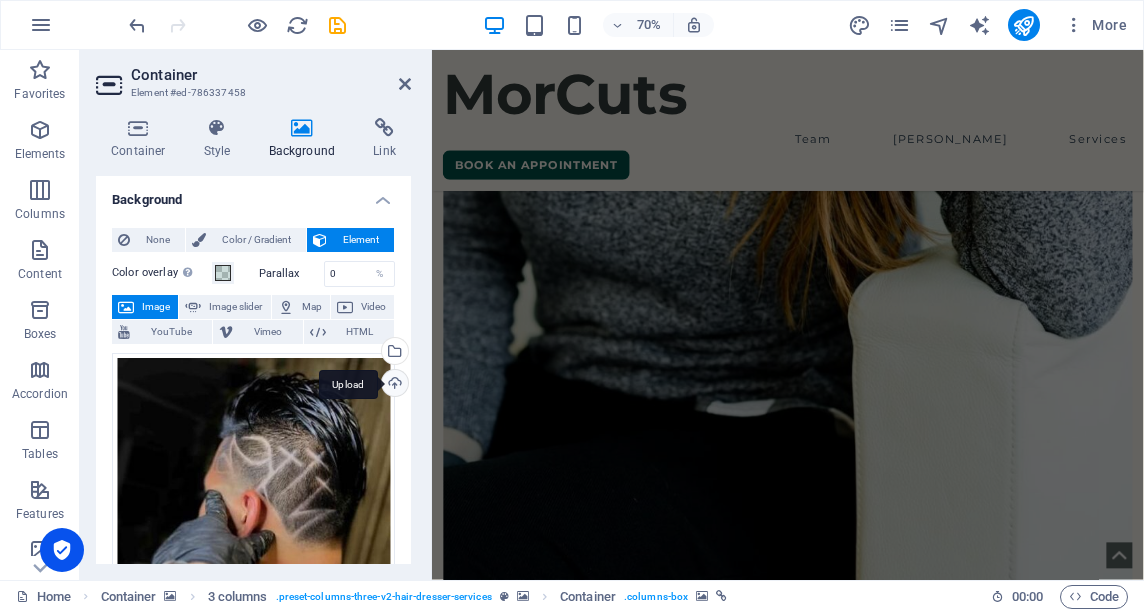 scroll, scrollTop: 6465, scrollLeft: 0, axis: vertical 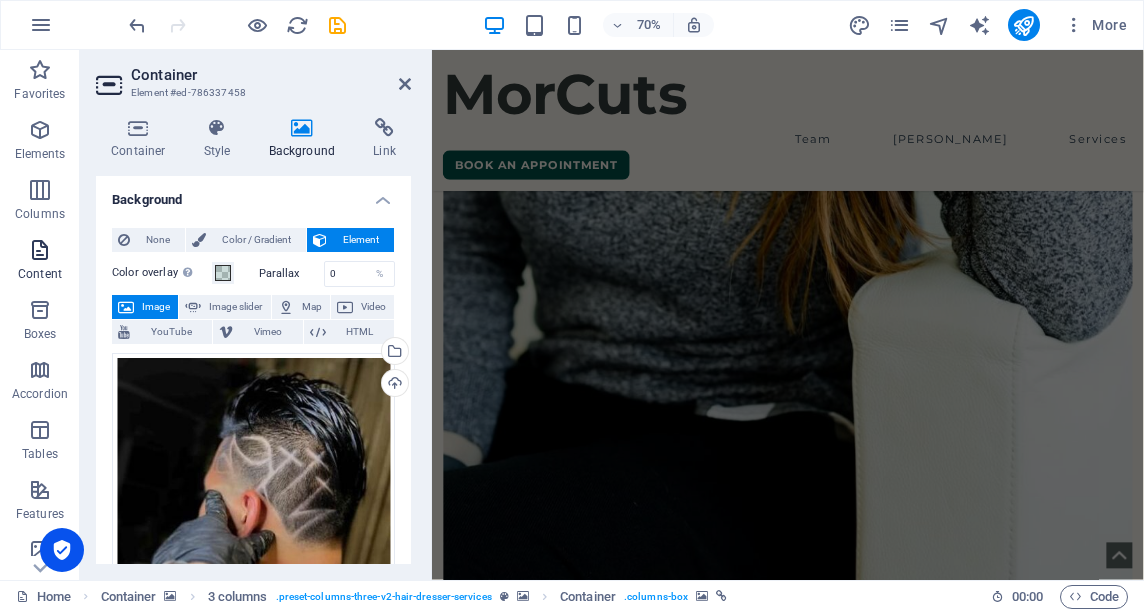 click on "Content" at bounding box center (40, 274) 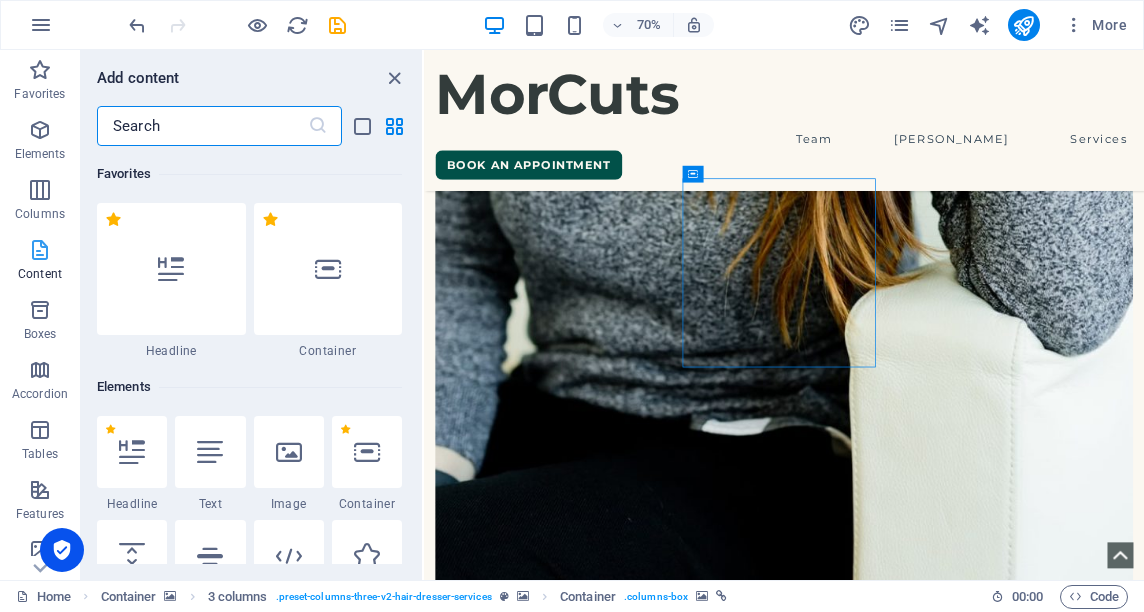scroll, scrollTop: 1530, scrollLeft: 0, axis: vertical 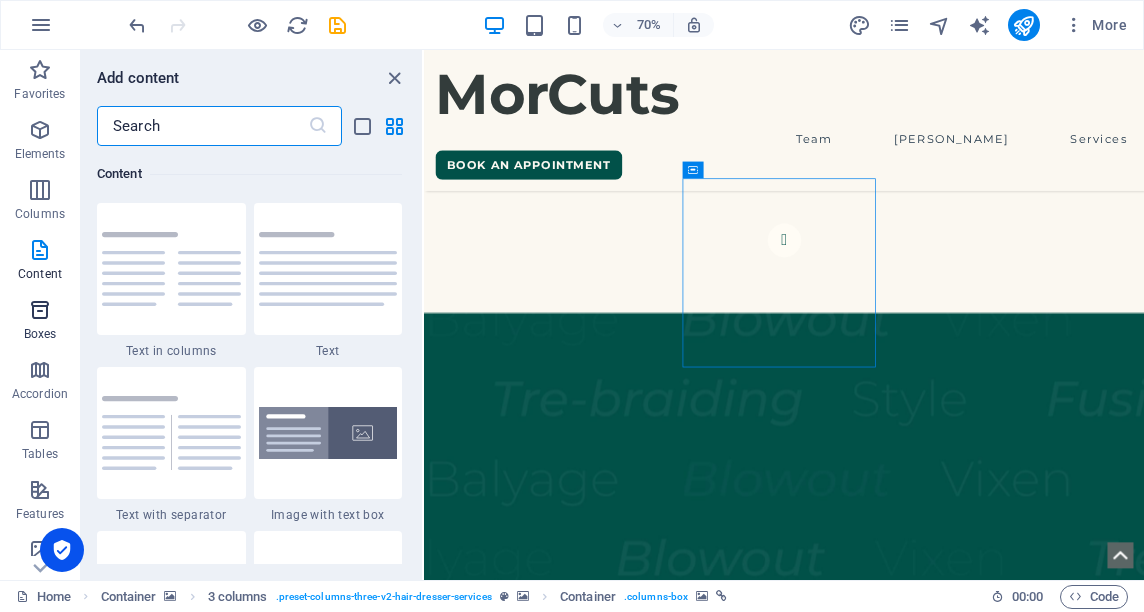 click on "Boxes" at bounding box center [40, 334] 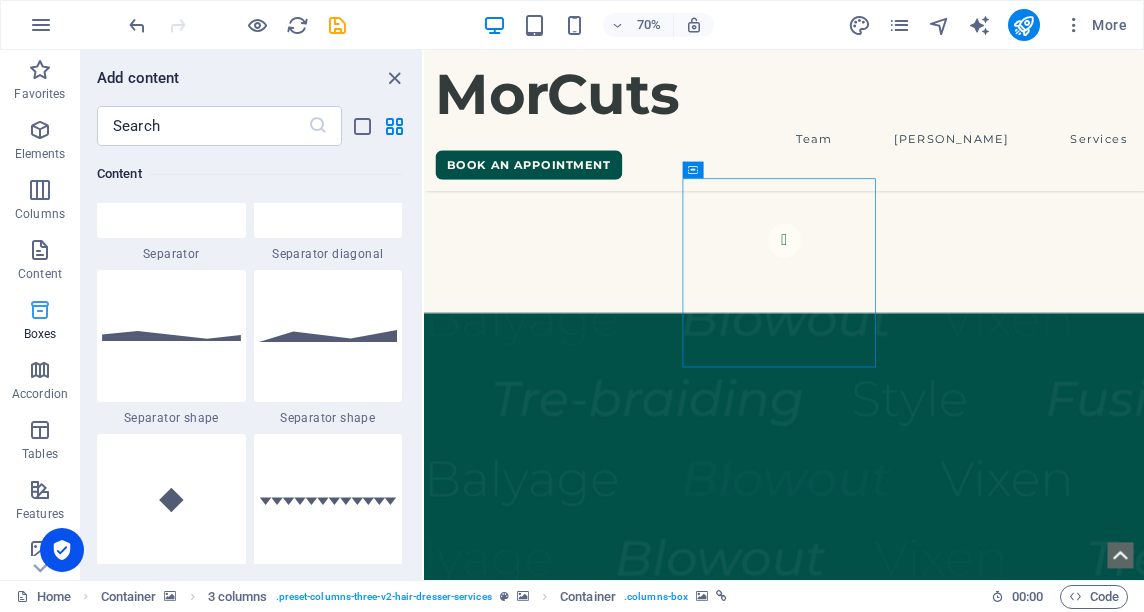 scroll, scrollTop: 5352, scrollLeft: 0, axis: vertical 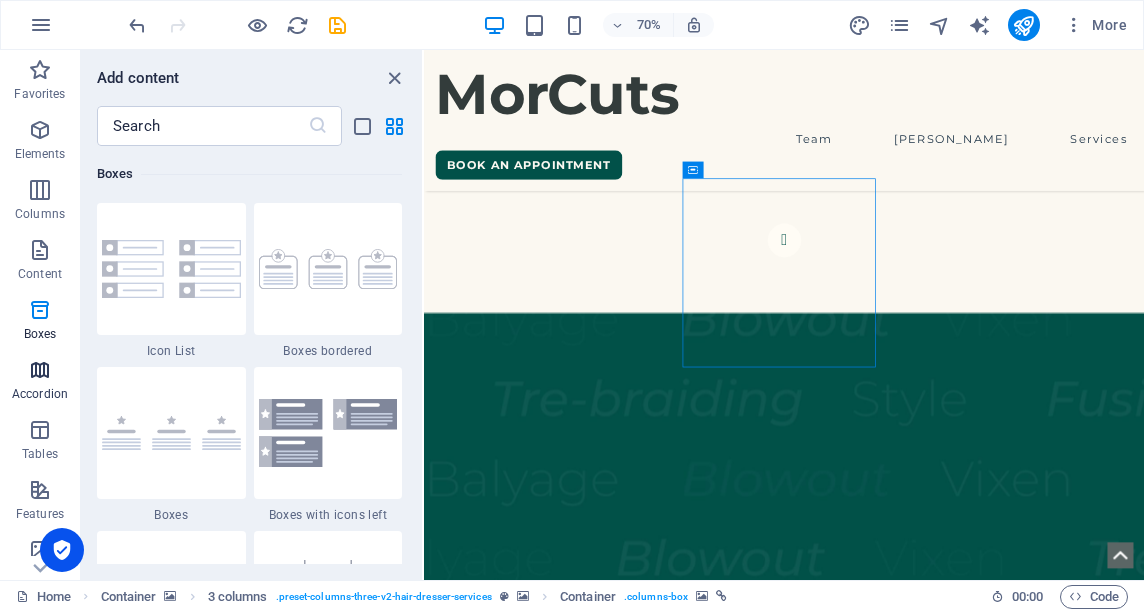 click on "Accordion" at bounding box center (40, 394) 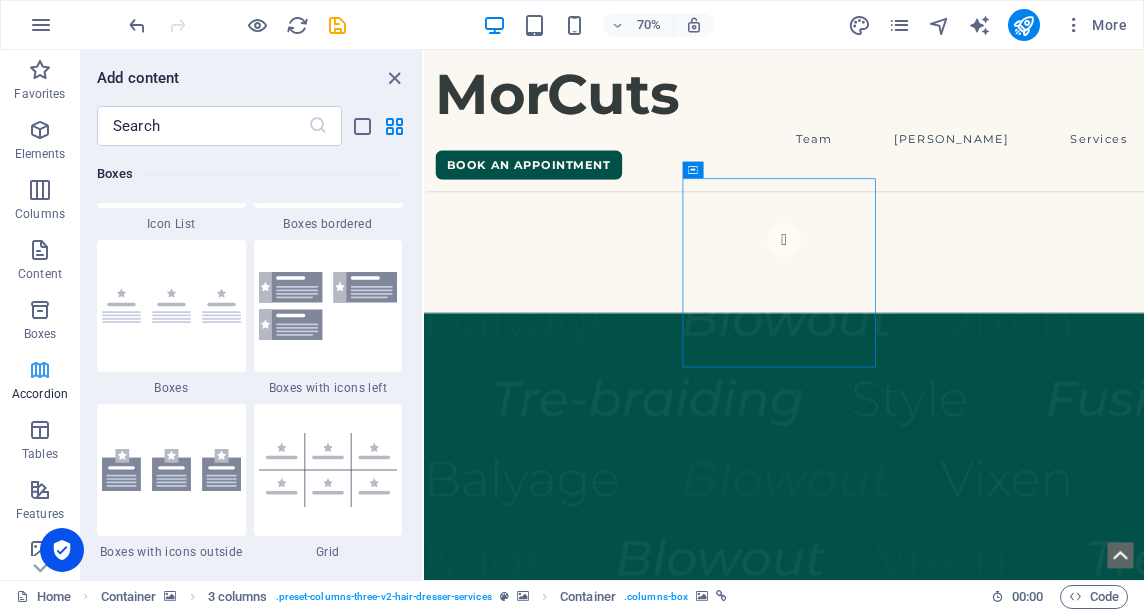 scroll, scrollTop: 6221, scrollLeft: 0, axis: vertical 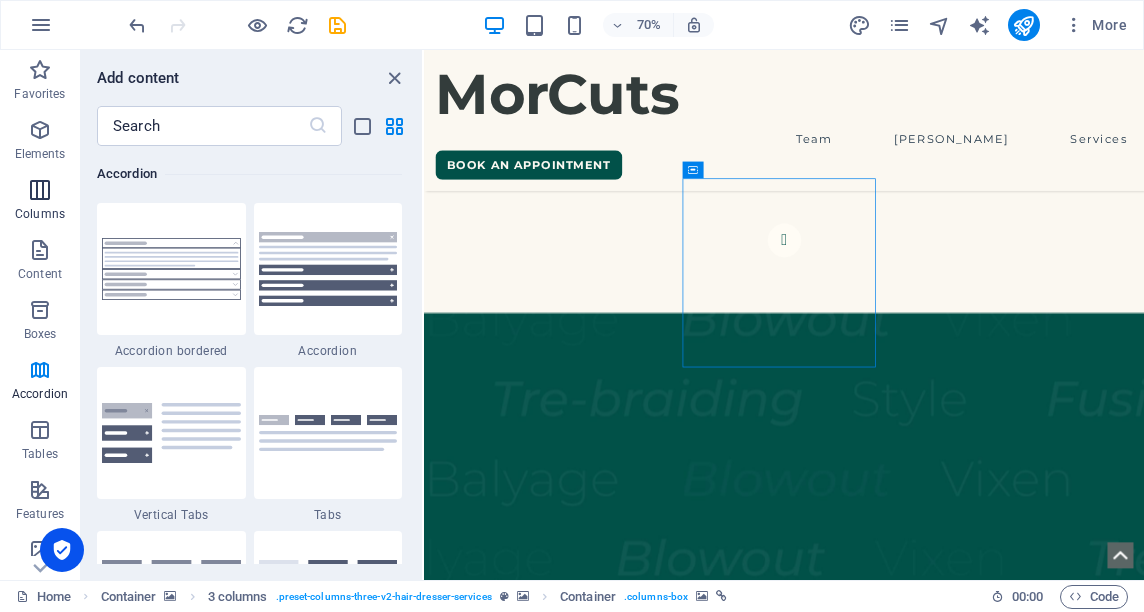 click on "Columns" at bounding box center (40, 214) 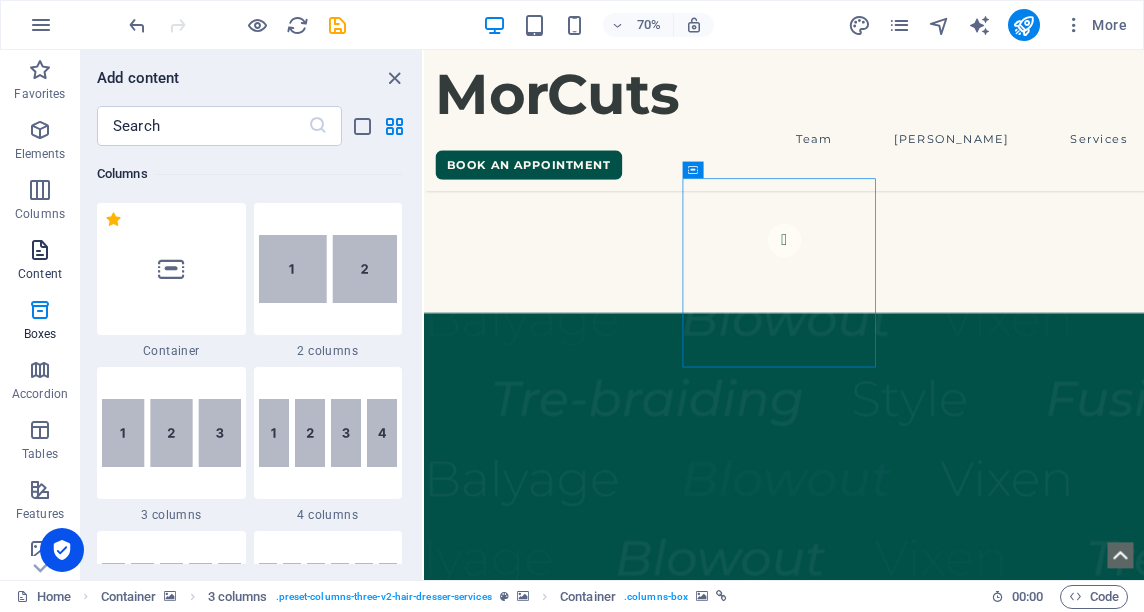click on "Content" at bounding box center (40, 274) 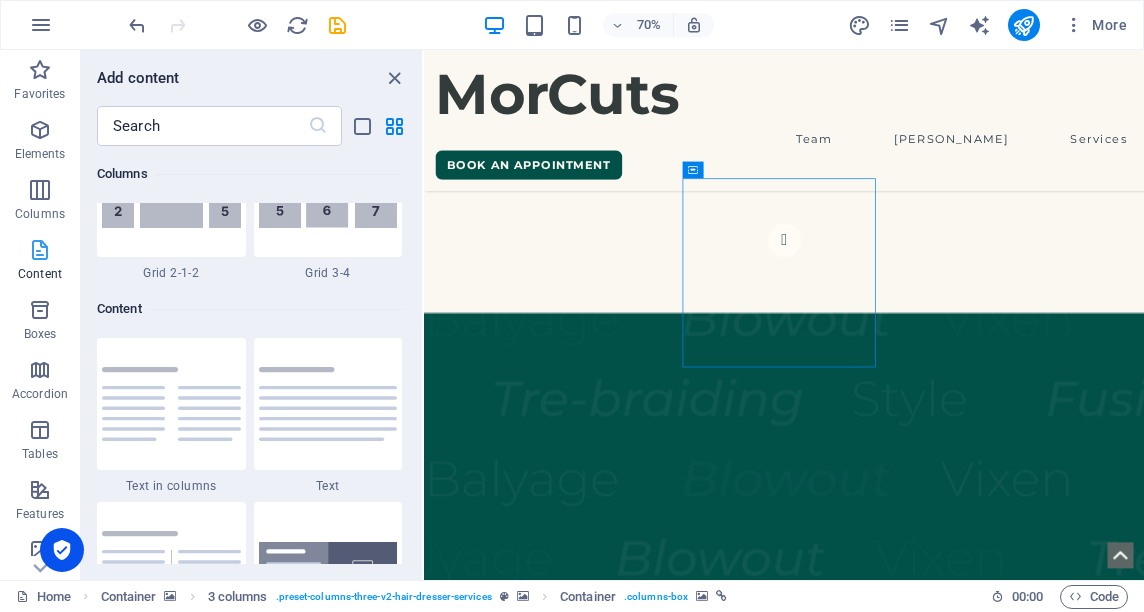 scroll, scrollTop: 3499, scrollLeft: 0, axis: vertical 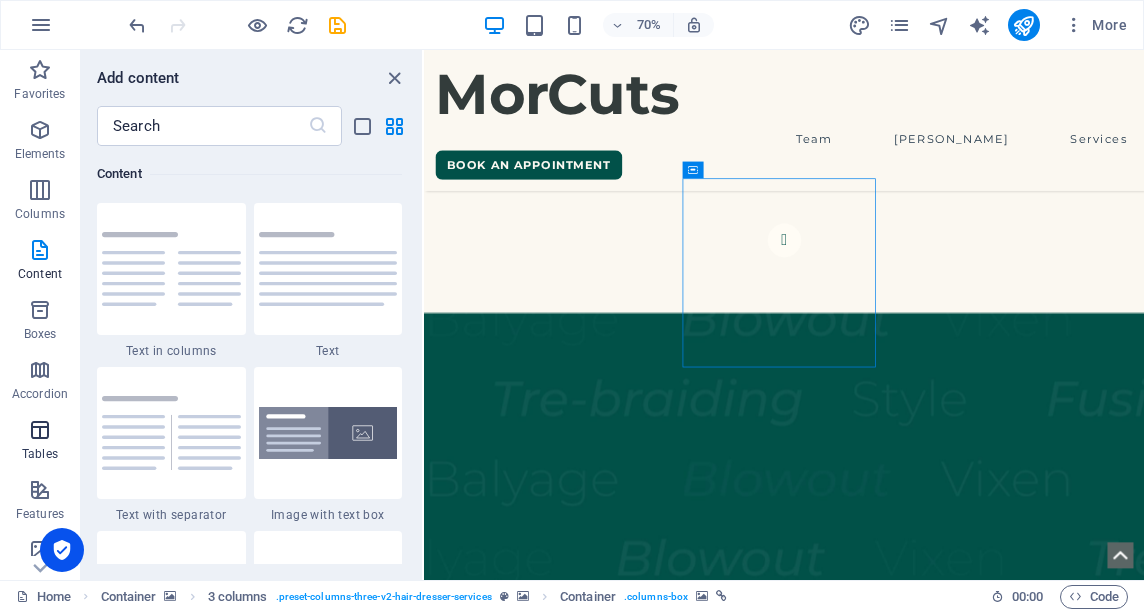 click on "Tables" at bounding box center [40, 454] 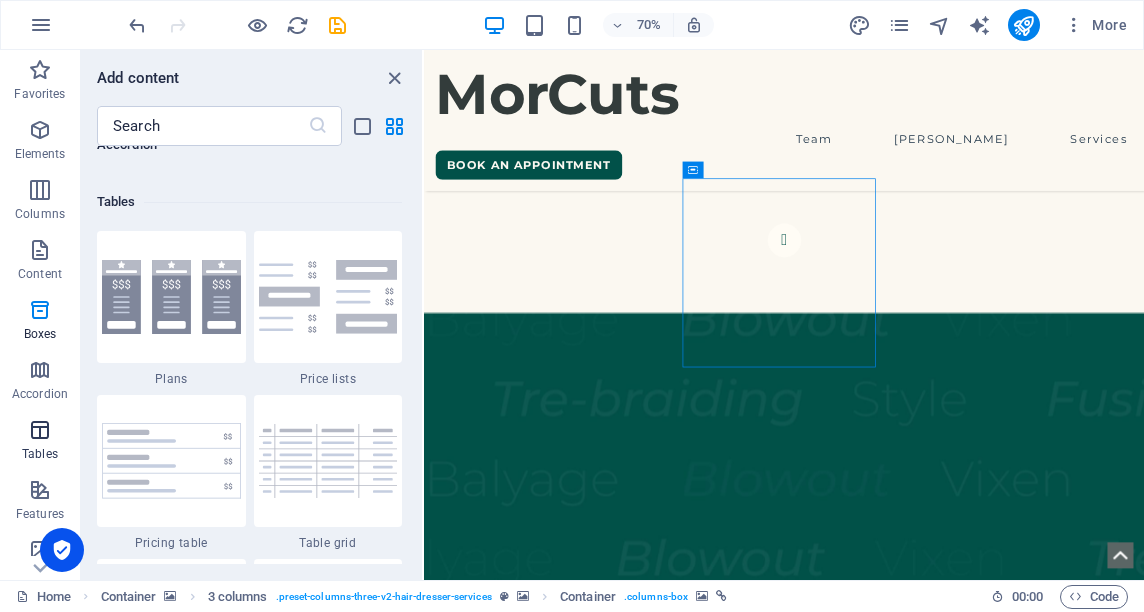 scroll, scrollTop: 6762, scrollLeft: 0, axis: vertical 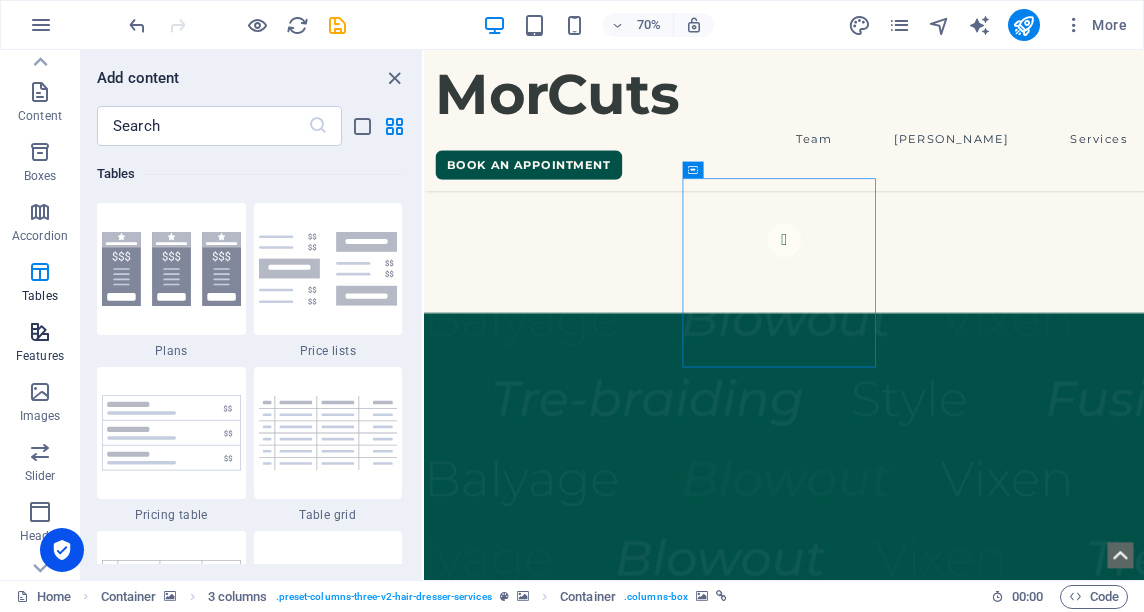 click at bounding box center [40, 332] 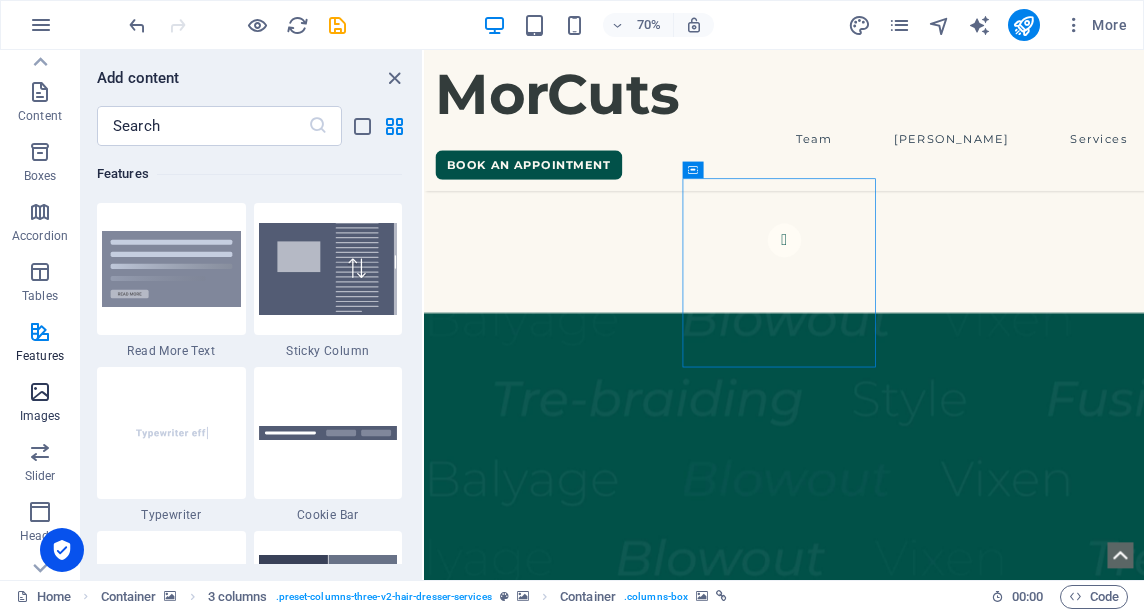 click at bounding box center [40, 392] 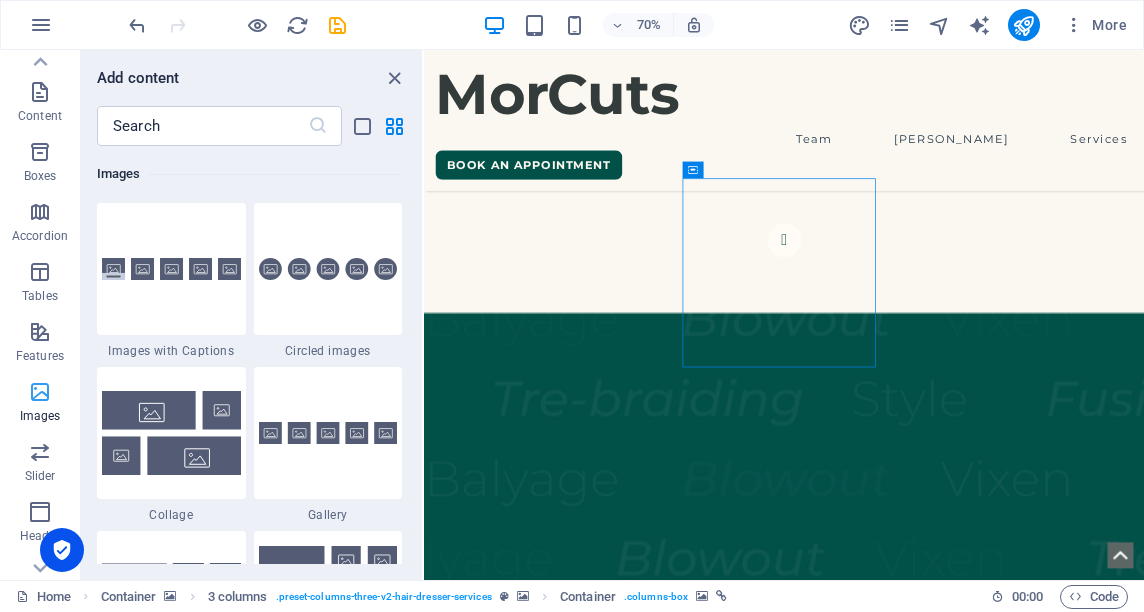 scroll, scrollTop: 9976, scrollLeft: 0, axis: vertical 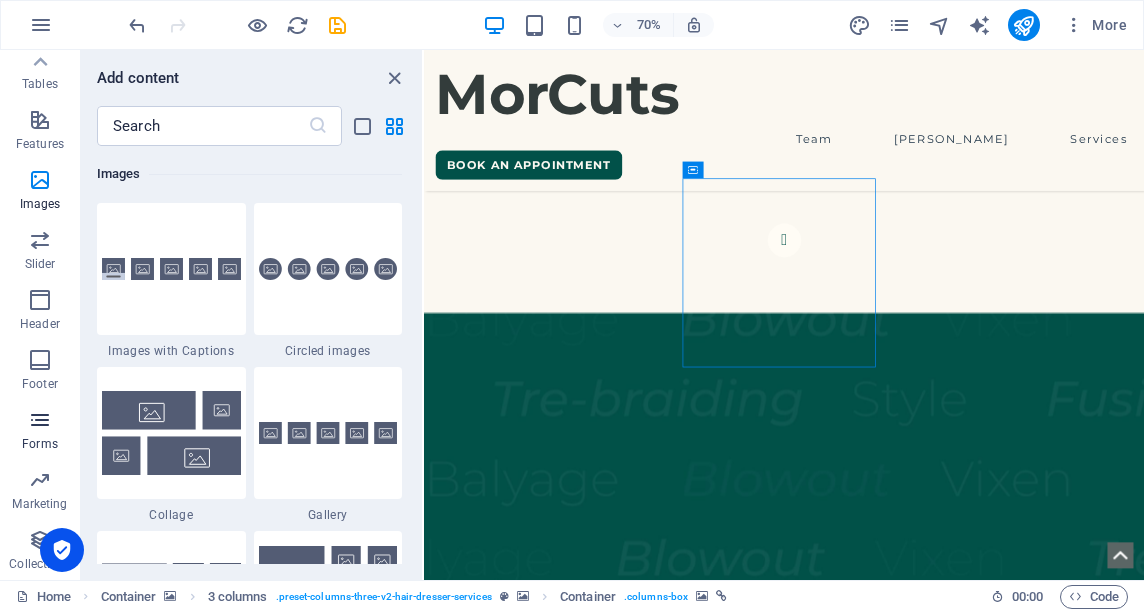 click at bounding box center (40, 420) 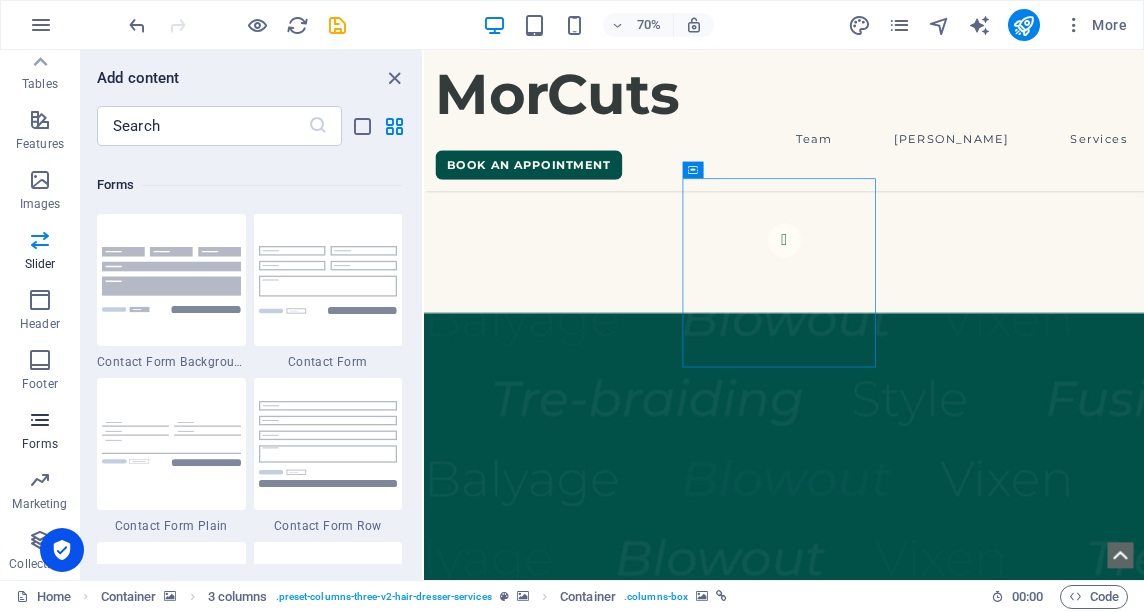 scroll, scrollTop: 14436, scrollLeft: 0, axis: vertical 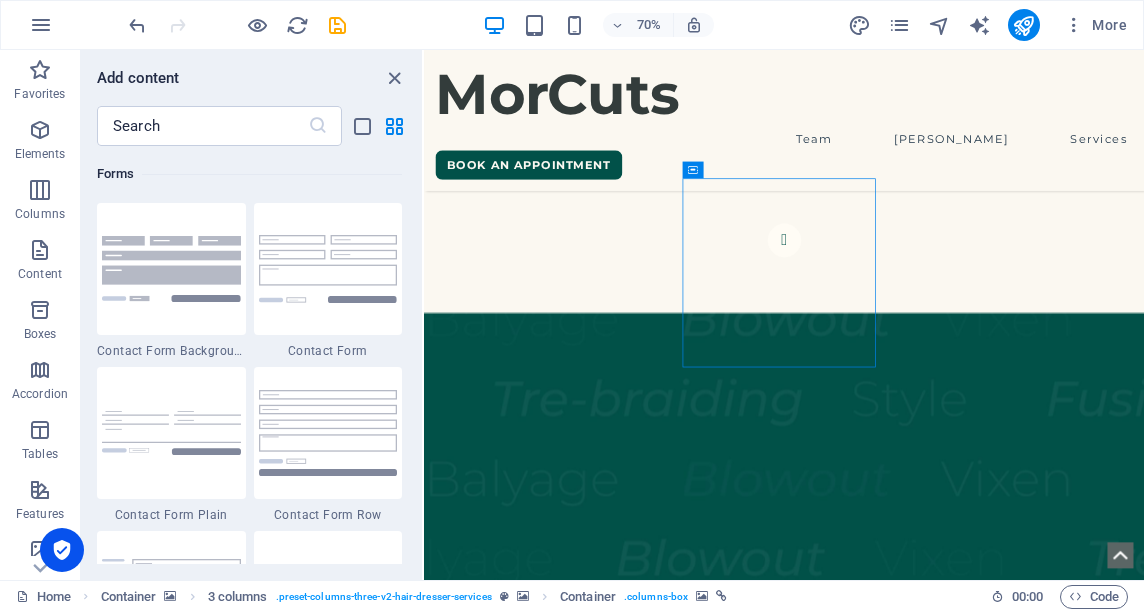 click on "MorCuts Team VIC Sytles Services book an appointment" at bounding box center [938, 151] 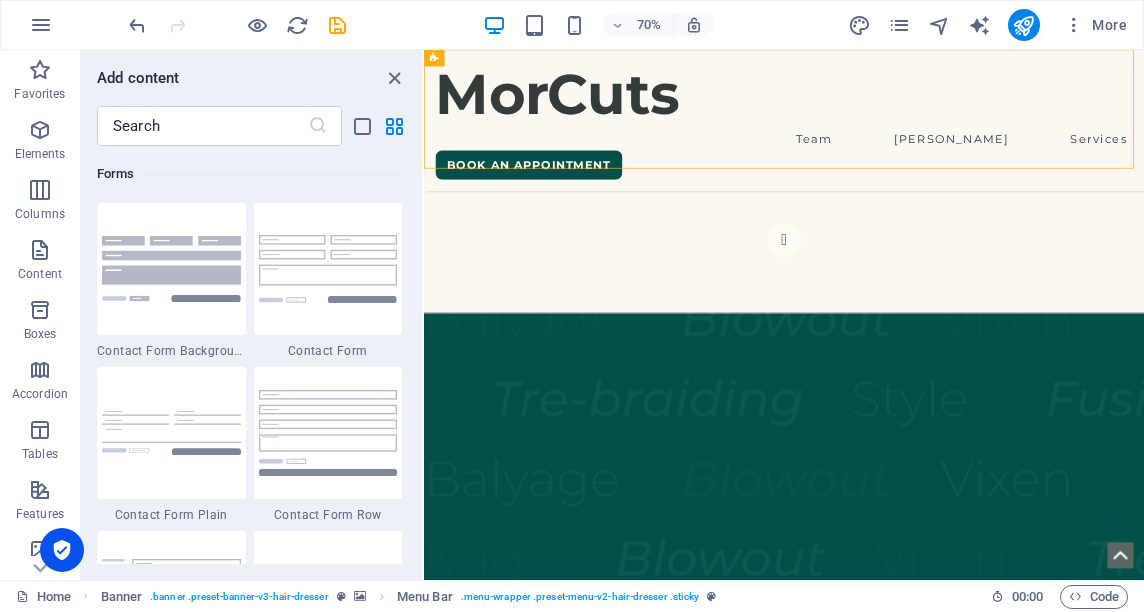 click on "We are creative & inspired Deserunt illum non eligendi omnis placeat et exercitationem ut rer um. [GEOGRAPHIC_DATA] et ipsam. Deserunt illum non eligendi omi pl eat et ex ercitationm ut rerum. Deserunt illum non eligendi omnis placeat et exercitationem ut rerum. [GEOGRAPHIC_DATA] et ipsam. Deserunt illum non elig endi omi pl eat et exercit ationem ut rerum. Deserunt illum non eligendi omnis placeat et exercita tionem ut rerum. Mollitia et ips am. Deserunt illum non eligendi omi pl eat et exercitationem ut rerum.a tionem ut rerum. Mollitia et ips am. Always ready for new challenges" at bounding box center (938, 5237) 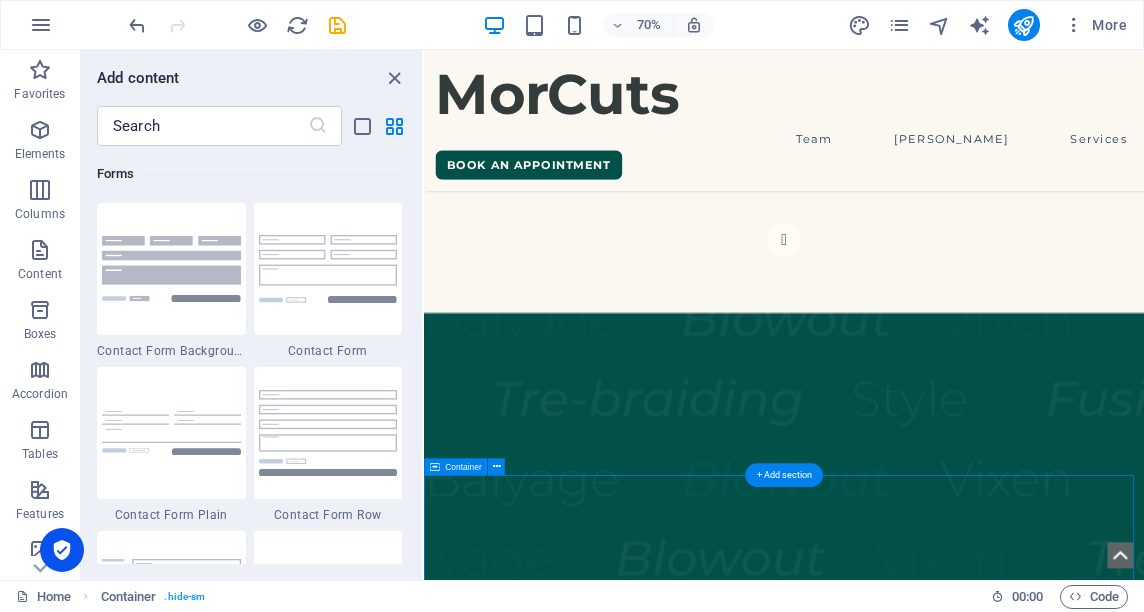 scroll, scrollTop: 1510, scrollLeft: 0, axis: vertical 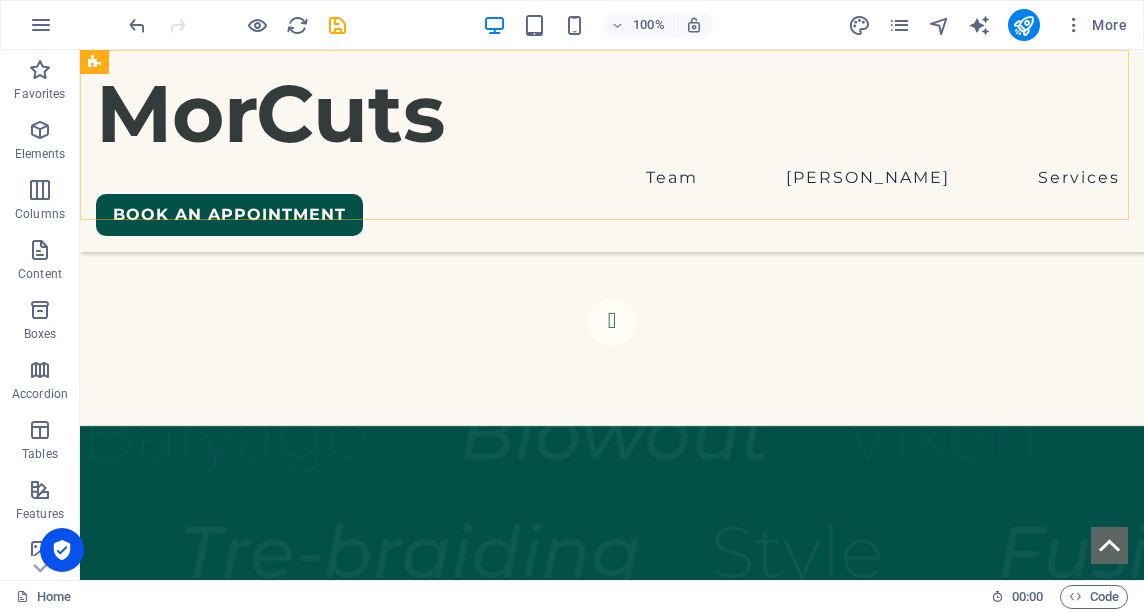 click on "MorCuts Team VIC Sytles Services book an appointment" at bounding box center [612, 151] 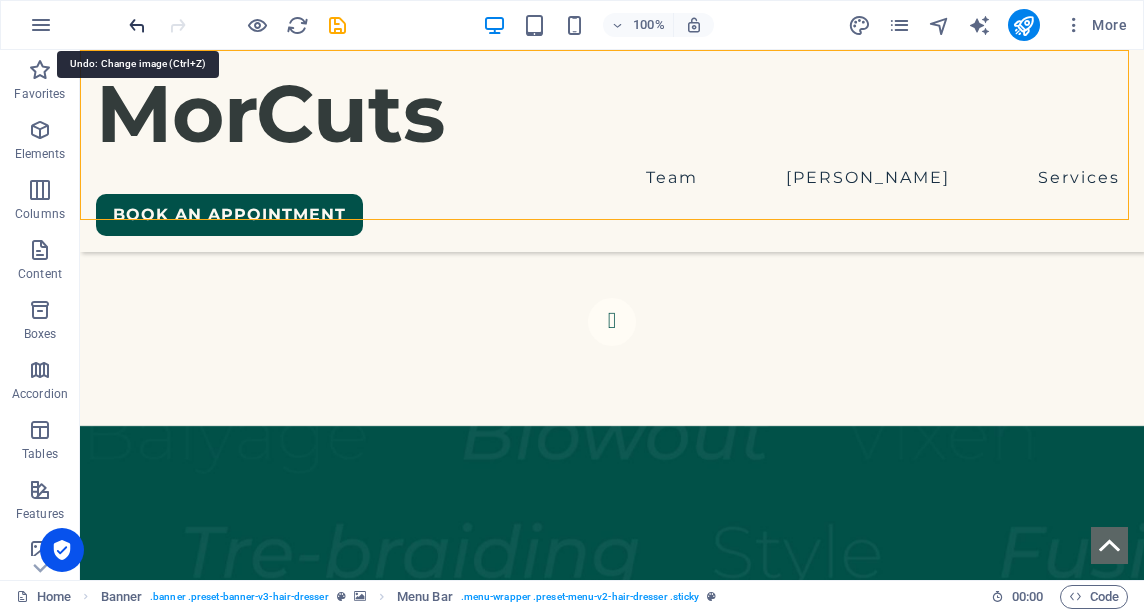 click at bounding box center [137, 25] 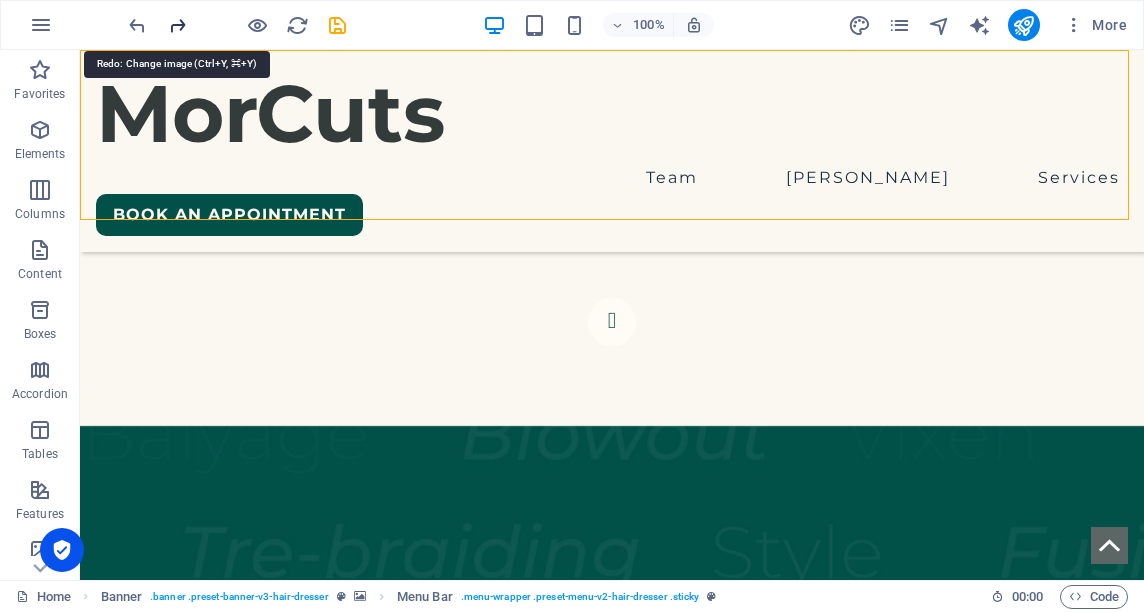 click at bounding box center [177, 25] 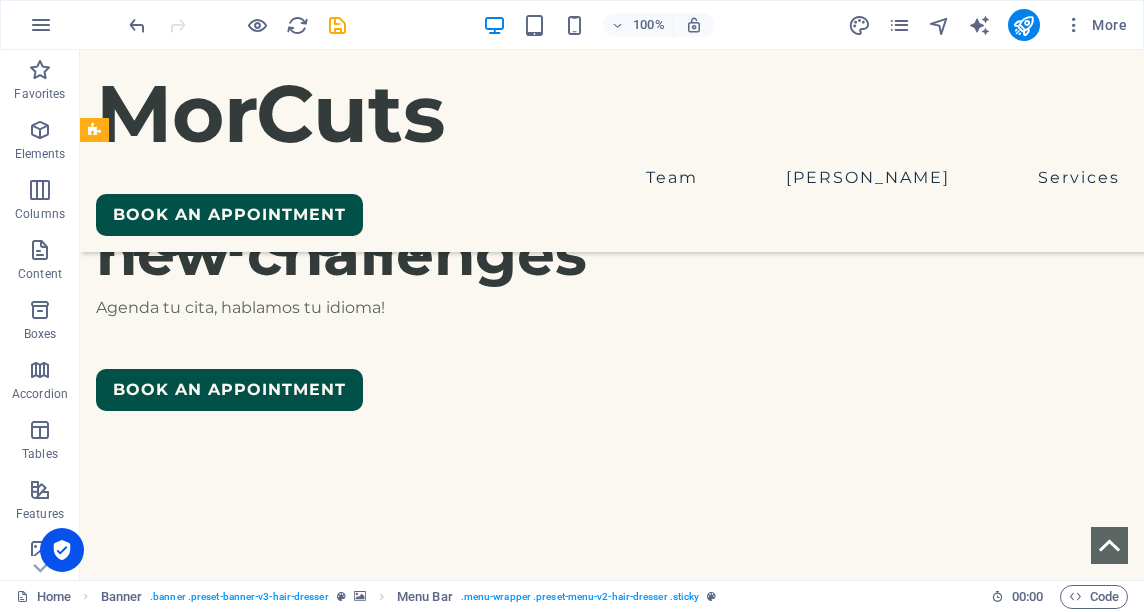 scroll, scrollTop: 854, scrollLeft: 0, axis: vertical 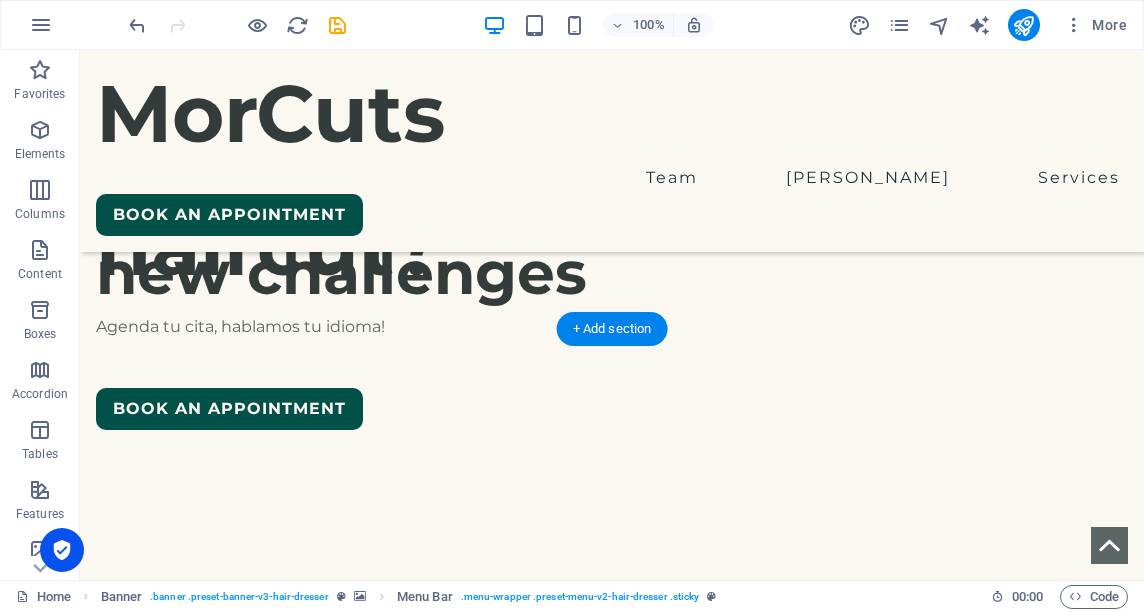 click at bounding box center (612, 1586) 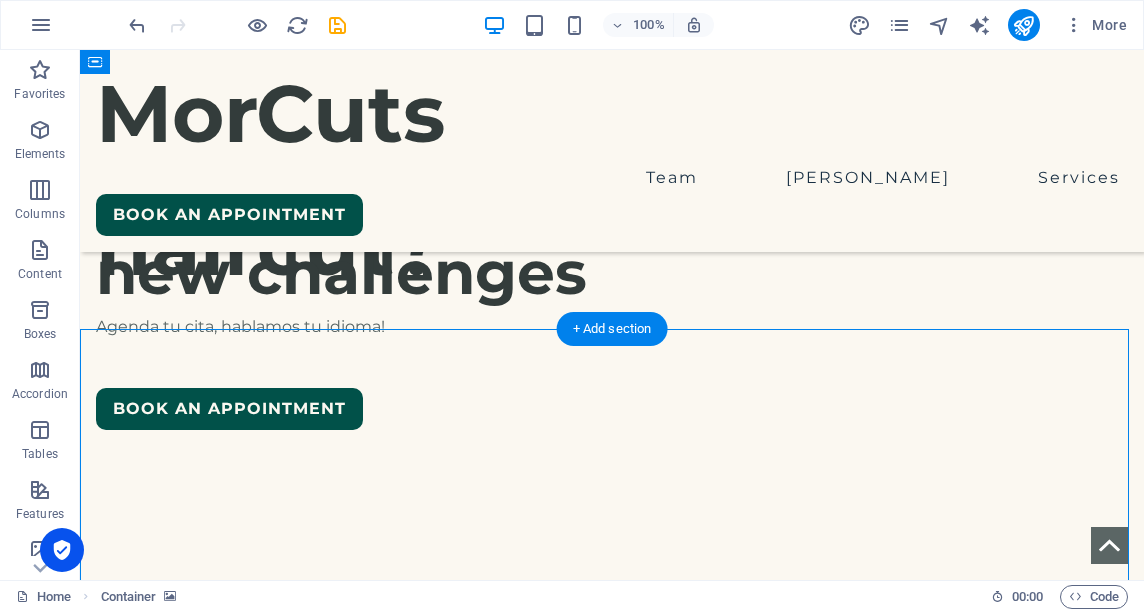click at bounding box center (612, 1586) 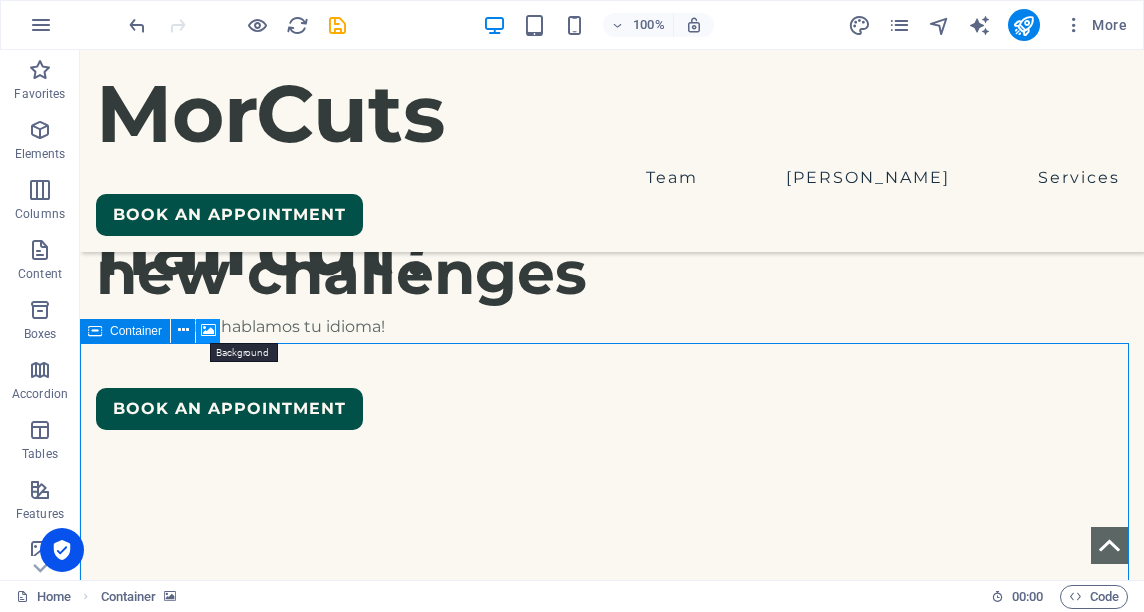 click at bounding box center [208, 330] 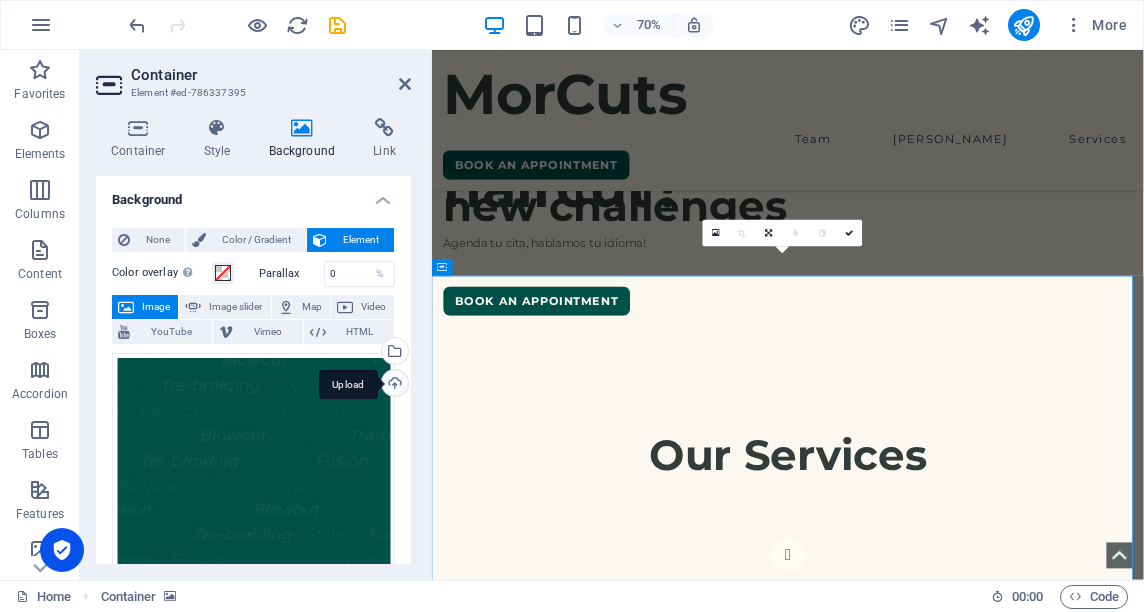 click on "Upload" at bounding box center [393, 385] 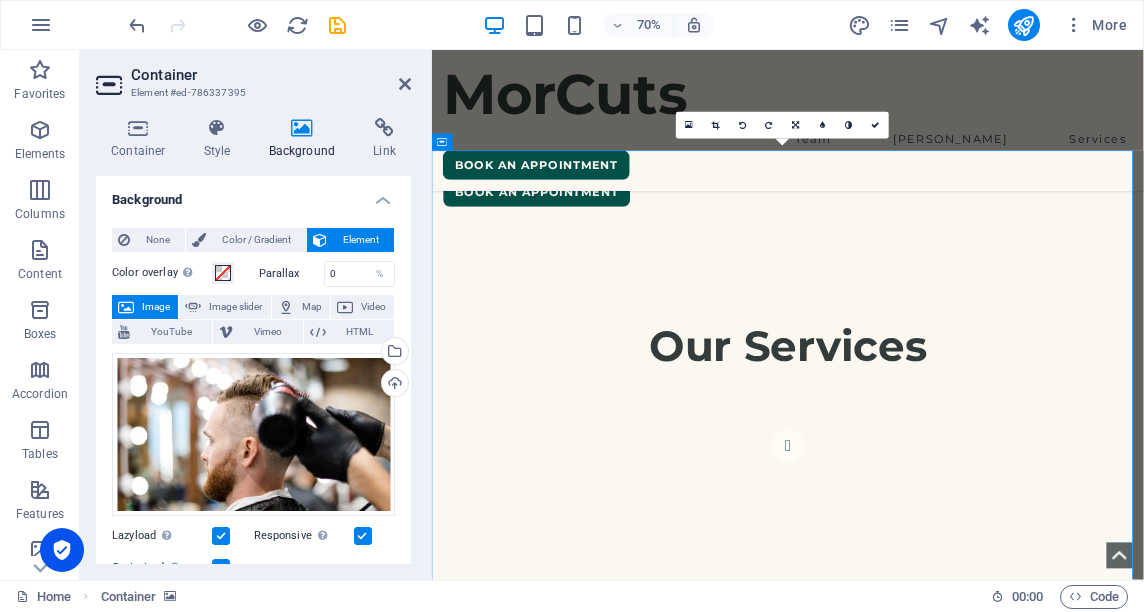 scroll, scrollTop: 1034, scrollLeft: 0, axis: vertical 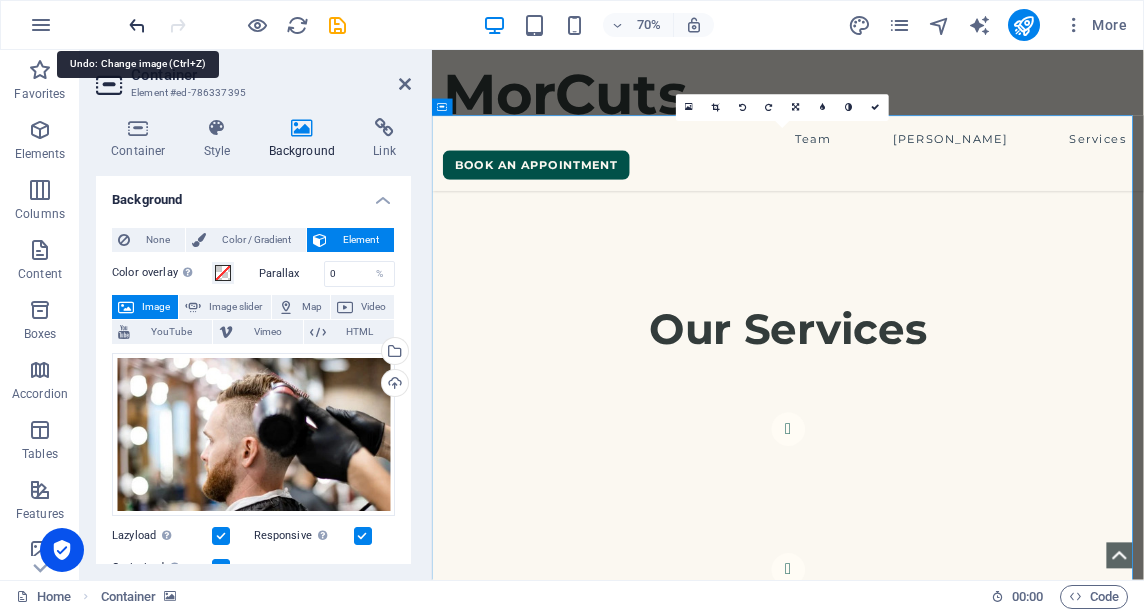 click at bounding box center (137, 25) 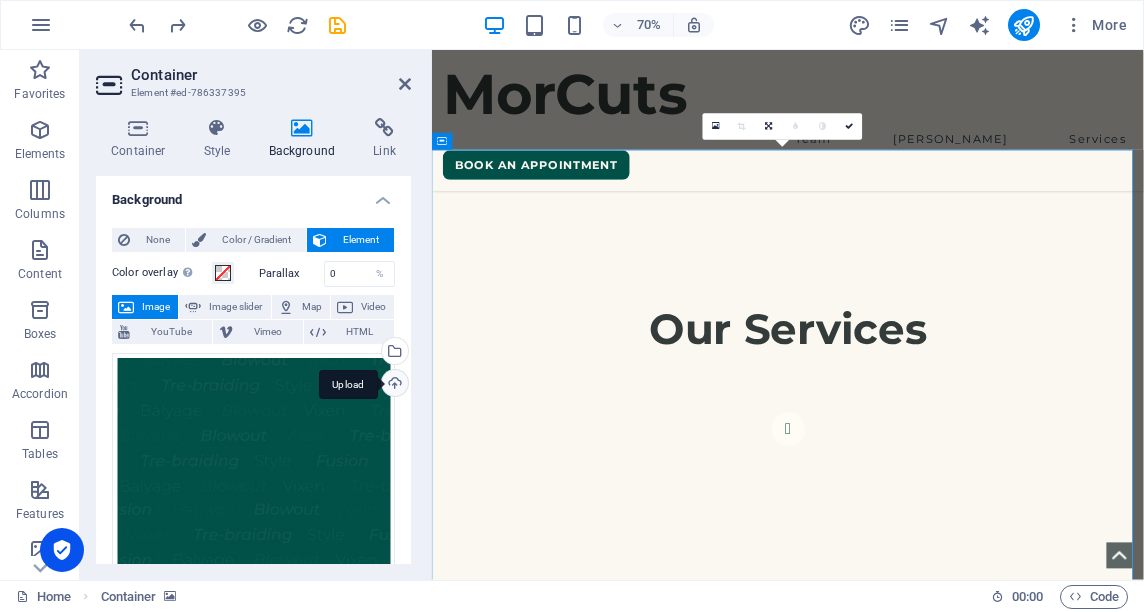 click on "Upload" at bounding box center (393, 385) 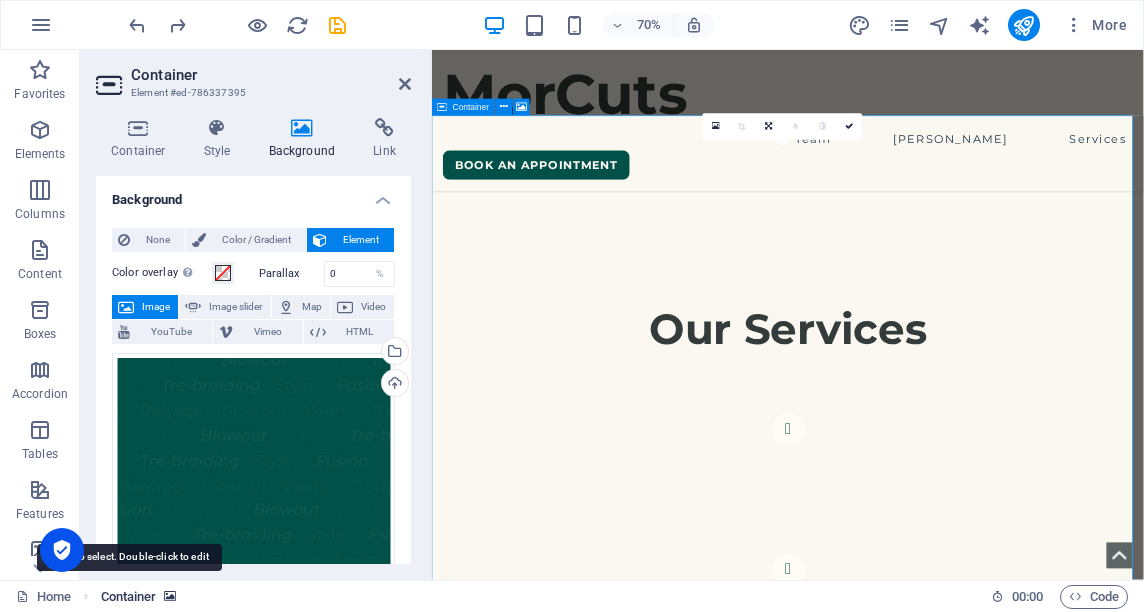 click on "Container" at bounding box center (129, 597) 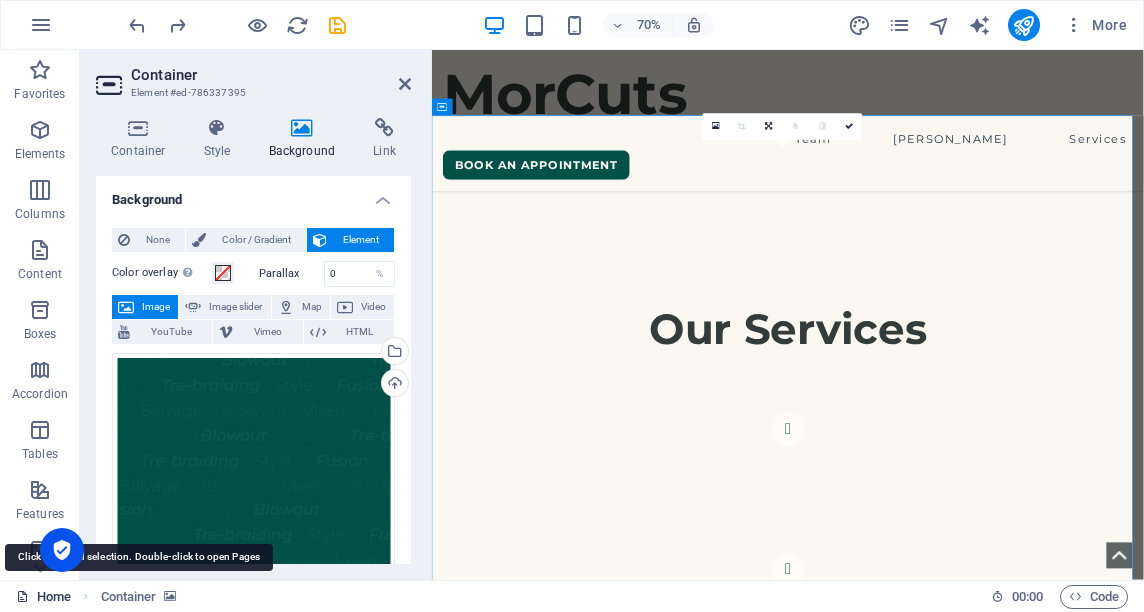 click on "Home" at bounding box center [43, 597] 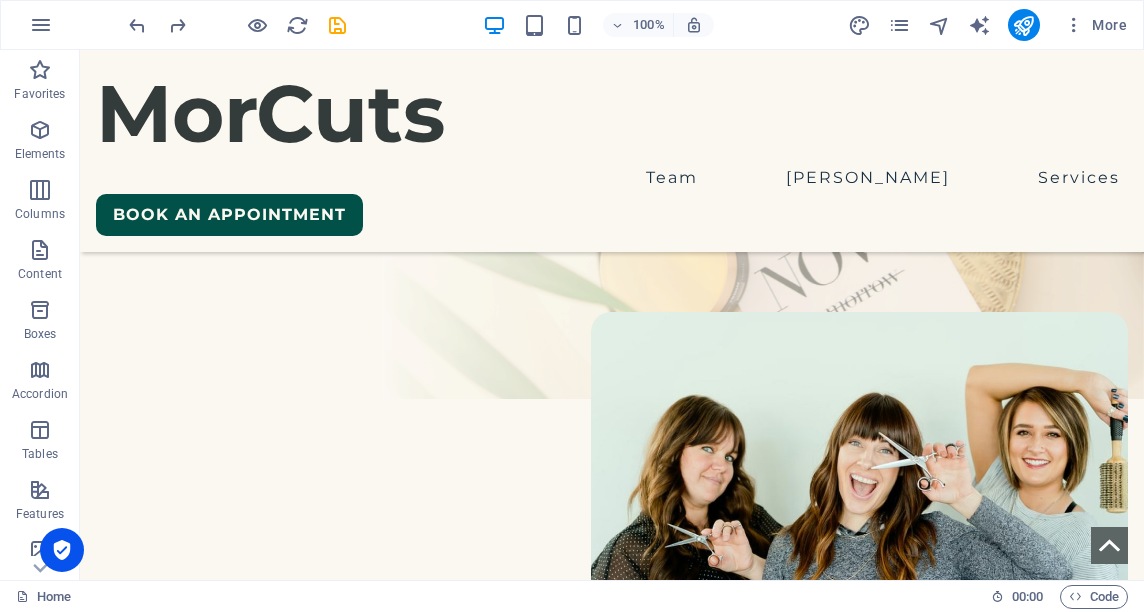 scroll, scrollTop: 1034, scrollLeft: 0, axis: vertical 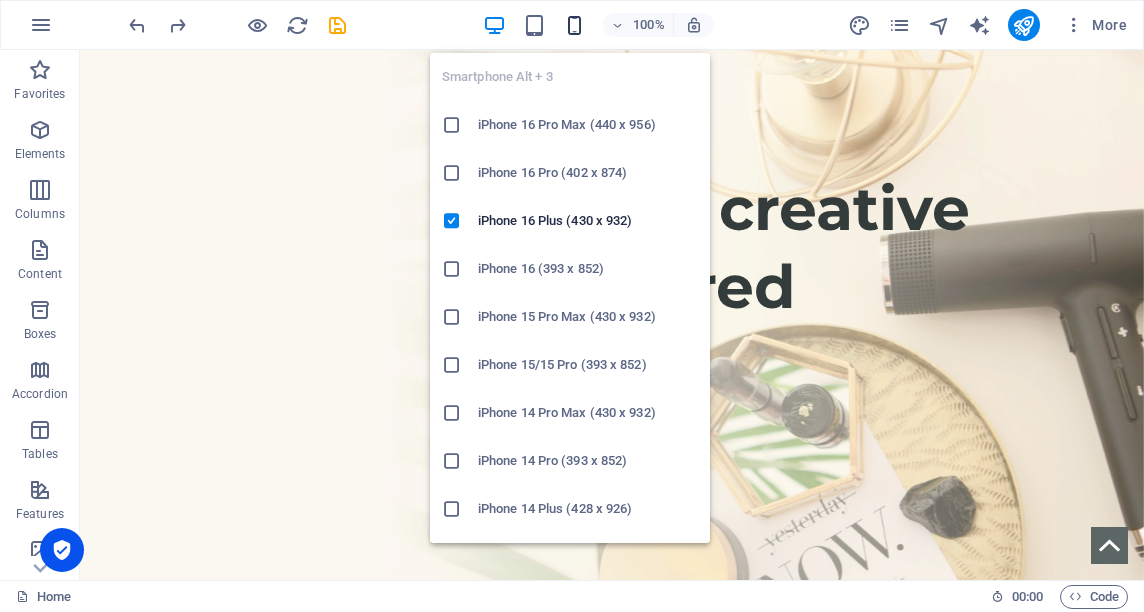 click at bounding box center (574, 25) 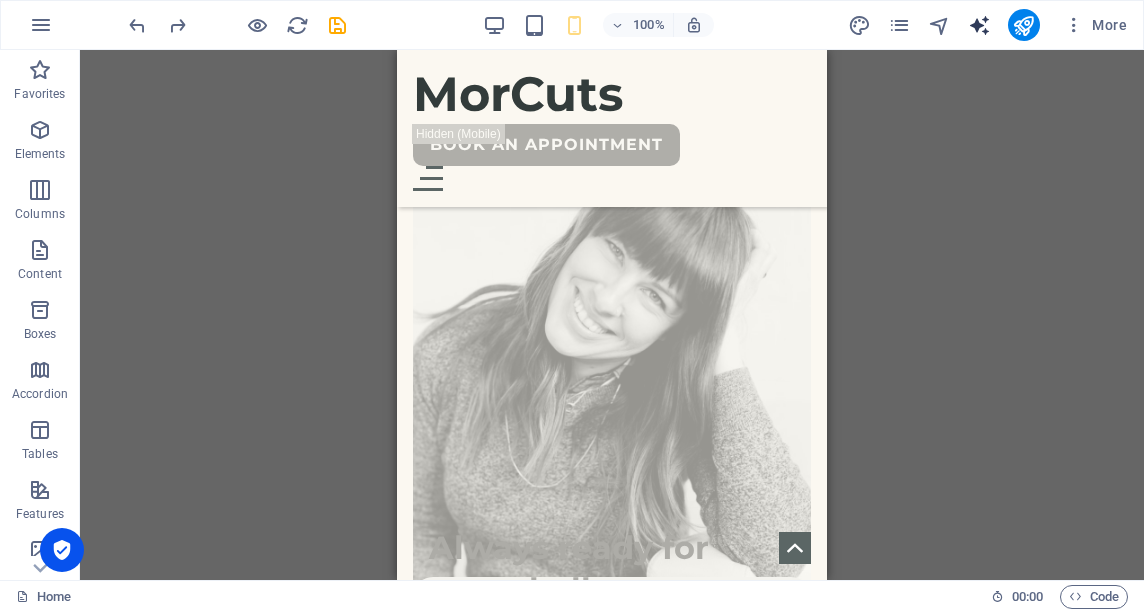 scroll, scrollTop: 4779, scrollLeft: 0, axis: vertical 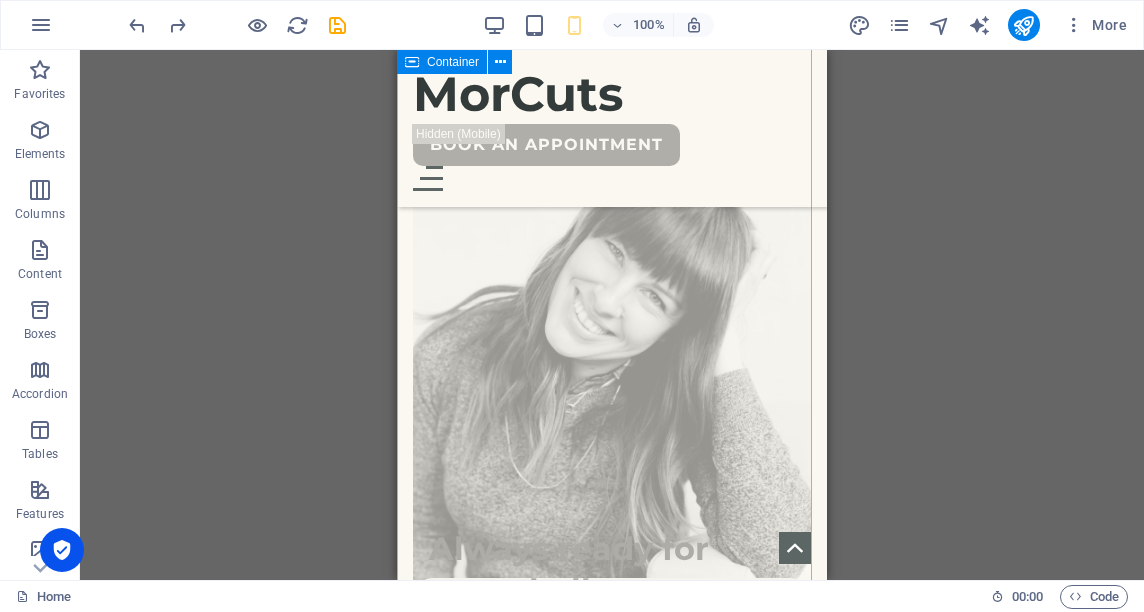 click on "We are creative & inspired Deserunt illum non eligendi omnis placeat et exercitationem ut rer um. Mollitia et ipsam. Deserunt illum non eligendi omi pl eat et ex ercitationm ut rerum. Deserunt illum non eligendi omnis placeat et exercitationem ut rerum. Mollitia et ipsam. Deserunt illum non elig endi omi pl eat et exercit ationem ut rerum. Deserunt illum non eligendi omnis placeat et exercita tionem ut rerum. Mollitia et ips am. Deserunt illum non eligendi omi pl eat et exercitationem ut rerum.a tionem ut rerum. Mollitia et ips am. Always ready for new challenges" at bounding box center (612, 2488) 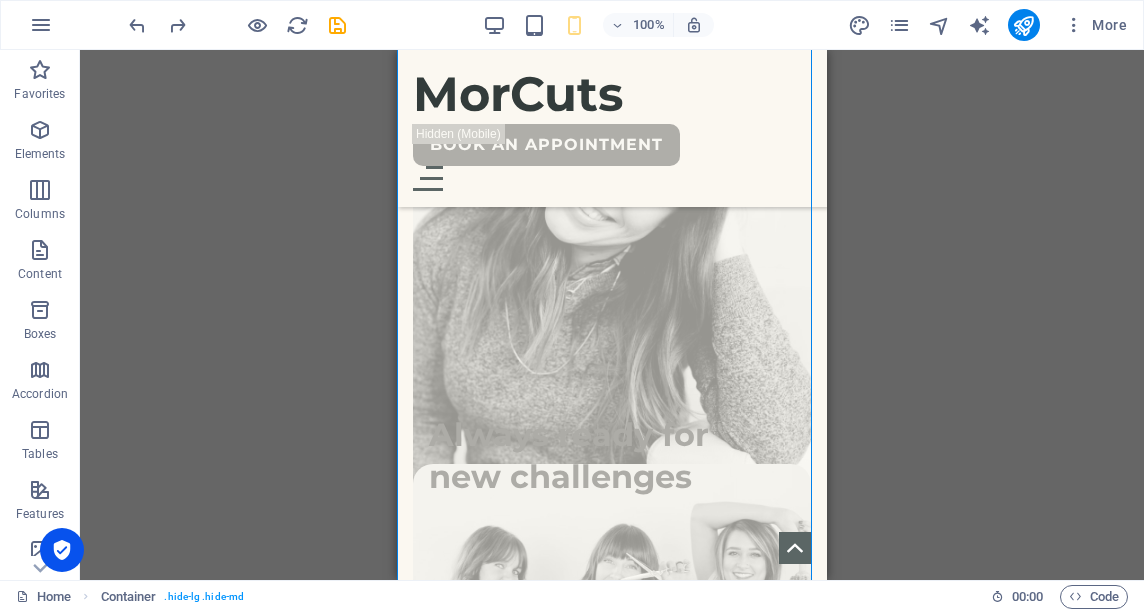 scroll, scrollTop: 5040, scrollLeft: 0, axis: vertical 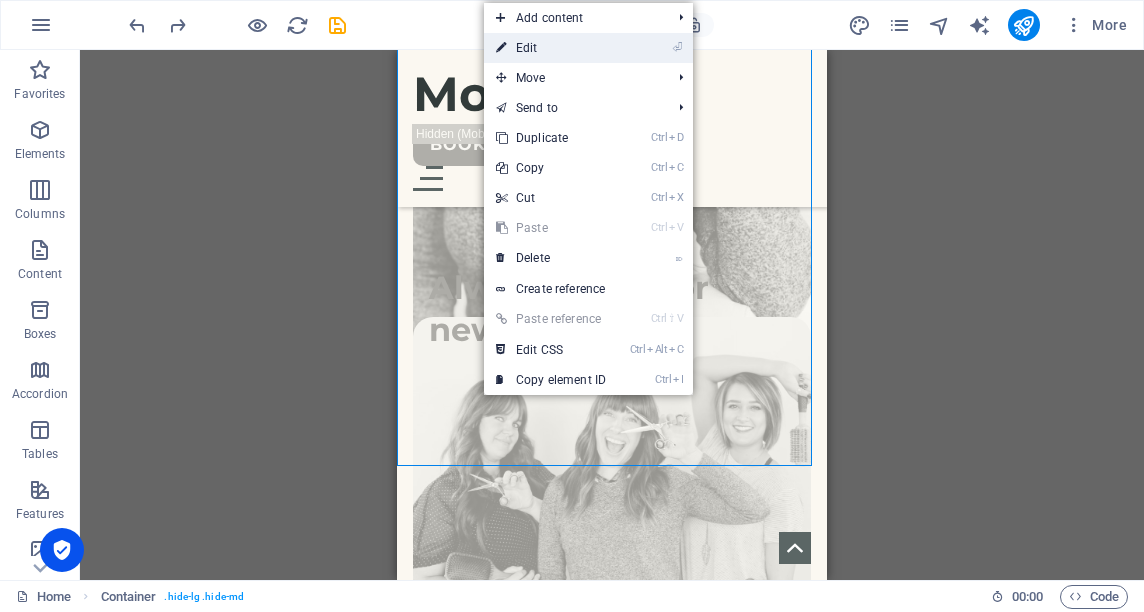 click on "⏎  Edit" at bounding box center (551, 48) 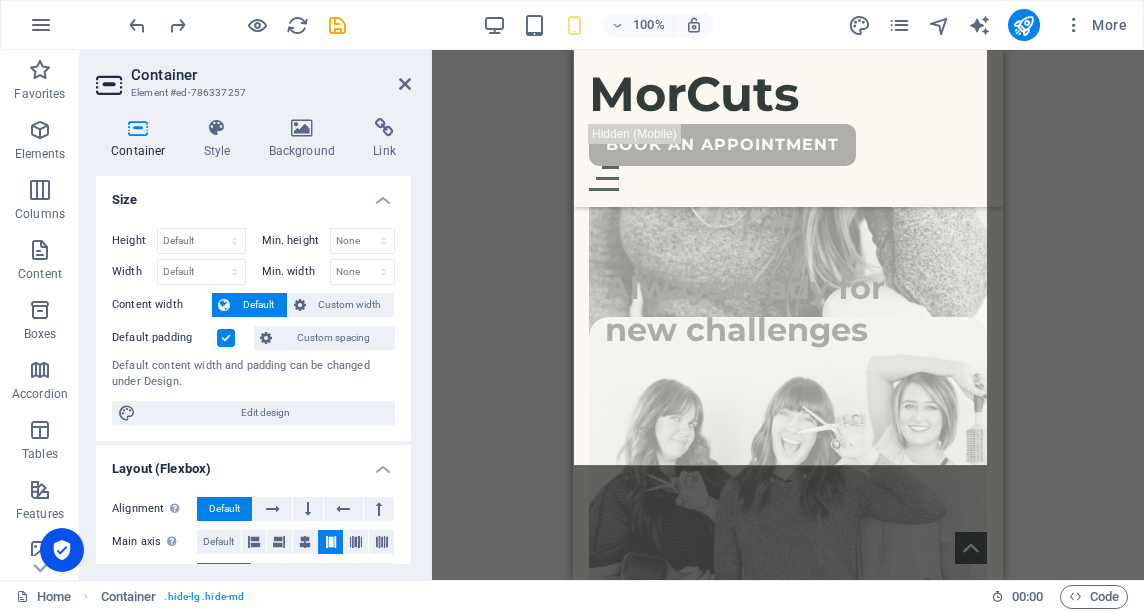 drag, startPoint x: 403, startPoint y: 222, endPoint x: 406, endPoint y: 285, distance: 63.07139 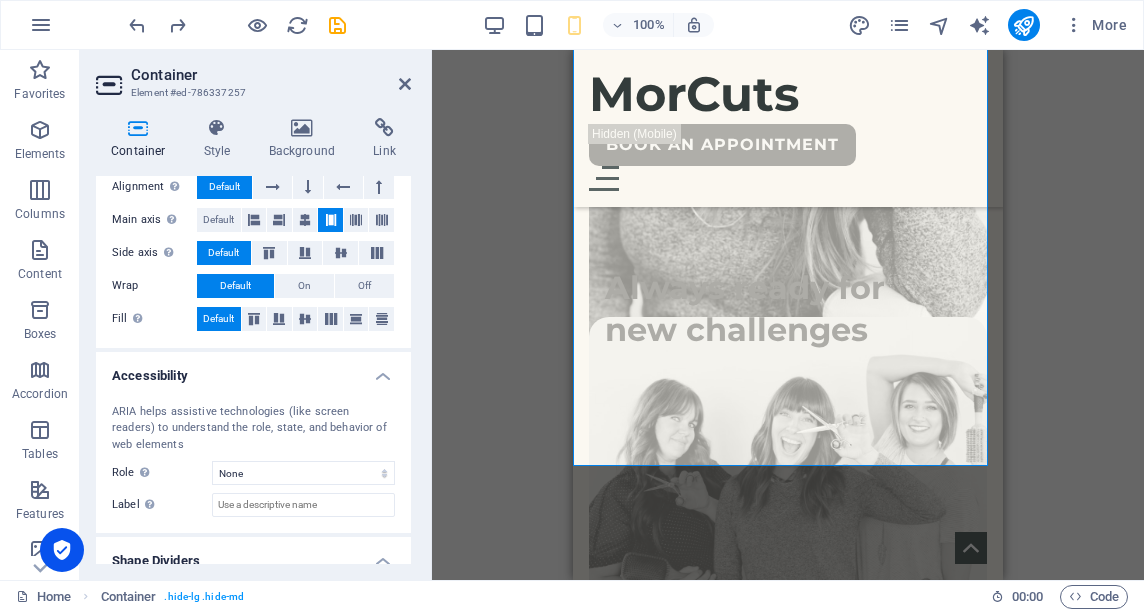 scroll, scrollTop: 198, scrollLeft: 0, axis: vertical 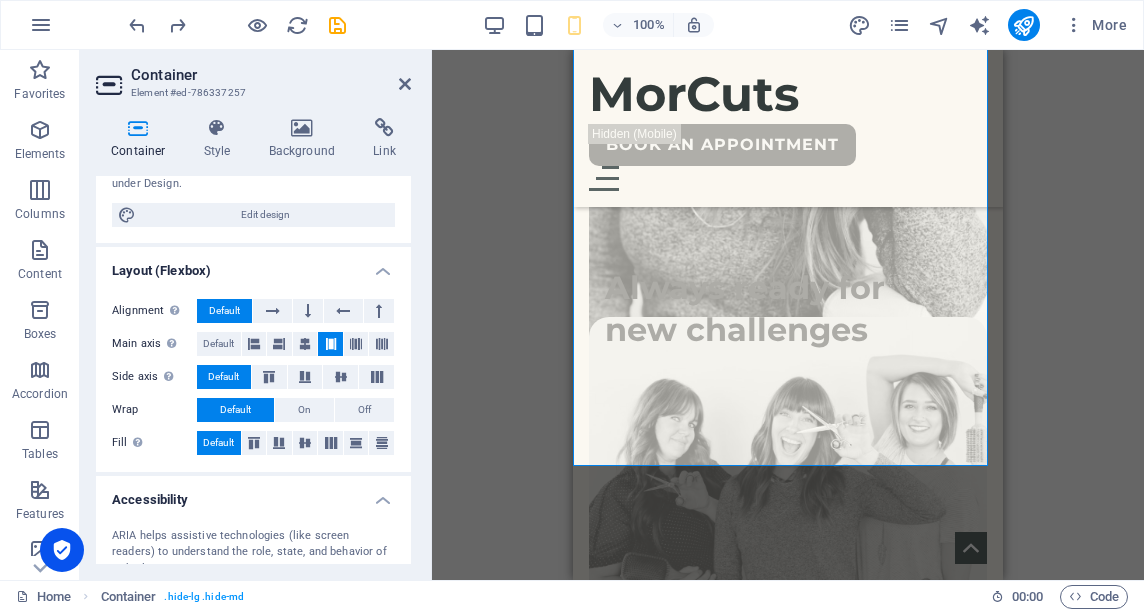 drag, startPoint x: 405, startPoint y: 287, endPoint x: 406, endPoint y: 228, distance: 59.008472 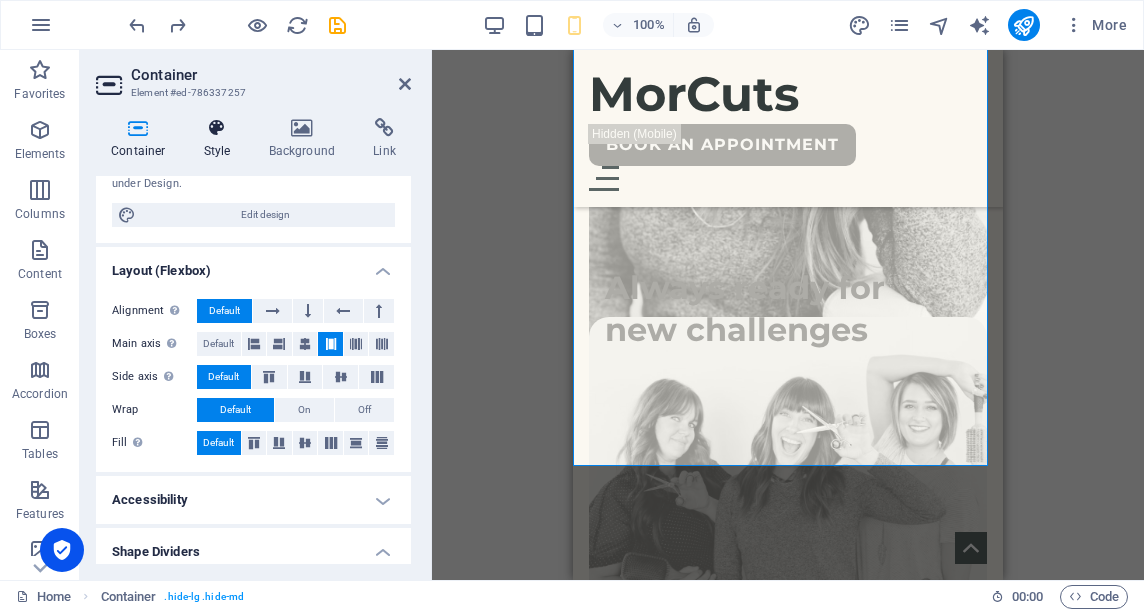 click on "Style" at bounding box center [221, 139] 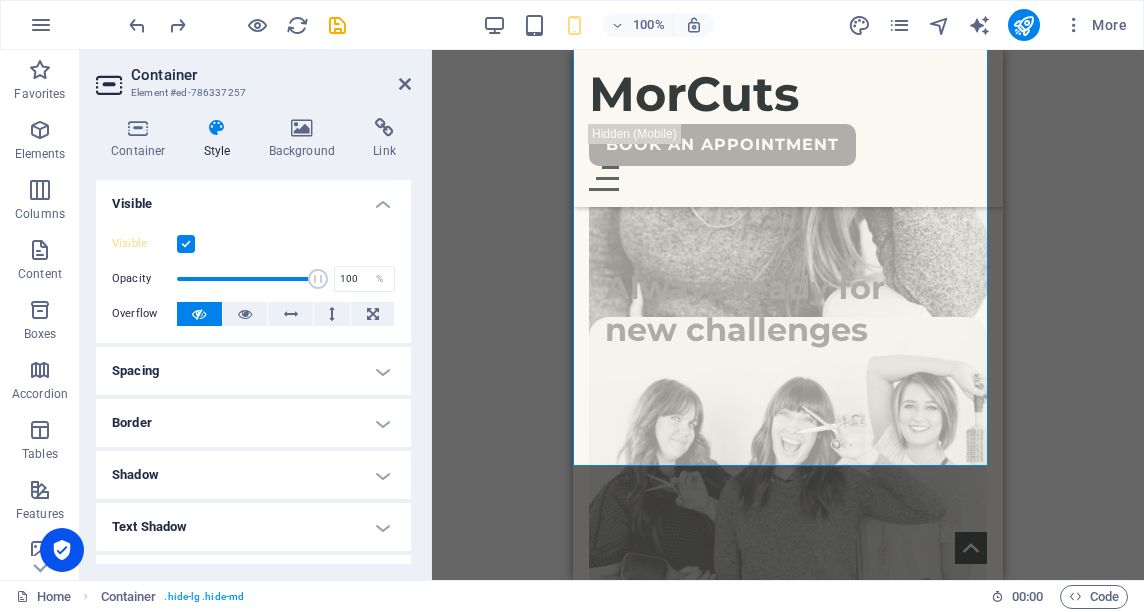 click at bounding box center [186, 244] 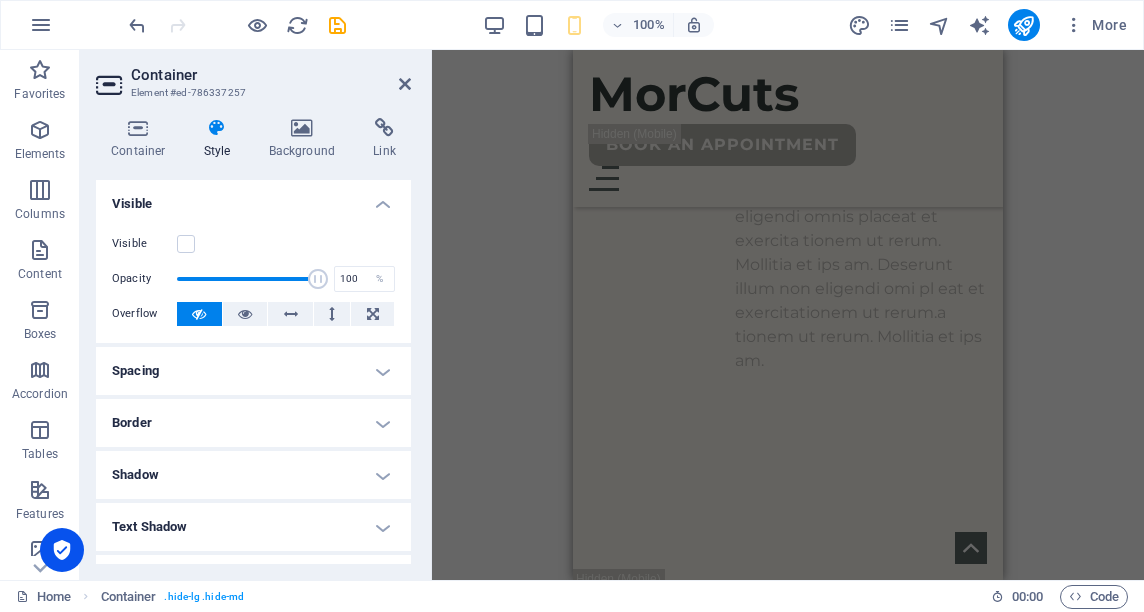 scroll, scrollTop: 5811, scrollLeft: 0, axis: vertical 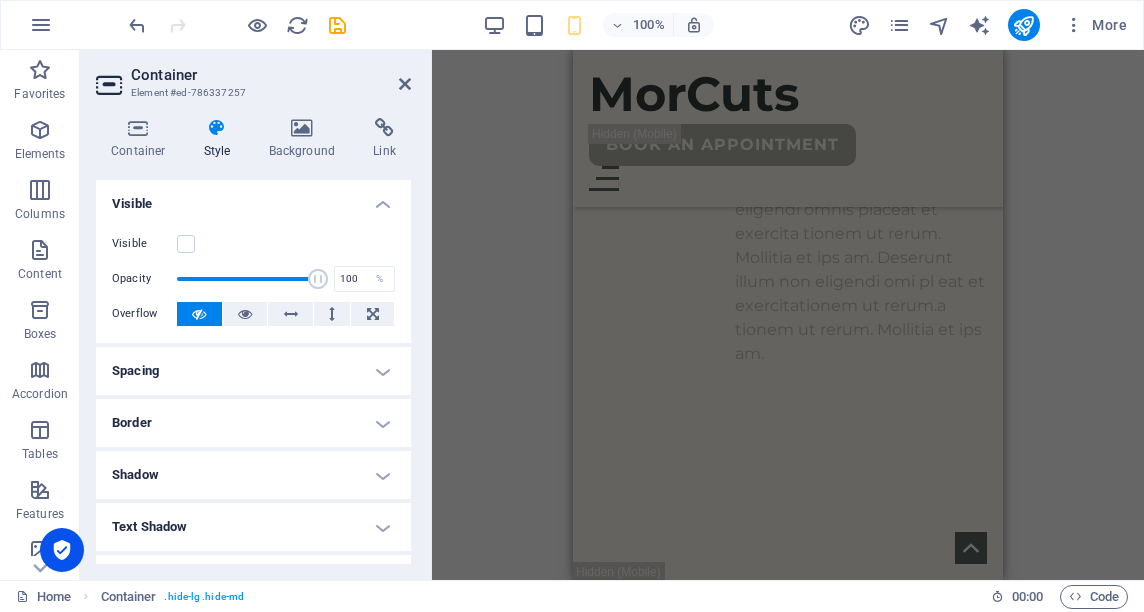 click on "Look Book" at bounding box center [788, 2869] 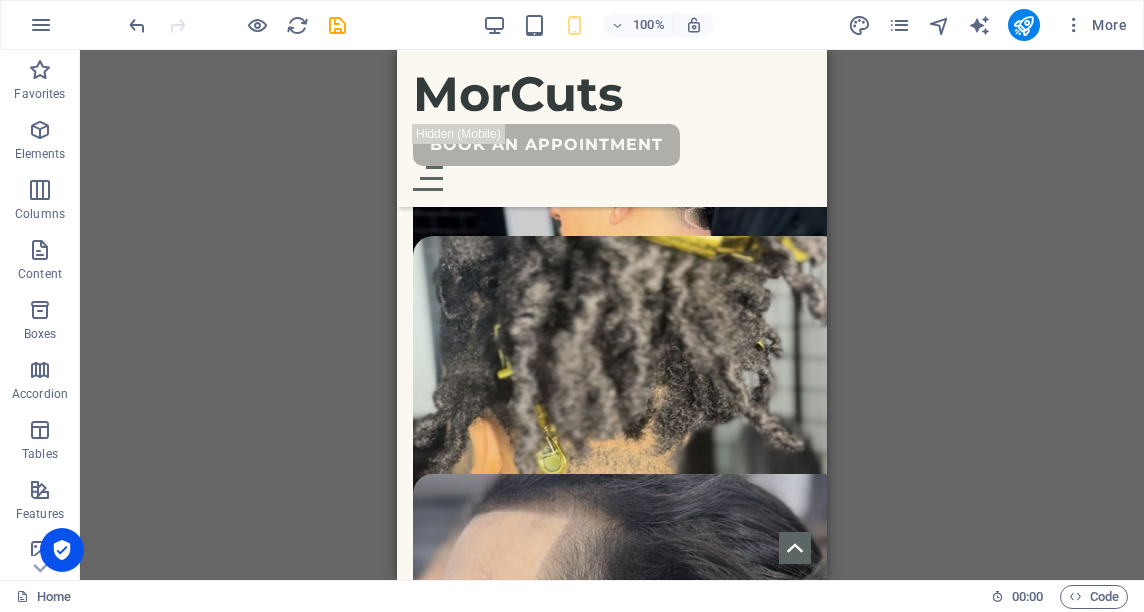 scroll, scrollTop: 3677, scrollLeft: 0, axis: vertical 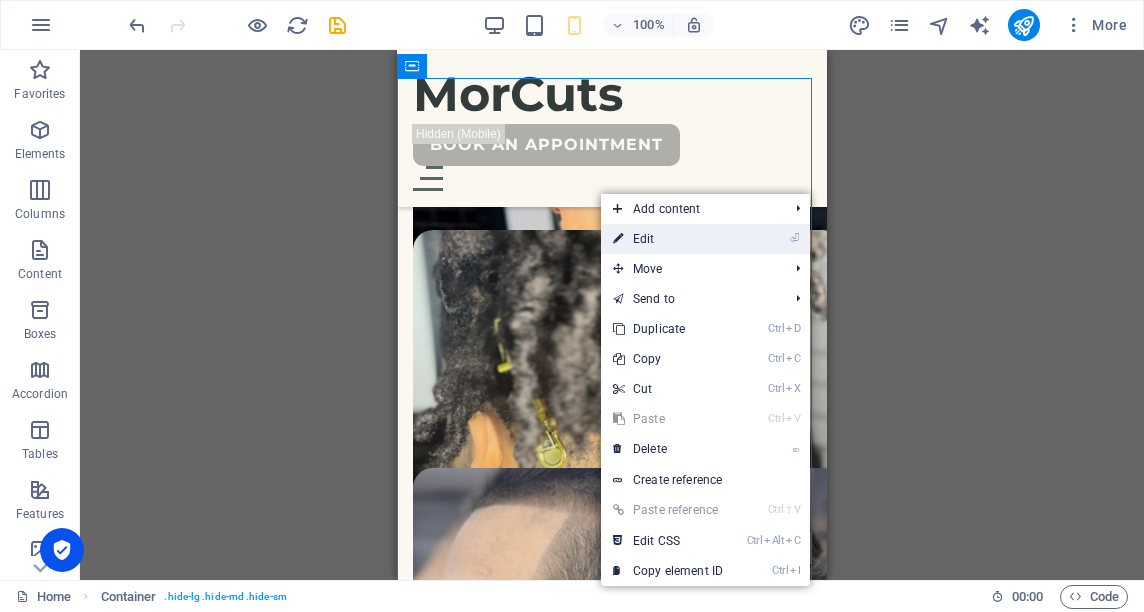 click on "⏎  Edit" at bounding box center [668, 239] 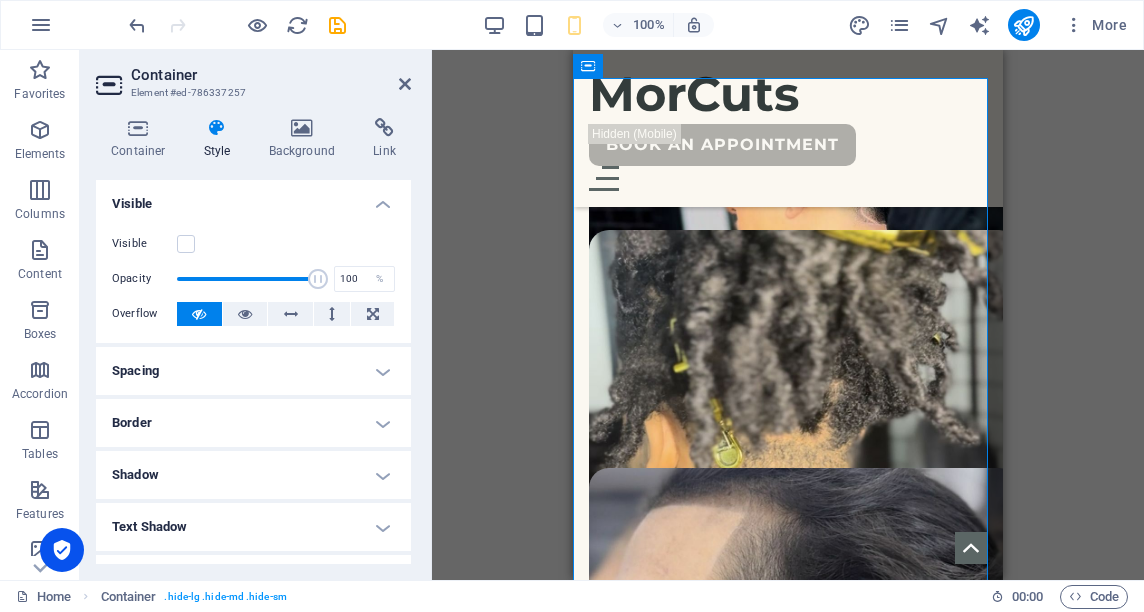 click on "Style" at bounding box center (221, 139) 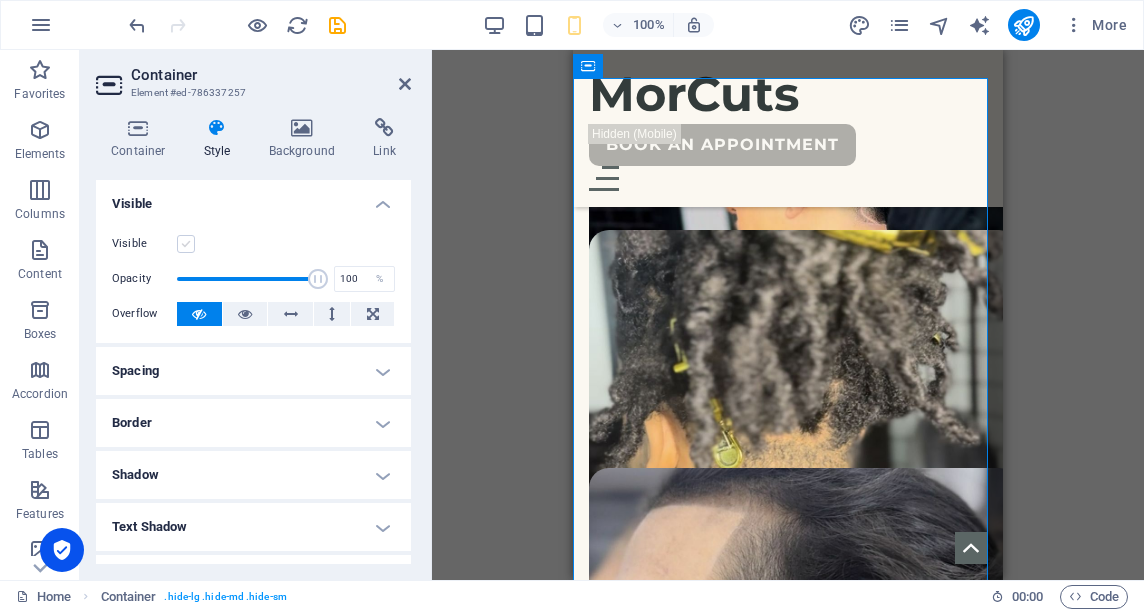click at bounding box center (186, 244) 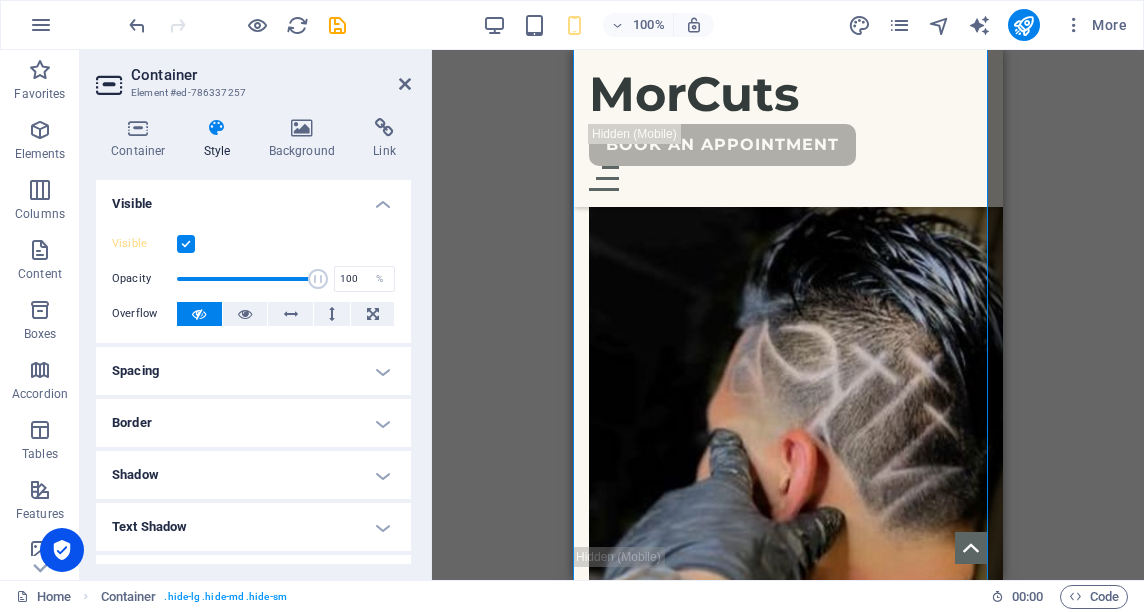 scroll, scrollTop: 4161, scrollLeft: 0, axis: vertical 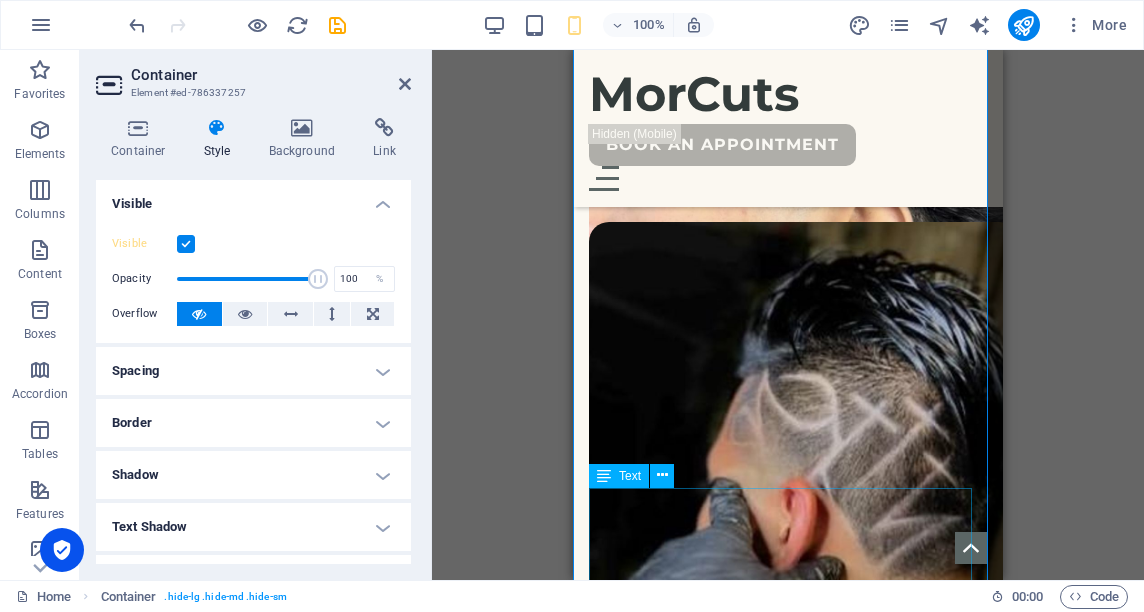 click on "Deserunt illum non eligendi omnis placeat et exercitationem ut rer um. Mollitia et ipsam. Deserunt illum non eligendi omi pl eat et ex ercitationm ut rerum. Deserunt illum non eligendi omnis placeat et exercitationem ut rerum. Mollitia et ipsam. Deserunt illum non elig endi omi pl eat et exercit ationem ut rerum. Deserunt illum non eligendi omnis placeat et exercita tionem ut rerum. Mollitia et ips am. Deserunt illum non eligendi omi pl eat et exercitationem ut rerum.a tionem ut rerum. Mollitia et ips am." at bounding box center [788, 3286] 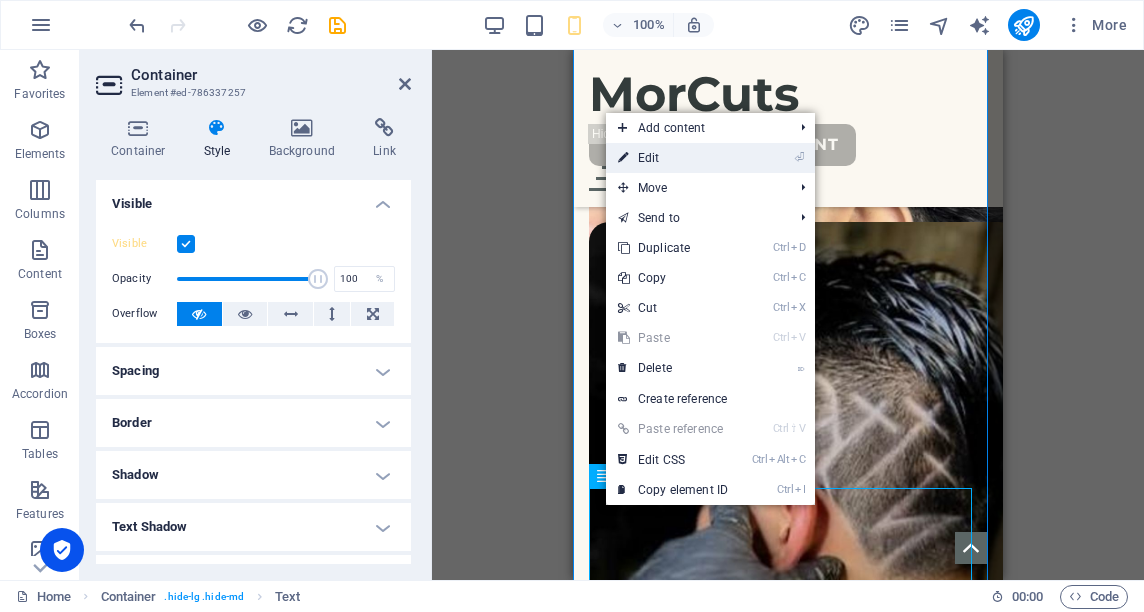 click on "⏎  Edit" at bounding box center [673, 158] 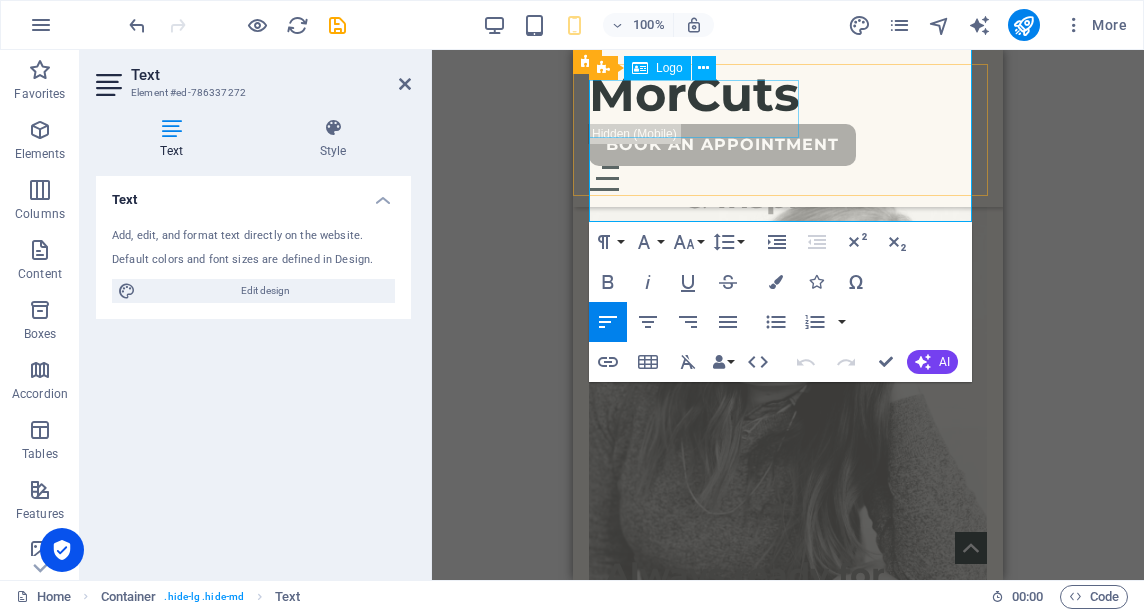 scroll, scrollTop: 4739, scrollLeft: 0, axis: vertical 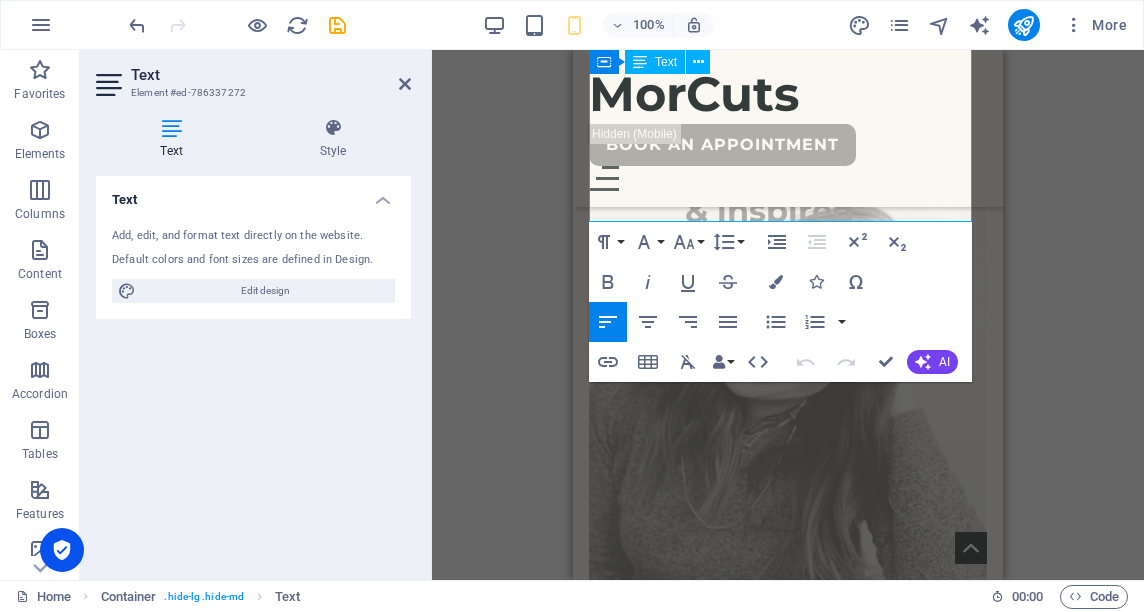 drag, startPoint x: 595, startPoint y: 506, endPoint x: 865, endPoint y: 207, distance: 402.866 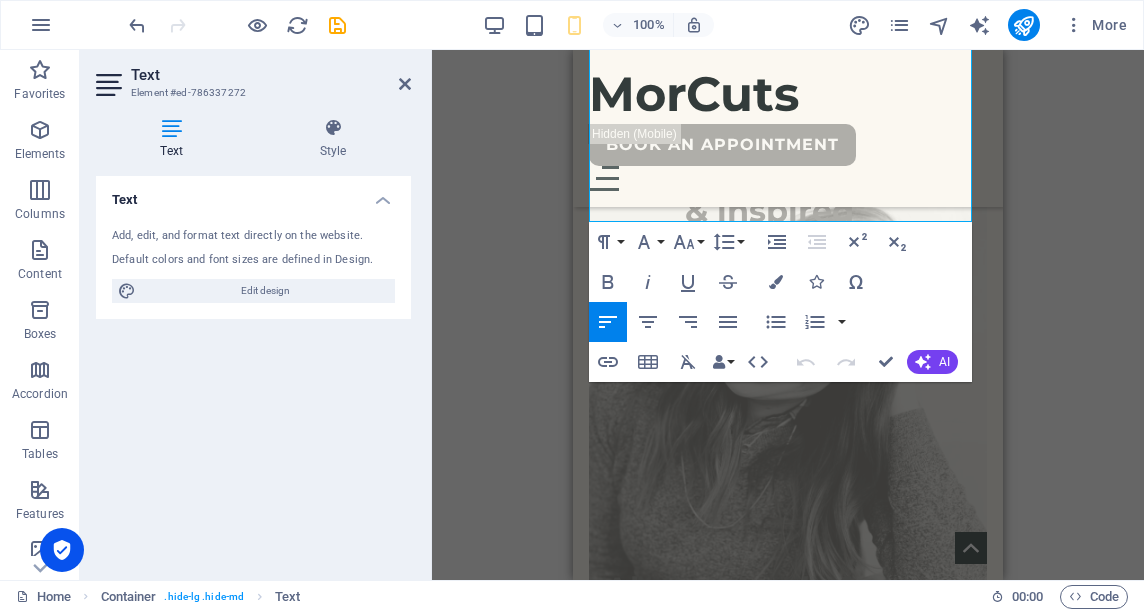 type 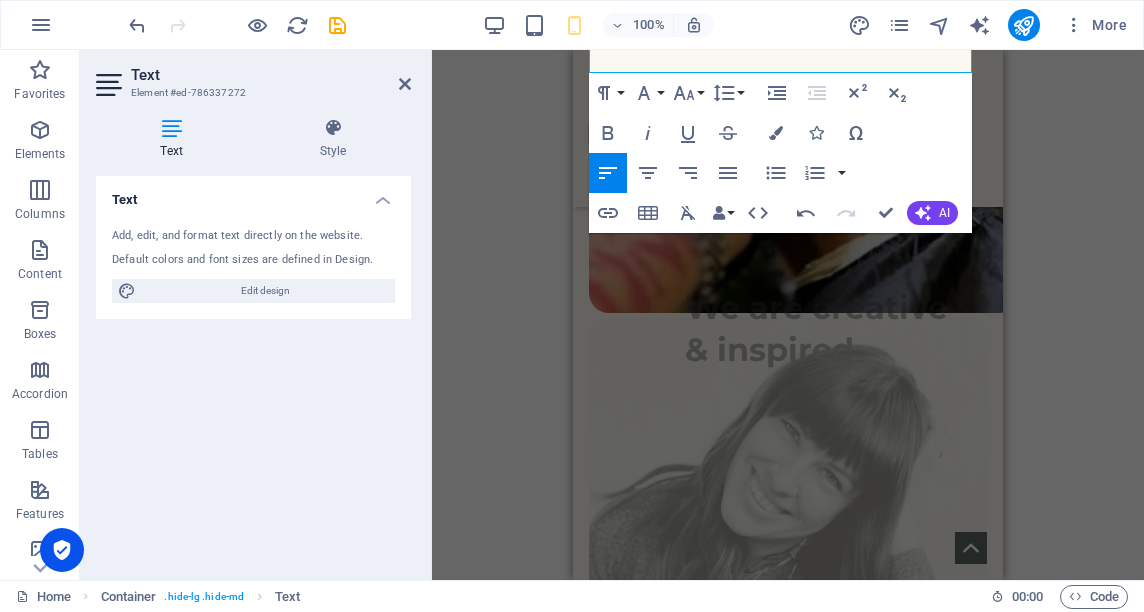 click on "MorCuts Home Favorites Elements Columns Content Boxes Accordion Tables Features Images Slider Header Footer Forms Marketing Collections Text Element #ed-786337272 Text Style Text Add, edit, and format text directly on the website. Default colors and font sizes are defined in Design. Edit design Alignment Left aligned Centered Right aligned Preset Element Layout How this element expands within the layout (Flexbox). Size Default auto px % 1/1 1/2 1/3 1/4 1/5 1/6 1/7 1/8 1/9 1/10 Grow Shrink Order Container layout Visible Visible Opacity 100 % Overflow Spacing Margin Default auto px % rem vw vh Custom Custom auto px % rem vw vh auto px % rem vw vh auto px % rem vw vh auto px % rem vw vh Padding Default px rem % vh vw Custom Custom px rem % vh vw px rem % vh vw px rem % vh vw px rem % vh vw Border Style              - Width 1 auto px rem % vh vw Custom Custom 1 auto px rem % vh vw 1 auto px rem % vh vw 1 auto px rem % vh 1" at bounding box center [572, 306] 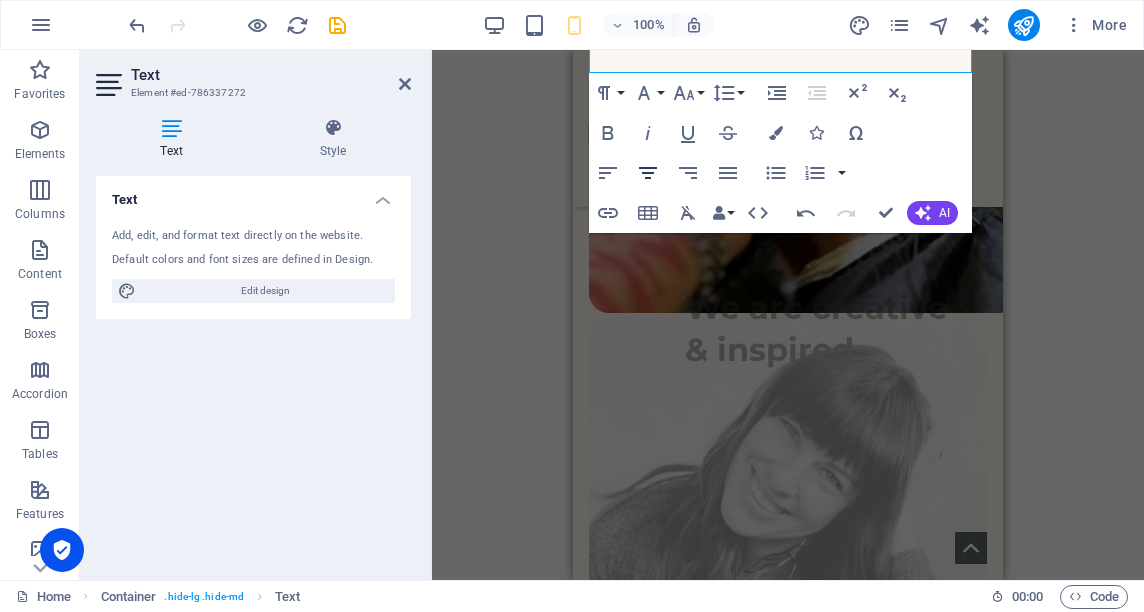 click 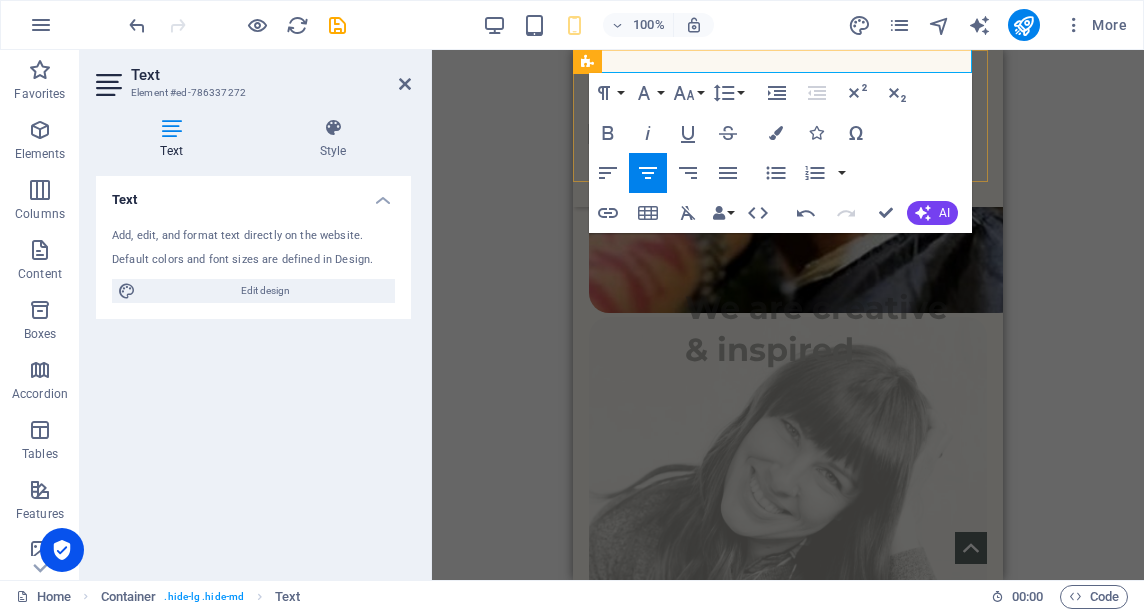 click on "MorCuts Team VIC Sytles Services book an appointment" at bounding box center [788, 128] 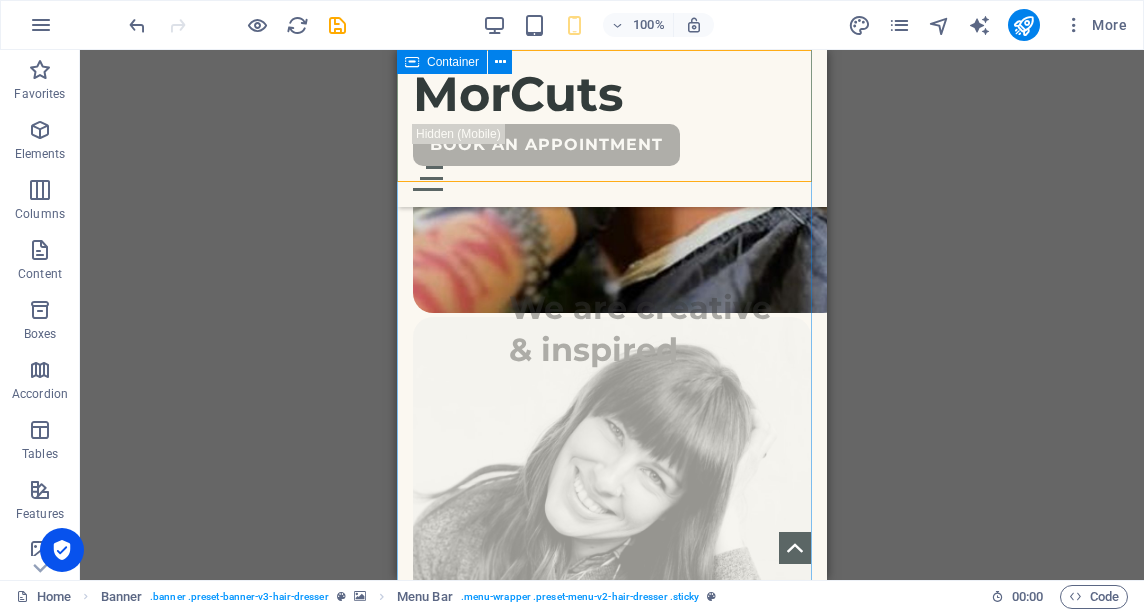 click on "We are creative & inspired Vi. Always ready for new challenges" at bounding box center [612, 2523] 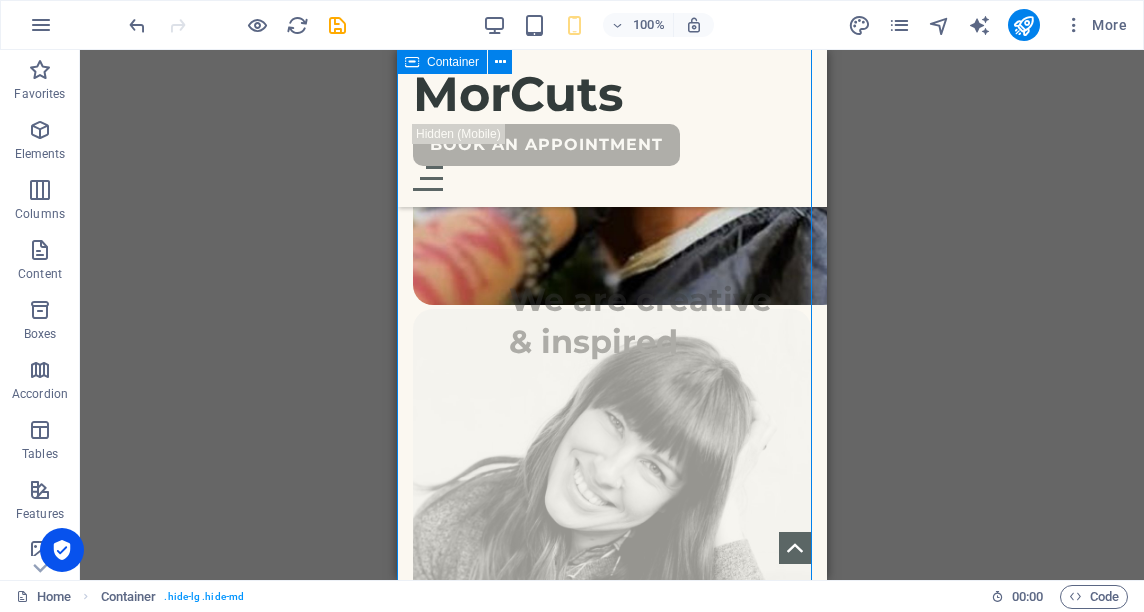 click on "We are creative & inspired Vi. Always ready for new challenges" at bounding box center (612, 2515) 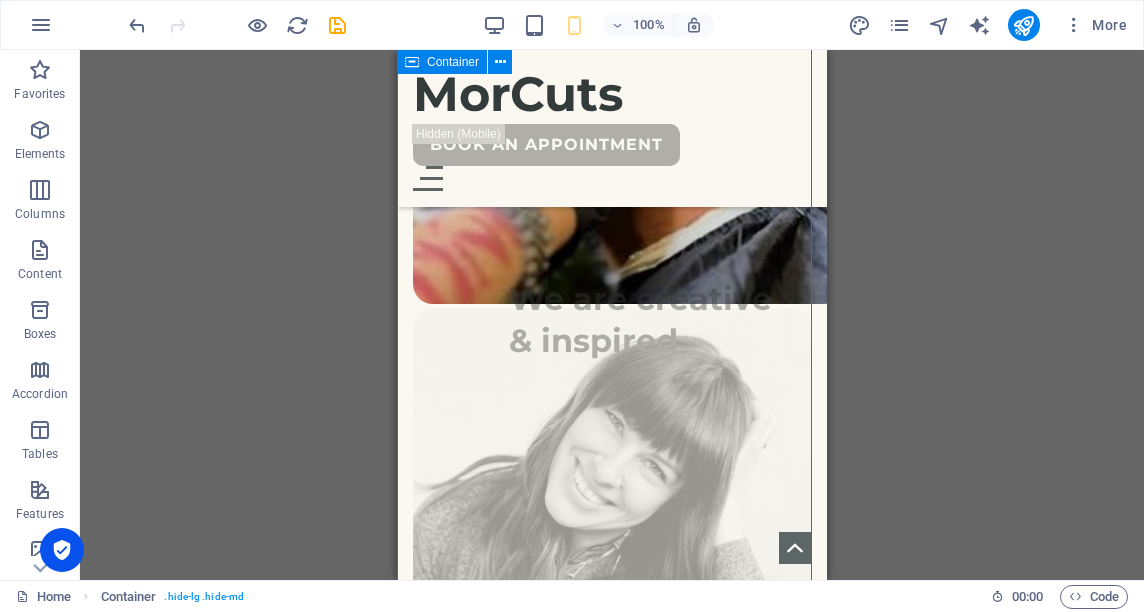 click on "We are creative & inspired Vi. Always ready for new challenges" at bounding box center [612, 2514] 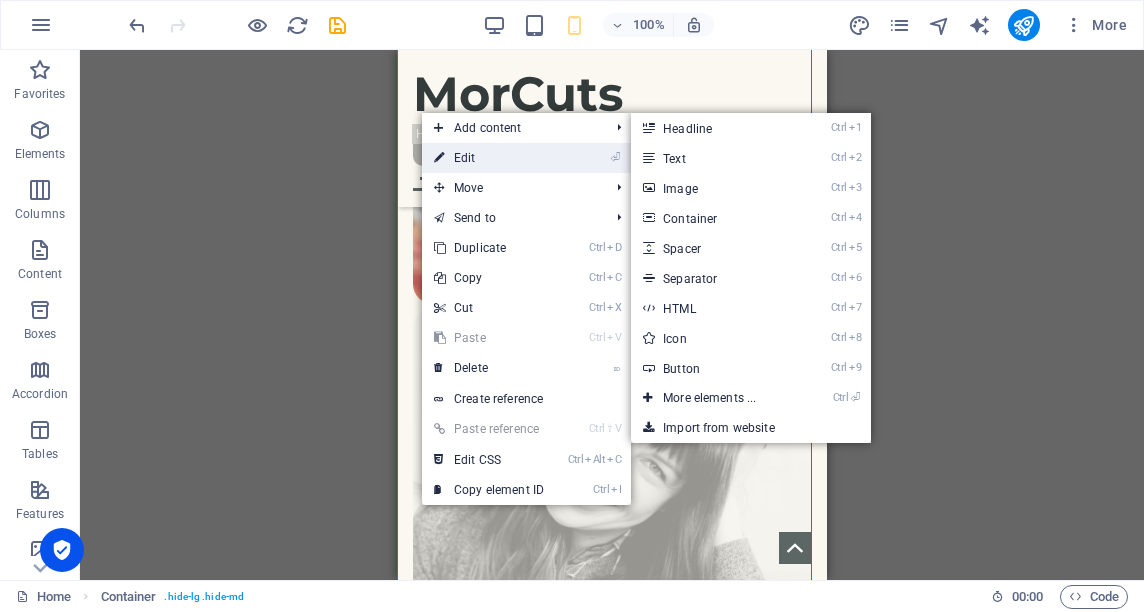 click on "⏎  Edit" at bounding box center (489, 158) 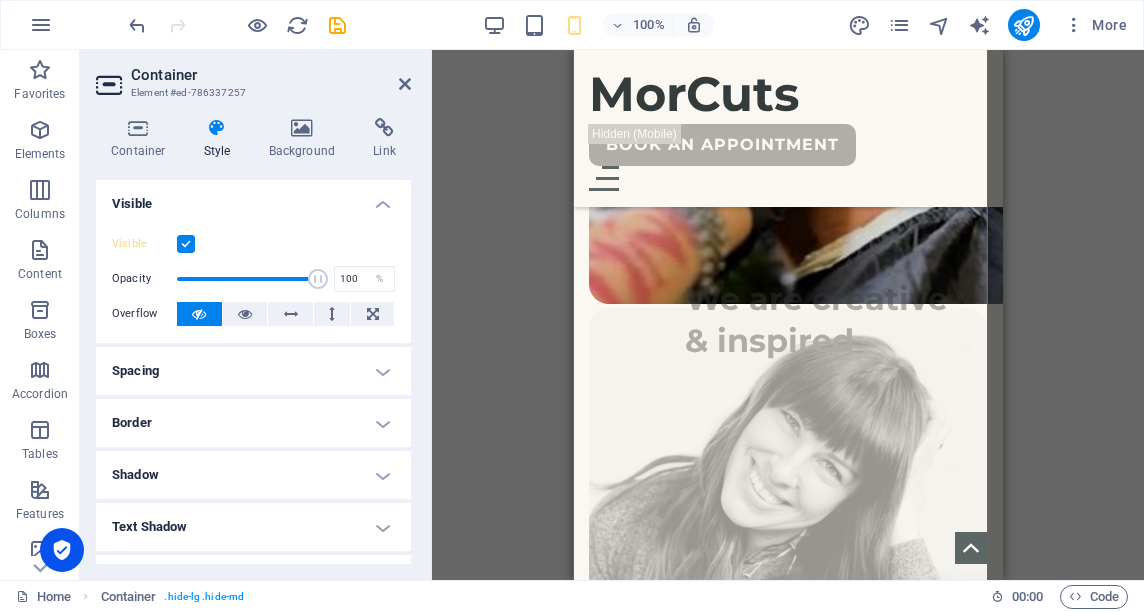 click on "Style" at bounding box center [221, 139] 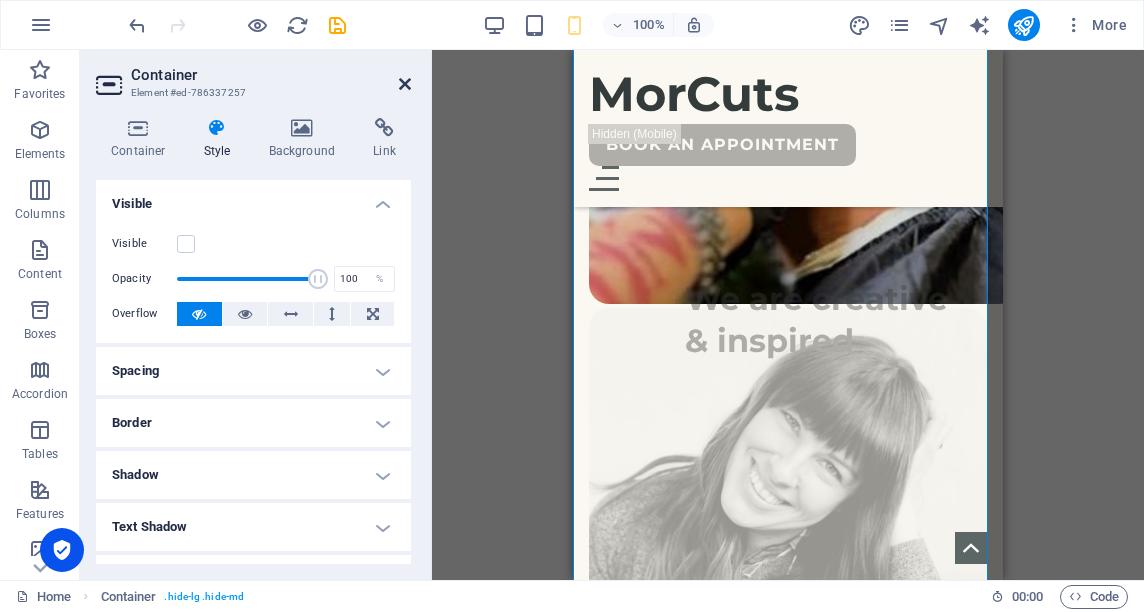 click at bounding box center (405, 84) 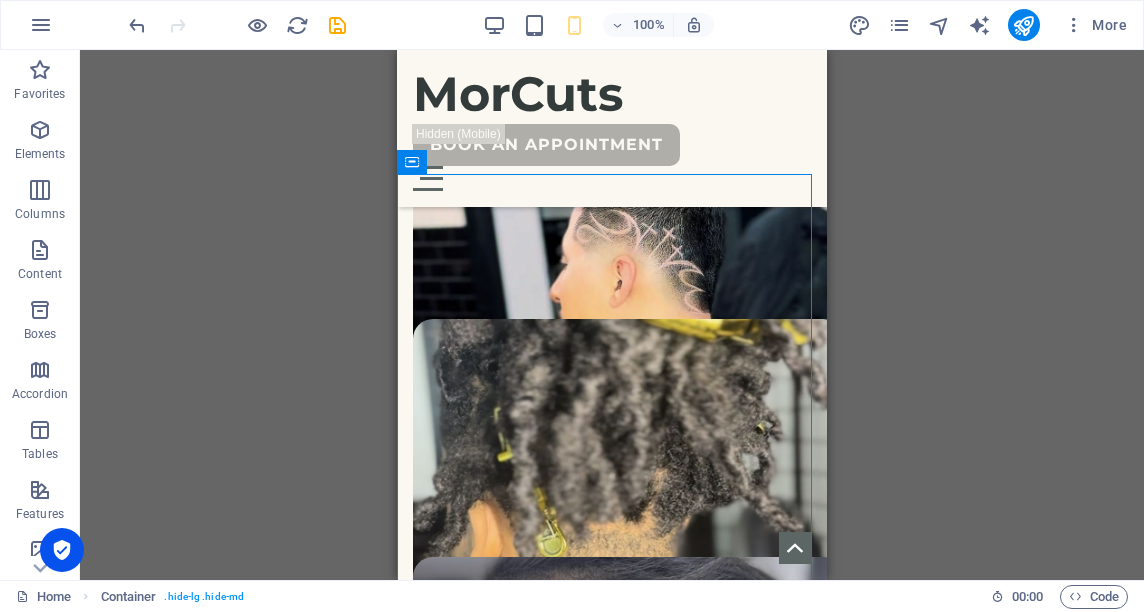 scroll, scrollTop: 3563, scrollLeft: 0, axis: vertical 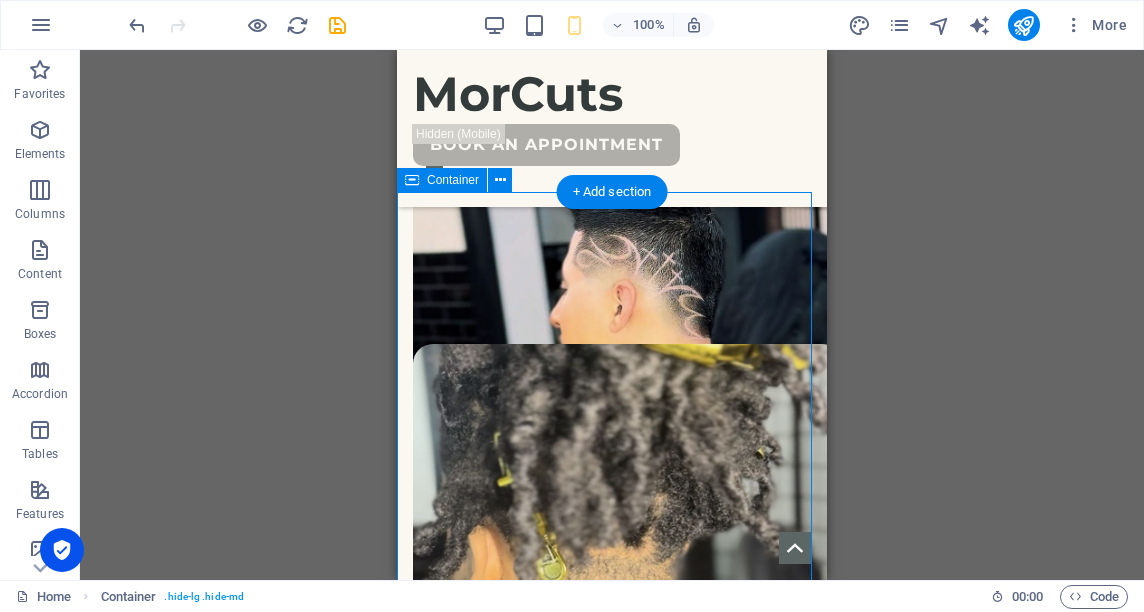 click on "We are creative & inspired Vi. Always ready for new challenges" at bounding box center [612, 3560] 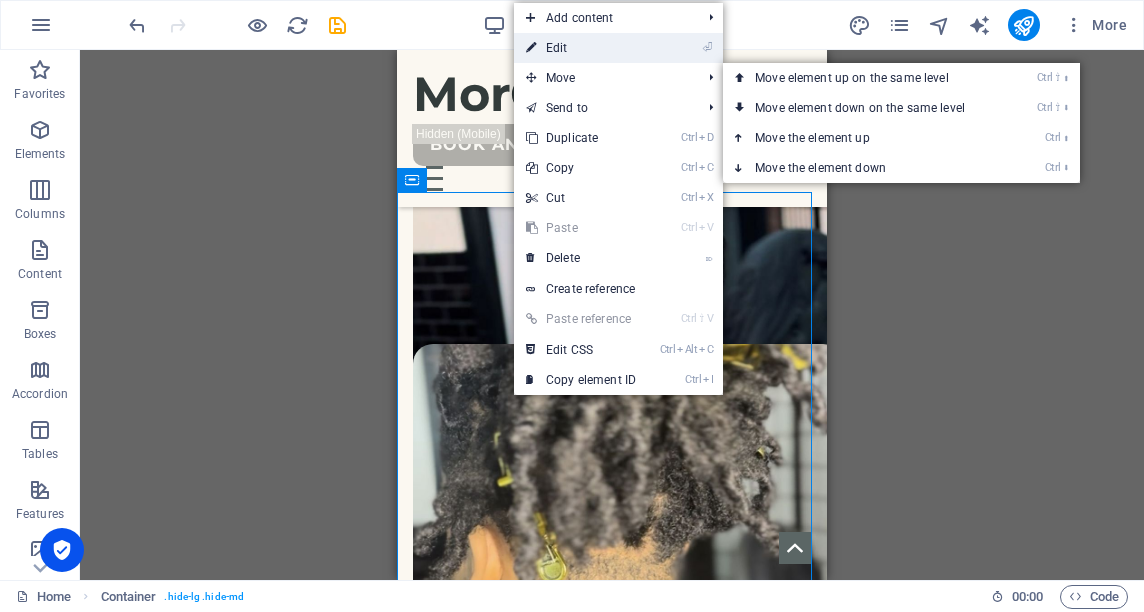 click on "⏎  Edit" at bounding box center (581, 48) 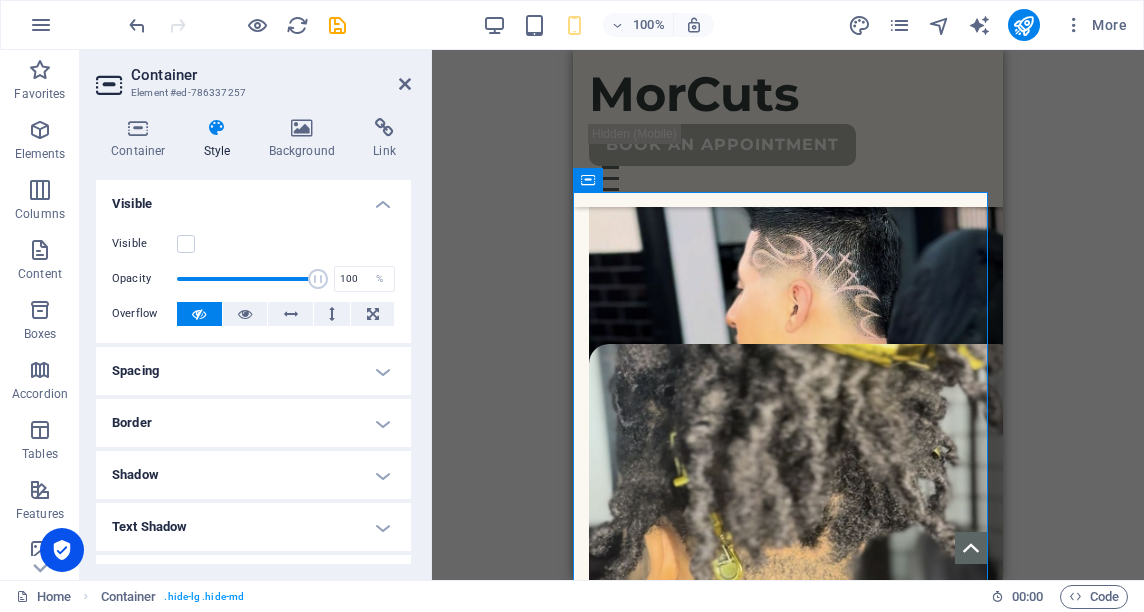 click on "Style" at bounding box center [221, 139] 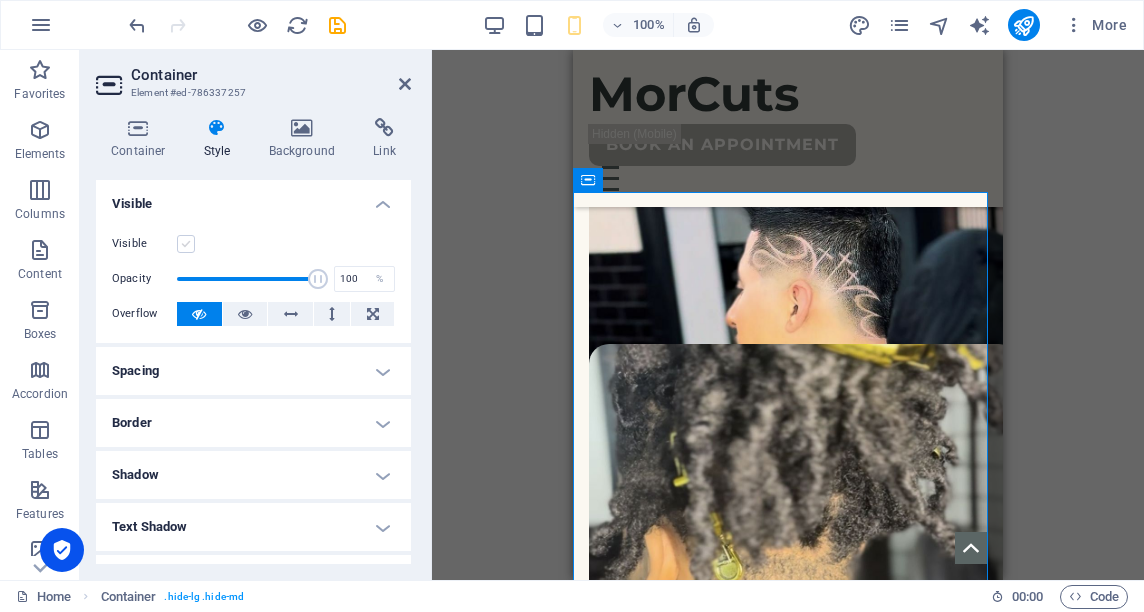 click at bounding box center (186, 244) 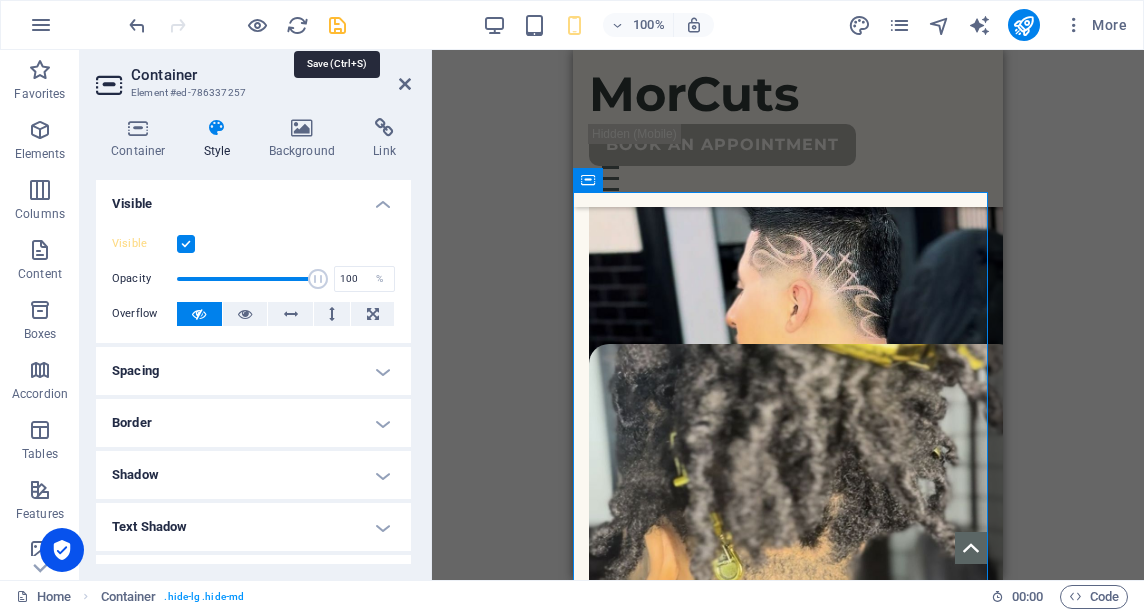 click at bounding box center [337, 25] 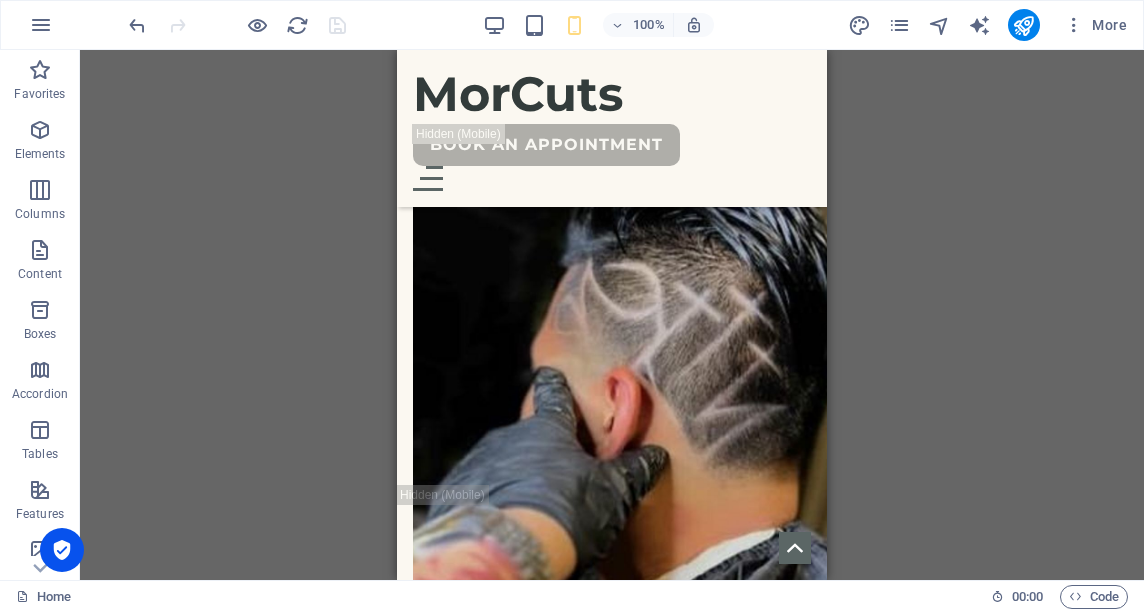 scroll, scrollTop: 4288, scrollLeft: 0, axis: vertical 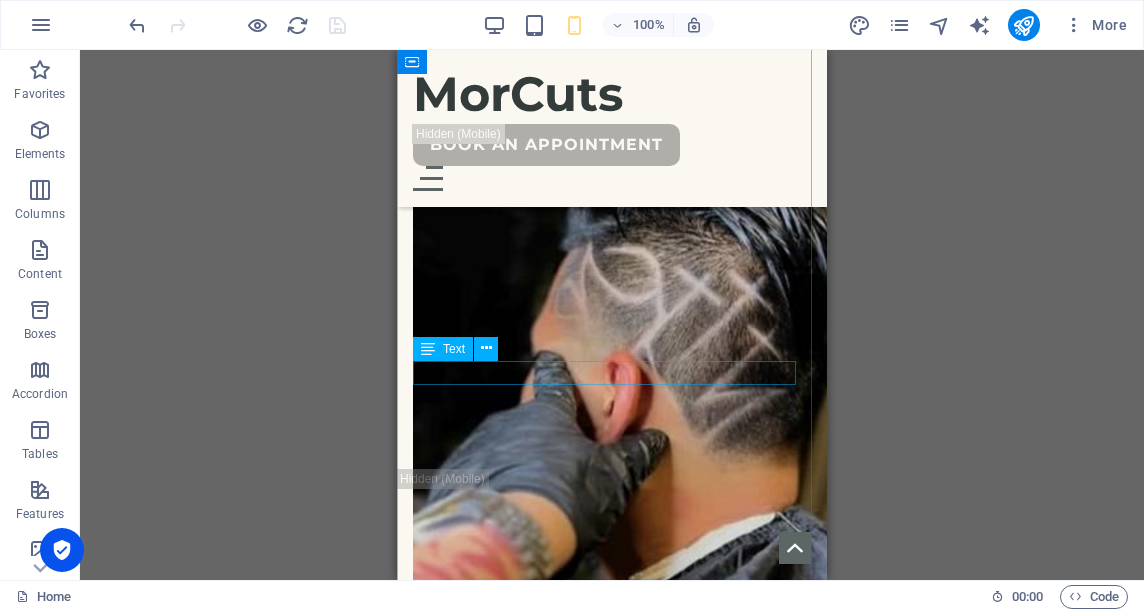 click on "Vi." at bounding box center (612, 3015) 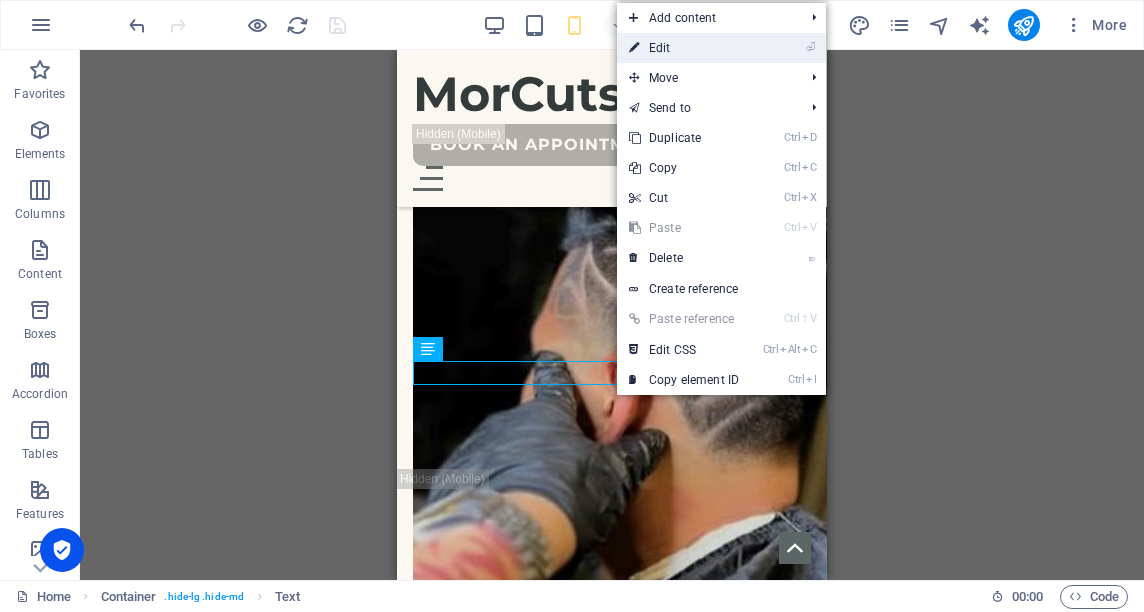 click on "⏎  Edit" at bounding box center [684, 48] 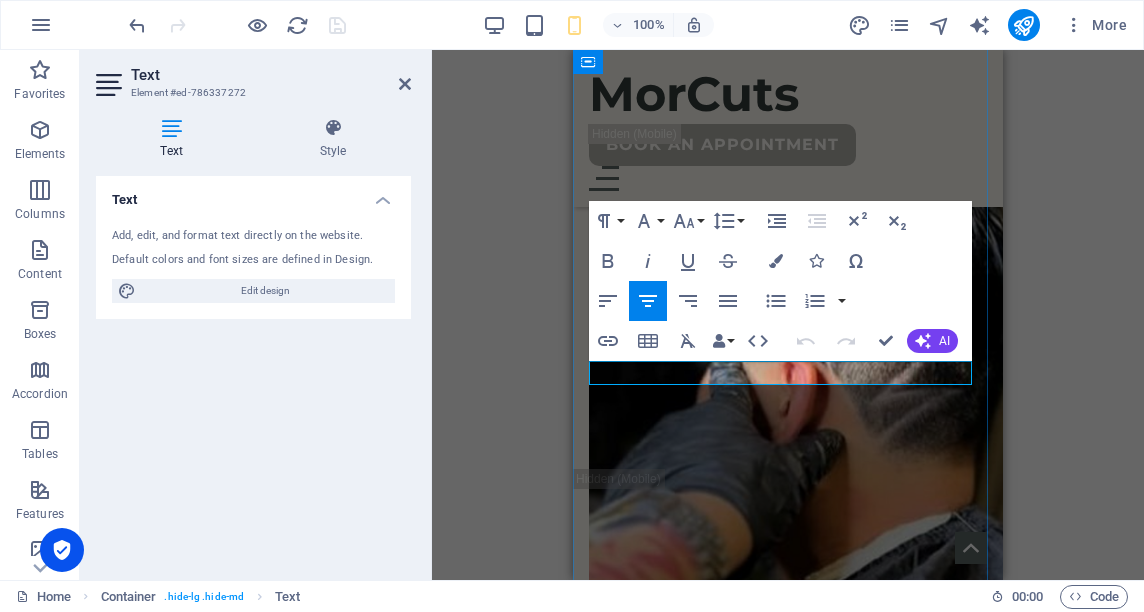 click on "Vi." at bounding box center [788, 3015] 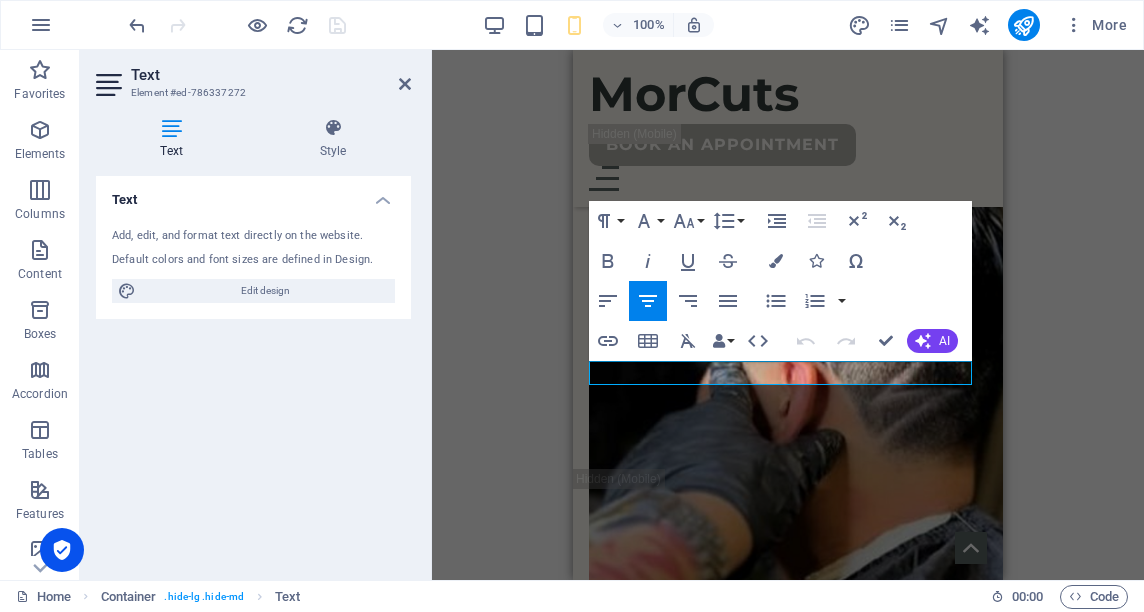 type 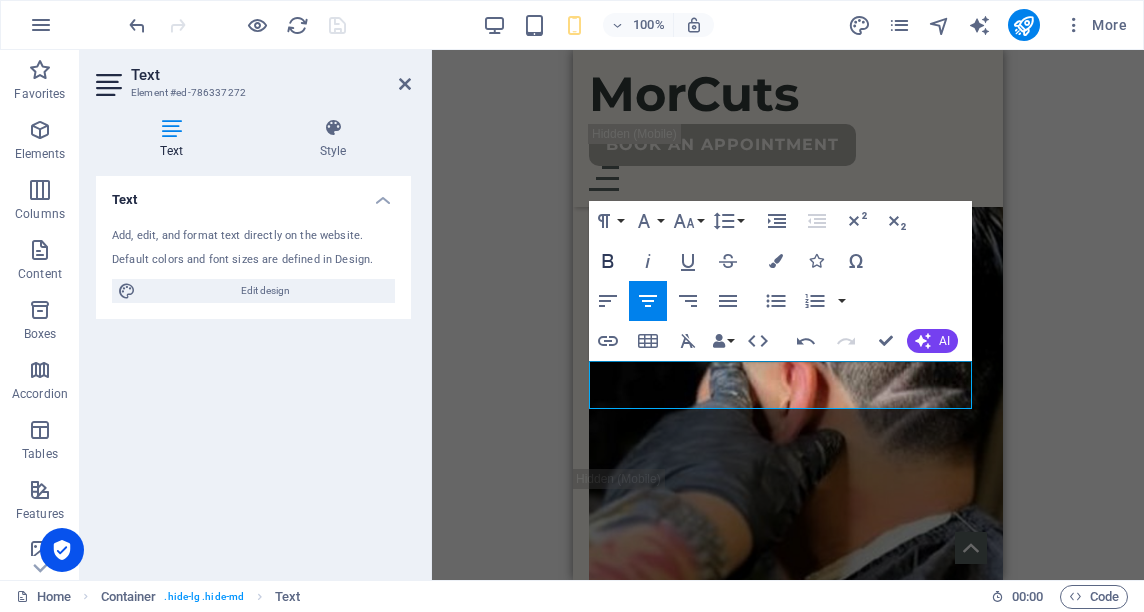 click on "Bold" at bounding box center [608, 261] 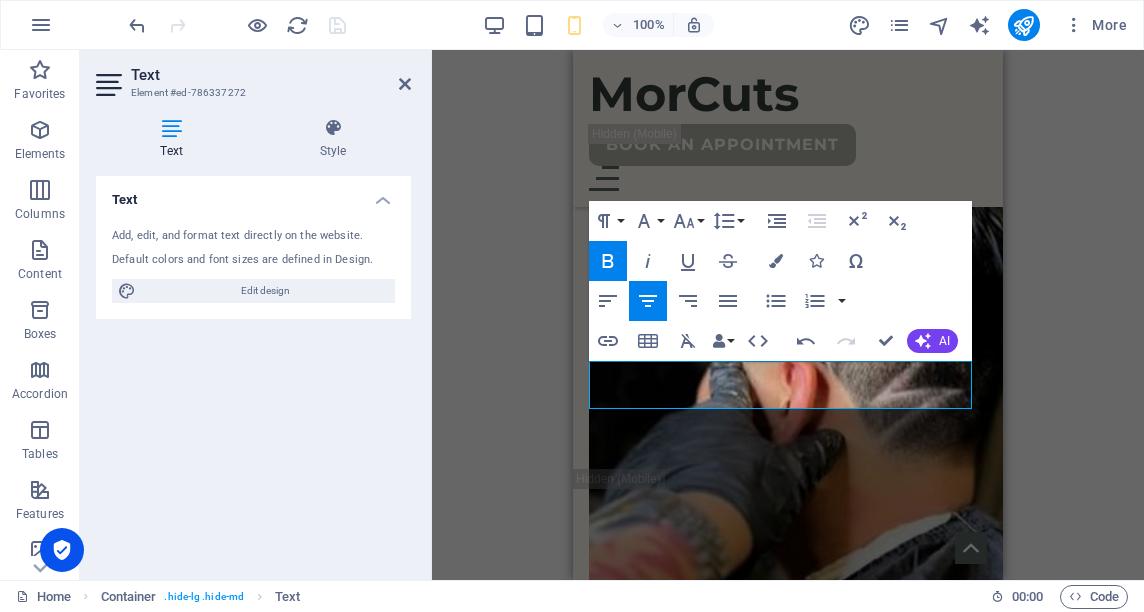 click on "H1   Banner   Container   Menu Bar   Container   Container   3 columns   Container   Menu Bar   Logo   Text   Text   Container   Container   Menu   Slider   Slider   H2   Spacer   Text   Container   Spacer   Container   Container   H2   Spacer   Button   Image   H2   Container   H2   Container   Image   Spacer   Text   Spacer   Callout   Button   Container   Spacer   Text Paragraph Format Normal Heading 1 Heading 2 Heading 3 Heading 4 Heading 5 Heading 6 Code Font Family Arial Georgia Impact Tahoma Times New Roman Verdana Montserrat Font Size 8 9 10 11 12 14 18 24 30 36 48 60 72 96 Line Height Default Single 1.15 1.5 Double Increase Indent Decrease Indent Superscript Subscript Bold Italic Underline Strikethrough Colors Icons Special Characters Align Left Align Center Align Right Align Justify Unordered List   Default Circle Disc Square    Ordered List   Default Lower Alpha Lower Greek Lower Roman Upper Alpha Upper Roman    Insert Link Insert Table Clear Formatting Data Bindings Company Fax" at bounding box center [788, 315] 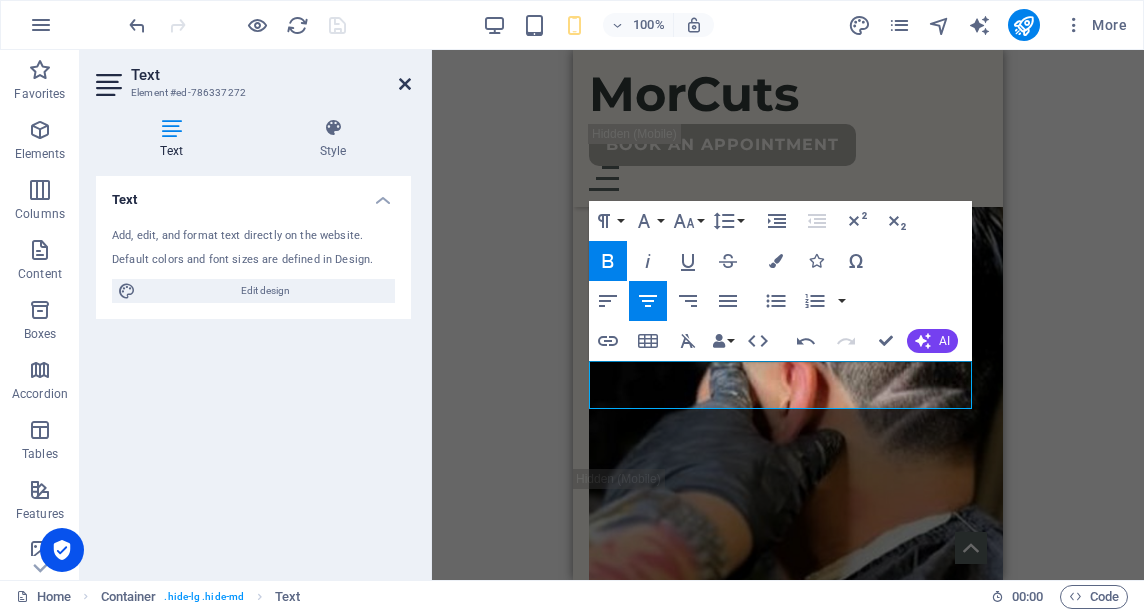click at bounding box center [405, 84] 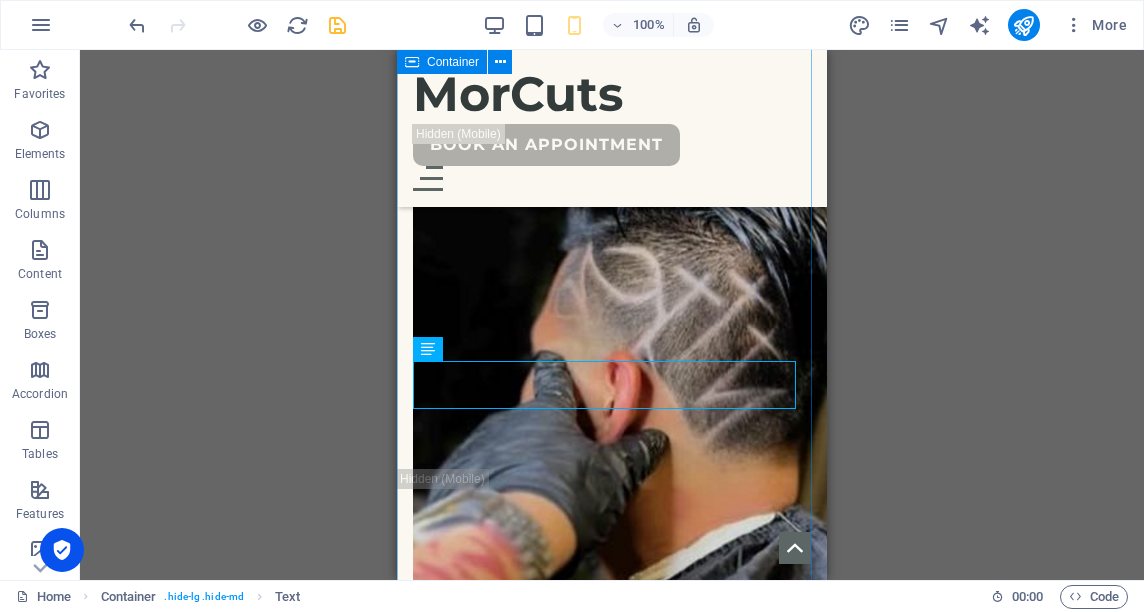 click on "We are creative & inspired VictMor Master [PERSON_NAME] - Instructor [PERSON_NAME]. Always ready for new challenges" at bounding box center (612, 2859) 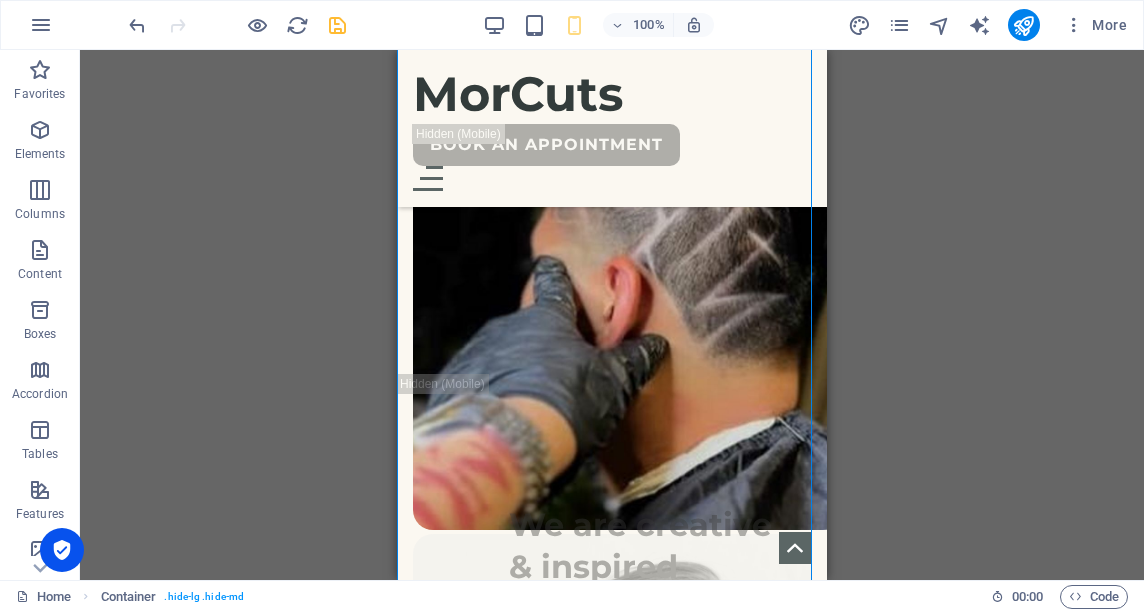 scroll, scrollTop: 4446, scrollLeft: 0, axis: vertical 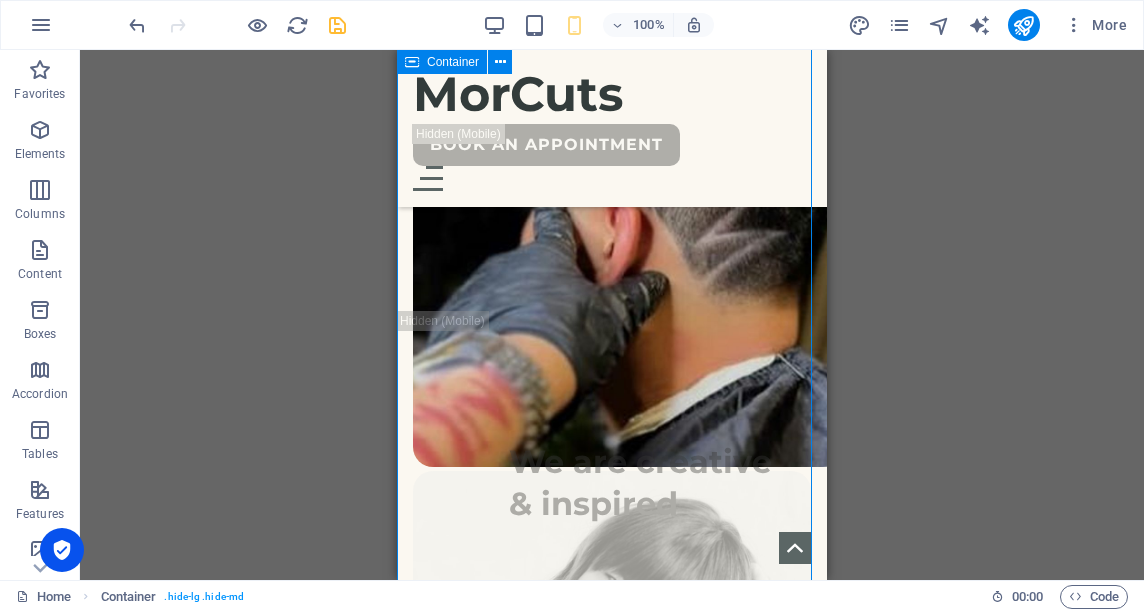 click on "We are creative & inspired VictMor Master [PERSON_NAME] - Instructor [PERSON_NAME]. Always ready for new challenges" at bounding box center [612, 2701] 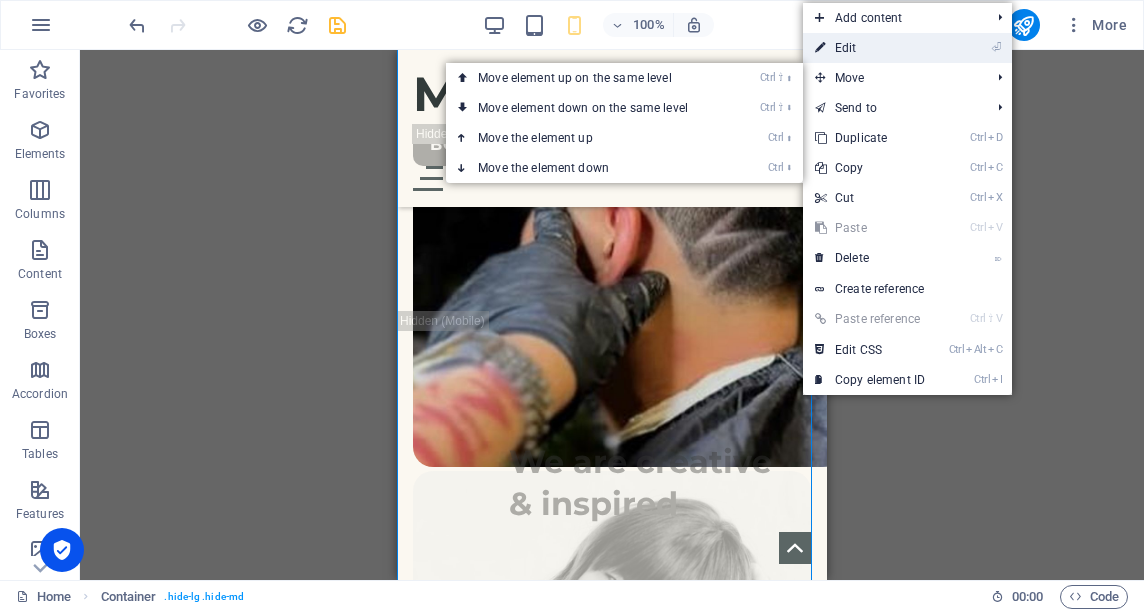 click on "⏎  Edit" at bounding box center [870, 48] 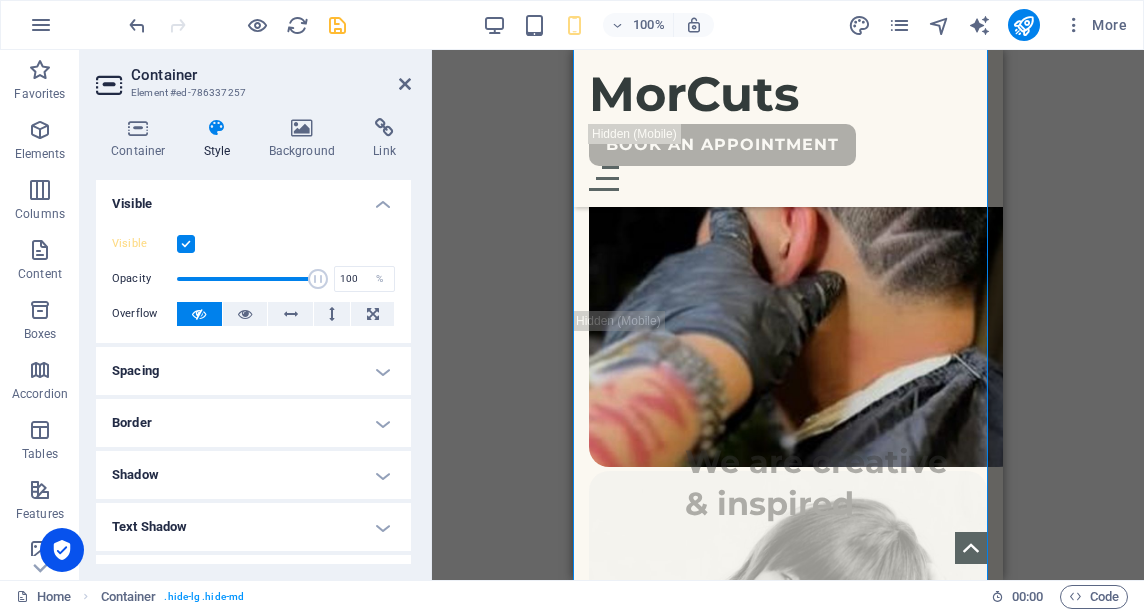 click on "Style" at bounding box center (221, 139) 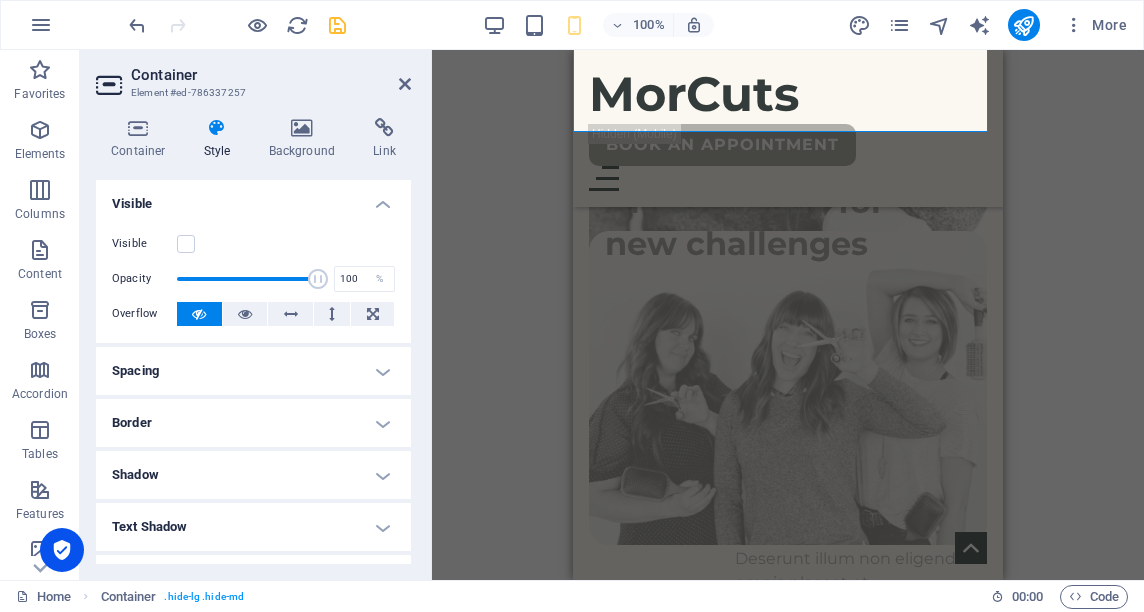 scroll, scrollTop: 5110, scrollLeft: 0, axis: vertical 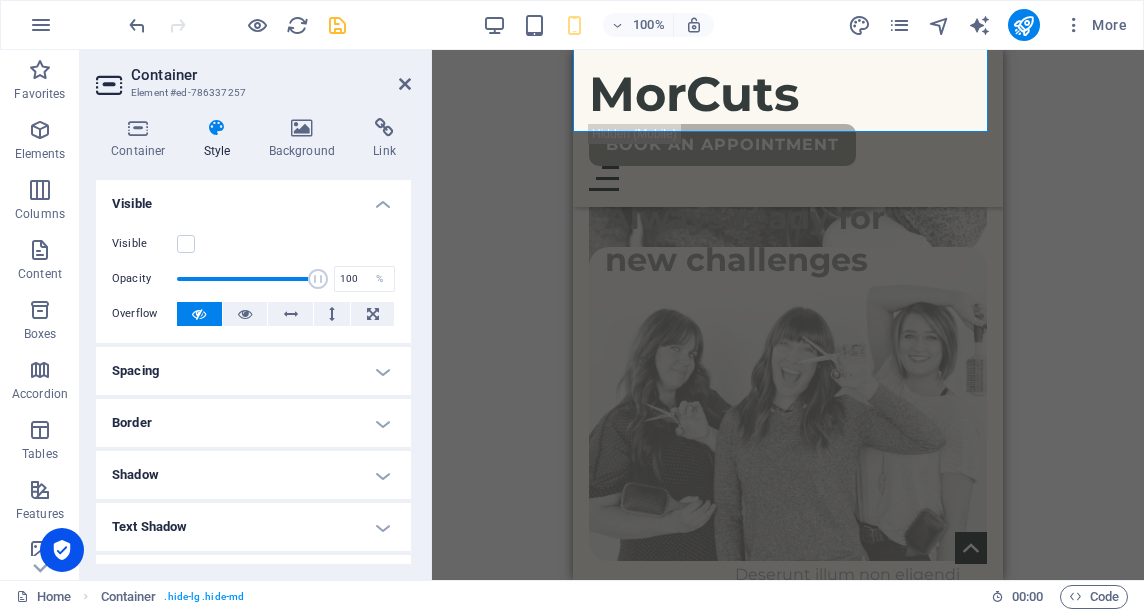 drag, startPoint x: 995, startPoint y: 371, endPoint x: 1579, endPoint y: 463, distance: 591.20215 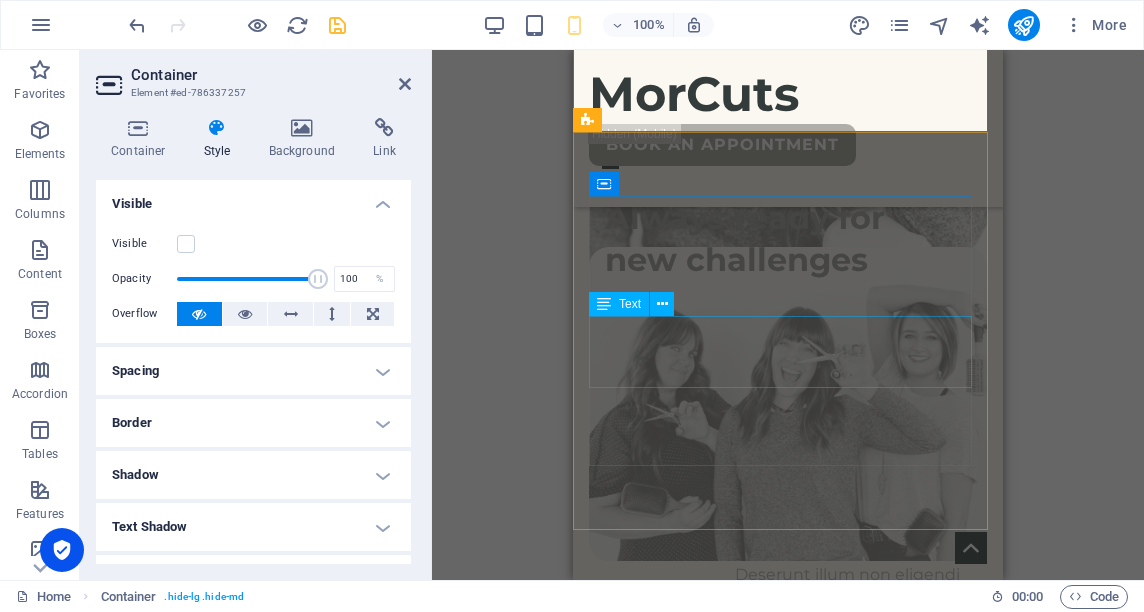 click on "Vestibulum ac diam sit amet quam vehicula elementum sed sit amet dui. Pellentesque in ipsum id orci porta dapibus." at bounding box center [788, 3031] 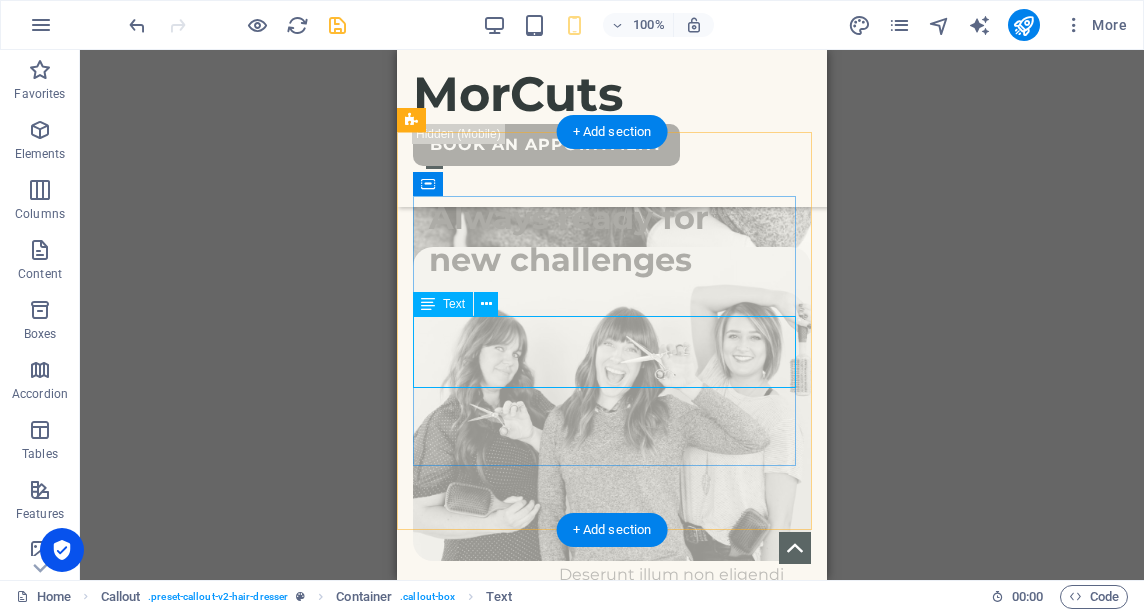 drag, startPoint x: 652, startPoint y: 365, endPoint x: 442, endPoint y: 376, distance: 210.2879 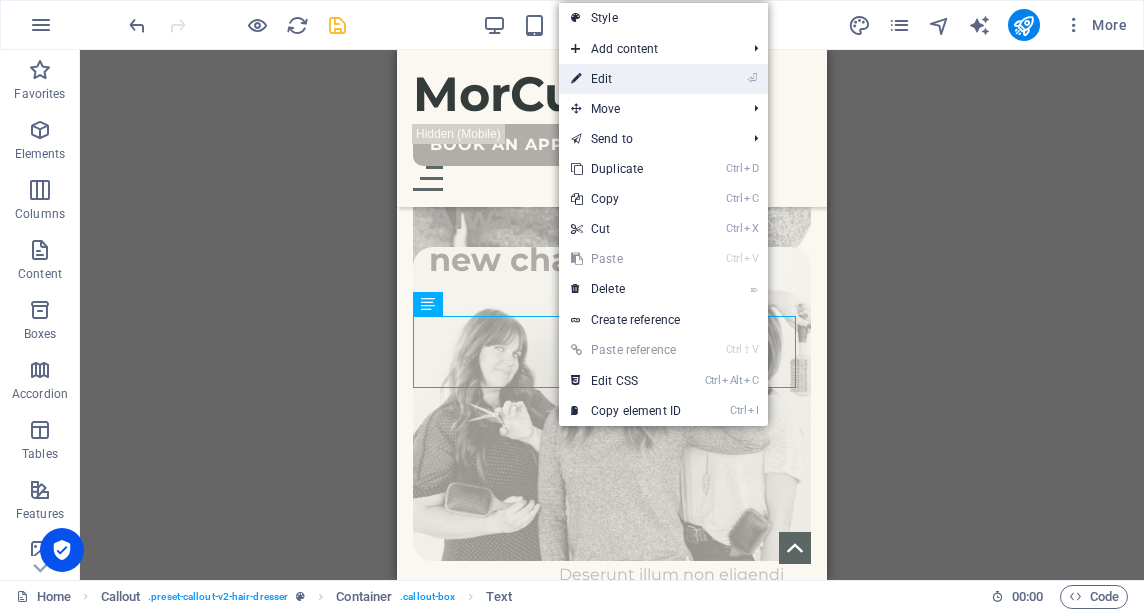 click on "⏎  Edit" at bounding box center (626, 79) 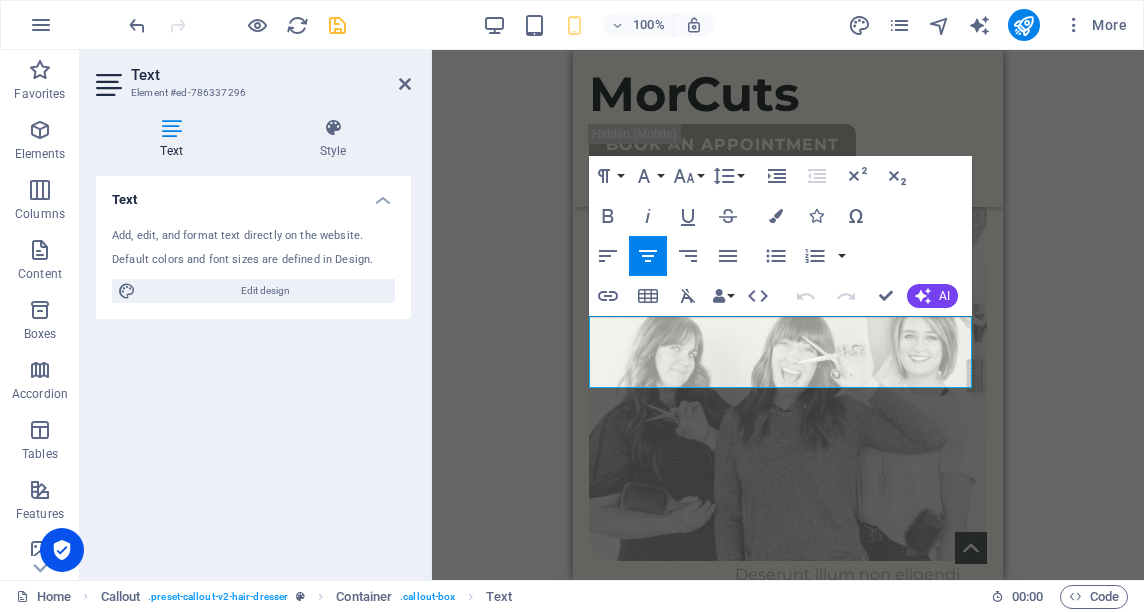 drag, startPoint x: 910, startPoint y: 376, endPoint x: 541, endPoint y: 304, distance: 375.95877 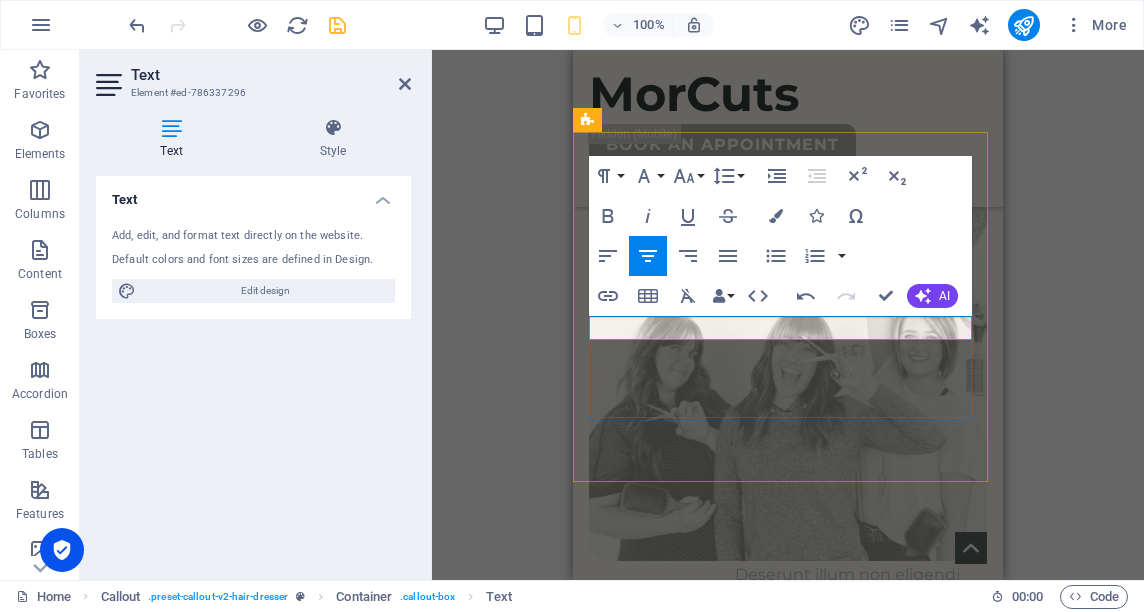 click at bounding box center (788, 3007) 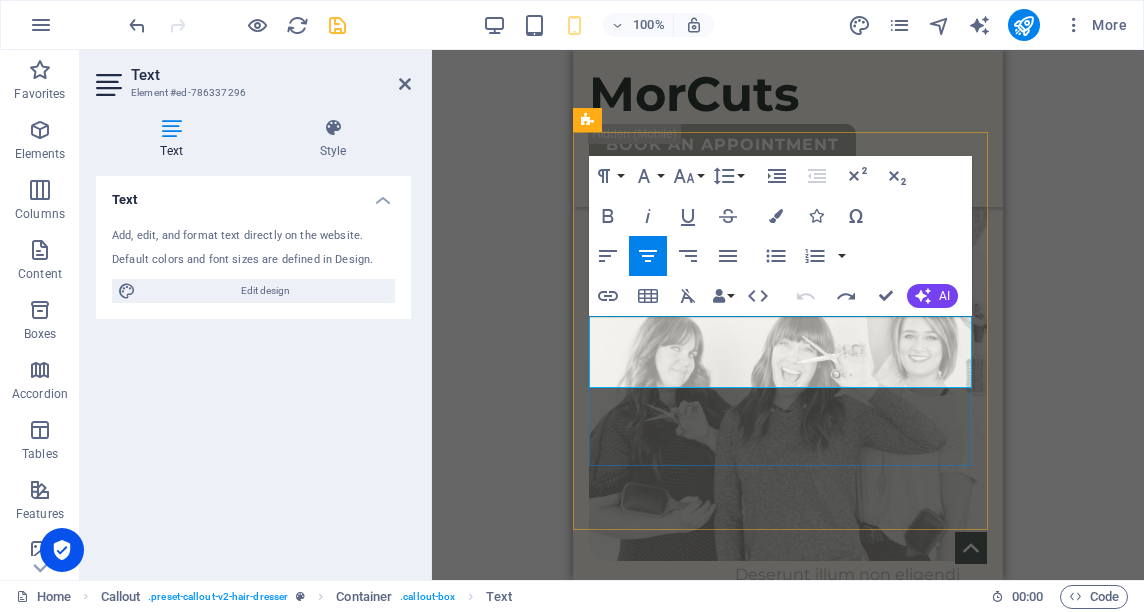click on "Vestibulum ac diam sit amet quam vehicula elementum sed sit amet dui. Pellentesque in ipsum id orci porta dapibus." at bounding box center (788, 3030) 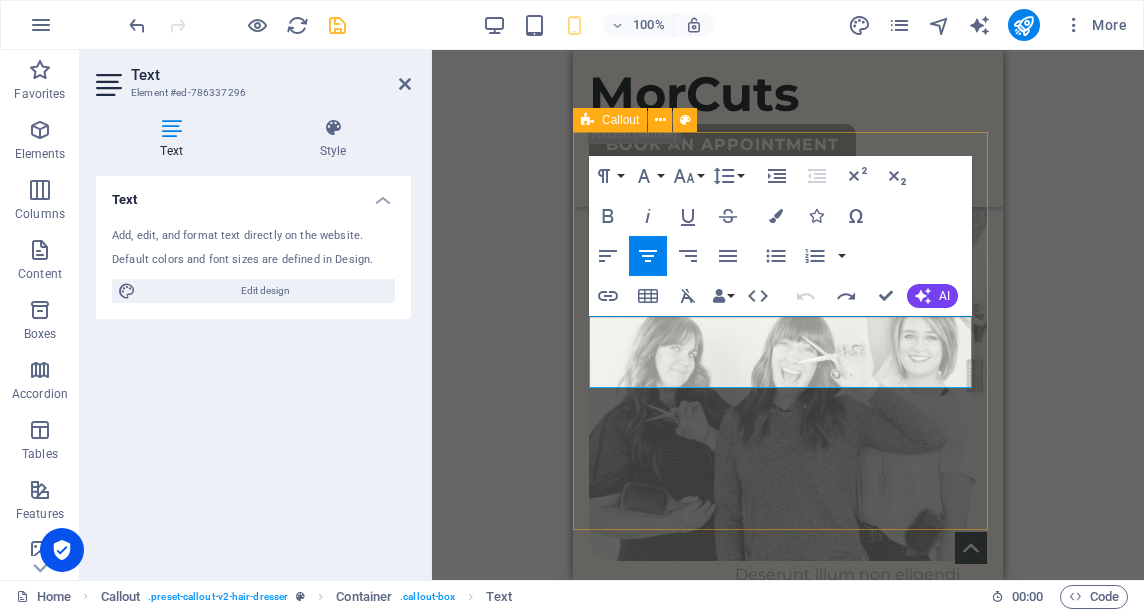 drag, startPoint x: 888, startPoint y: 375, endPoint x: 583, endPoint y: 309, distance: 312.0593 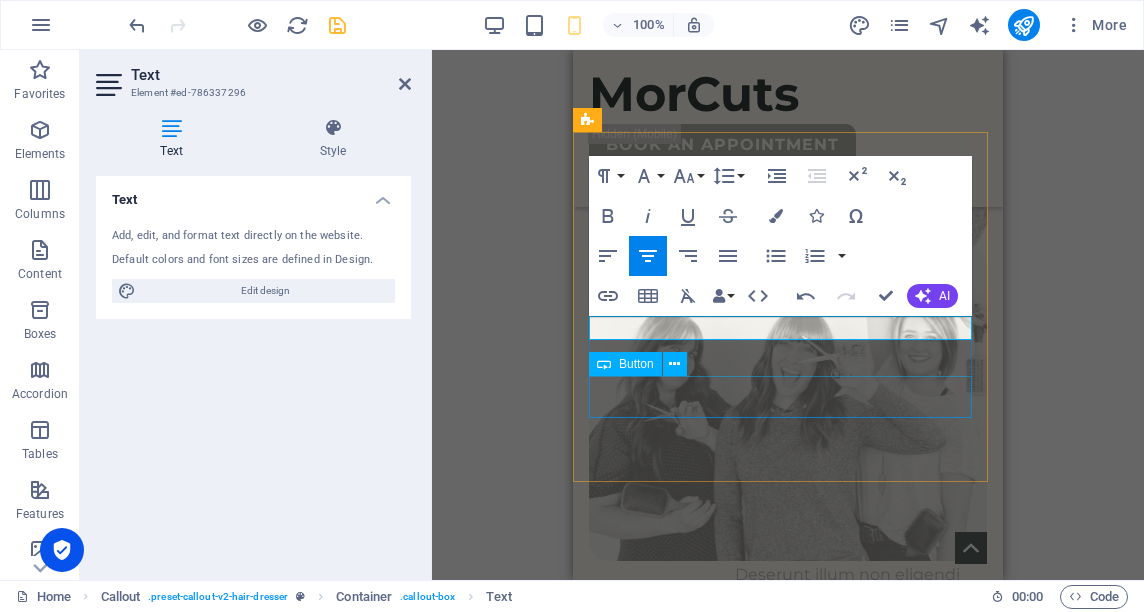 click on "book an appointment" at bounding box center [788, 3076] 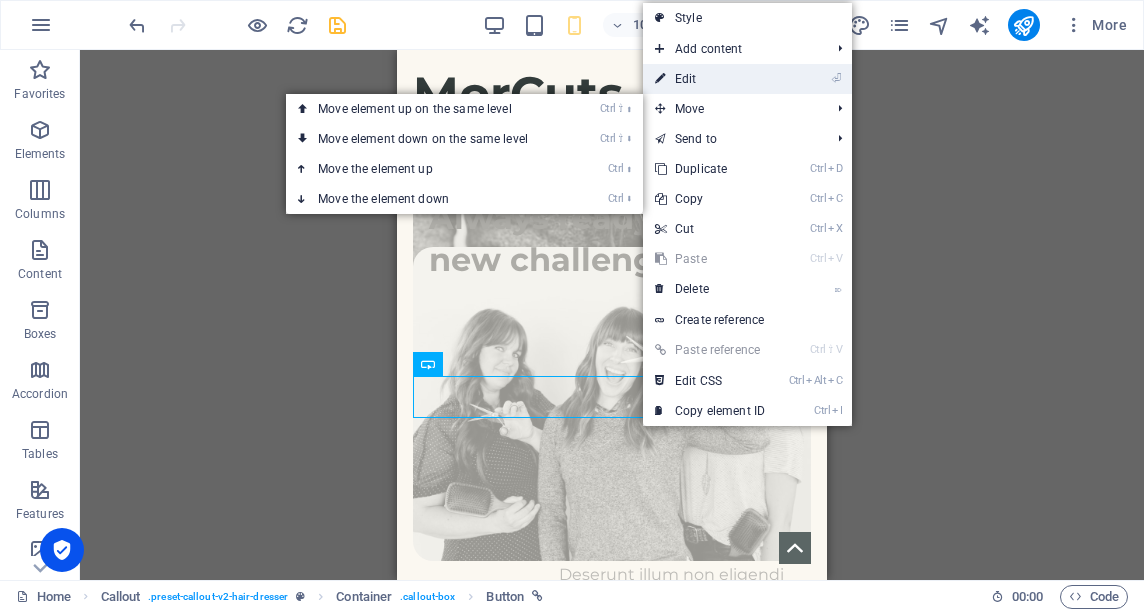 click on "⏎  Edit" at bounding box center (710, 79) 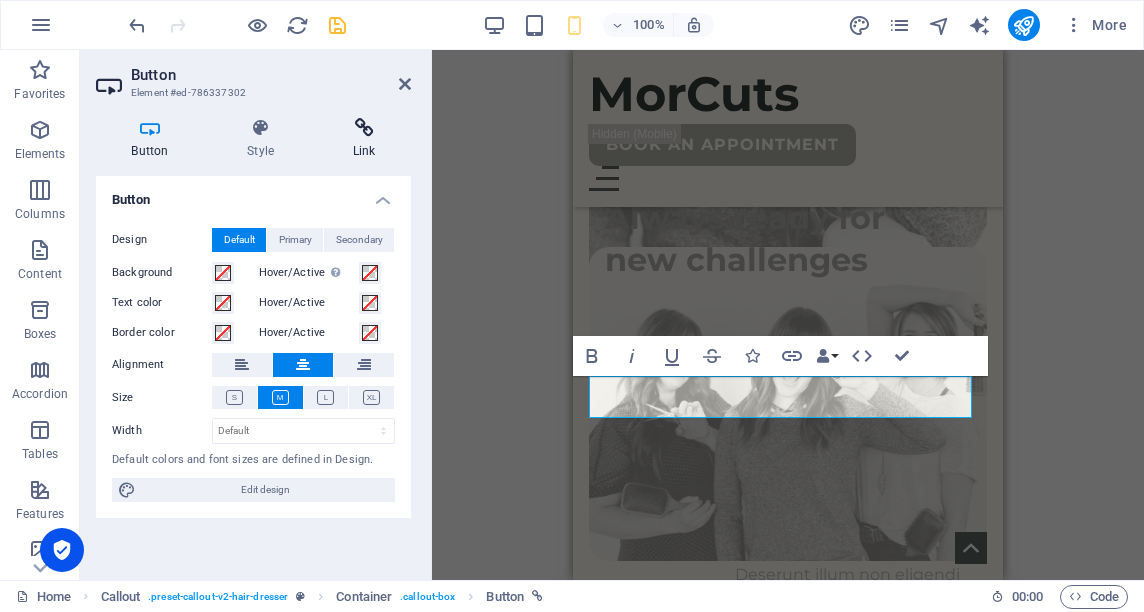 click on "Link" at bounding box center [364, 139] 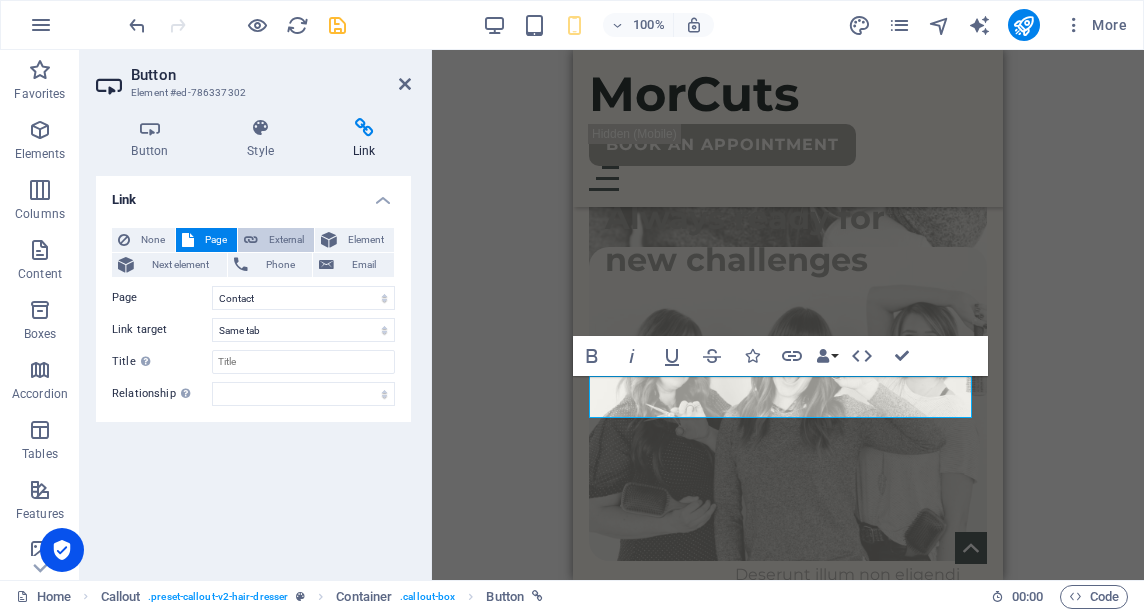 click on "External" at bounding box center (286, 240) 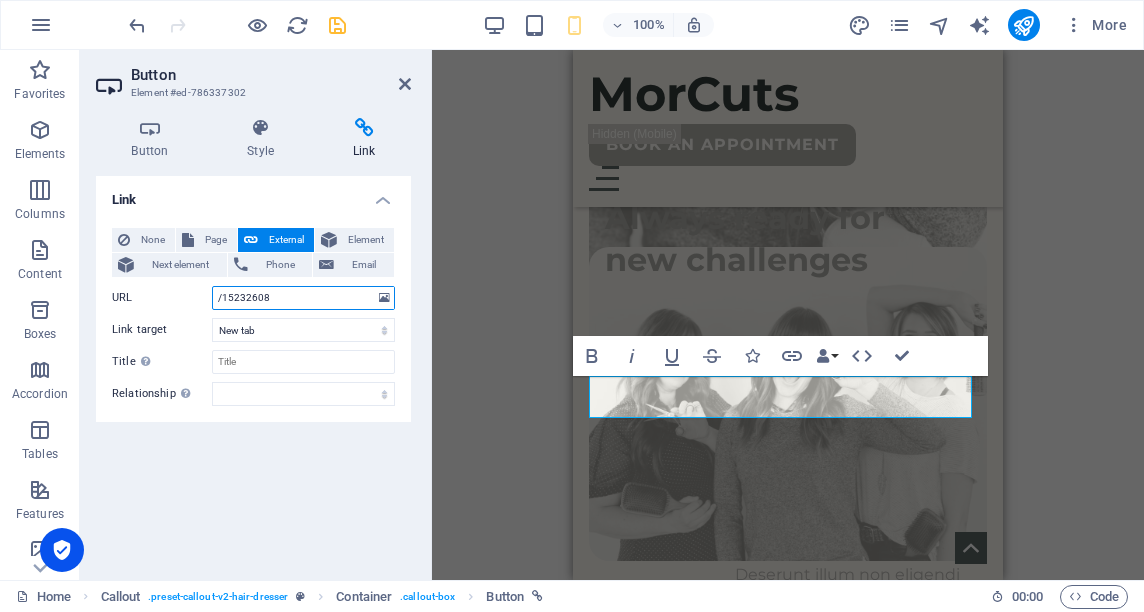 drag, startPoint x: 277, startPoint y: 298, endPoint x: 98, endPoint y: 300, distance: 179.01117 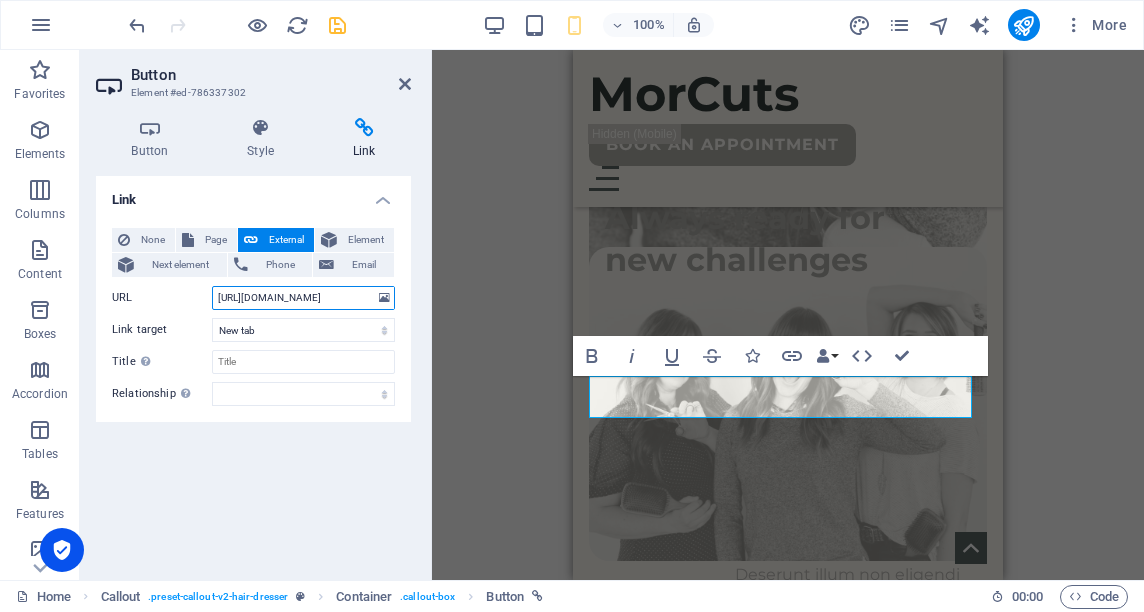 scroll, scrollTop: 0, scrollLeft: 68, axis: horizontal 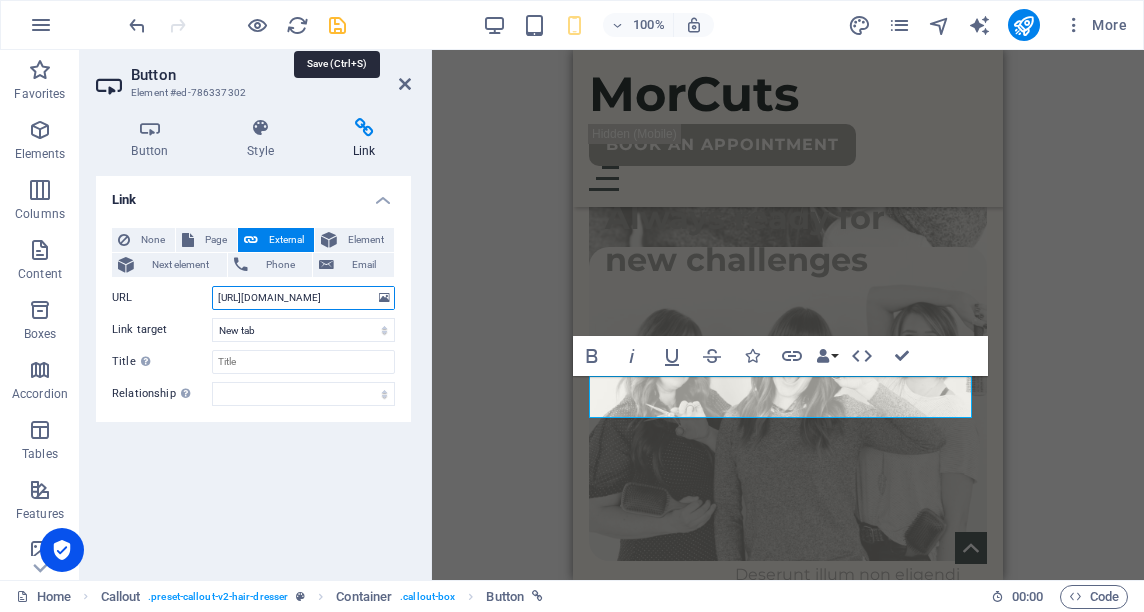 type on "https://app.thecut.co/barbers/Mor-Cuts-mcyeqe4" 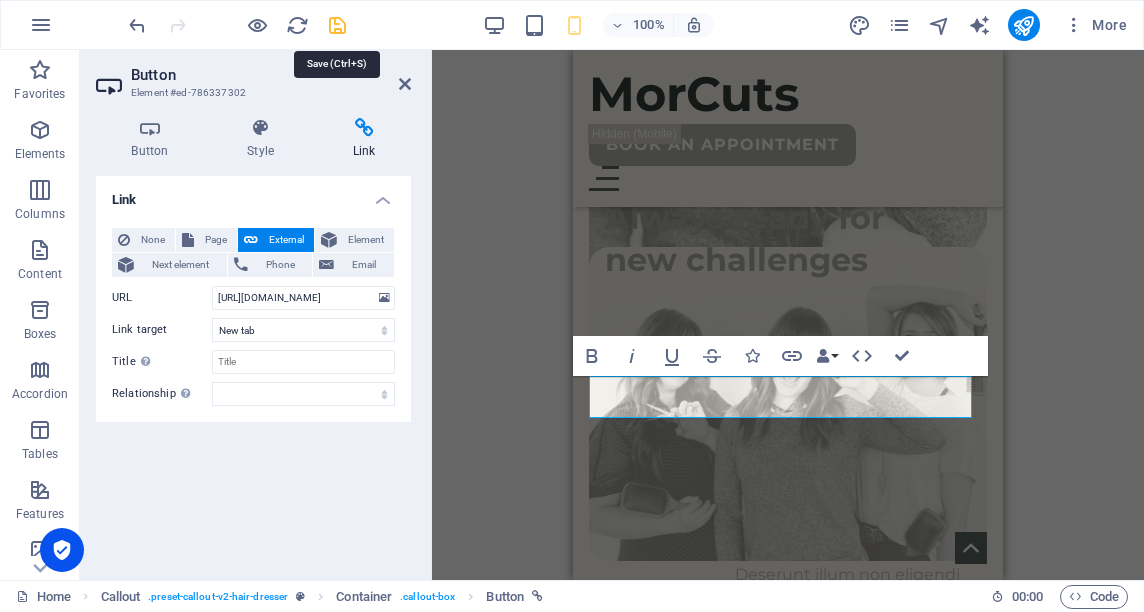 click at bounding box center [337, 25] 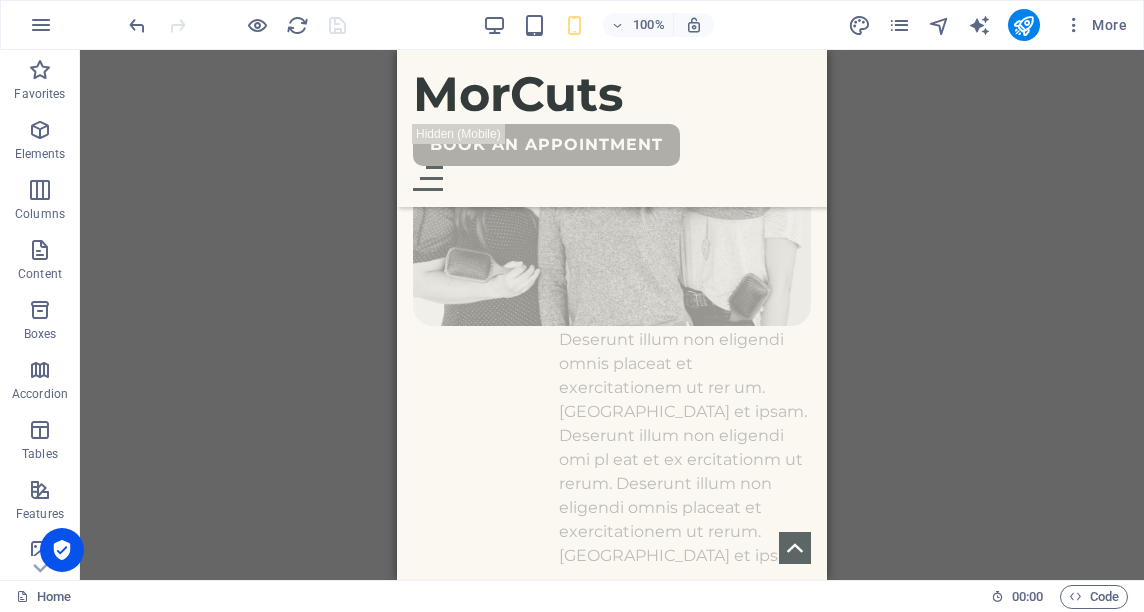 scroll, scrollTop: 5361, scrollLeft: 0, axis: vertical 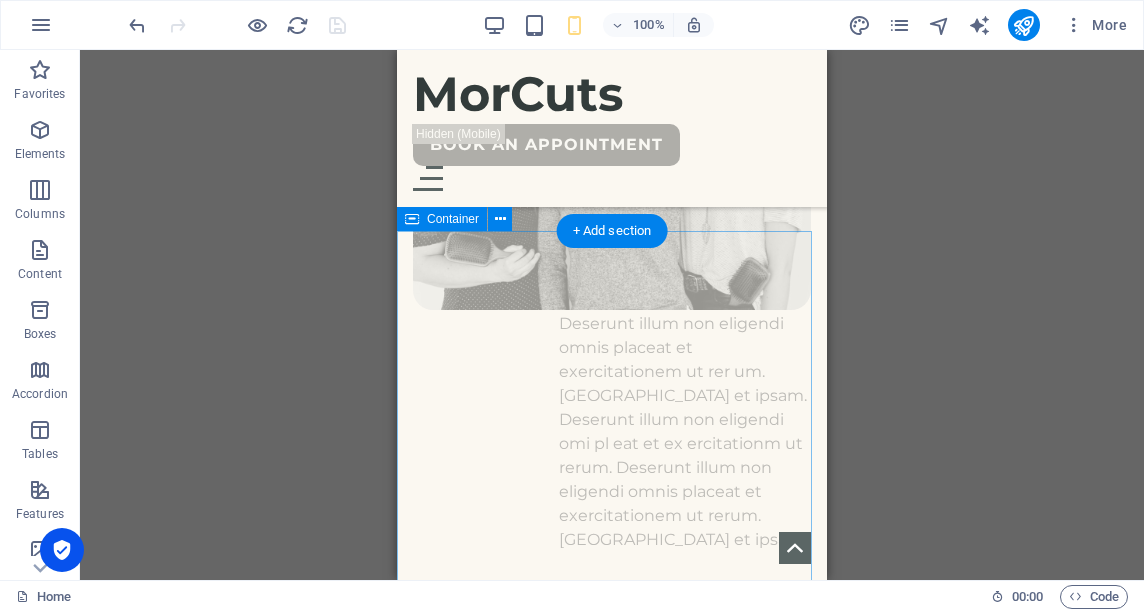 click on "Look Book see all" at bounding box center (612, 3336) 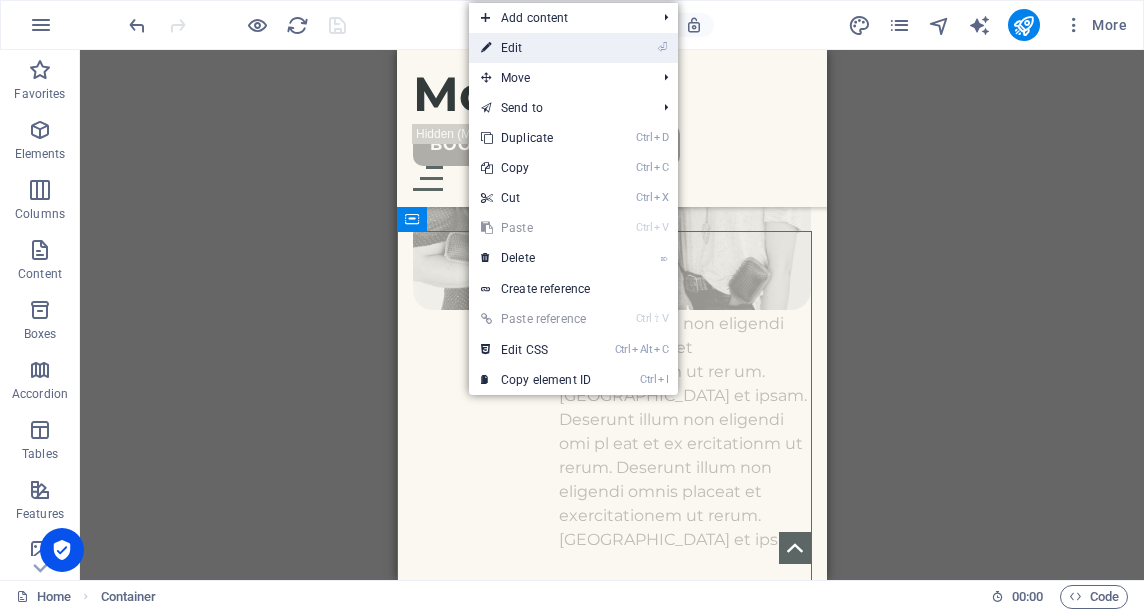 click on "⏎  Edit" at bounding box center [536, 48] 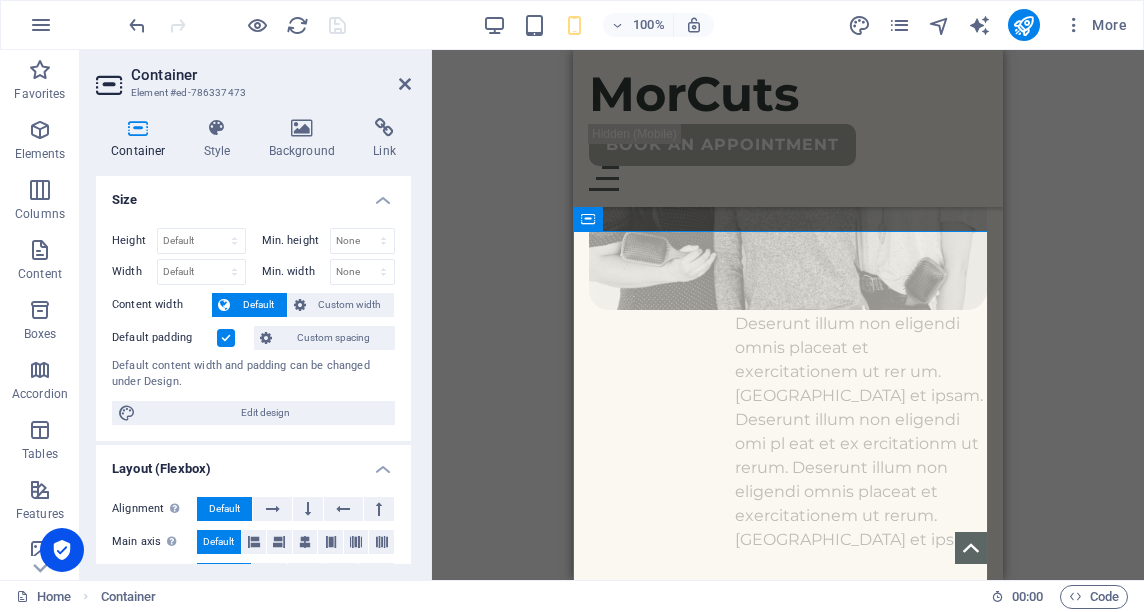 click on "Container" at bounding box center [142, 139] 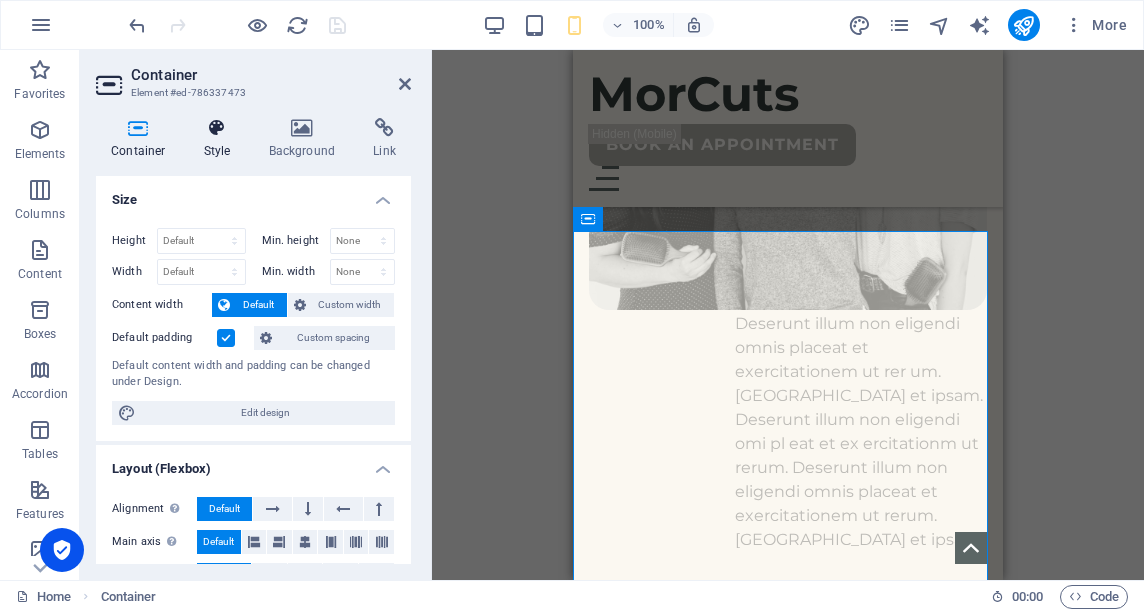 click on "Style" at bounding box center (221, 139) 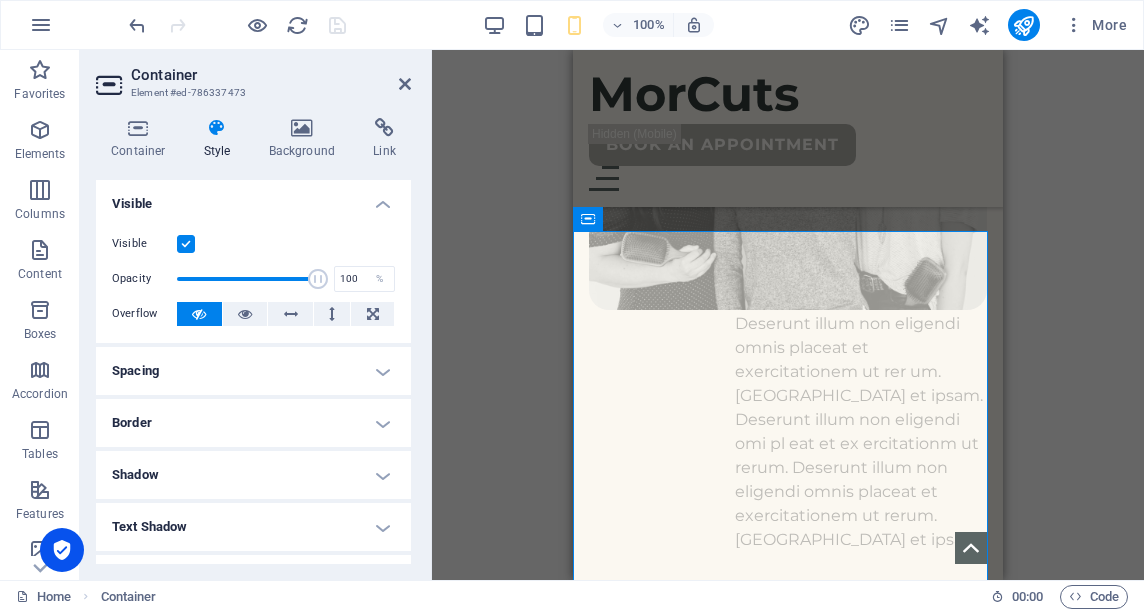 click at bounding box center [186, 244] 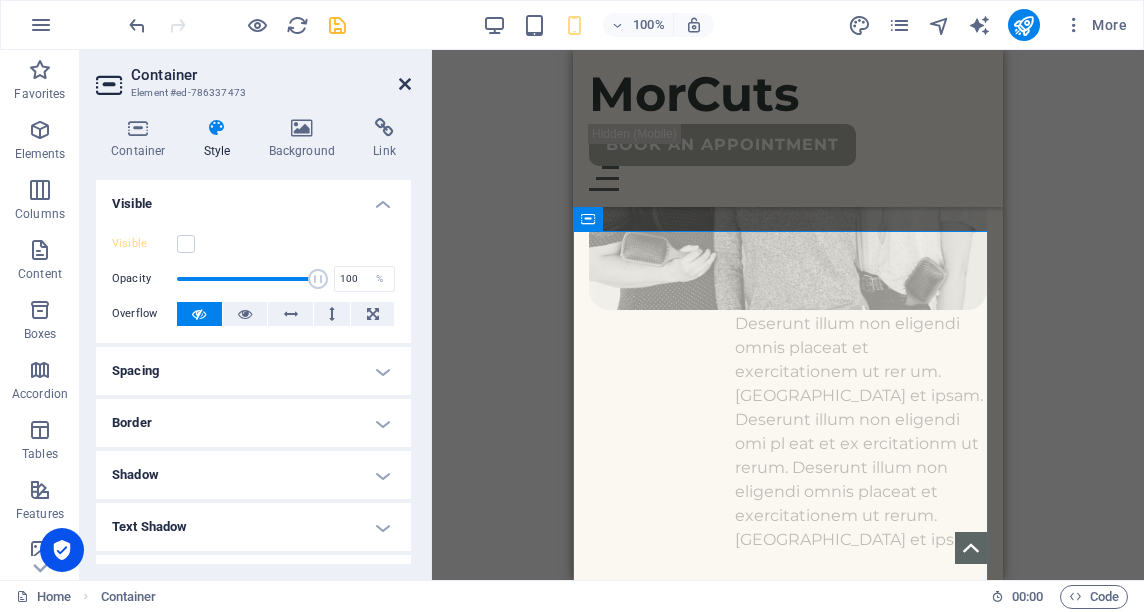 click at bounding box center [405, 84] 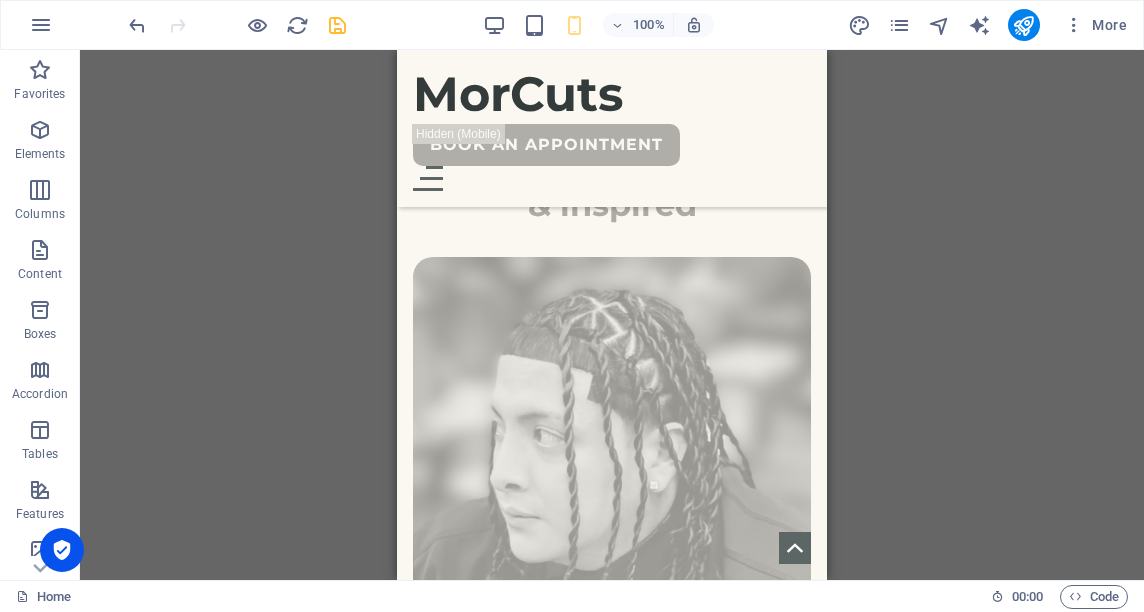 scroll, scrollTop: 6373, scrollLeft: 0, axis: vertical 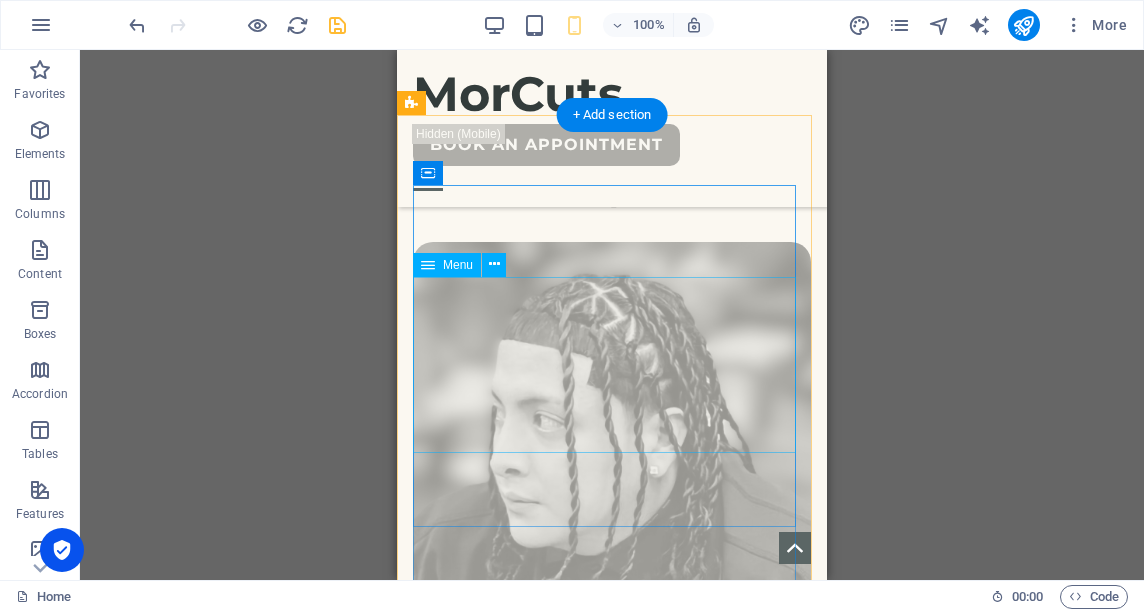 click on "Team Services References Contact" at bounding box center (612, 3041) 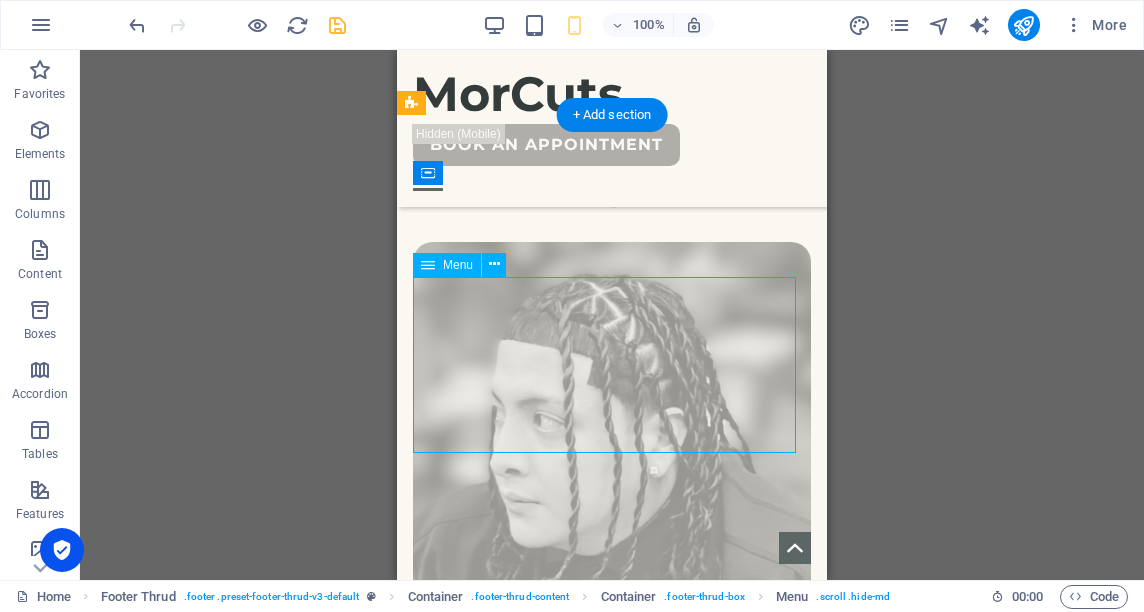 click on "Team Services References Contact" at bounding box center [612, 3041] 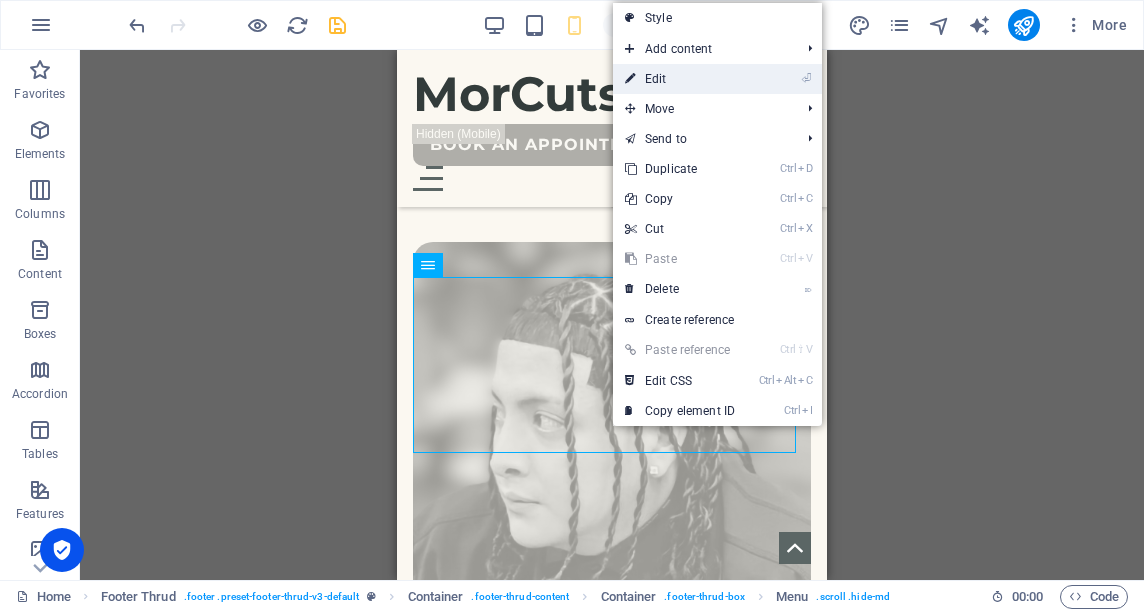 click on "⏎  Edit" at bounding box center (680, 79) 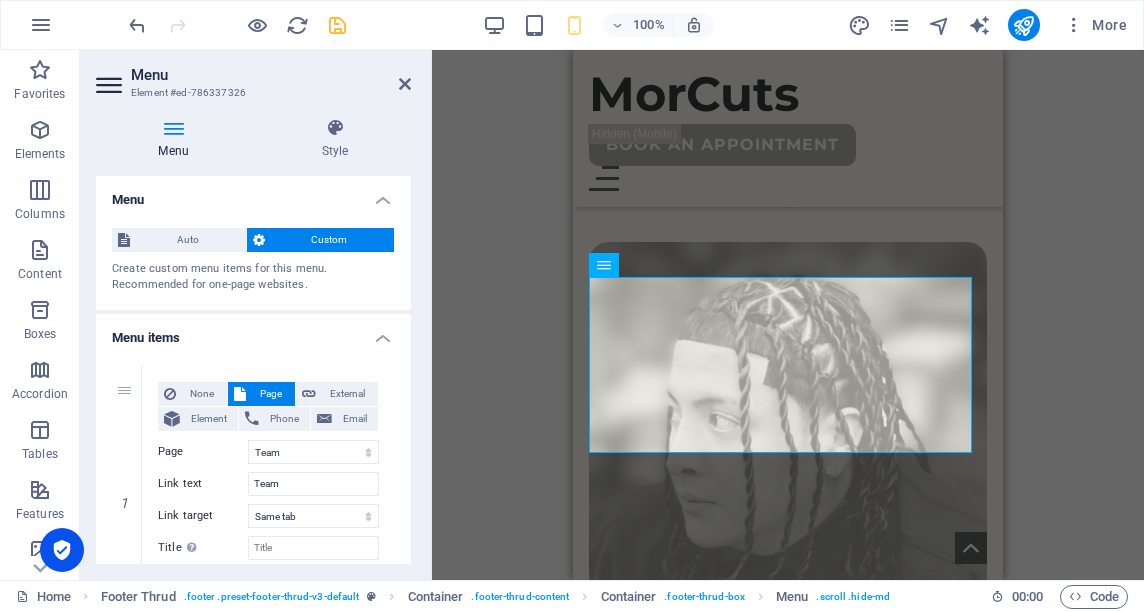 drag, startPoint x: 405, startPoint y: 237, endPoint x: 423, endPoint y: 295, distance: 60.728905 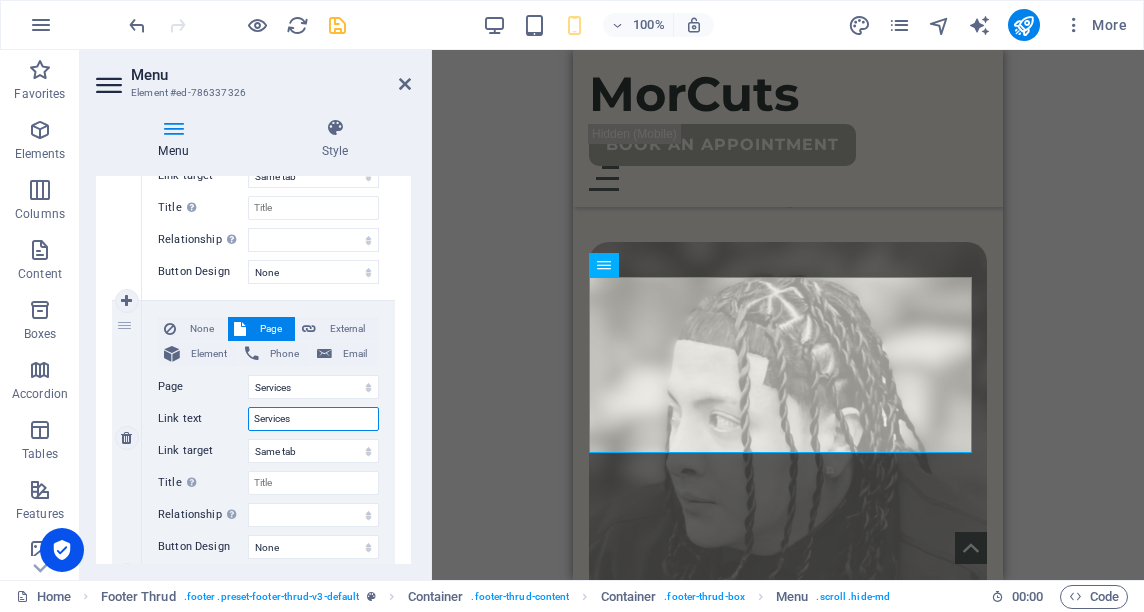 drag, startPoint x: 313, startPoint y: 425, endPoint x: 179, endPoint y: 433, distance: 134.23859 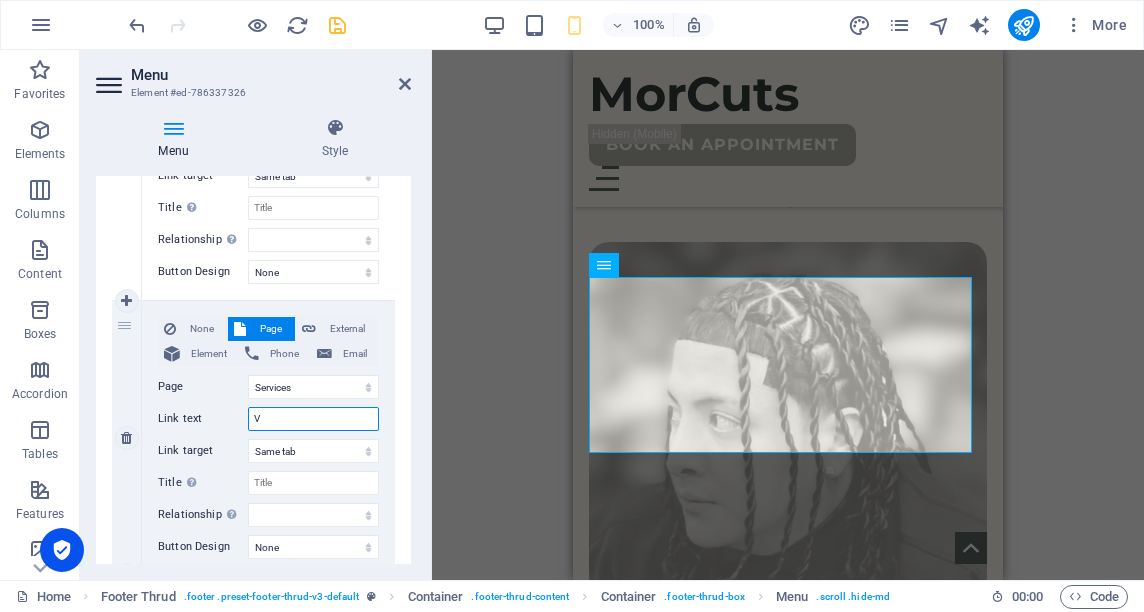 type on "VI" 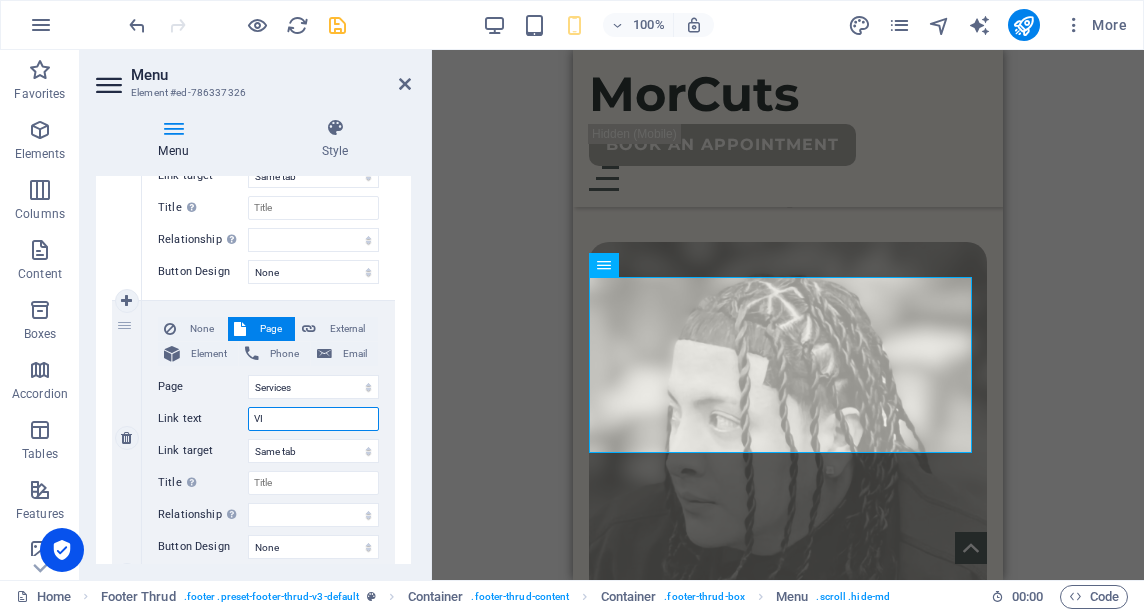 select 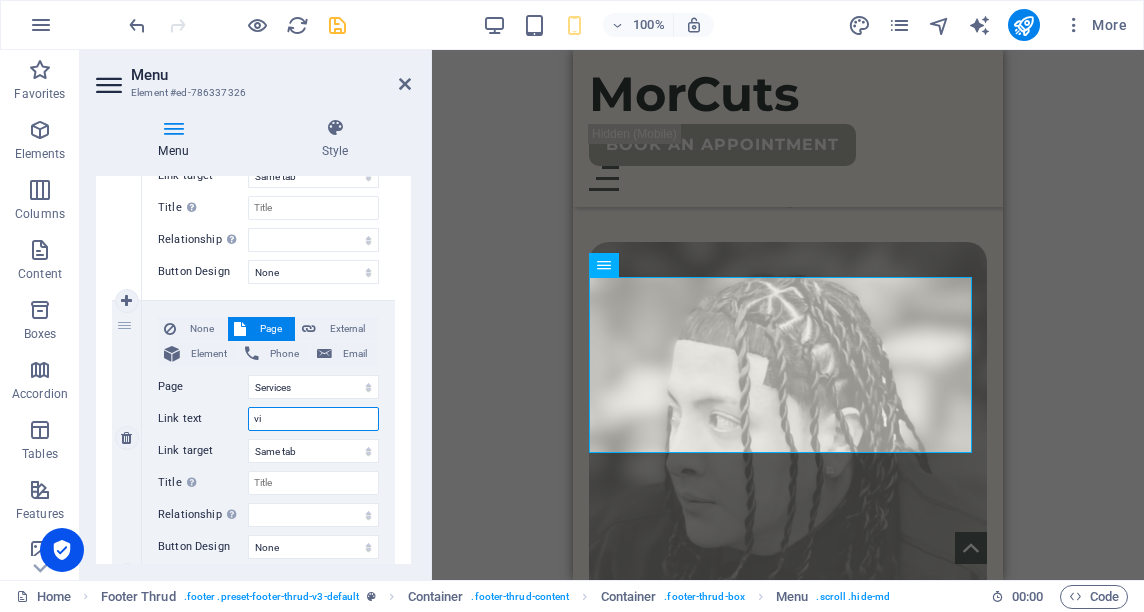 type on "vic" 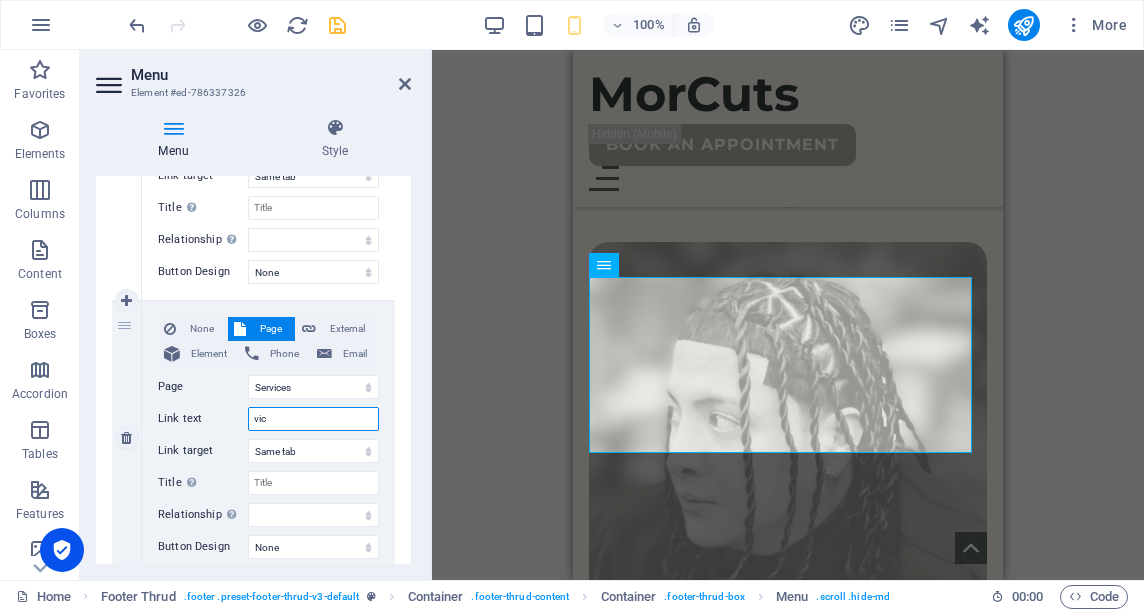 select 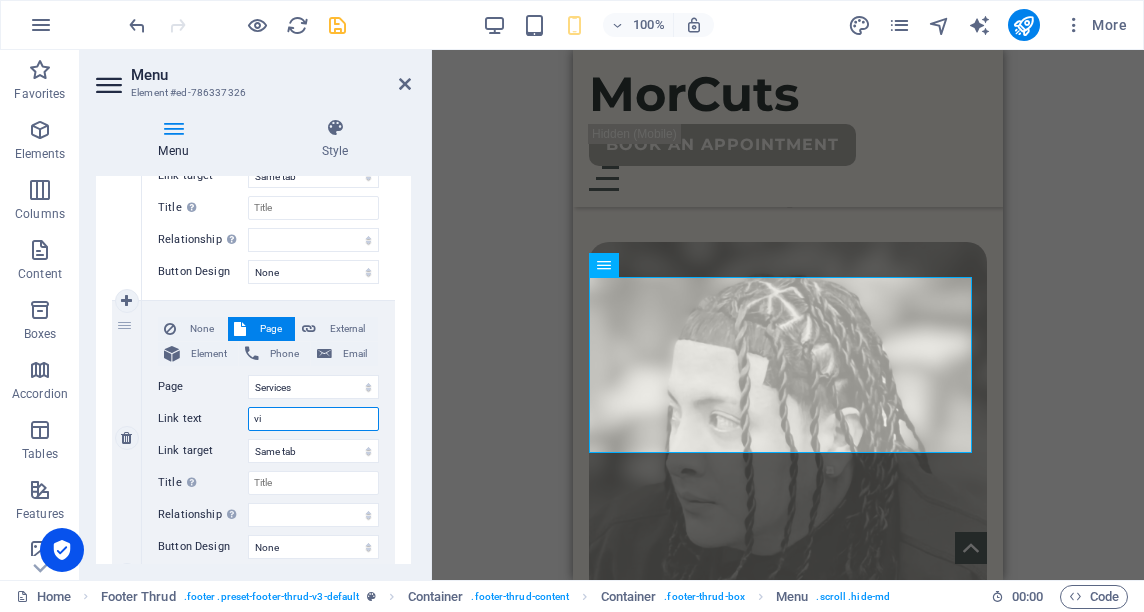 type on "v" 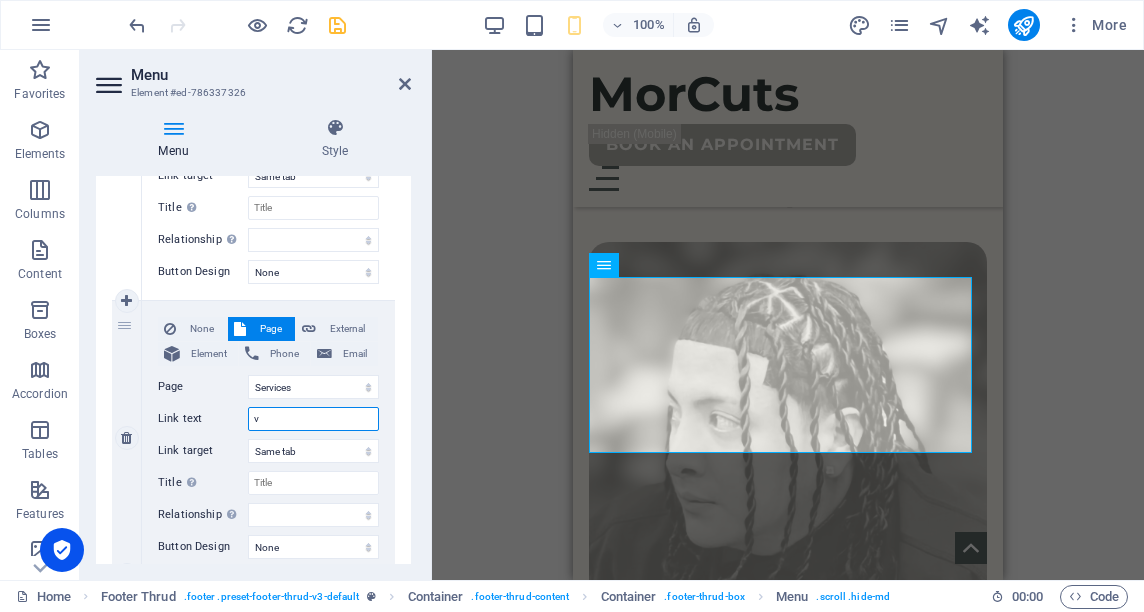 type 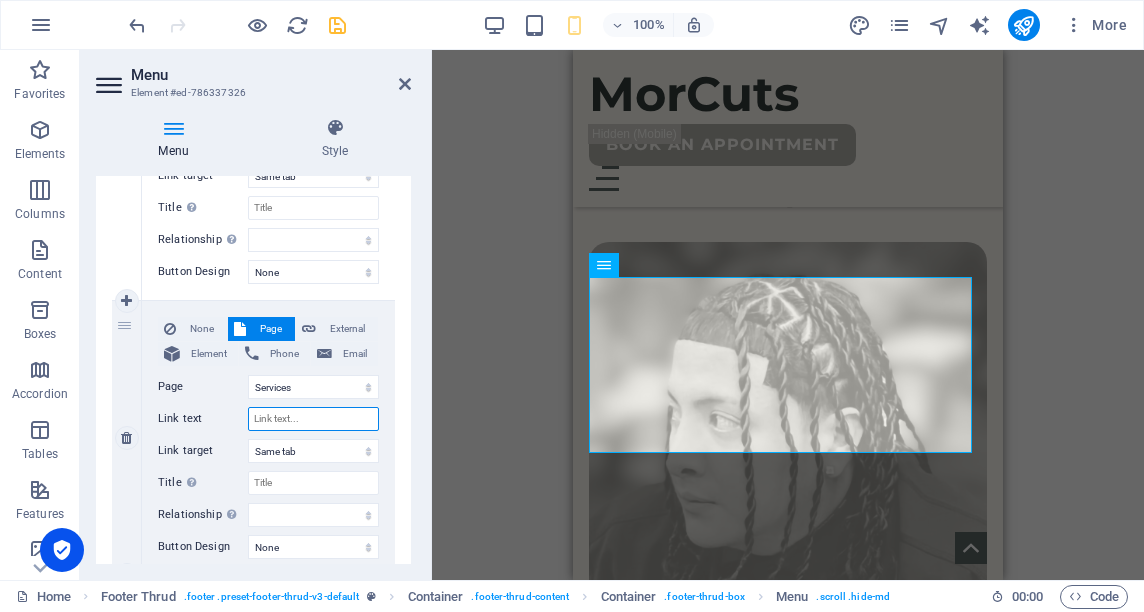select 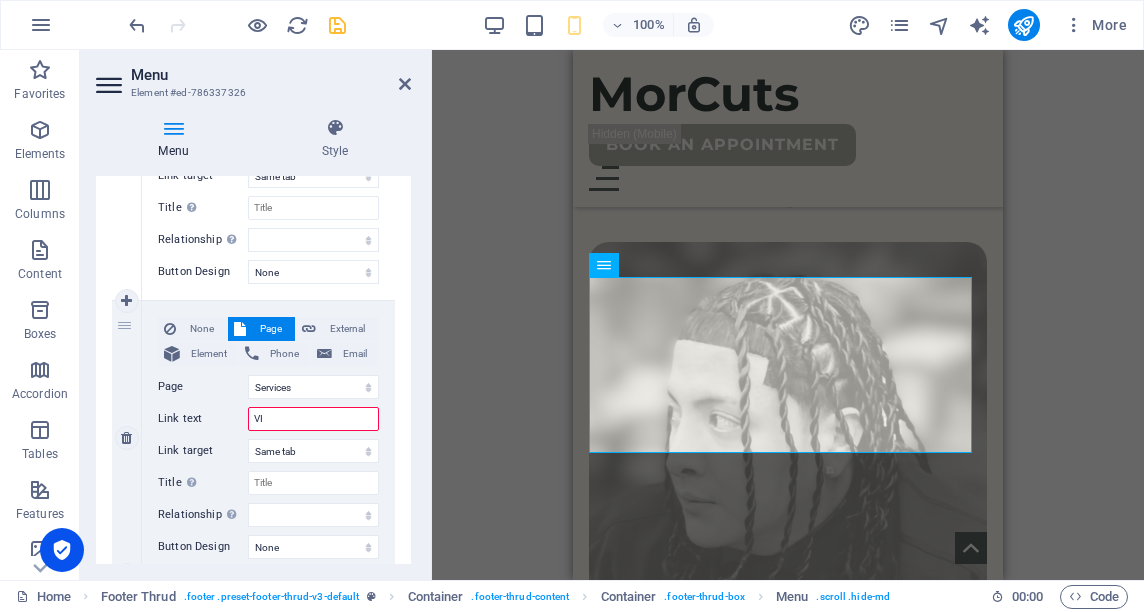 type on "VIC" 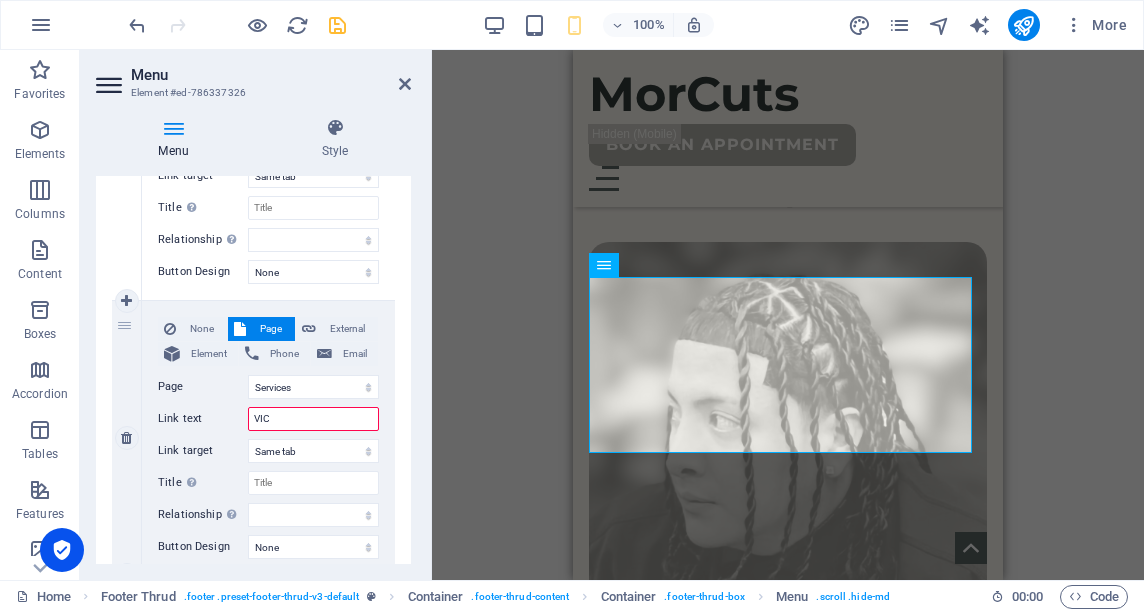 select 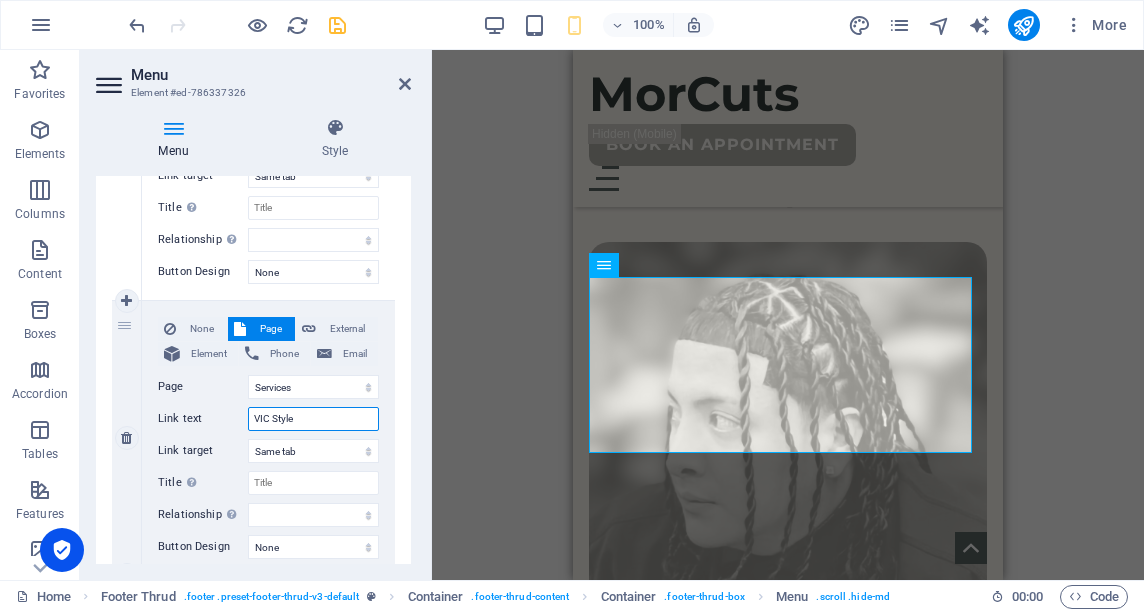 type on "[PERSON_NAME]" 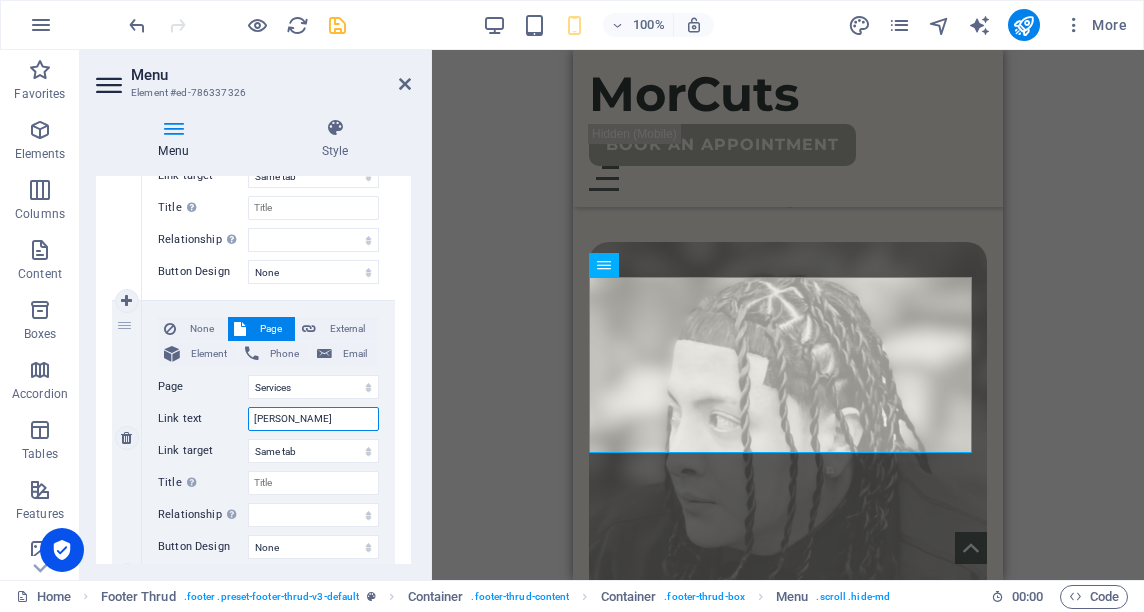 select 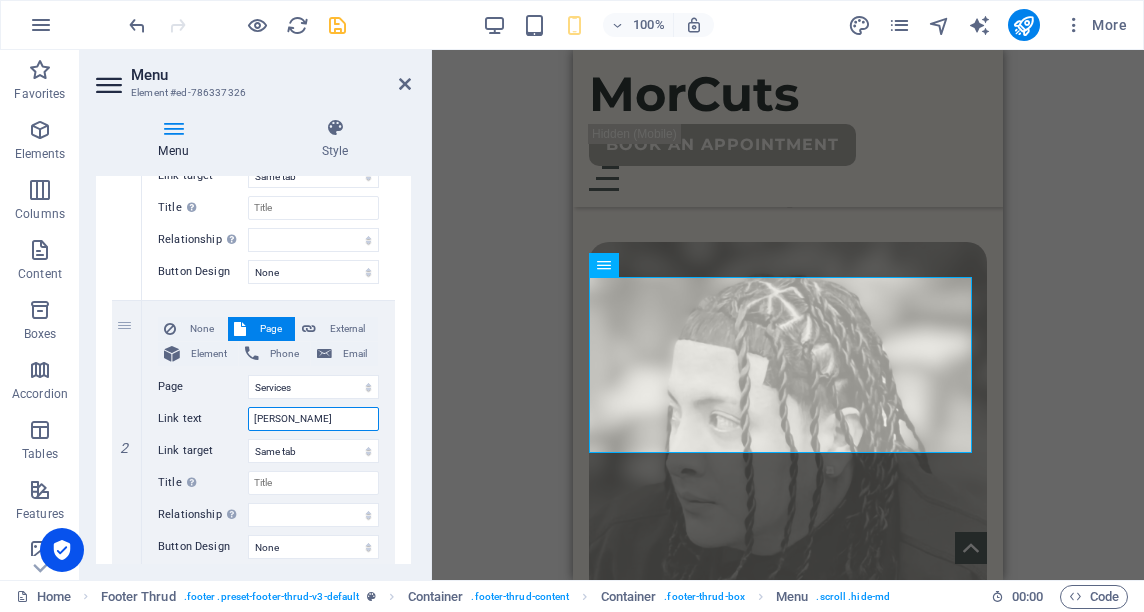 type on "[PERSON_NAME]" 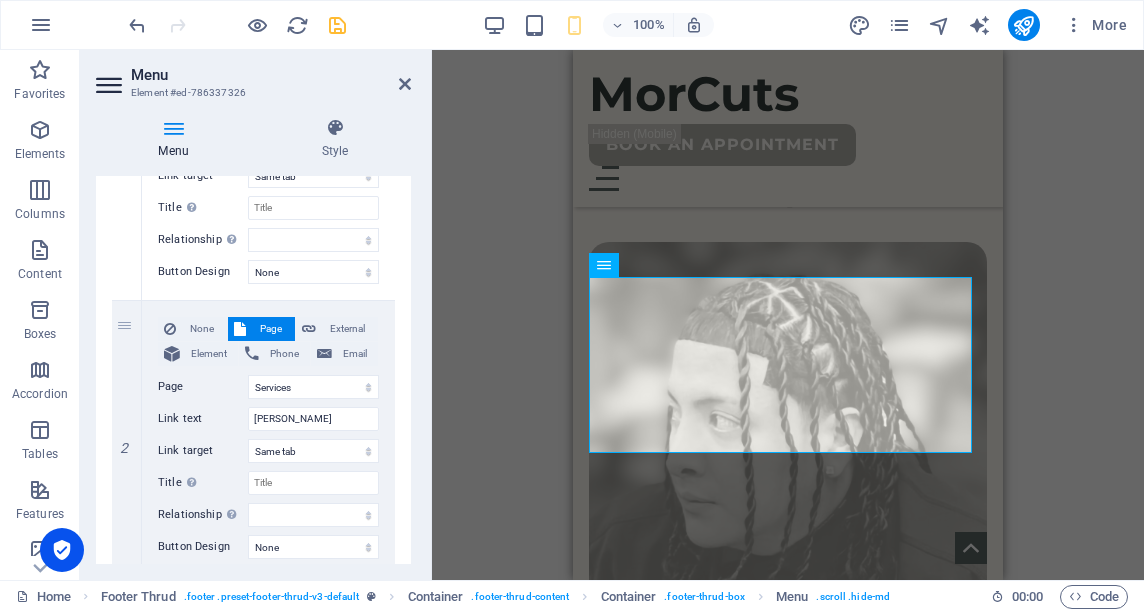drag, startPoint x: 404, startPoint y: 322, endPoint x: 411, endPoint y: 384, distance: 62.39391 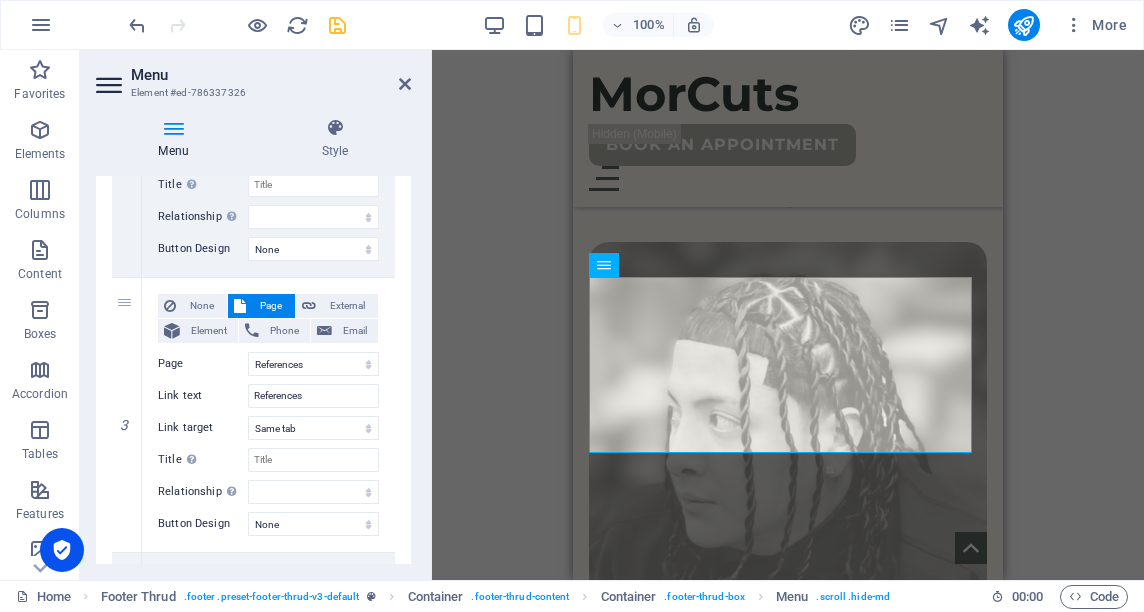 scroll, scrollTop: 642, scrollLeft: 0, axis: vertical 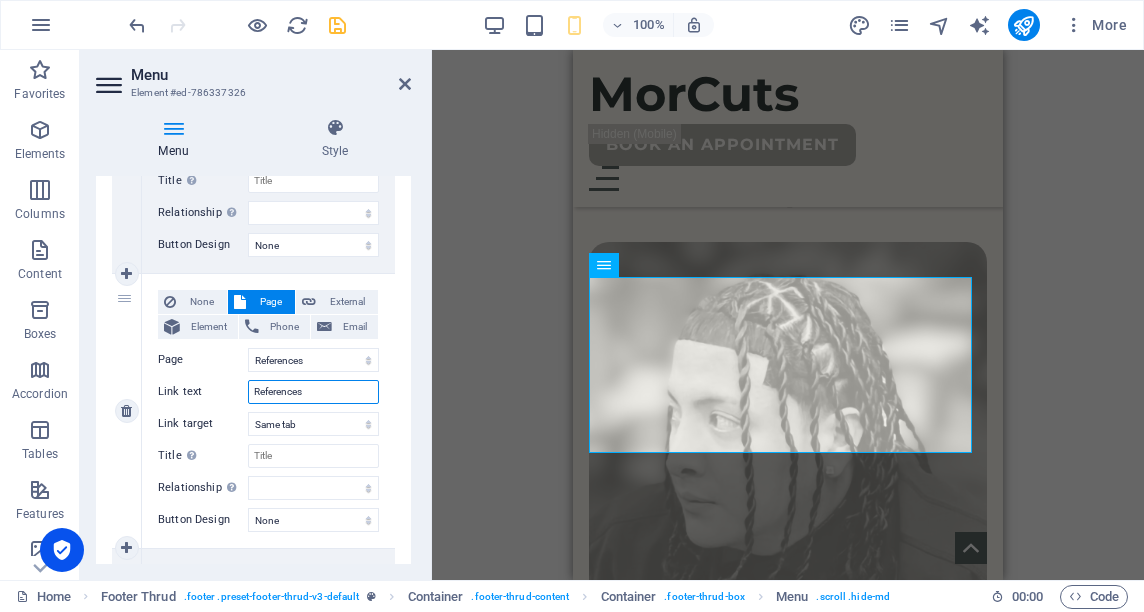 drag, startPoint x: 345, startPoint y: 391, endPoint x: 172, endPoint y: 402, distance: 173.34937 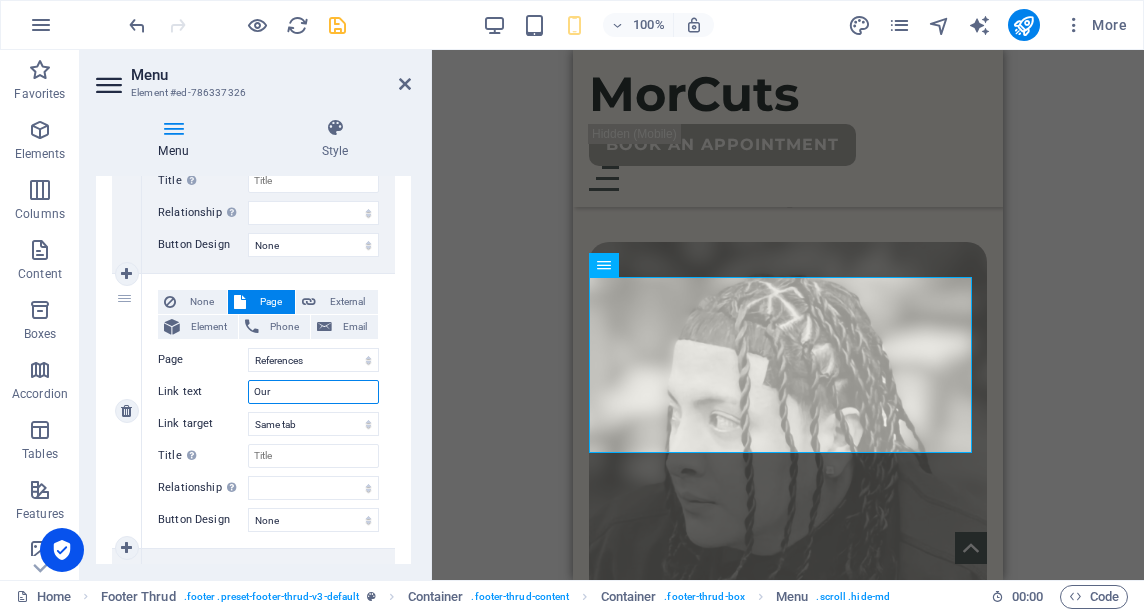 type on "Our" 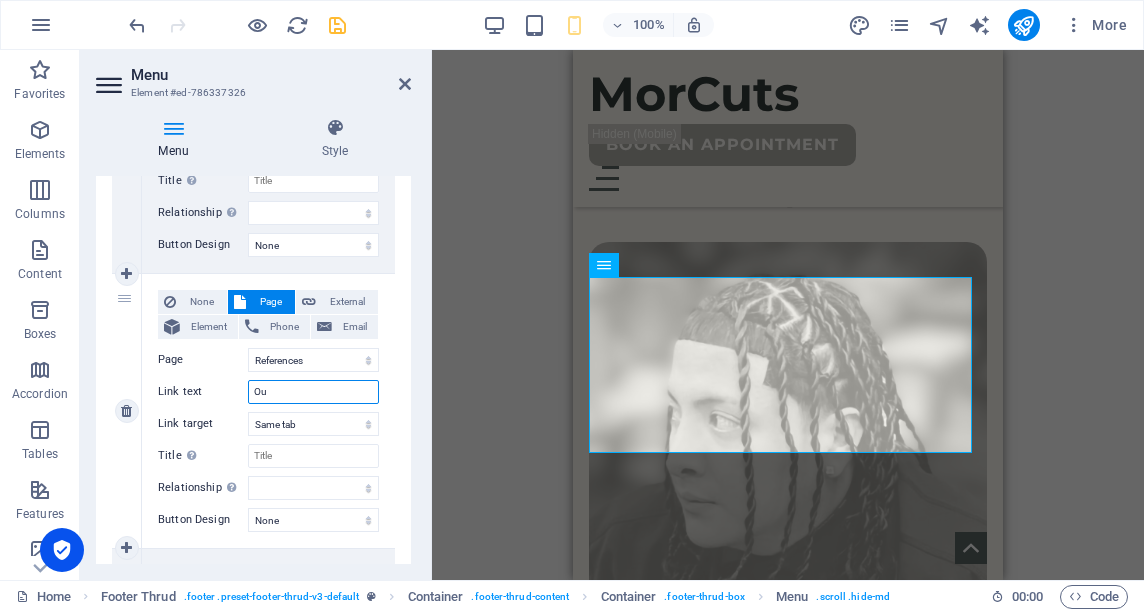 type on "O" 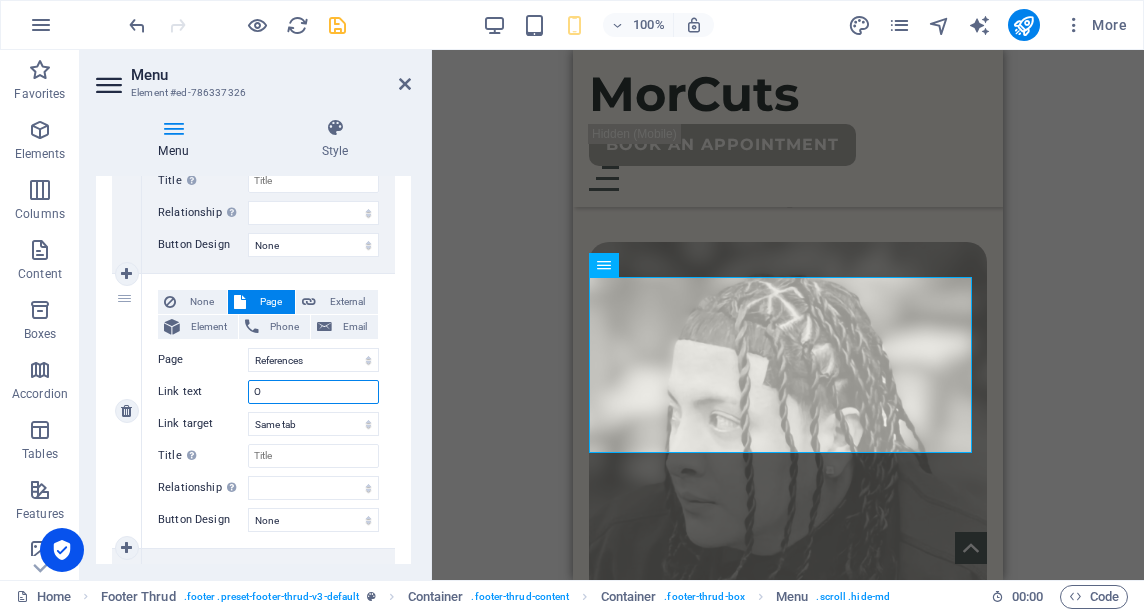 select 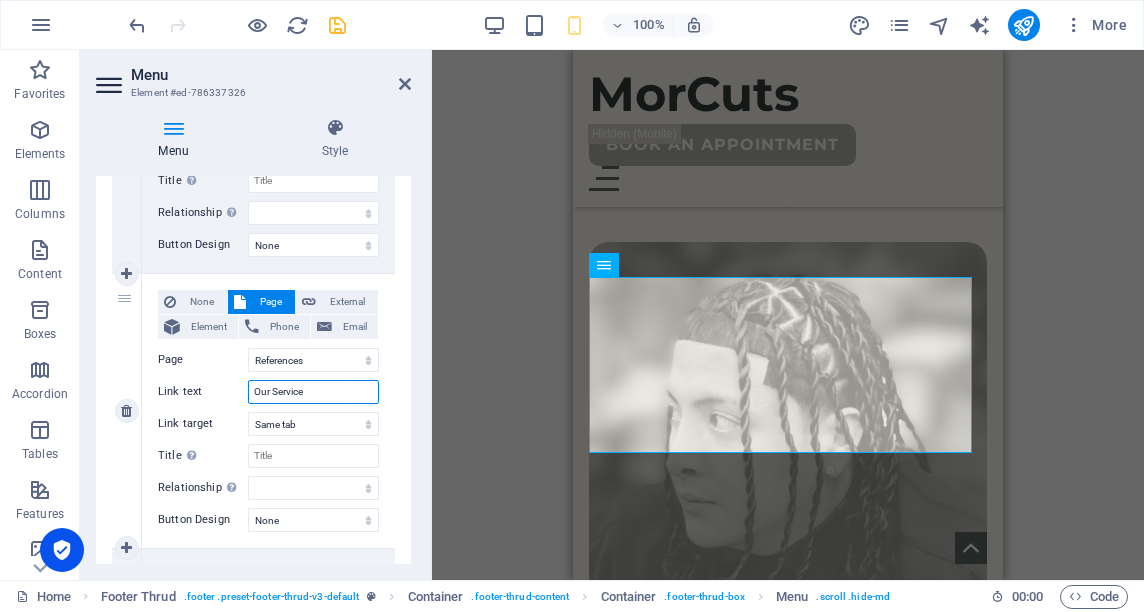 type on "Our Services" 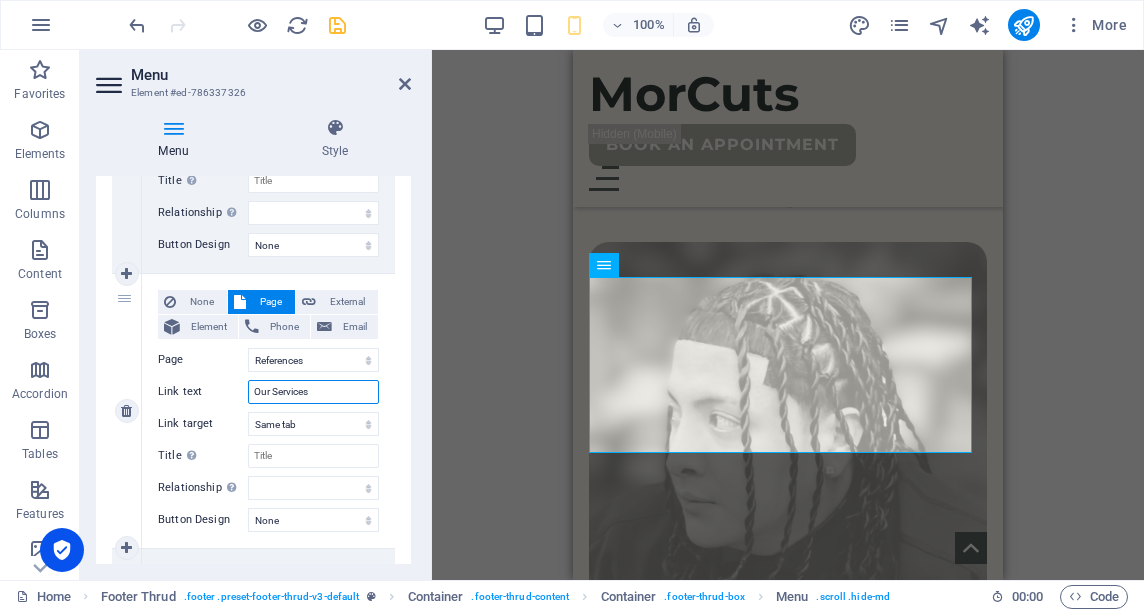 select 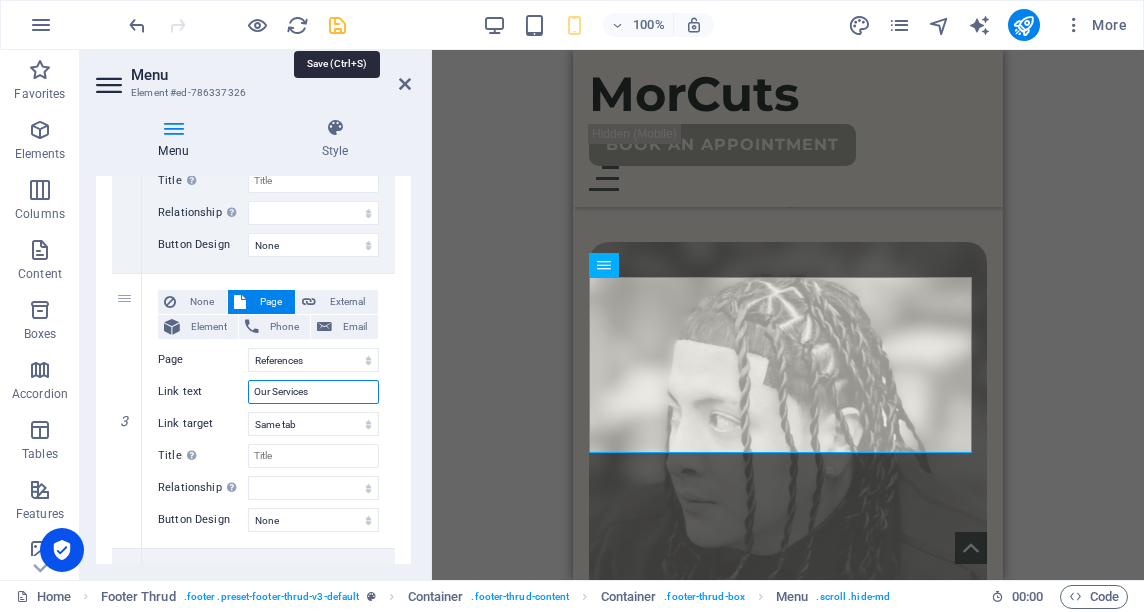 type on "Our Services" 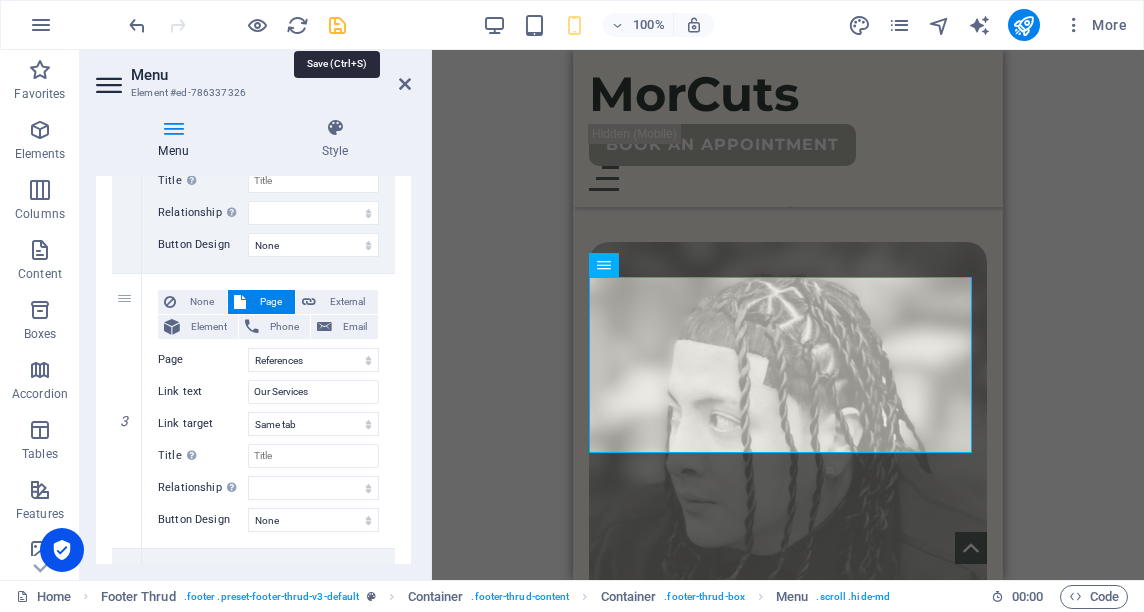 click at bounding box center [337, 25] 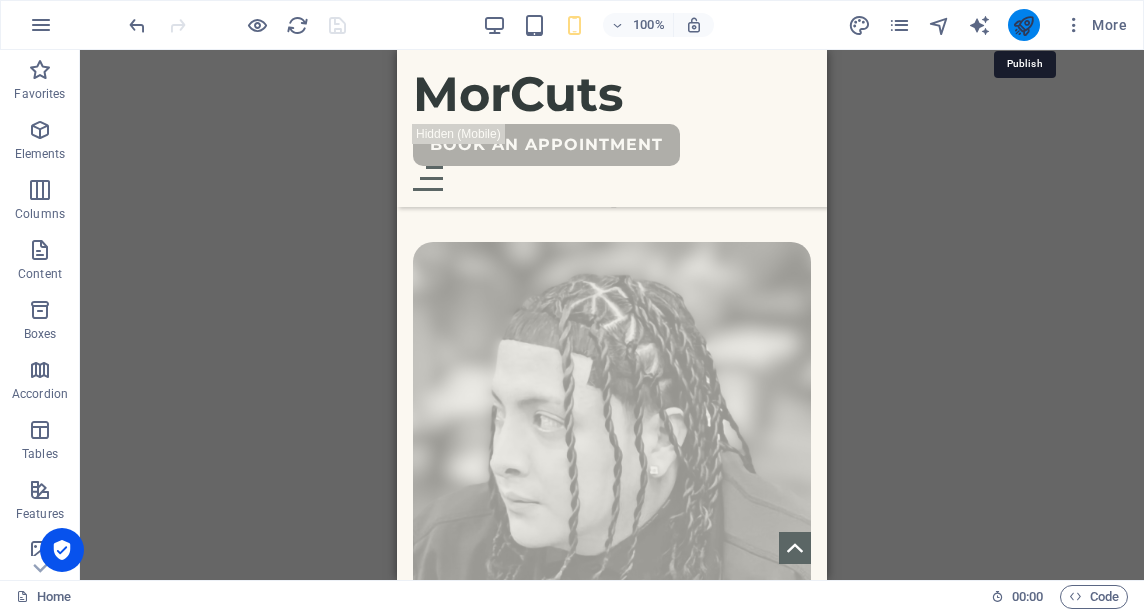 click at bounding box center (1023, 25) 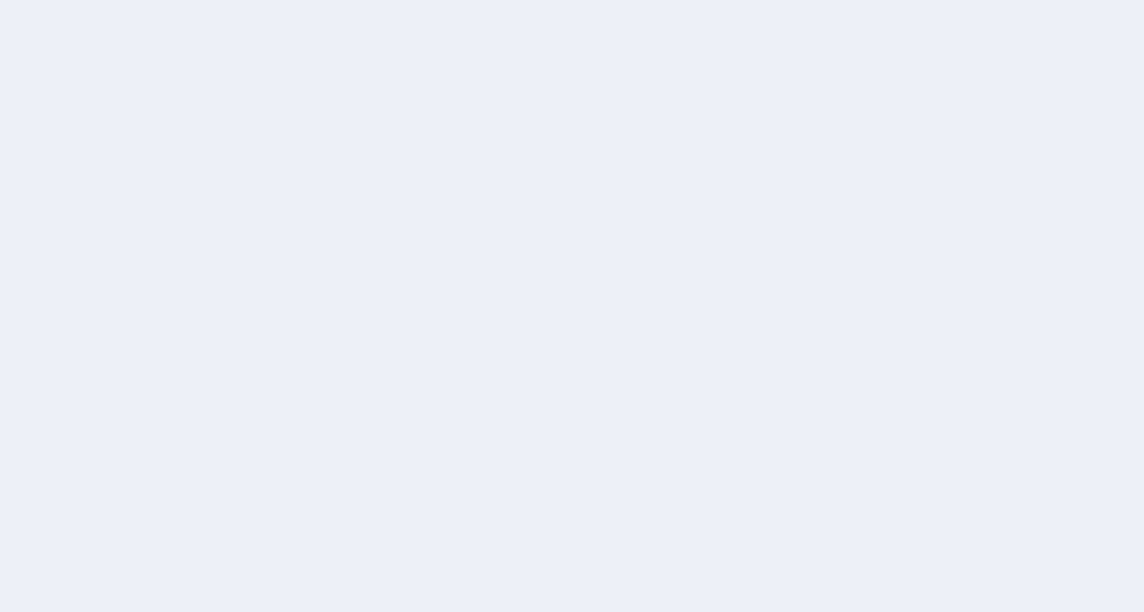 scroll, scrollTop: 0, scrollLeft: 0, axis: both 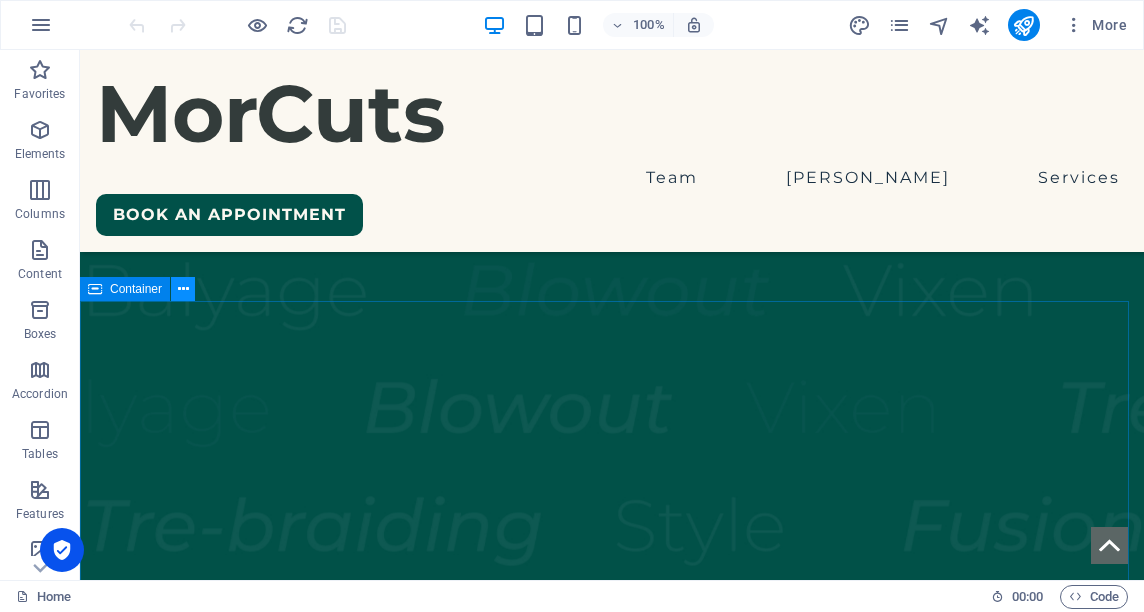 click at bounding box center [183, 289] 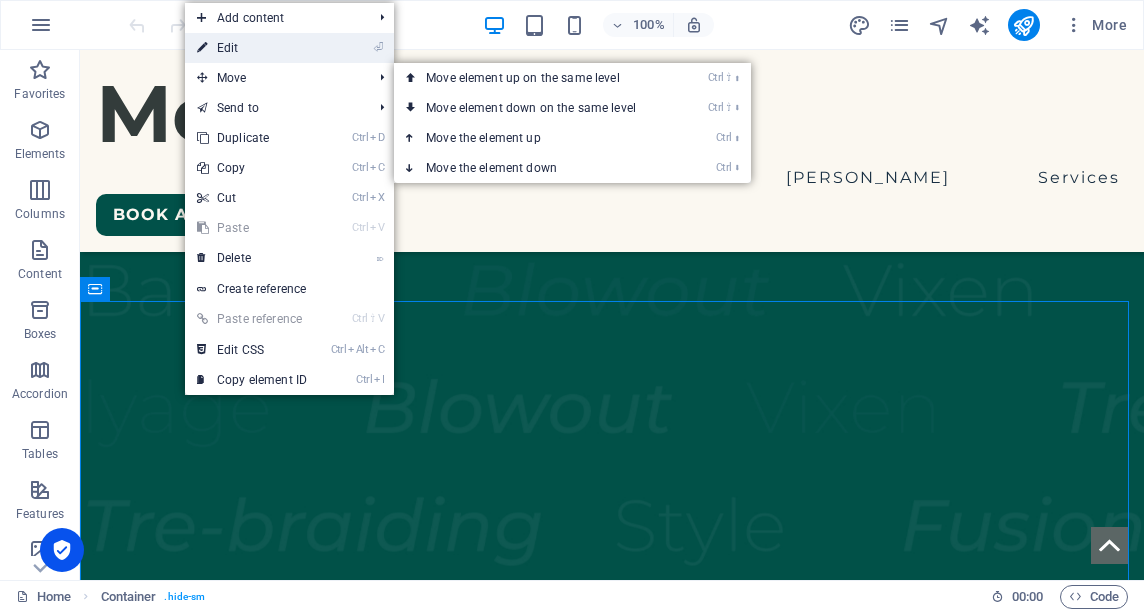click on "⏎  Edit" at bounding box center [252, 48] 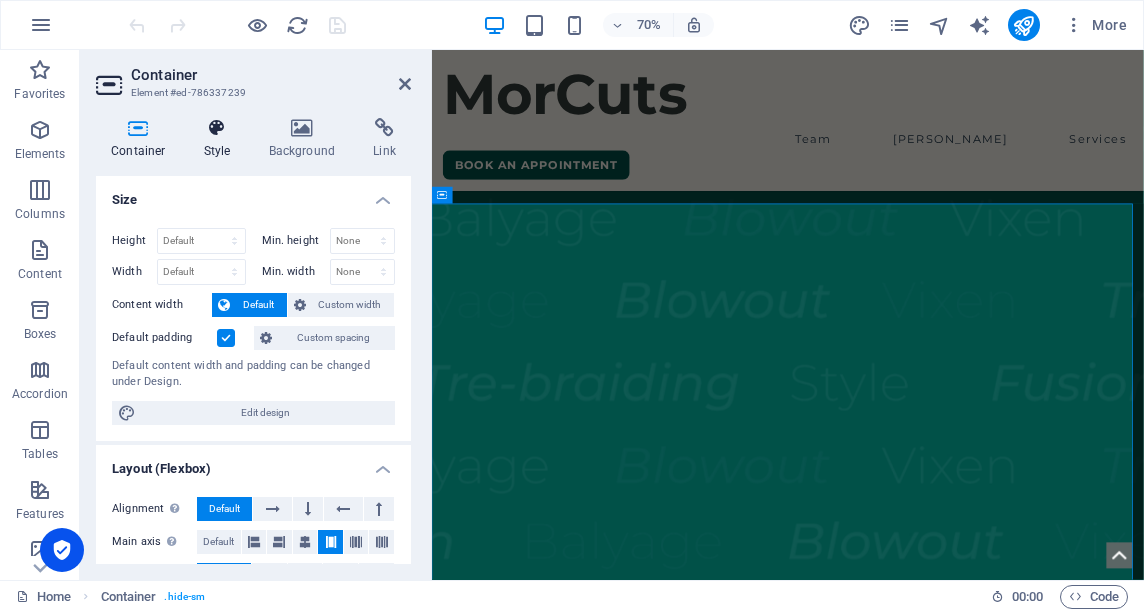 click at bounding box center [217, 128] 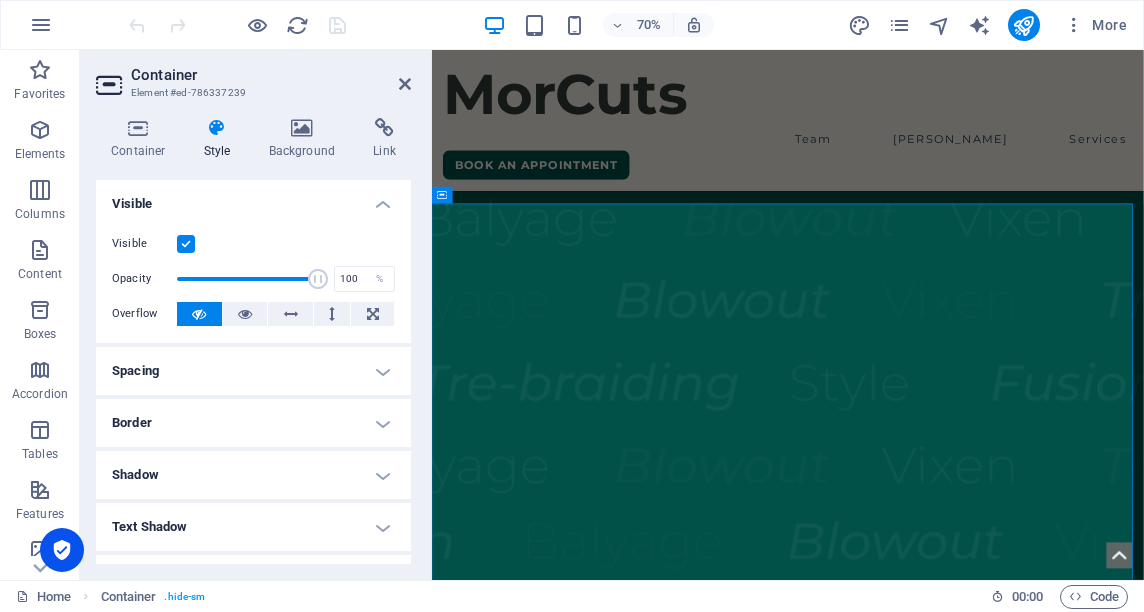 click at bounding box center [186, 244] 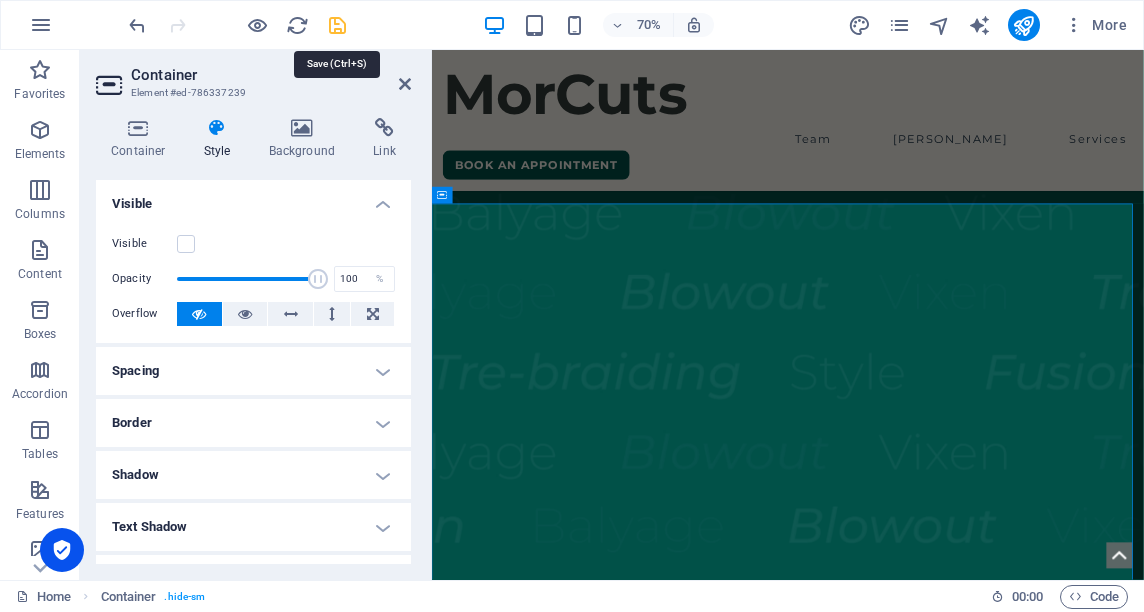 click at bounding box center (337, 25) 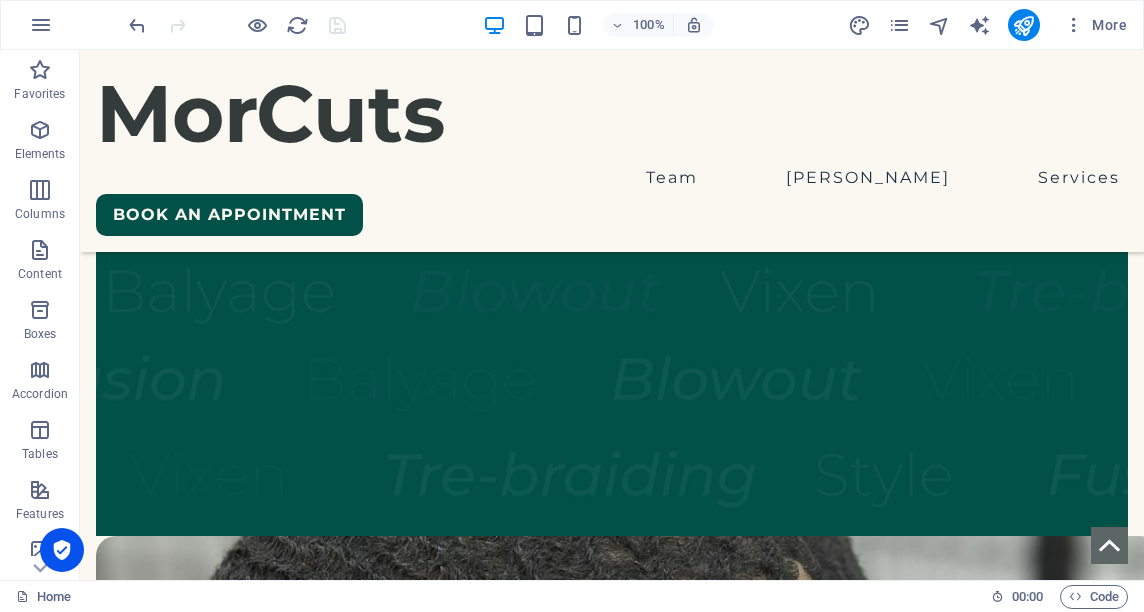 click at bounding box center (612, 5122) 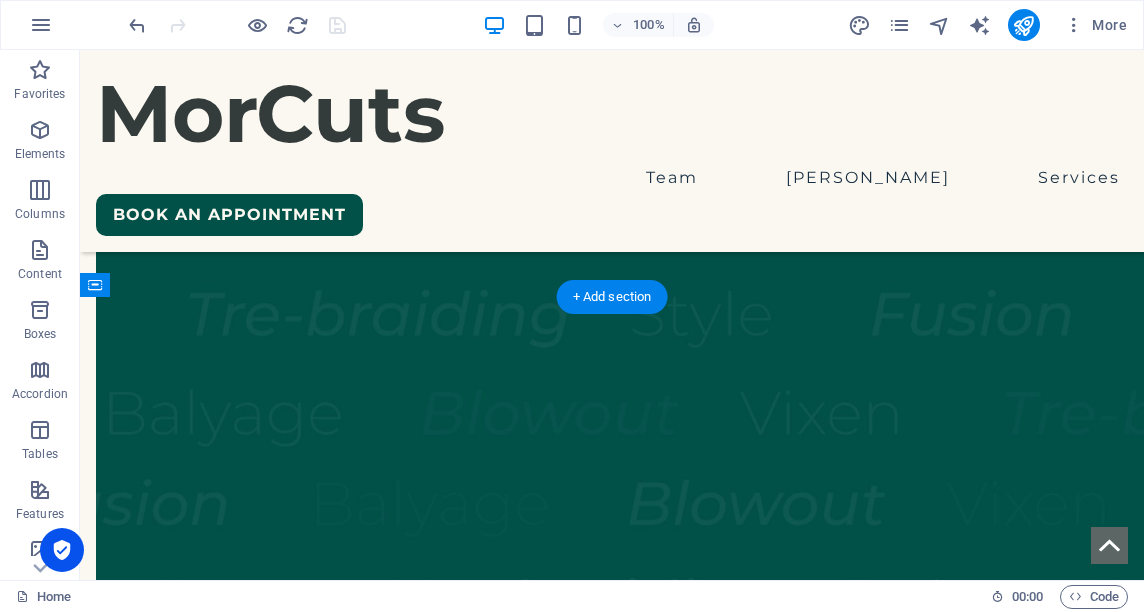 scroll, scrollTop: 3085, scrollLeft: 0, axis: vertical 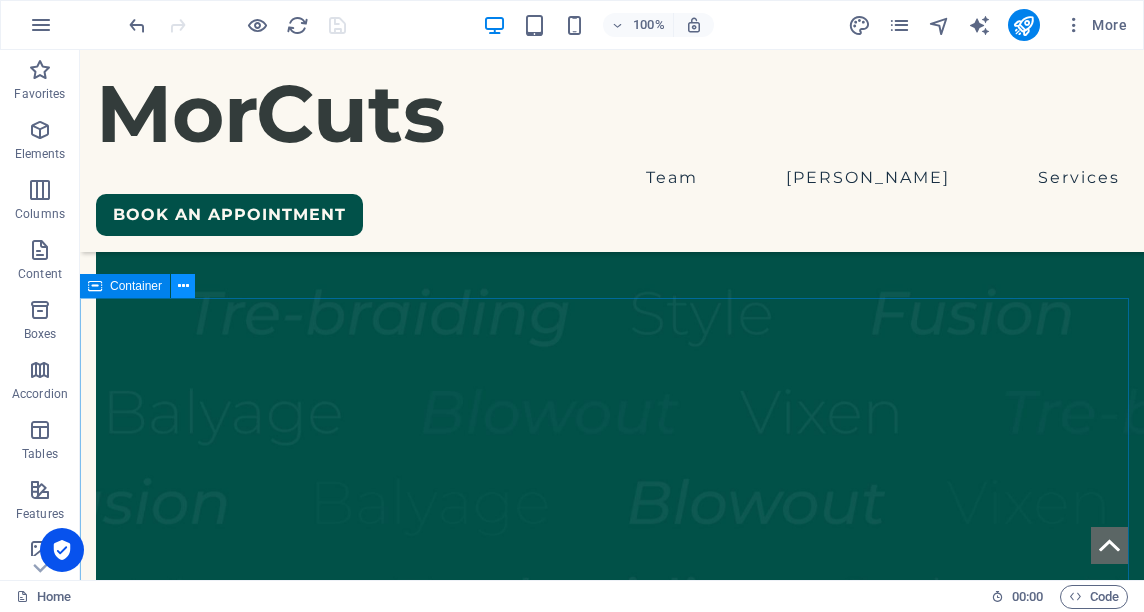 click at bounding box center [183, 286] 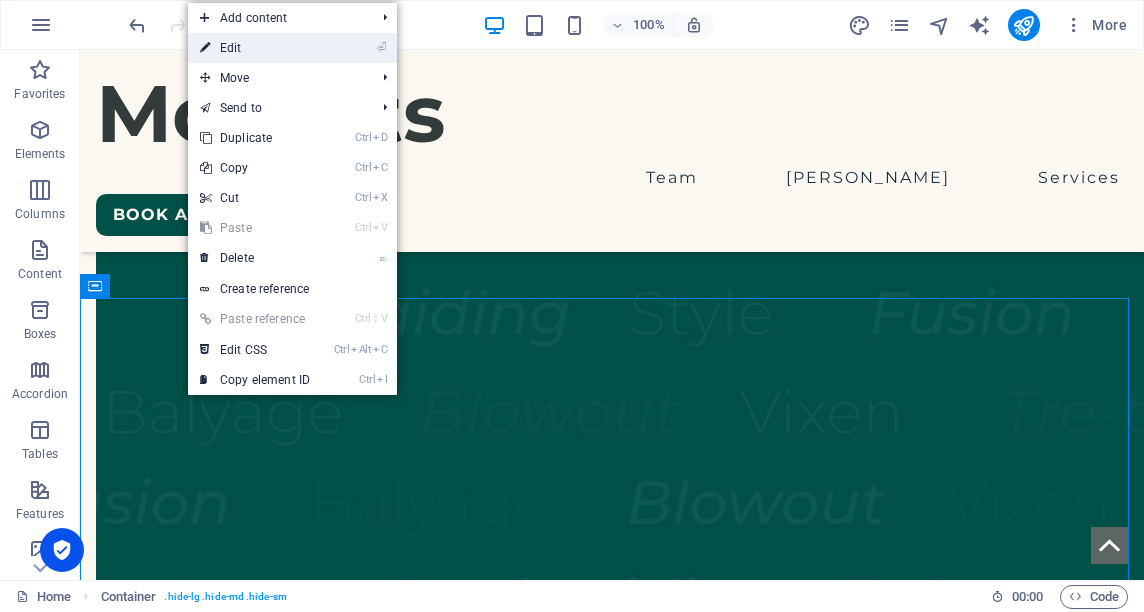 click on "⏎  Edit" at bounding box center [255, 48] 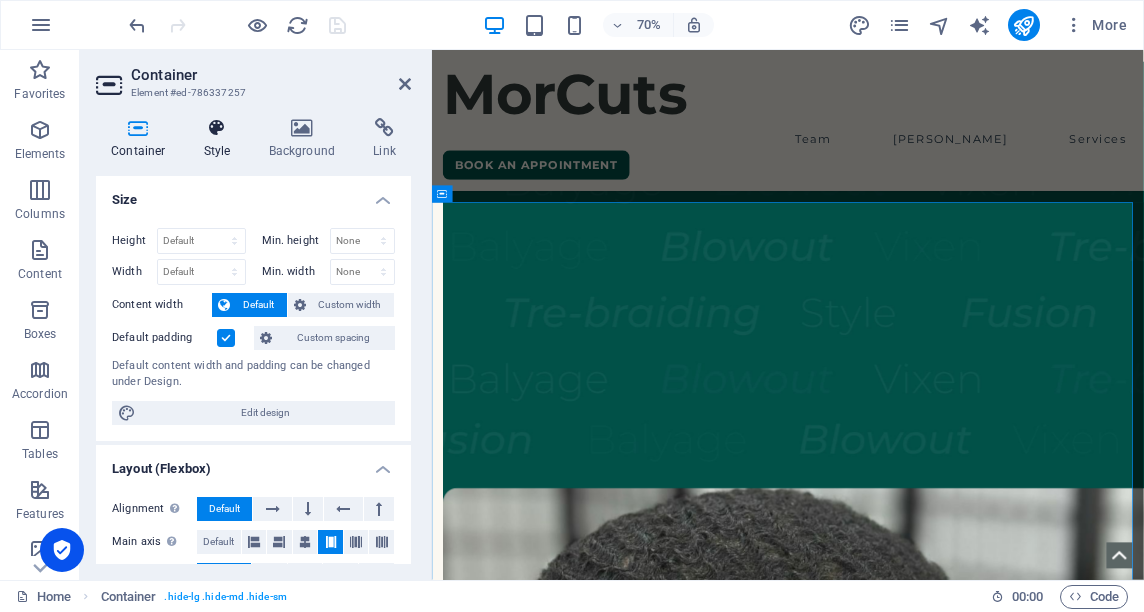 click on "Style" at bounding box center (221, 139) 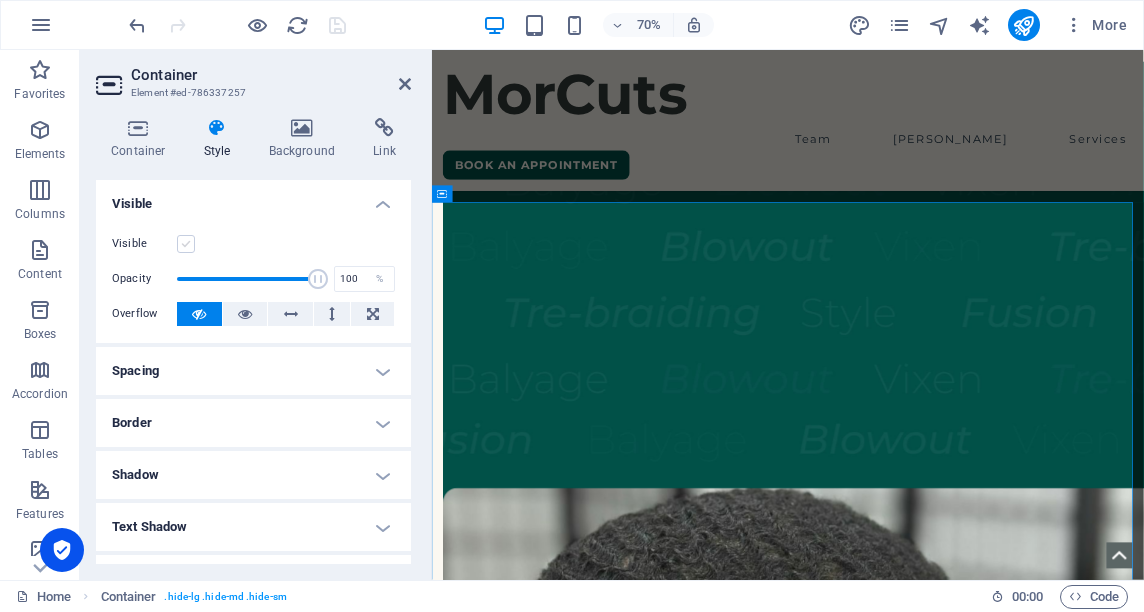 click at bounding box center [186, 244] 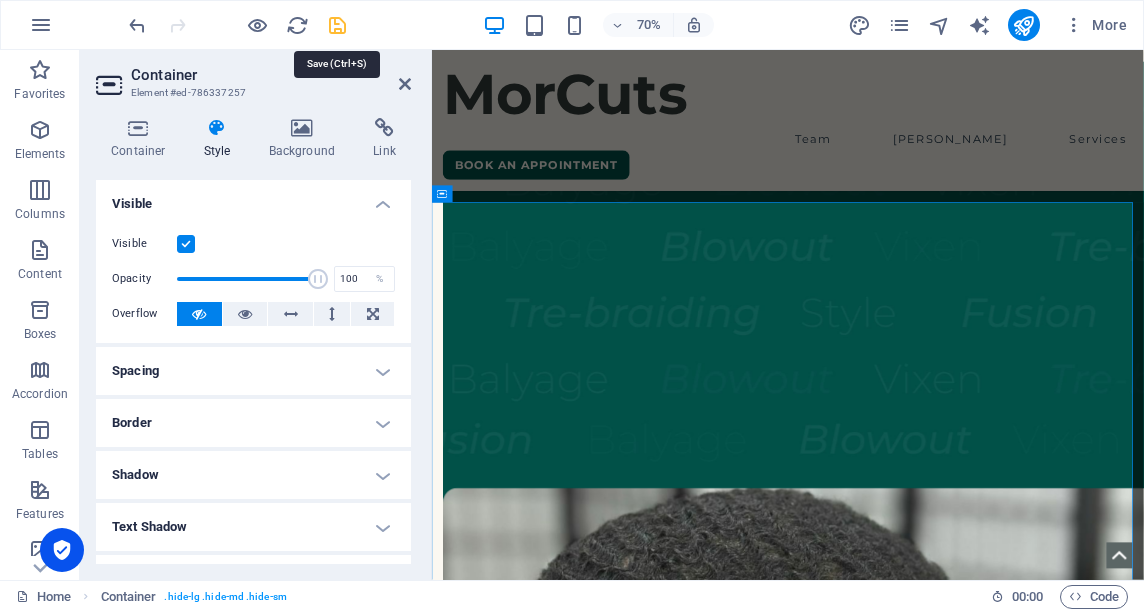 click at bounding box center [337, 25] 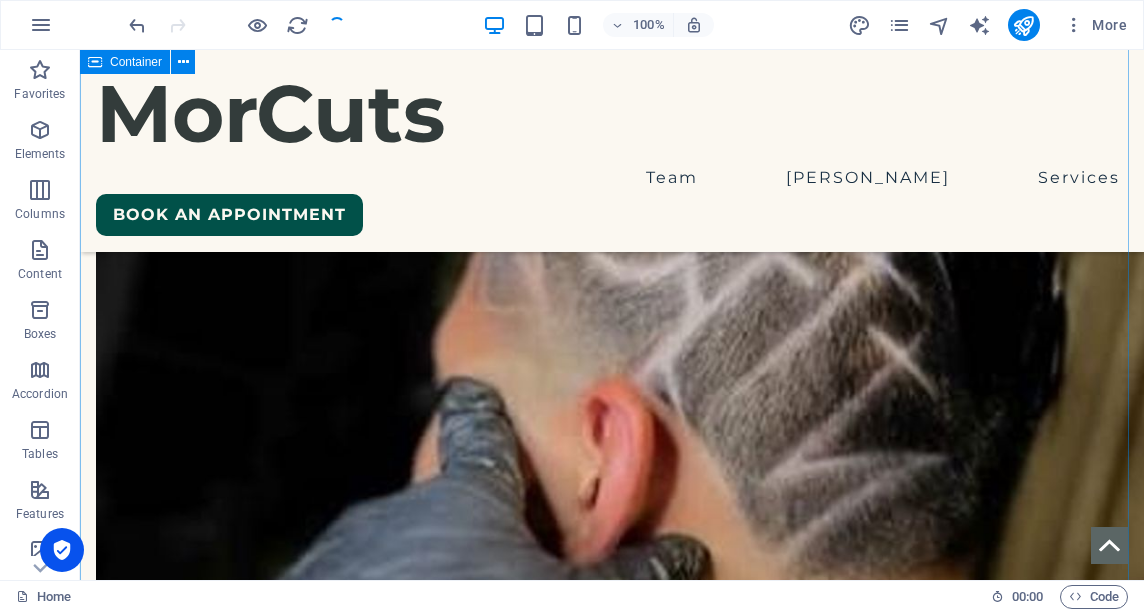 scroll, scrollTop: 5180, scrollLeft: 0, axis: vertical 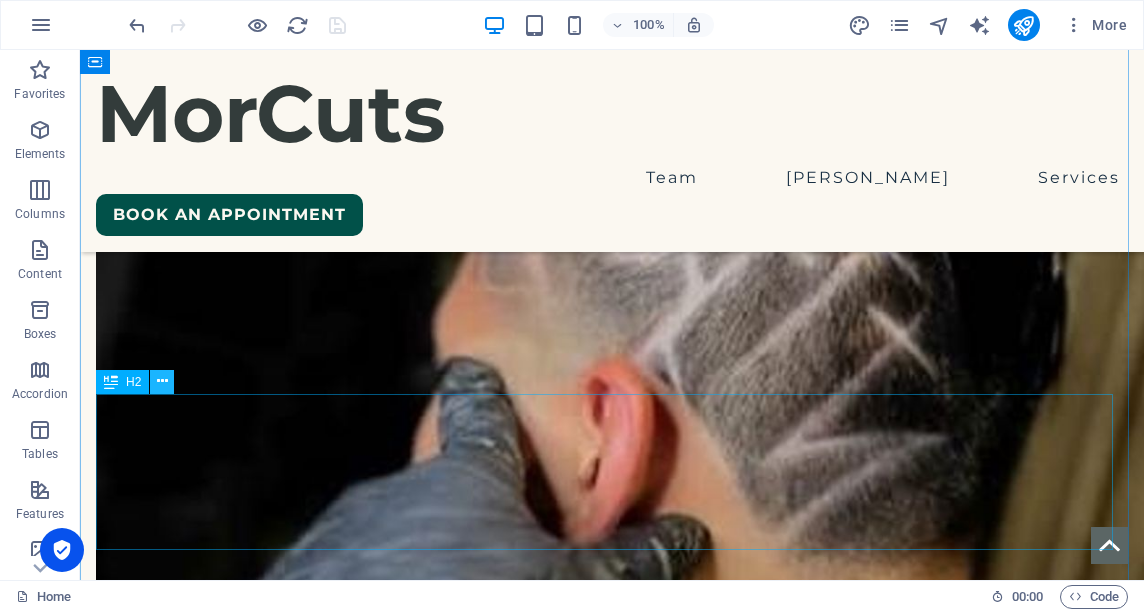 click at bounding box center (162, 381) 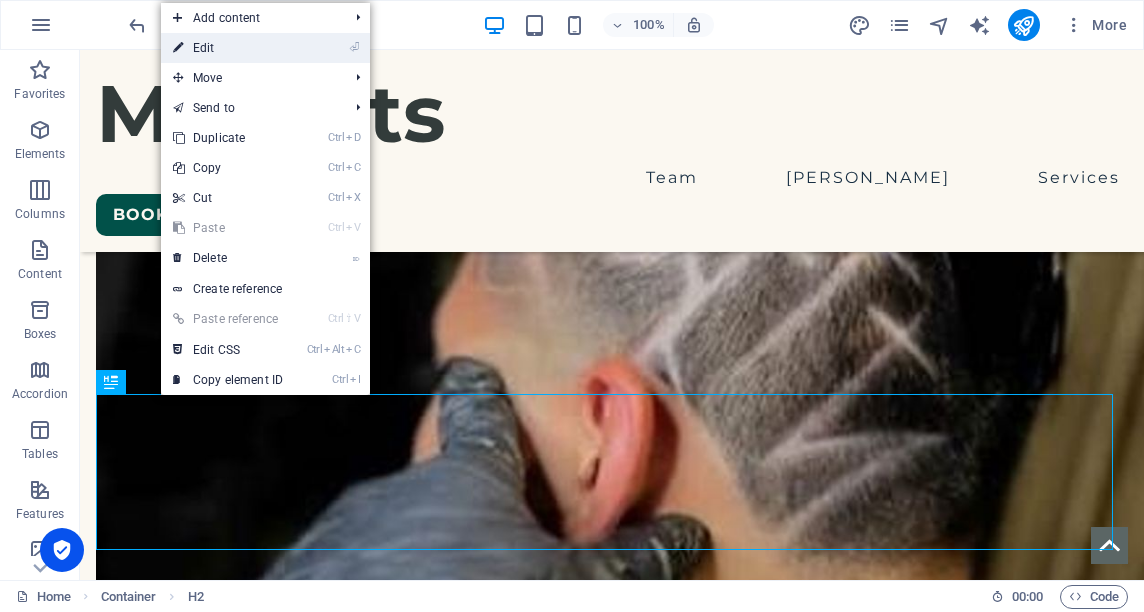 click on "⏎  Edit" at bounding box center (228, 48) 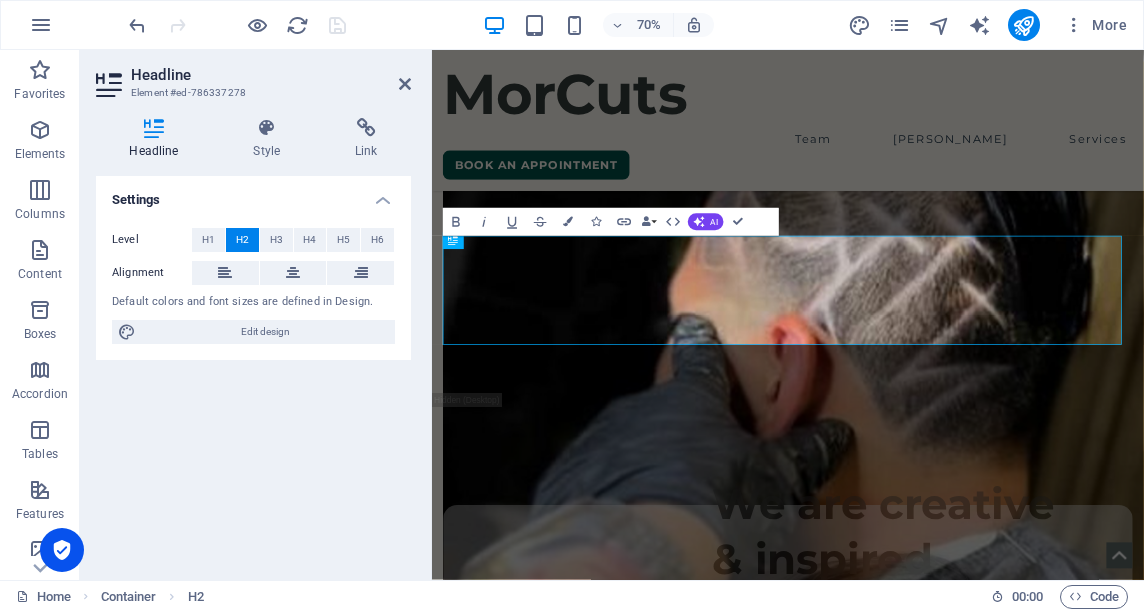 scroll, scrollTop: 5138, scrollLeft: 0, axis: vertical 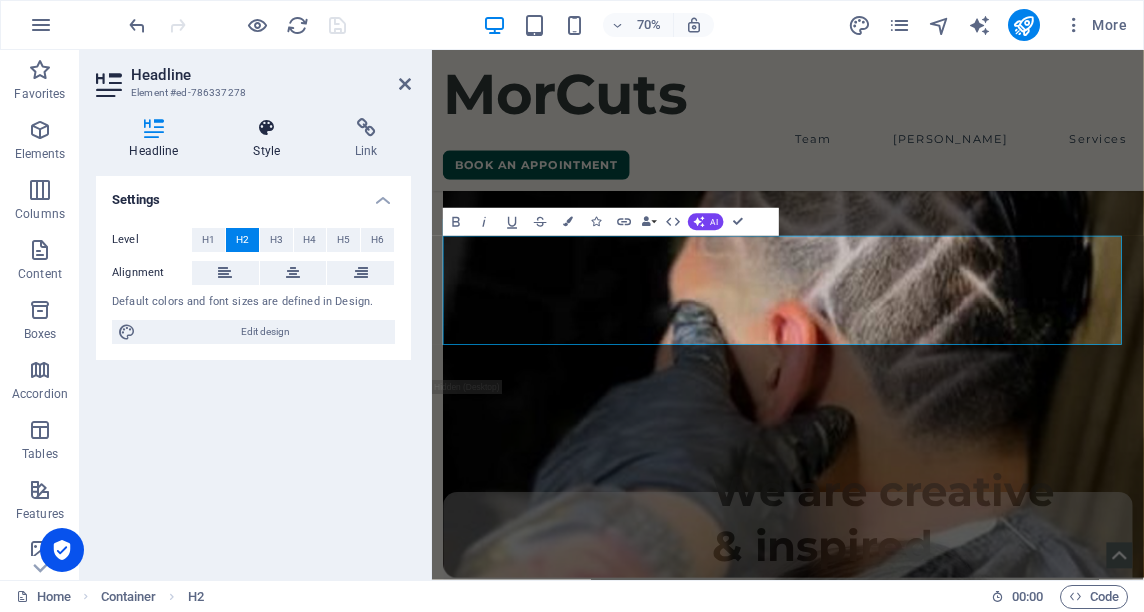 click at bounding box center (267, 128) 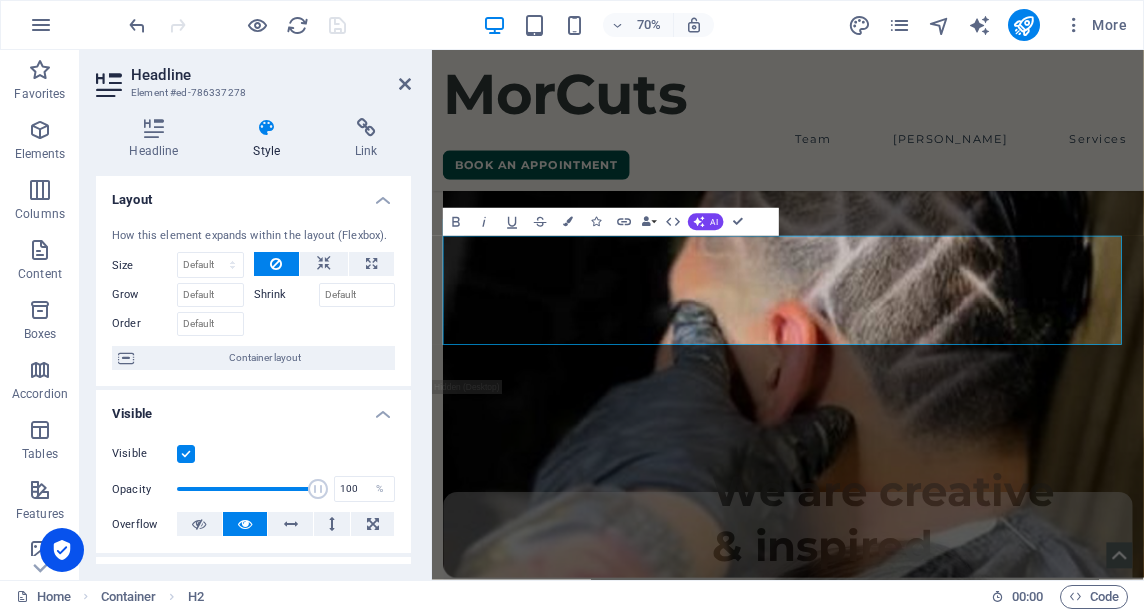 click at bounding box center (186, 454) 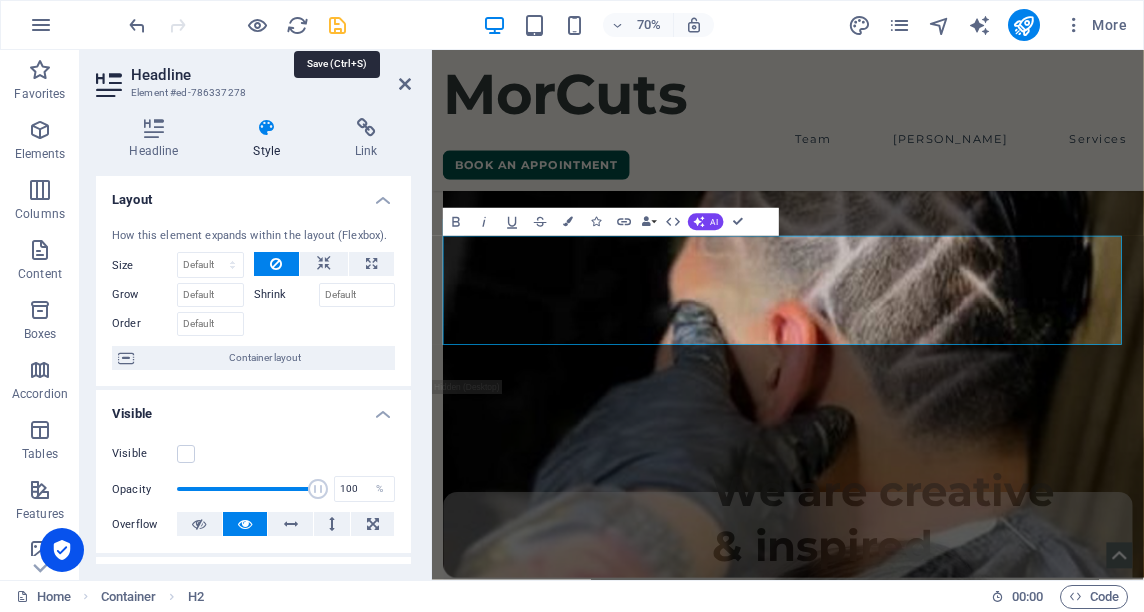 click at bounding box center (337, 25) 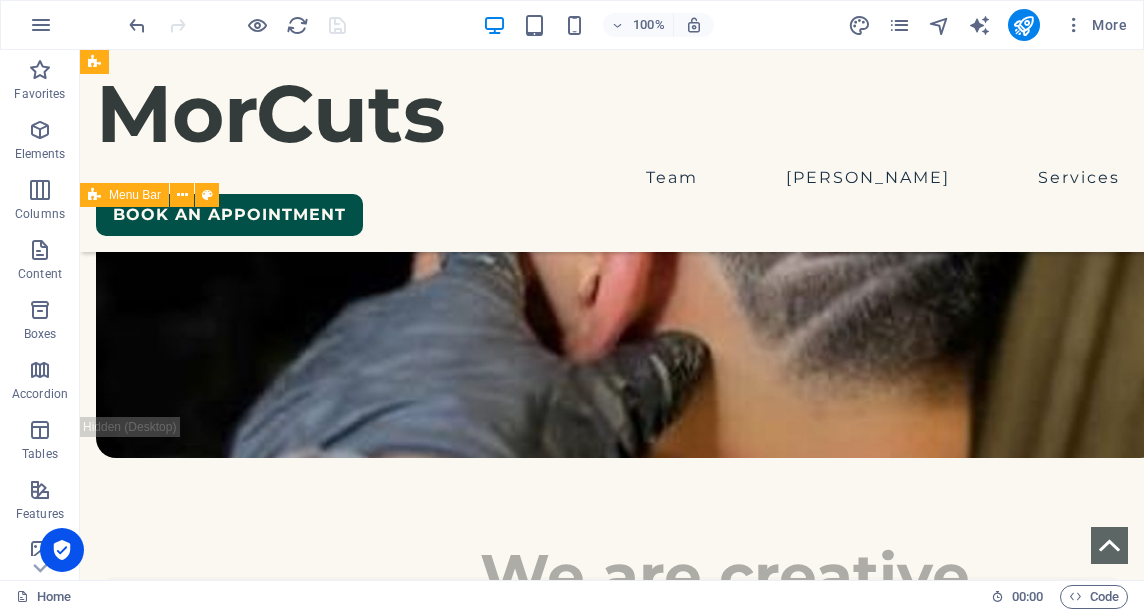 scroll, scrollTop: 5345, scrollLeft: 0, axis: vertical 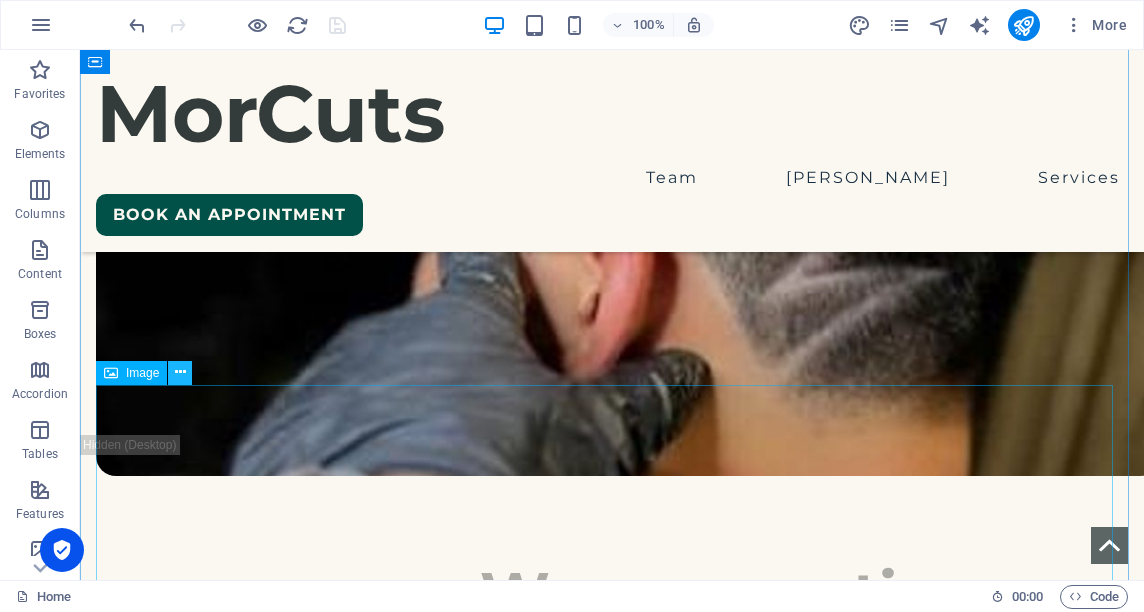 click at bounding box center (180, 372) 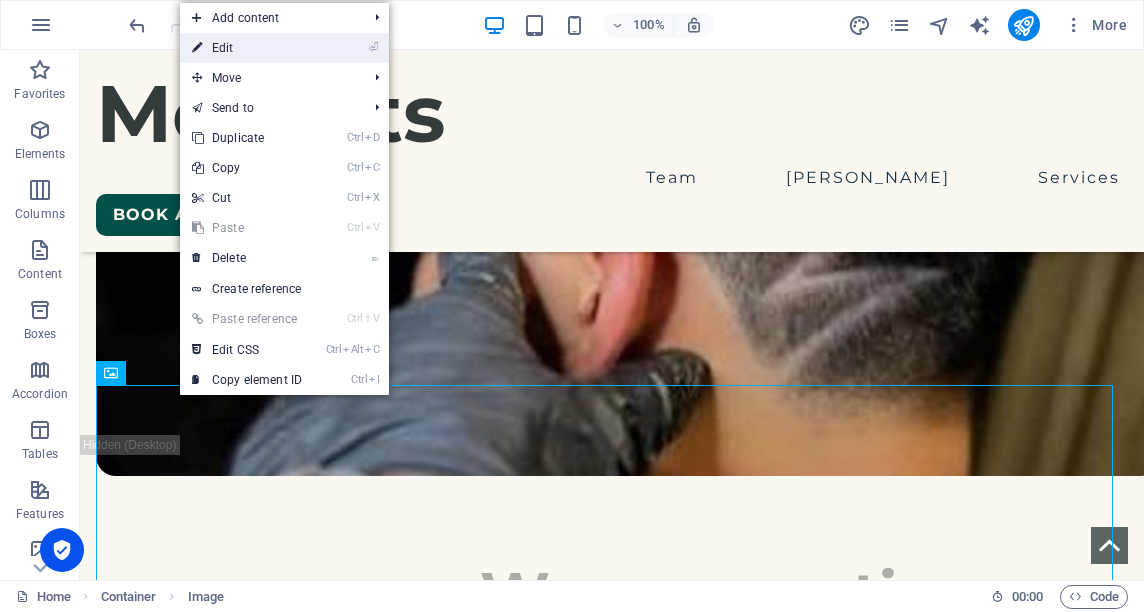 click on "⏎  Edit" at bounding box center [247, 48] 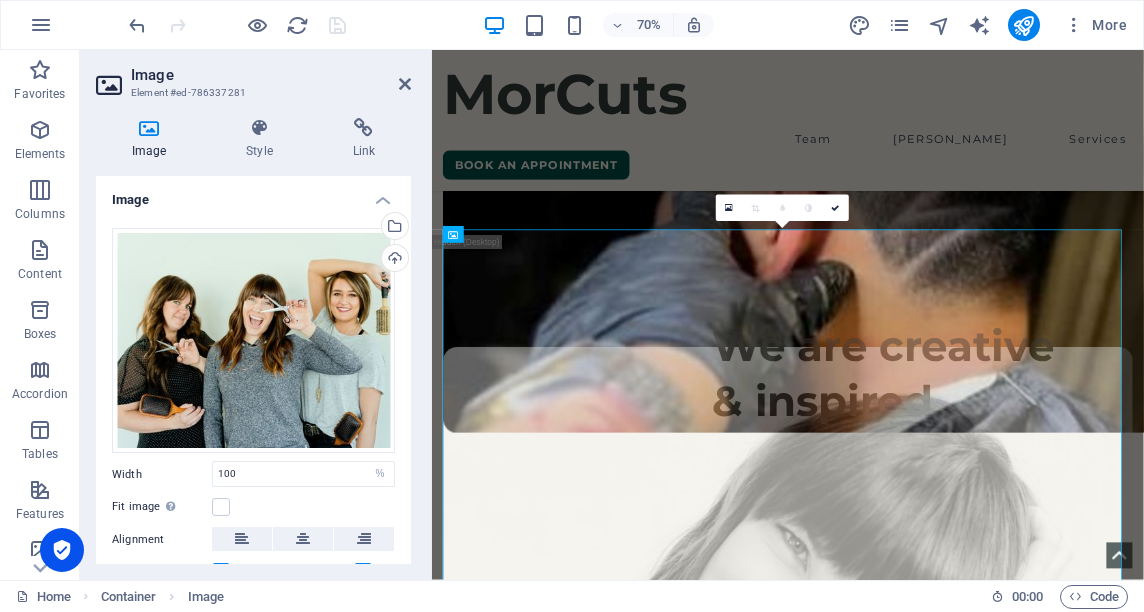 scroll, scrollTop: 5303, scrollLeft: 0, axis: vertical 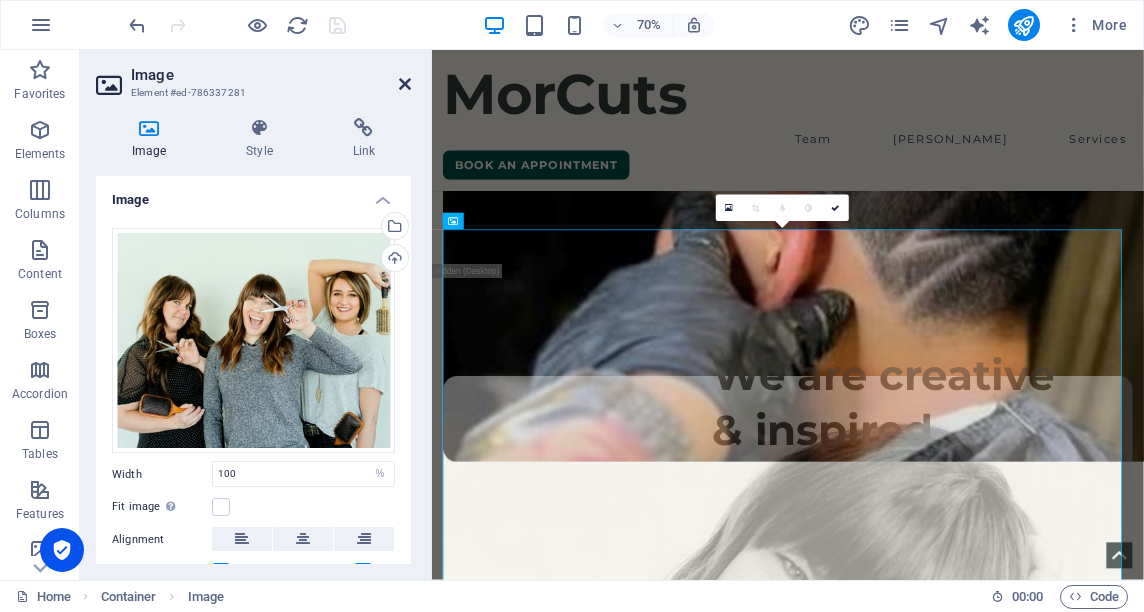 click at bounding box center [405, 84] 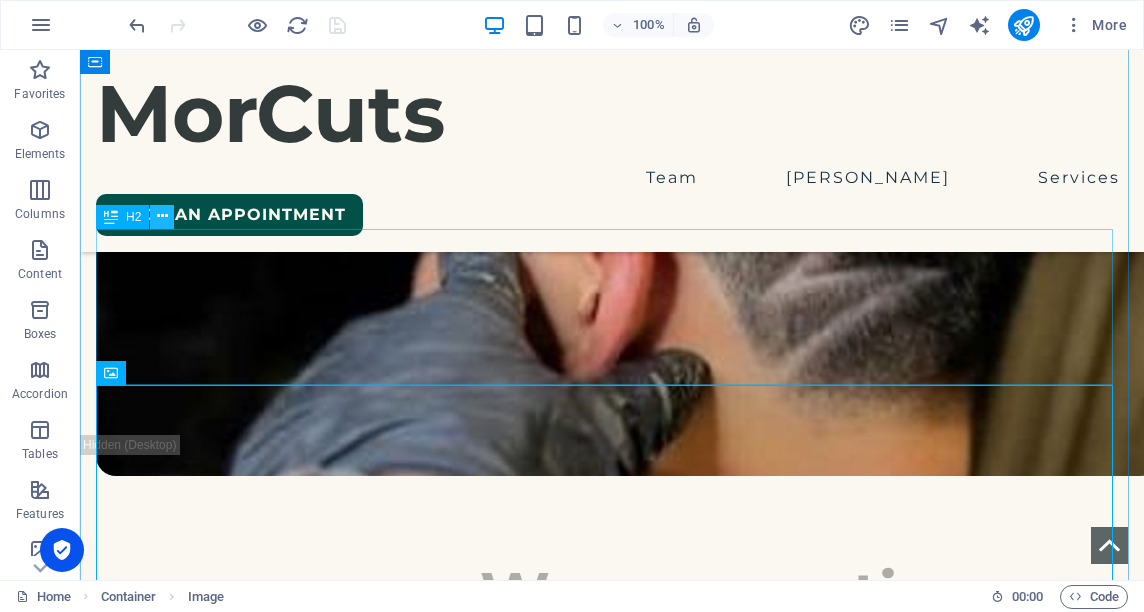 click at bounding box center (162, 216) 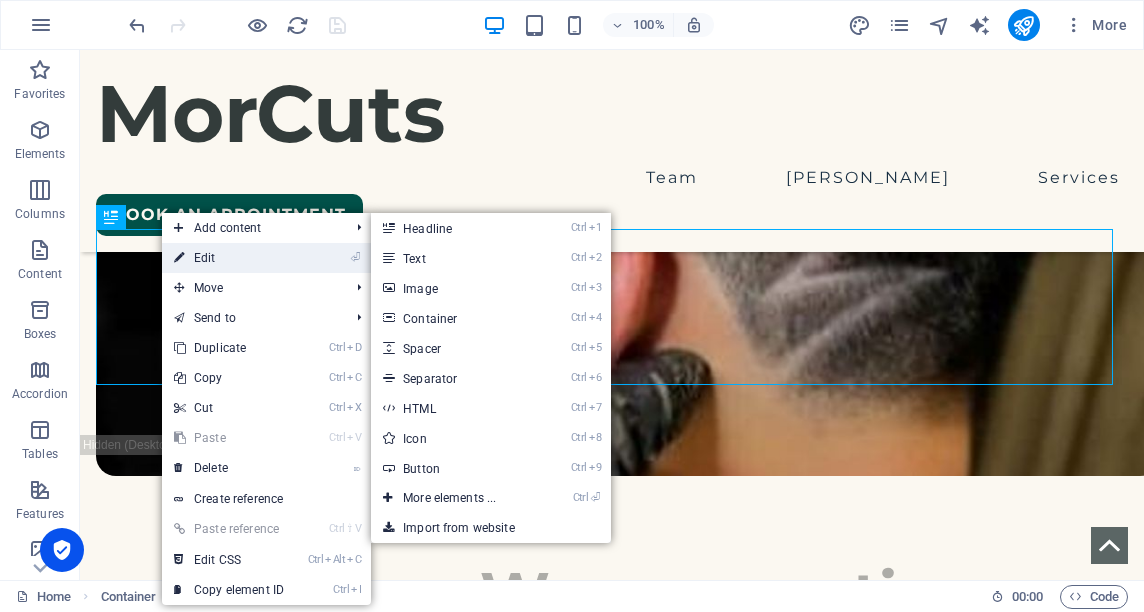 click on "⏎  Edit" at bounding box center (229, 258) 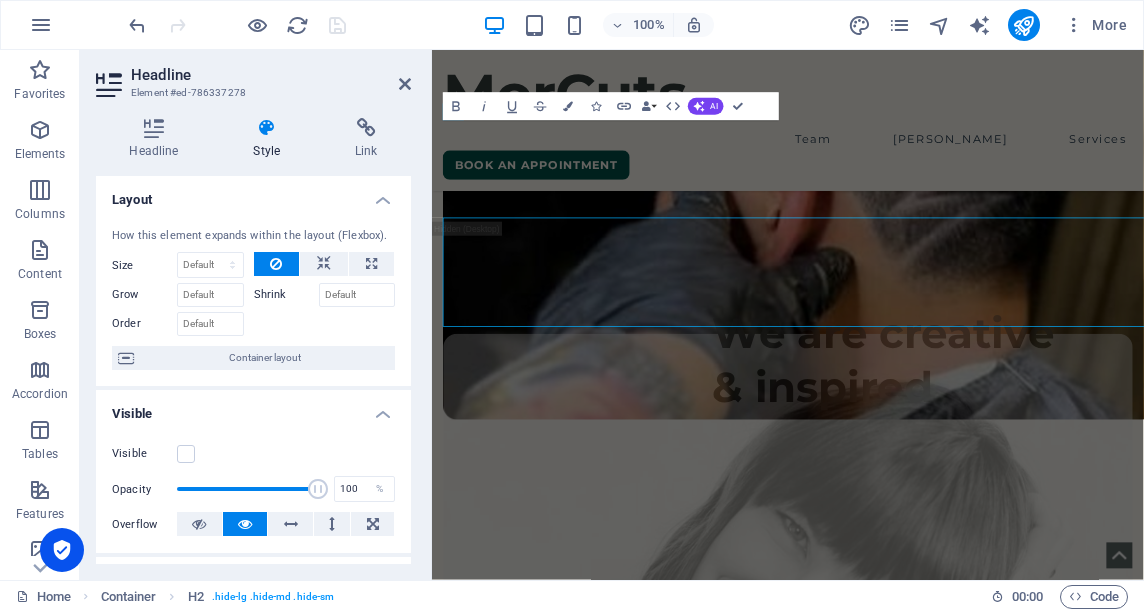 scroll, scrollTop: 5303, scrollLeft: 0, axis: vertical 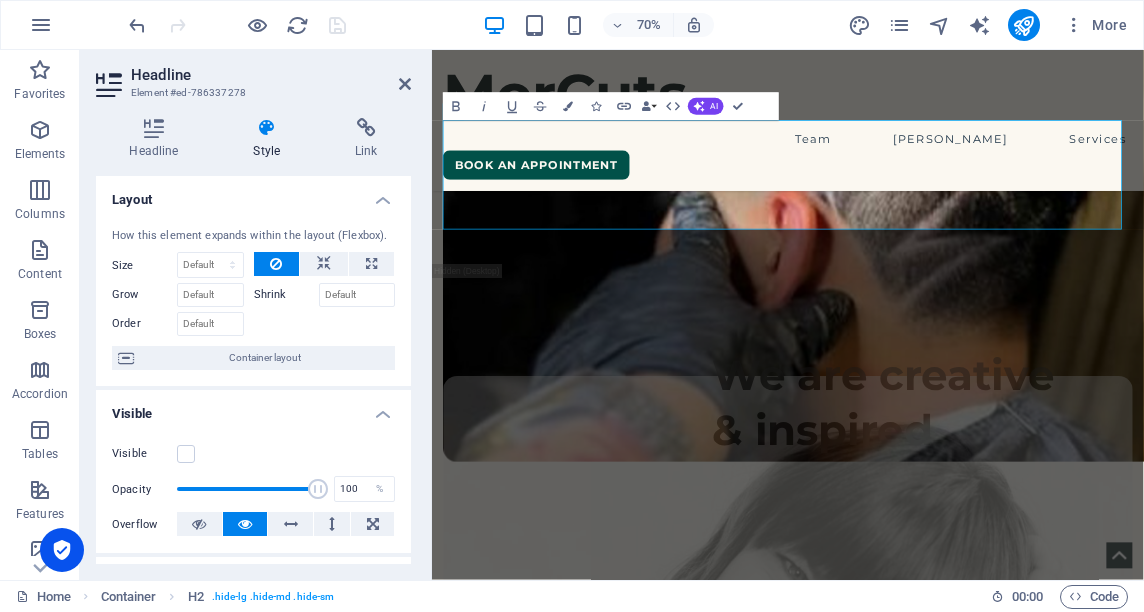 click at bounding box center [267, 128] 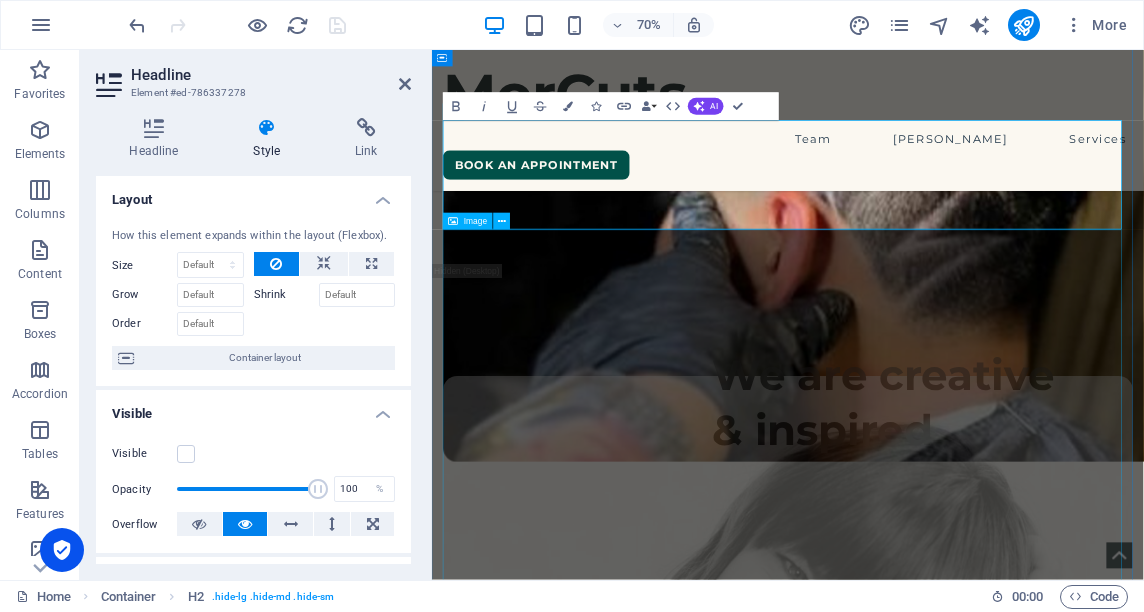 click at bounding box center [940, 5222] 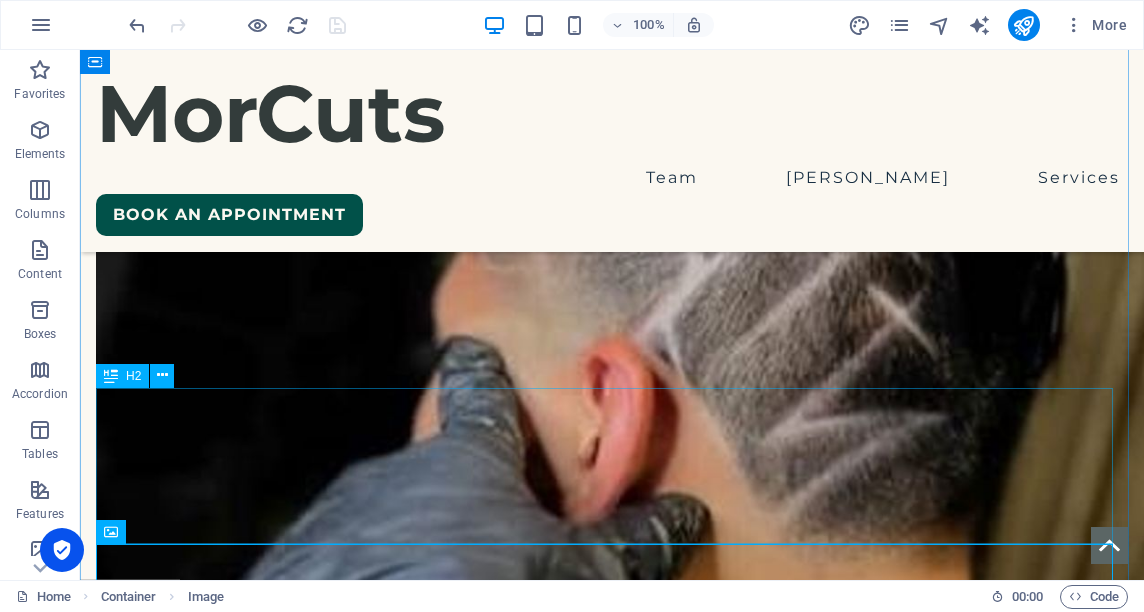 scroll, scrollTop: 5192, scrollLeft: 0, axis: vertical 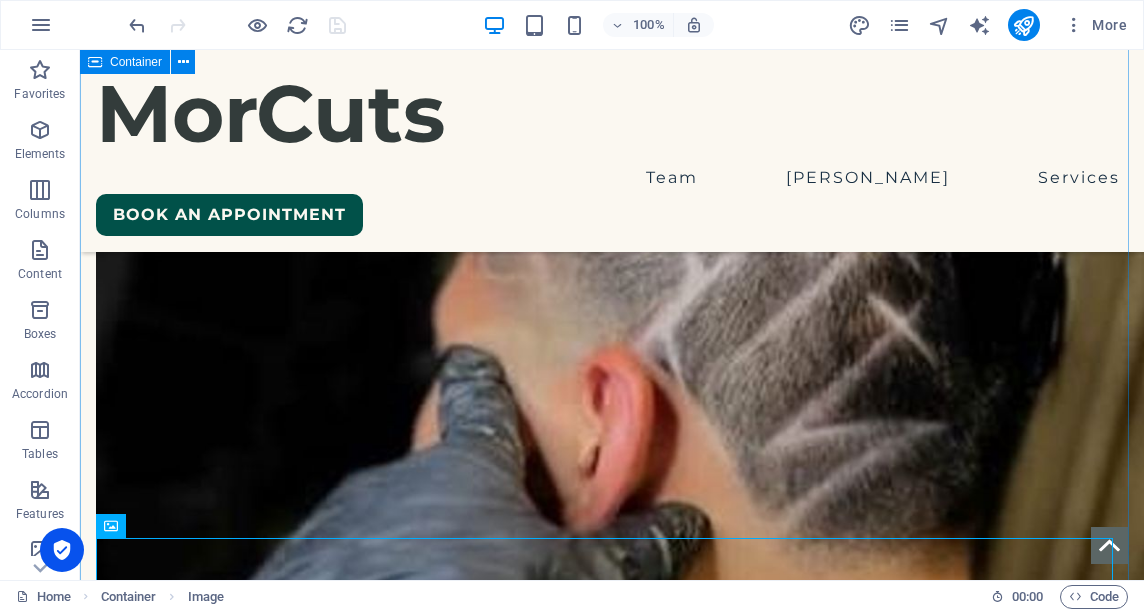 click on "We are creative & inspired VictMor Master [PERSON_NAME] - Instructor [PERSON_NAME]. Always ready for new challenges" at bounding box center (612, 4641) 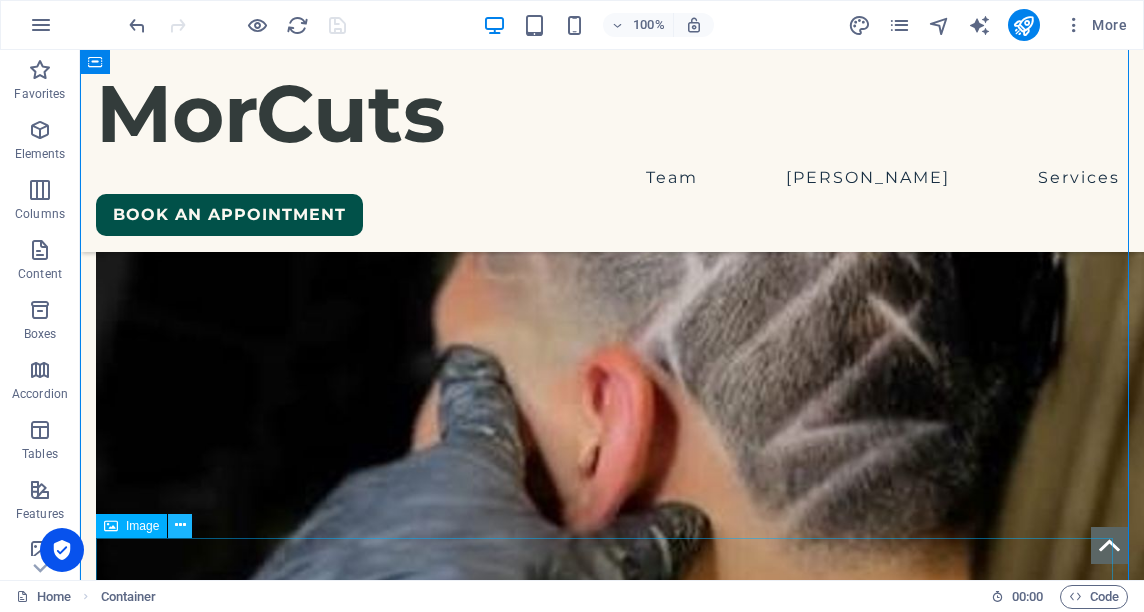 click at bounding box center [180, 525] 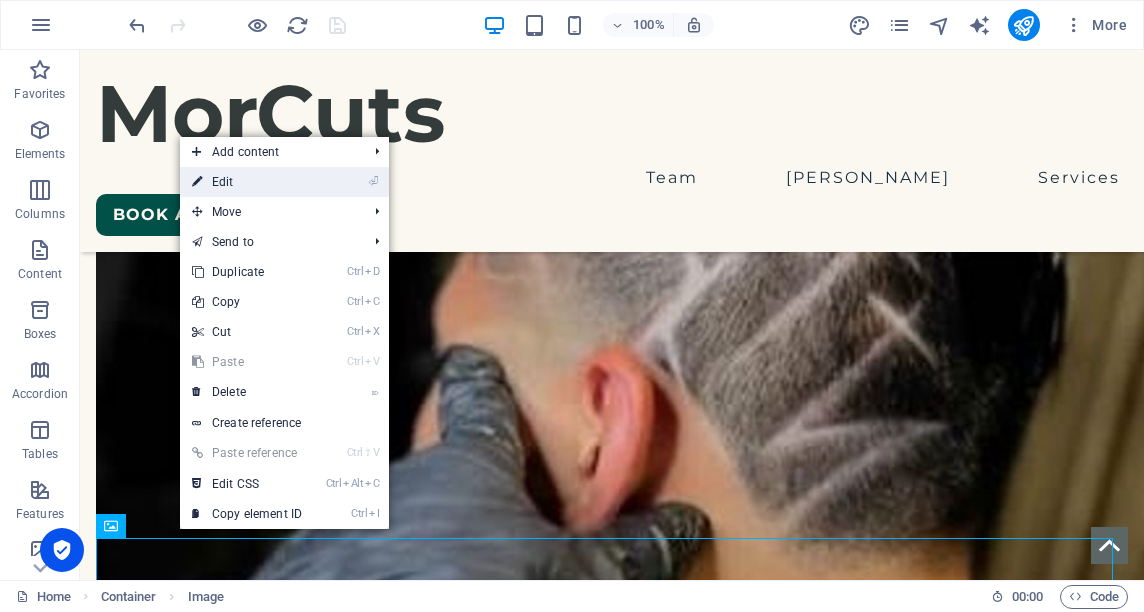 click on "⏎  Edit" at bounding box center [247, 182] 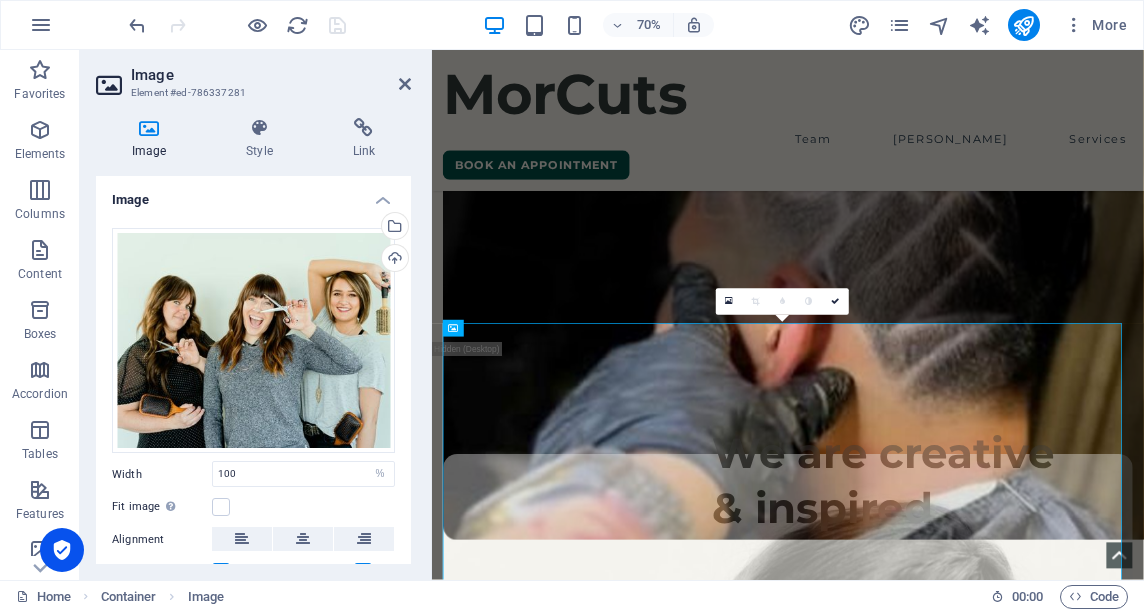 scroll, scrollTop: 5150, scrollLeft: 0, axis: vertical 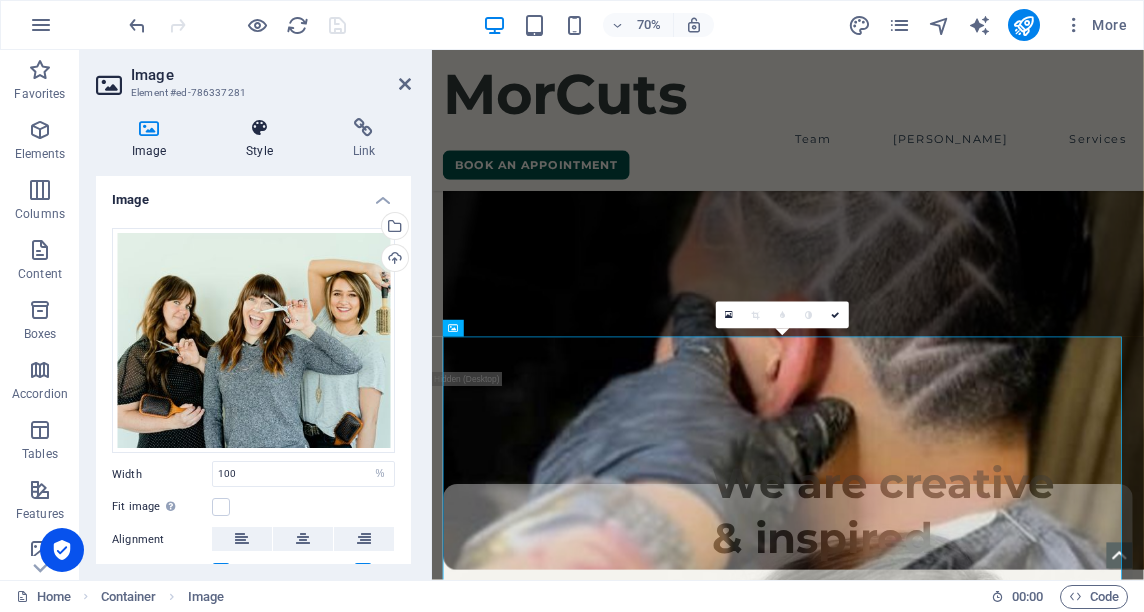 click on "Style" at bounding box center (263, 139) 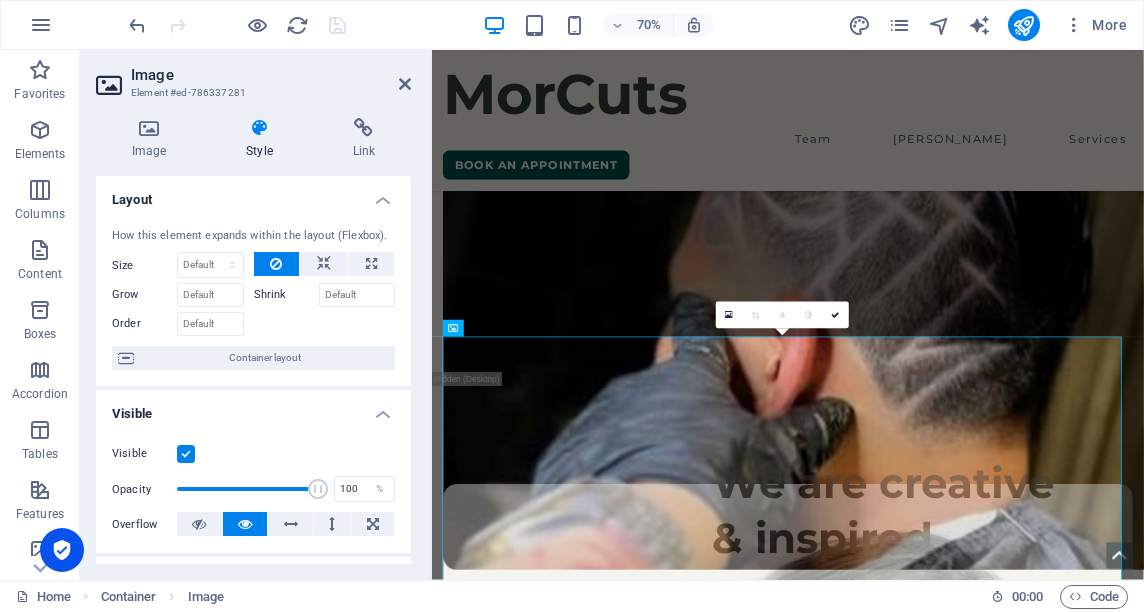 click at bounding box center (186, 454) 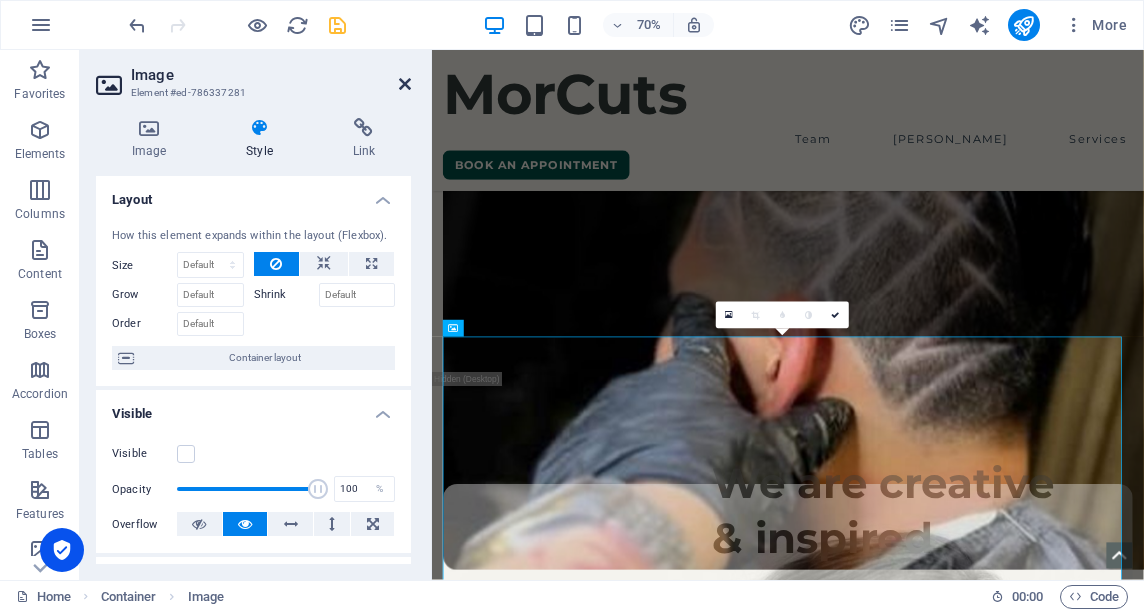 click at bounding box center [405, 84] 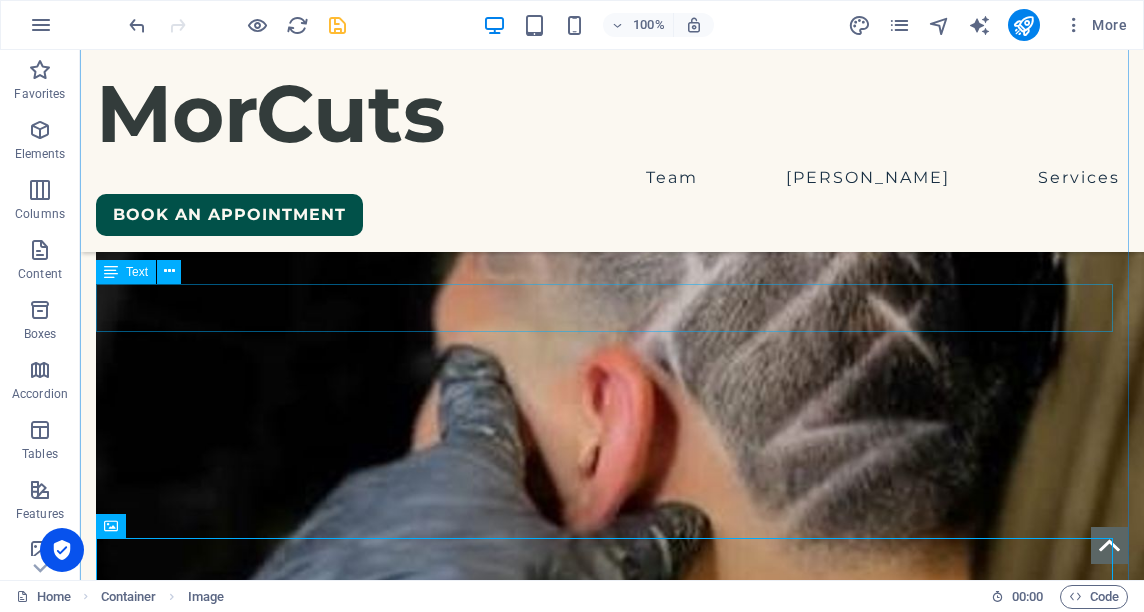 click at bounding box center (612, 5039) 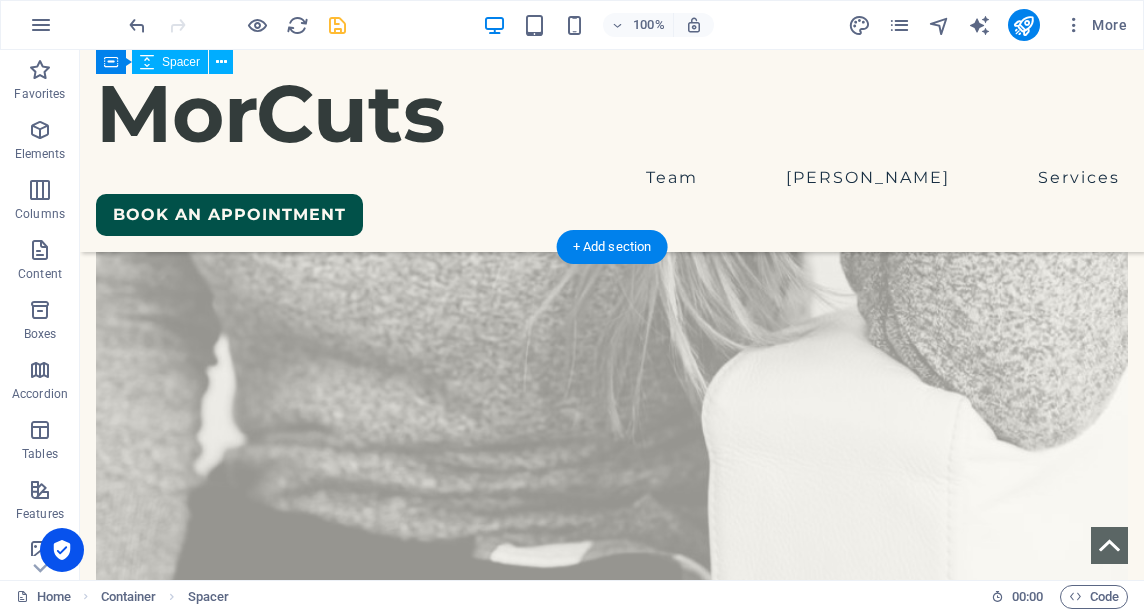 scroll, scrollTop: 6718, scrollLeft: 0, axis: vertical 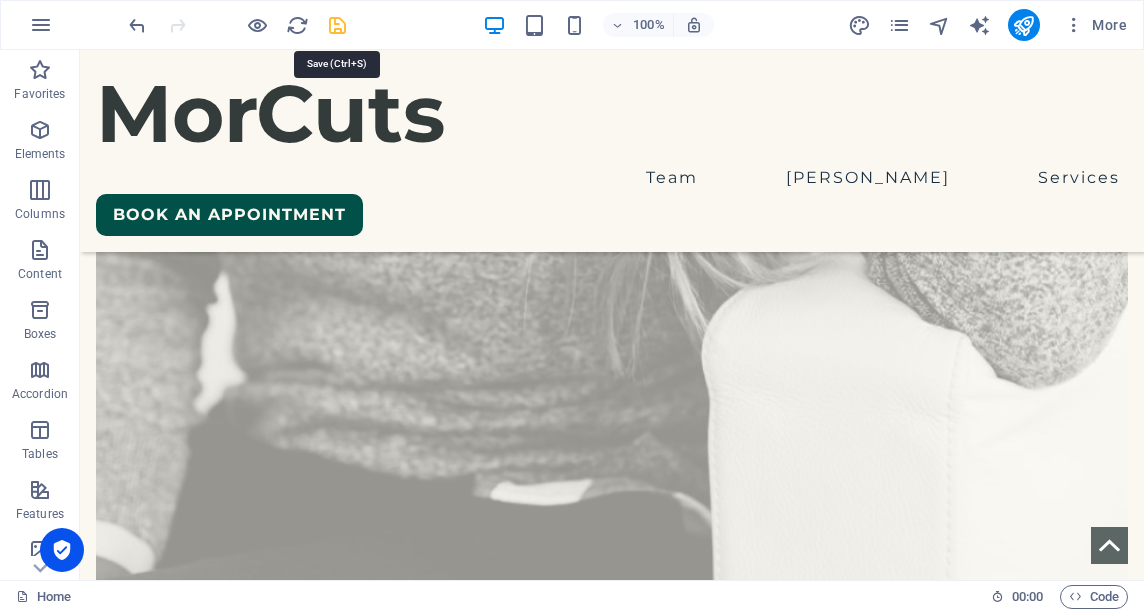 click at bounding box center (337, 25) 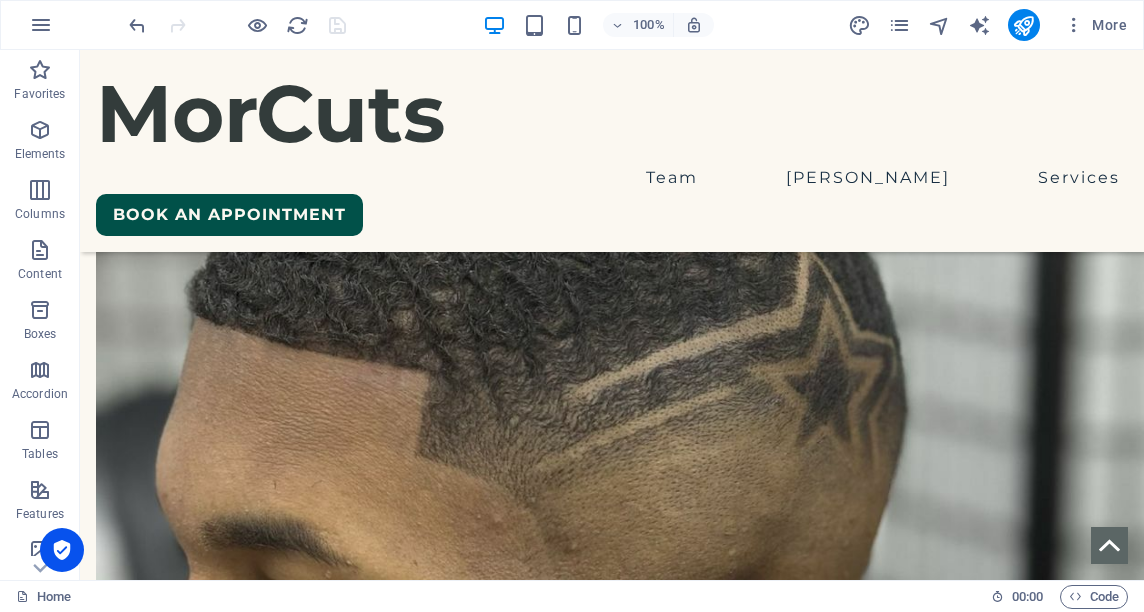 scroll, scrollTop: 3587, scrollLeft: 0, axis: vertical 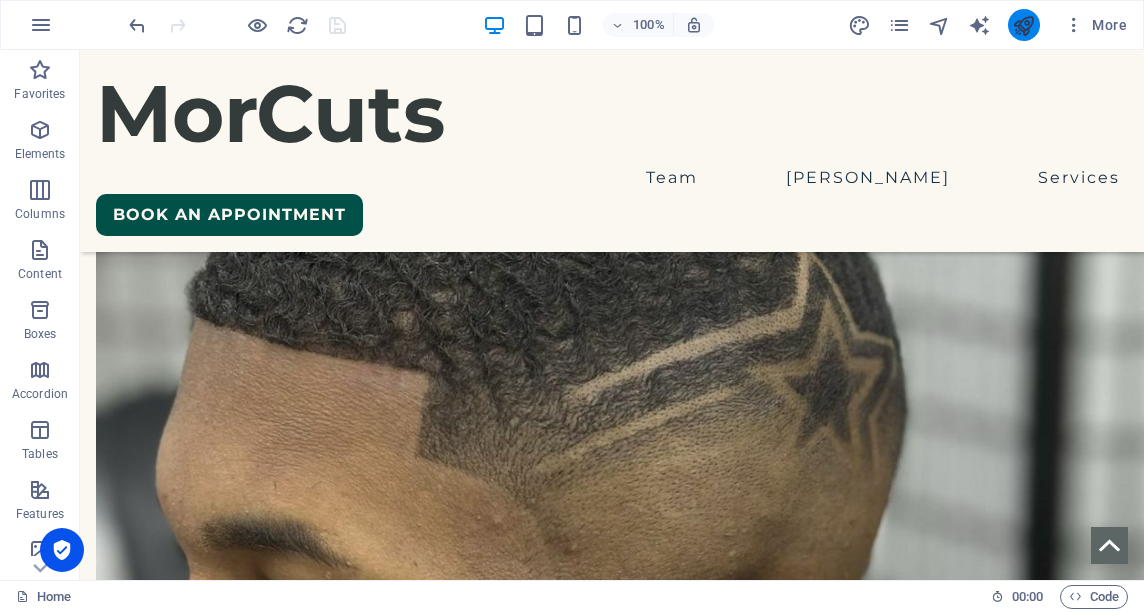 click at bounding box center (1023, 25) 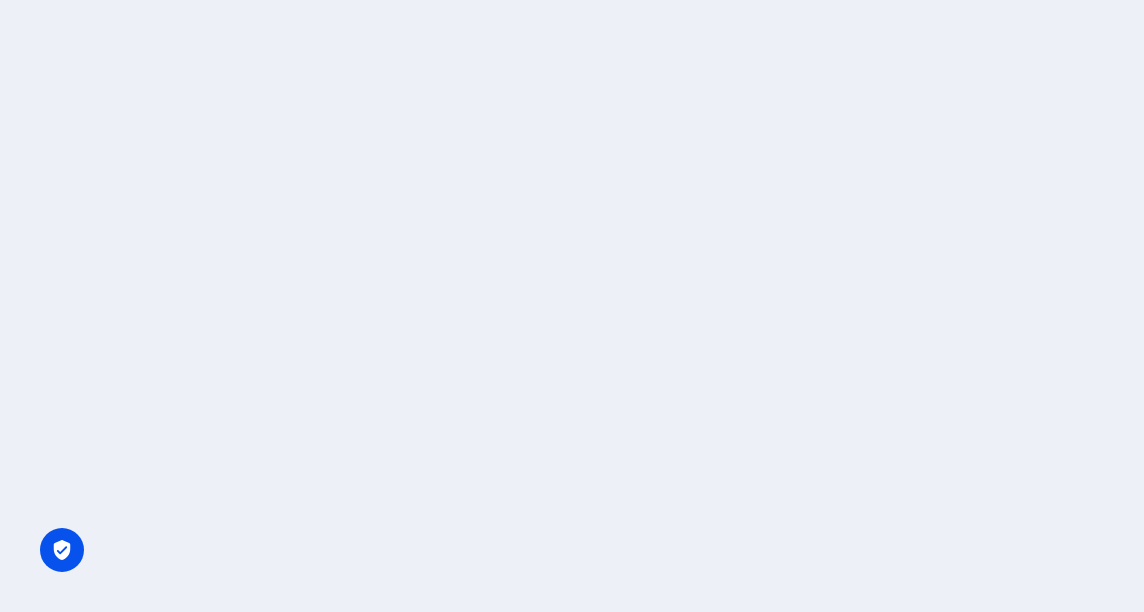 scroll, scrollTop: 0, scrollLeft: 0, axis: both 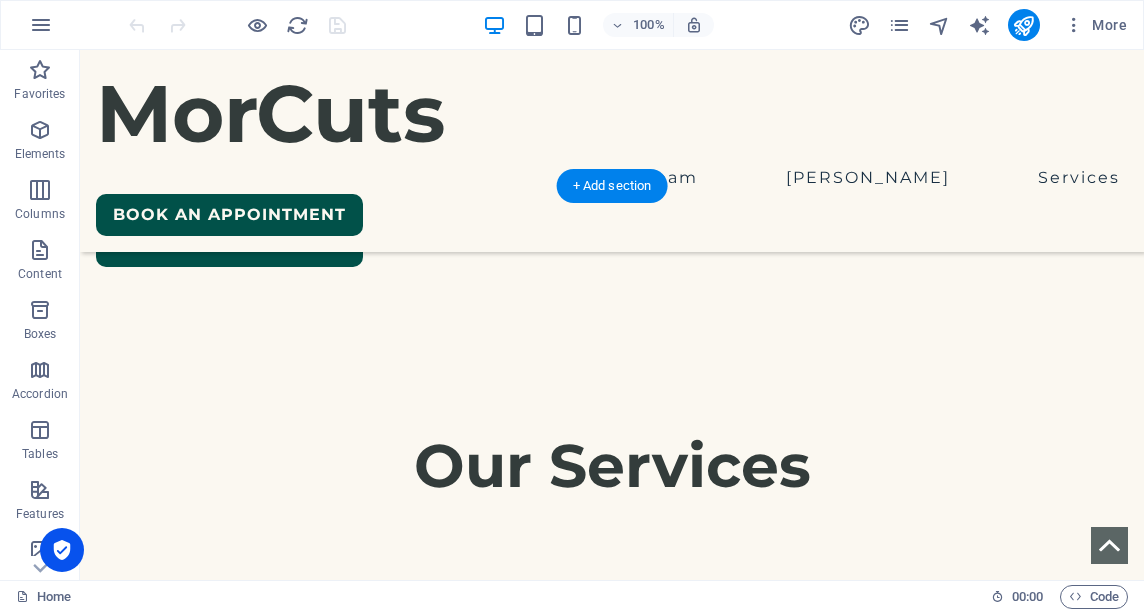 click at bounding box center (612, 1443) 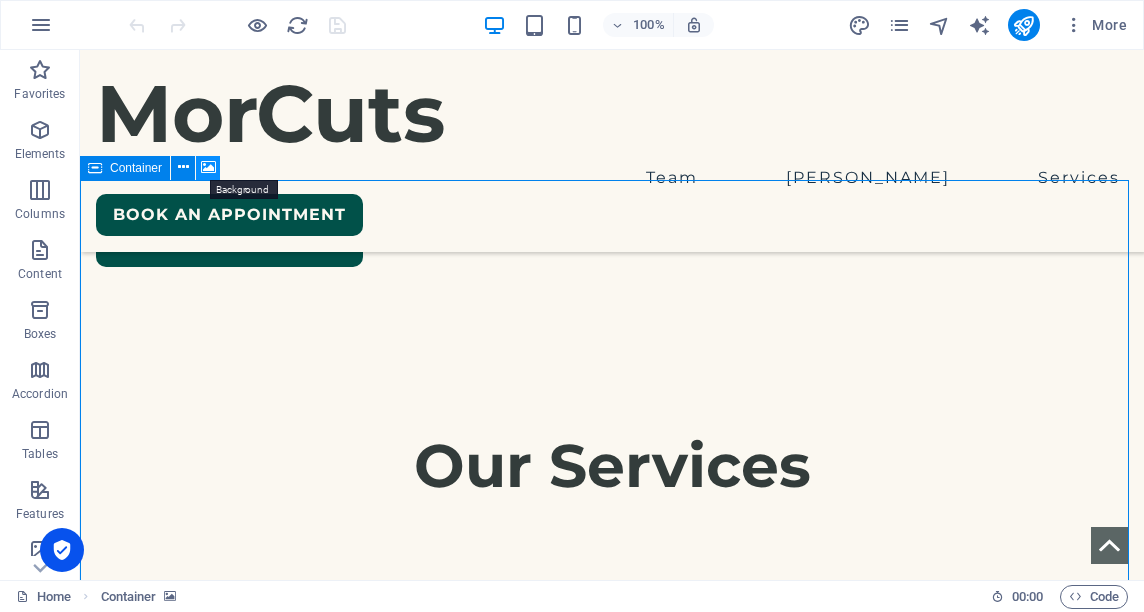 click at bounding box center [208, 167] 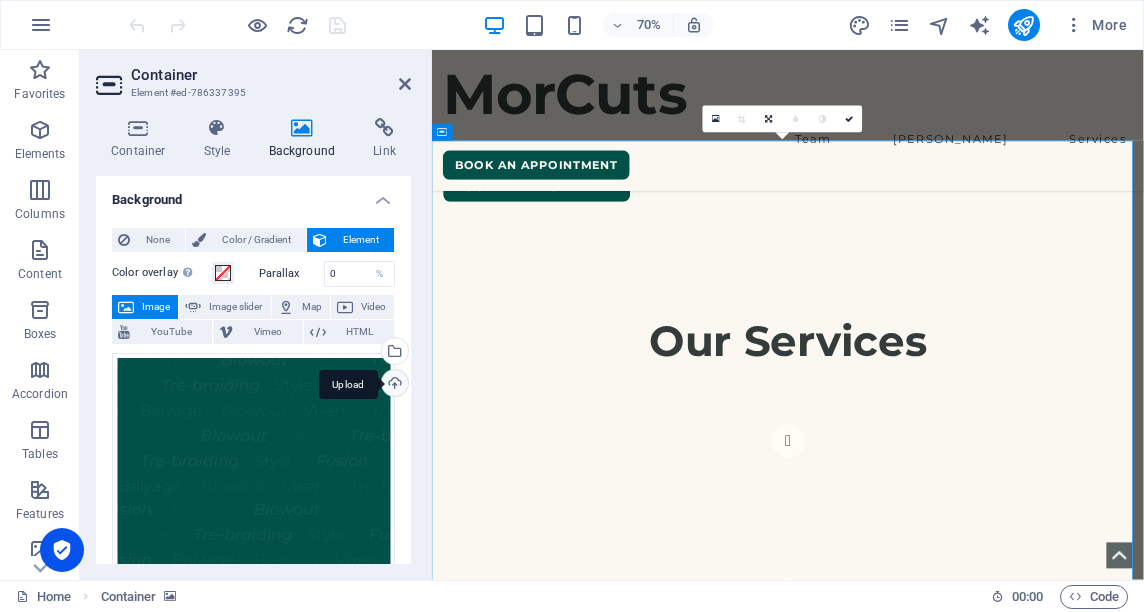 click on "Upload" at bounding box center [393, 385] 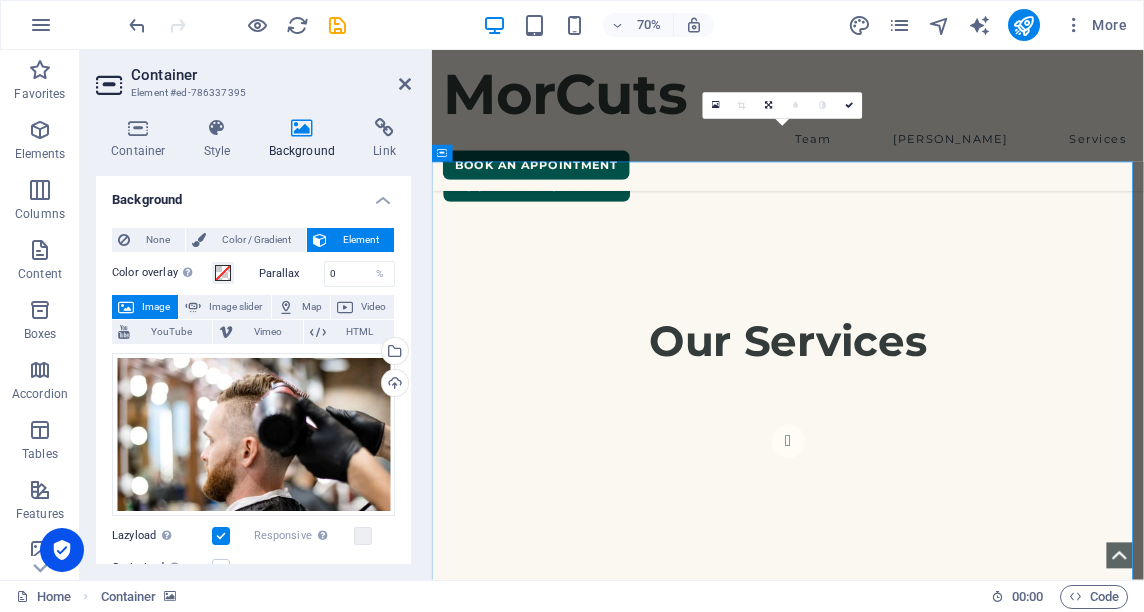 click at bounding box center [940, 2458] 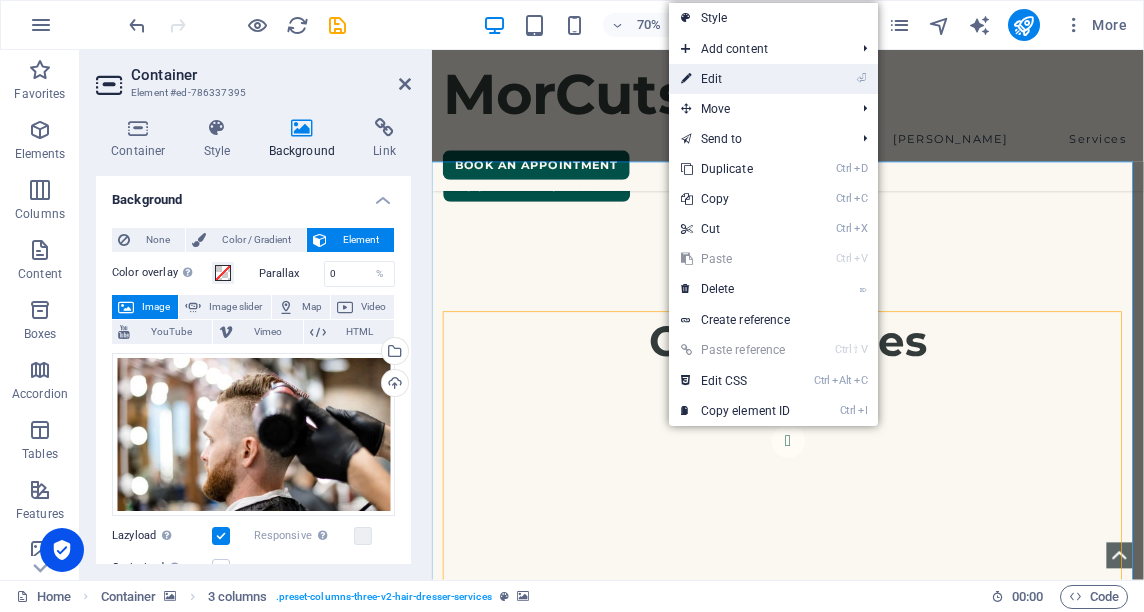 click on "⏎  Edit" at bounding box center [736, 79] 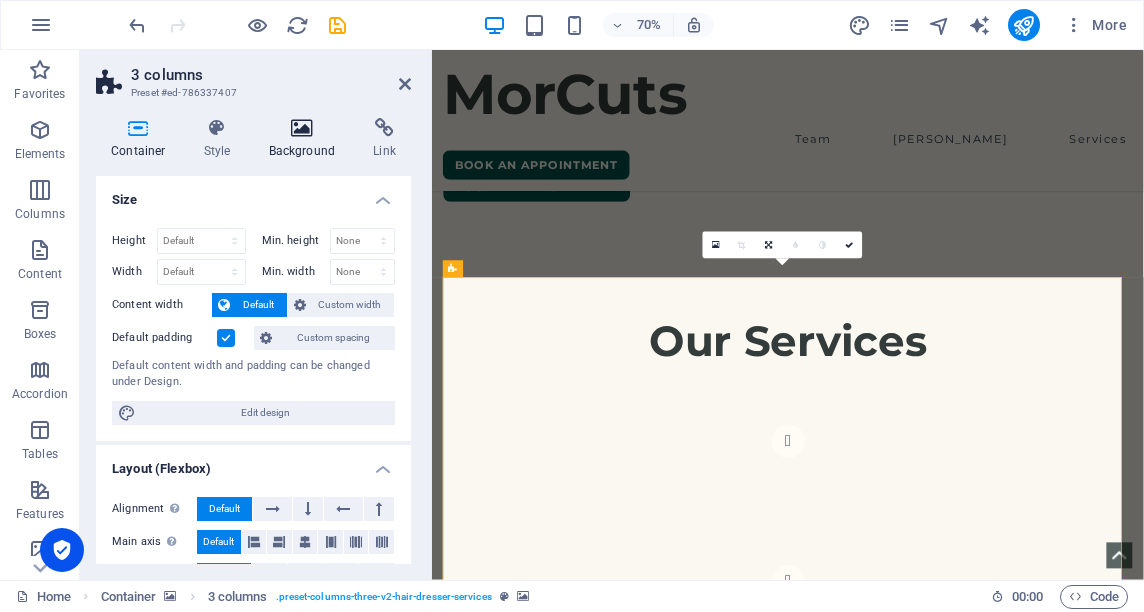 click on "Background" at bounding box center [306, 139] 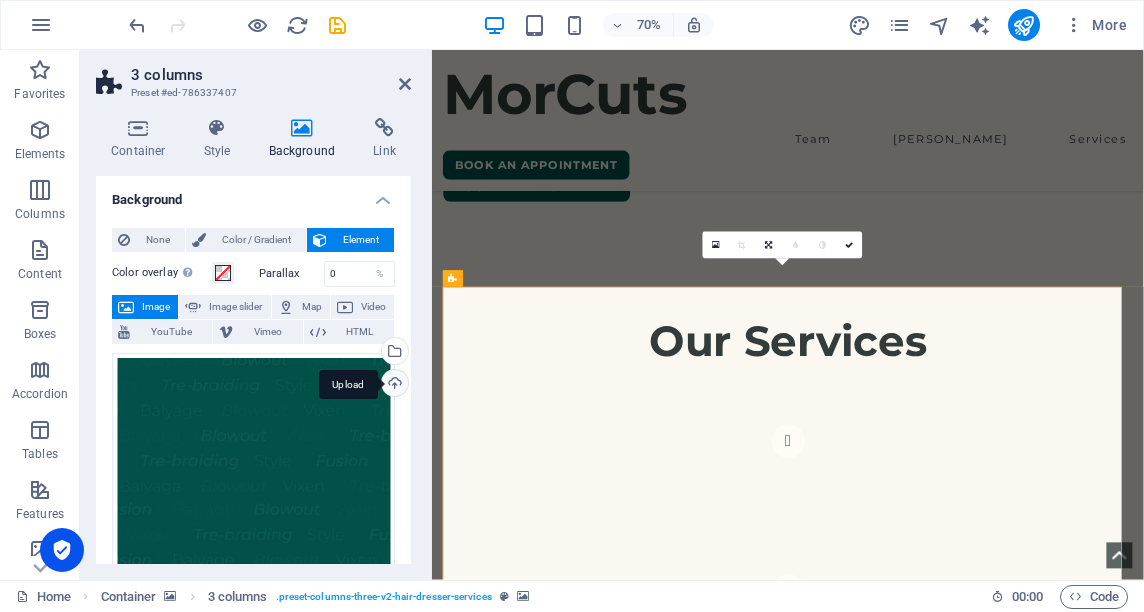 click on "Upload" at bounding box center (393, 385) 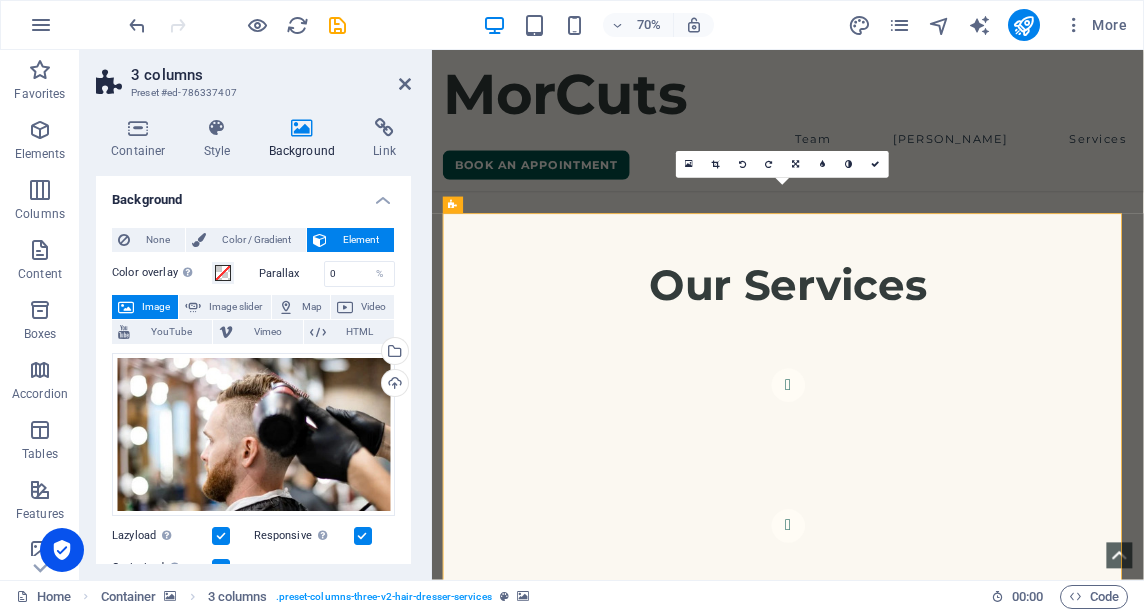 scroll, scrollTop: 1108, scrollLeft: 0, axis: vertical 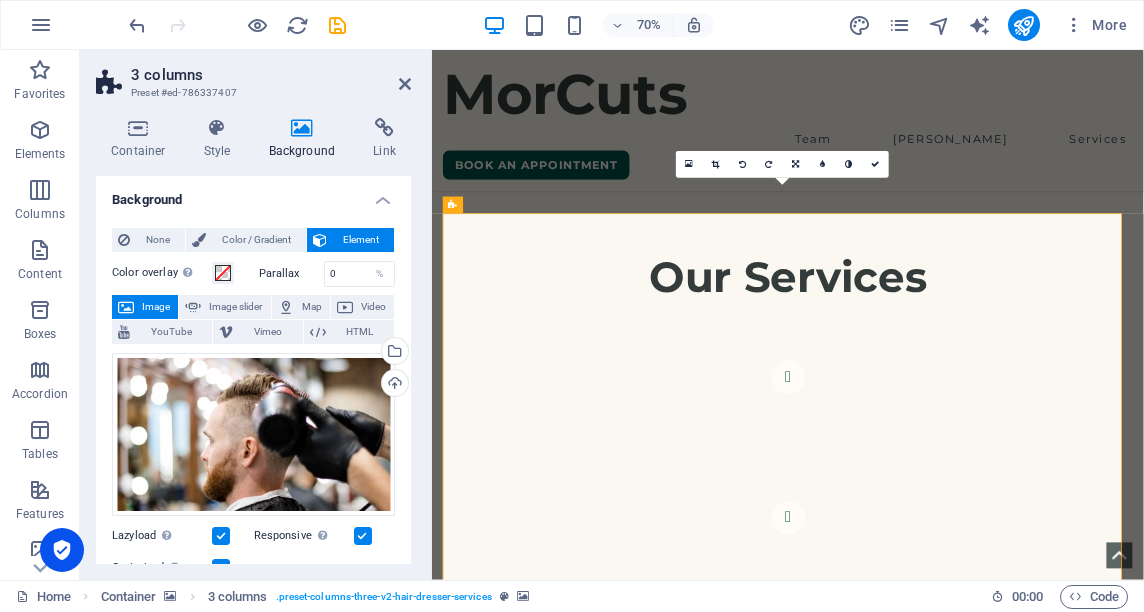 drag, startPoint x: 405, startPoint y: 255, endPoint x: 406, endPoint y: 294, distance: 39.012817 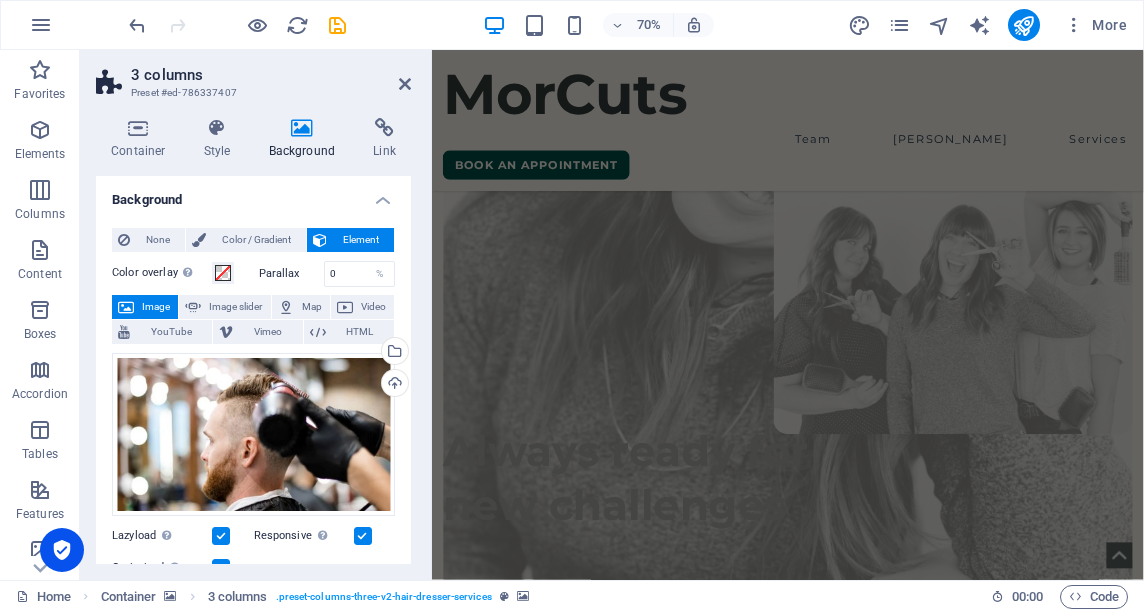 scroll, scrollTop: 5979, scrollLeft: 0, axis: vertical 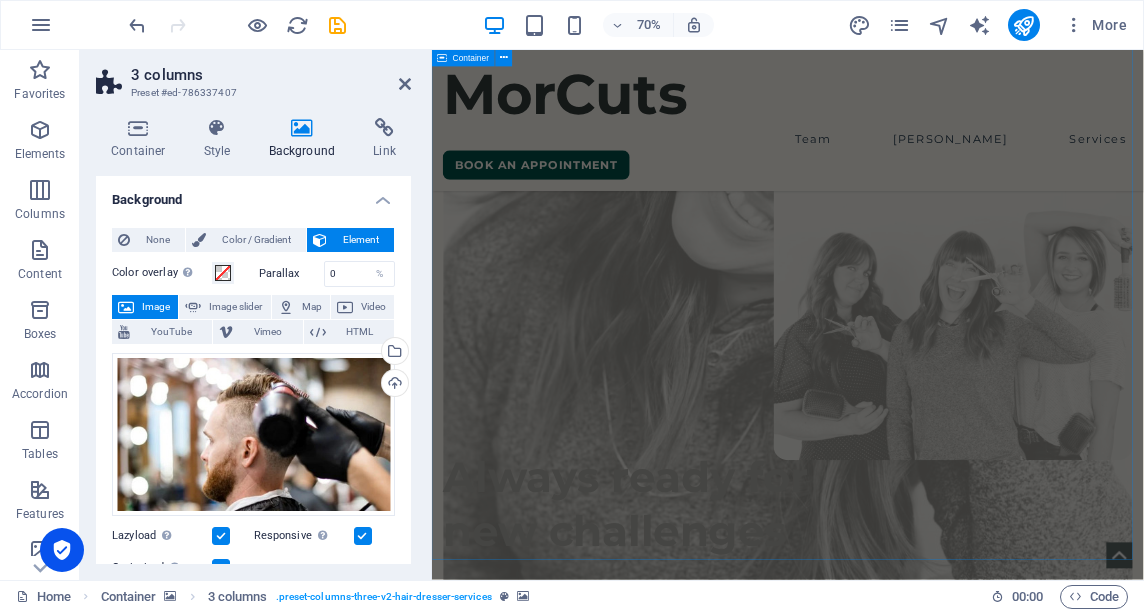 click on "We are creative & inspired VictMor Master [PERSON_NAME] - Instructor [PERSON_NAME]. Always ready for new challenges" at bounding box center [940, 3581] 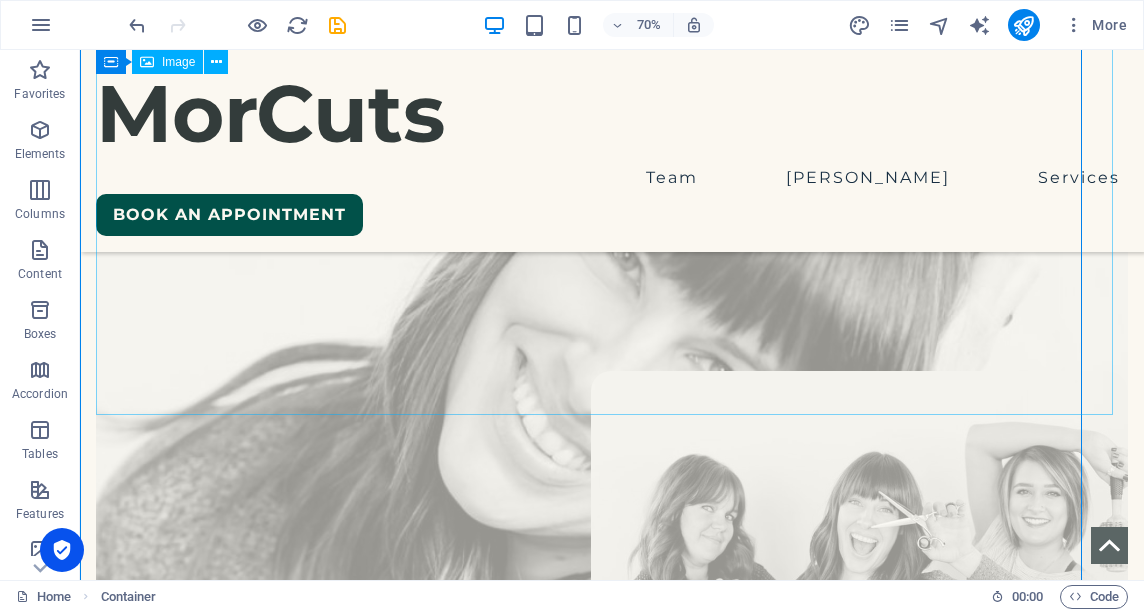 scroll, scrollTop: 6118, scrollLeft: 0, axis: vertical 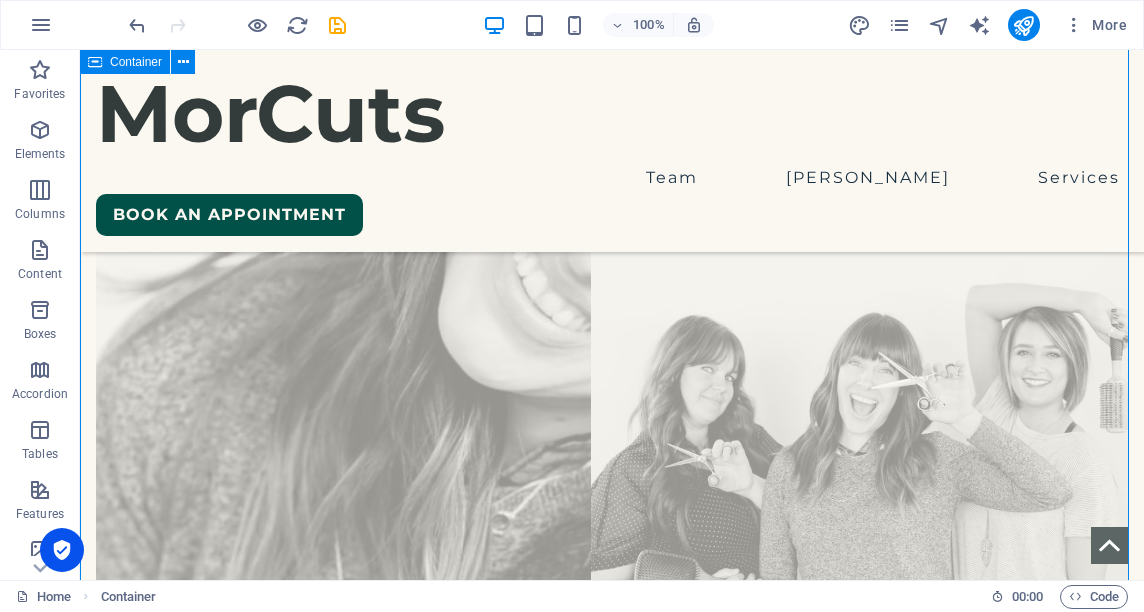 click on "We are creative & inspired VictMor Master [PERSON_NAME] - Instructor [PERSON_NAME]. Always ready for new challenges" at bounding box center (612, 3715) 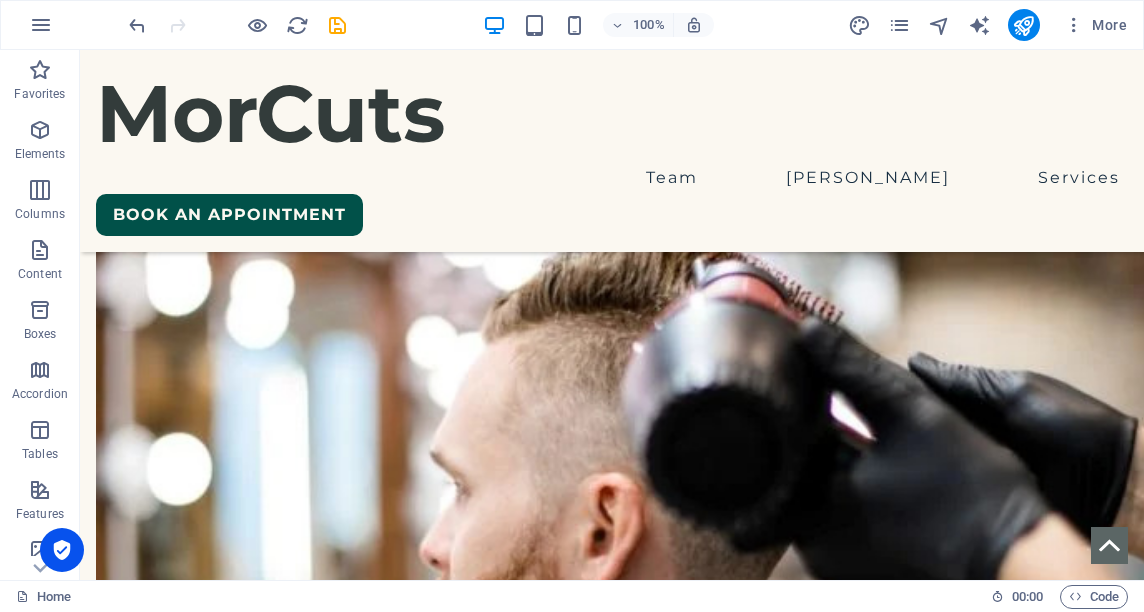 scroll, scrollTop: 2882, scrollLeft: 0, axis: vertical 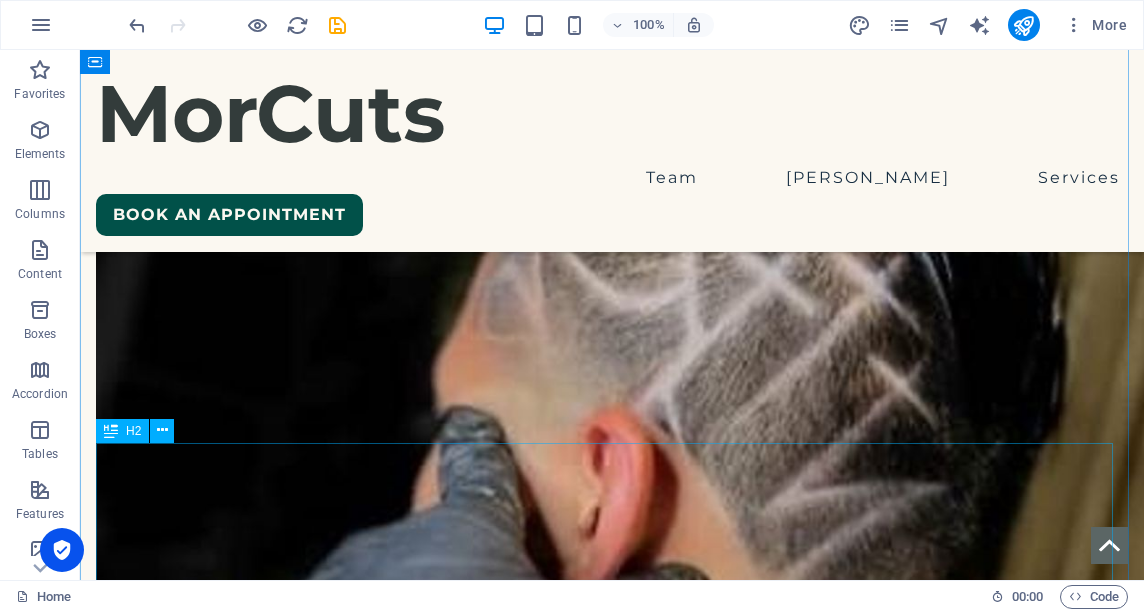 click on "Always ready for new challenges" at bounding box center (612, 5203) 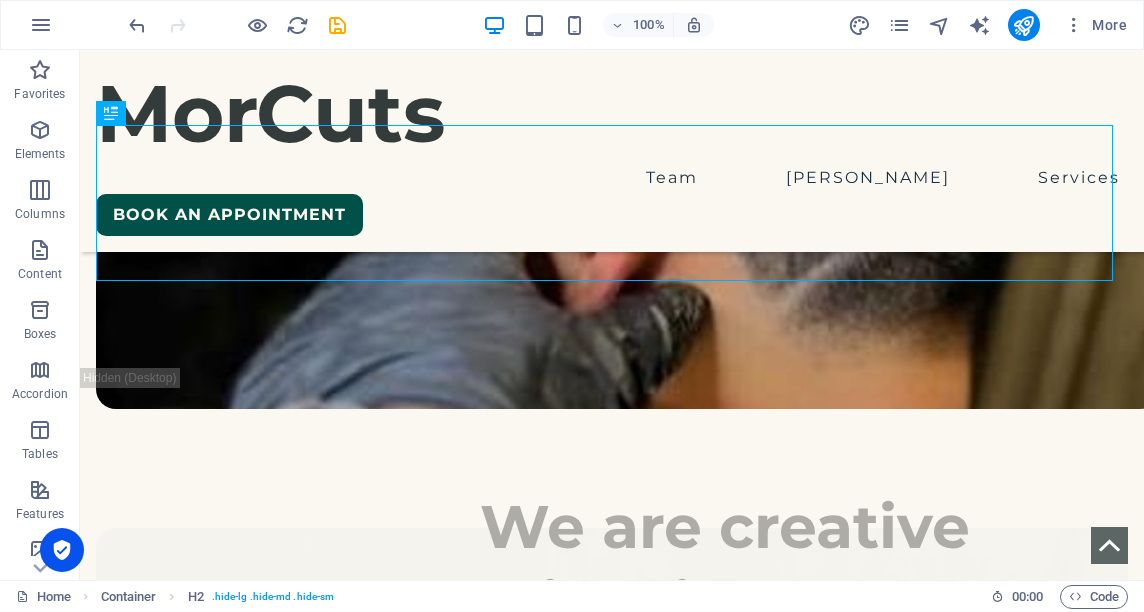 scroll, scrollTop: 5467, scrollLeft: 0, axis: vertical 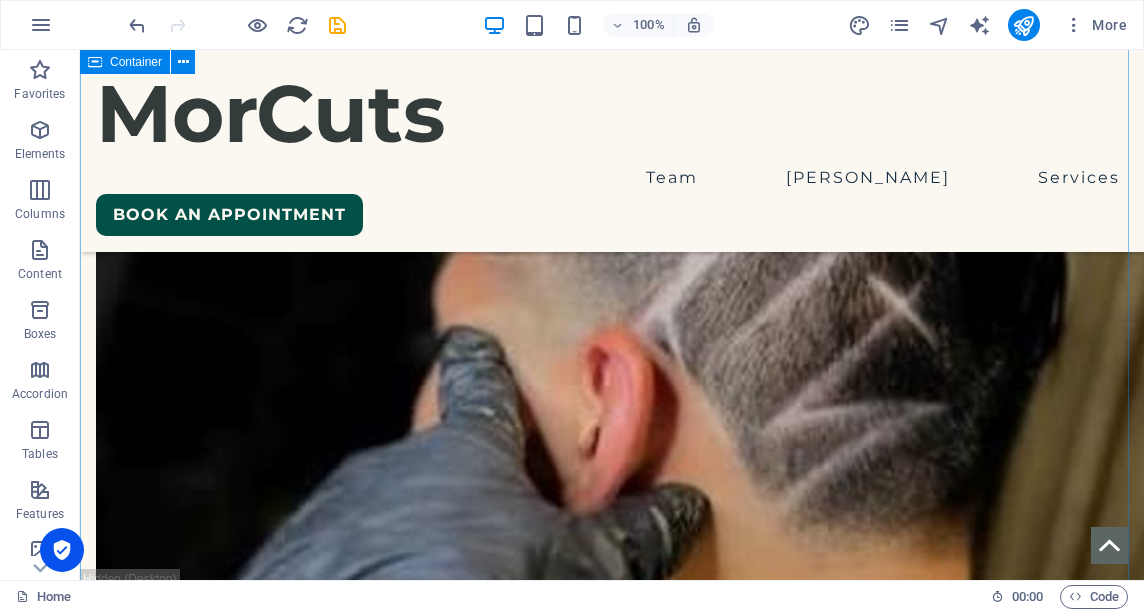 click on "We are creative & inspired VictMor Master [PERSON_NAME] - Instructor [PERSON_NAME]. Always ready for new challenges" at bounding box center (612, 4622) 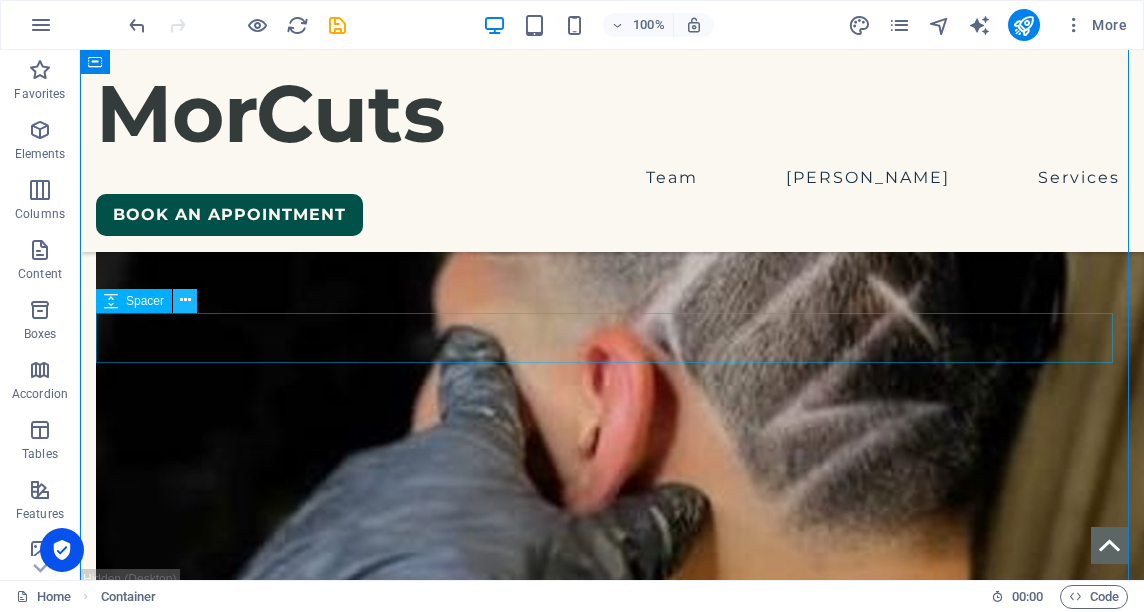 click at bounding box center (185, 300) 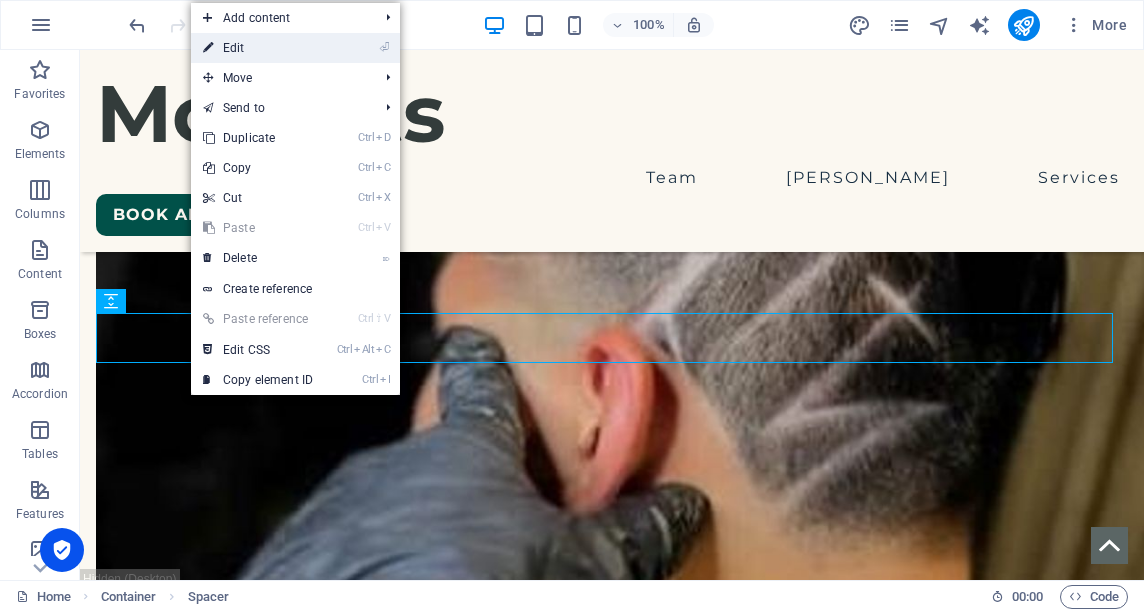 click on "⏎  Edit" at bounding box center (258, 48) 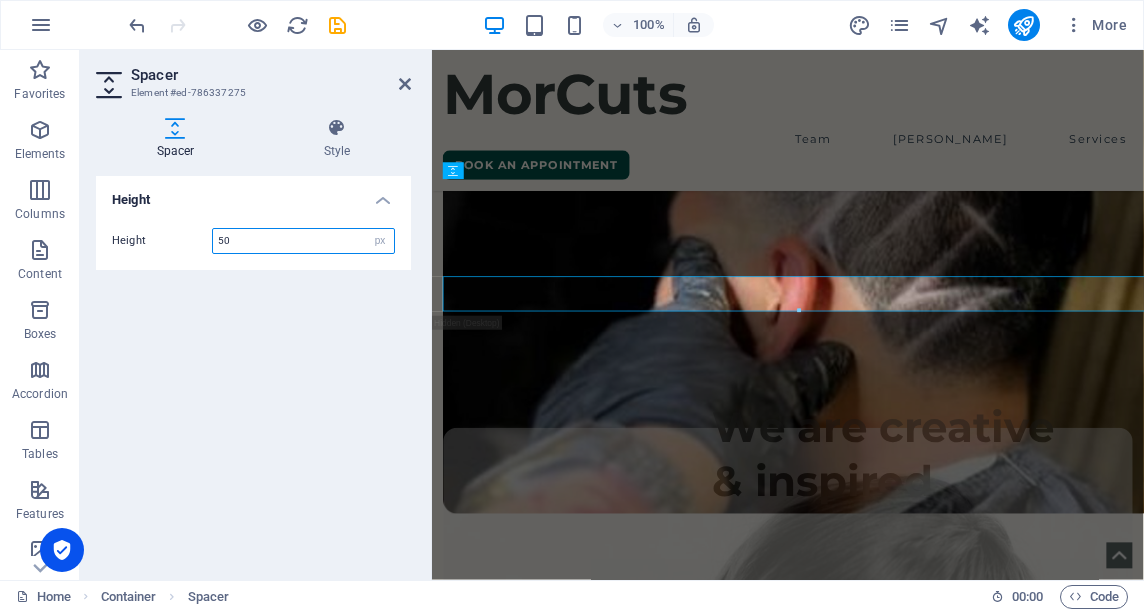 scroll, scrollTop: 5169, scrollLeft: 0, axis: vertical 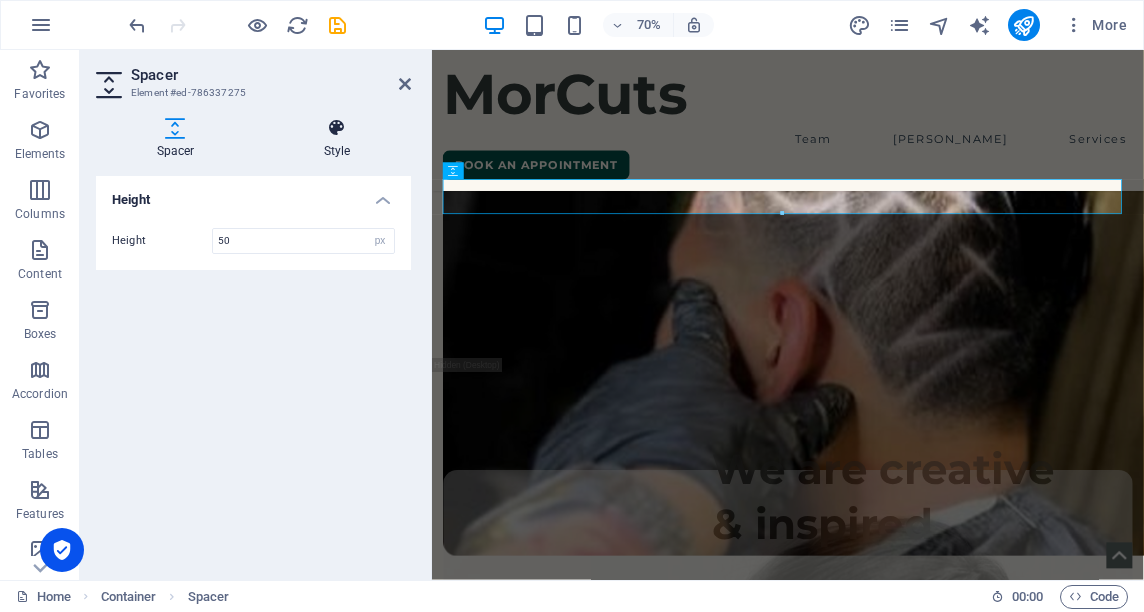 click on "Style" at bounding box center (337, 139) 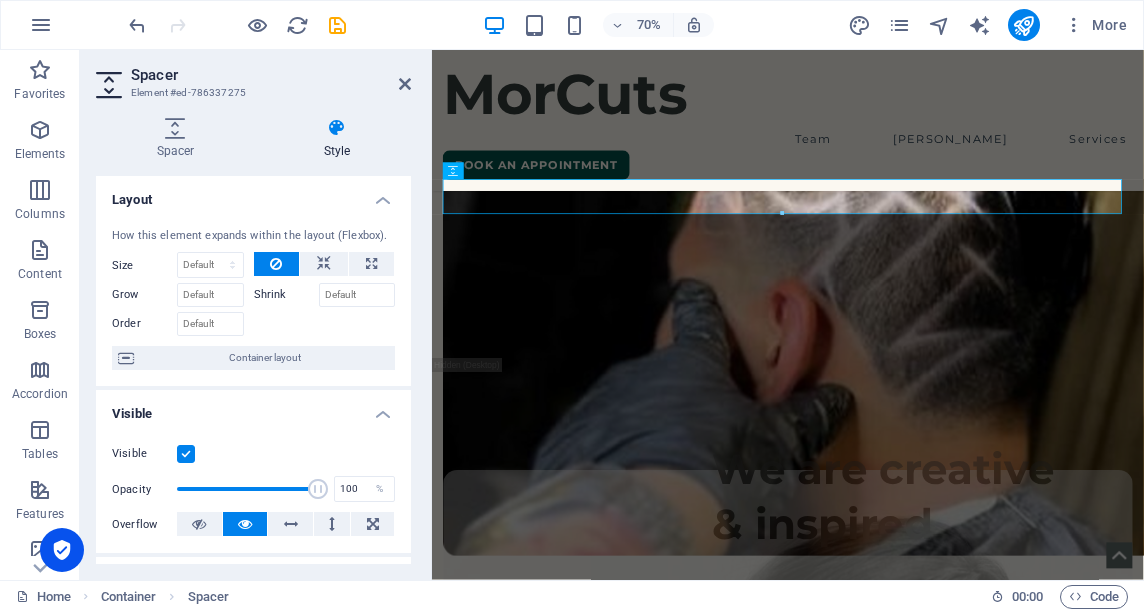 click at bounding box center (186, 454) 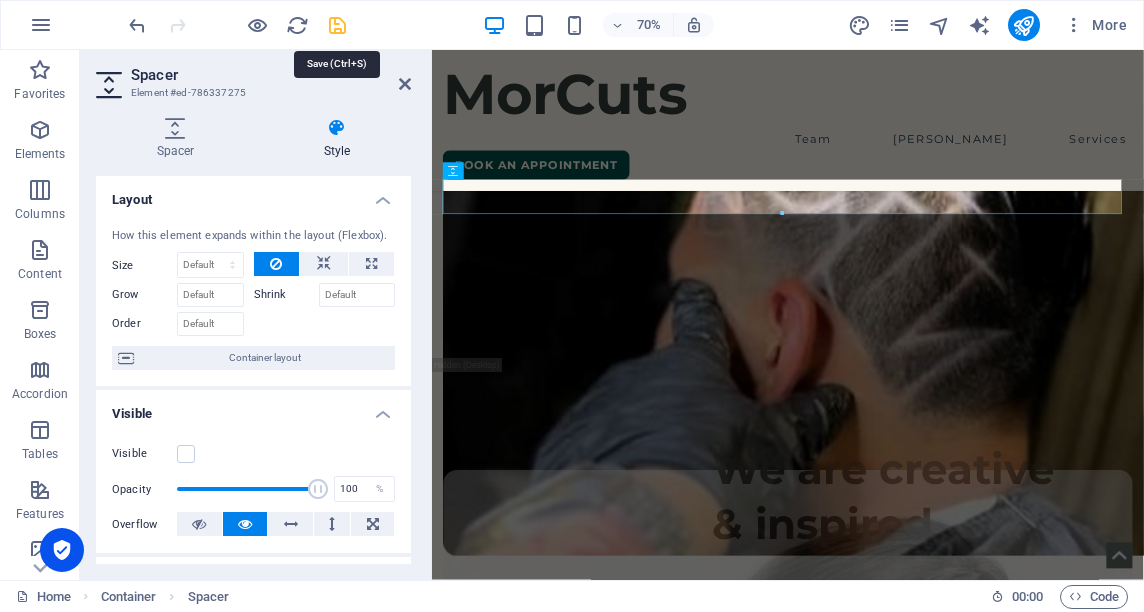 click at bounding box center [337, 25] 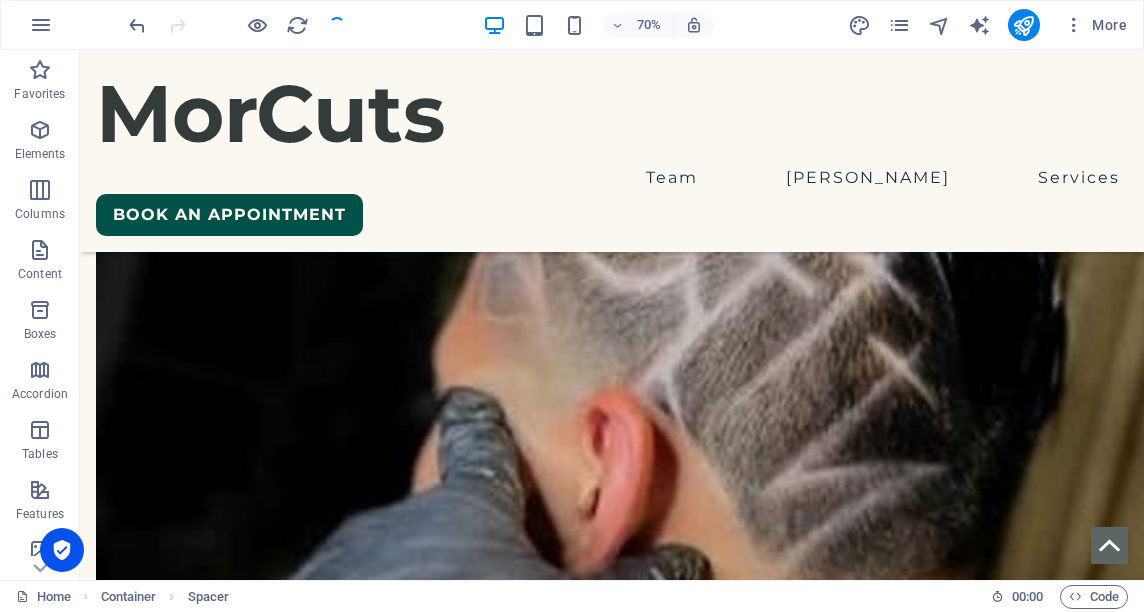 scroll, scrollTop: 5211, scrollLeft: 0, axis: vertical 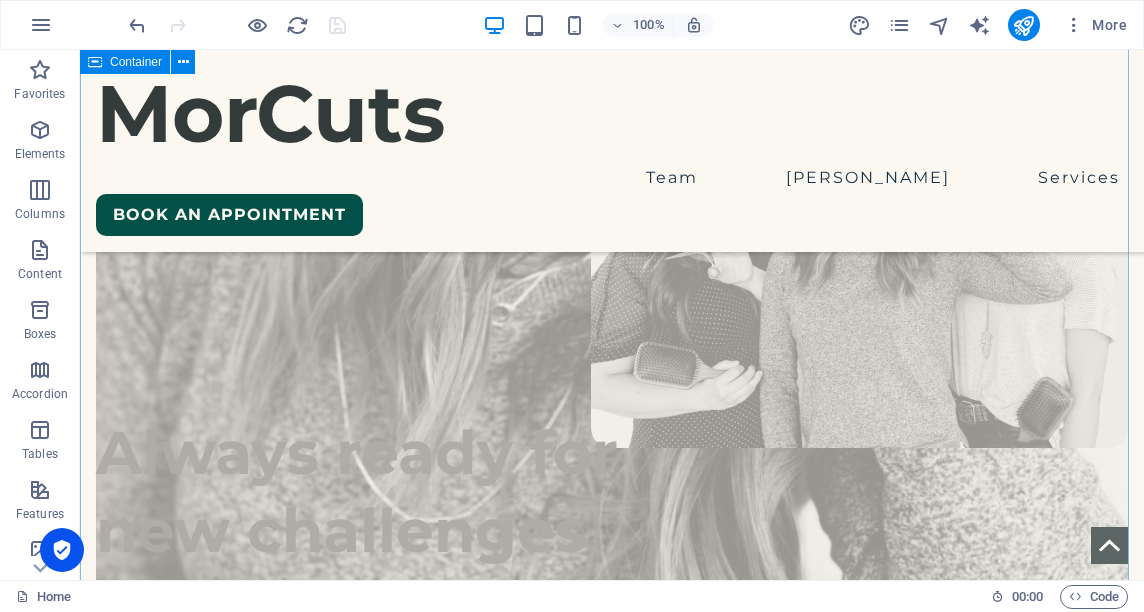 click on "We are creative & inspired VictMor Master [PERSON_NAME] - Instructor [PERSON_NAME]. Always ready for new challenges" at bounding box center (612, 3507) 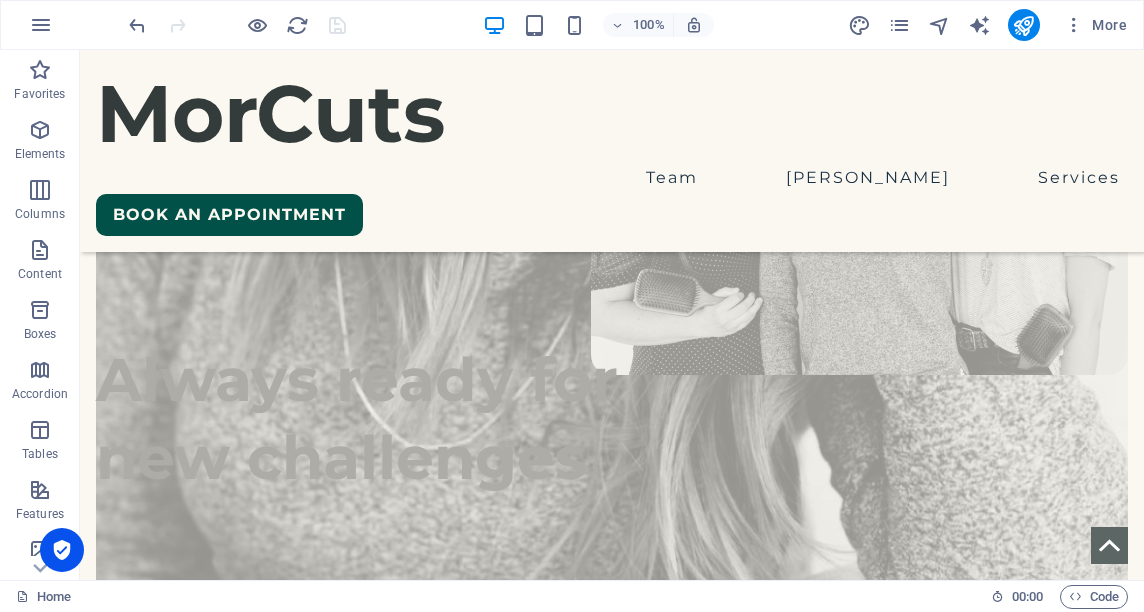 scroll, scrollTop: 6472, scrollLeft: 0, axis: vertical 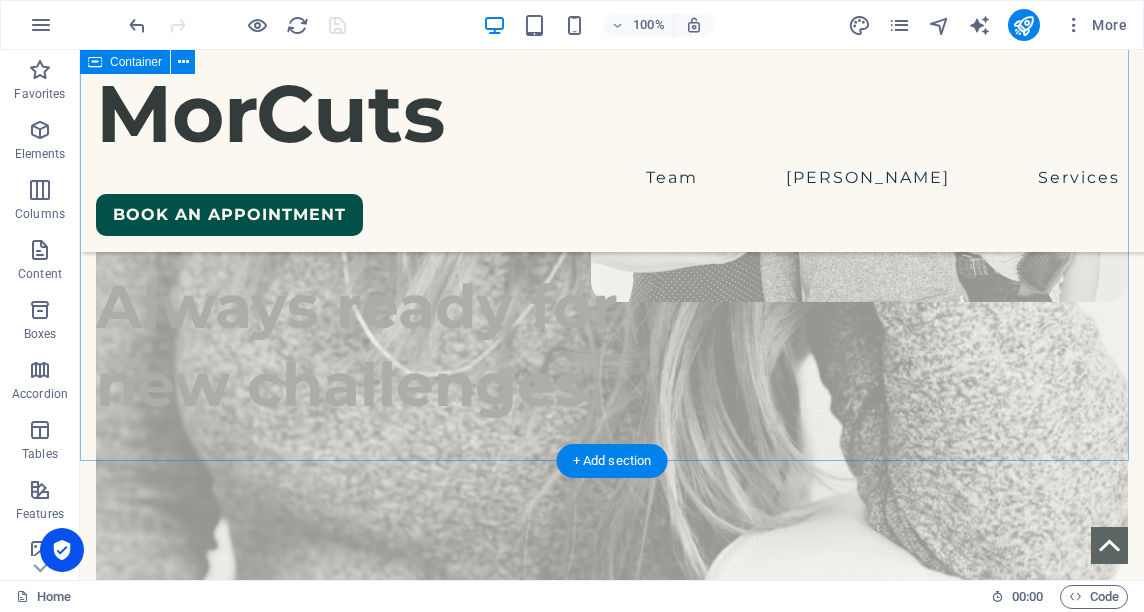 click on "We are creative & inspired VictMor Master [PERSON_NAME] - Instructor [PERSON_NAME]. Always ready for new challenges" at bounding box center (612, 3361) 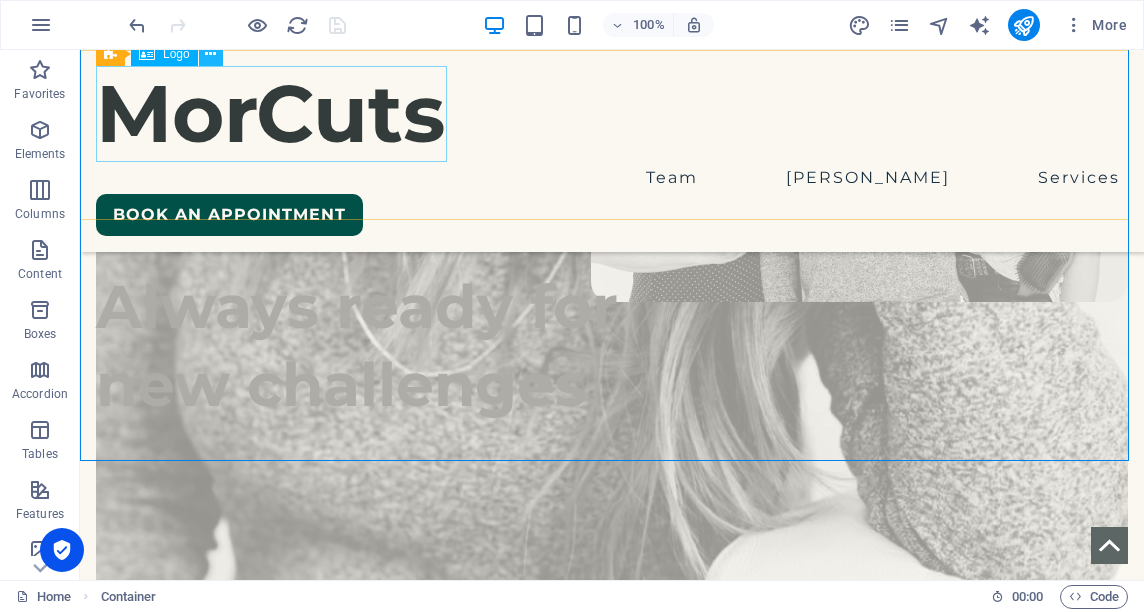 click at bounding box center (210, 54) 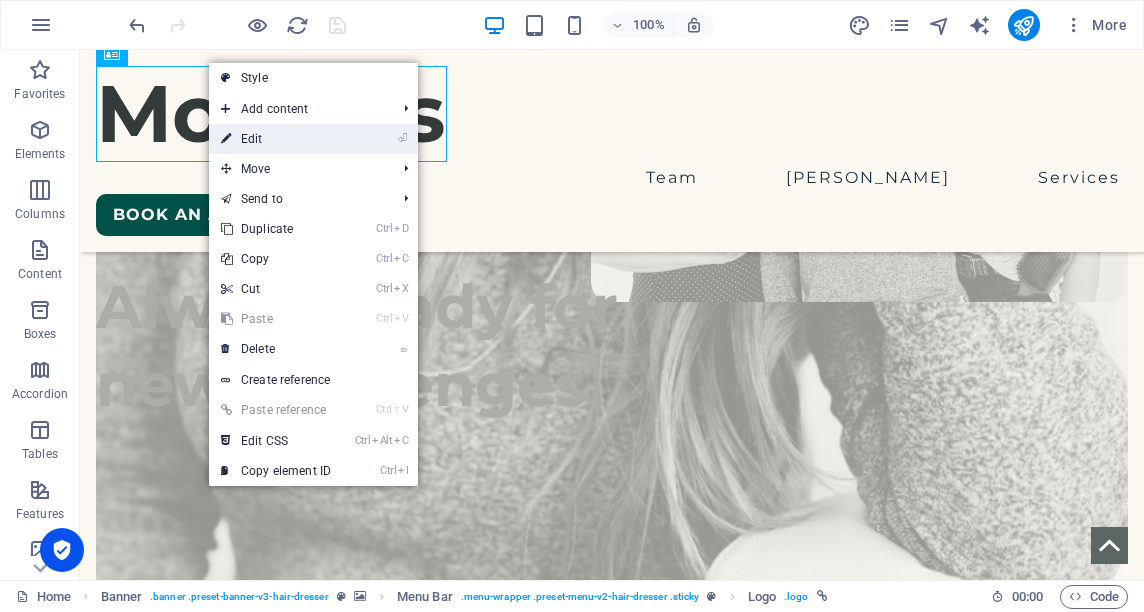click on "⏎  Edit" at bounding box center (276, 139) 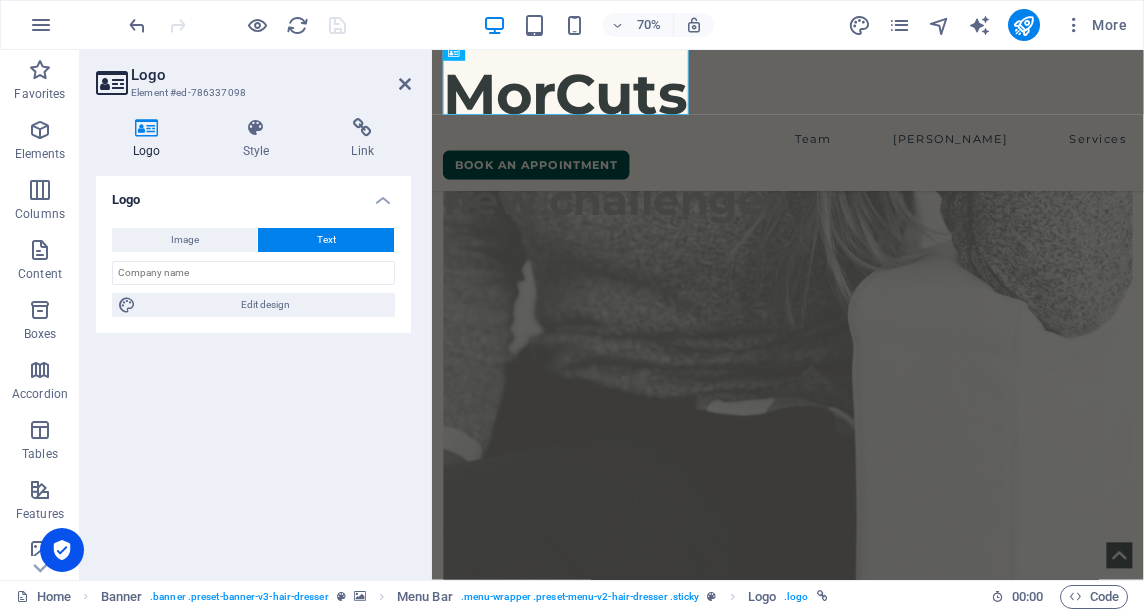 scroll, scrollTop: 6352, scrollLeft: 0, axis: vertical 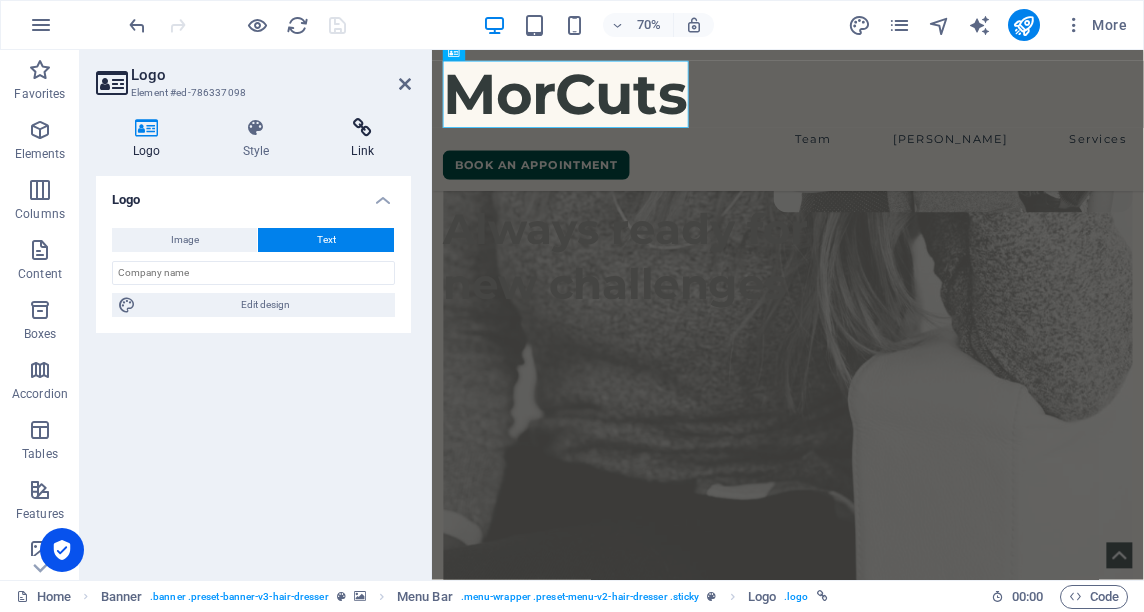 click on "Link" at bounding box center [362, 139] 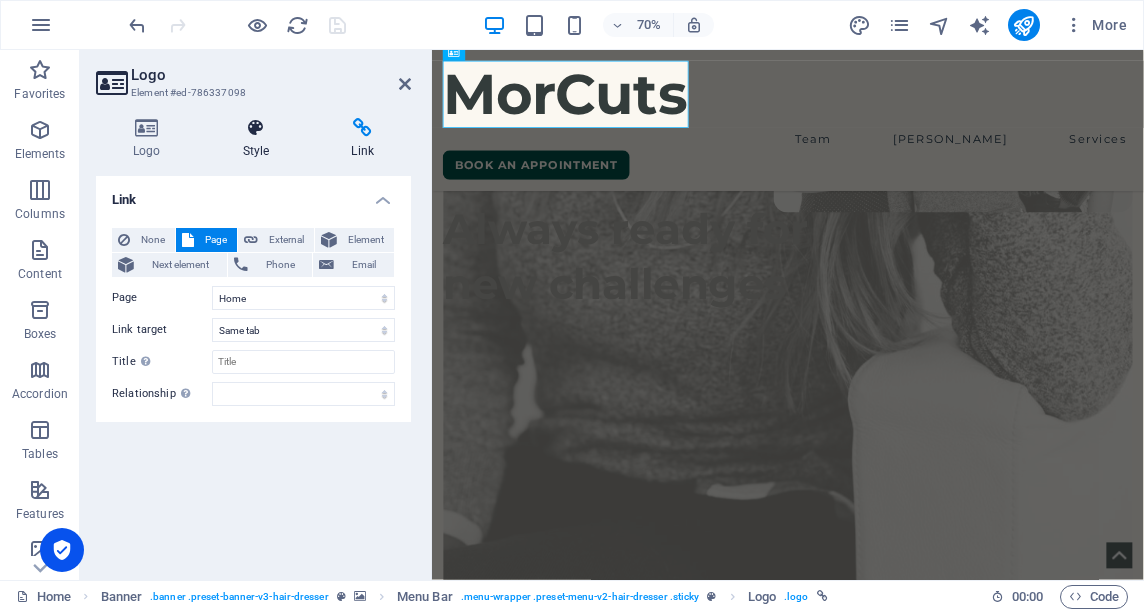 click on "Style" at bounding box center [260, 139] 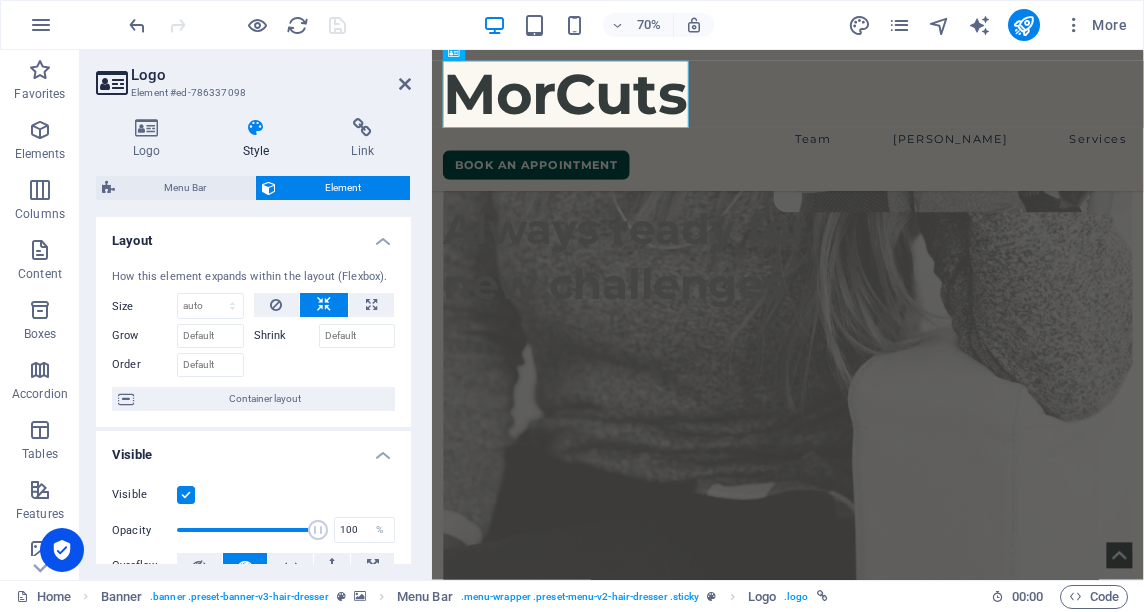 click at bounding box center (186, 495) 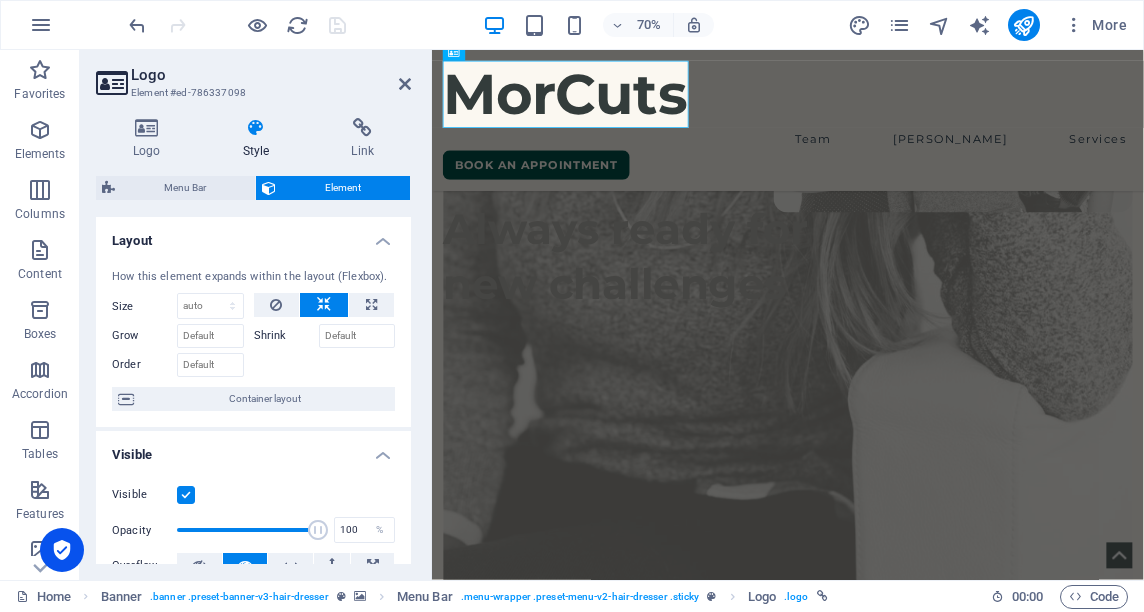 click on "Visible" at bounding box center (0, 0) 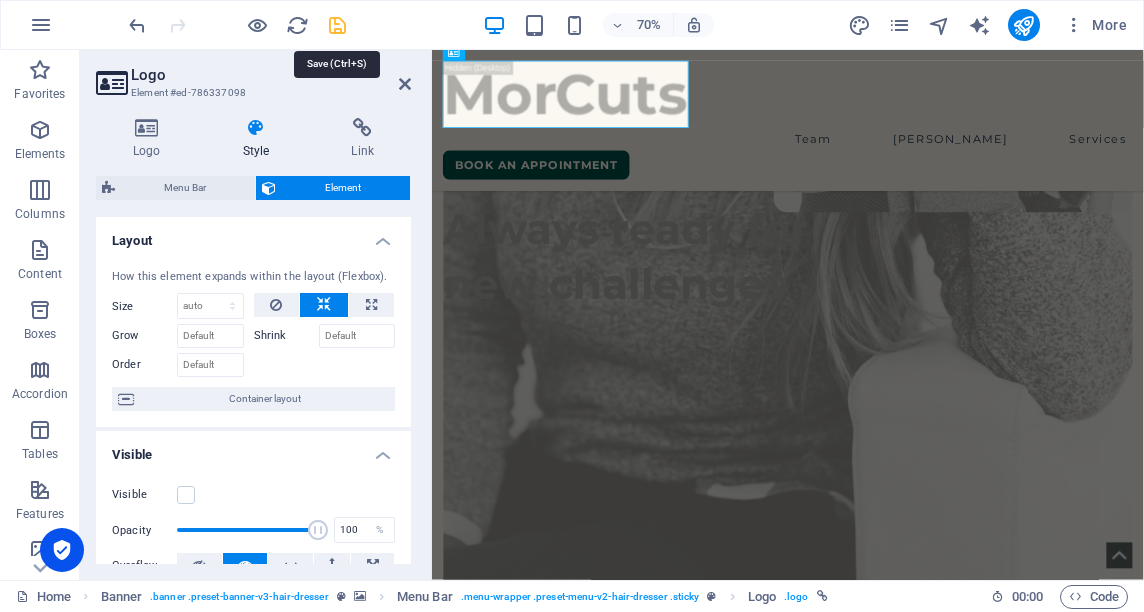 click at bounding box center [337, 25] 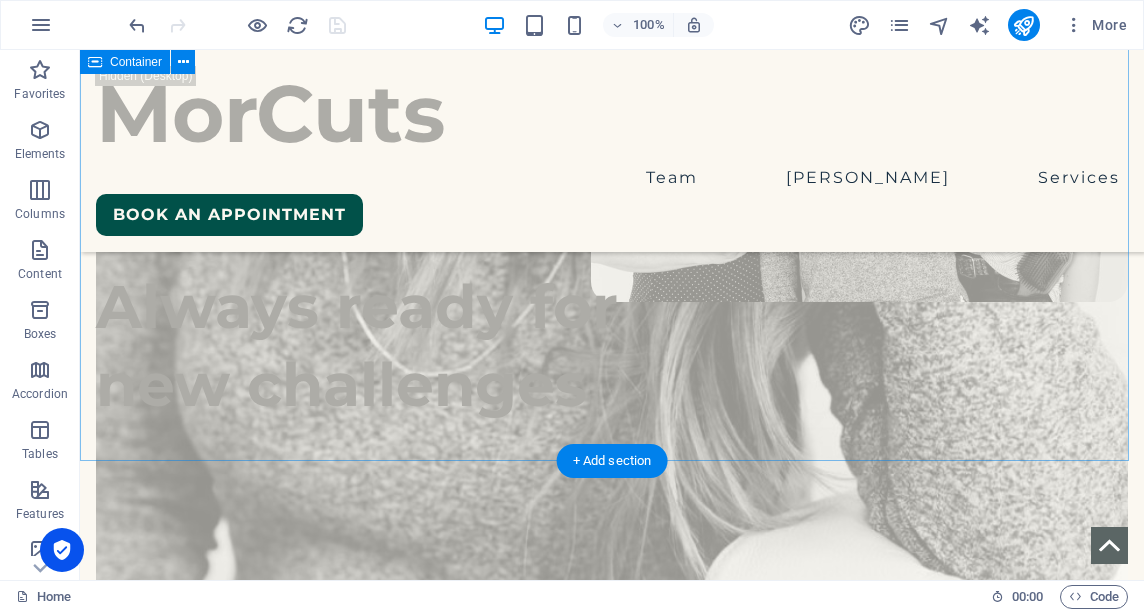 click on "We are creative & inspired VictMor Master [PERSON_NAME] - Instructor [PERSON_NAME]. Always ready for new challenges" at bounding box center [612, 3361] 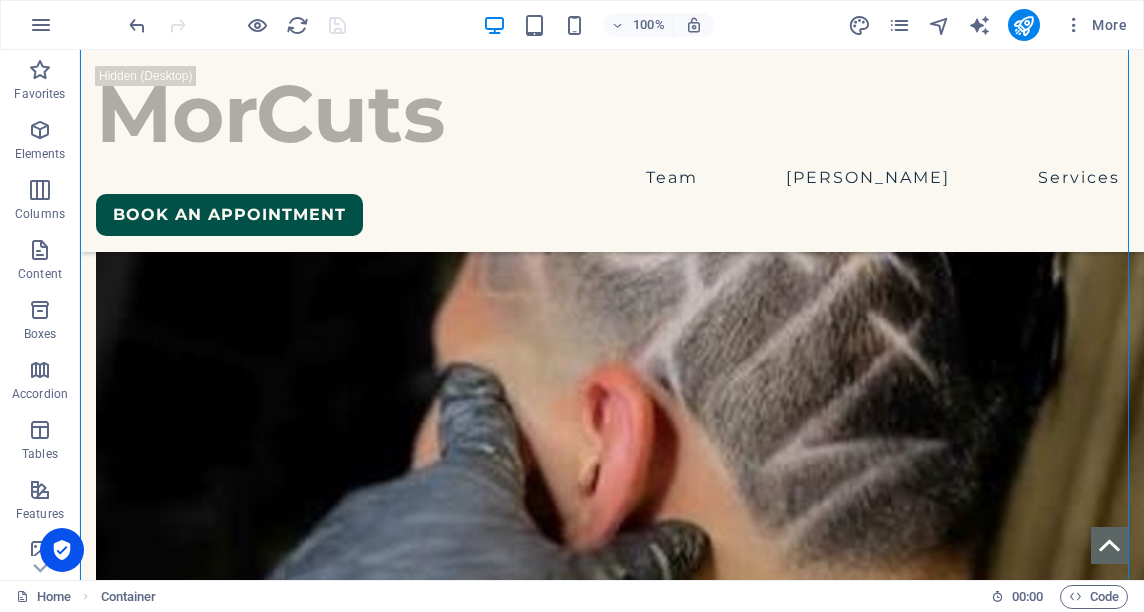 scroll, scrollTop: 5211, scrollLeft: 0, axis: vertical 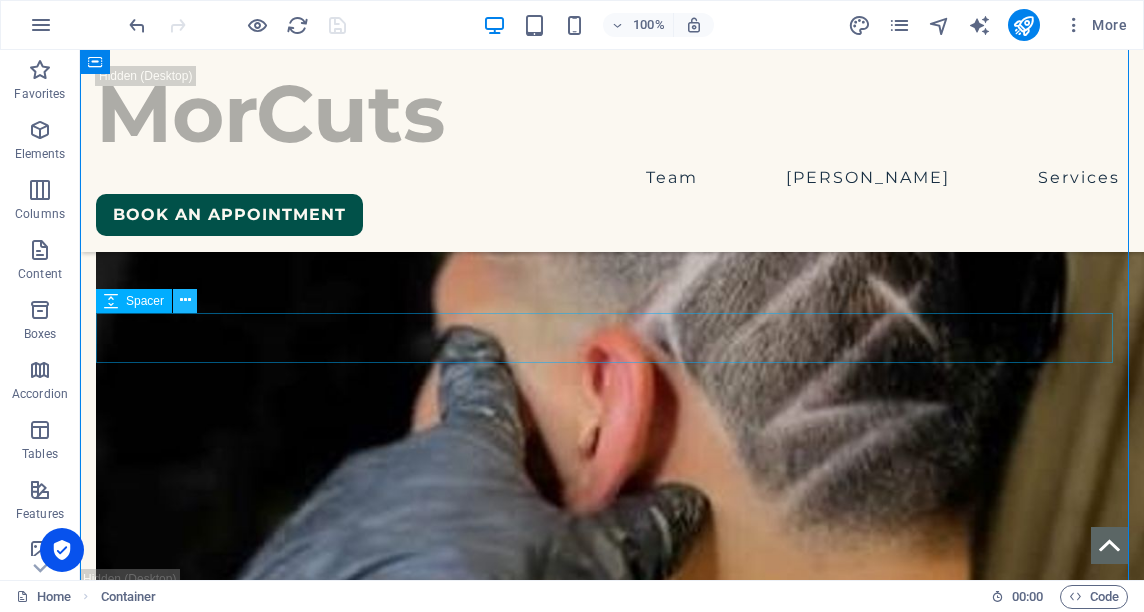 click at bounding box center [185, 301] 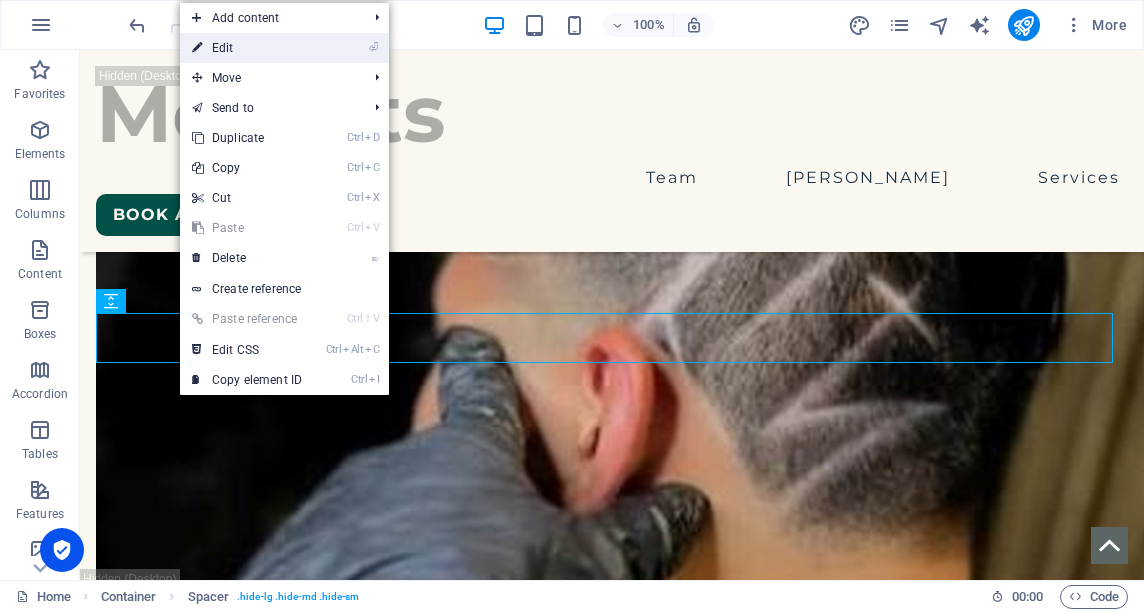 click on "⏎  Edit" at bounding box center (247, 48) 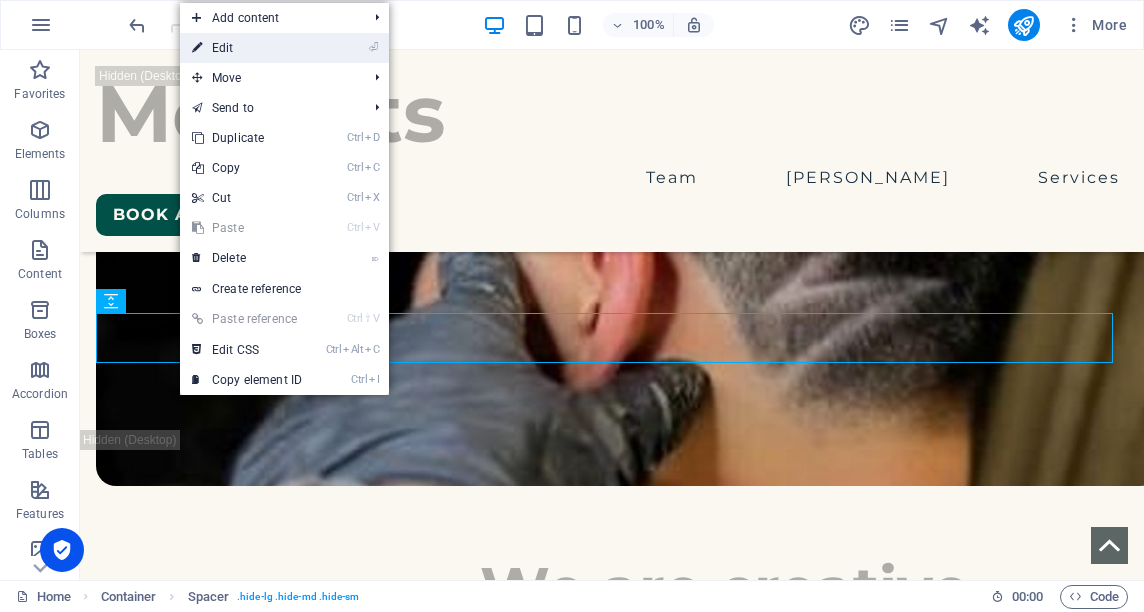 scroll, scrollTop: 5169, scrollLeft: 0, axis: vertical 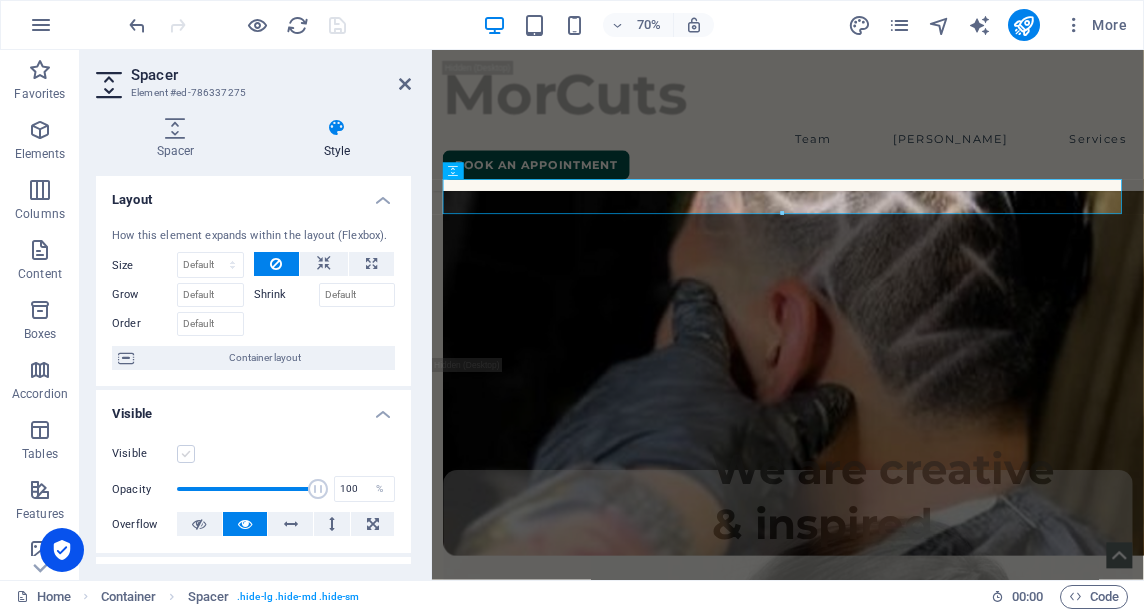 click at bounding box center [186, 454] 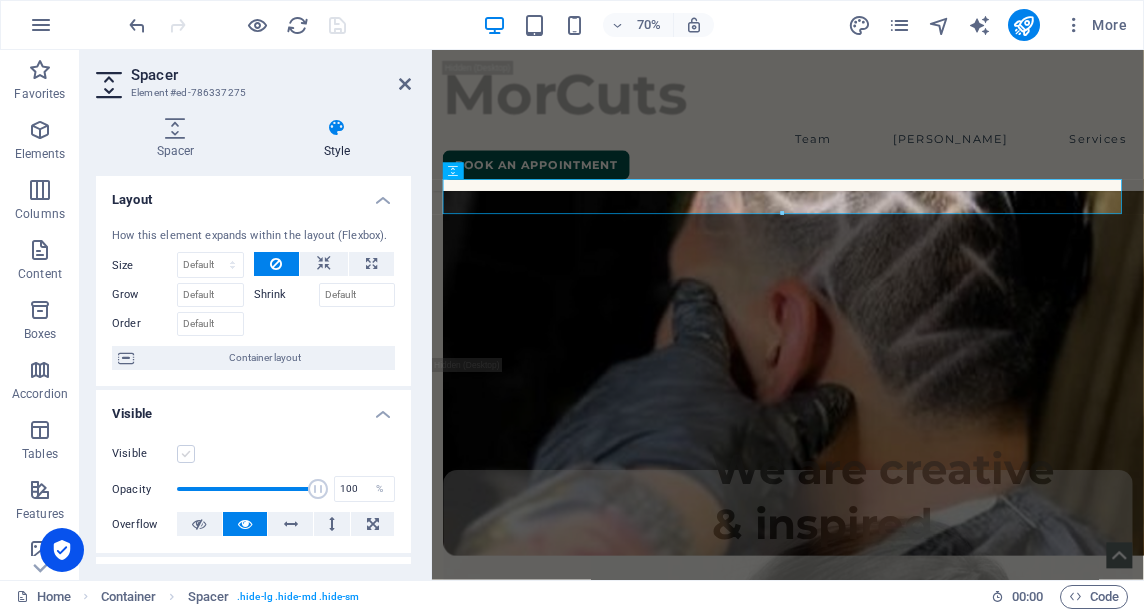 click on "Visible" at bounding box center [0, 0] 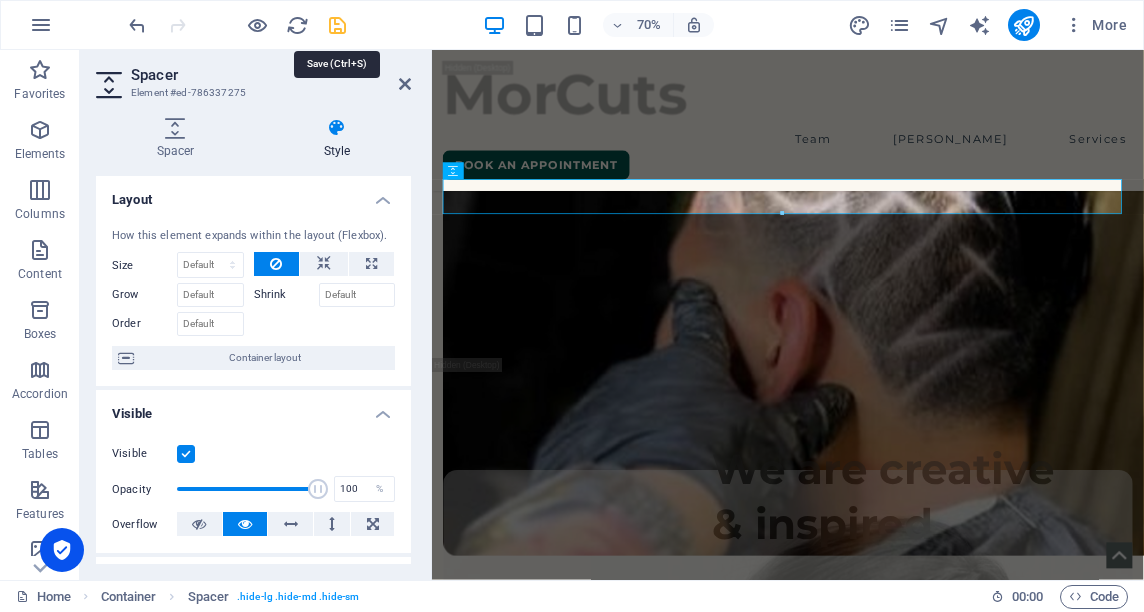 click at bounding box center [337, 25] 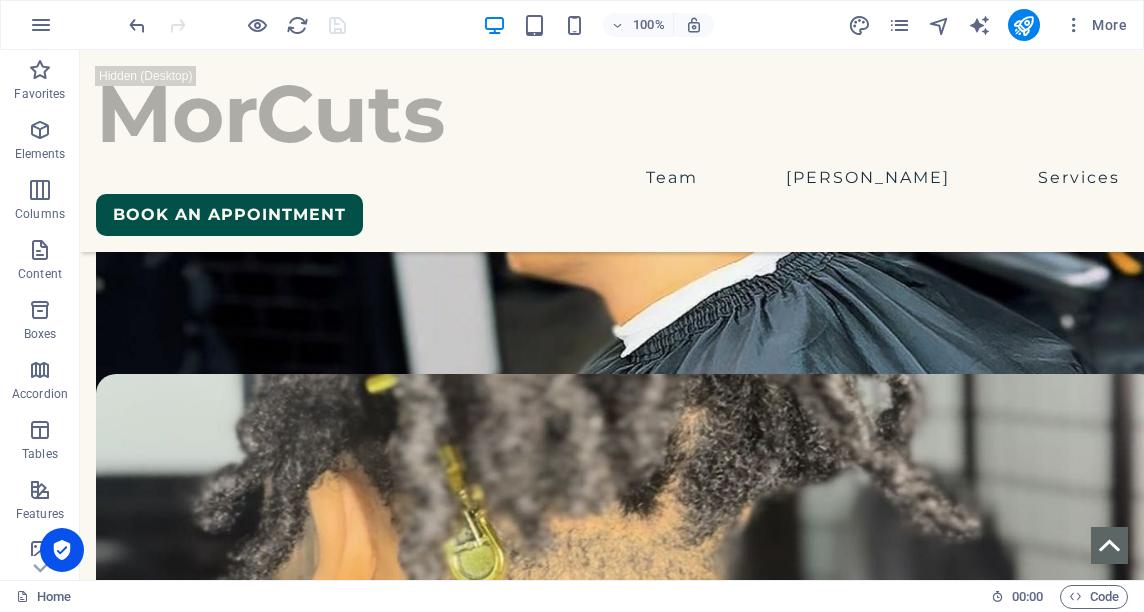 scroll, scrollTop: 4096, scrollLeft: 0, axis: vertical 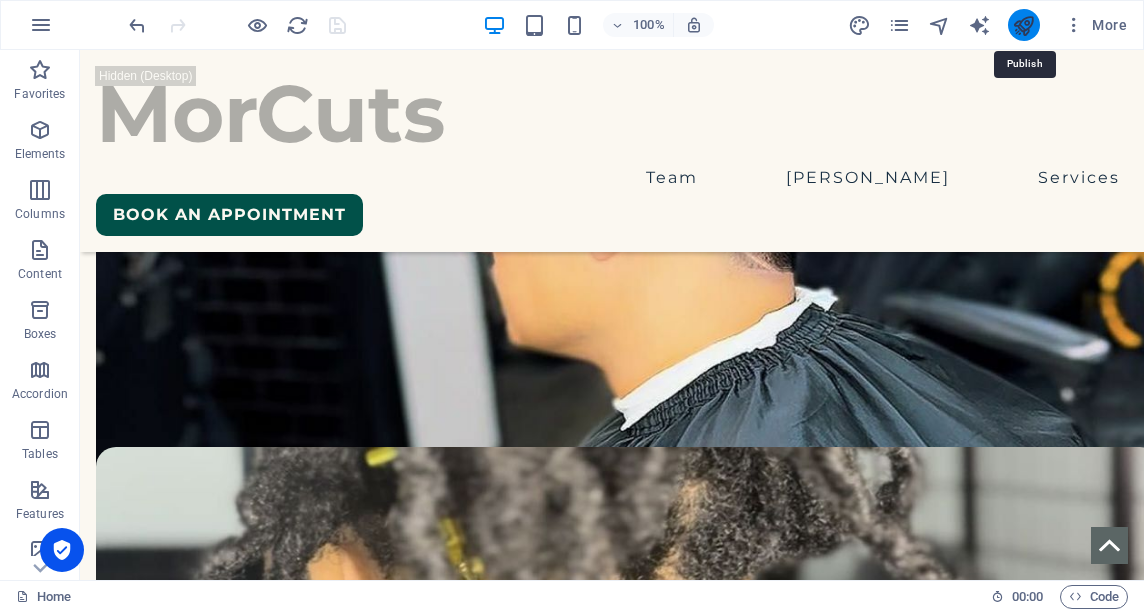 click at bounding box center [1023, 25] 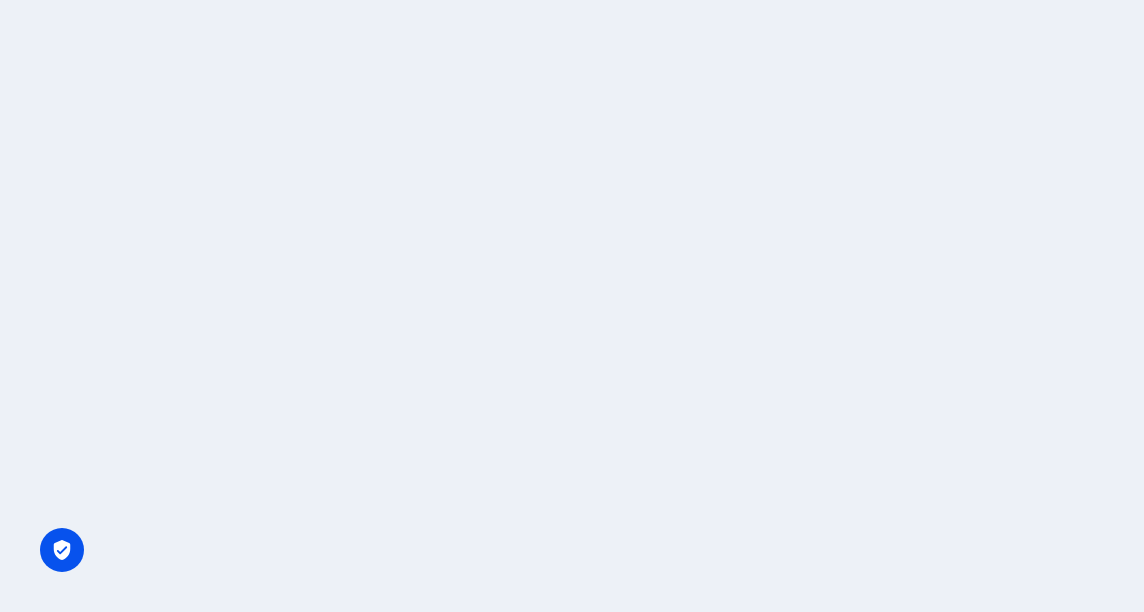 scroll, scrollTop: 0, scrollLeft: 0, axis: both 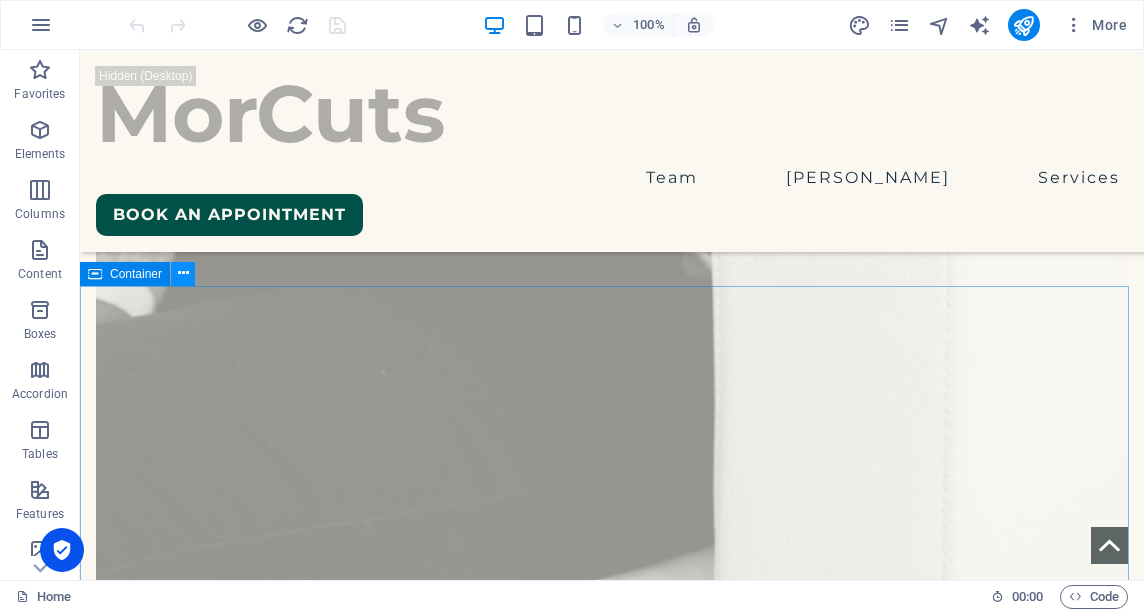 click at bounding box center [183, 273] 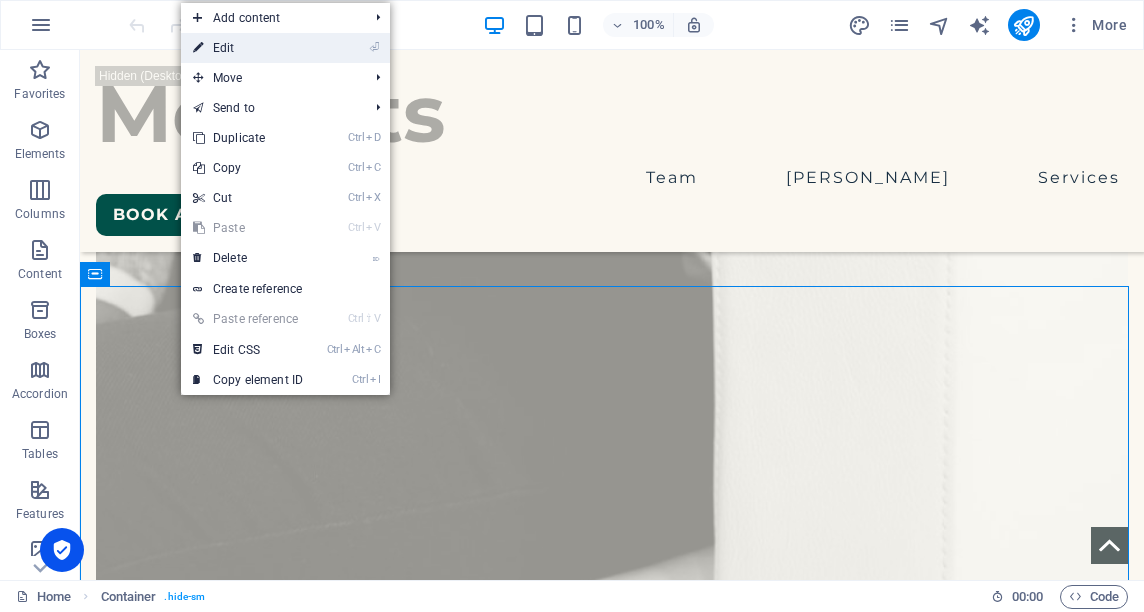 click on "⏎  Edit" at bounding box center [248, 48] 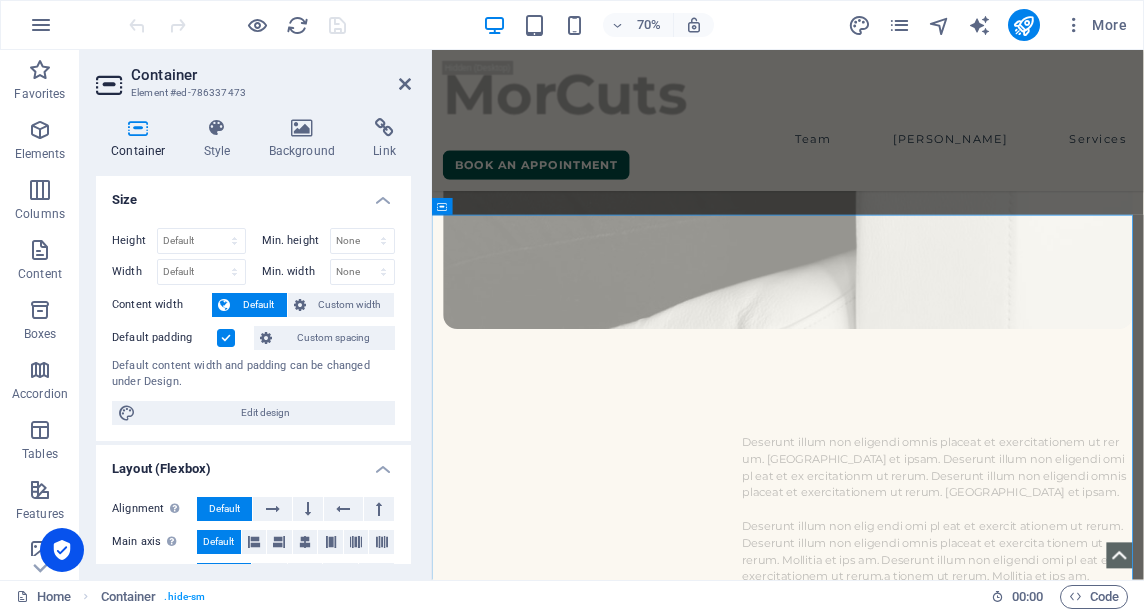 scroll, scrollTop: 6819, scrollLeft: 0, axis: vertical 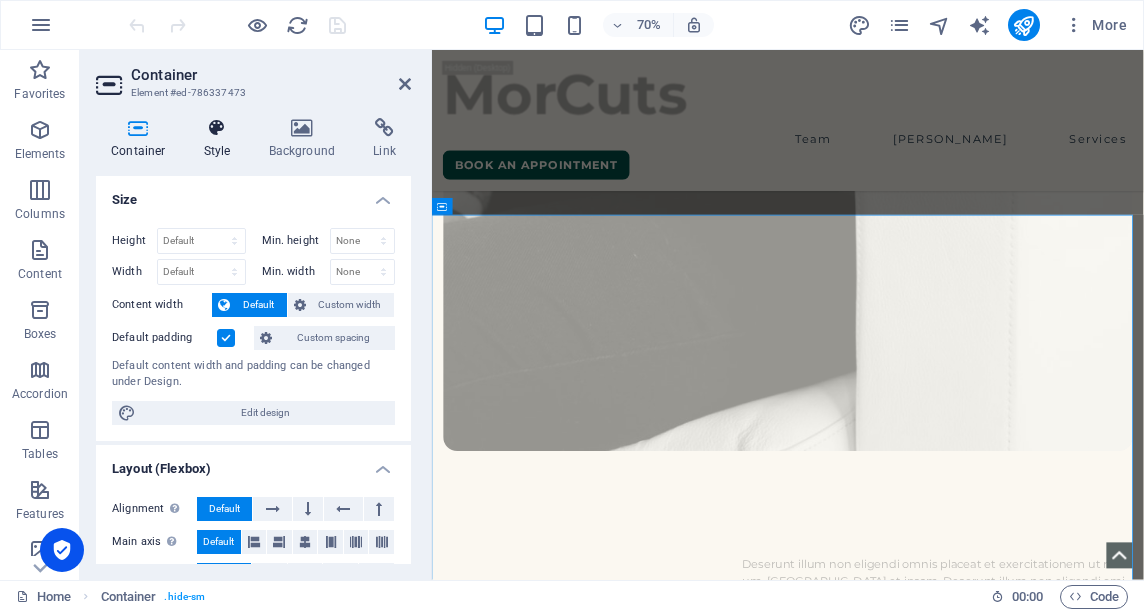 click on "Style" at bounding box center [221, 139] 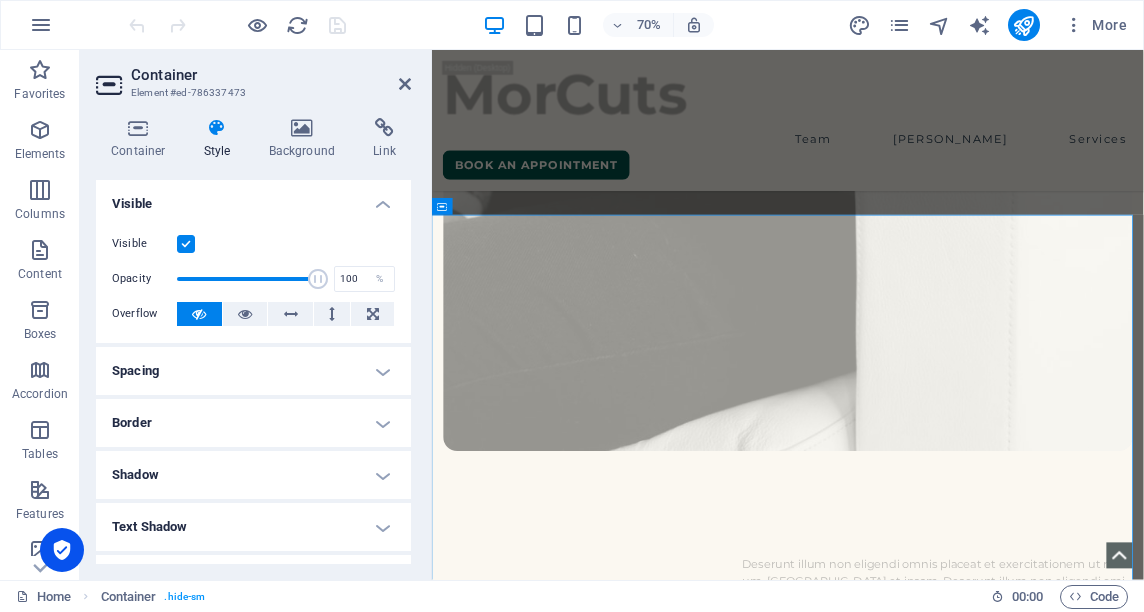 click at bounding box center (186, 244) 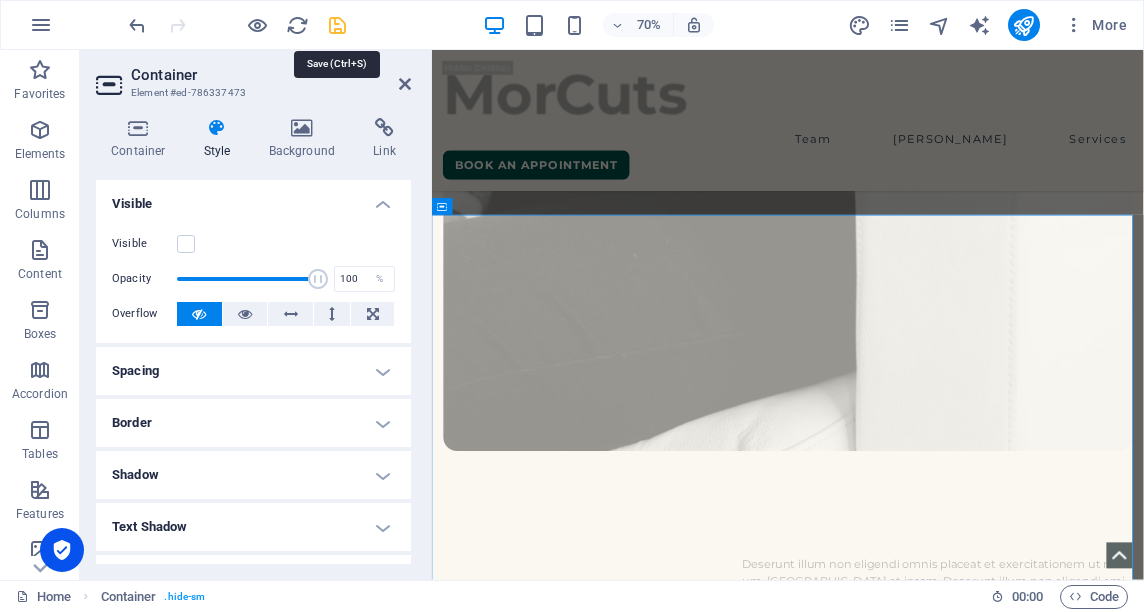 click at bounding box center (337, 25) 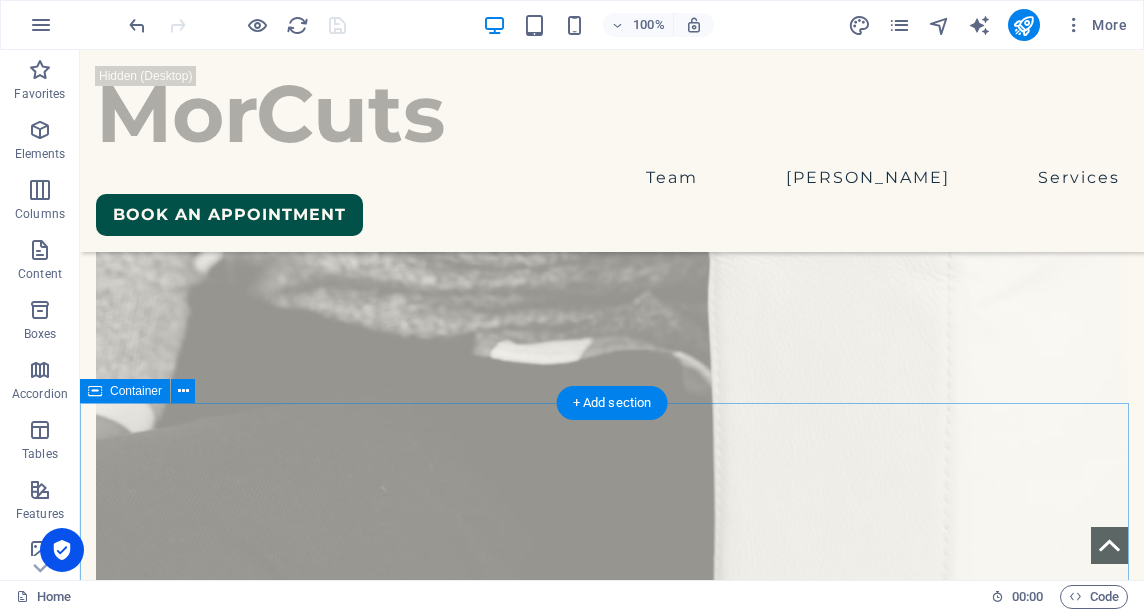 scroll, scrollTop: 6858, scrollLeft: 0, axis: vertical 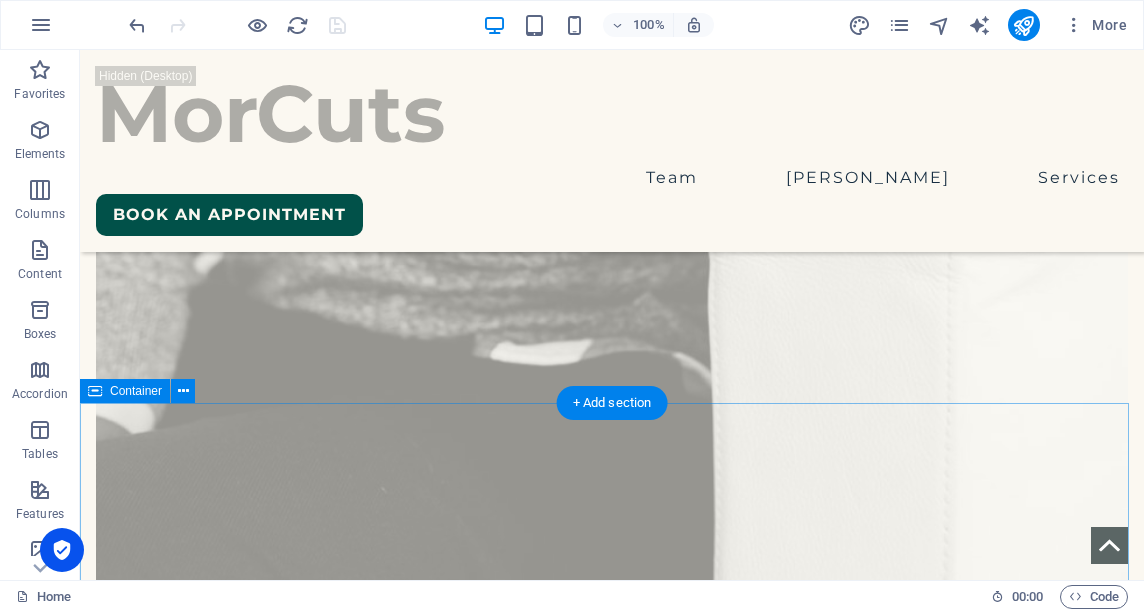 click on "Ready for a new haircut? info@morcuts.com book an appointment" at bounding box center (612, 4933) 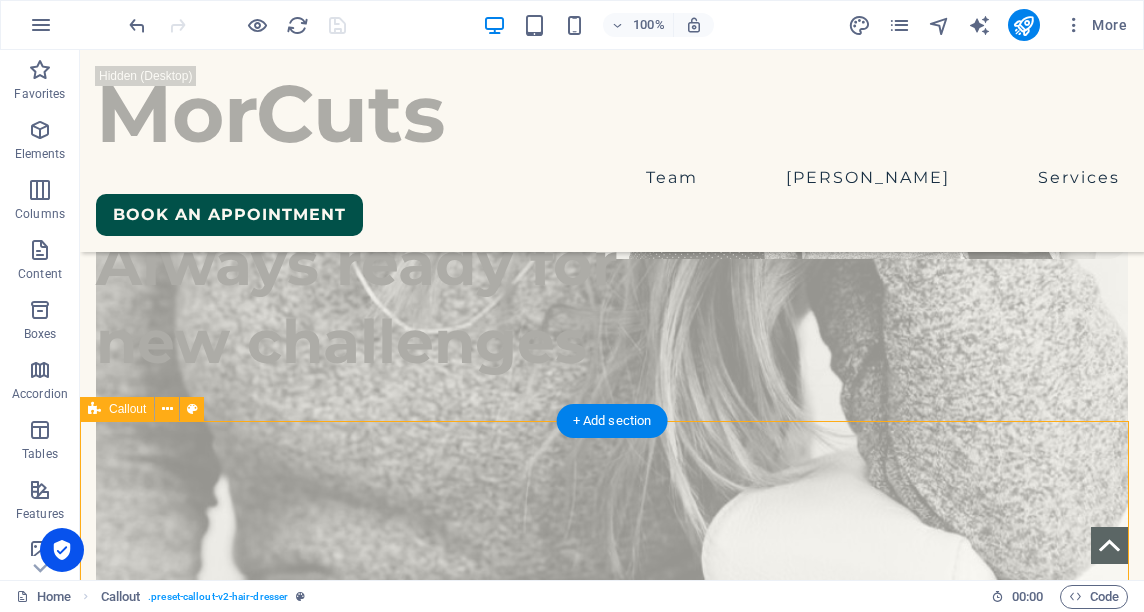 scroll, scrollTop: 6505, scrollLeft: 0, axis: vertical 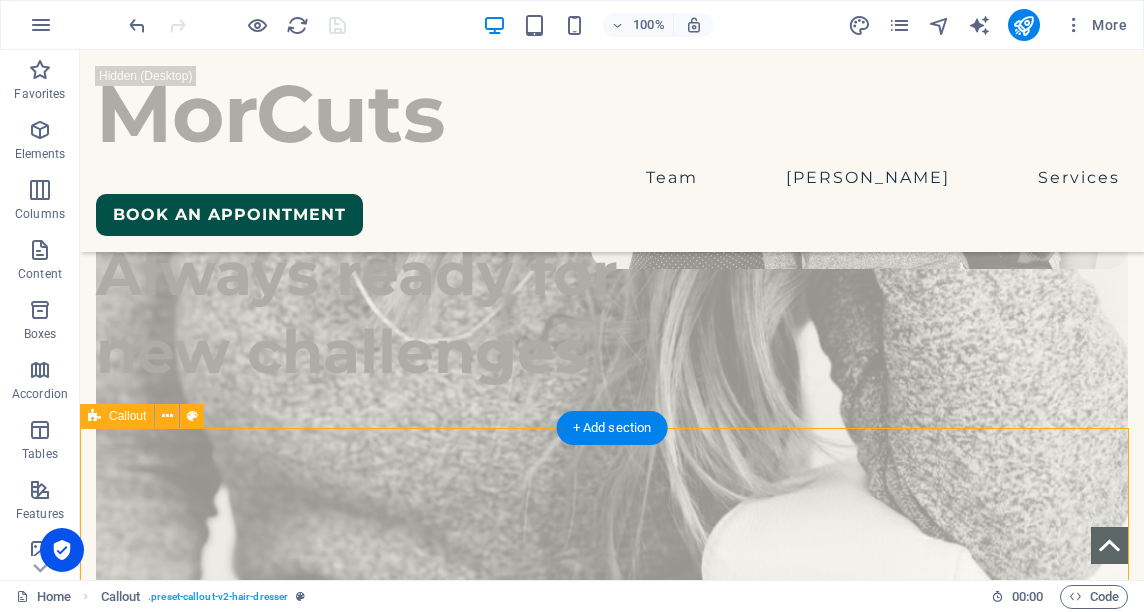click on "We are creative & inspired VictMor Master Barber - Instructor Barber. Always ready for new challenges" at bounding box center [612, 3328] 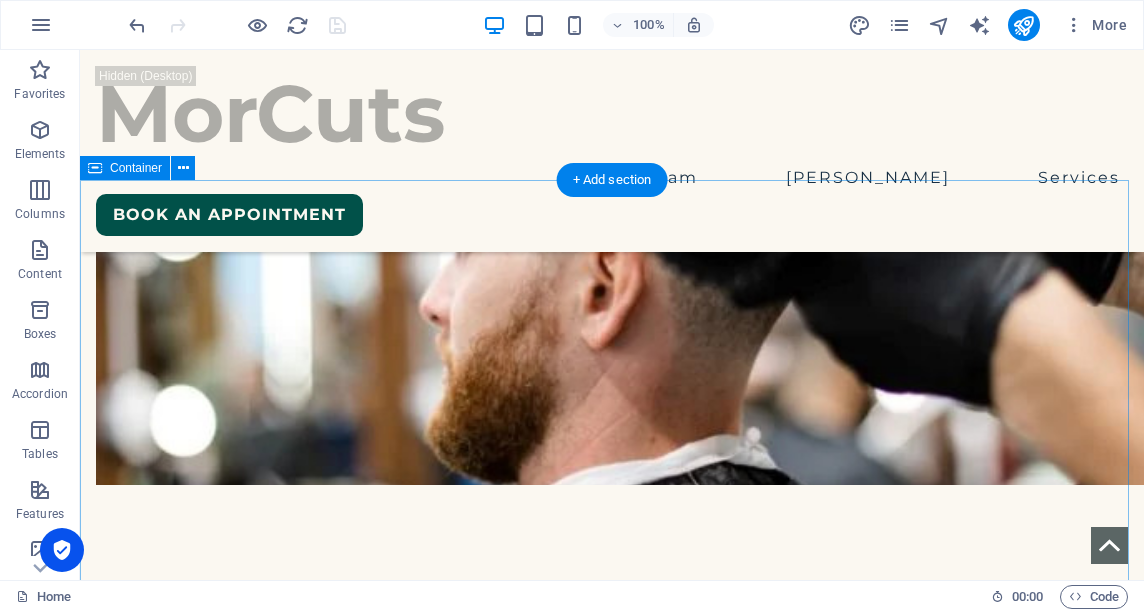 scroll, scrollTop: 3187, scrollLeft: 0, axis: vertical 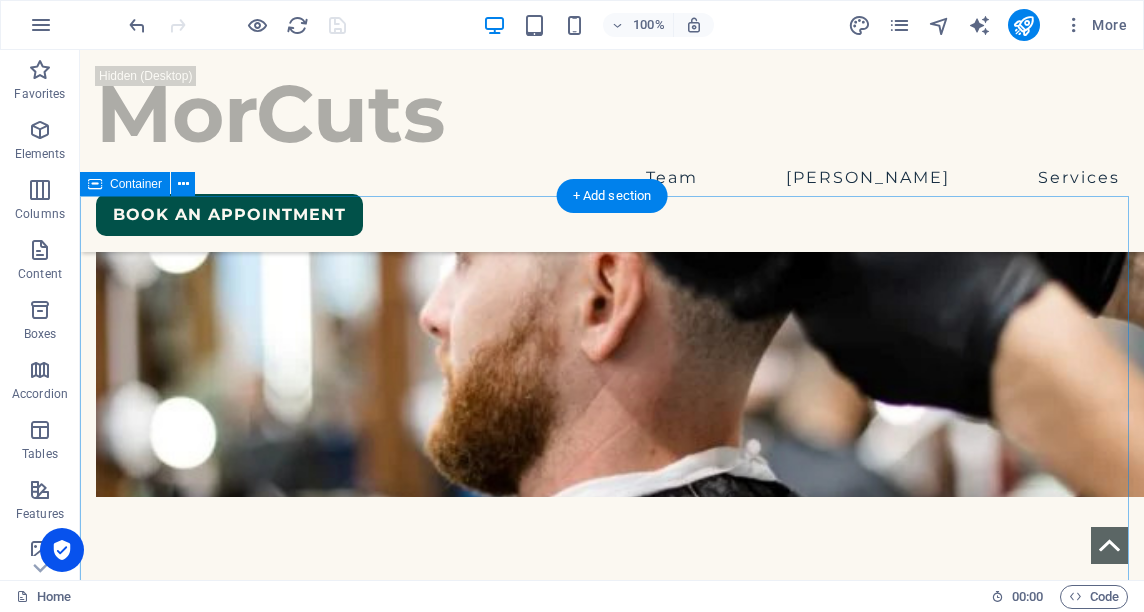 click on "We are creative & inspired VictMor Master Barber - Instructor Barber. Always ready for new challenges" at bounding box center [612, 6646] 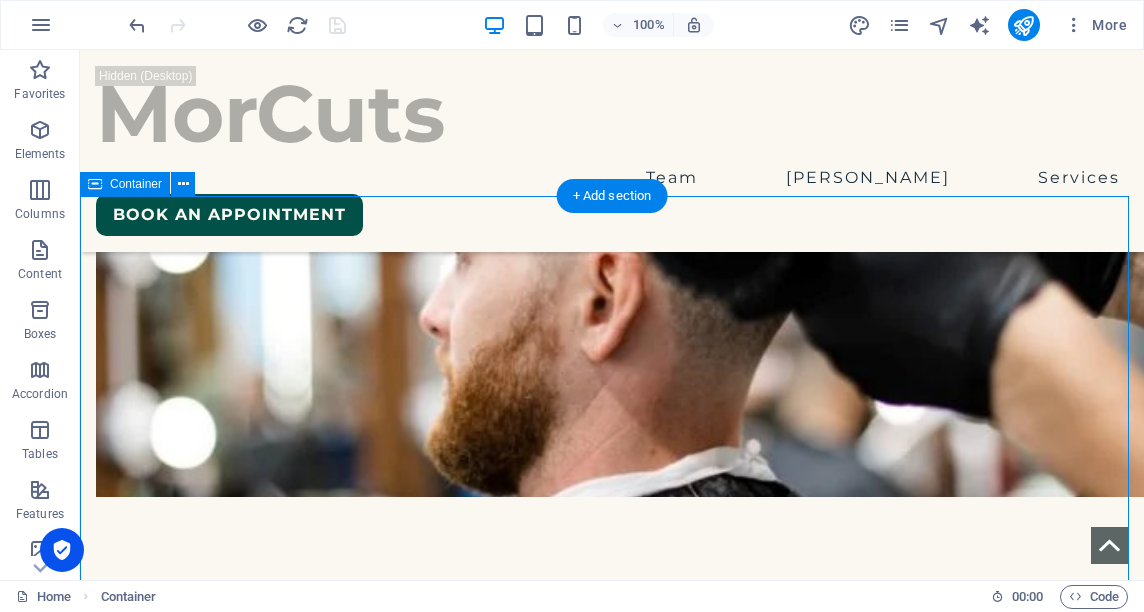 click on "We are creative & inspired" at bounding box center (612, 5091) 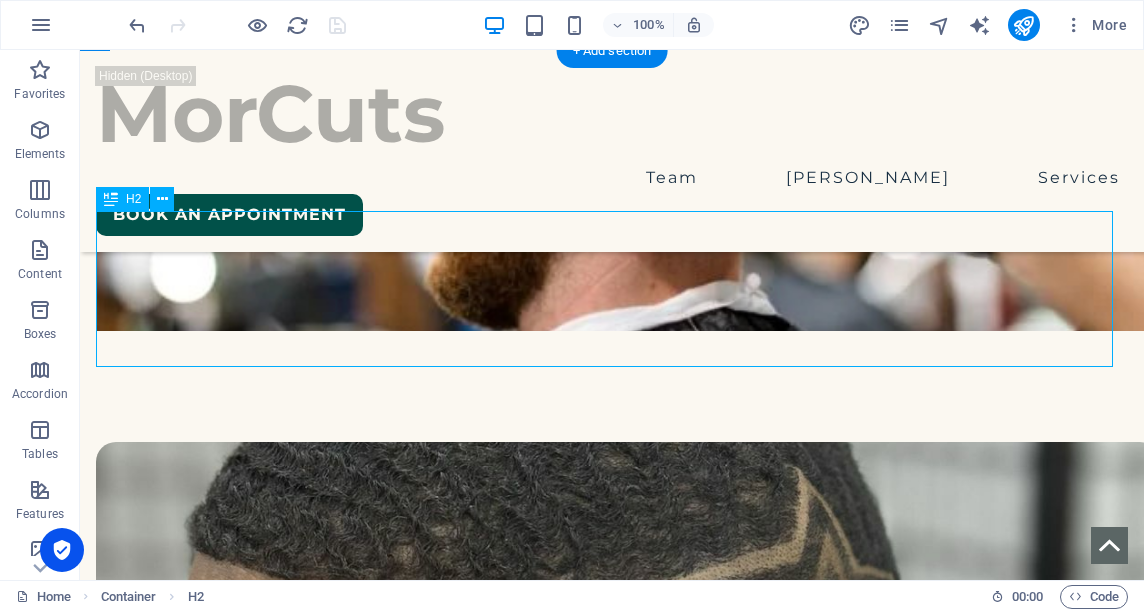 scroll, scrollTop: 3354, scrollLeft: 0, axis: vertical 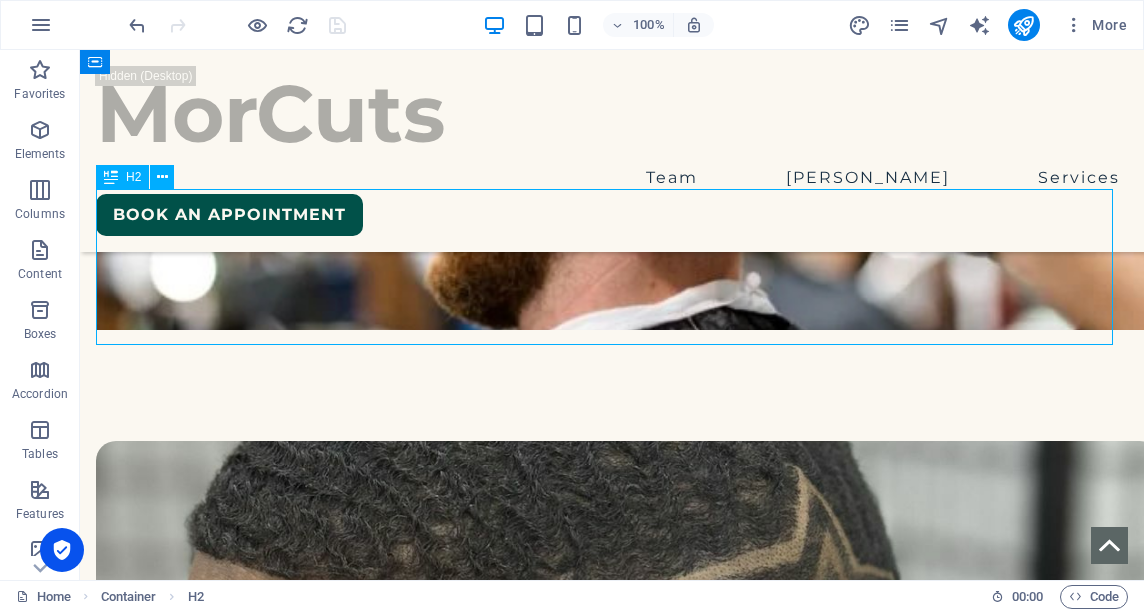 click at bounding box center [612, 5027] 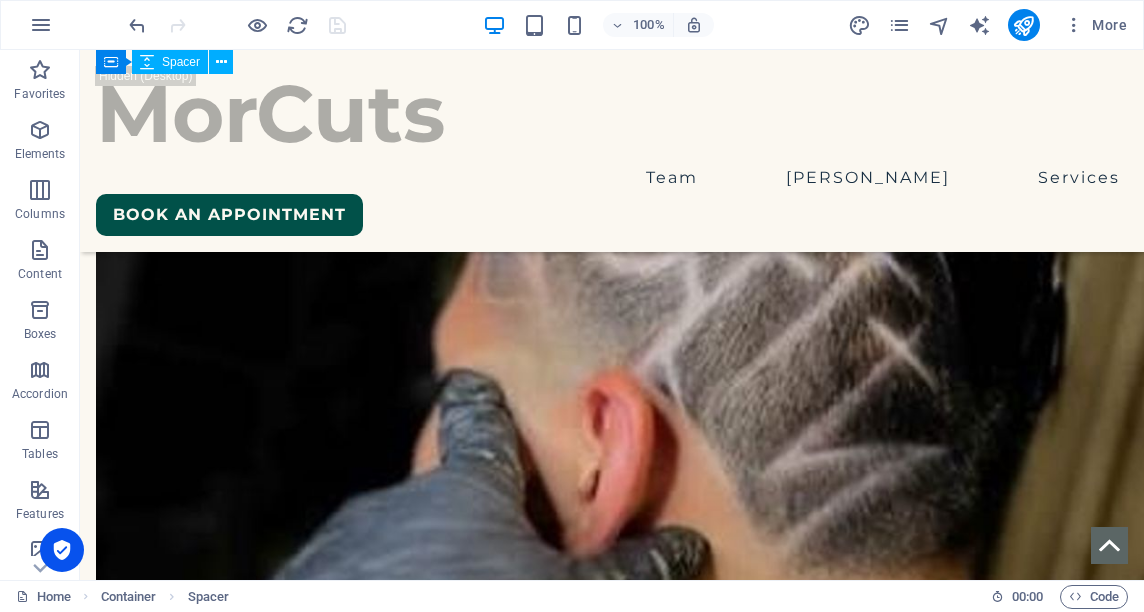 scroll, scrollTop: 5141, scrollLeft: 0, axis: vertical 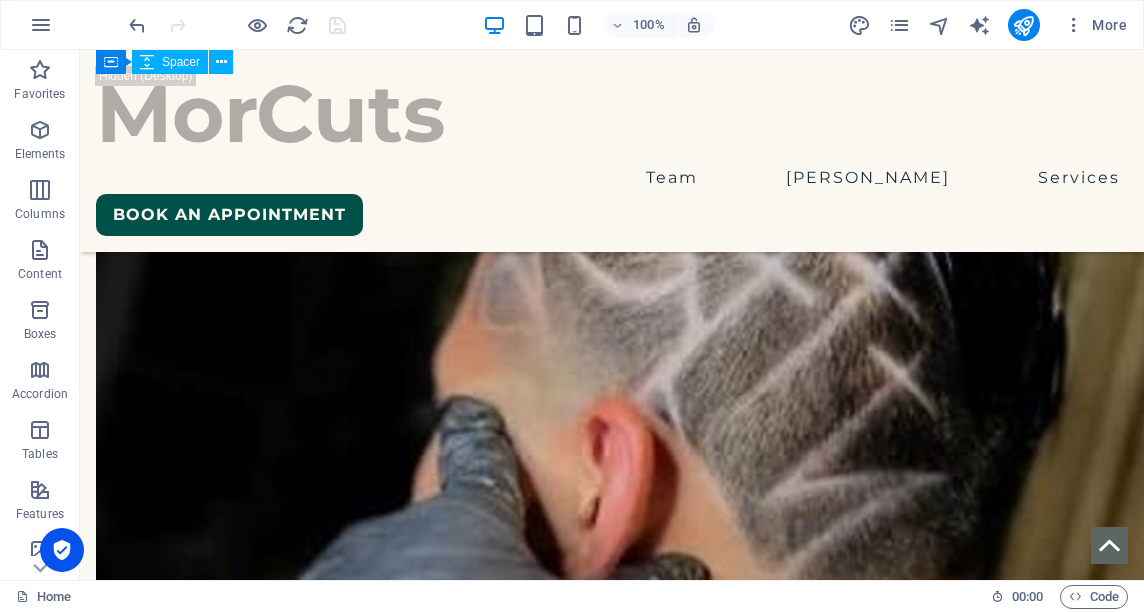 click at bounding box center [612, 4992] 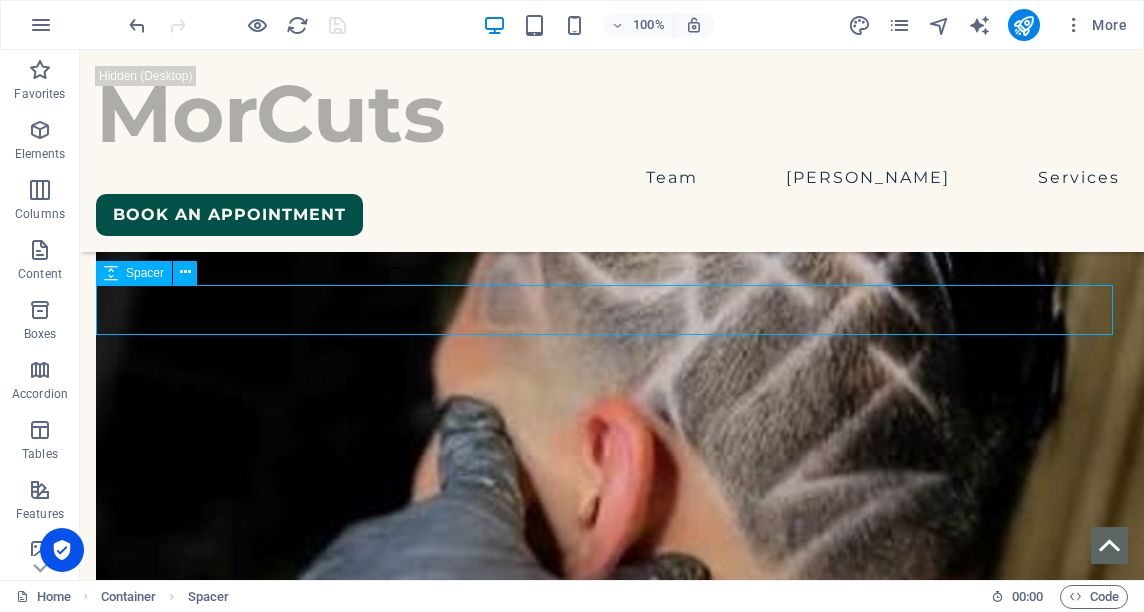 click at bounding box center [612, 5090] 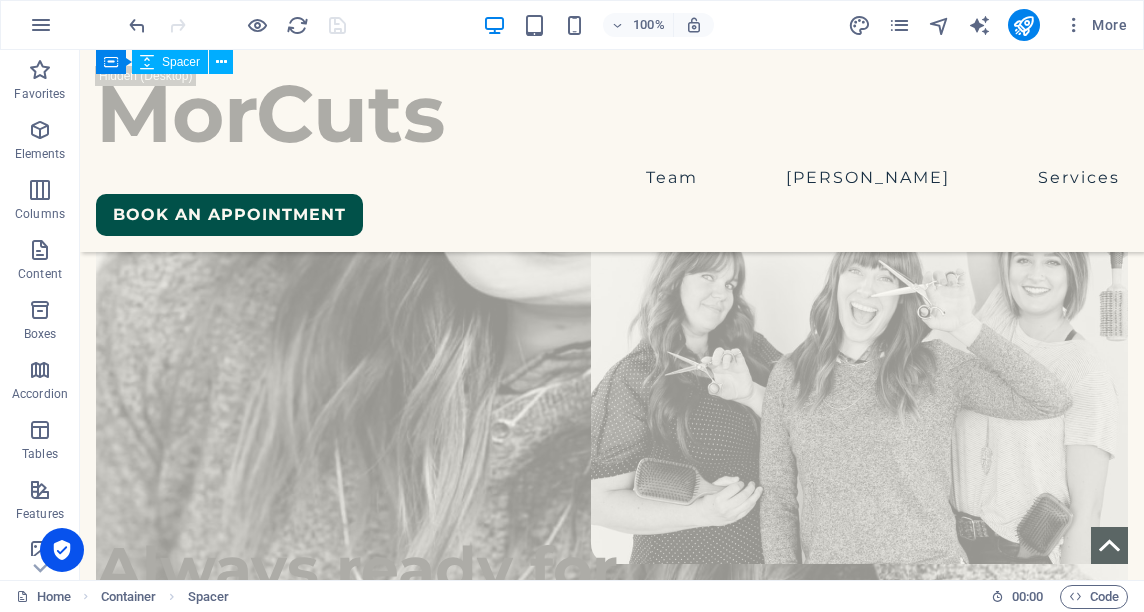 scroll, scrollTop: 6227, scrollLeft: 0, axis: vertical 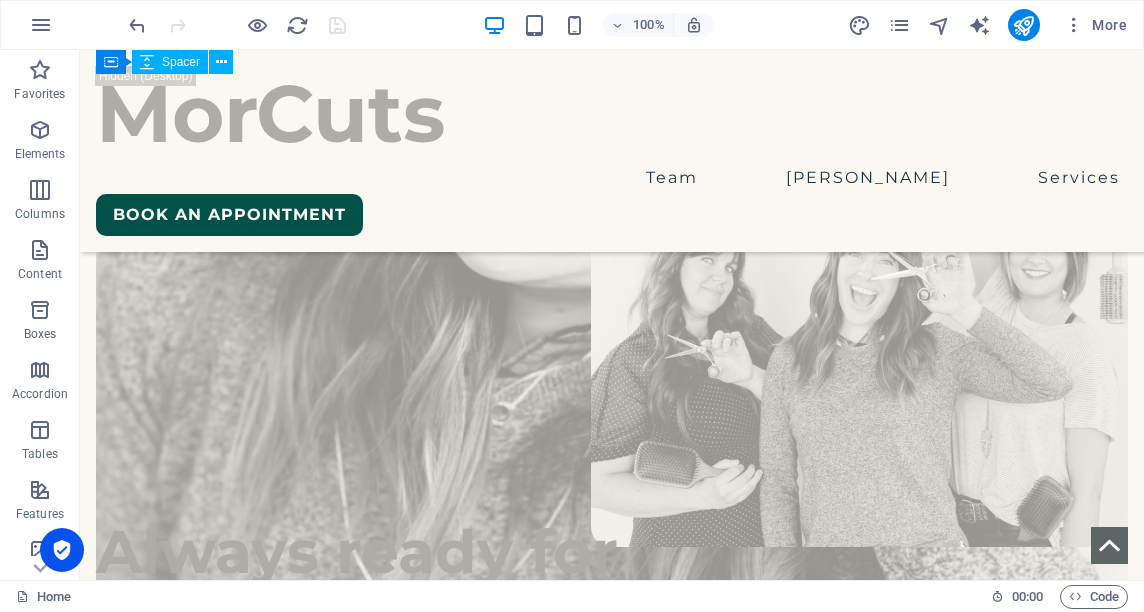 click on "We are creative & inspired VictMor Master Barber - Instructor Barber. Always ready for new challenges" at bounding box center [612, 3606] 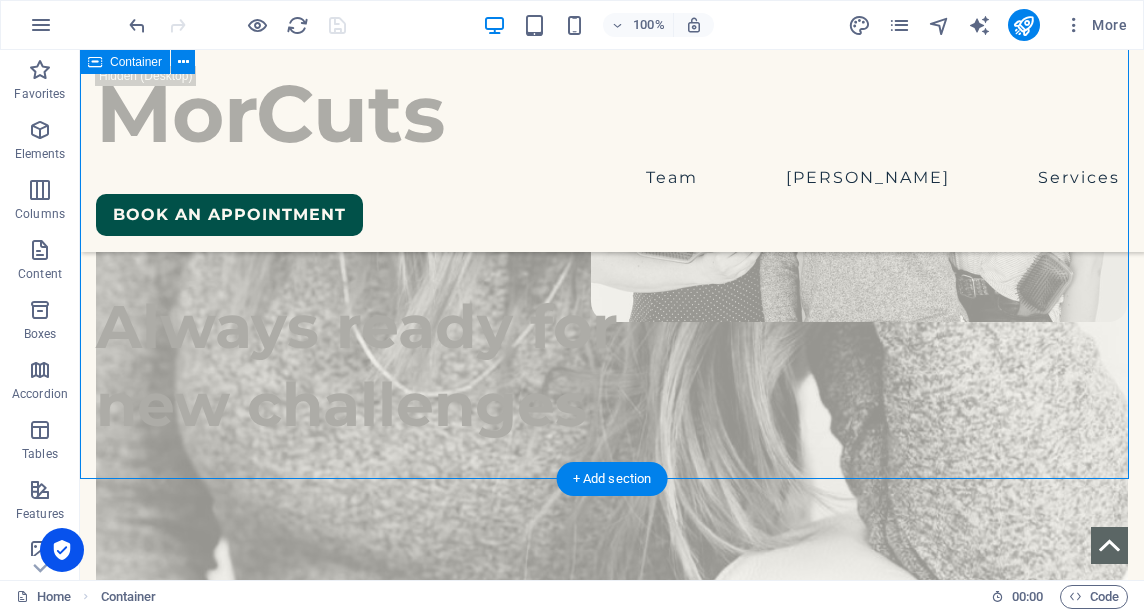 scroll, scrollTop: 6463, scrollLeft: 0, axis: vertical 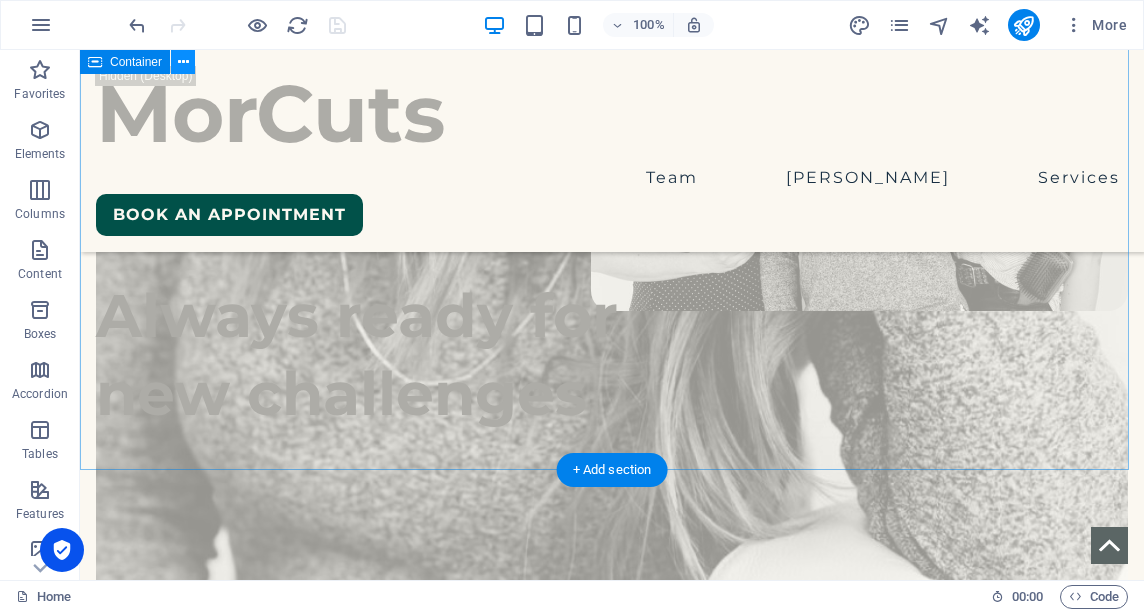 click at bounding box center [183, 62] 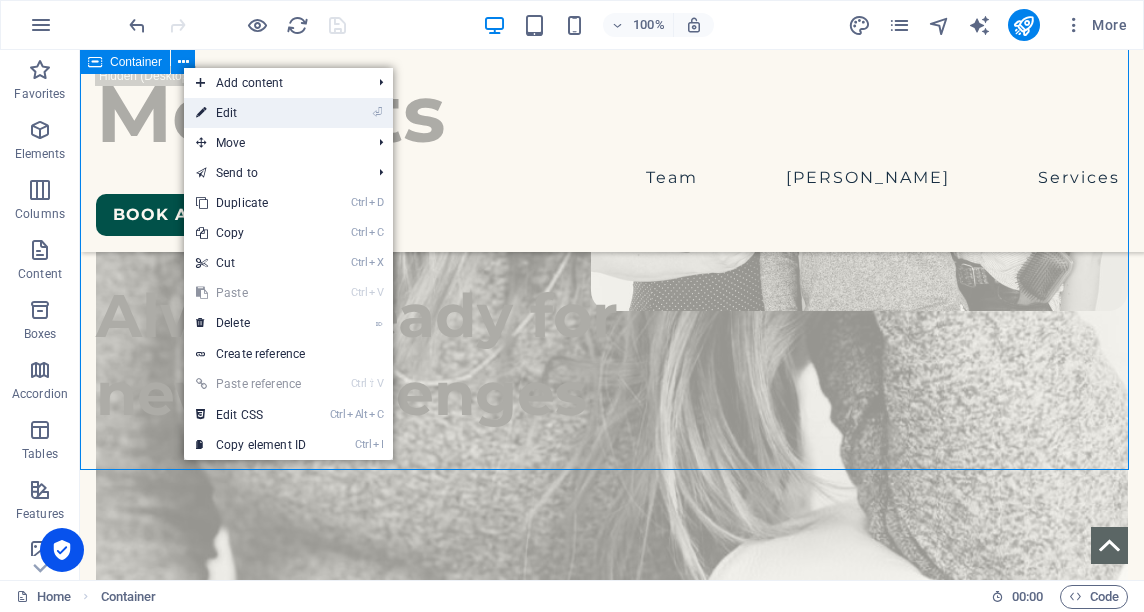 click on "⏎  Edit" at bounding box center [251, 113] 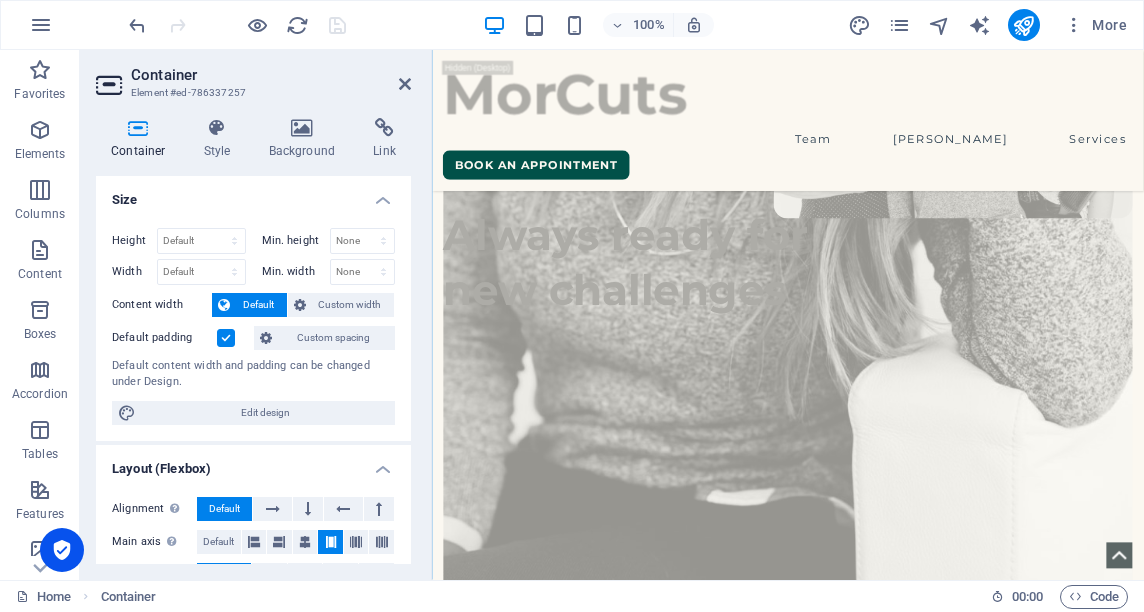 scroll, scrollTop: 4630, scrollLeft: 0, axis: vertical 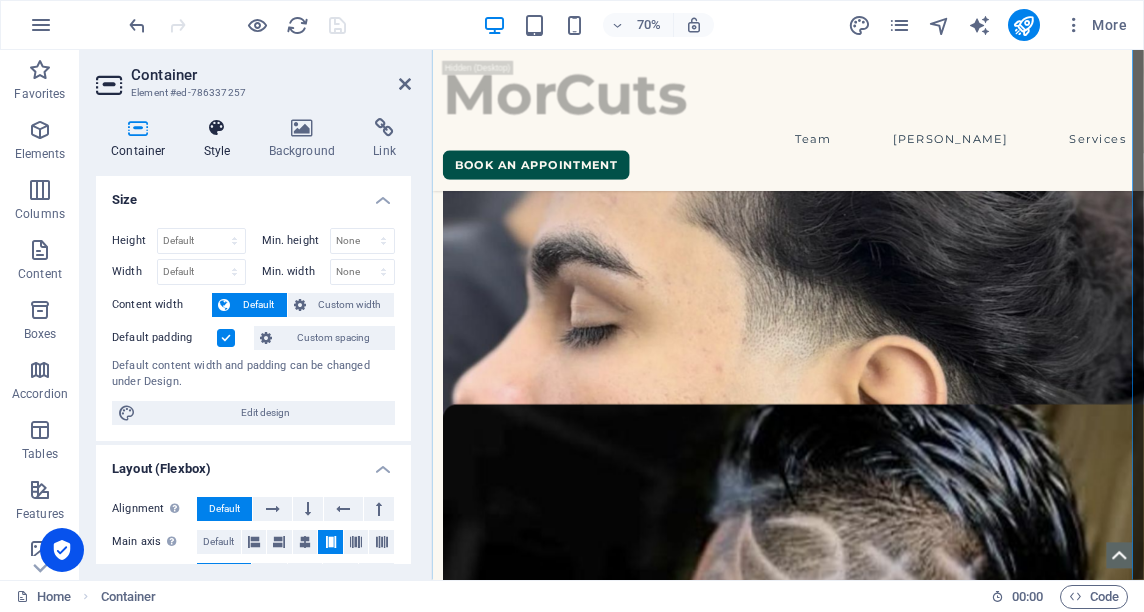 click on "Style" at bounding box center [221, 139] 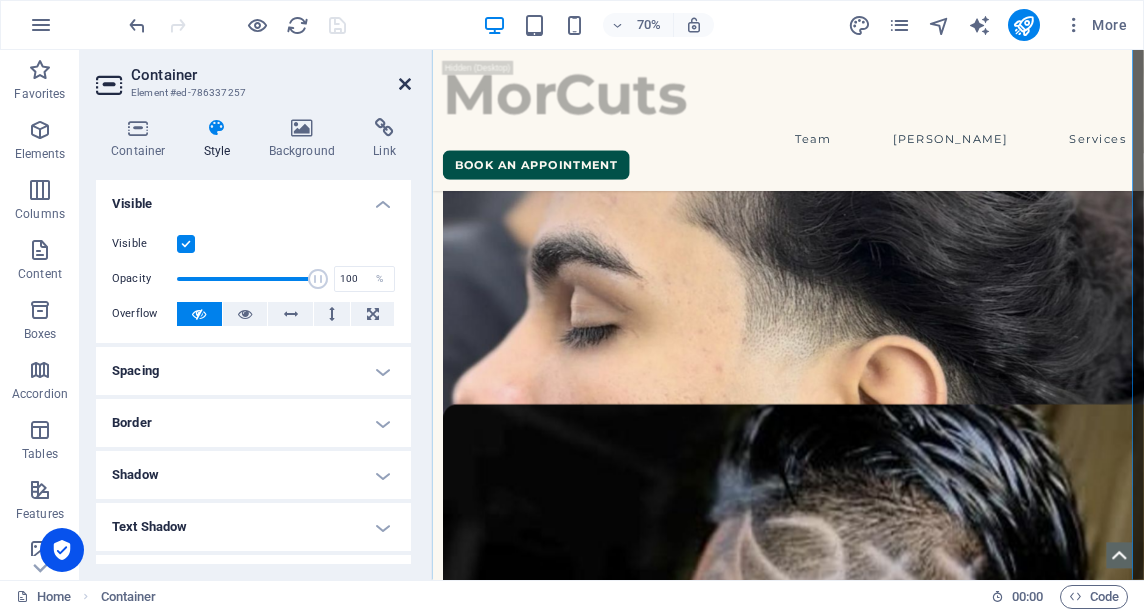click at bounding box center (405, 84) 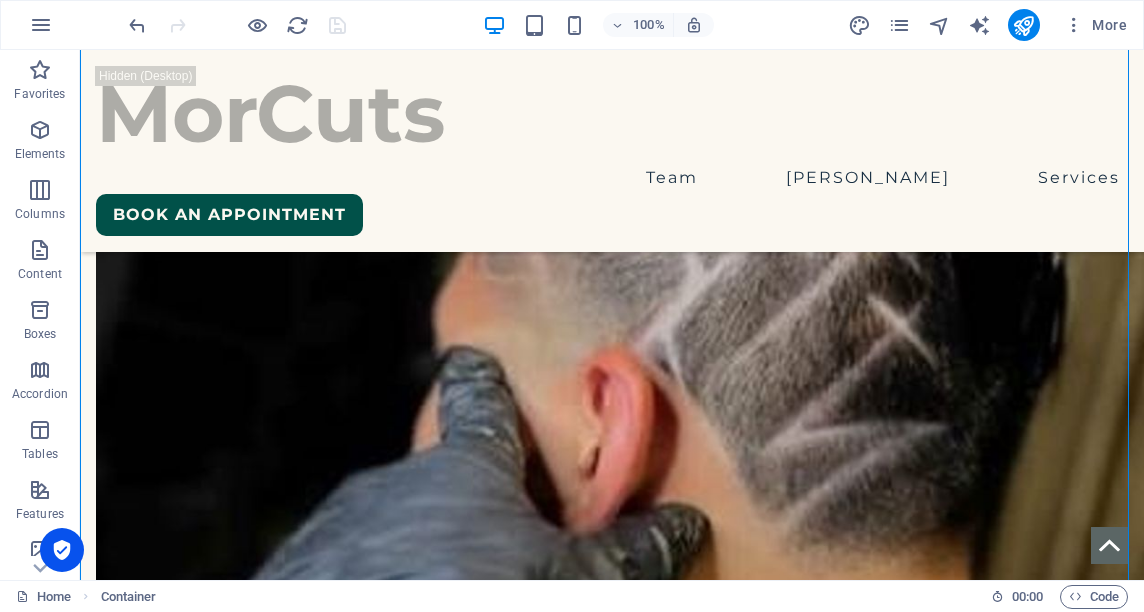 scroll, scrollTop: 5203, scrollLeft: 0, axis: vertical 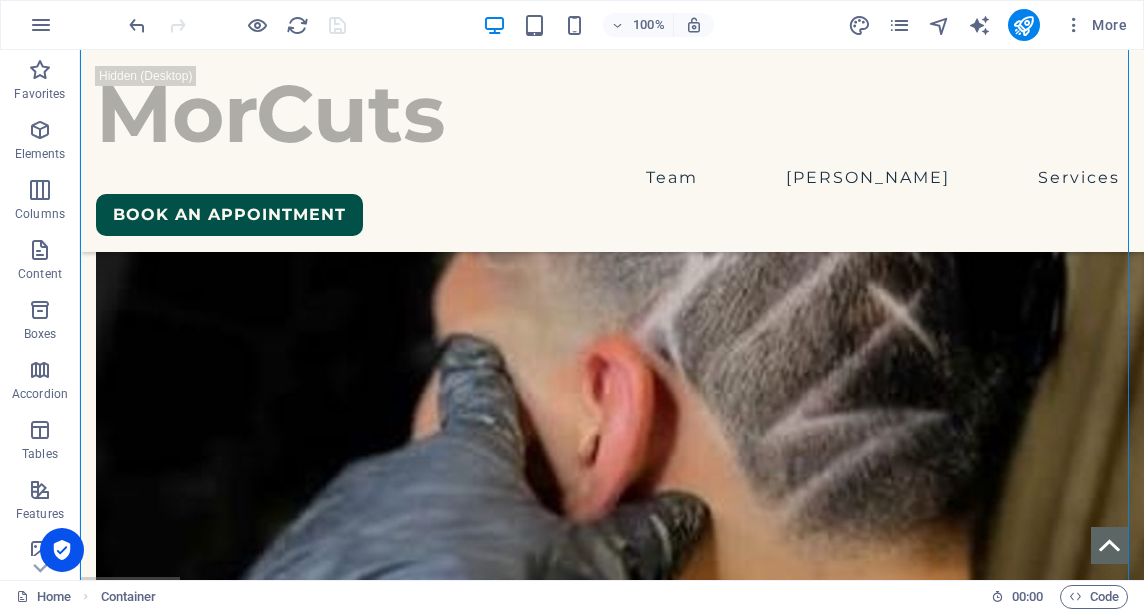click on "Always ready for new challenges" at bounding box center (612, 5131) 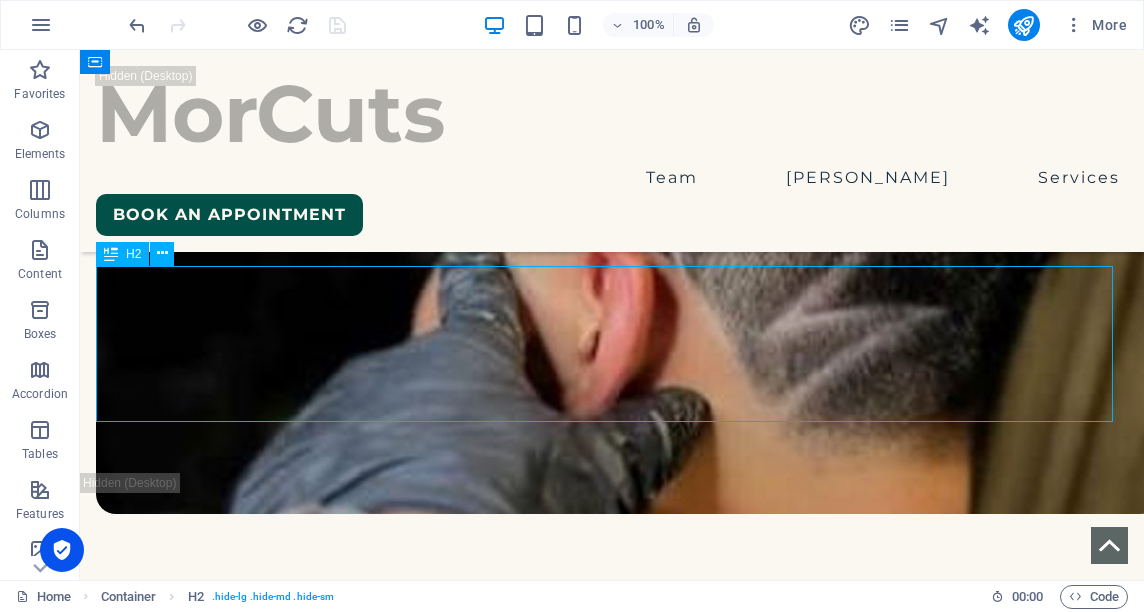 scroll, scrollTop: 5309, scrollLeft: 0, axis: vertical 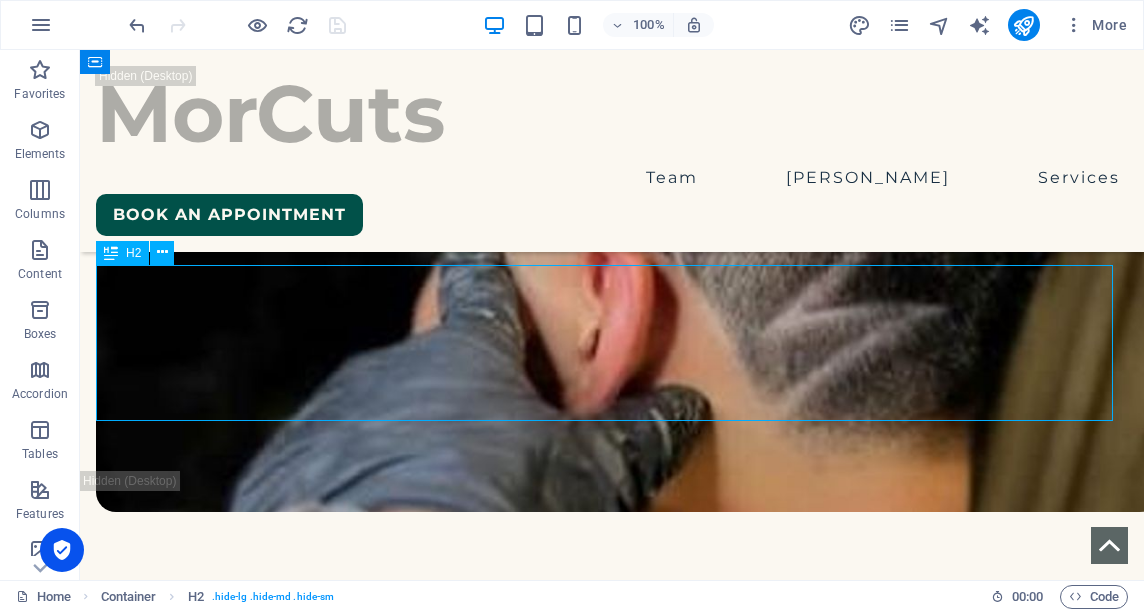 click at bounding box center (612, 5510) 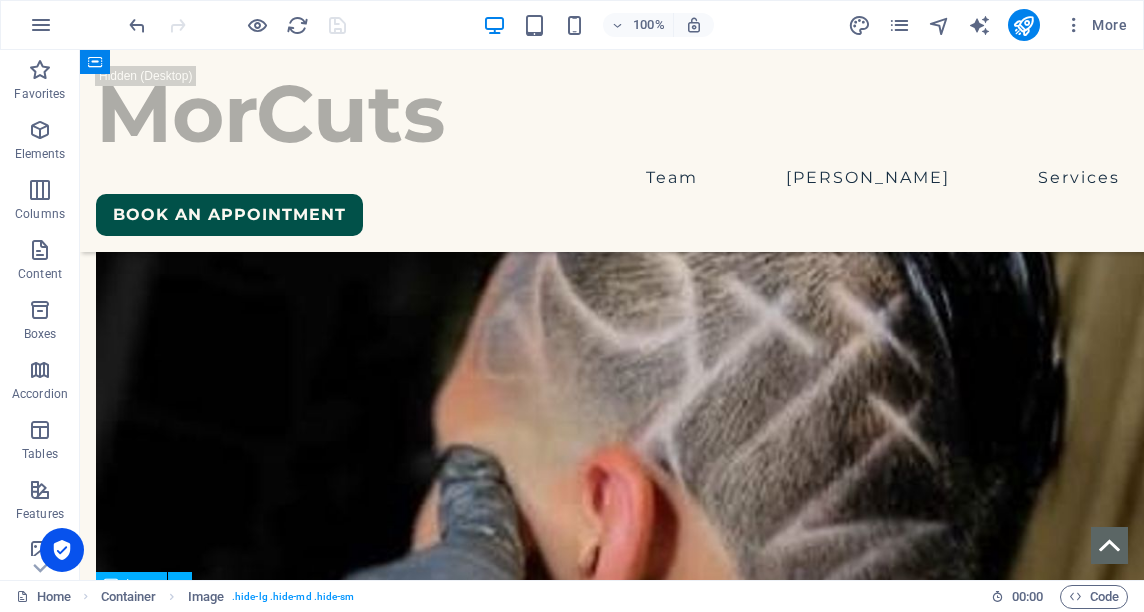 scroll, scrollTop: 5087, scrollLeft: 0, axis: vertical 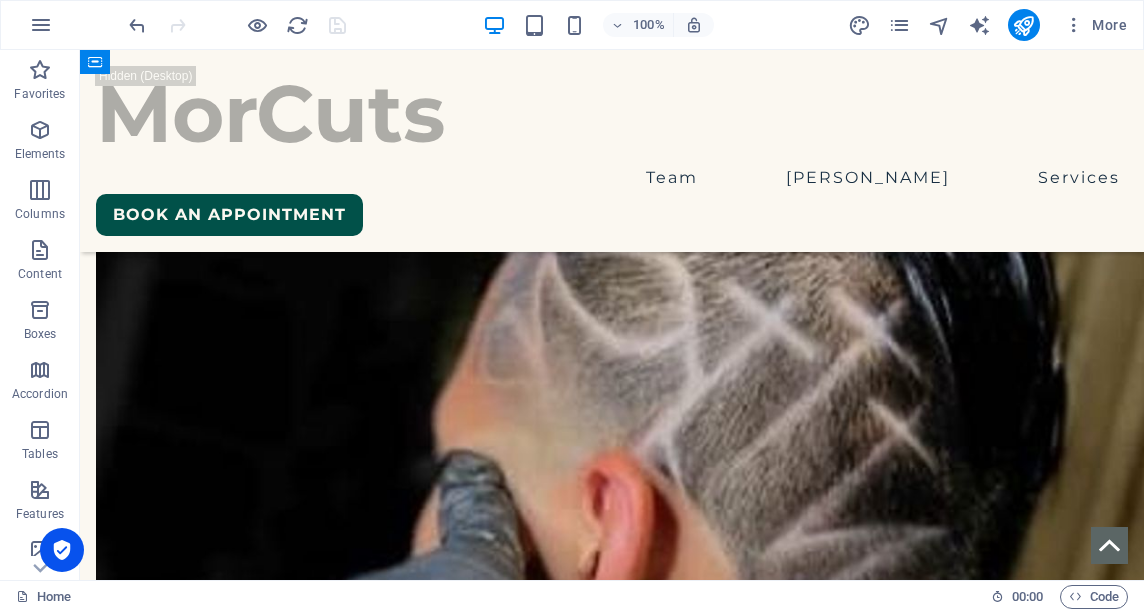click at bounding box center [612, 5144] 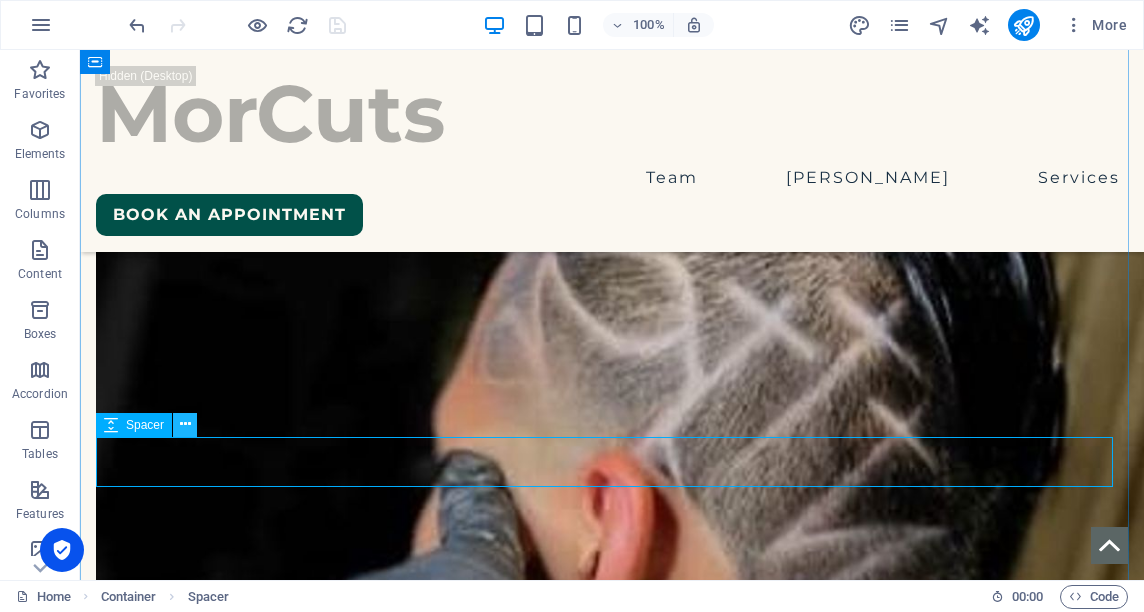 click at bounding box center [185, 424] 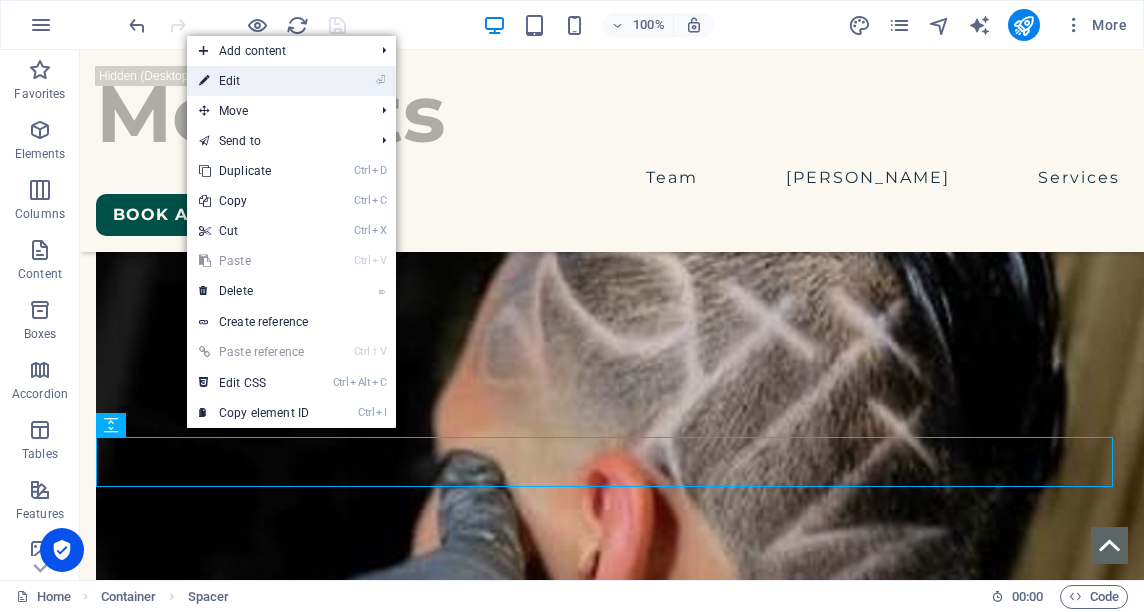 click on "⏎  Edit" at bounding box center [254, 81] 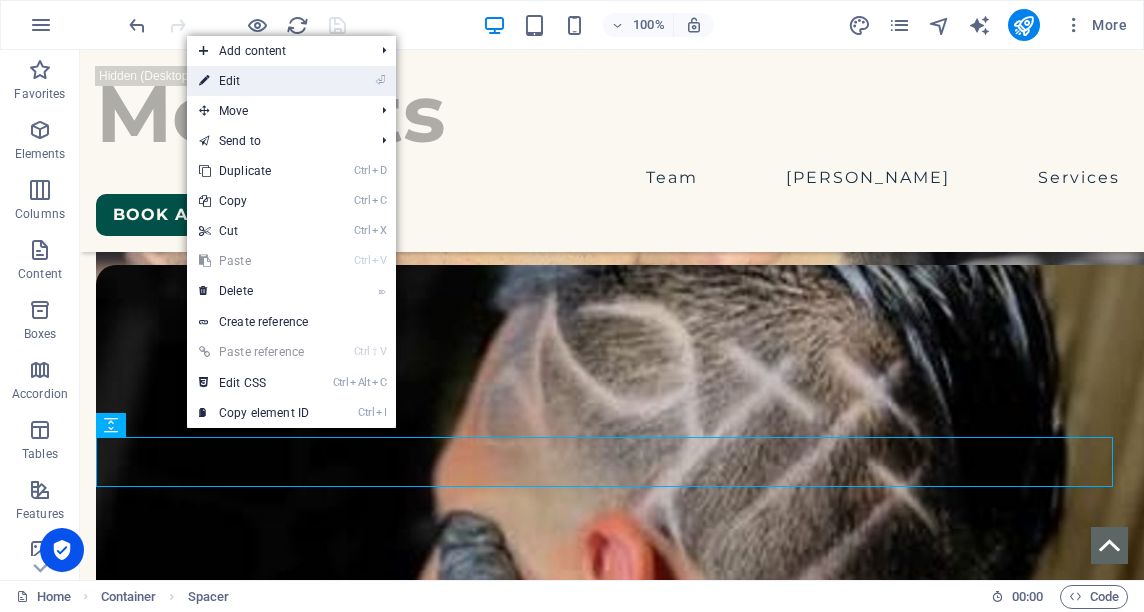 select on "px" 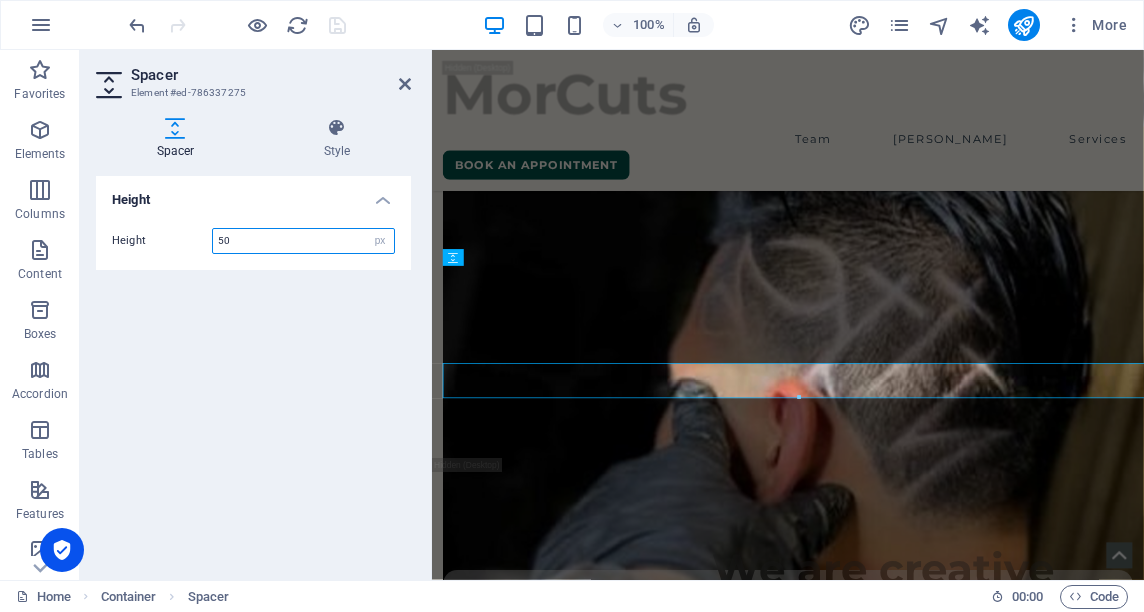 scroll, scrollTop: 5045, scrollLeft: 0, axis: vertical 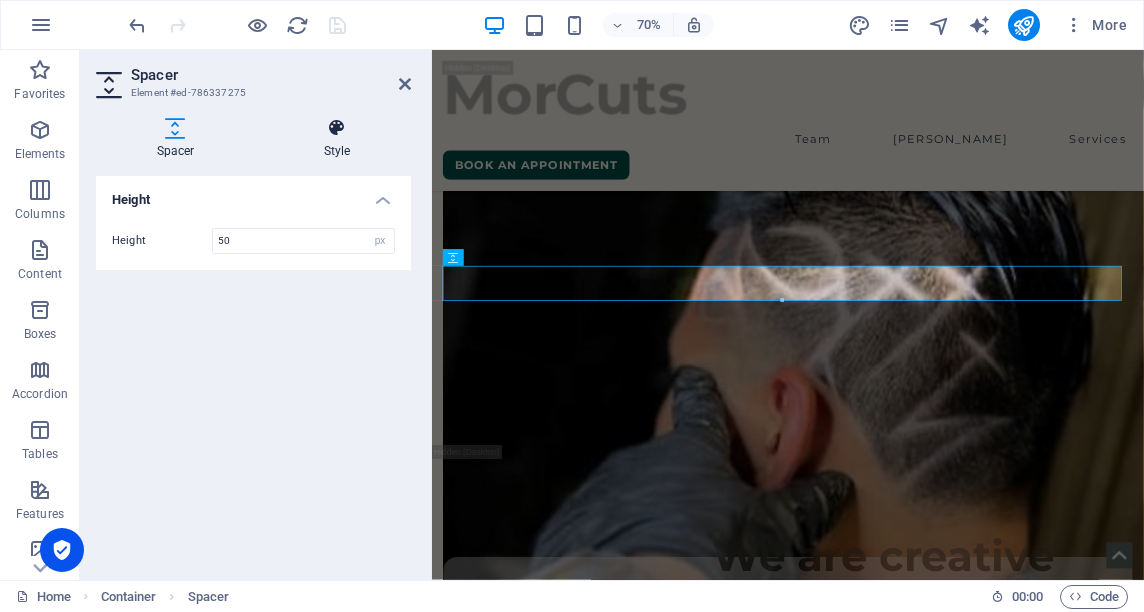 click on "Style" at bounding box center (337, 139) 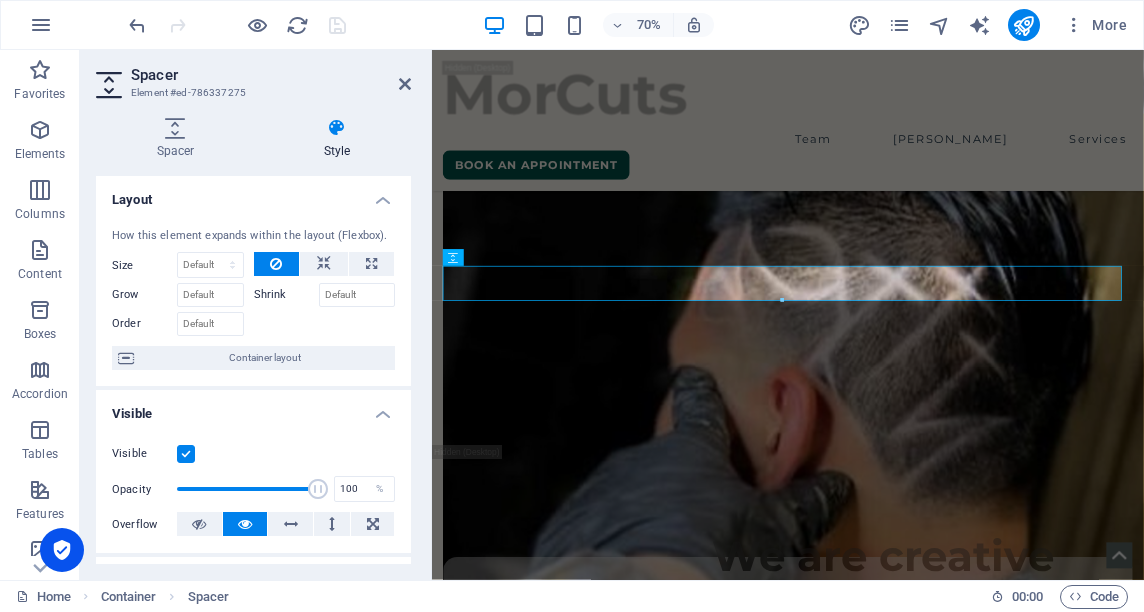 click at bounding box center (186, 454) 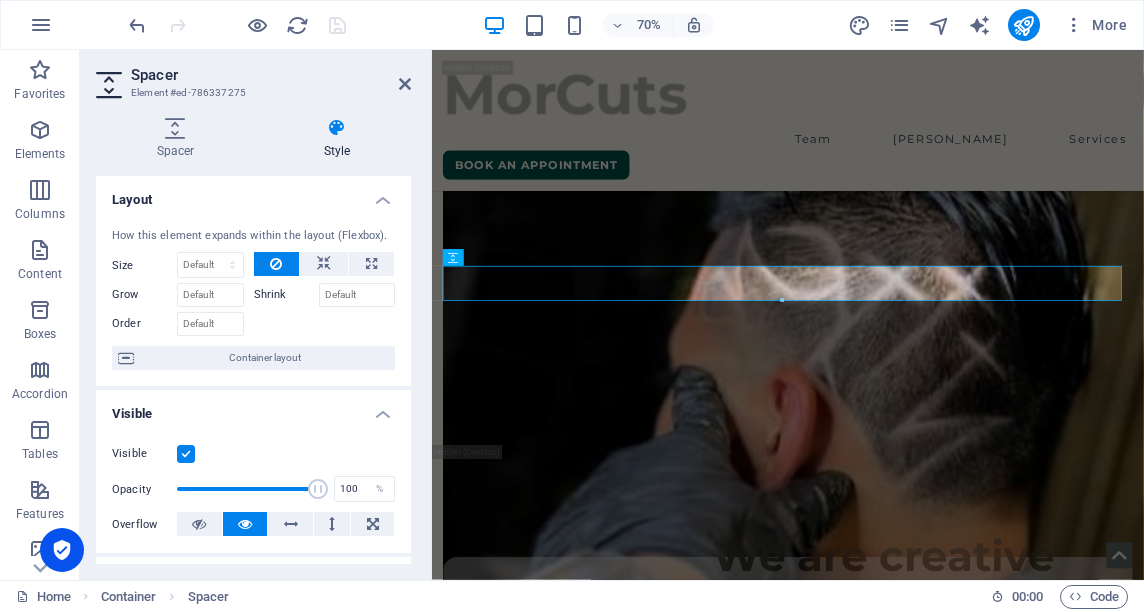 click on "Visible" at bounding box center [0, 0] 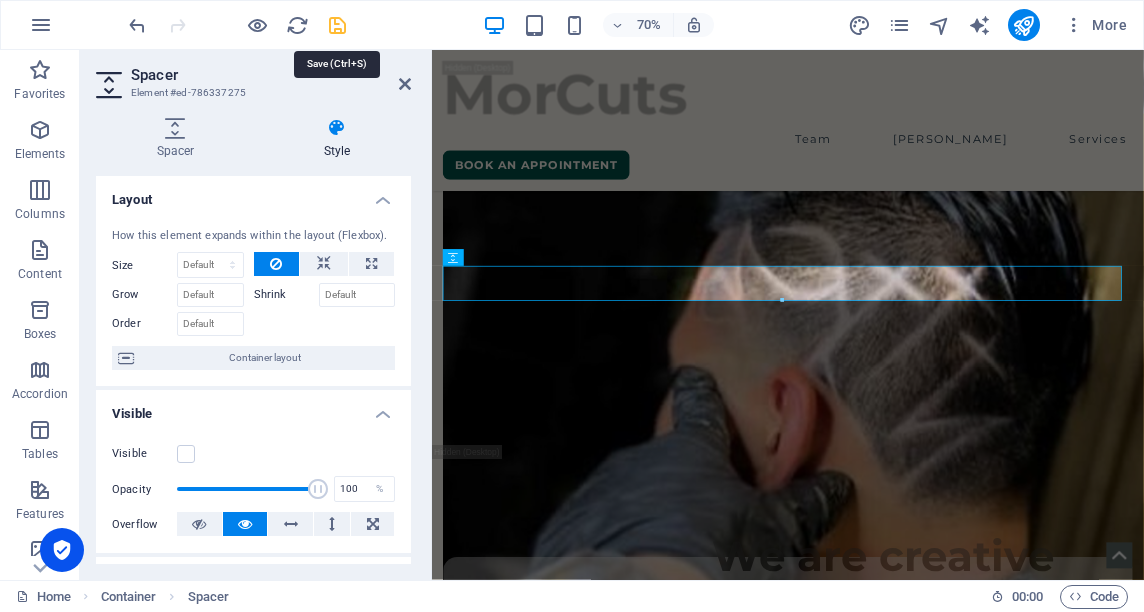 click at bounding box center (337, 25) 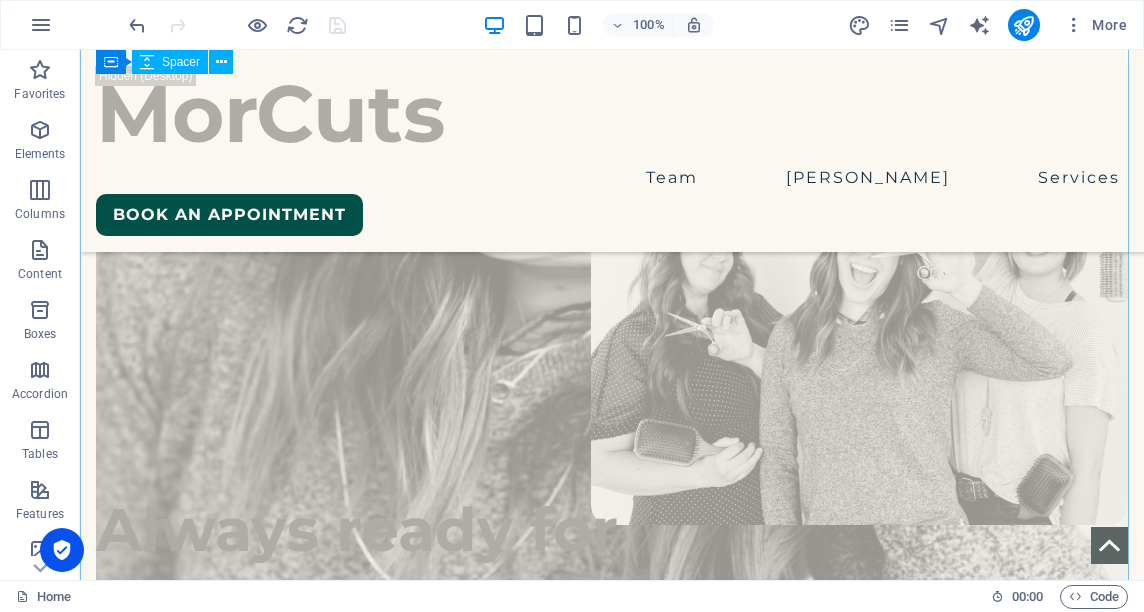 scroll, scrollTop: 6248, scrollLeft: 0, axis: vertical 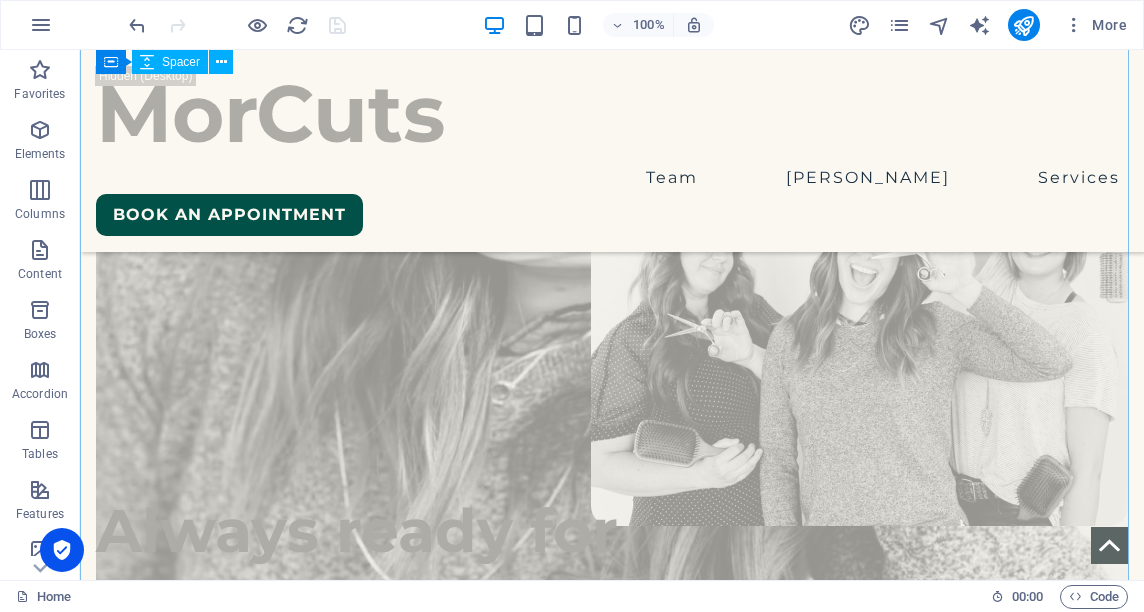 click on "We are creative & inspired VictMor Master Barber - Instructor Barber. Always ready for new challenges" at bounding box center (612, 3585) 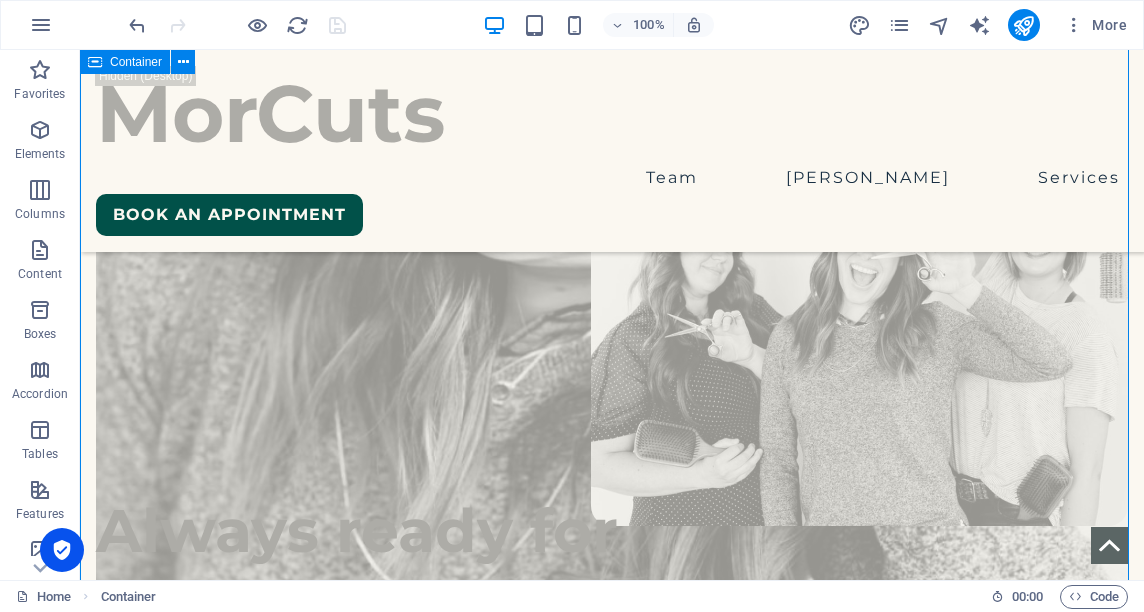 click on "We are creative & inspired VictMor Master Barber - Instructor Barber. Always ready for new challenges" at bounding box center (612, 3585) 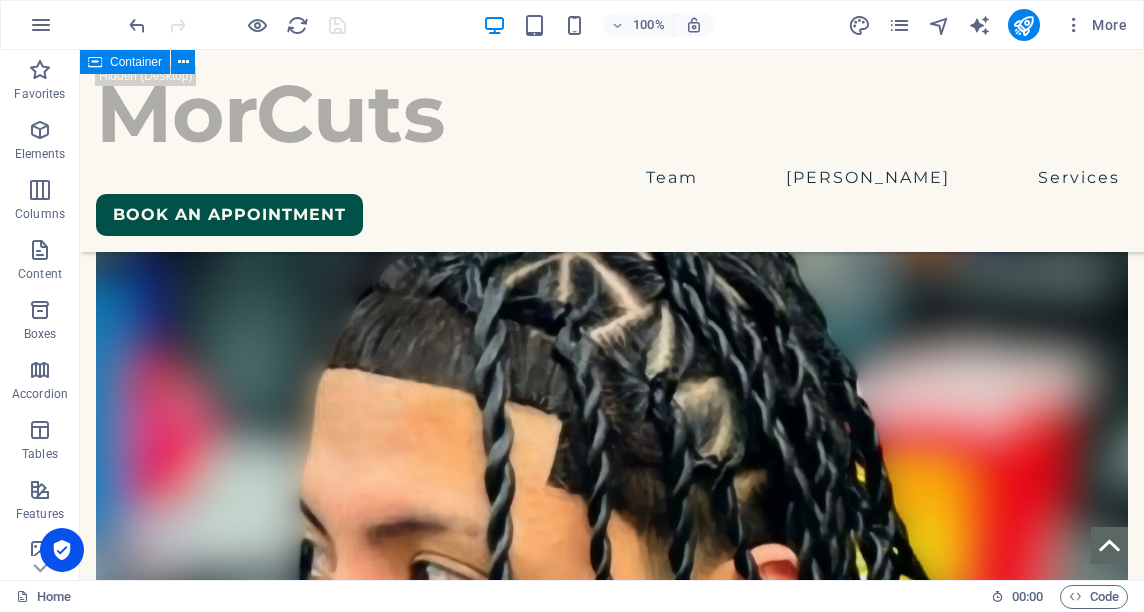 scroll, scrollTop: 8319, scrollLeft: 0, axis: vertical 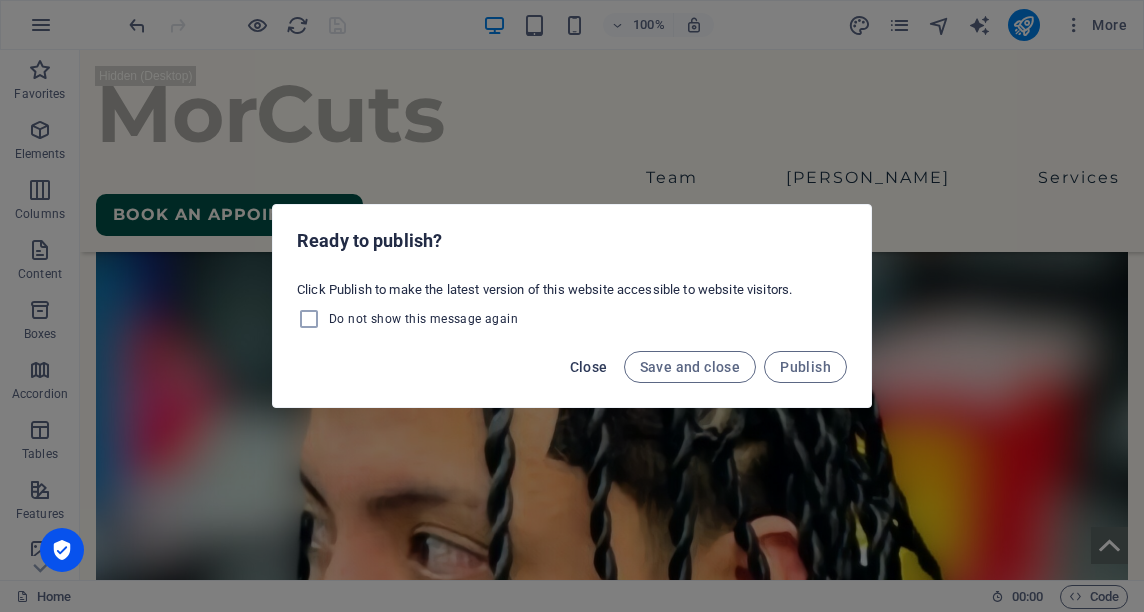 click on "Close" at bounding box center (589, 367) 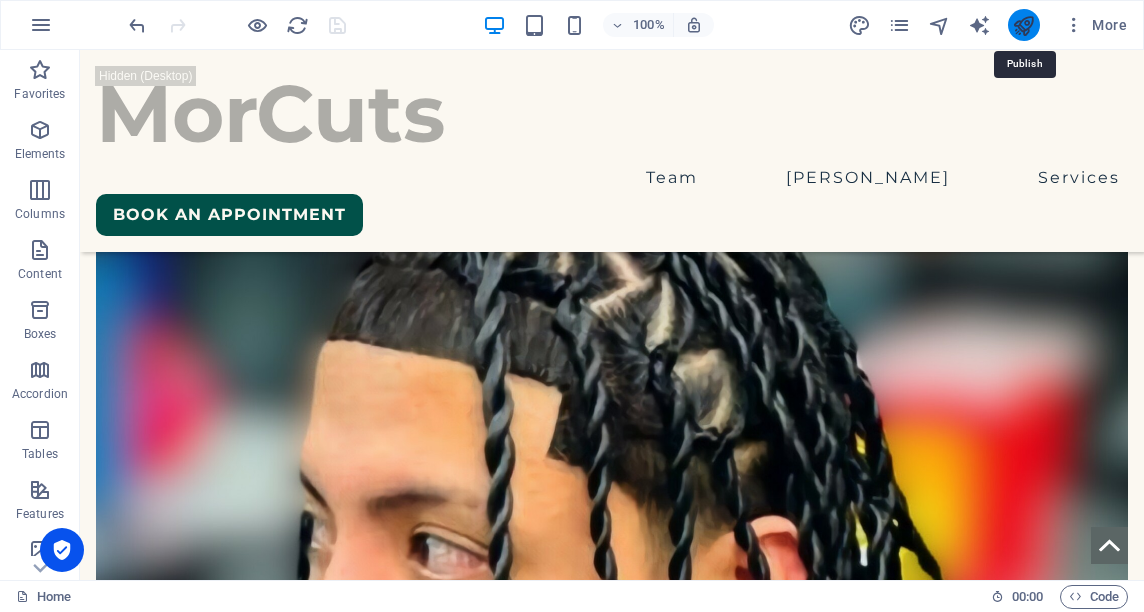 click at bounding box center [1023, 25] 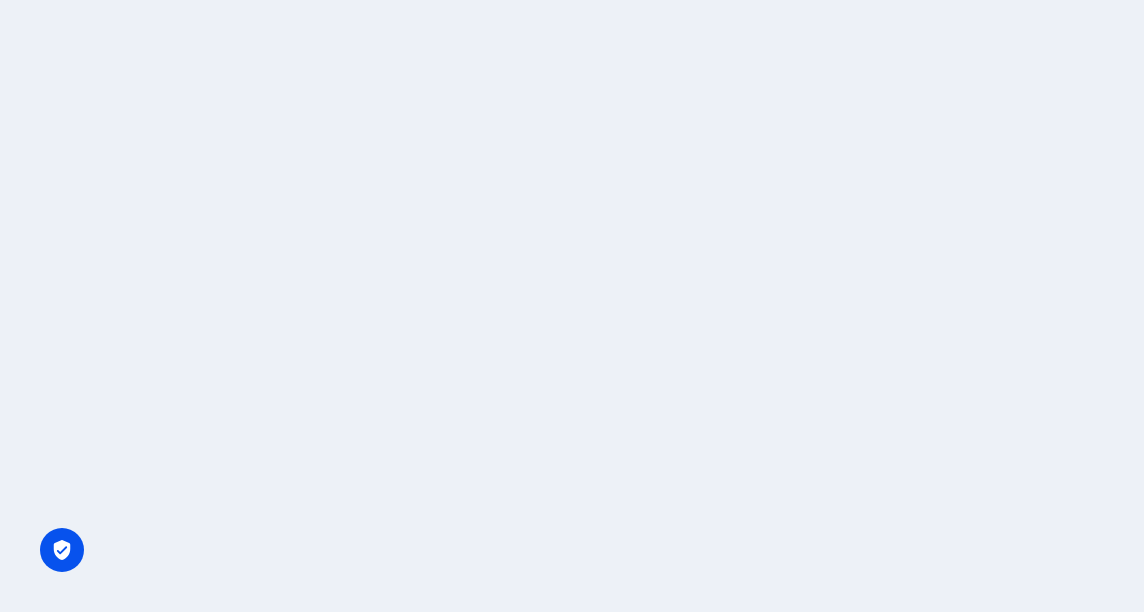 scroll, scrollTop: 0, scrollLeft: 0, axis: both 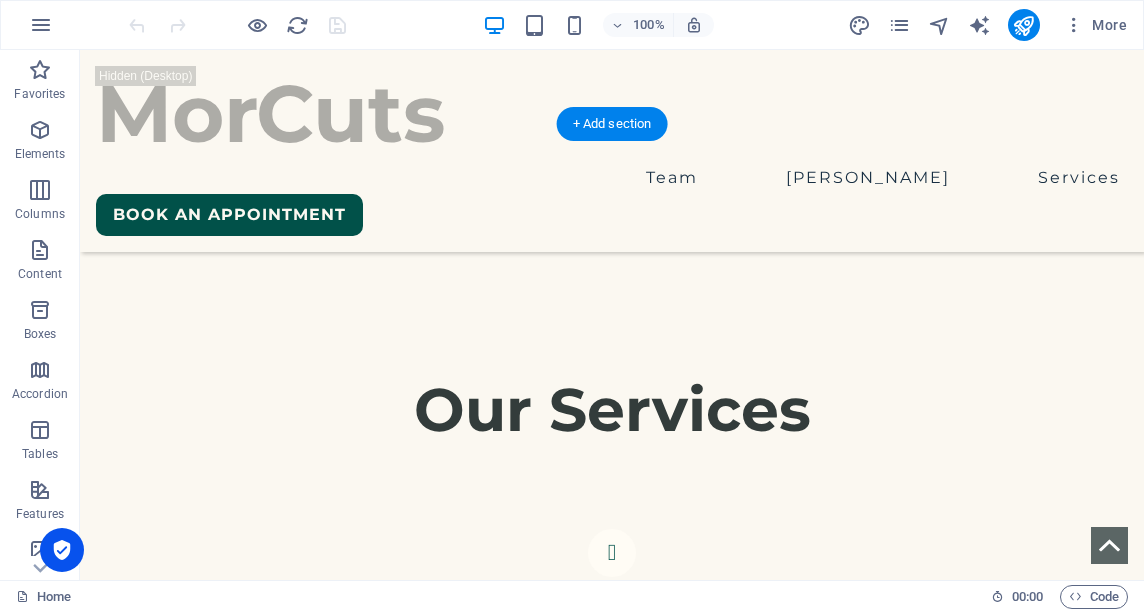 click at bounding box center (612, 2420) 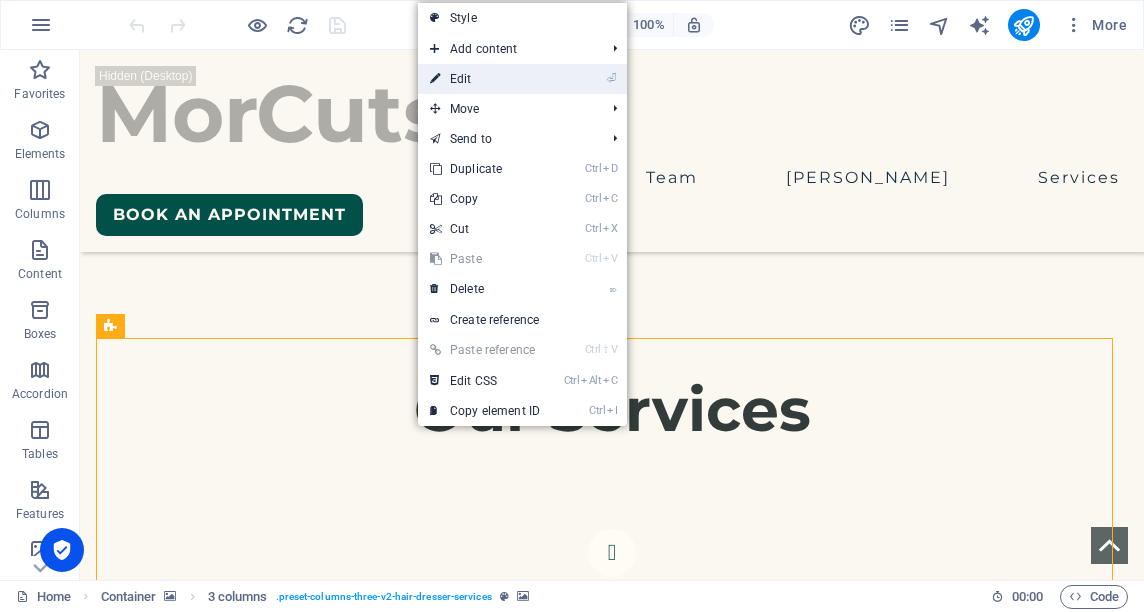 click on "⏎  Edit" at bounding box center (485, 79) 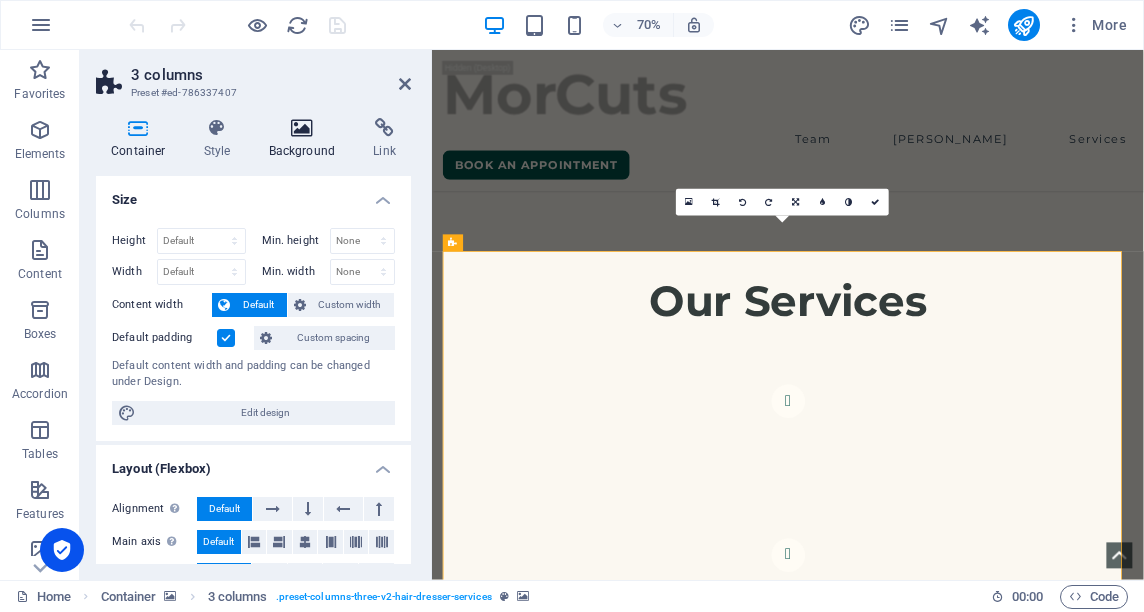 click on "Background" at bounding box center [306, 139] 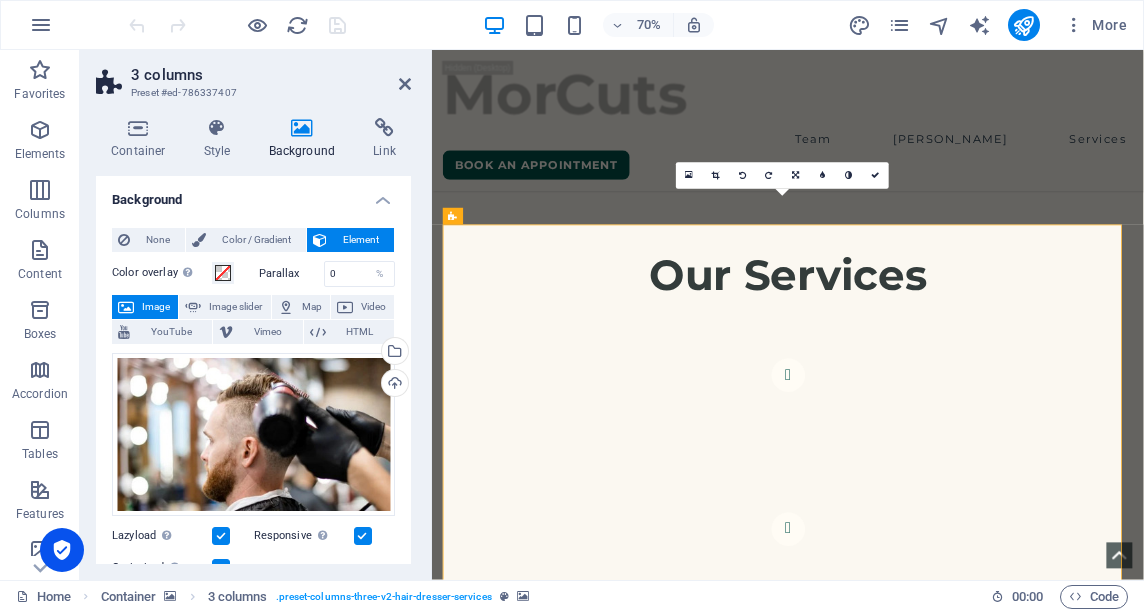 scroll, scrollTop: 1123, scrollLeft: 0, axis: vertical 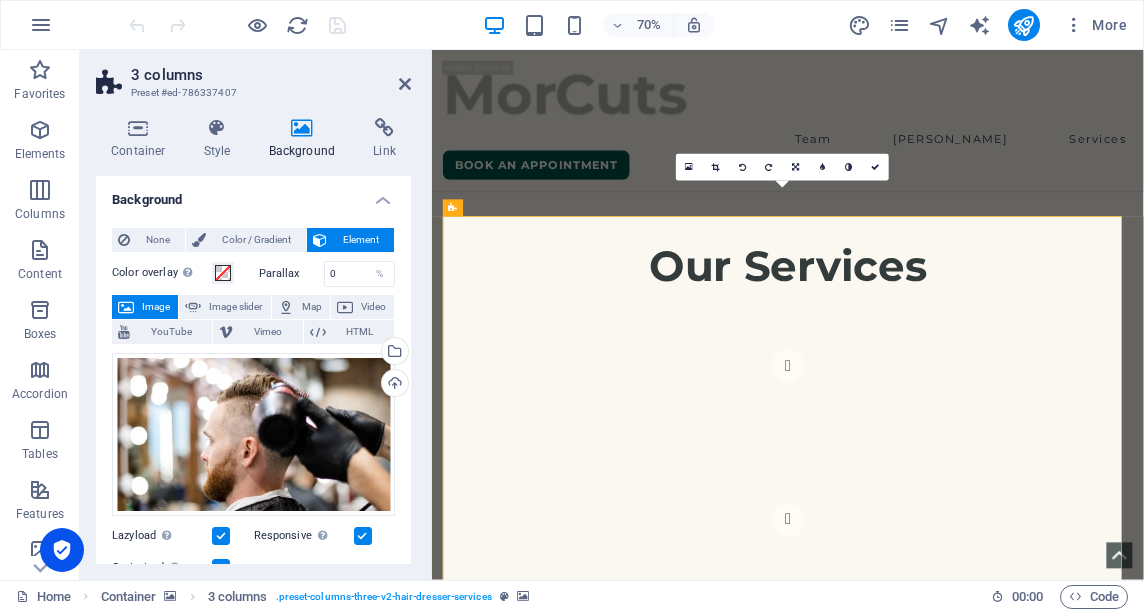 click on "None Color / Gradient Element Stretch background to full-width Color overlay Places an overlay over the background to colorize it Parallax 0 % Image Image slider Map Video YouTube Vimeo HTML Drag files here, click to choose files or select files from Files or our free stock photos & videos Select files from the file manager, stock photos, or upload file(s) Upload Lazyload Loading images after the page loads improves page speed. Responsive Automatically load retina image and smartphone optimized sizes. Optimized Images are compressed to improve page speed. Size Default Cover Contain Original Repeat Default Position Direction Custom X offset 50 px rem % vh vw Y offset 50 px rem % vh vw Alternative text The alternative text is used by devices that cannot display images (e.g. image search engines) and should be added to every image to improve website accessibility. Image caption Paragraph Format Normal Heading 1 Heading 2 Heading 3 Heading 4 Heading 5 Heading 6 Code Font Family Arial [US_STATE] Impact [PERSON_NAME]" at bounding box center (253, 597) 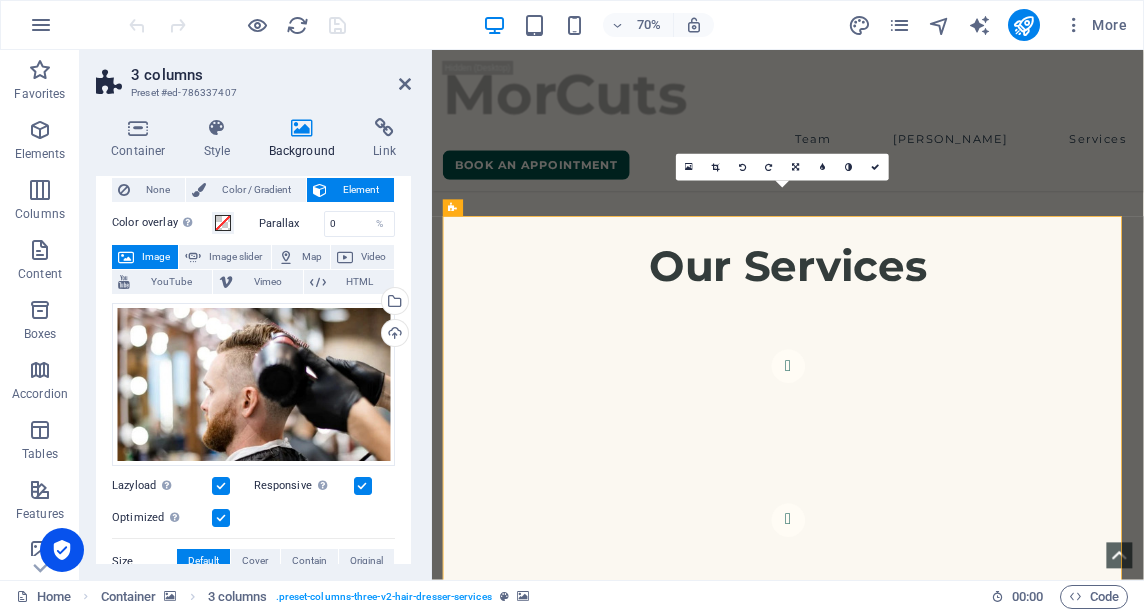 scroll, scrollTop: 45, scrollLeft: 0, axis: vertical 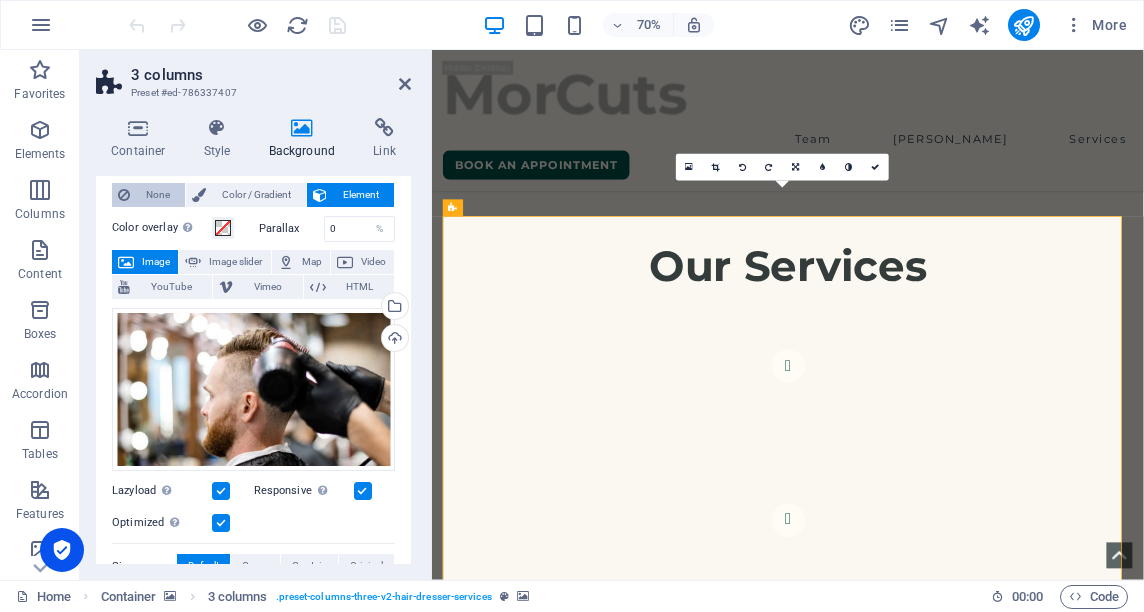 click on "None" at bounding box center (157, 195) 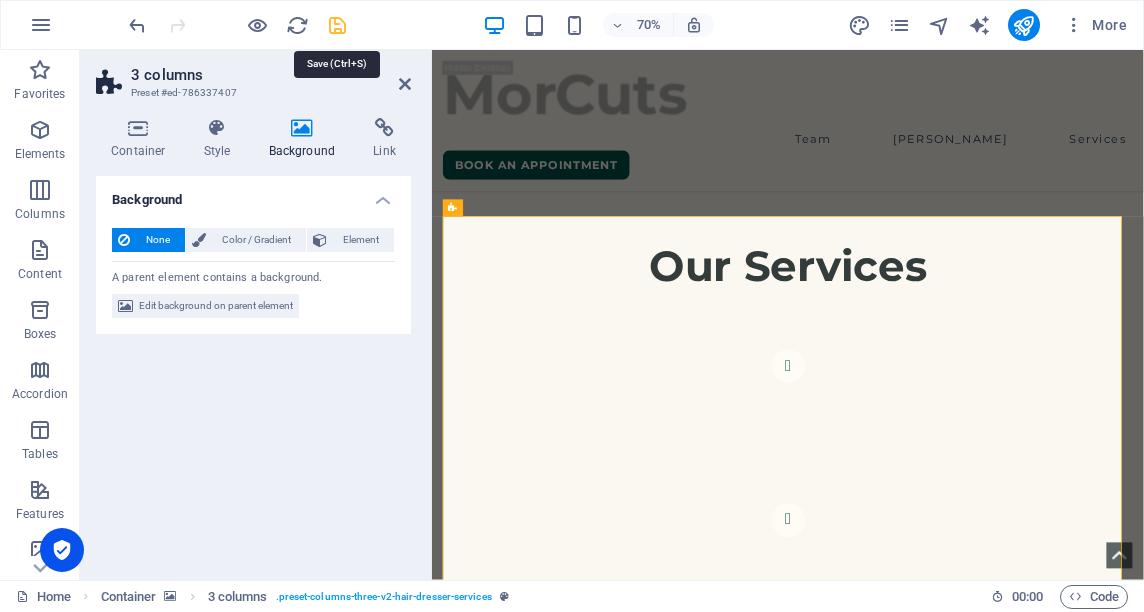 click at bounding box center (337, 25) 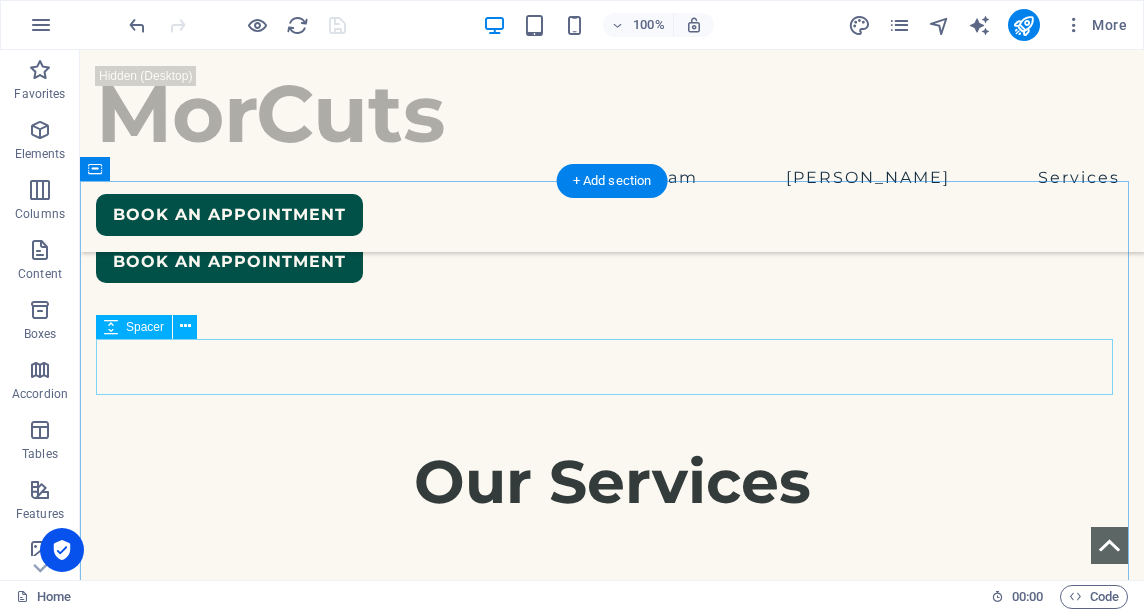 scroll, scrollTop: 996, scrollLeft: 0, axis: vertical 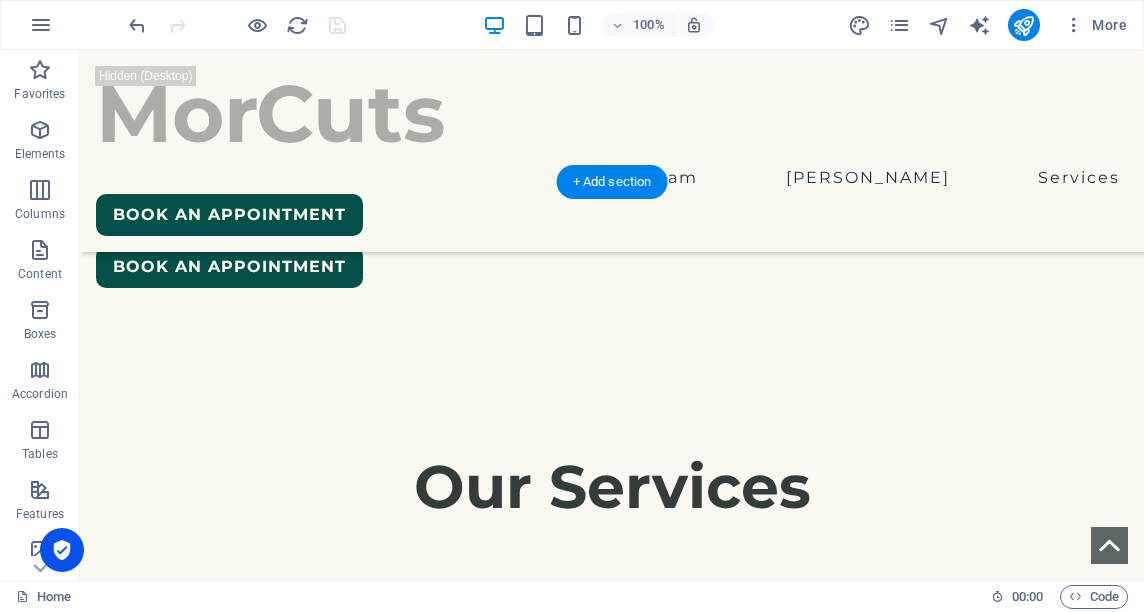 click at bounding box center (612, 1439) 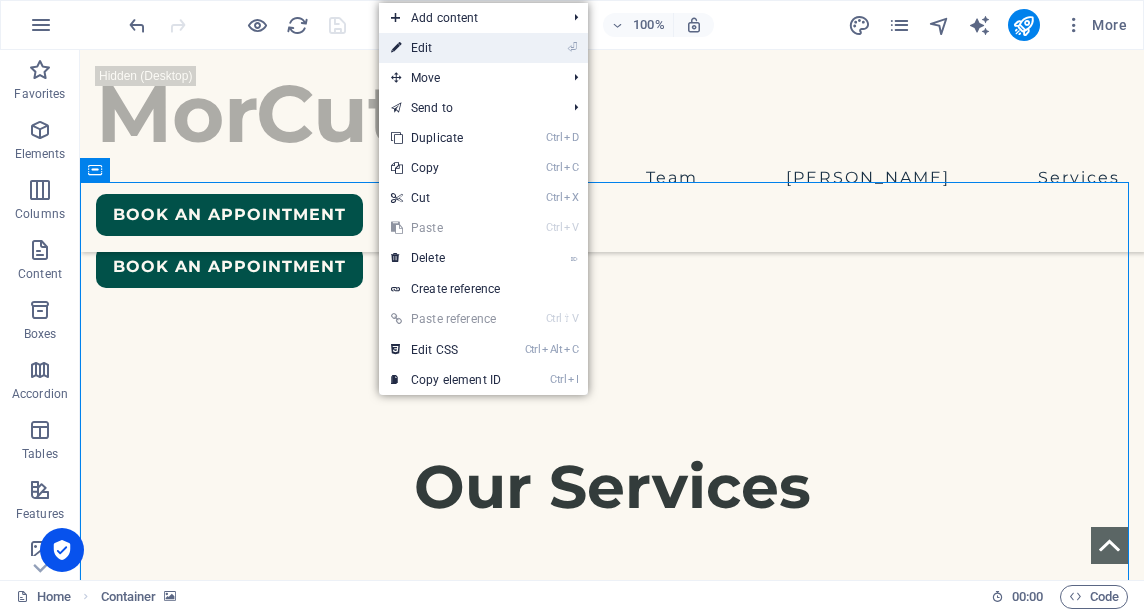 click on "⏎  Edit" at bounding box center (446, 48) 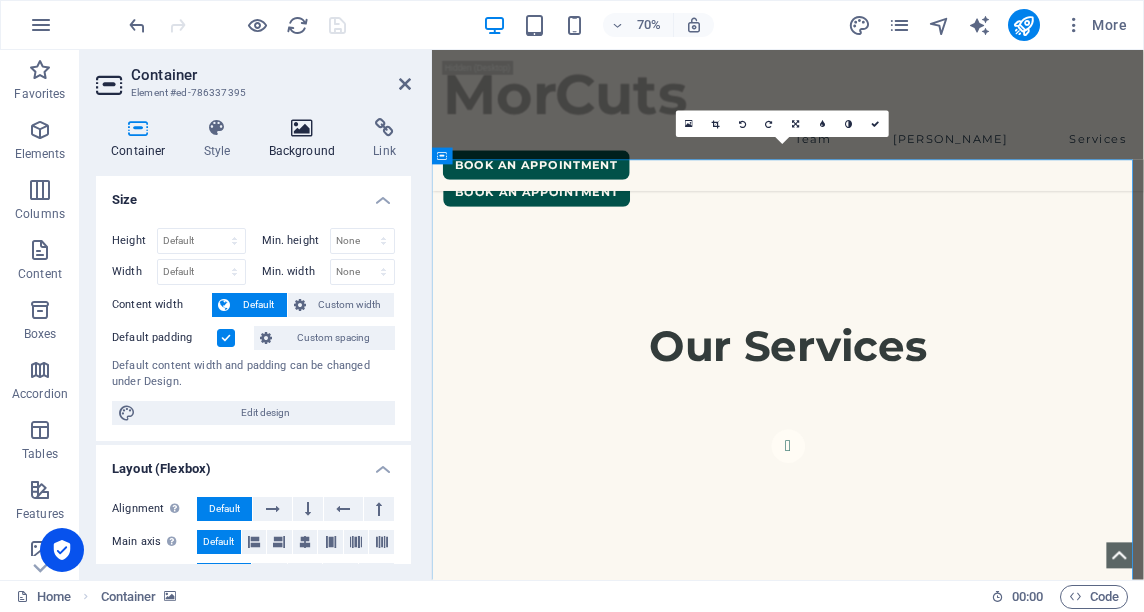 scroll, scrollTop: 1011, scrollLeft: 0, axis: vertical 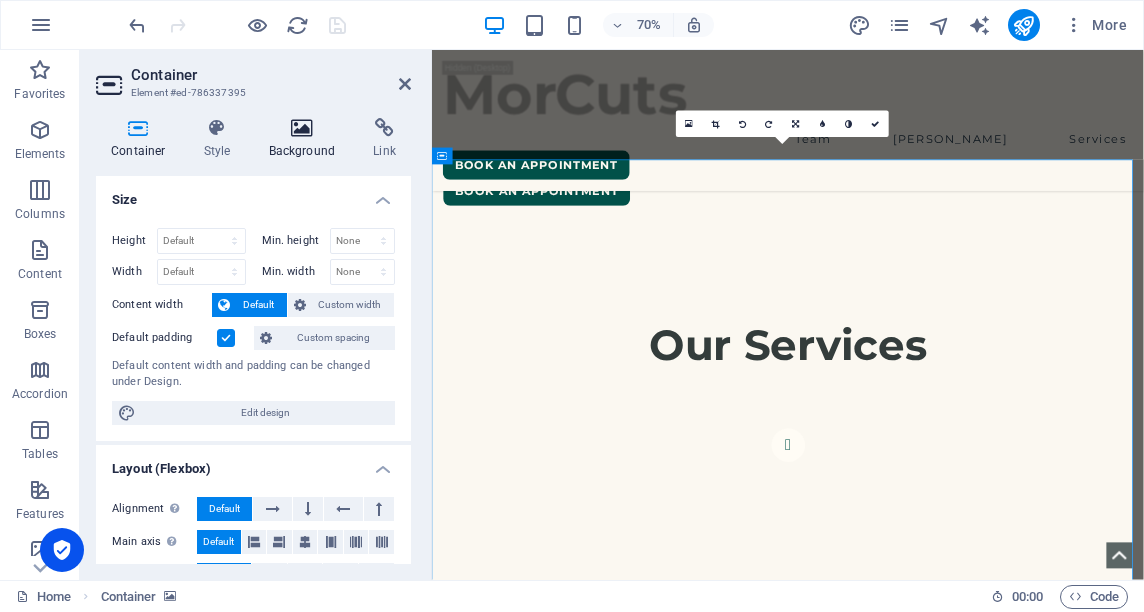 click on "Background" at bounding box center (306, 139) 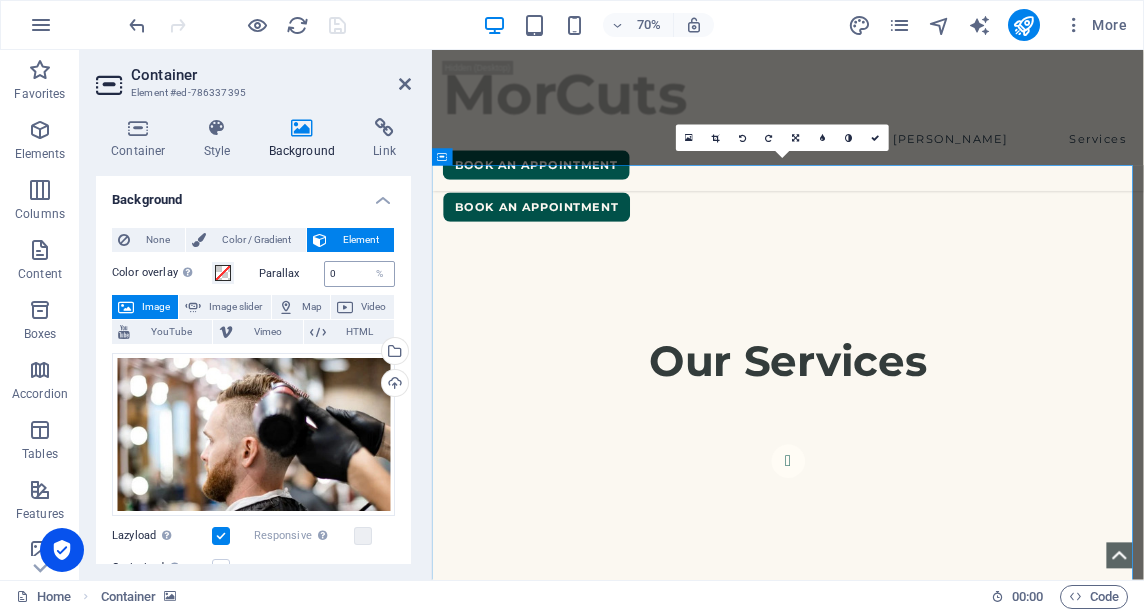 scroll, scrollTop: 986, scrollLeft: 0, axis: vertical 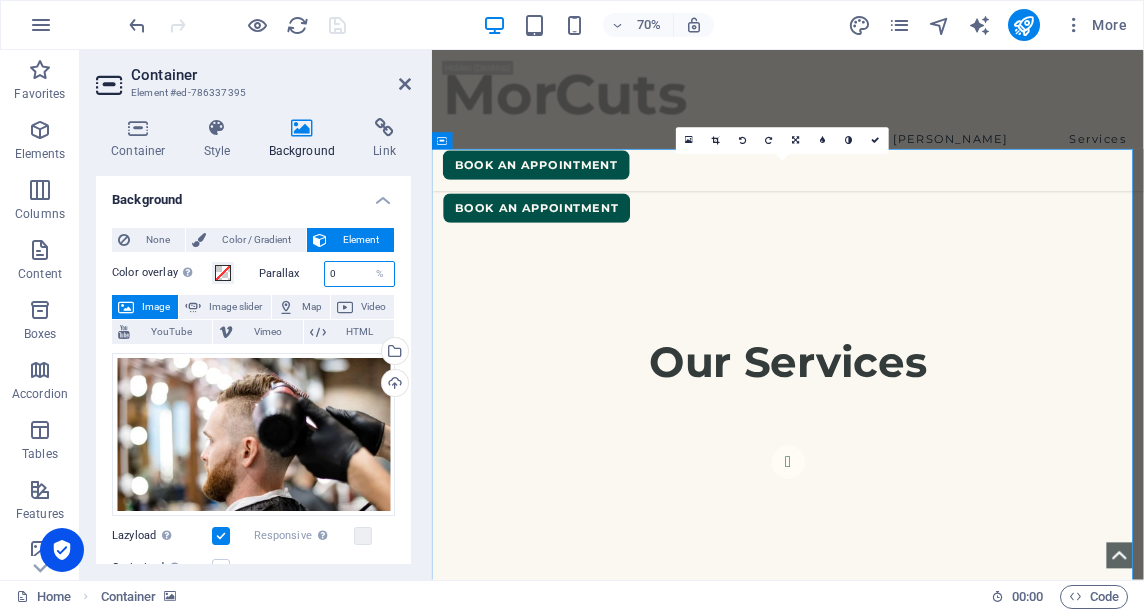 drag, startPoint x: 348, startPoint y: 273, endPoint x: 267, endPoint y: 286, distance: 82.036575 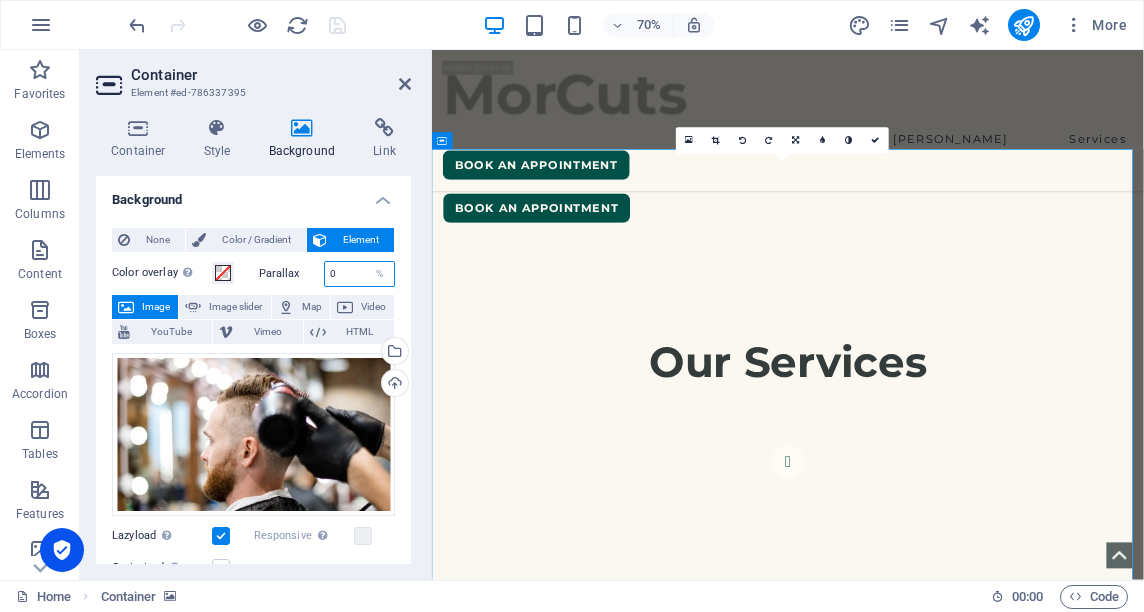 click on "Parallax 0 %" at bounding box center [327, 274] 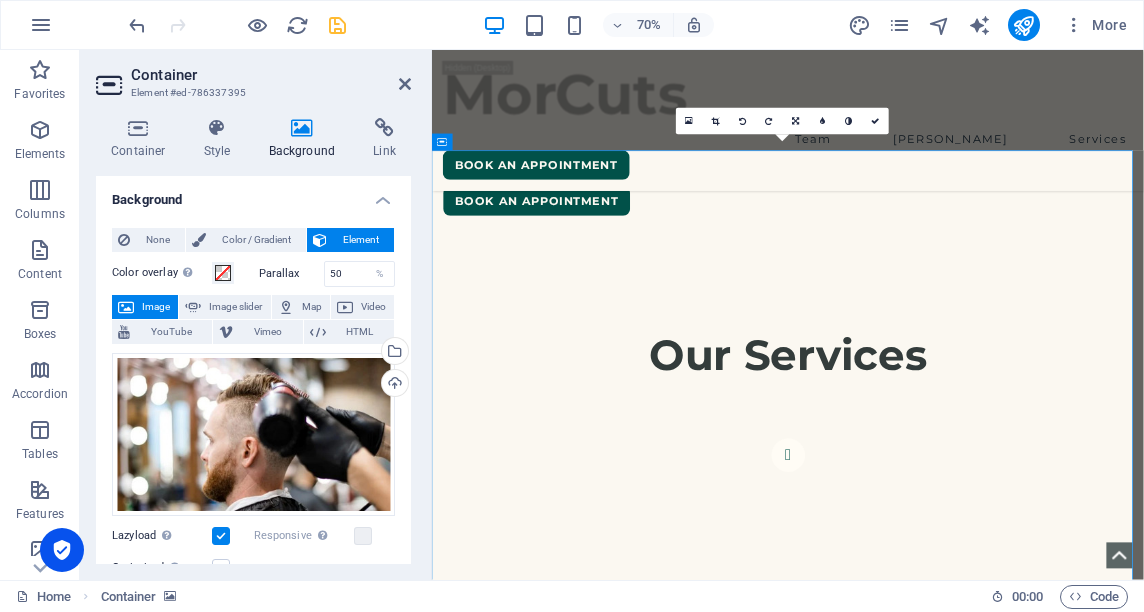 scroll, scrollTop: 999, scrollLeft: 0, axis: vertical 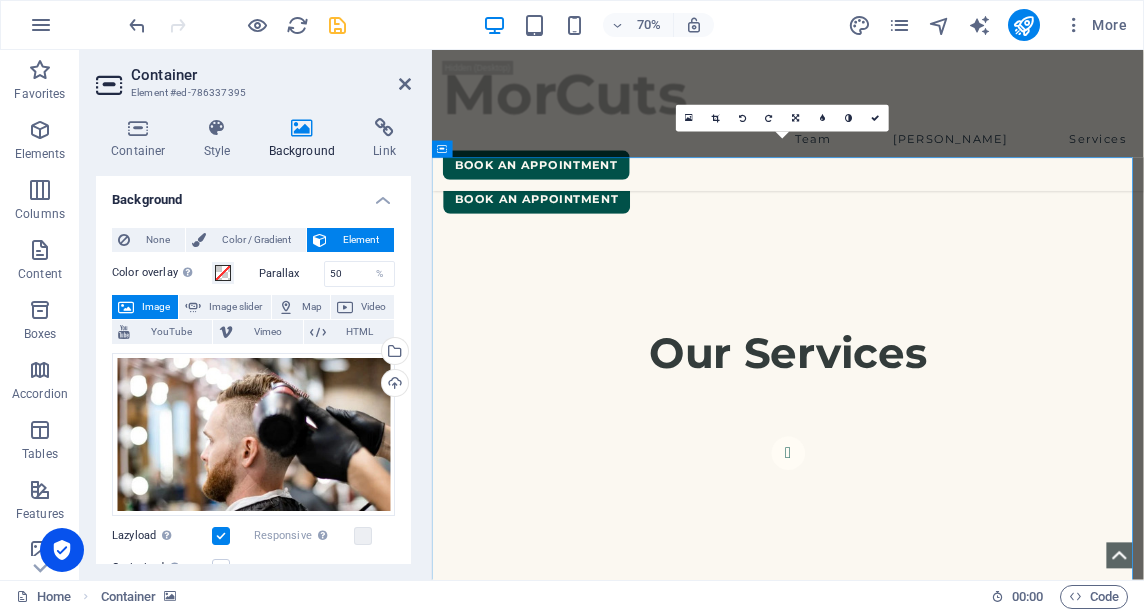 click on "70% More" at bounding box center (572, 25) 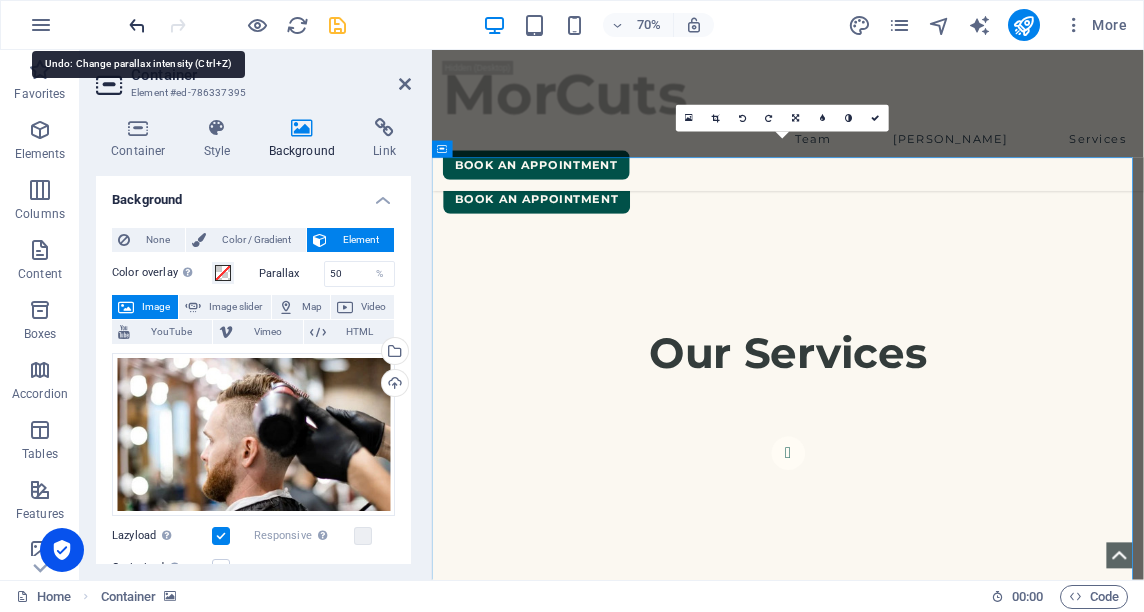click at bounding box center [137, 25] 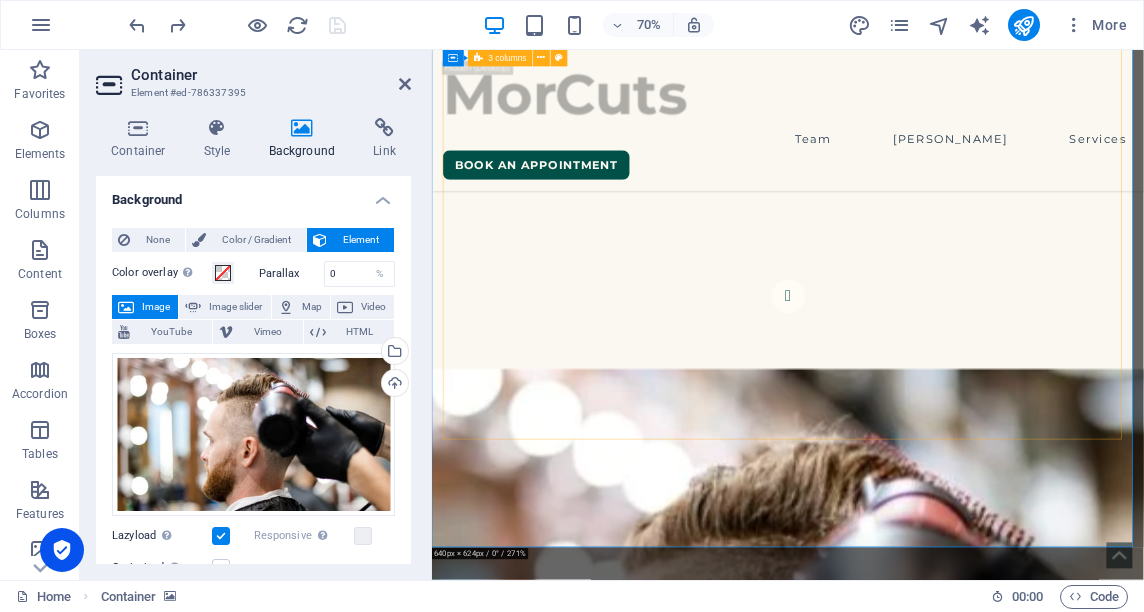 scroll, scrollTop: 1454, scrollLeft: 0, axis: vertical 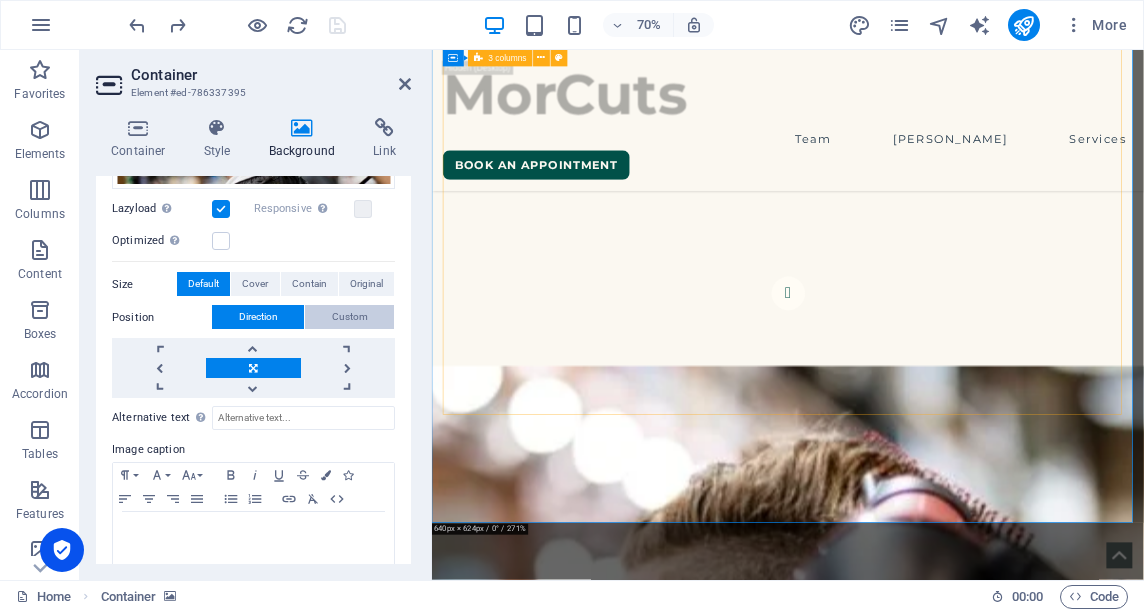 click on "Custom" at bounding box center [350, 317] 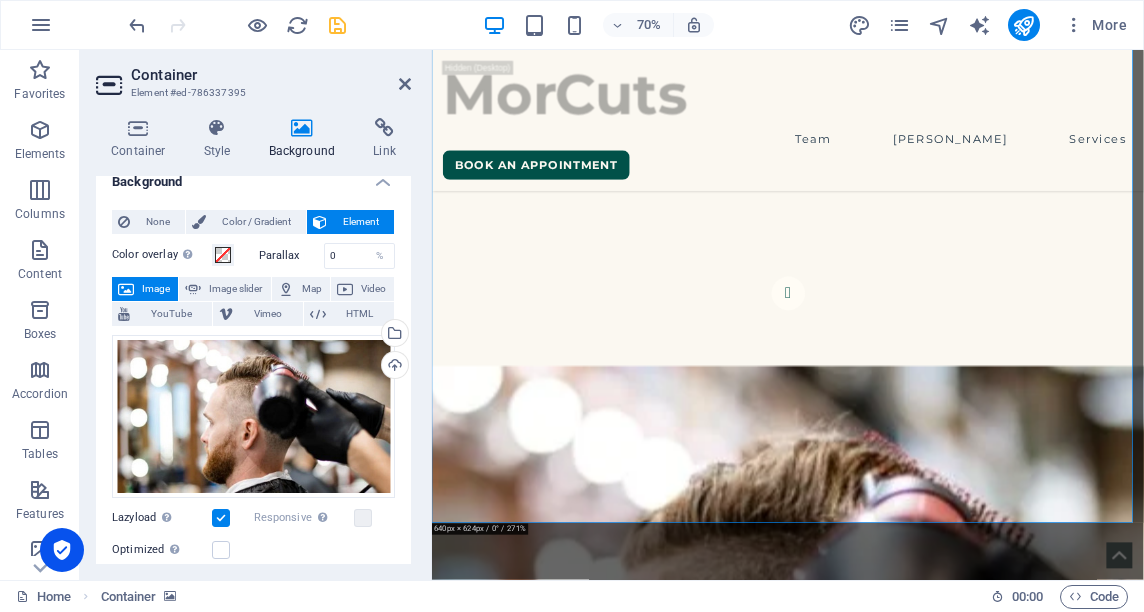 scroll, scrollTop: 0, scrollLeft: 0, axis: both 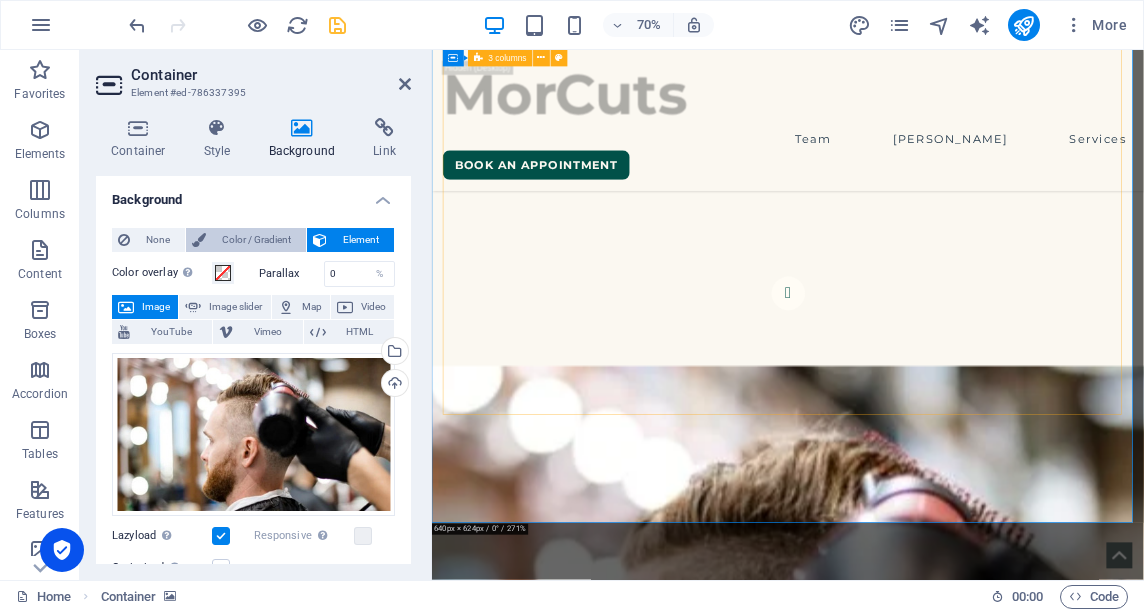 click on "Color / Gradient" at bounding box center [256, 240] 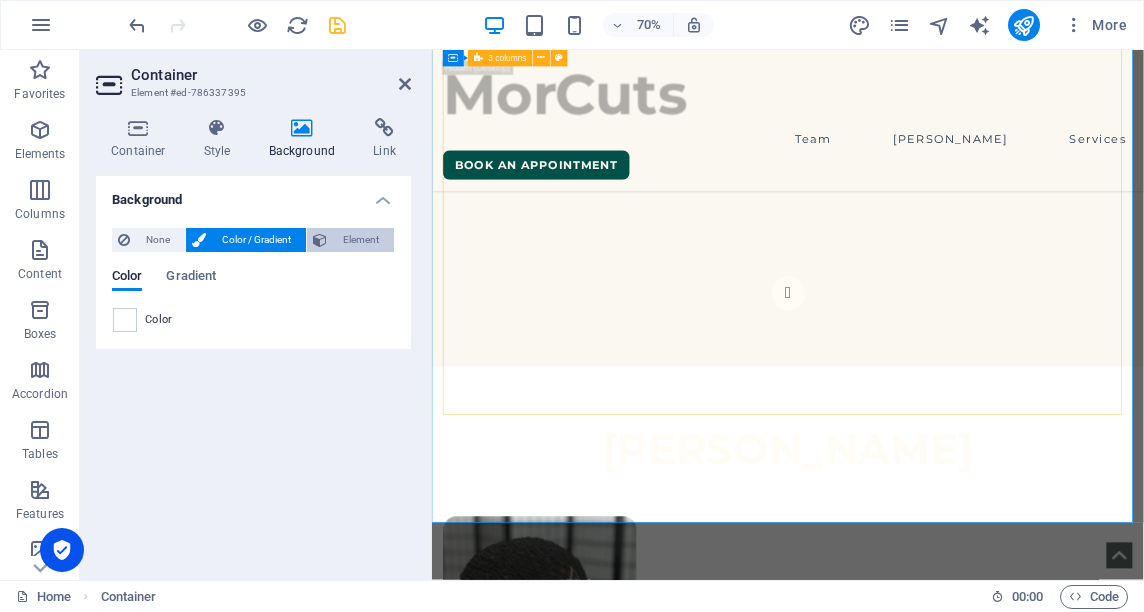 click at bounding box center [320, 240] 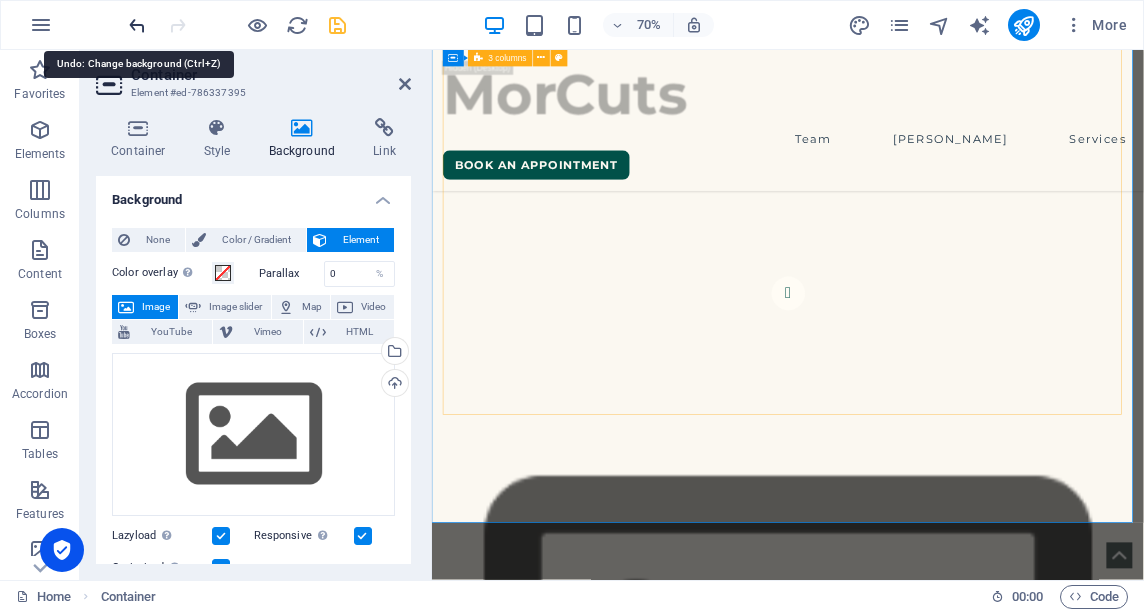 click at bounding box center [137, 25] 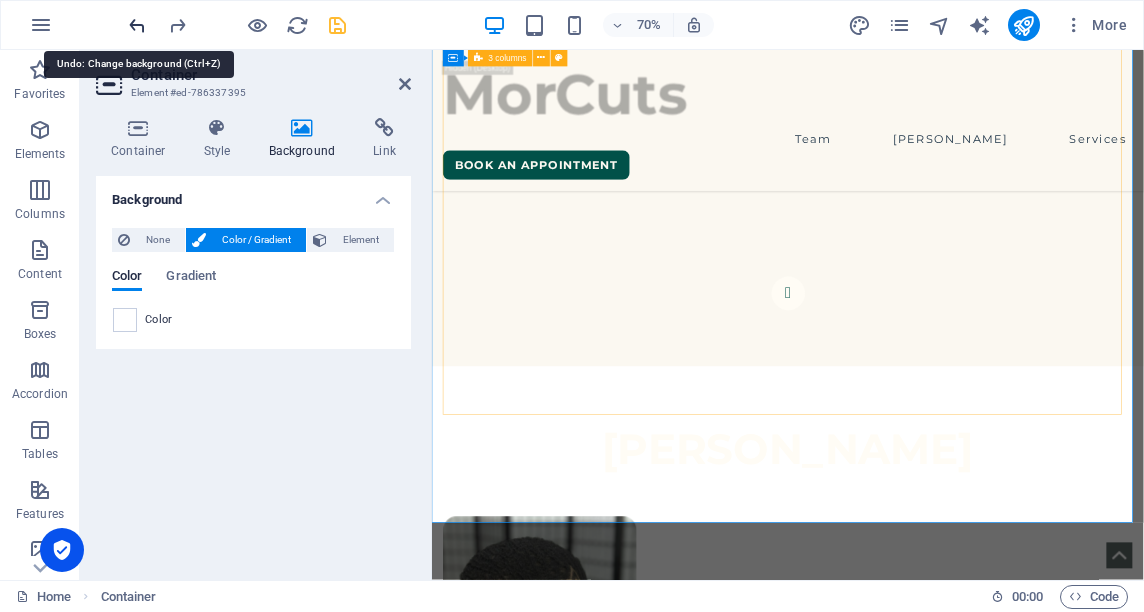 click at bounding box center (137, 25) 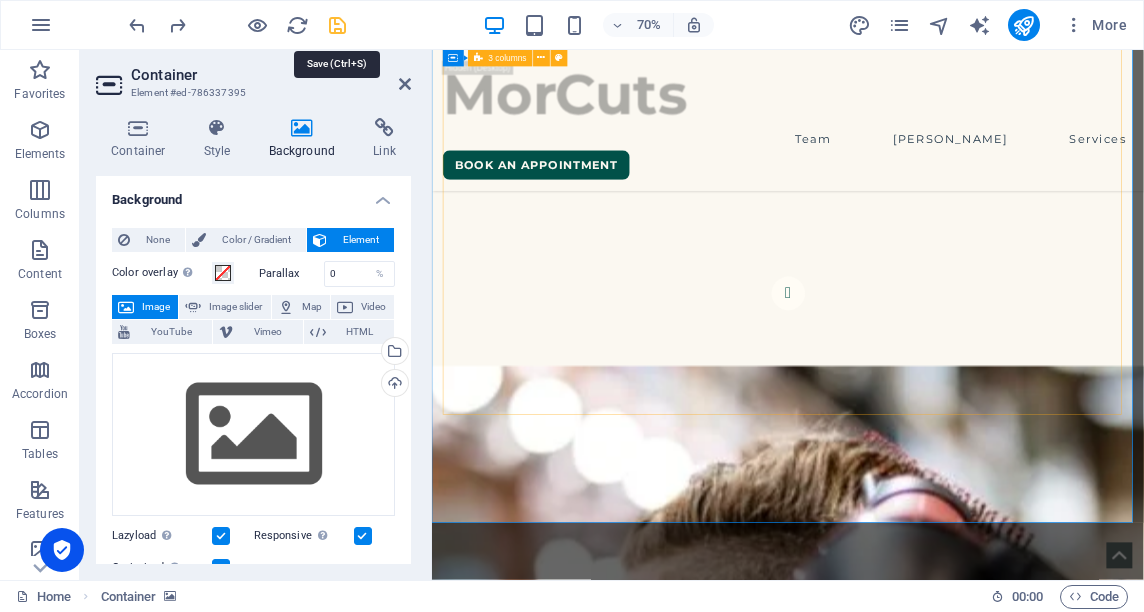 click at bounding box center (337, 25) 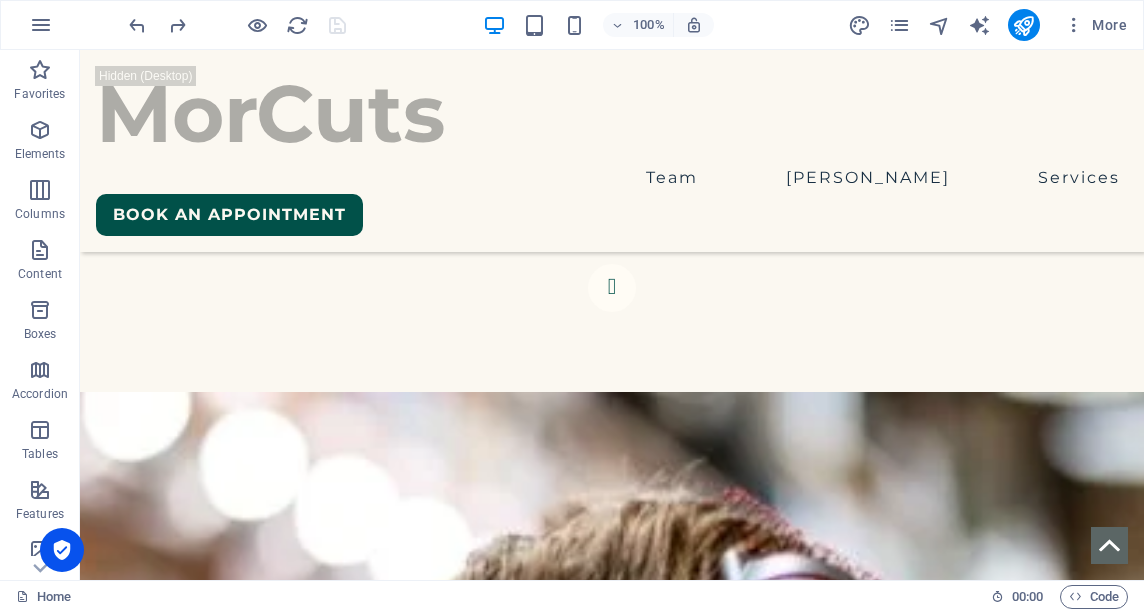 scroll, scrollTop: 1600, scrollLeft: 0, axis: vertical 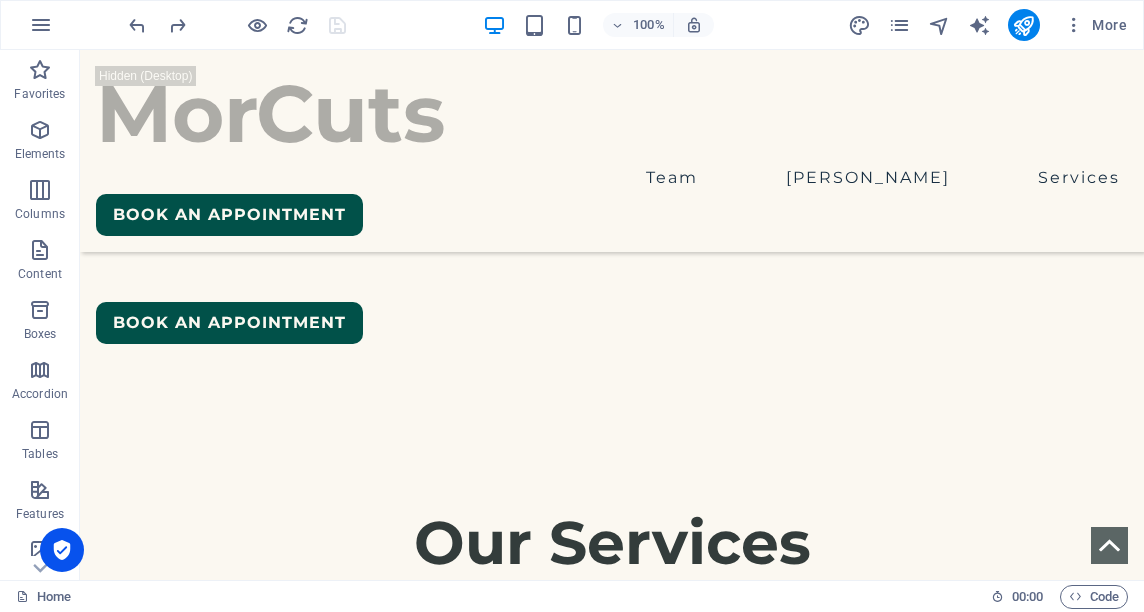 click at bounding box center (612, 1520) 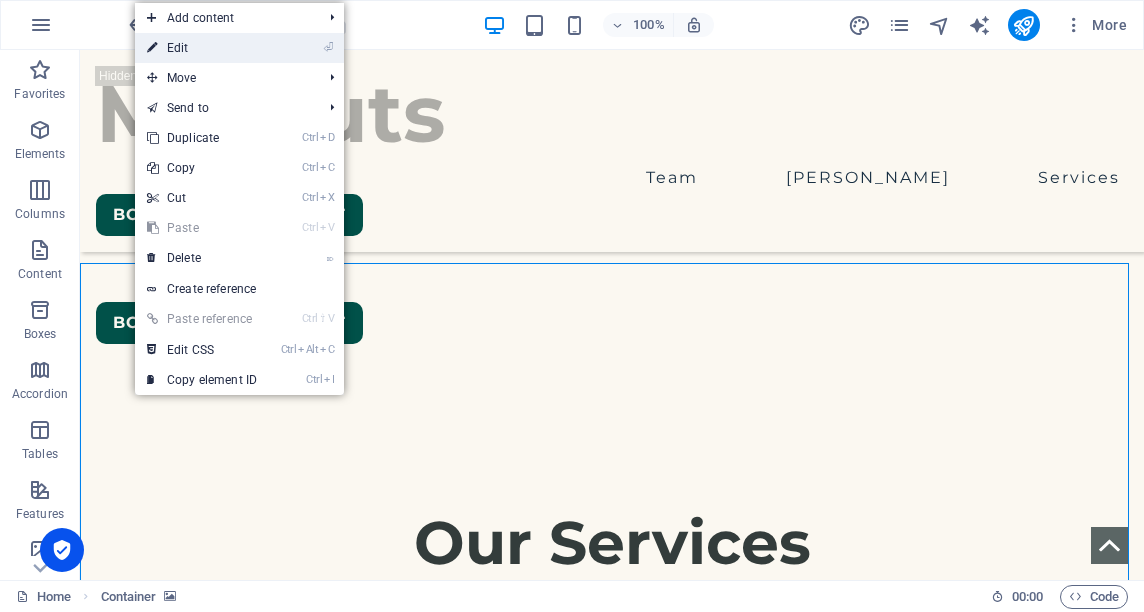 click on "⏎  Edit" at bounding box center (202, 48) 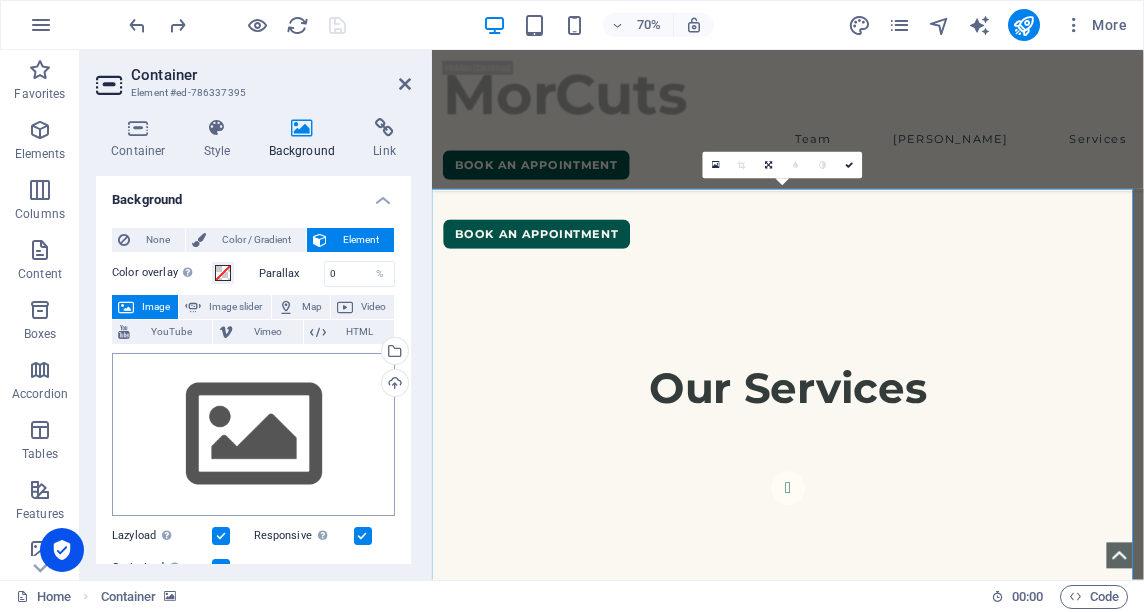 scroll, scrollTop: 952, scrollLeft: 0, axis: vertical 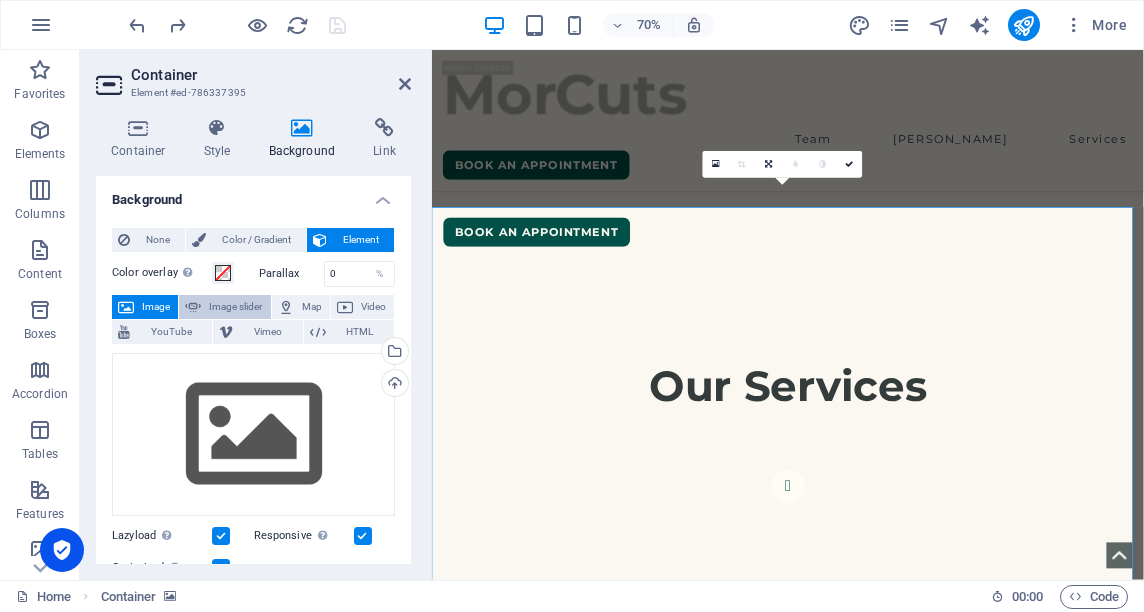 click on "Image slider" at bounding box center (235, 307) 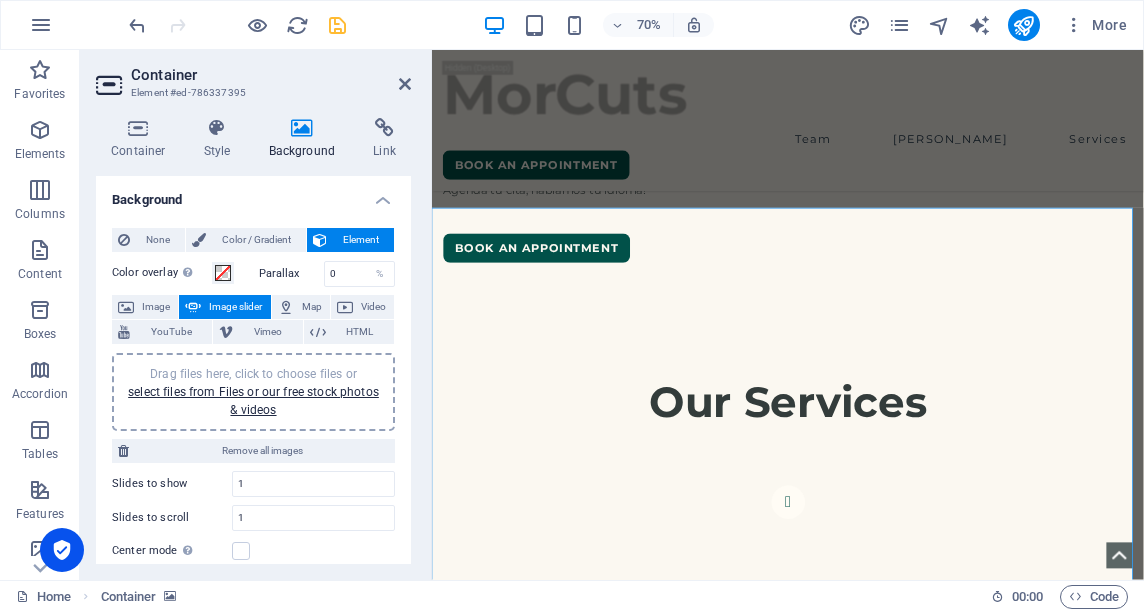 scroll, scrollTop: 927, scrollLeft: 0, axis: vertical 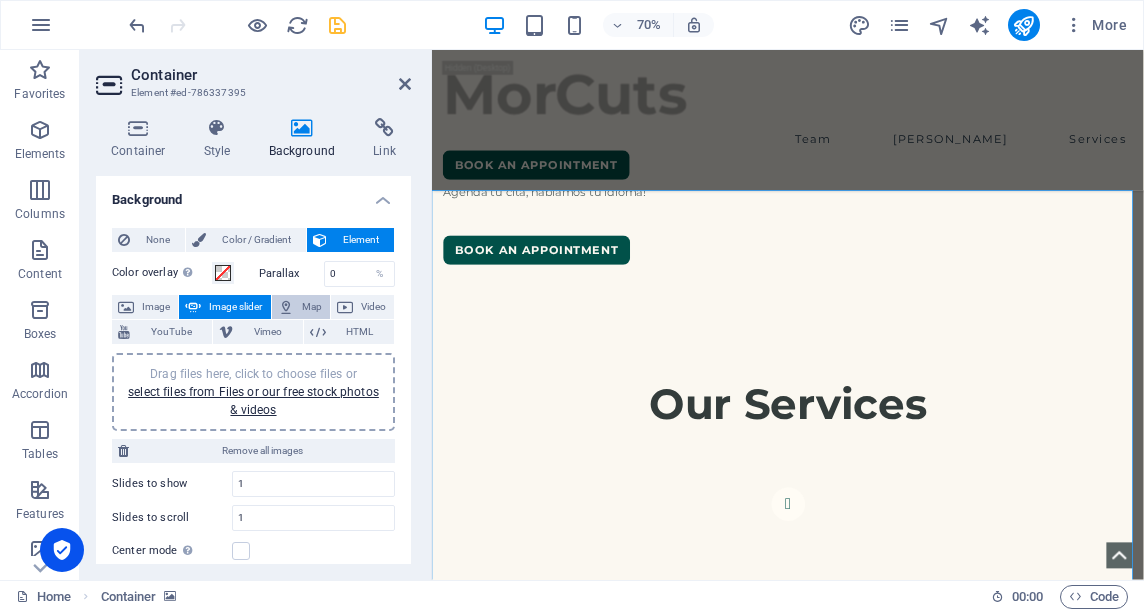 click on "Map" at bounding box center (312, 307) 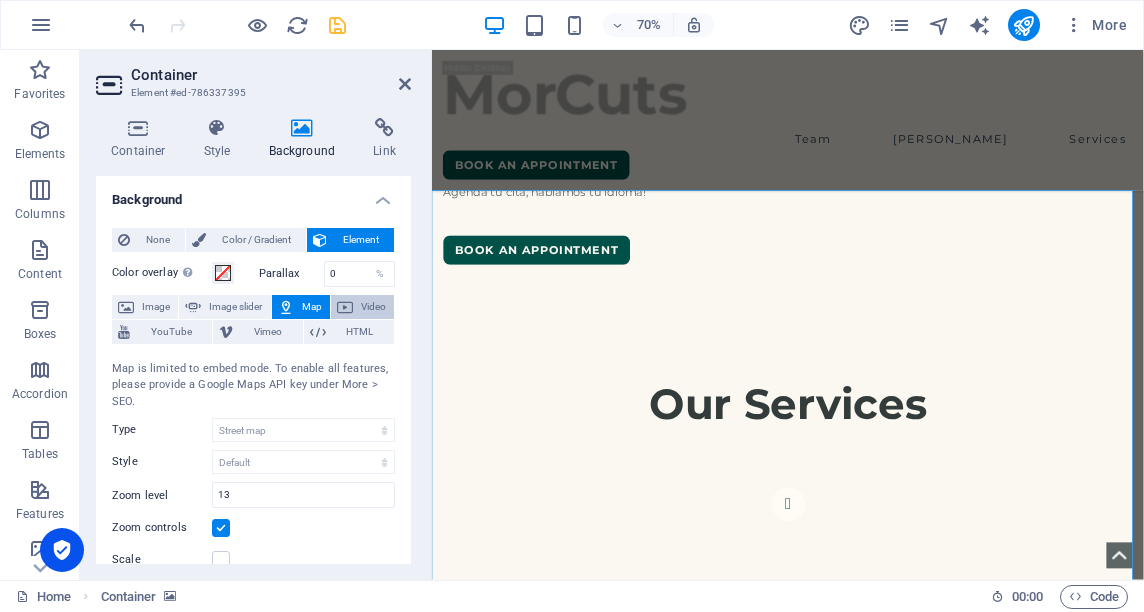 click on "Video" at bounding box center [373, 307] 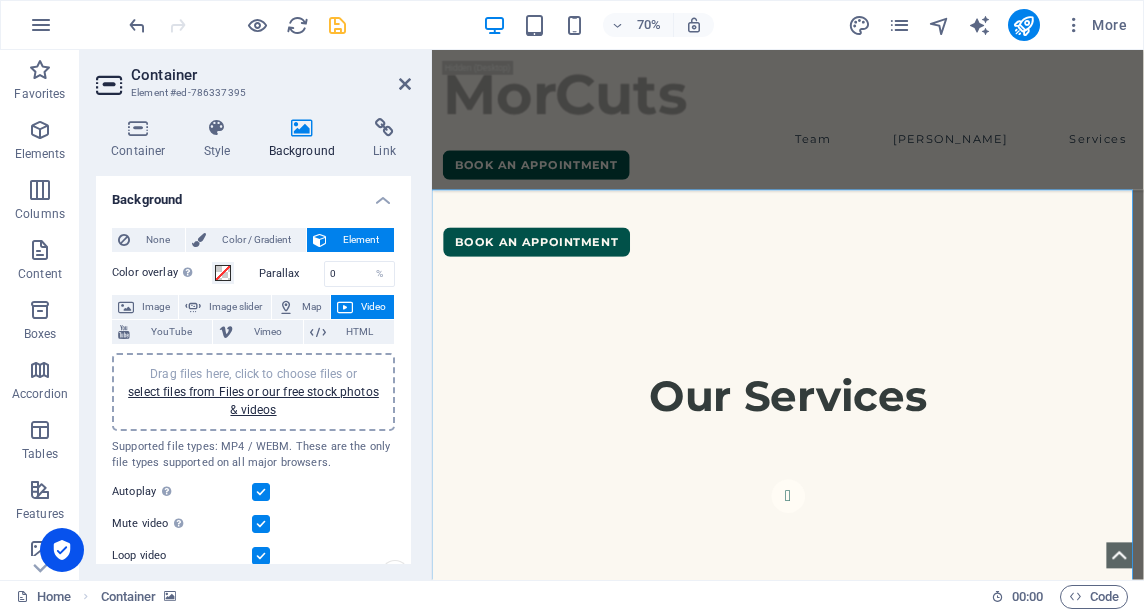 scroll, scrollTop: 940, scrollLeft: 0, axis: vertical 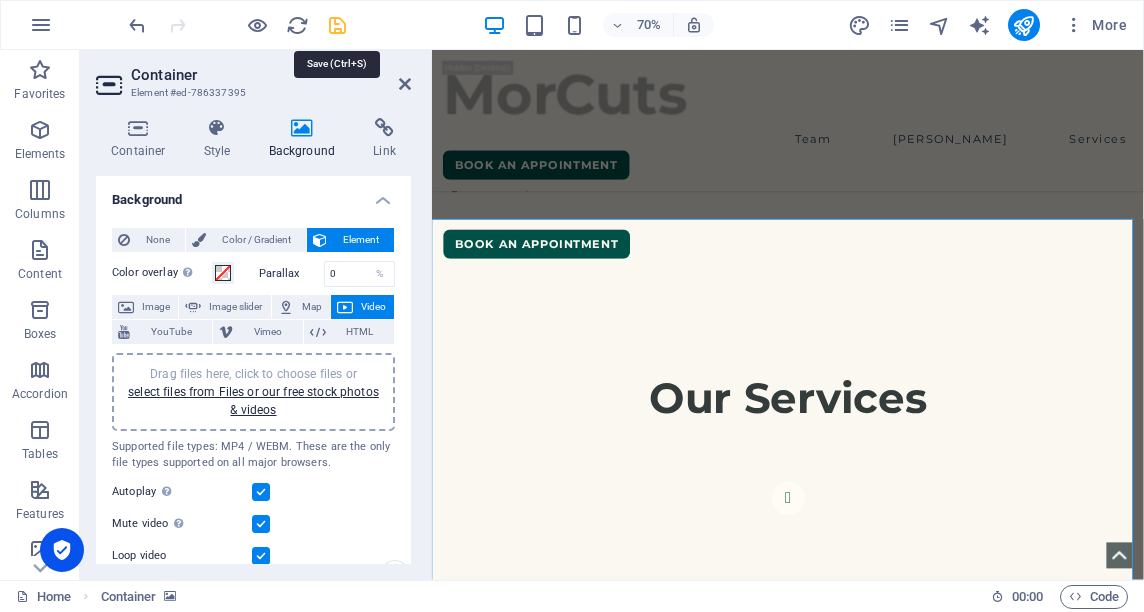 click at bounding box center [337, 25] 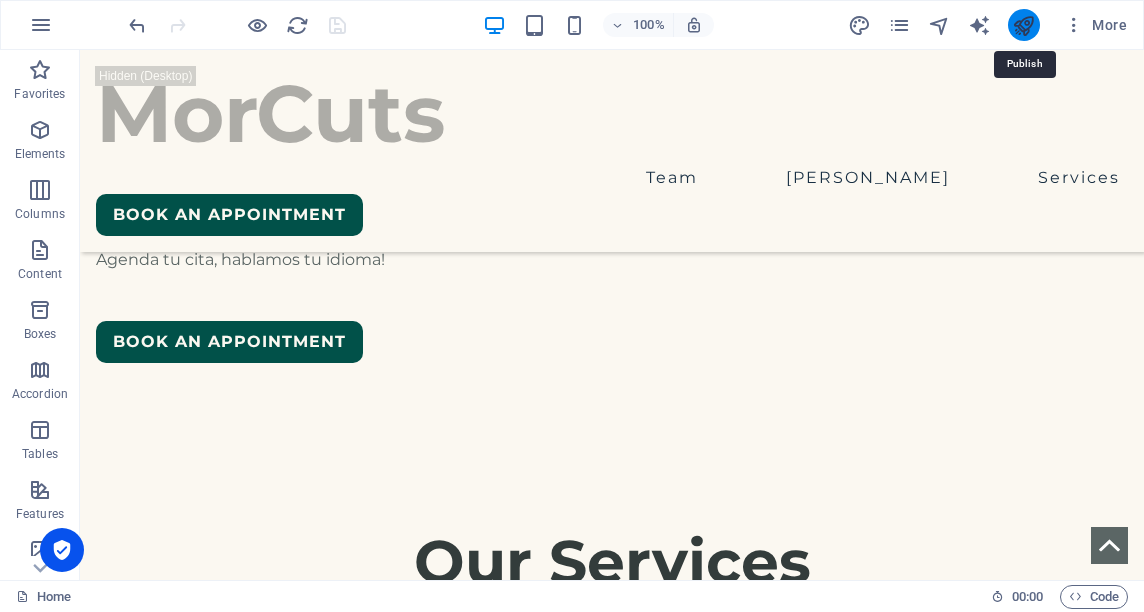 scroll, scrollTop: 920, scrollLeft: 0, axis: vertical 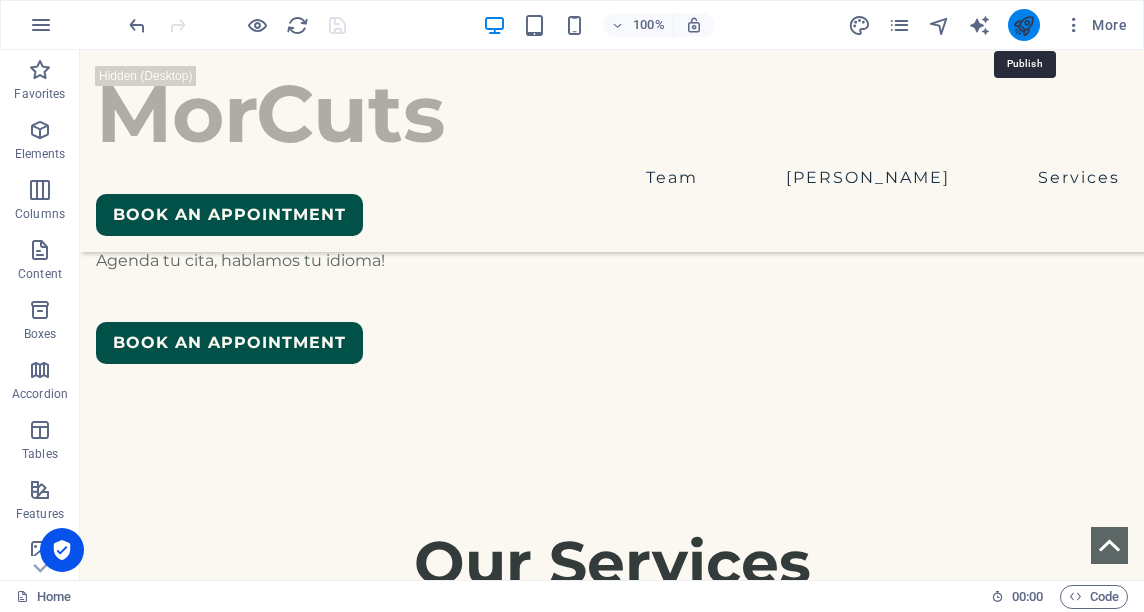 click at bounding box center (1023, 25) 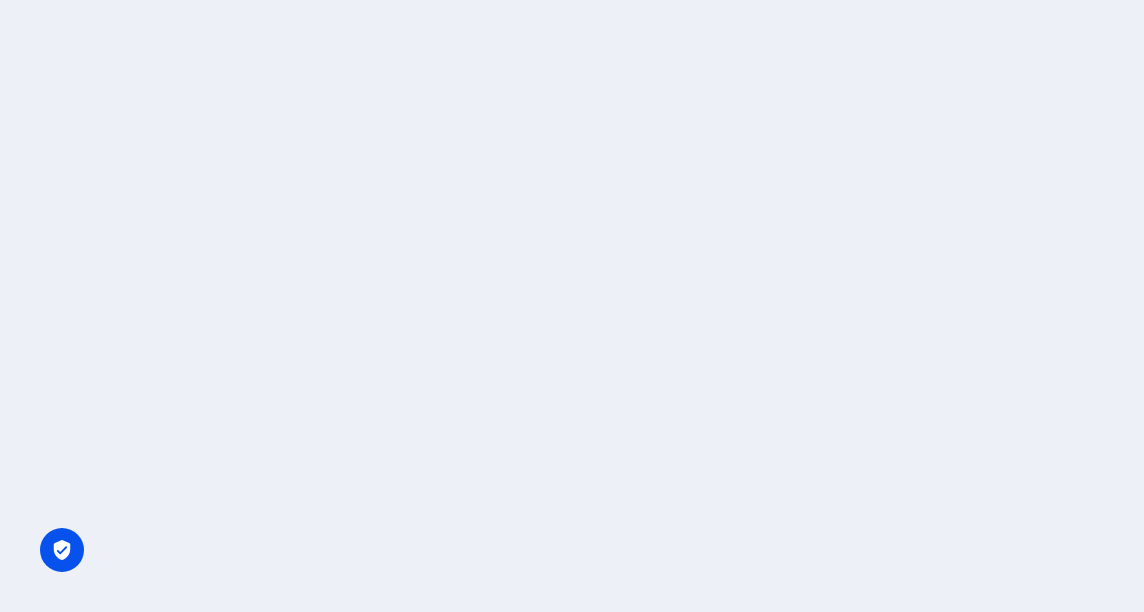 scroll, scrollTop: 0, scrollLeft: 0, axis: both 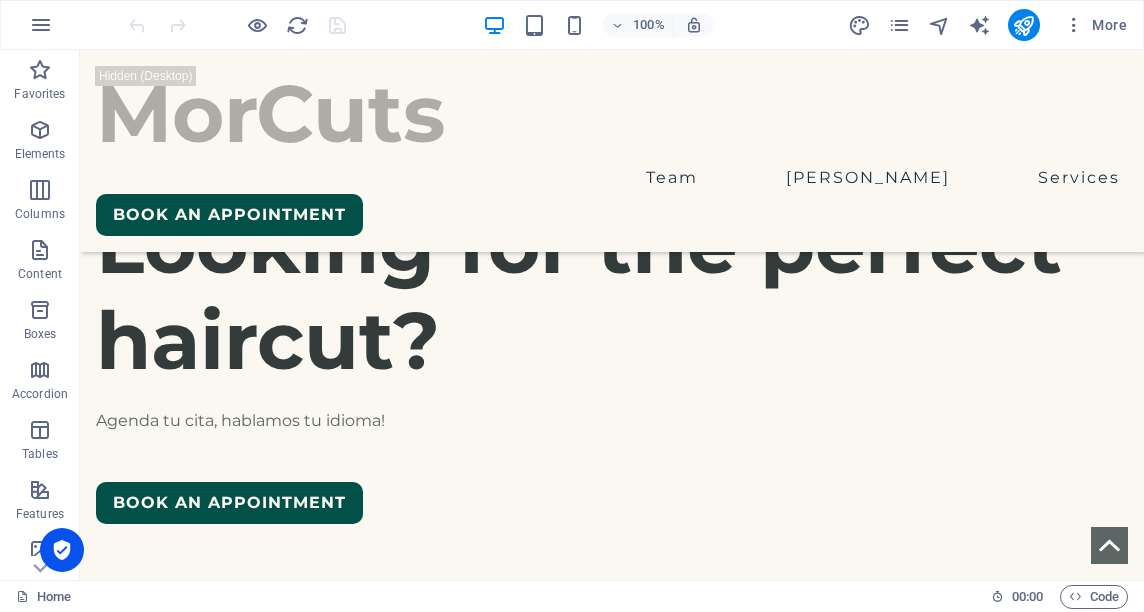 click at bounding box center (612, 1694) 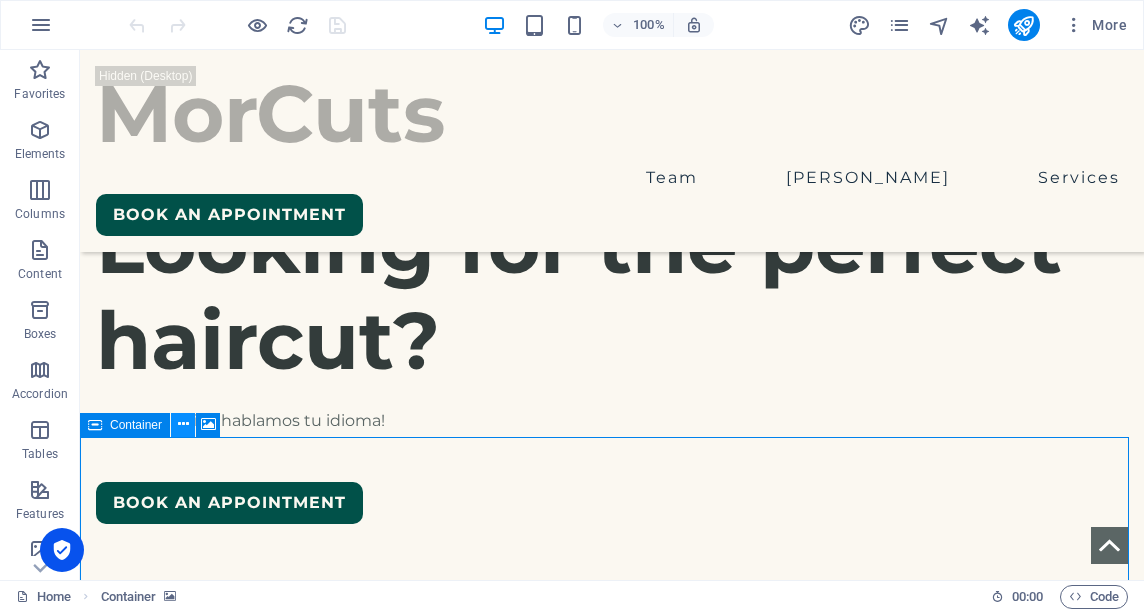 click at bounding box center (183, 424) 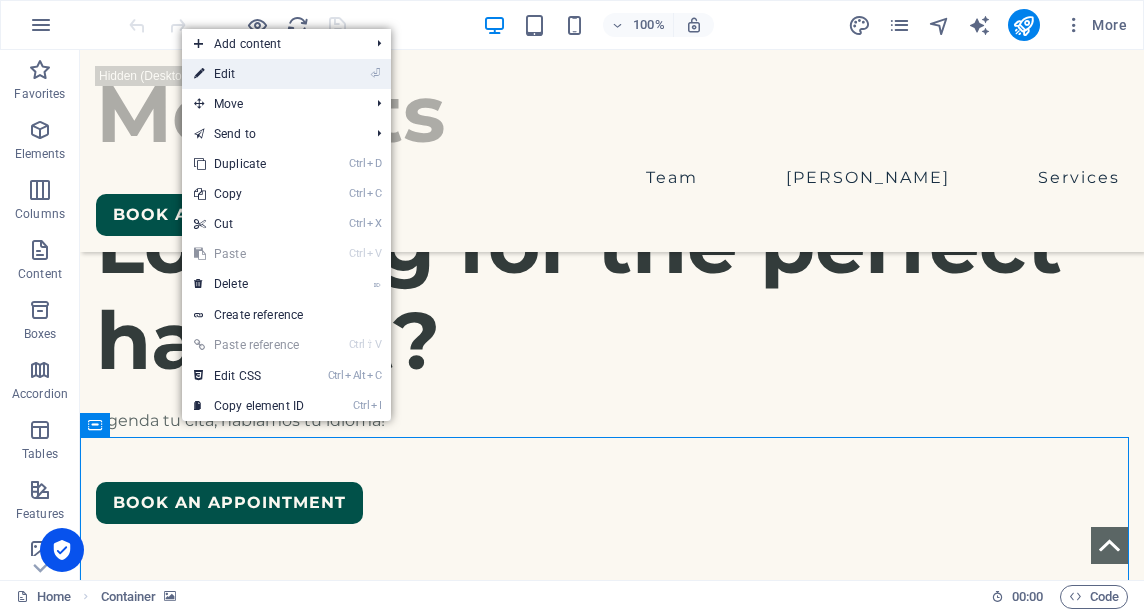 click on "⏎  Edit" at bounding box center (249, 74) 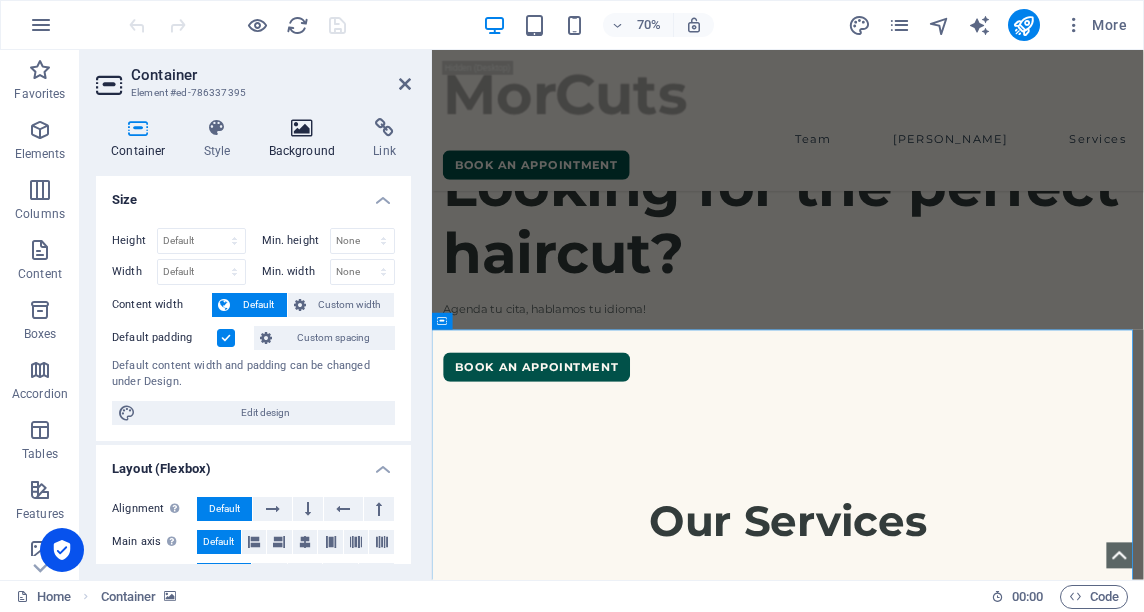 click on "Background" at bounding box center (306, 139) 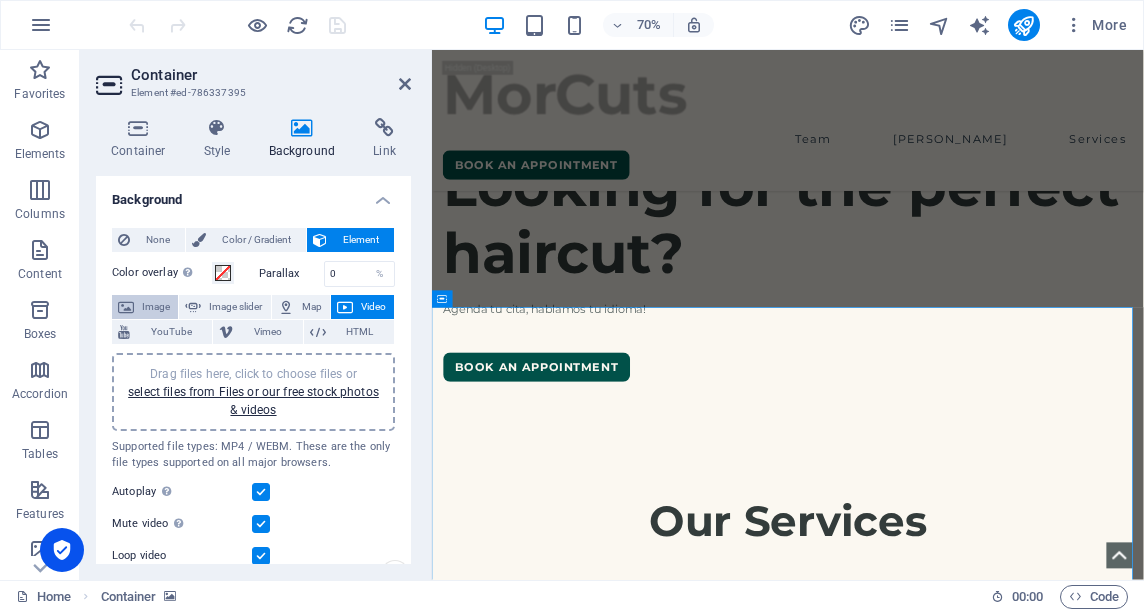 click on "Image" at bounding box center (156, 307) 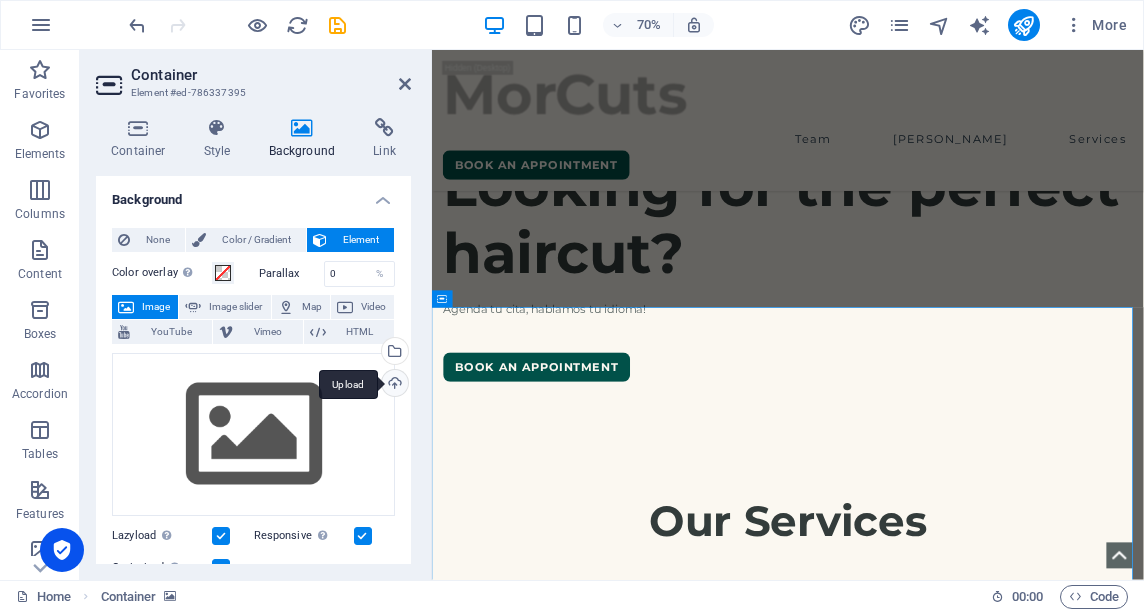 click on "Upload" at bounding box center [393, 385] 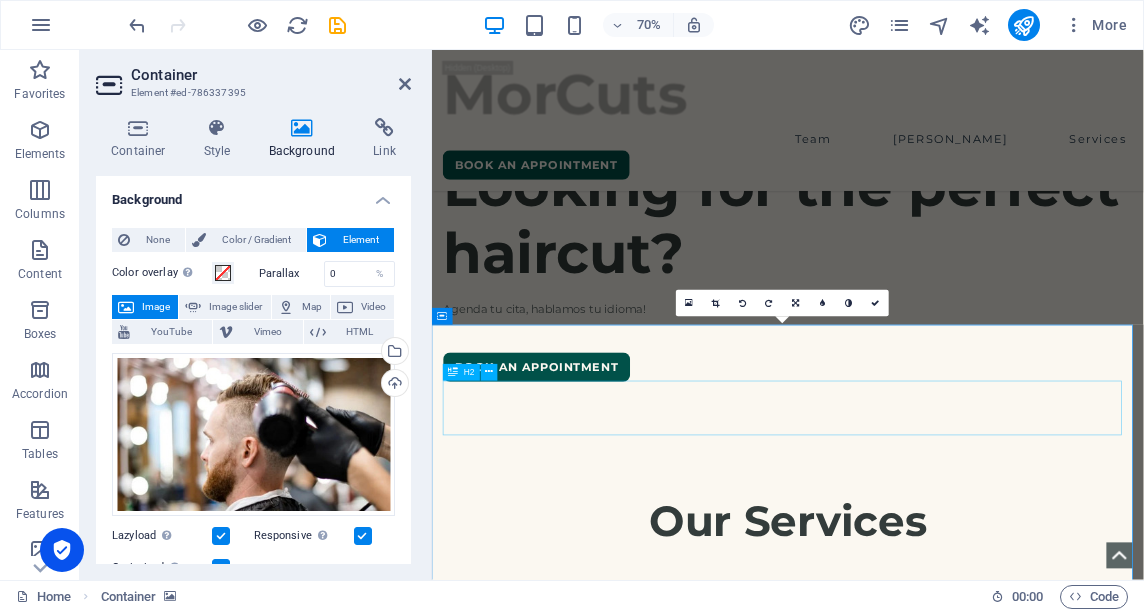 click on "[PERSON_NAME]" at bounding box center (940, 2292) 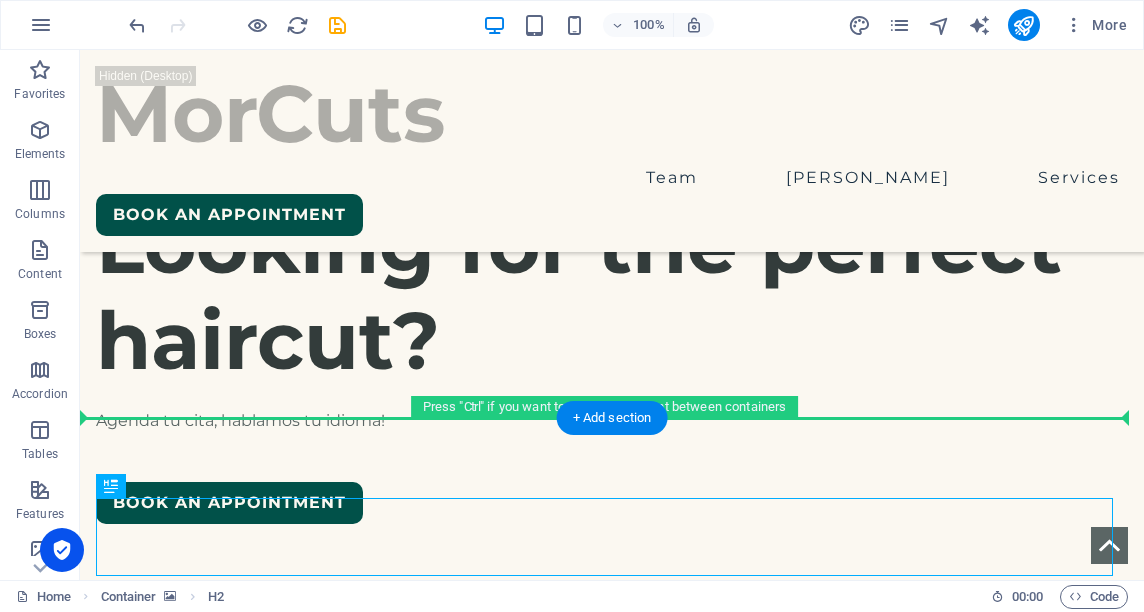 drag, startPoint x: 734, startPoint y: 545, endPoint x: 837, endPoint y: 389, distance: 186.93582 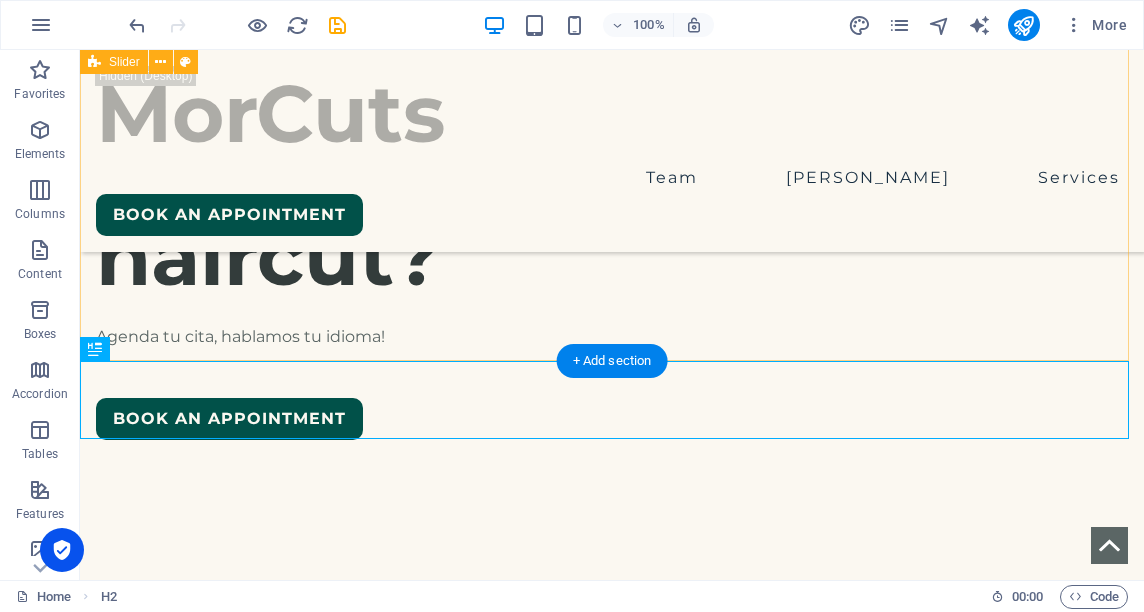 scroll, scrollTop: 859, scrollLeft: 0, axis: vertical 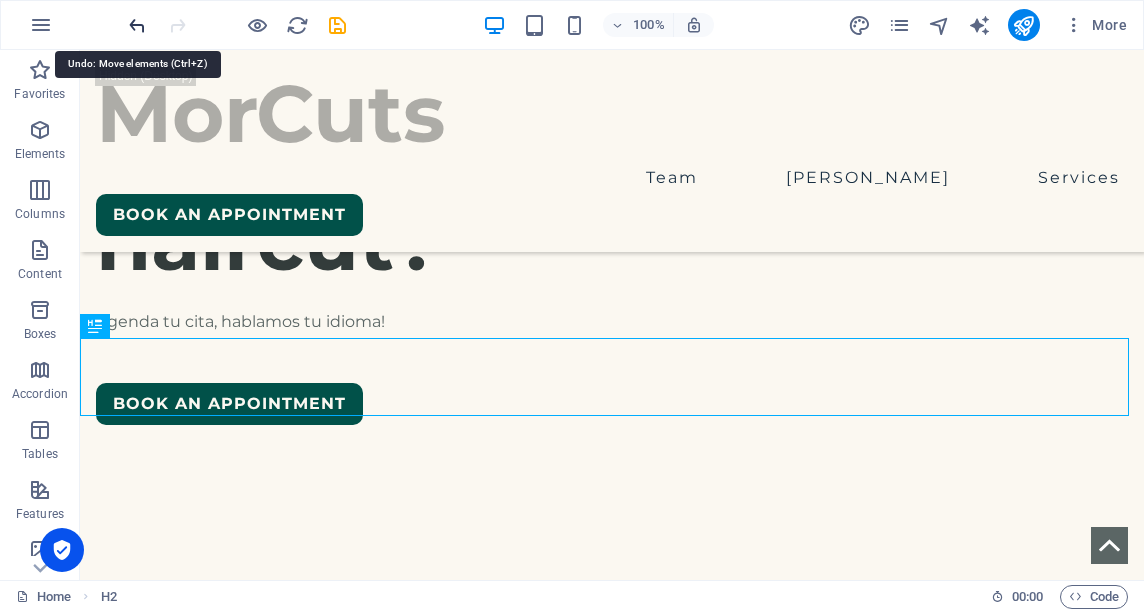 click at bounding box center [137, 25] 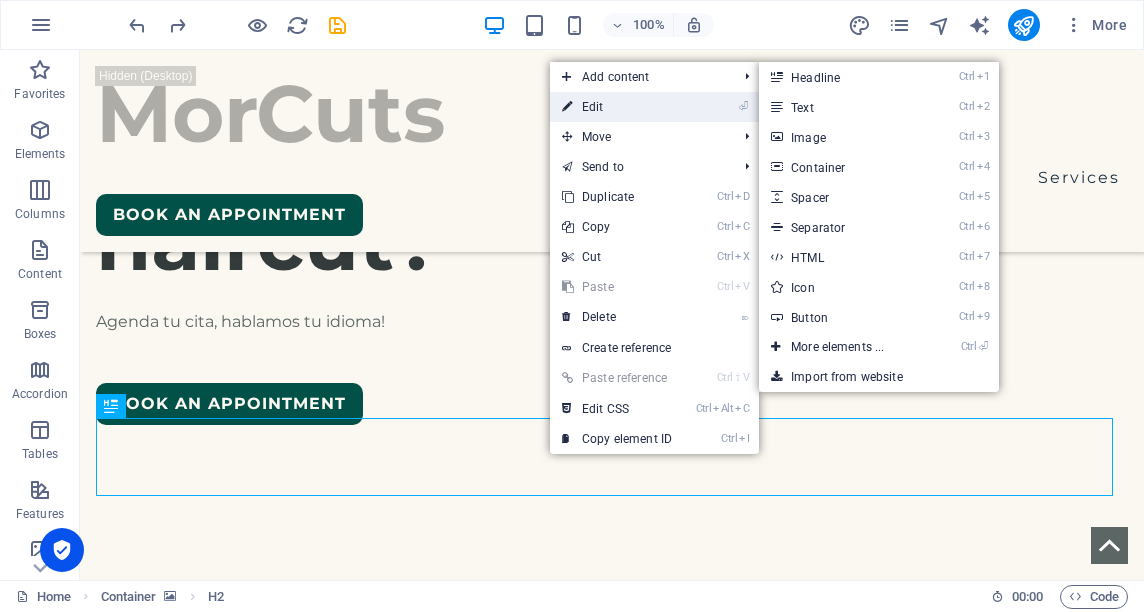 click on "⏎  Edit" at bounding box center (617, 107) 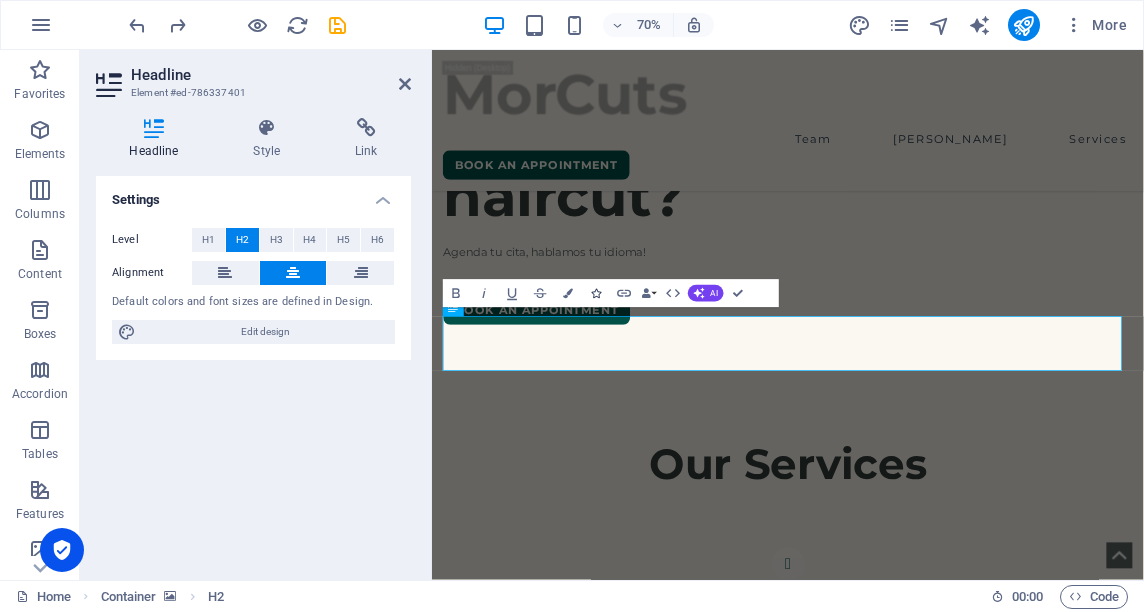 scroll, scrollTop: 840, scrollLeft: 0, axis: vertical 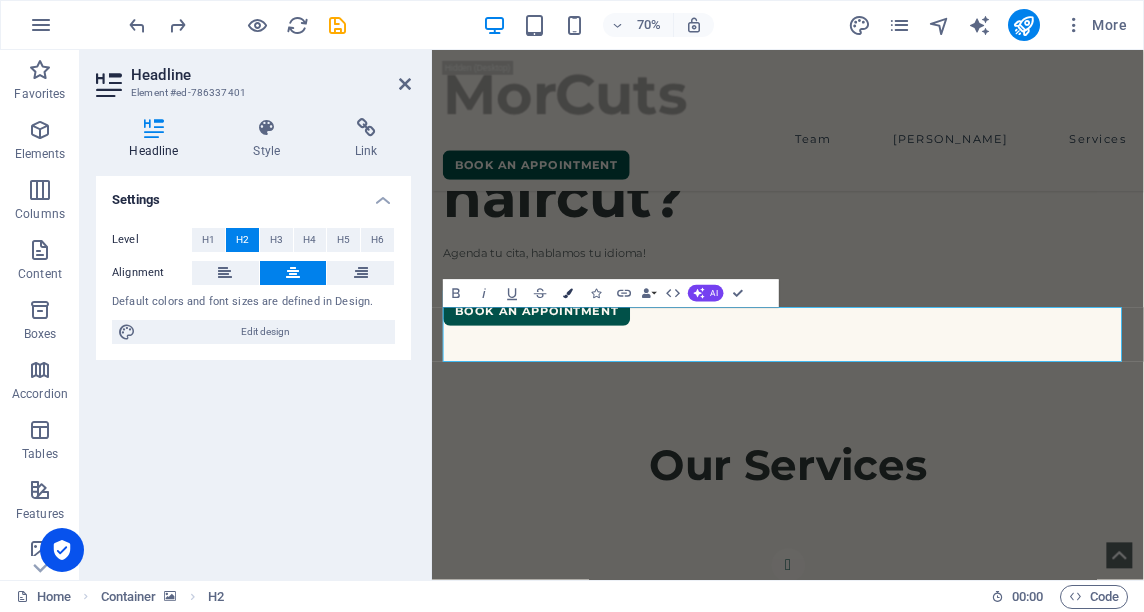 click at bounding box center (569, 294) 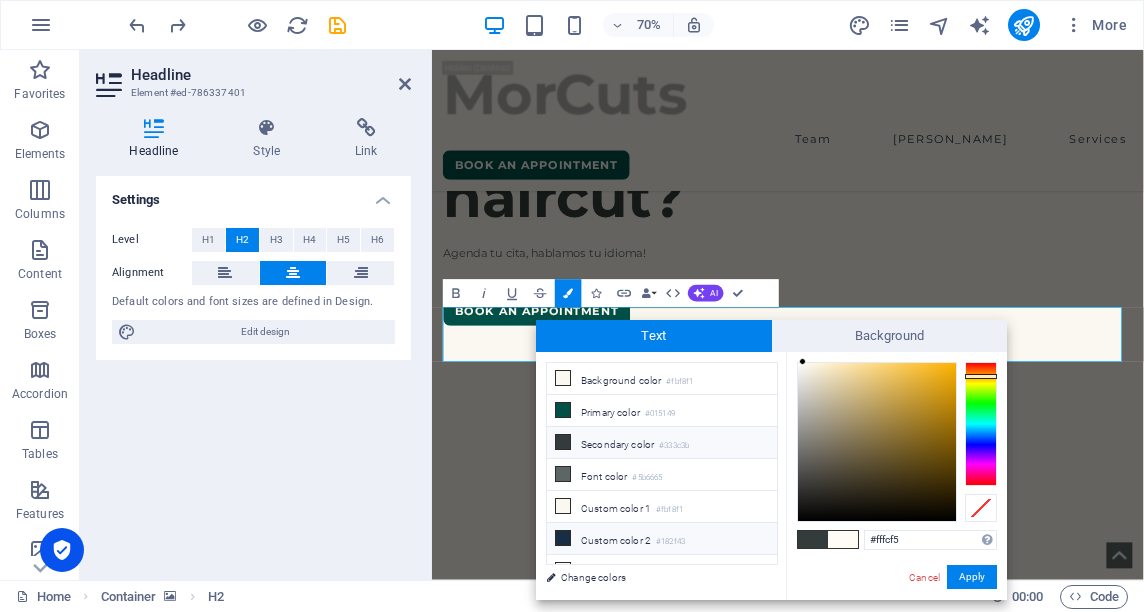 drag, startPoint x: 772, startPoint y: 464, endPoint x: 771, endPoint y: 529, distance: 65.00769 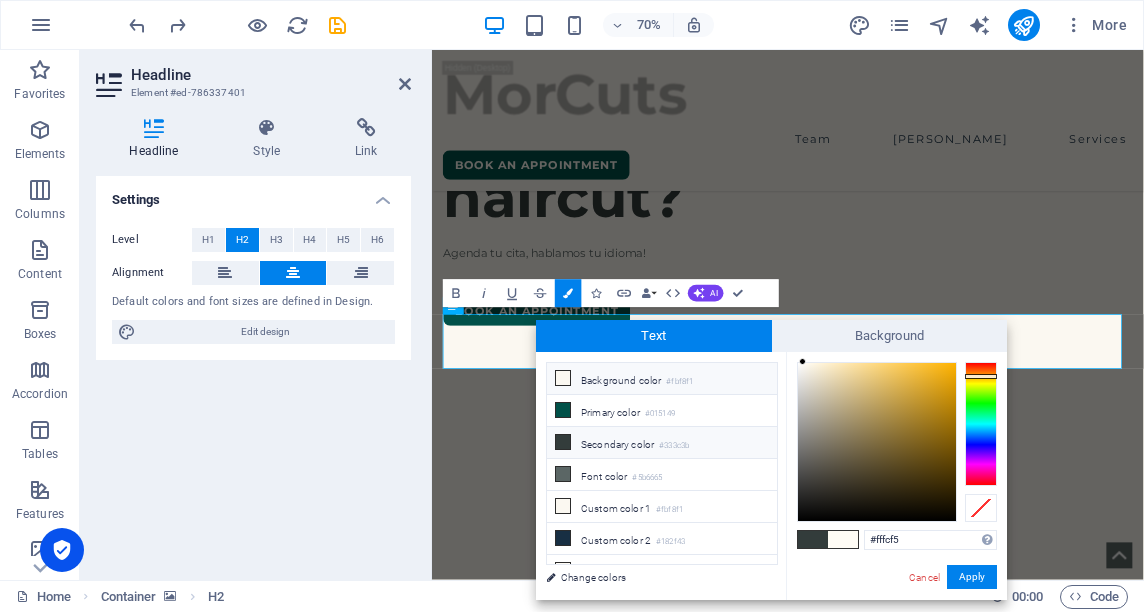 click on "Background color
#fbf8f1" at bounding box center (662, 379) 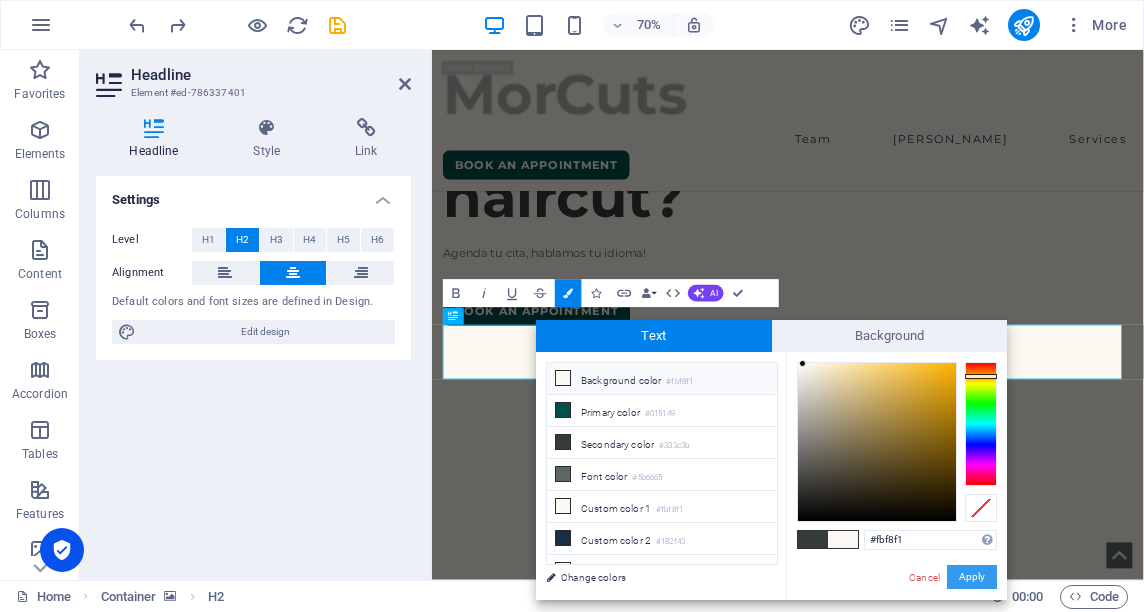 click on "Apply" at bounding box center (972, 577) 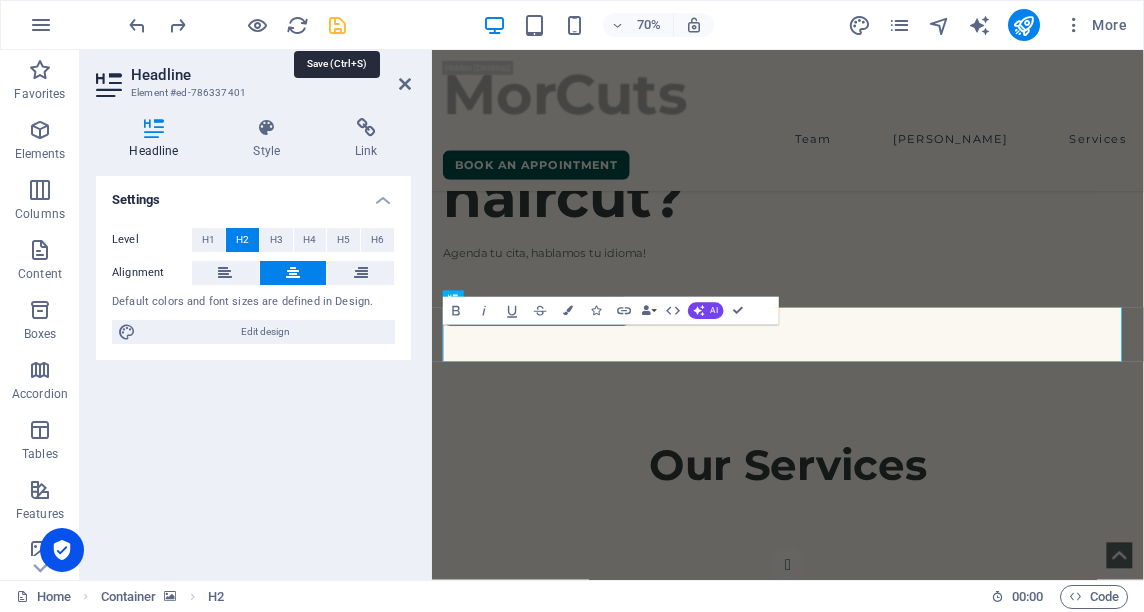 click at bounding box center (337, 25) 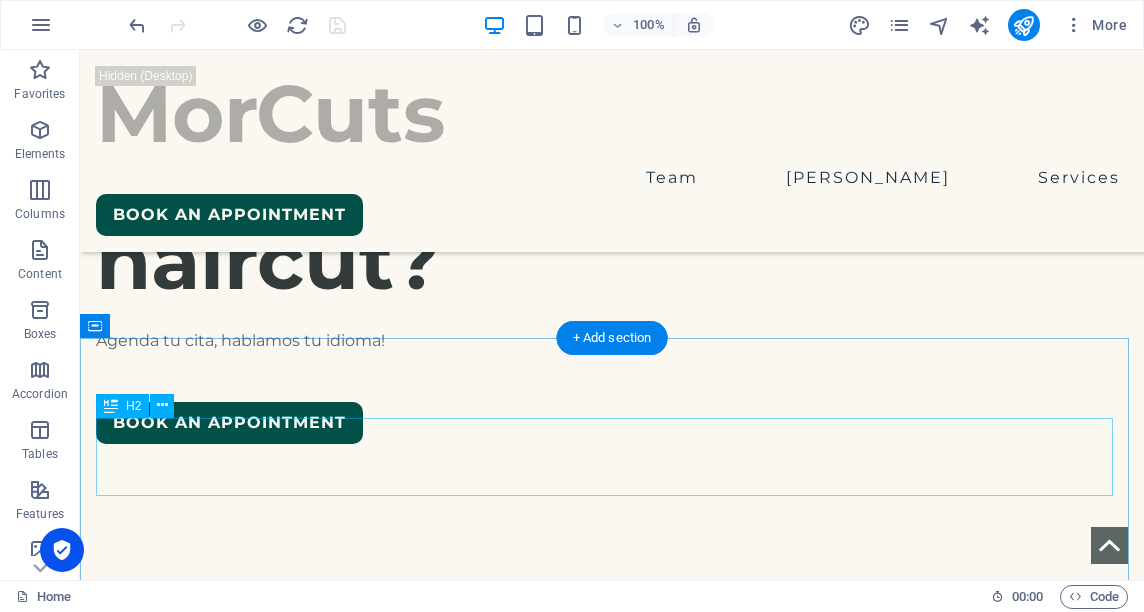 click on "[PERSON_NAME]" at bounding box center [612, 2219] 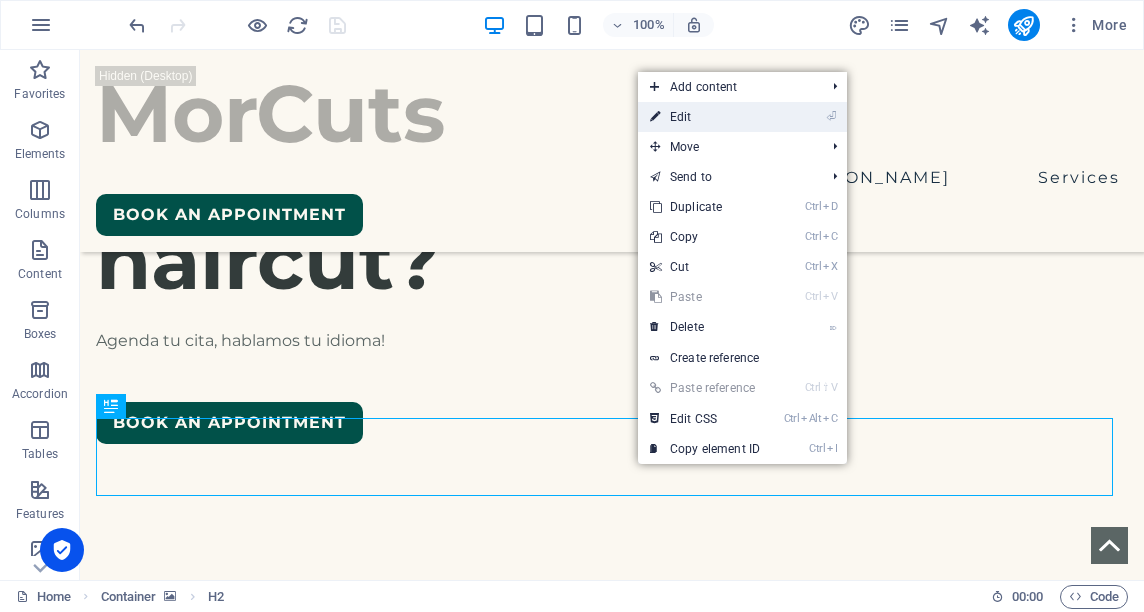 click at bounding box center [655, 117] 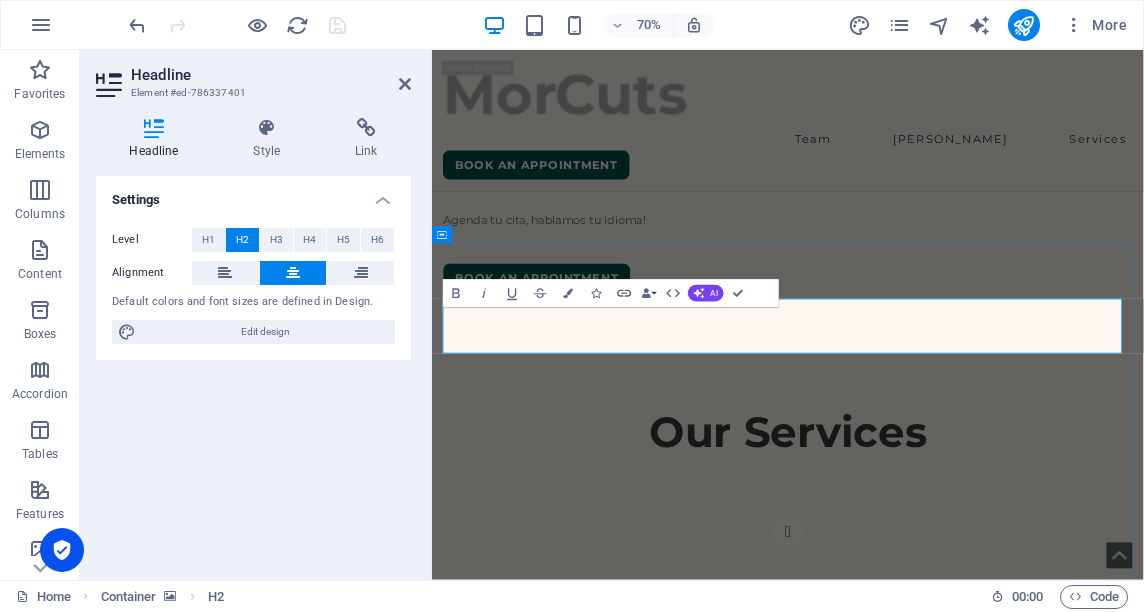 scroll, scrollTop: 889, scrollLeft: 0, axis: vertical 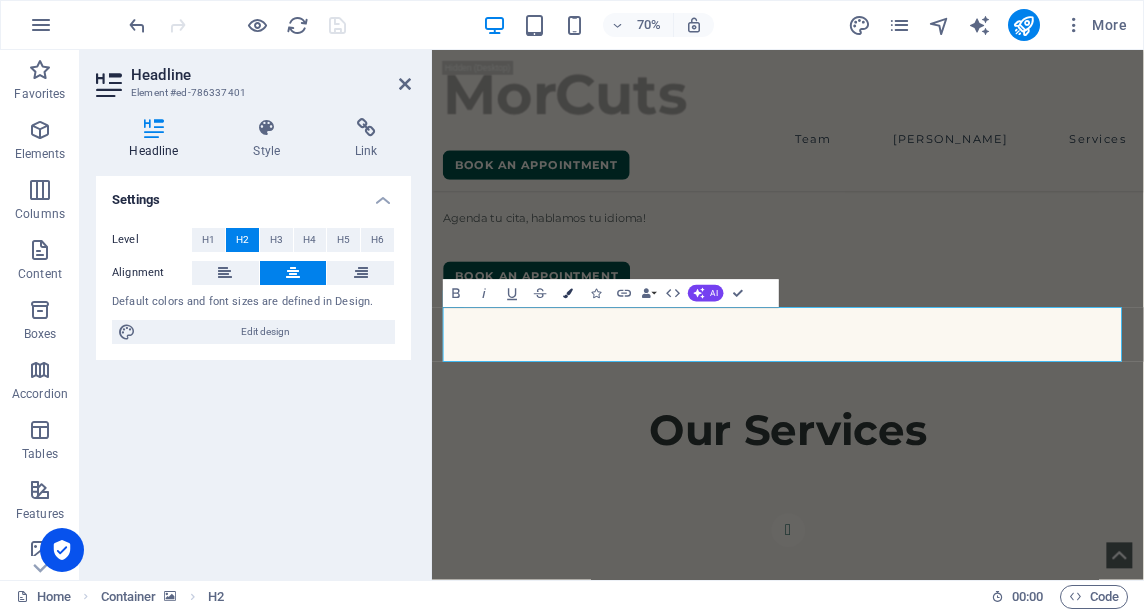 click at bounding box center (569, 293) 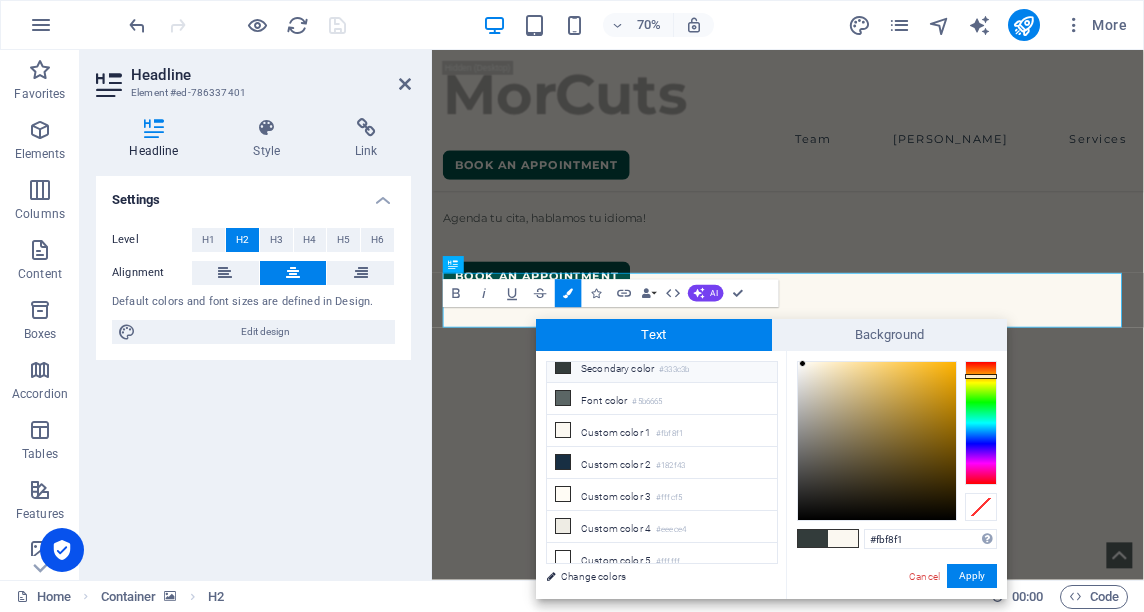 scroll, scrollTop: 76, scrollLeft: 0, axis: vertical 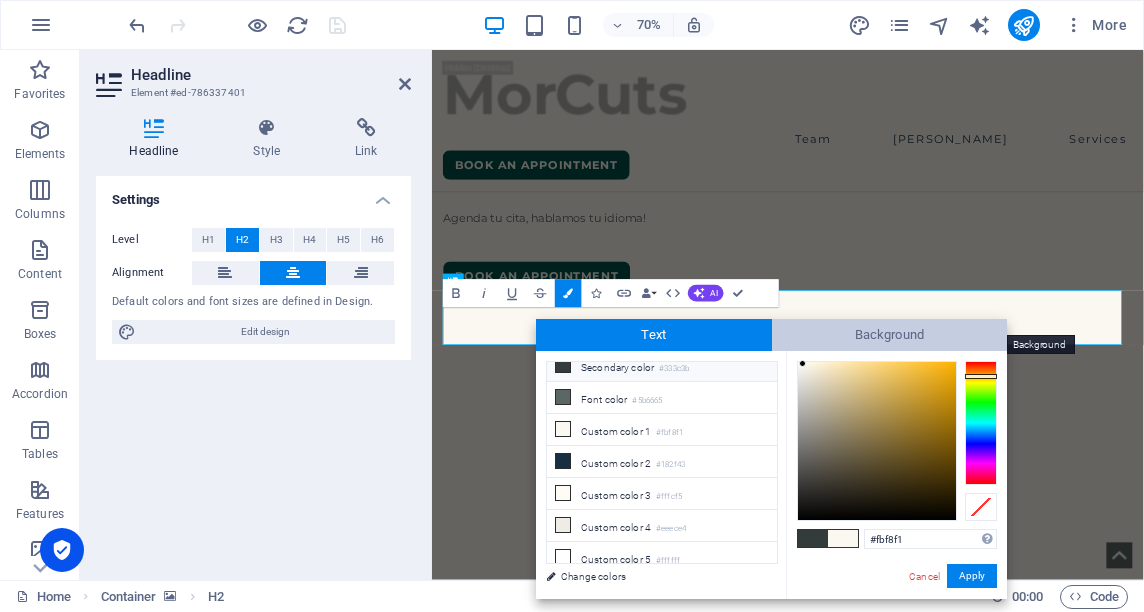 click on "Background" at bounding box center (890, 335) 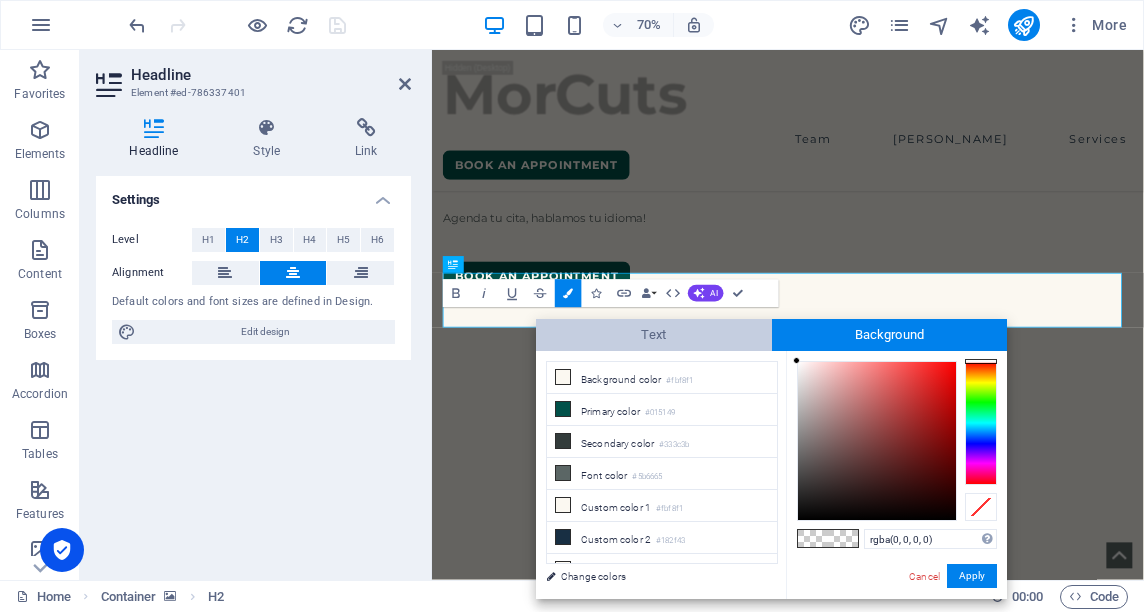 click on "Text" at bounding box center [654, 335] 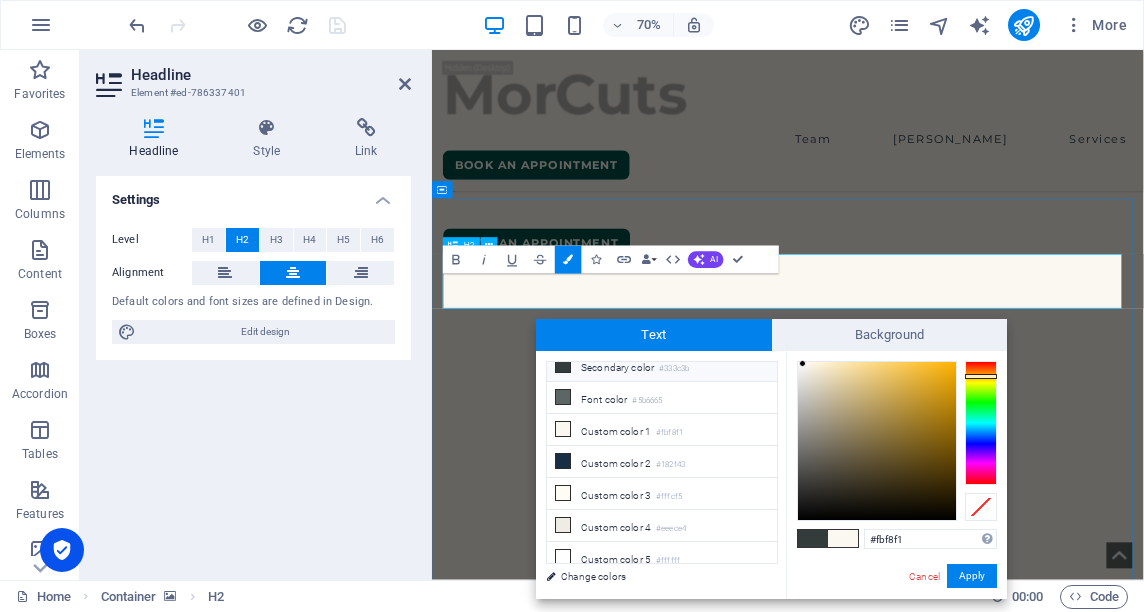 scroll, scrollTop: 938, scrollLeft: 0, axis: vertical 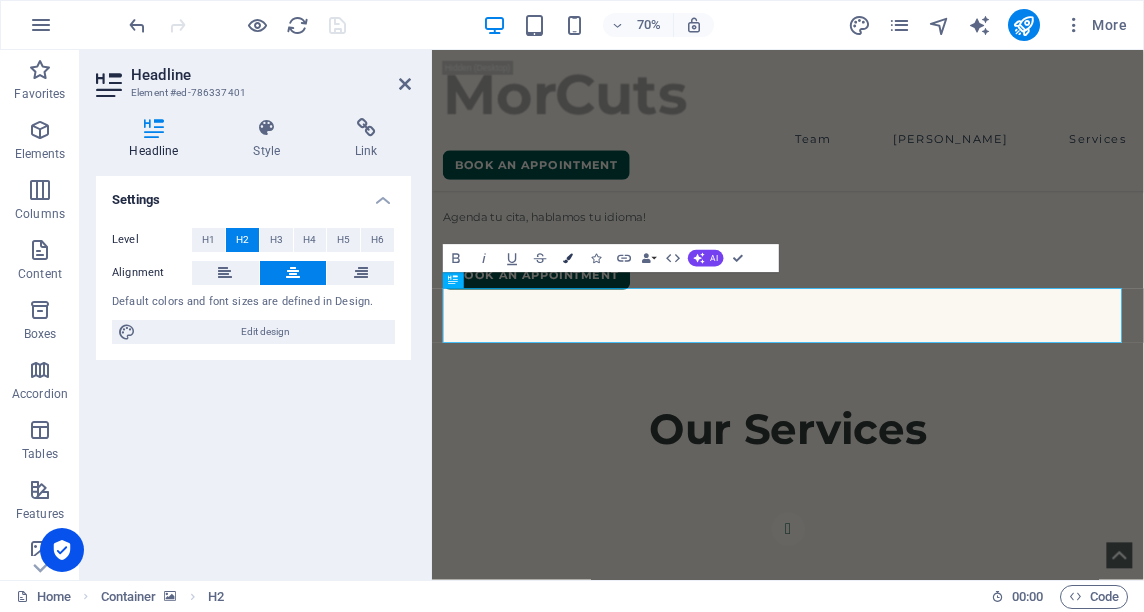 click at bounding box center (569, 259) 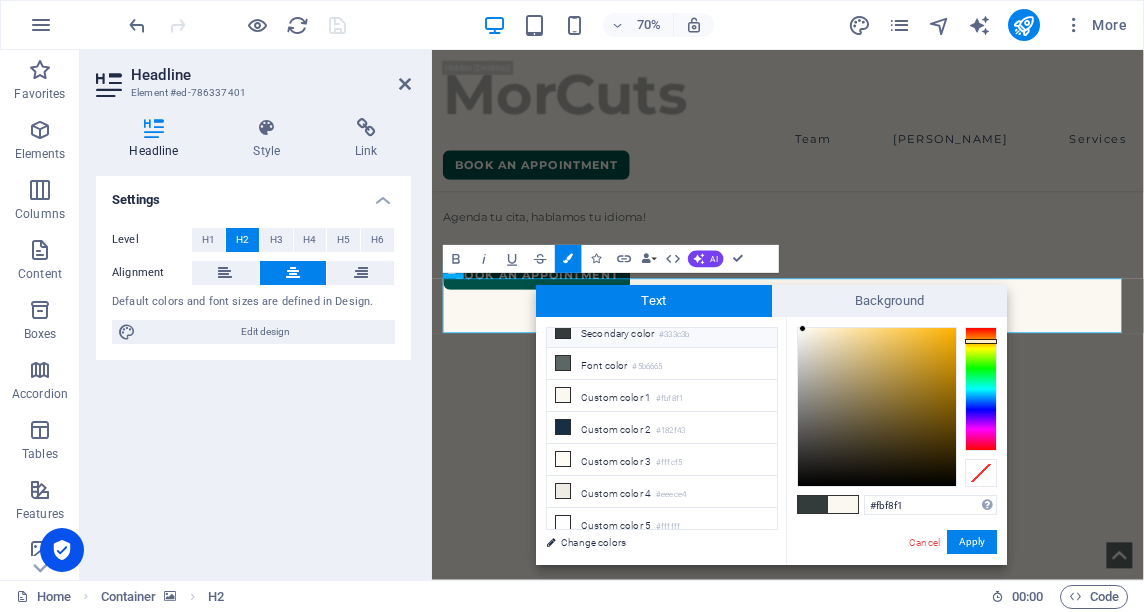 drag, startPoint x: 772, startPoint y: 414, endPoint x: 773, endPoint y: 333, distance: 81.00617 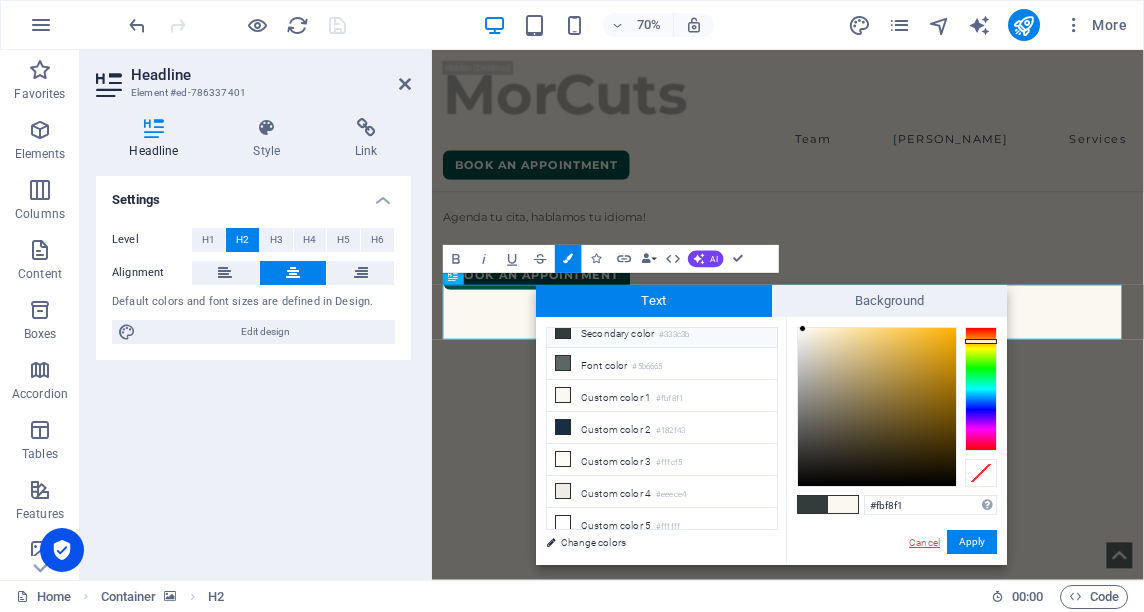 click on "Cancel" at bounding box center (924, 542) 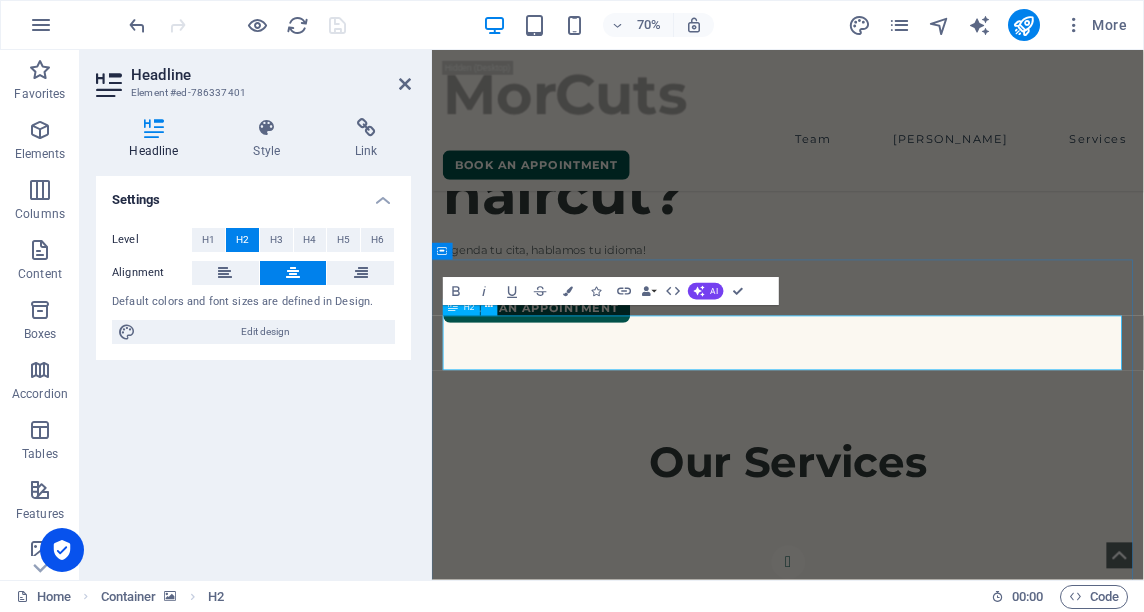 scroll, scrollTop: 842, scrollLeft: 0, axis: vertical 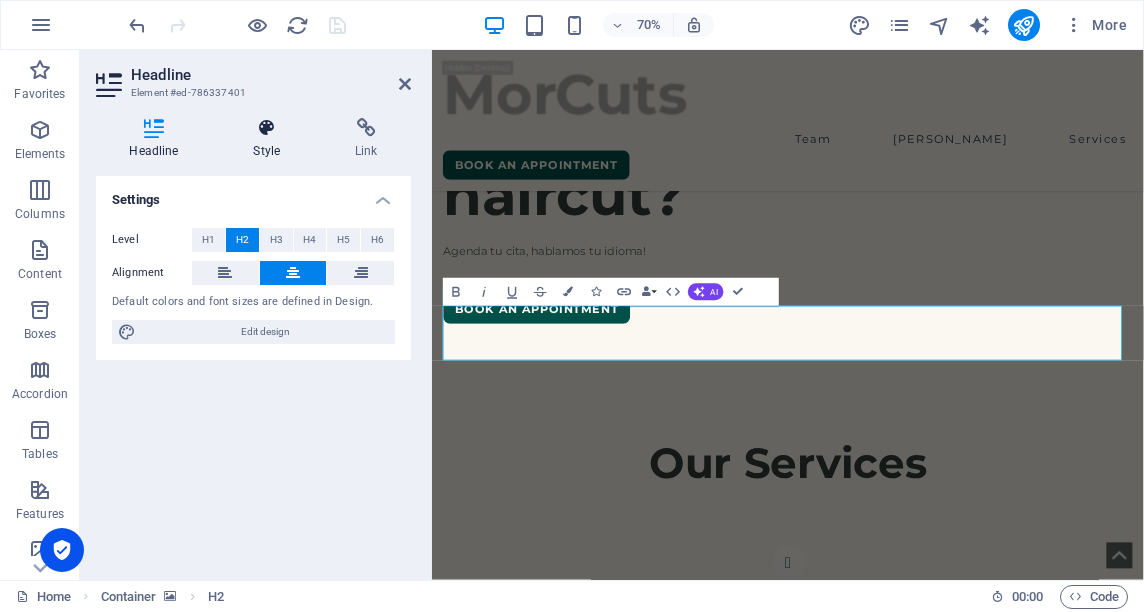 click on "Style" at bounding box center [271, 139] 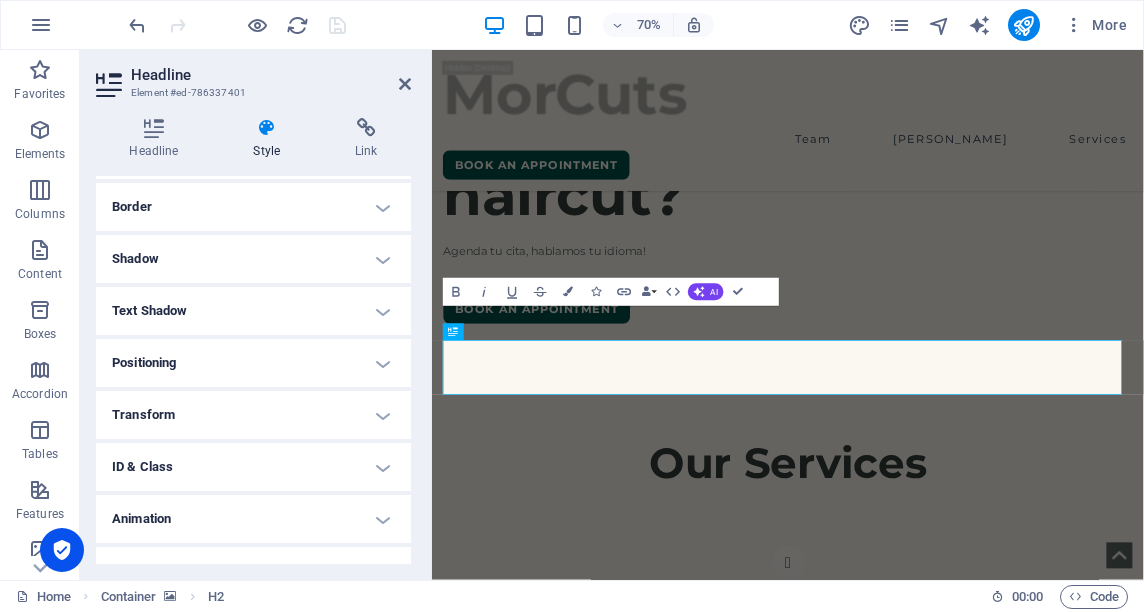 scroll, scrollTop: 403, scrollLeft: 0, axis: vertical 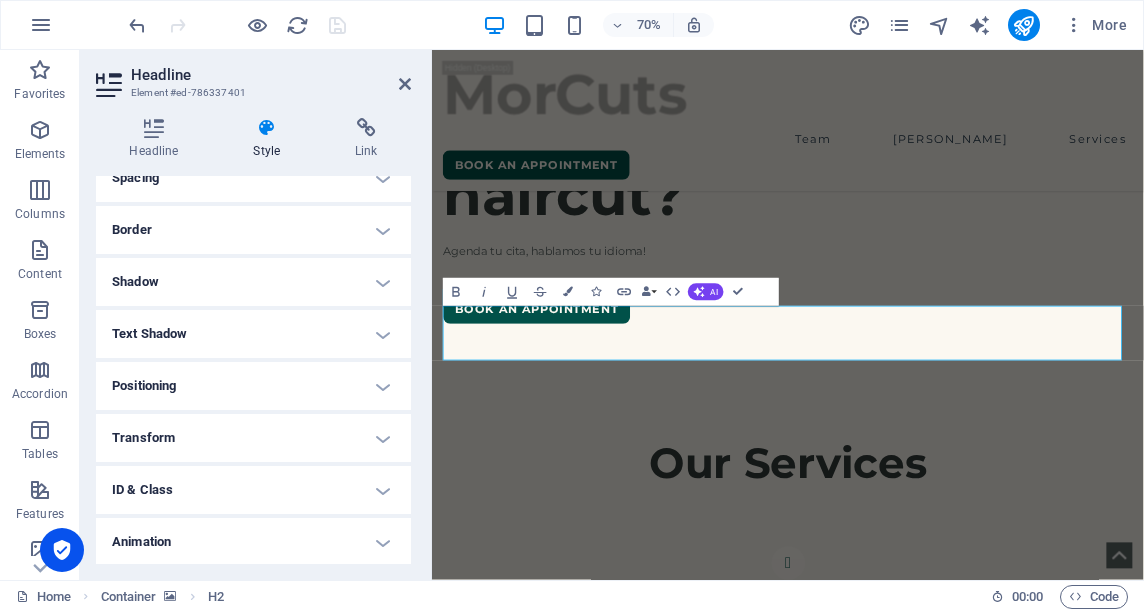 click on "Text Shadow" at bounding box center [253, 334] 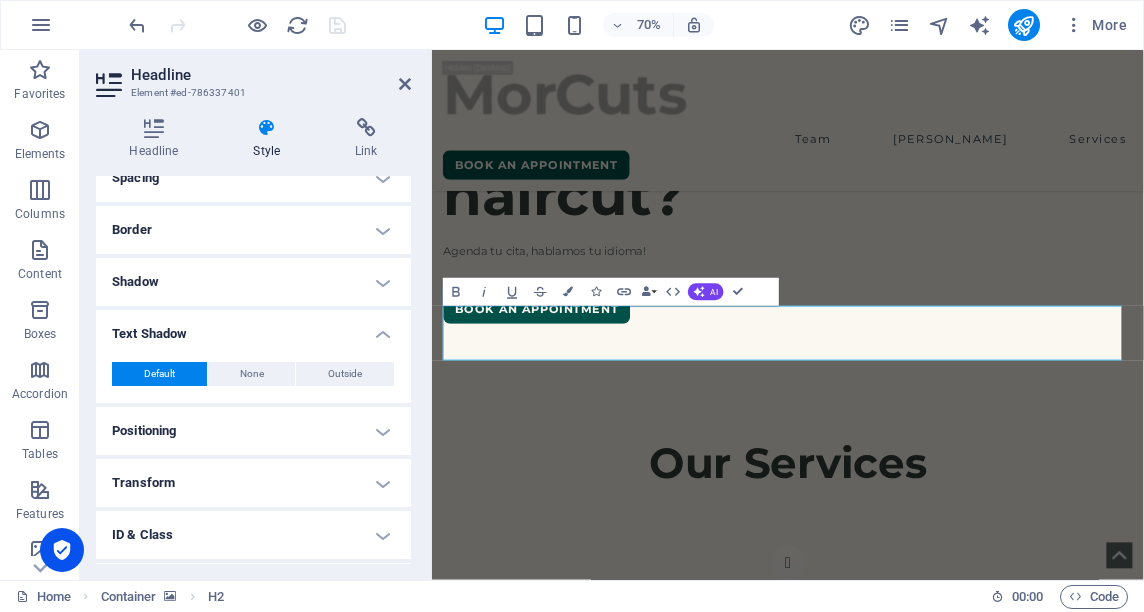 click on "Text Shadow" at bounding box center (253, 328) 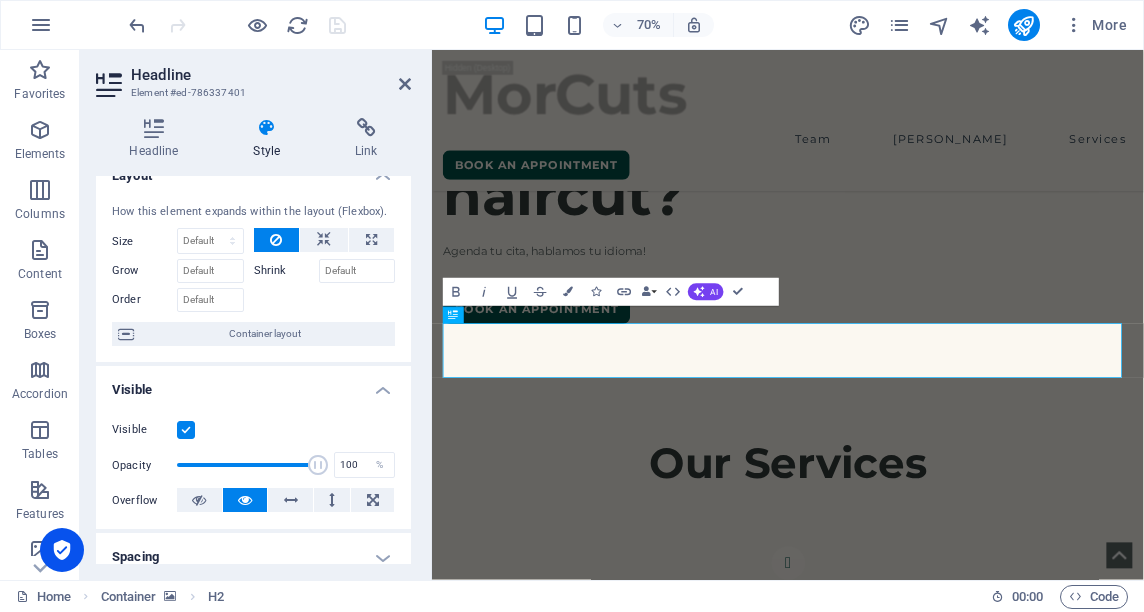 scroll, scrollTop: 0, scrollLeft: 0, axis: both 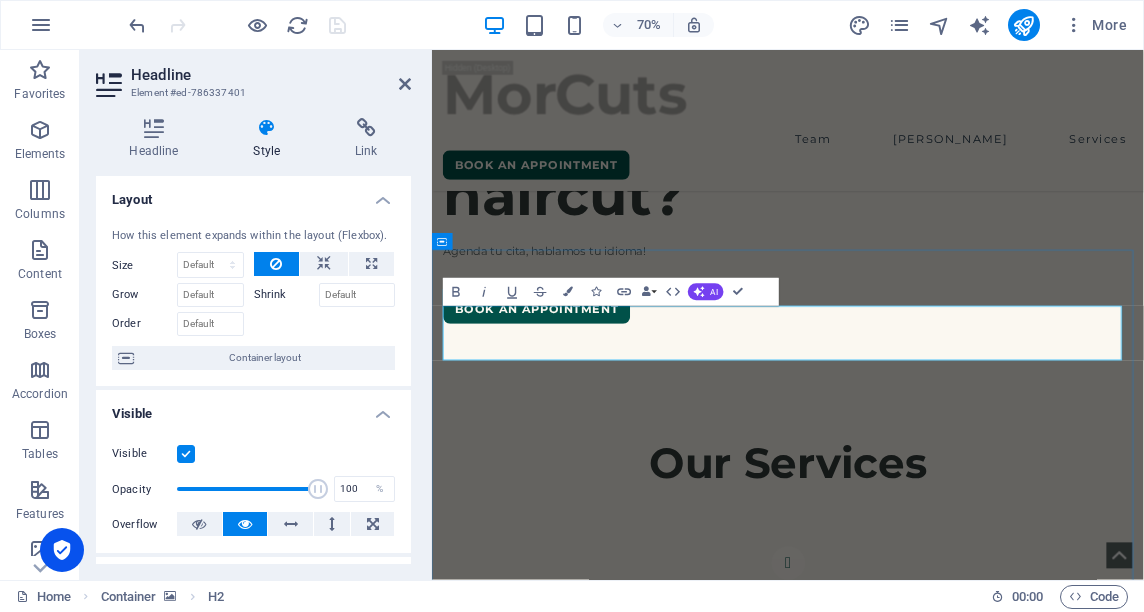 drag, startPoint x: 944, startPoint y: 478, endPoint x: 1069, endPoint y: 454, distance: 127.28315 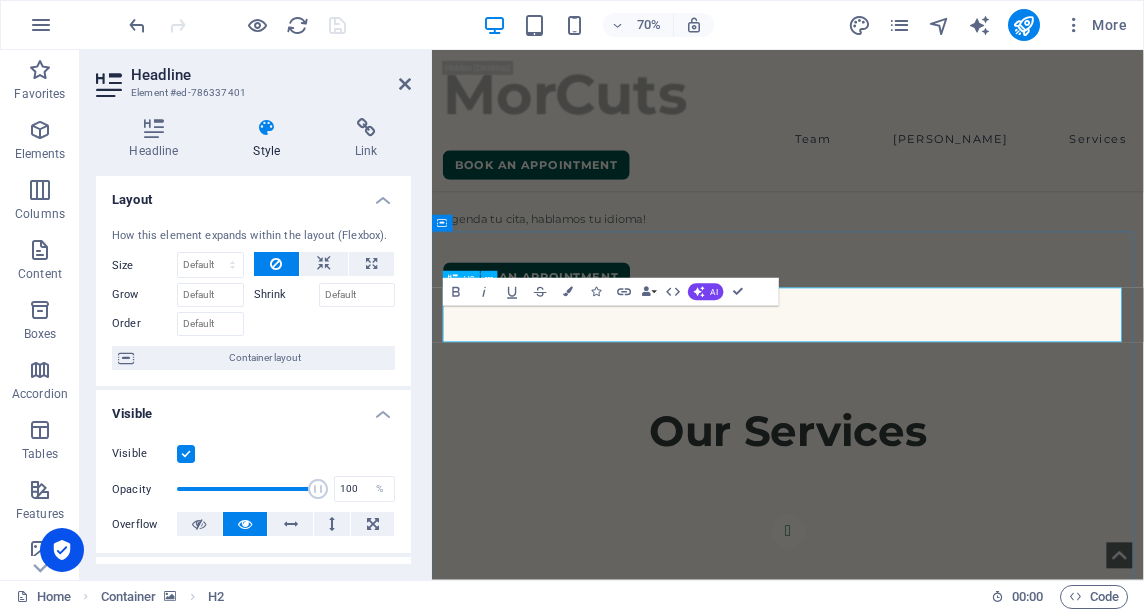 scroll, scrollTop: 891, scrollLeft: 0, axis: vertical 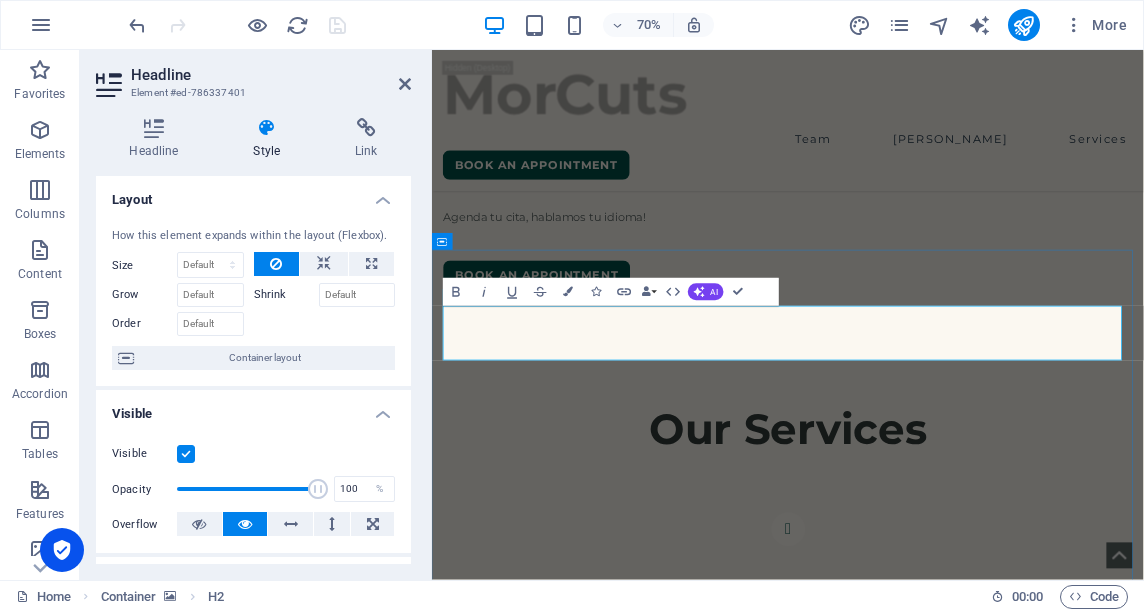 drag, startPoint x: 1116, startPoint y: 459, endPoint x: 799, endPoint y: 435, distance: 317.90723 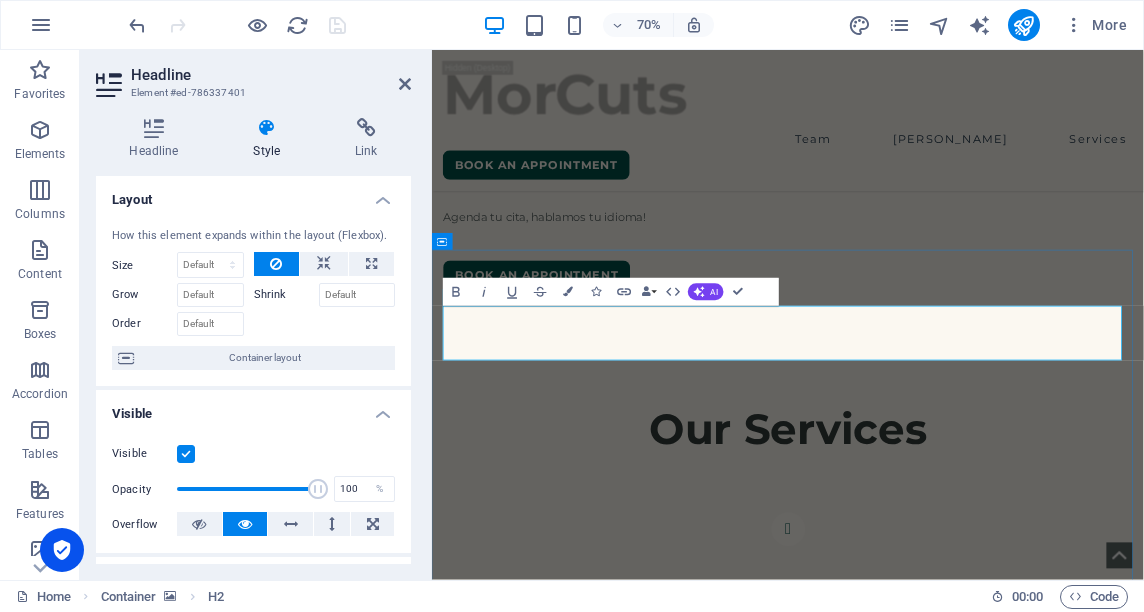 click on "[PERSON_NAME]" at bounding box center (940, 2185) 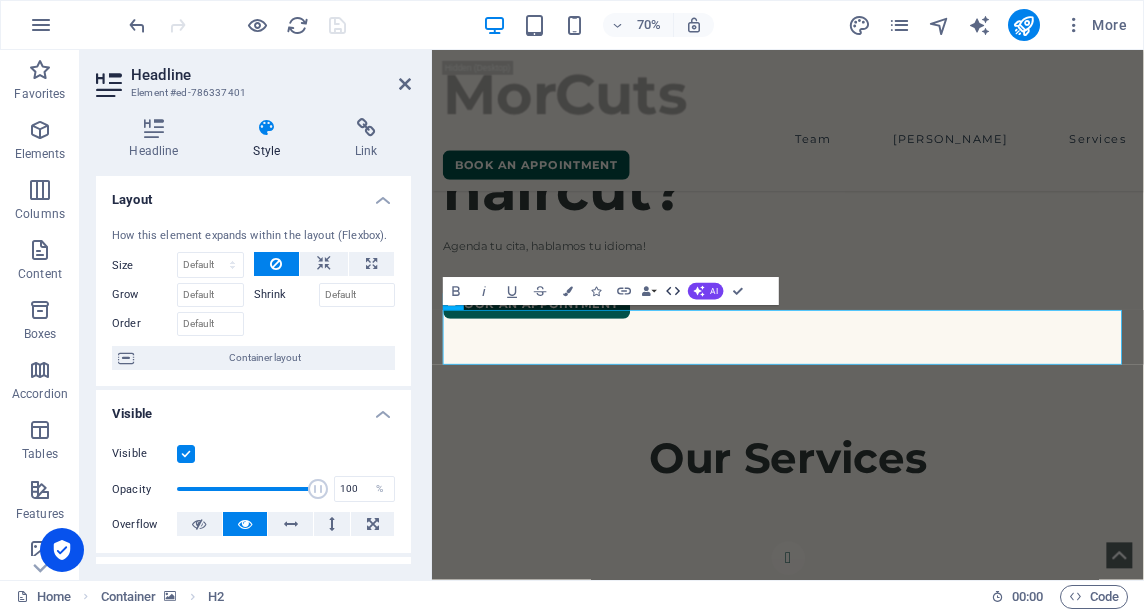 scroll, scrollTop: 842, scrollLeft: 0, axis: vertical 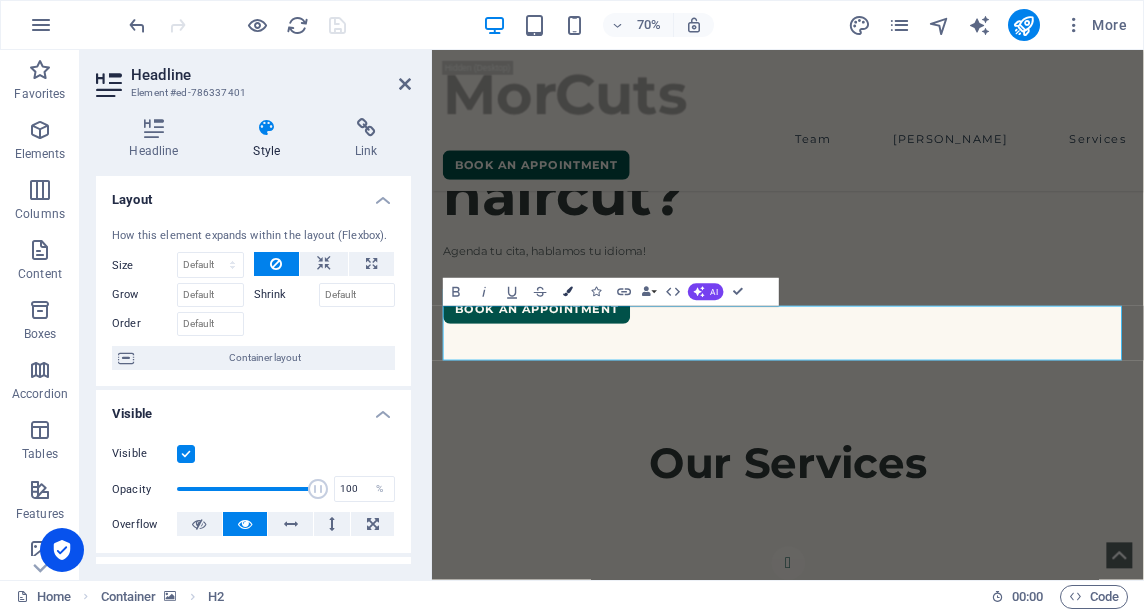 click at bounding box center (569, 292) 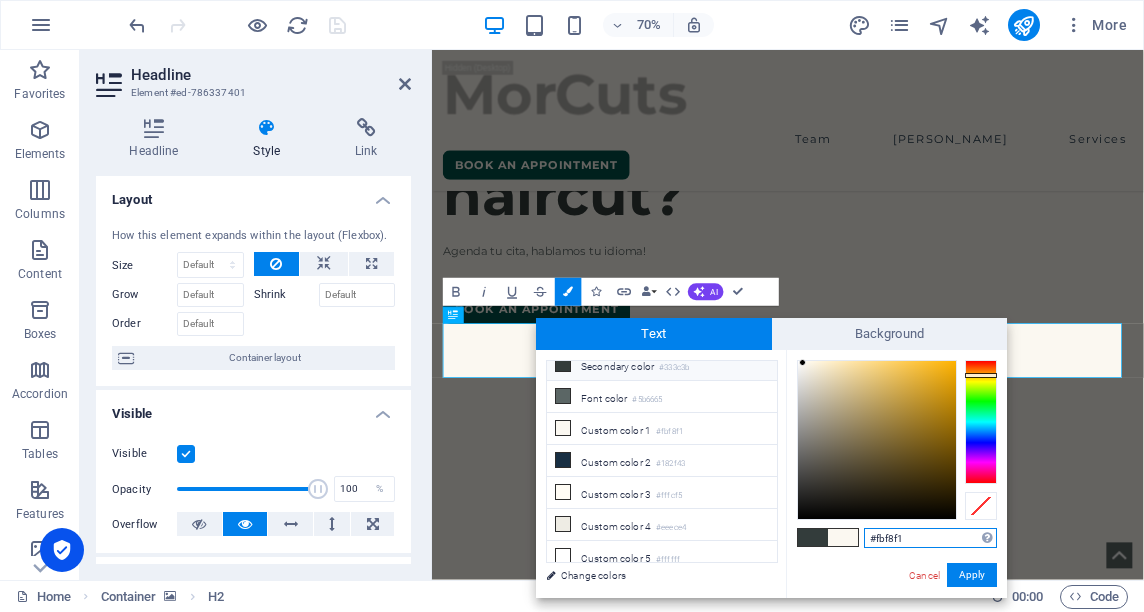 type on "#0e0d0d" 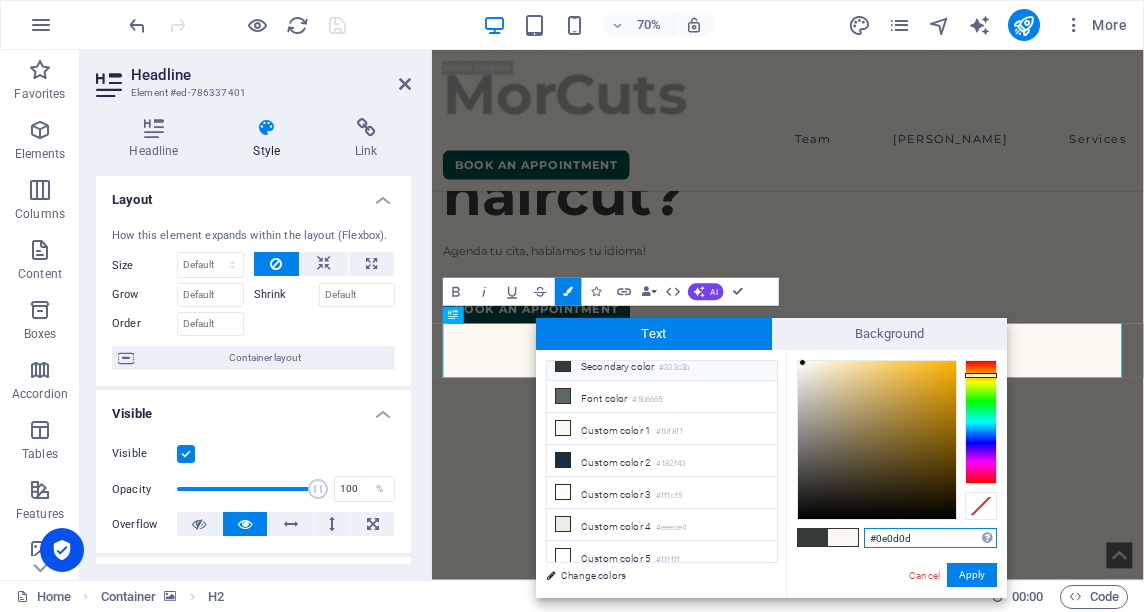click at bounding box center (877, 440) 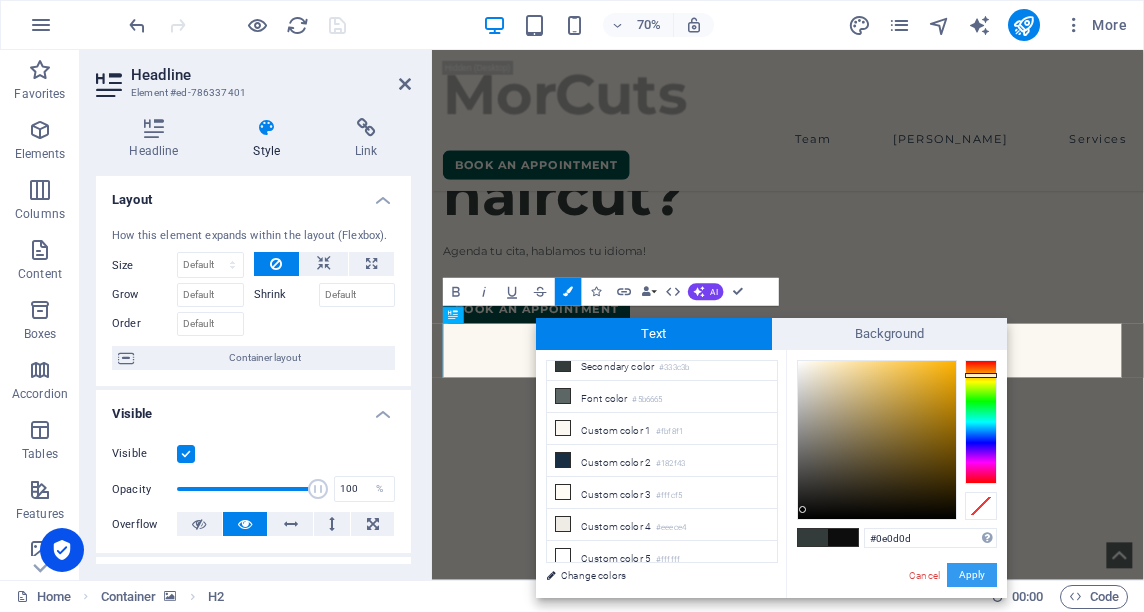 click on "Apply" at bounding box center (972, 575) 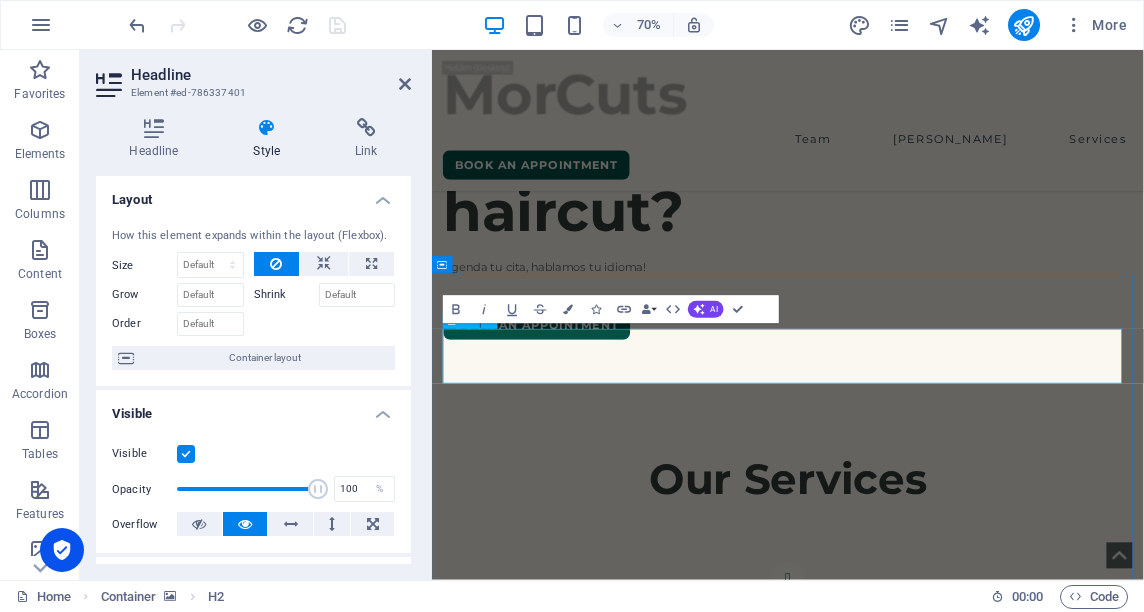 scroll, scrollTop: 817, scrollLeft: 0, axis: vertical 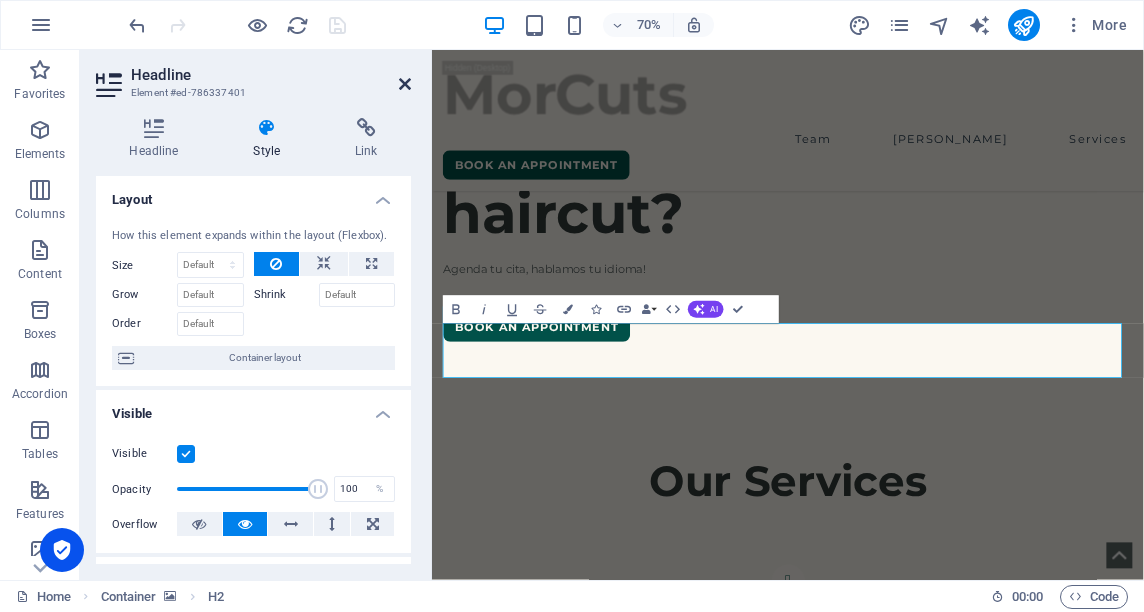 click at bounding box center (405, 84) 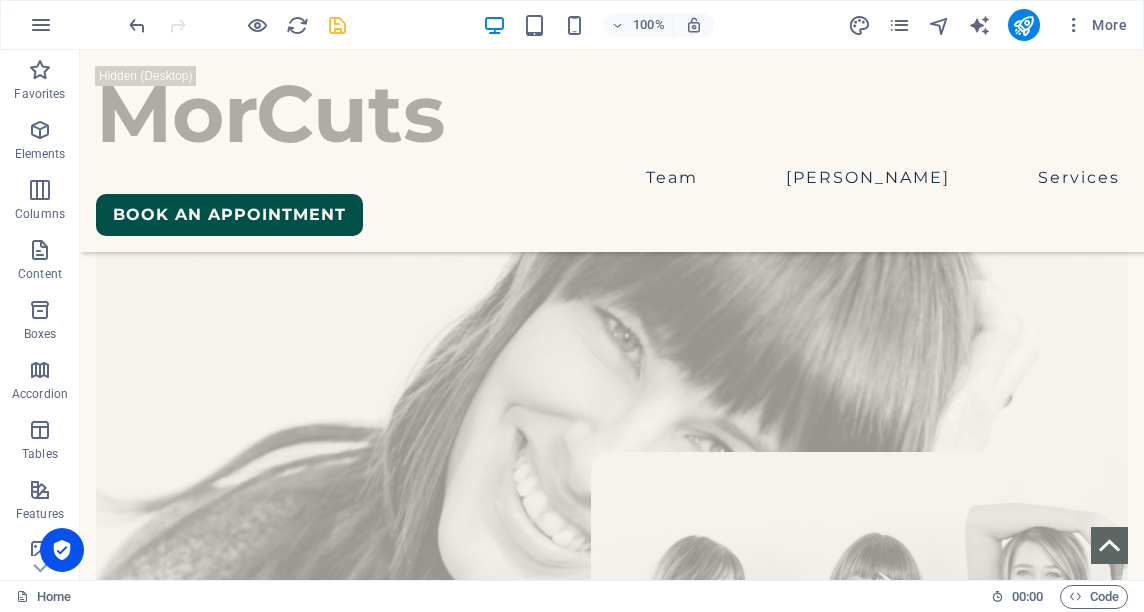 scroll, scrollTop: 5153, scrollLeft: 0, axis: vertical 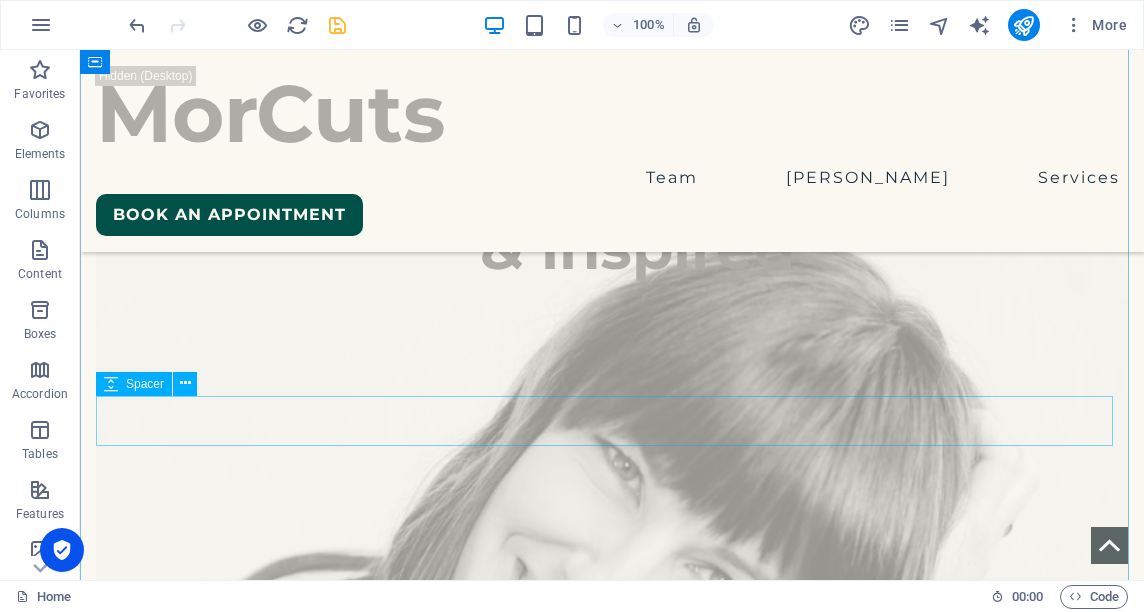 click at bounding box center (612, 4462) 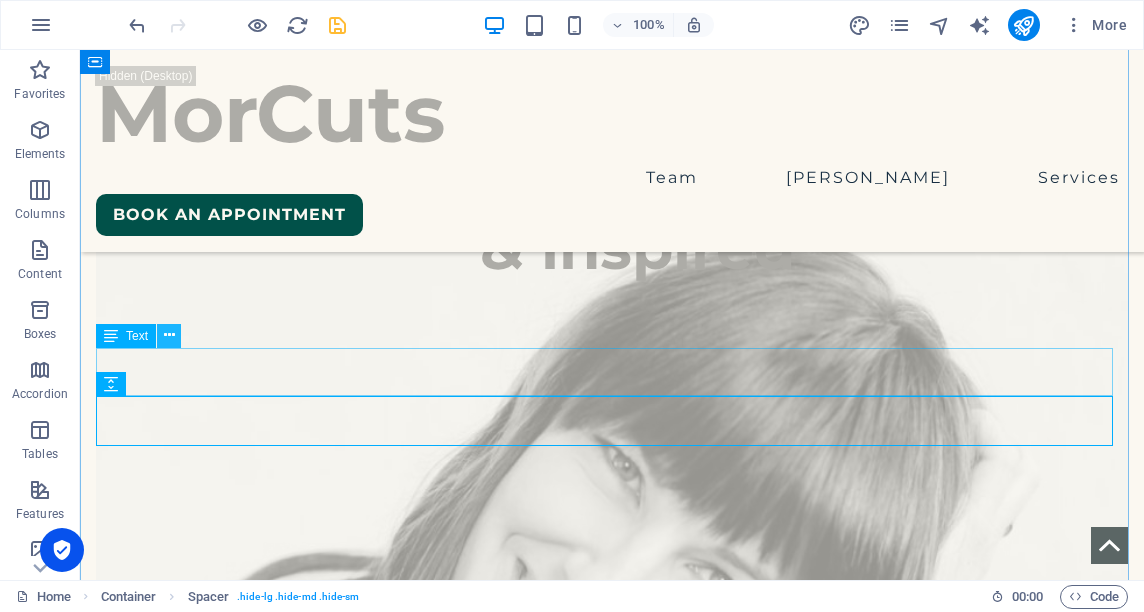 click at bounding box center [169, 335] 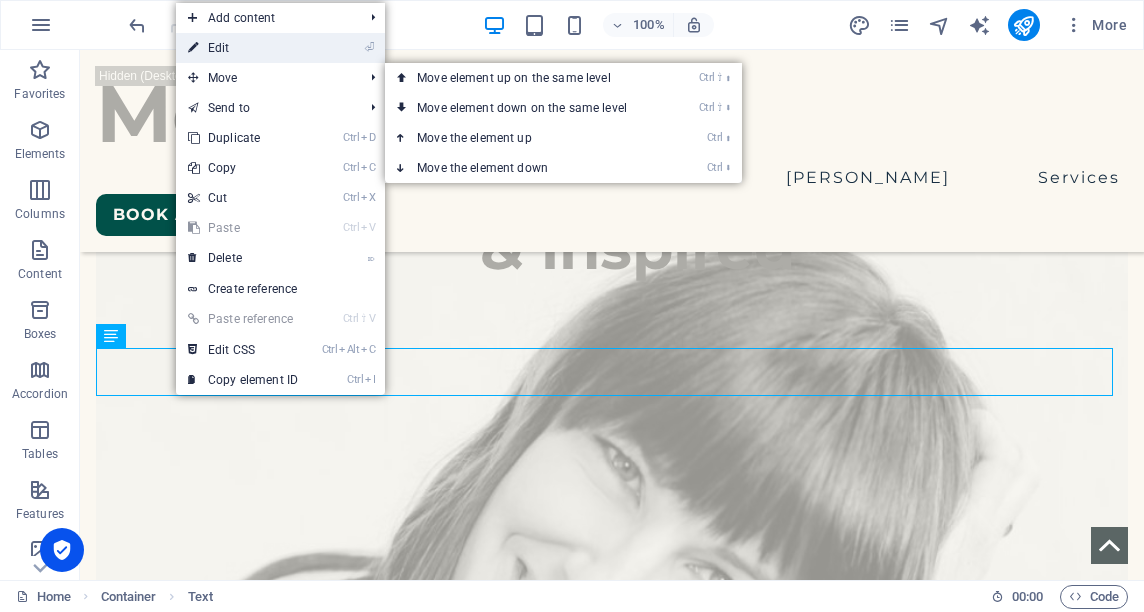 click on "⏎  Edit" at bounding box center [243, 48] 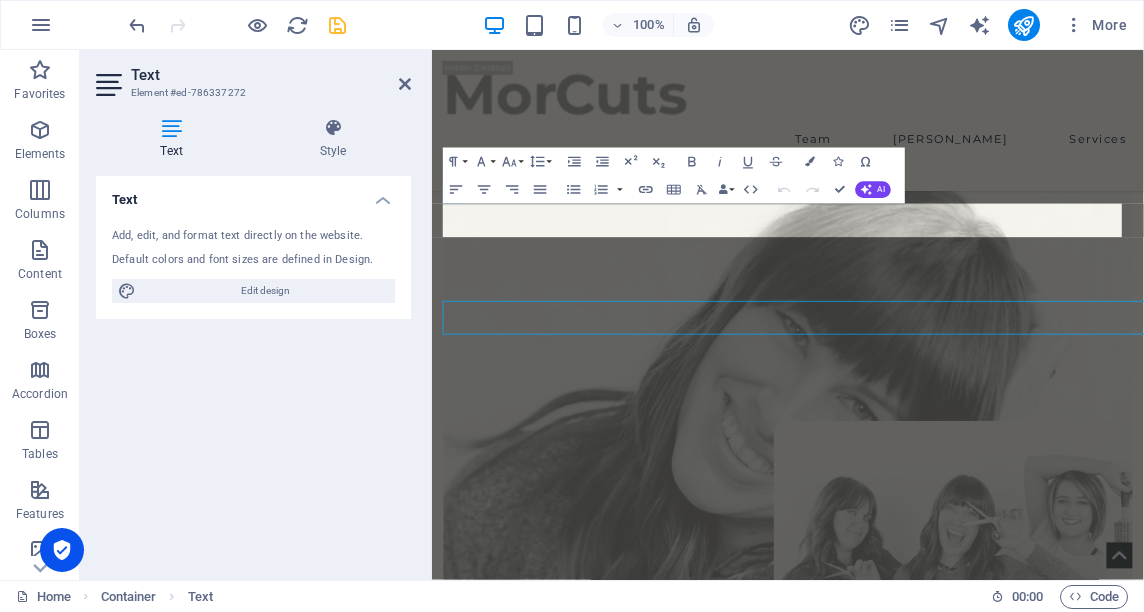scroll, scrollTop: 5092, scrollLeft: 0, axis: vertical 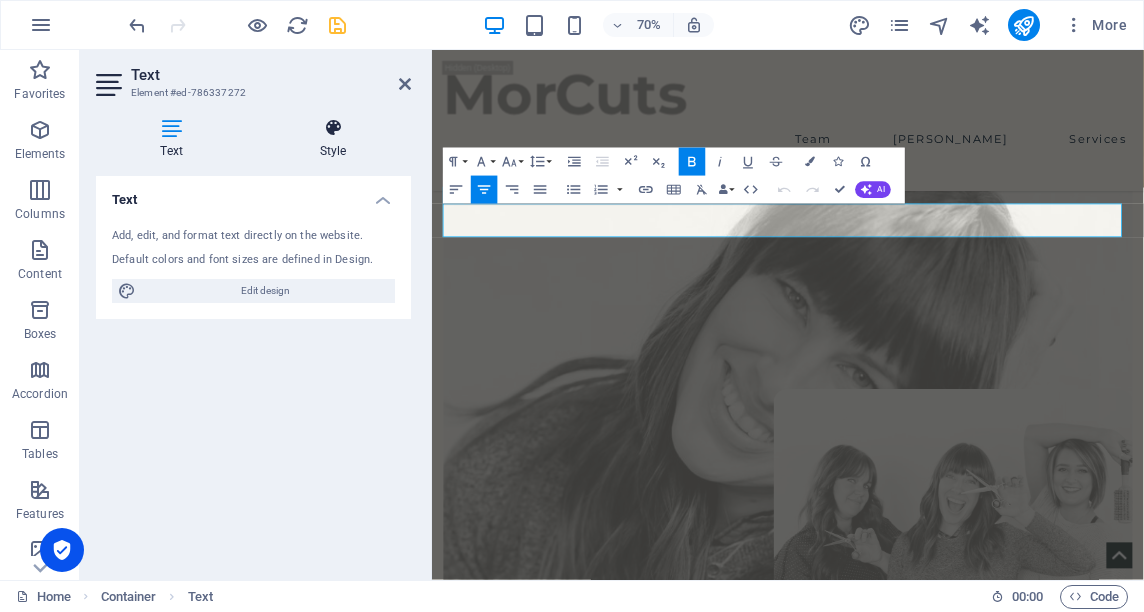 click on "Style" at bounding box center (333, 139) 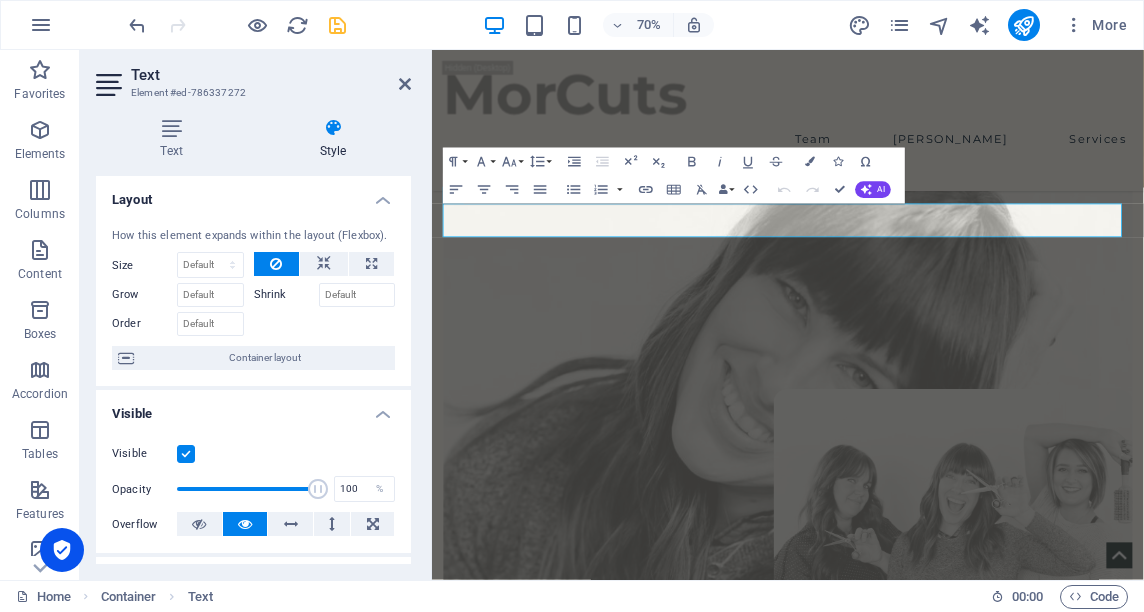 click at bounding box center [186, 454] 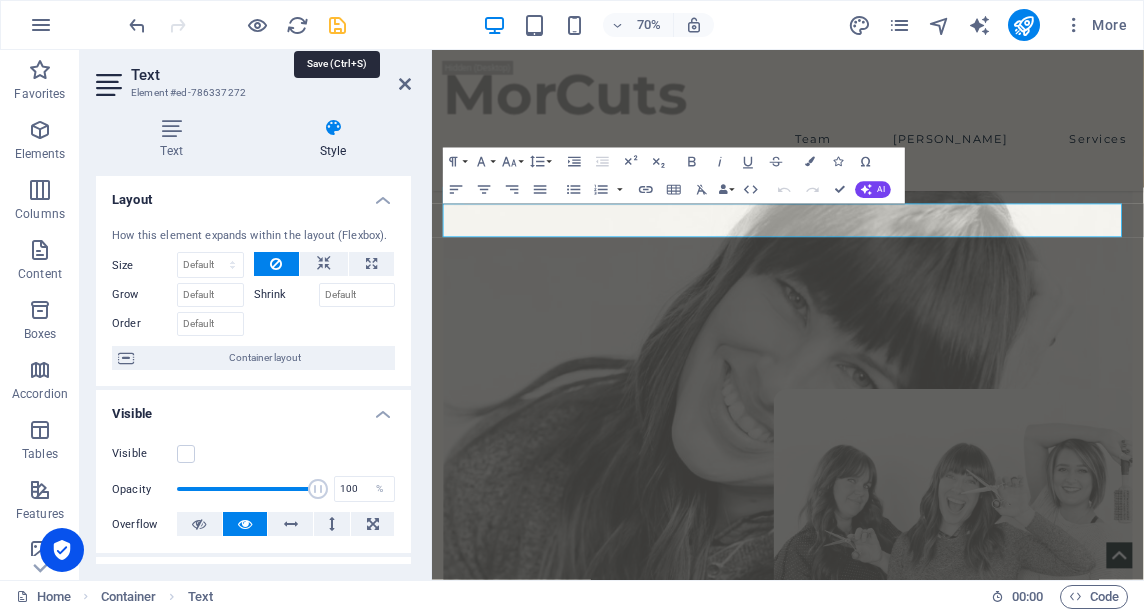 click at bounding box center (337, 25) 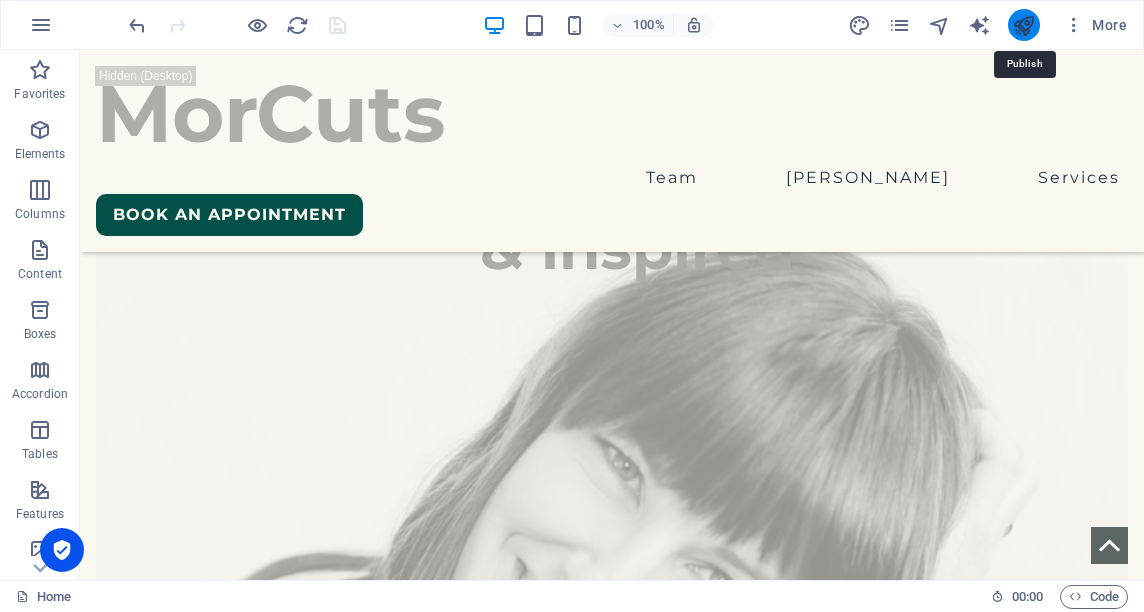 click at bounding box center (1023, 25) 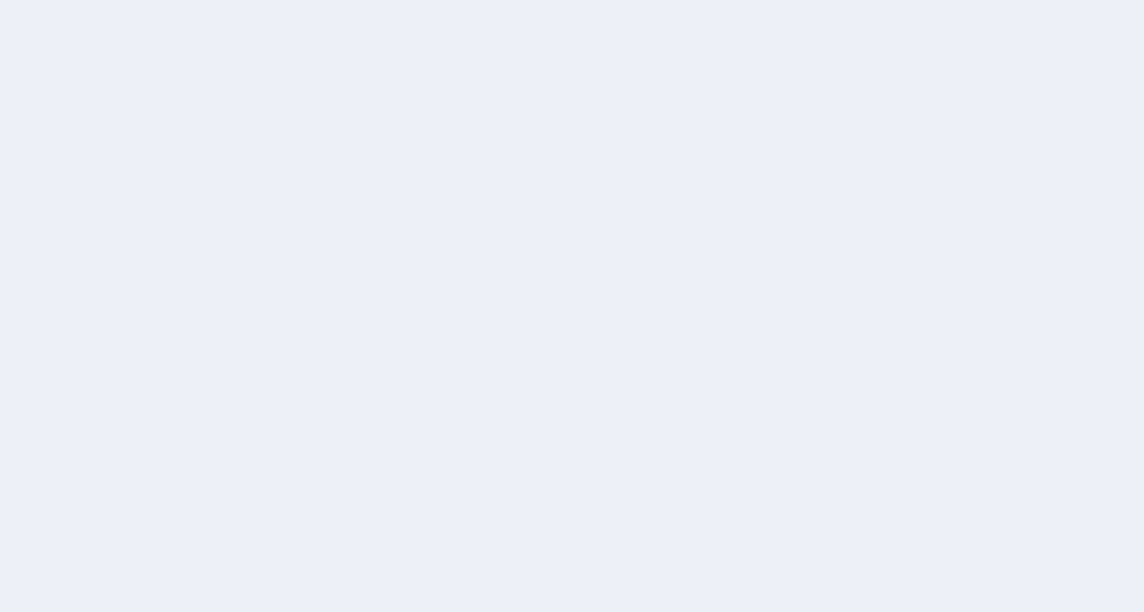 scroll, scrollTop: 0, scrollLeft: 0, axis: both 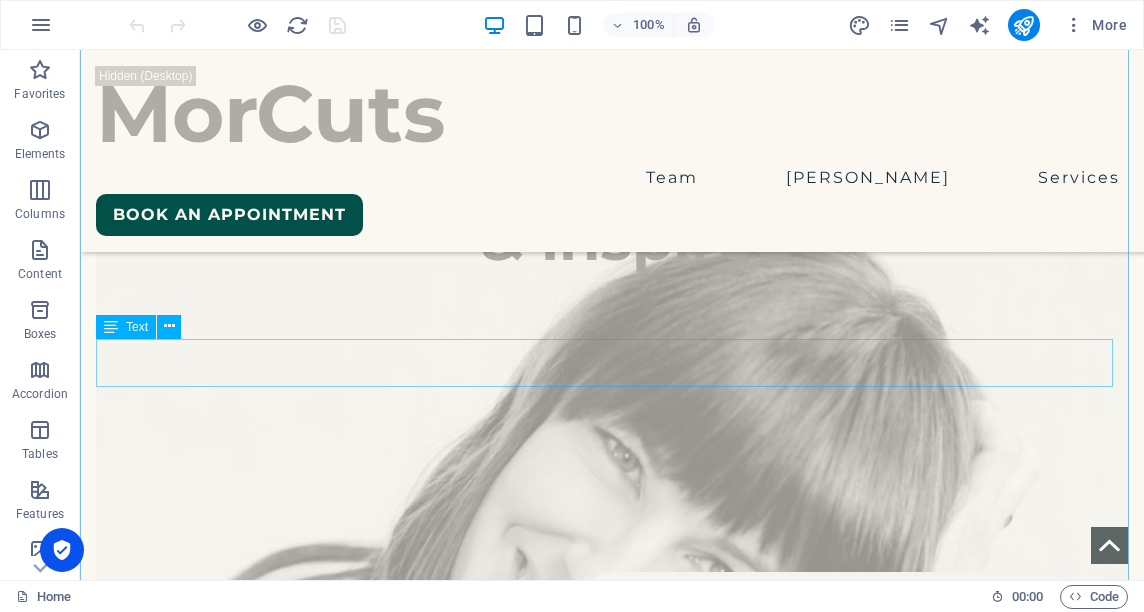 click on "VictMor Master [PERSON_NAME] - Instructor [PERSON_NAME]." at bounding box center [612, 4403] 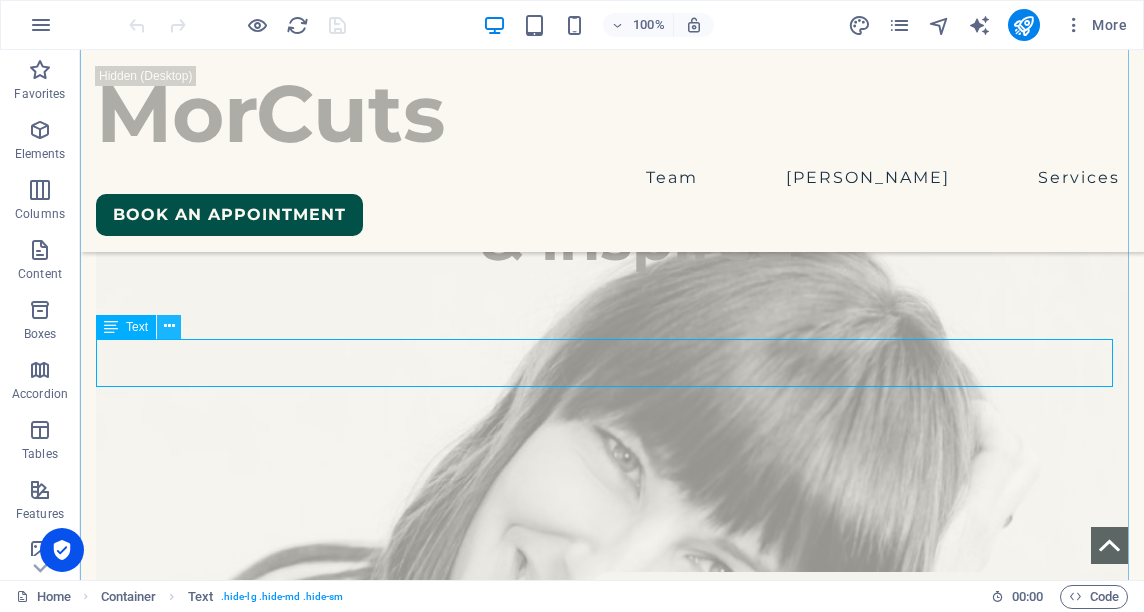 click at bounding box center [169, 326] 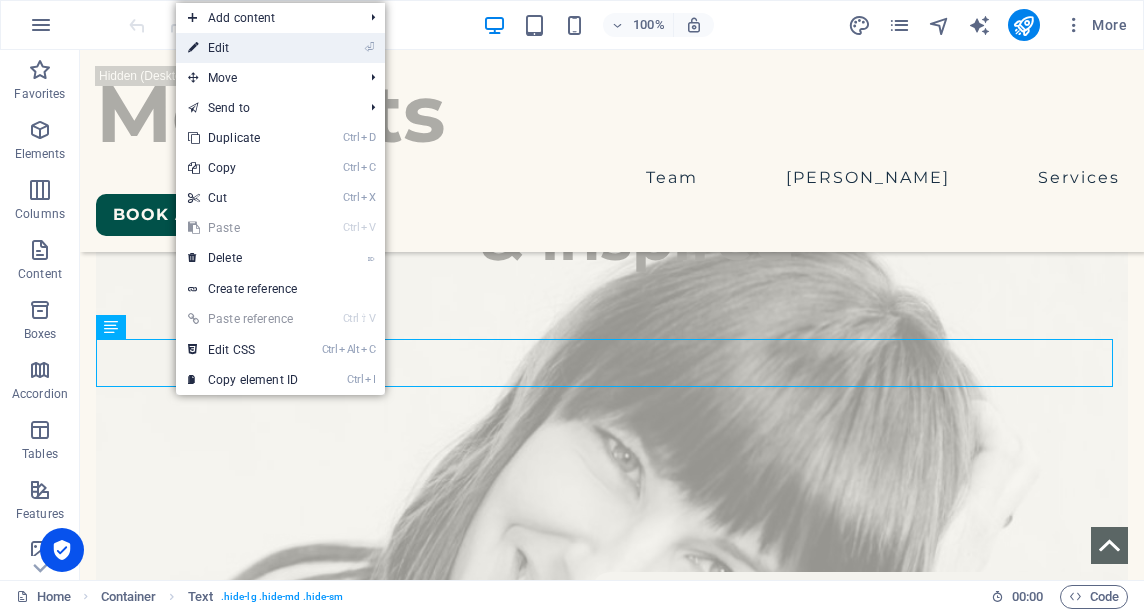 click on "⏎  Edit" at bounding box center [243, 48] 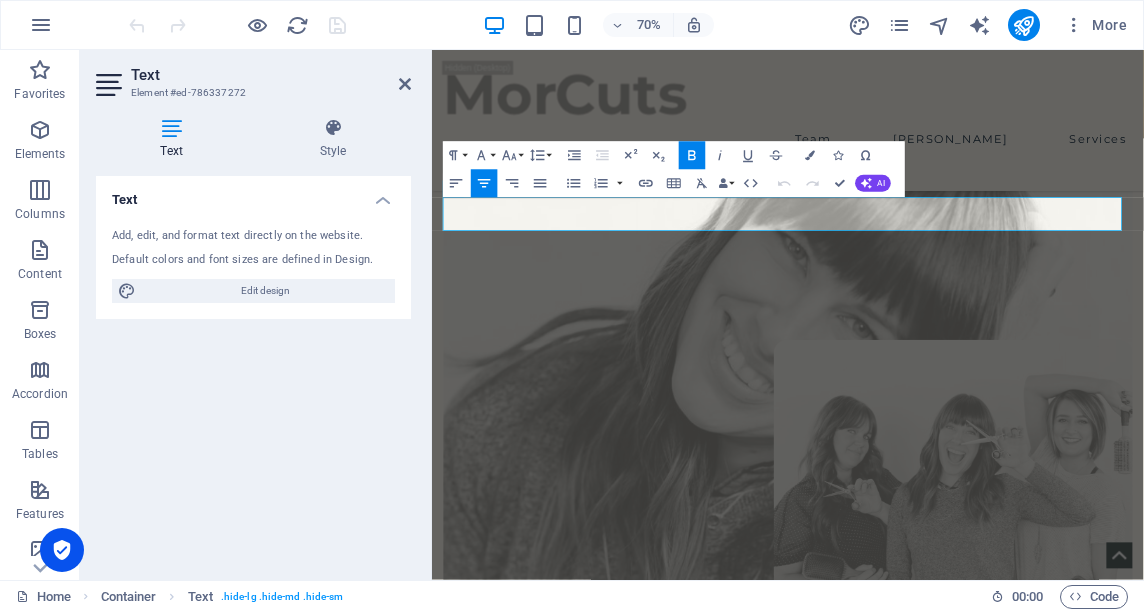 scroll, scrollTop: 5095, scrollLeft: 0, axis: vertical 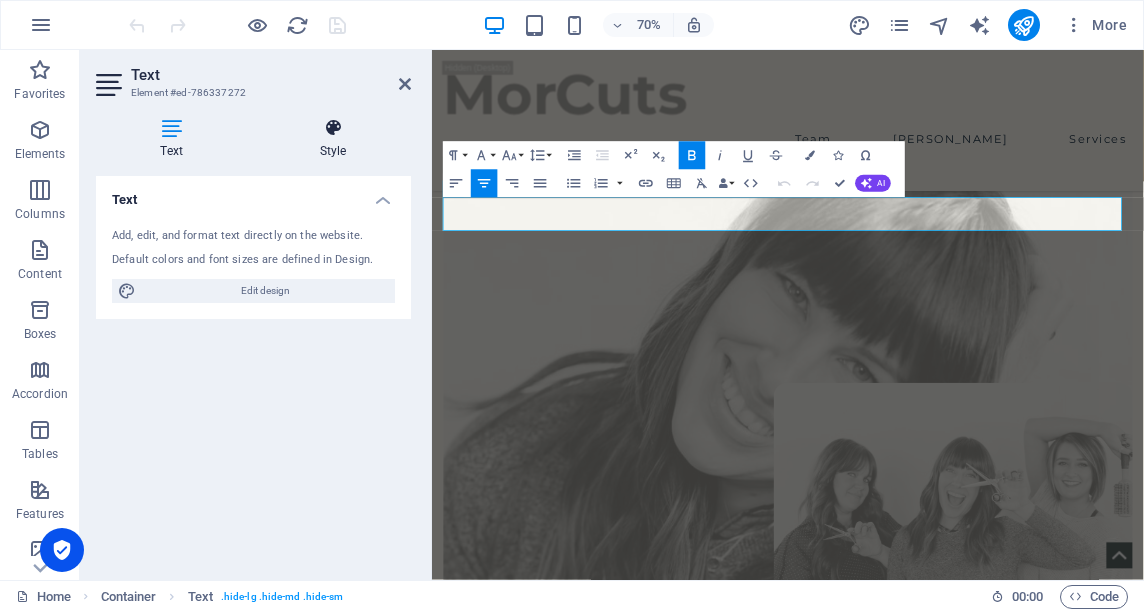 click at bounding box center [333, 128] 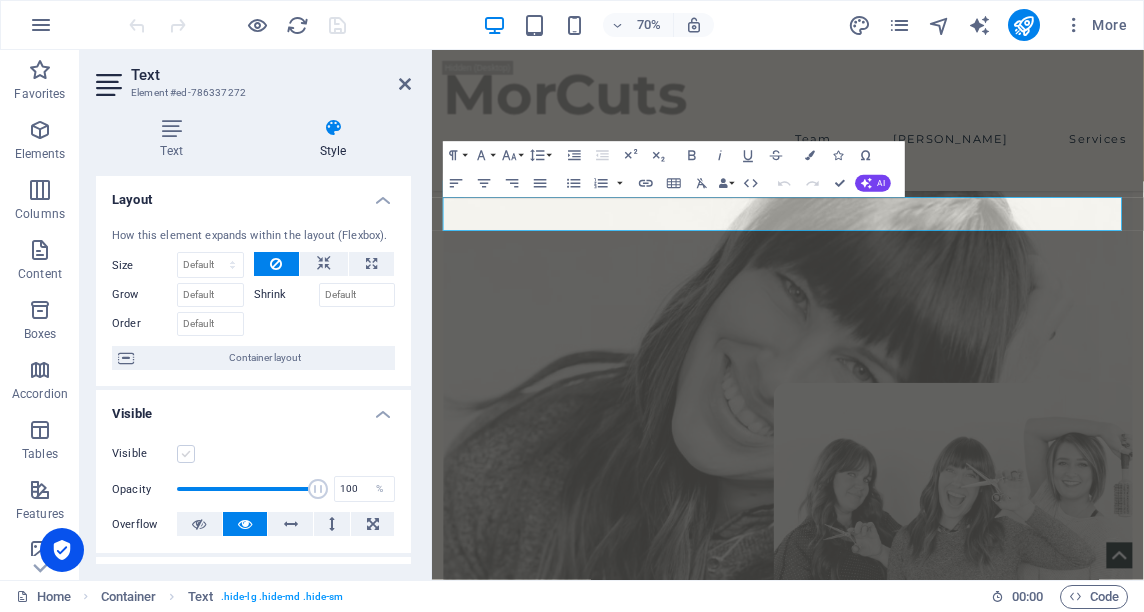 click at bounding box center (186, 454) 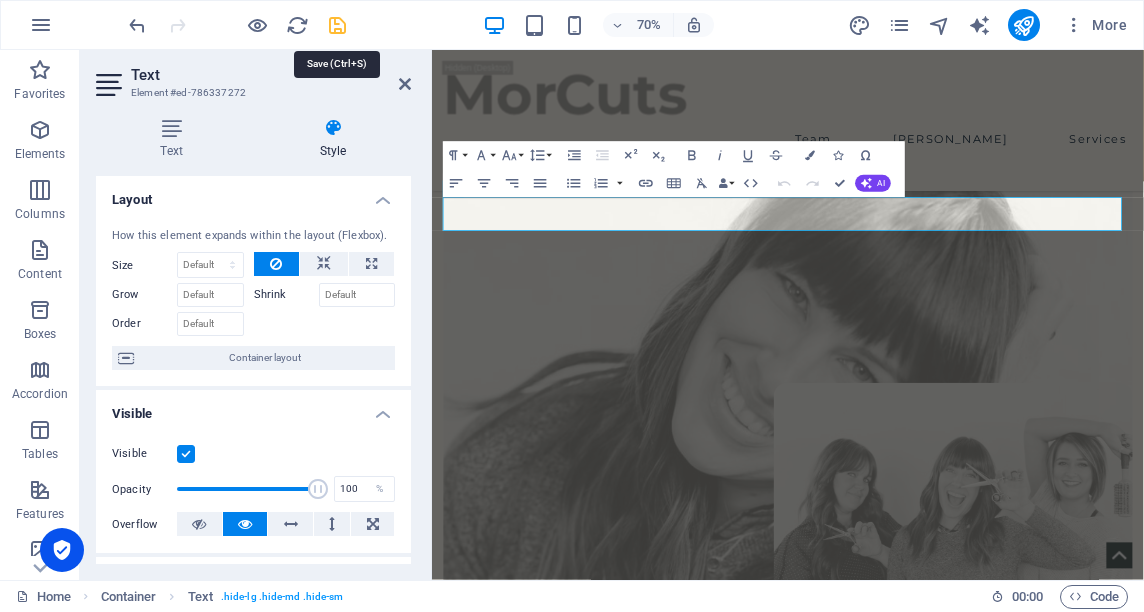 click at bounding box center (337, 25) 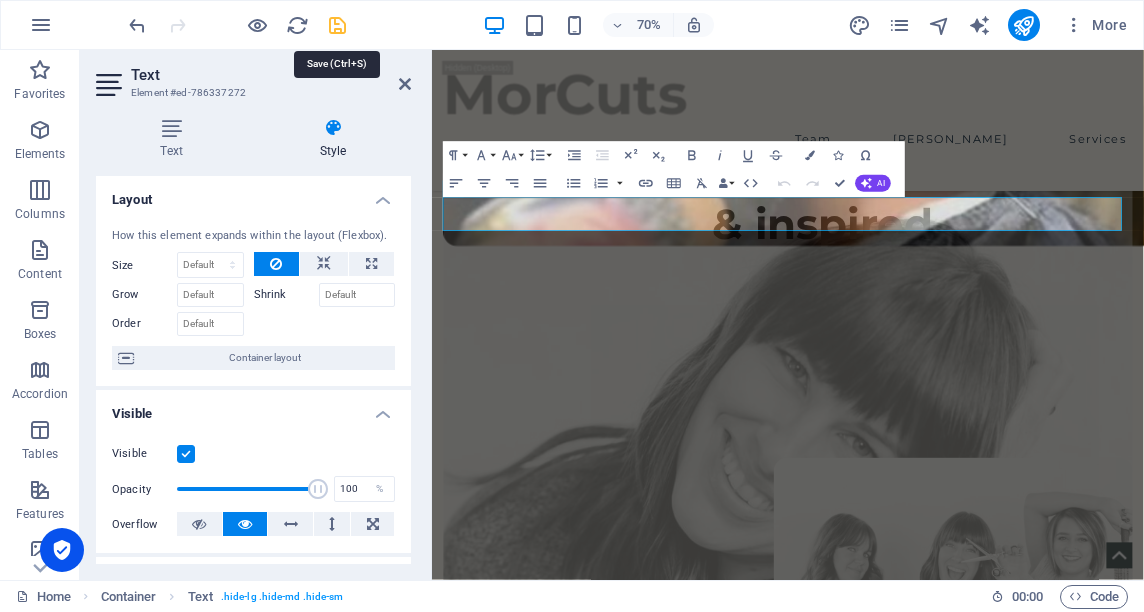 scroll, scrollTop: 5162, scrollLeft: 0, axis: vertical 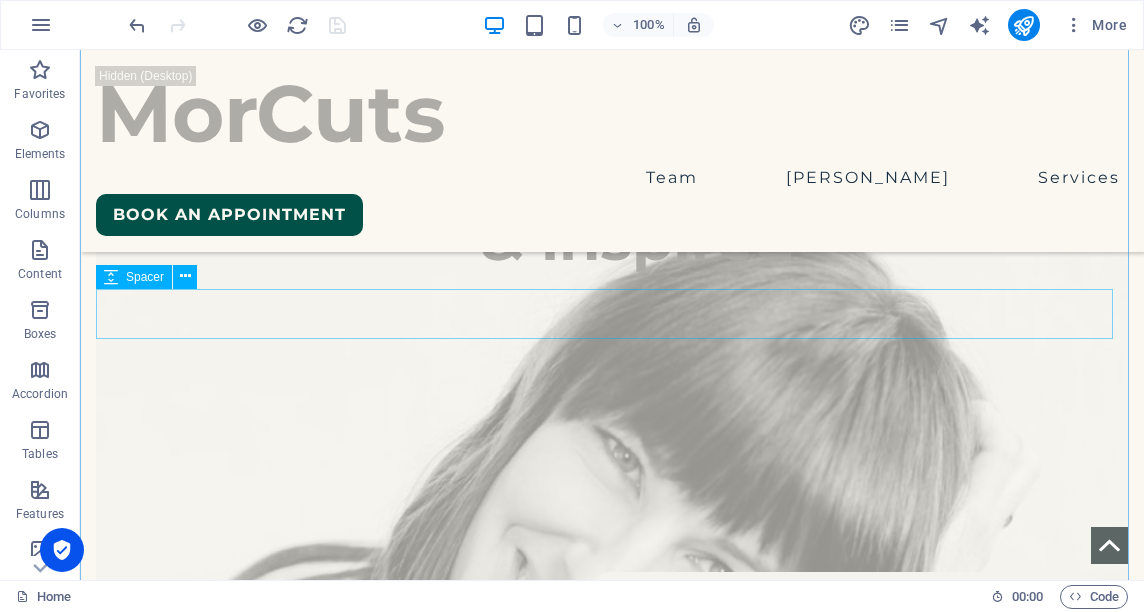 click at bounding box center [612, 4355] 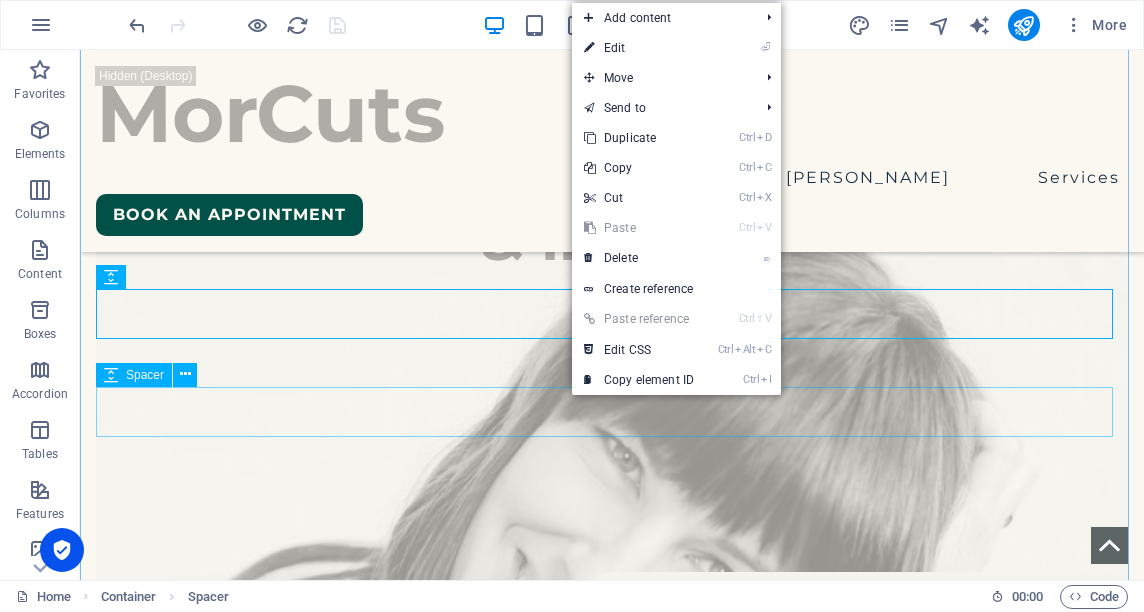 click at bounding box center (612, 4453) 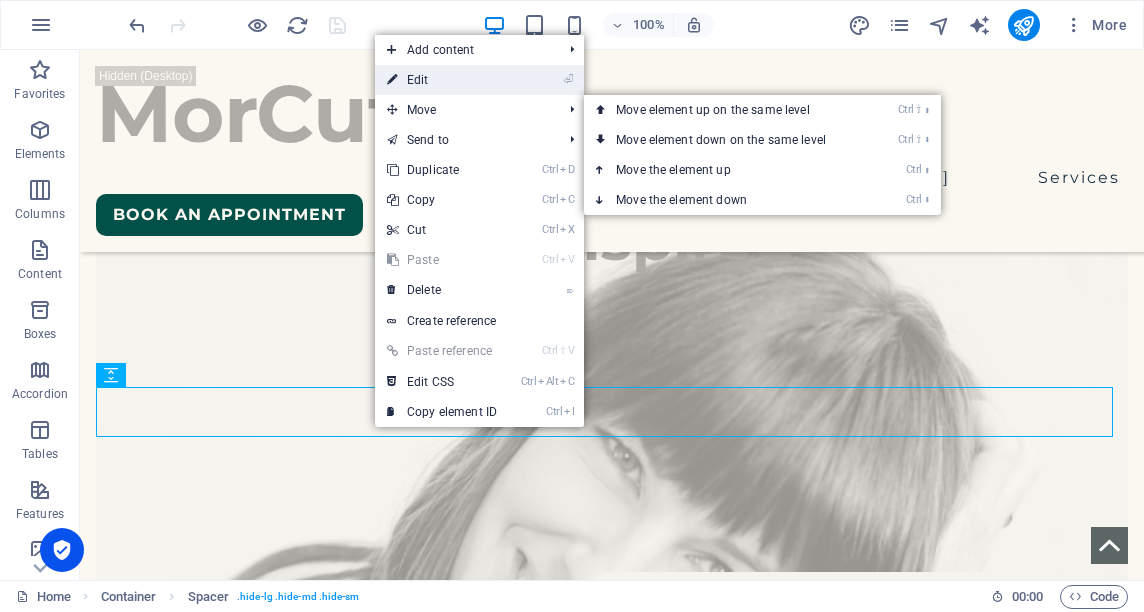 click on "⏎  Edit" at bounding box center (442, 80) 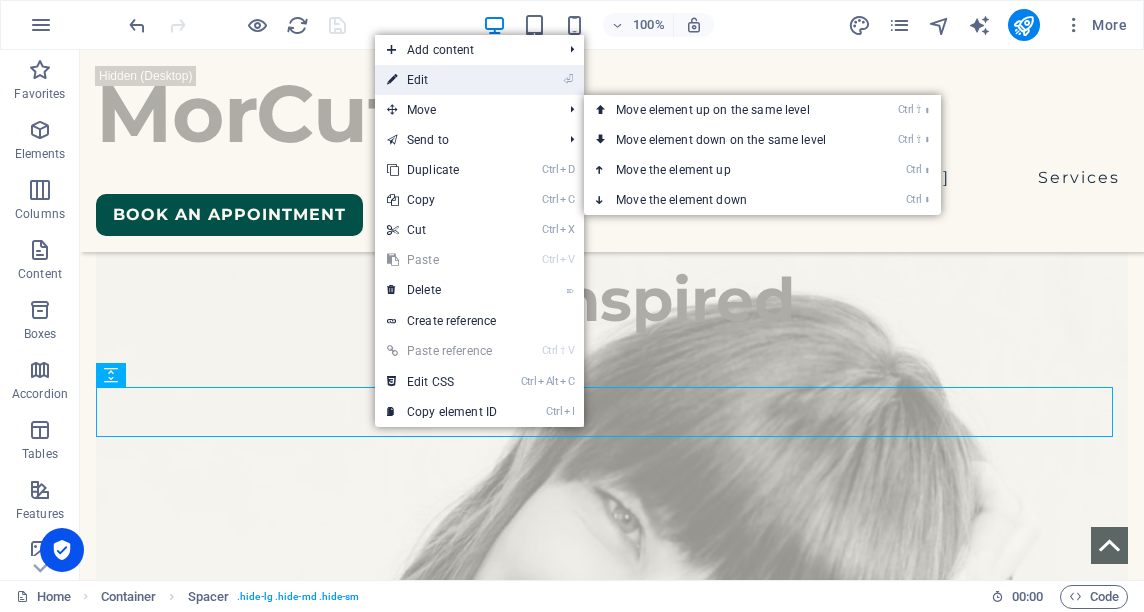 select on "px" 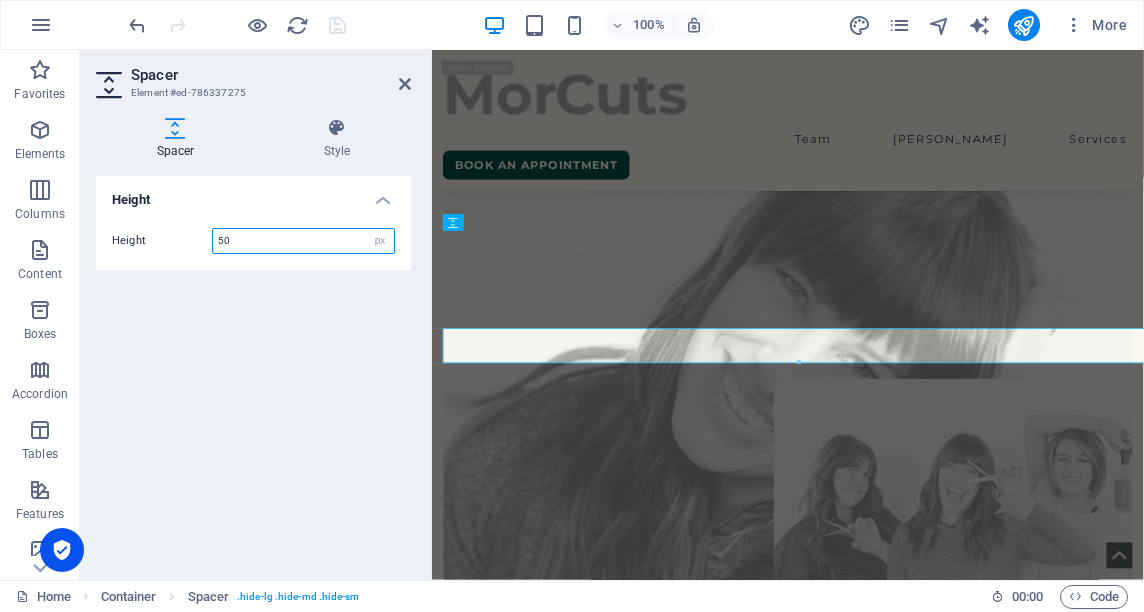 scroll, scrollTop: 5095, scrollLeft: 0, axis: vertical 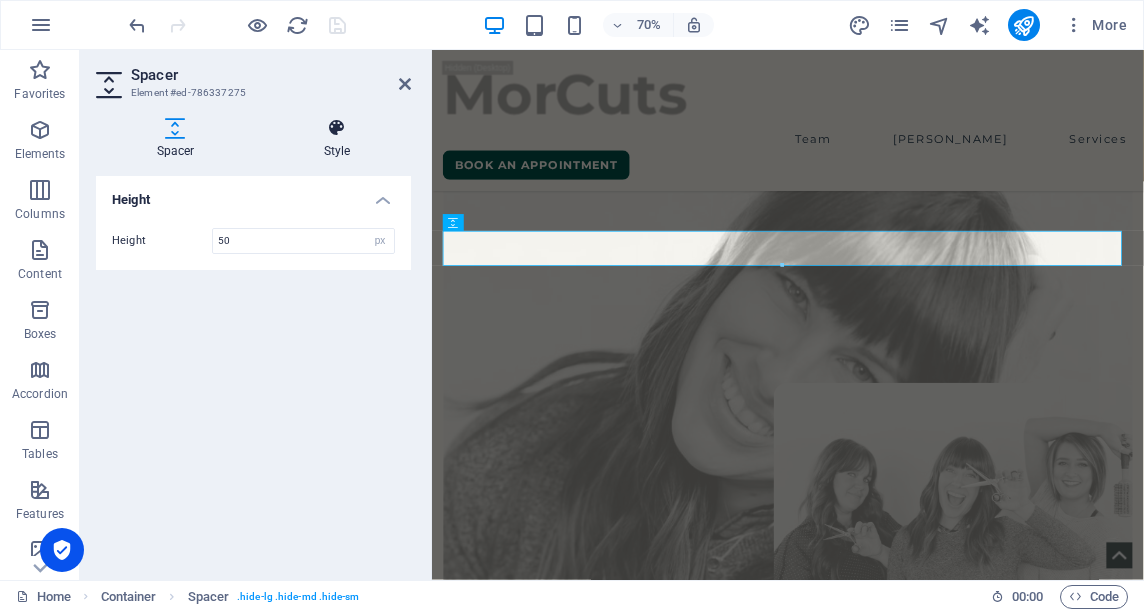 click at bounding box center [337, 128] 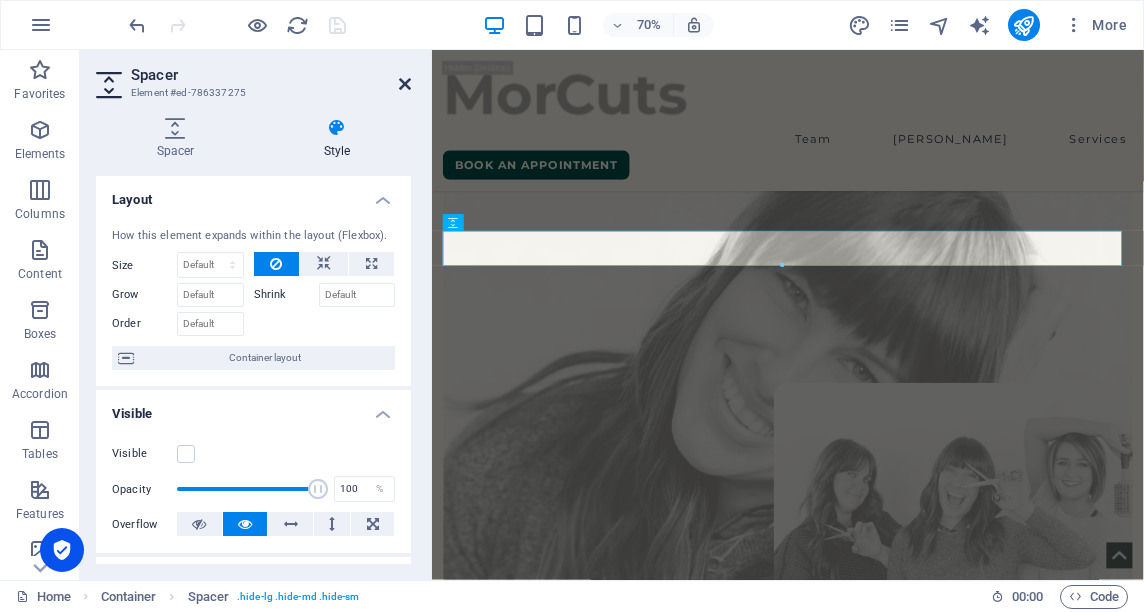 click at bounding box center (405, 84) 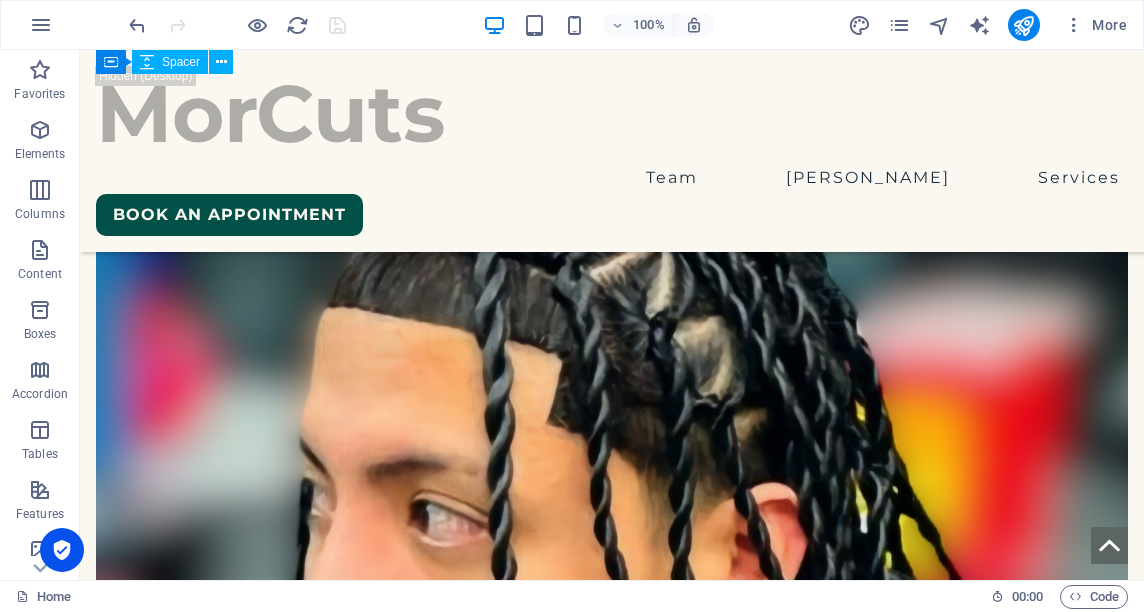 scroll, scrollTop: 7756, scrollLeft: 0, axis: vertical 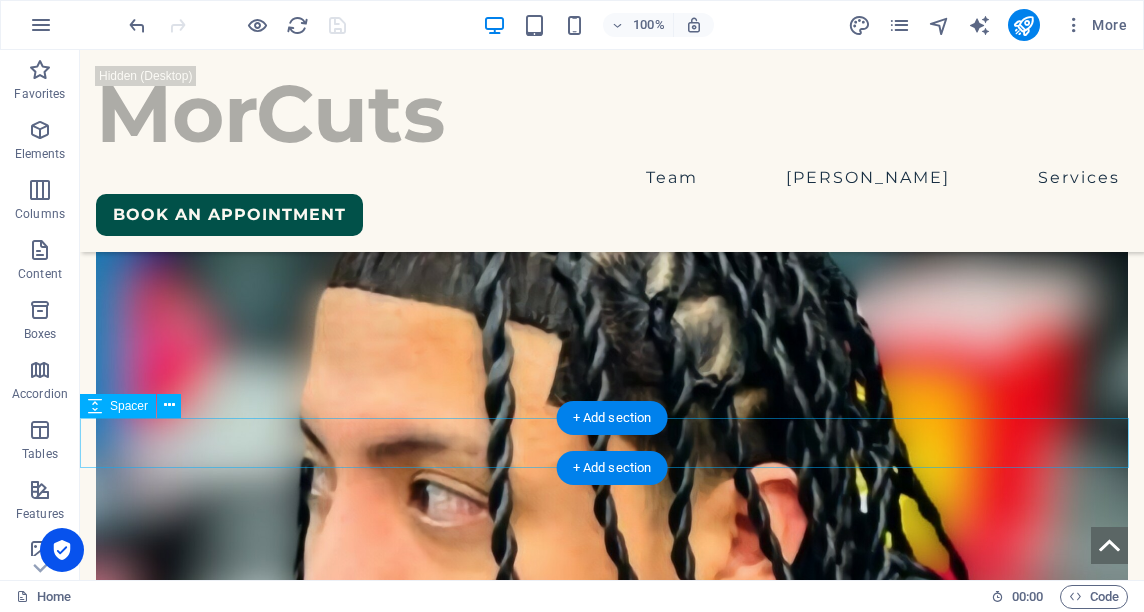 click at bounding box center [612, 4828] 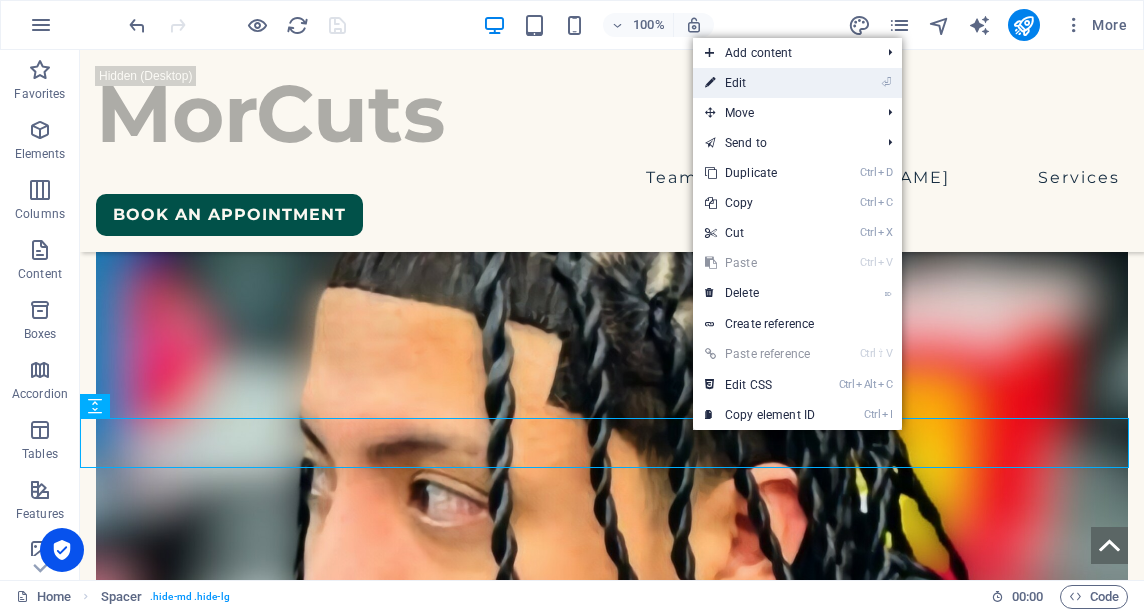 click on "⏎  Edit" at bounding box center (760, 83) 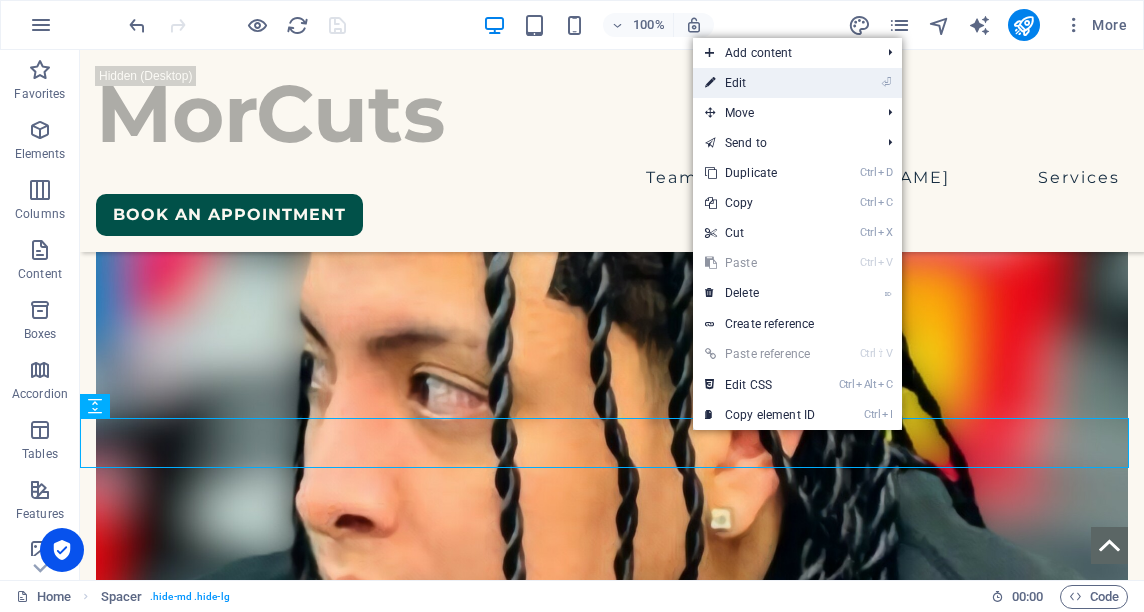select on "px" 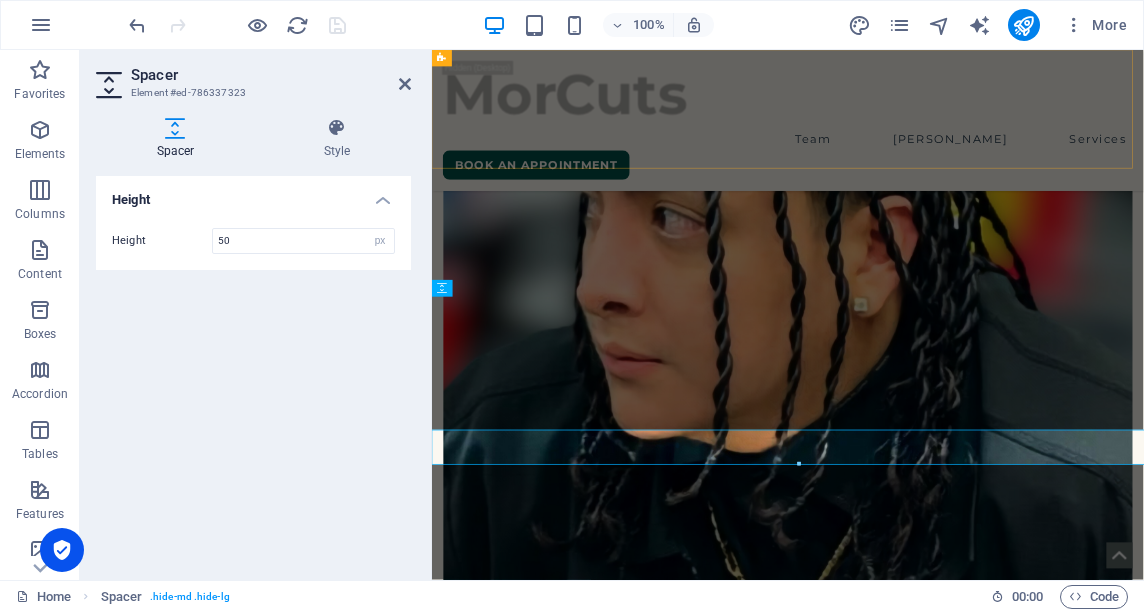 scroll, scrollTop: 7575, scrollLeft: 0, axis: vertical 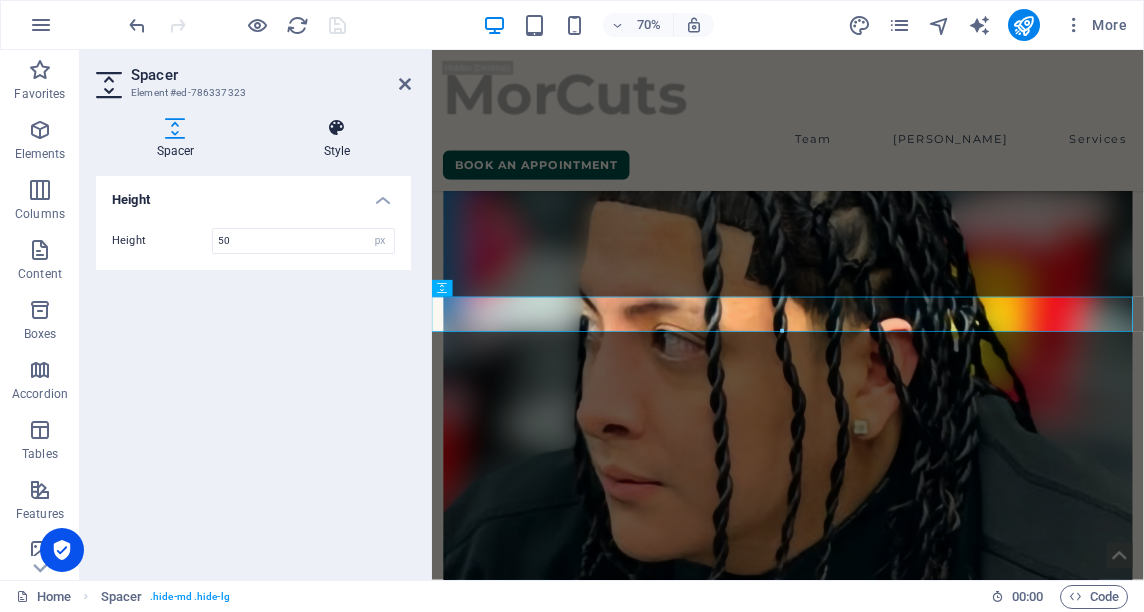 click on "Style" at bounding box center [337, 139] 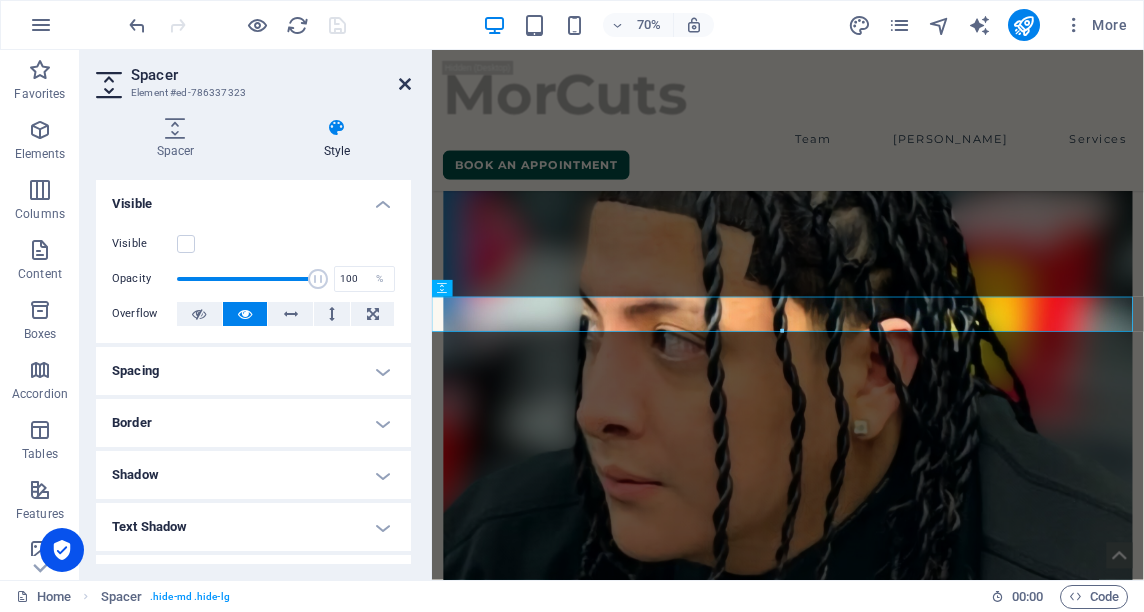 click at bounding box center (405, 84) 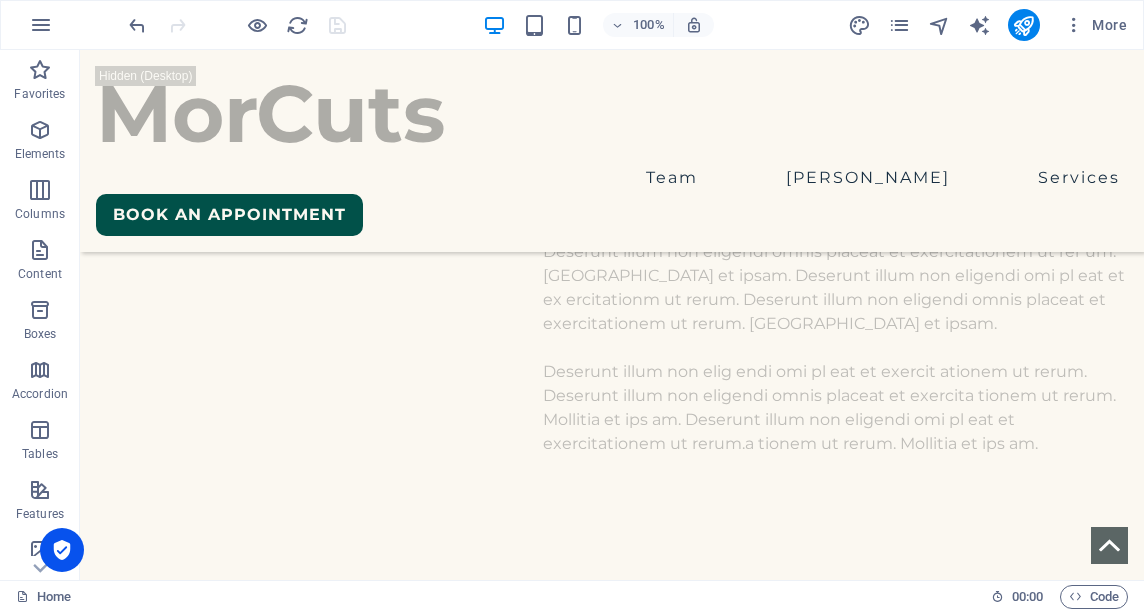 scroll, scrollTop: 6940, scrollLeft: 0, axis: vertical 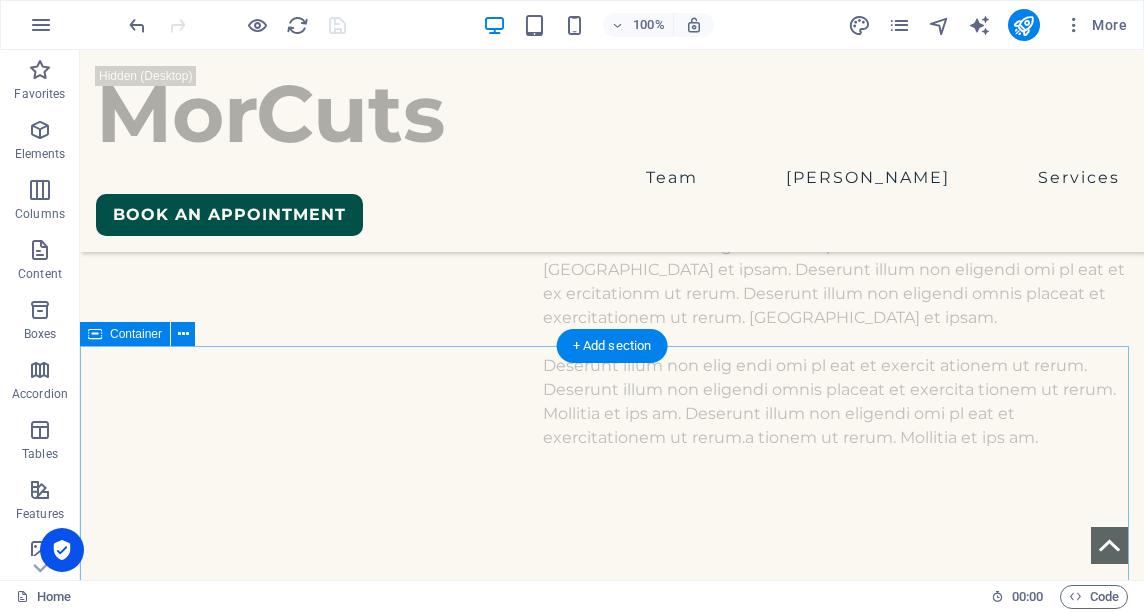 click on "Look Book see all" at bounding box center (612, 5009) 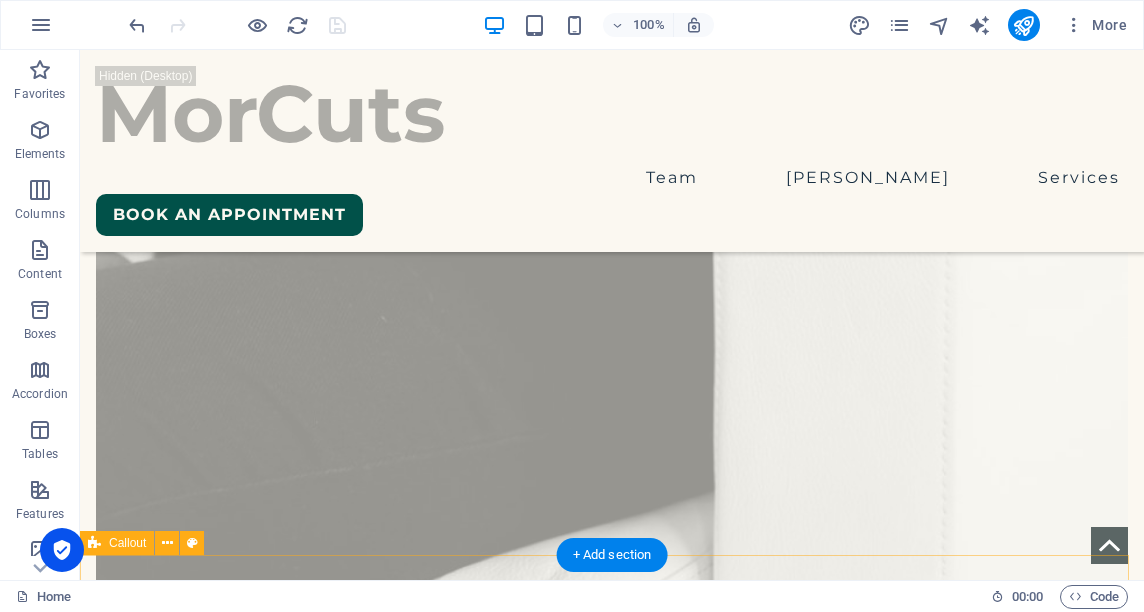 scroll, scrollTop: 6423, scrollLeft: 0, axis: vertical 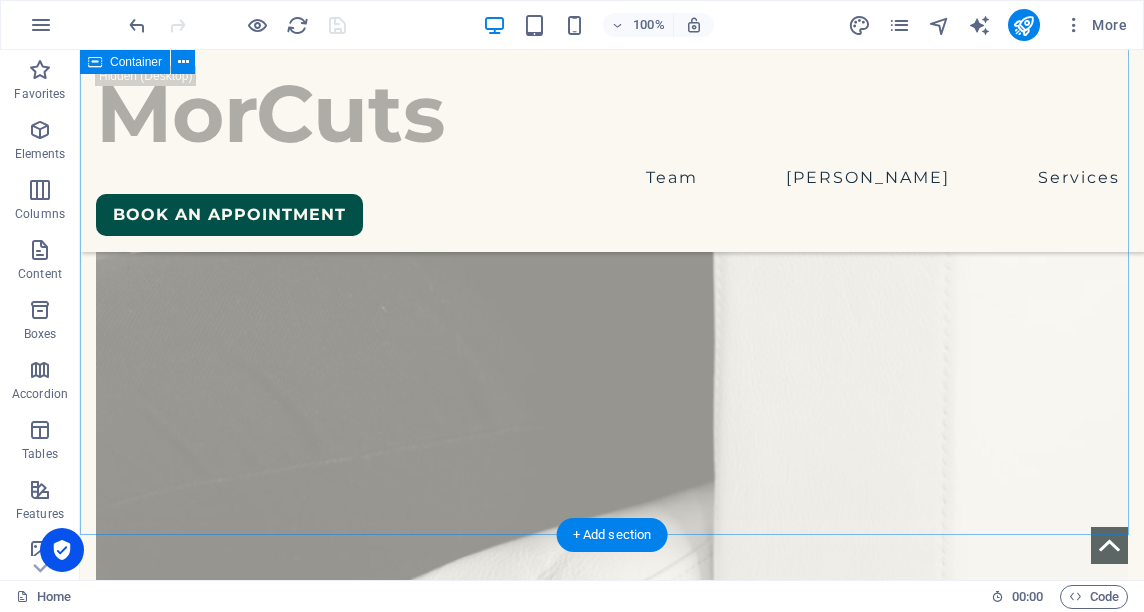 click on "We are creative & inspired VictMor Master Barber - Instructor Barber. Always ready for new challenges" at bounding box center (612, 2794) 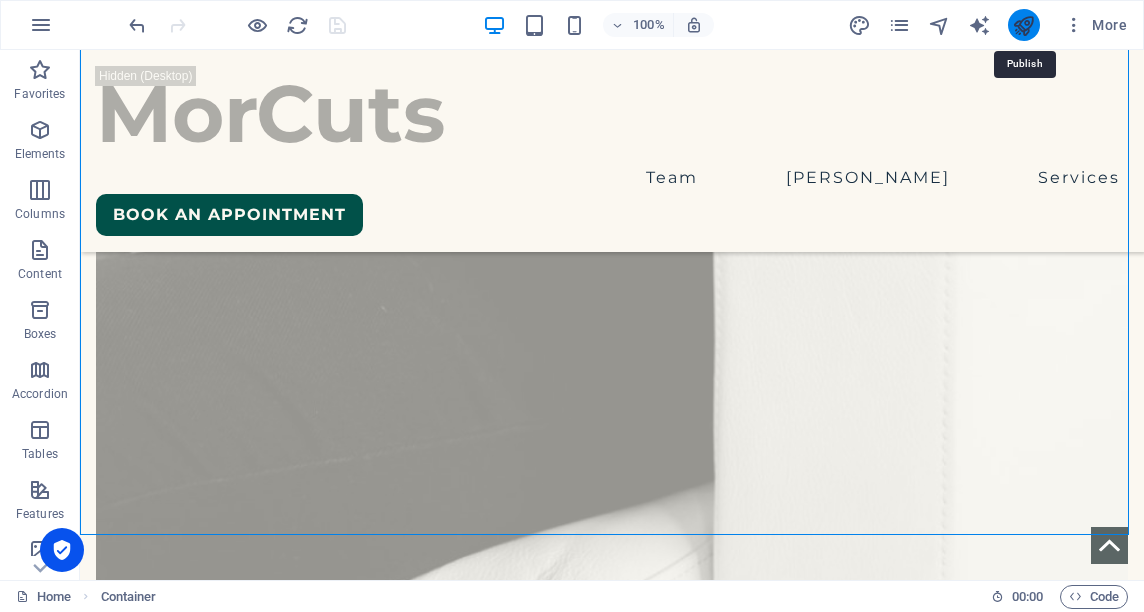 click at bounding box center (1023, 25) 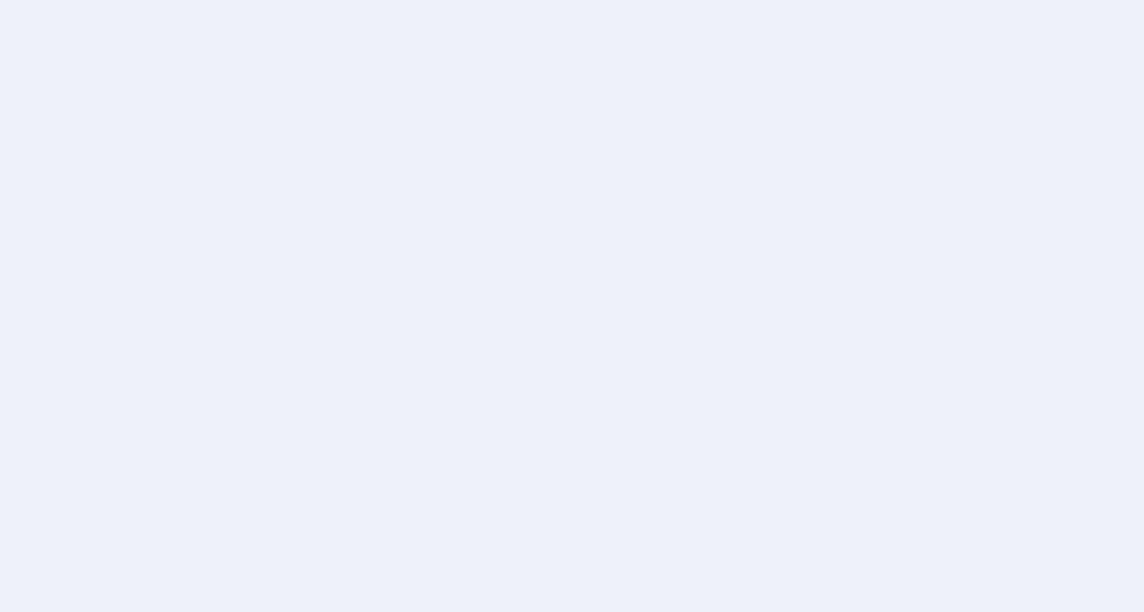 scroll, scrollTop: 0, scrollLeft: 0, axis: both 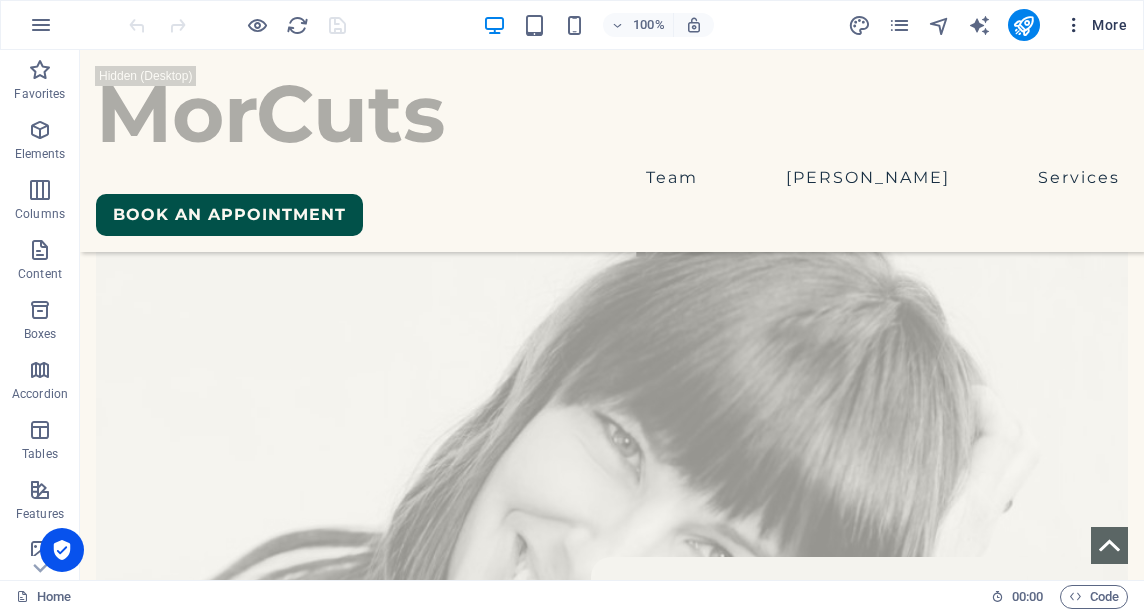 click at bounding box center (1074, 25) 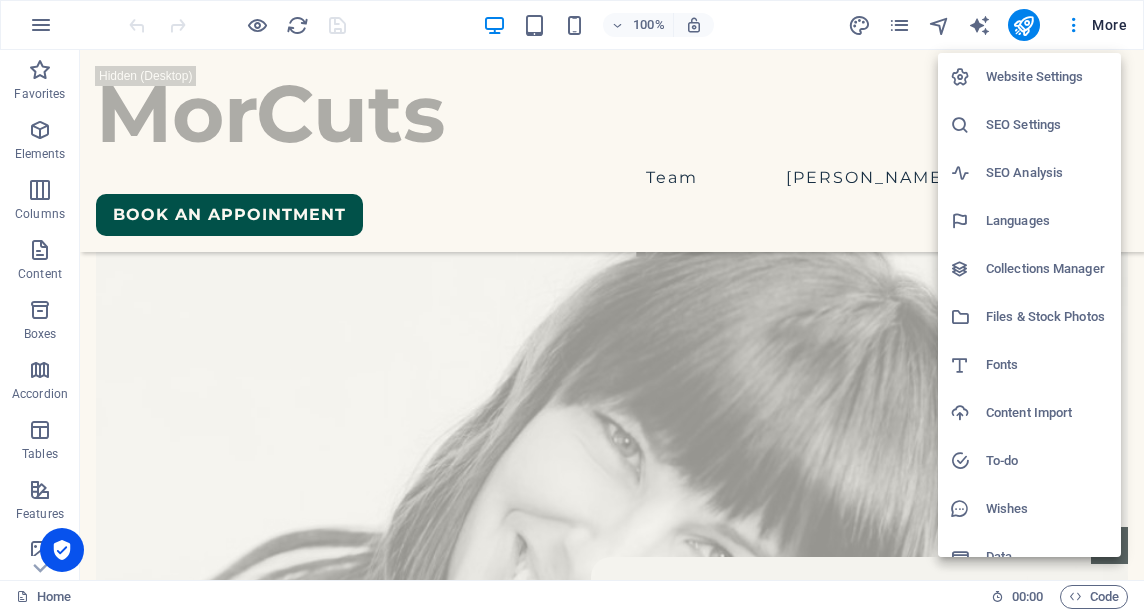 click on "Website Settings" at bounding box center [1047, 77] 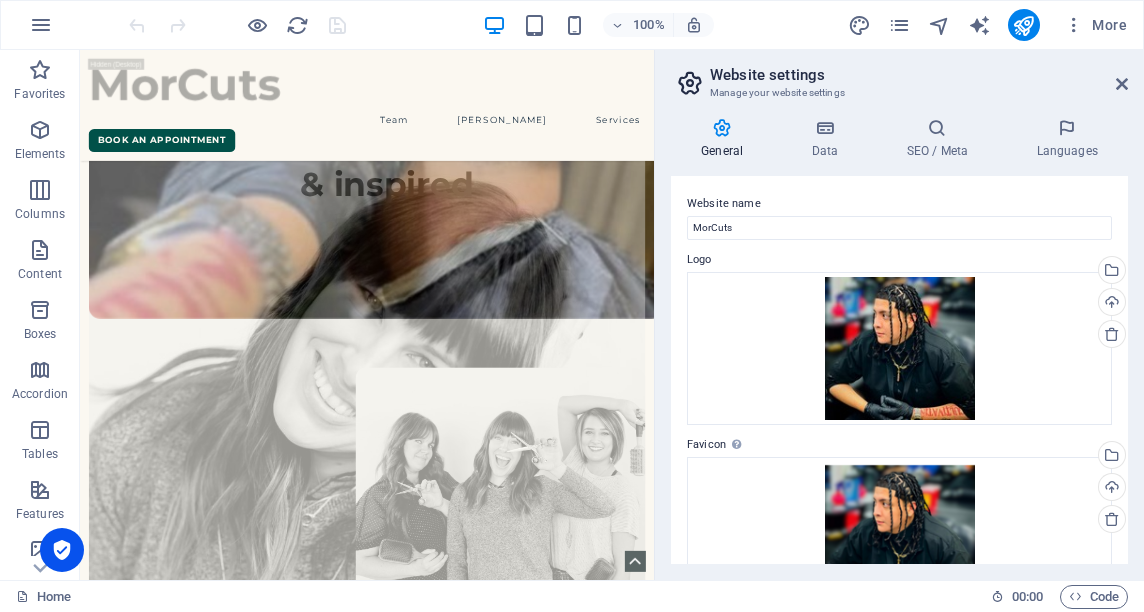 scroll, scrollTop: 5259, scrollLeft: 0, axis: vertical 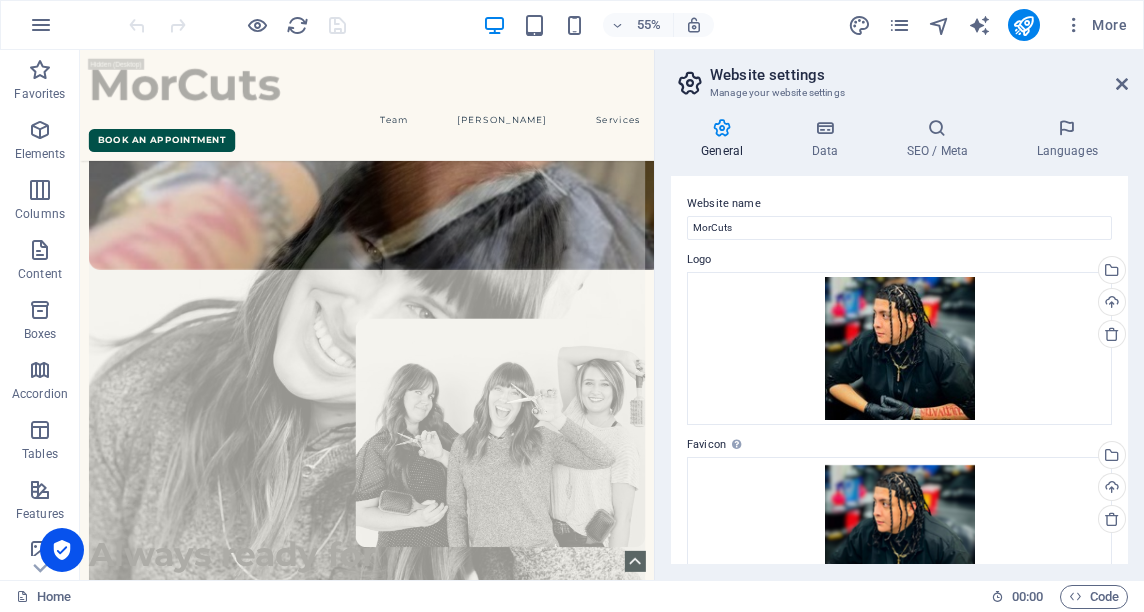drag, startPoint x: 1121, startPoint y: 210, endPoint x: 1134, endPoint y: 278, distance: 69.2315 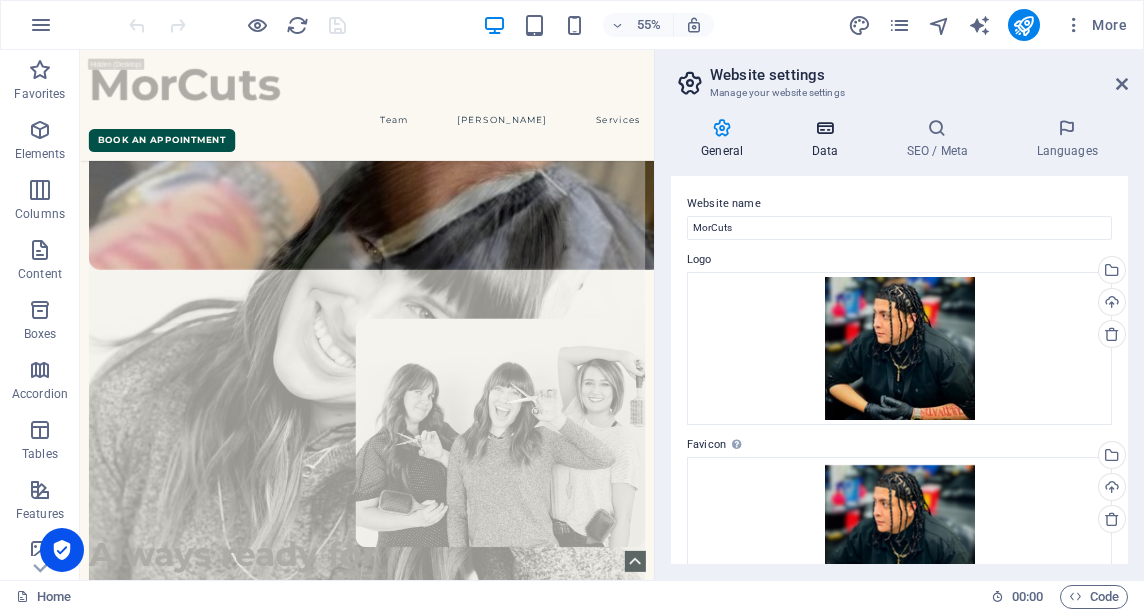 click at bounding box center (824, 128) 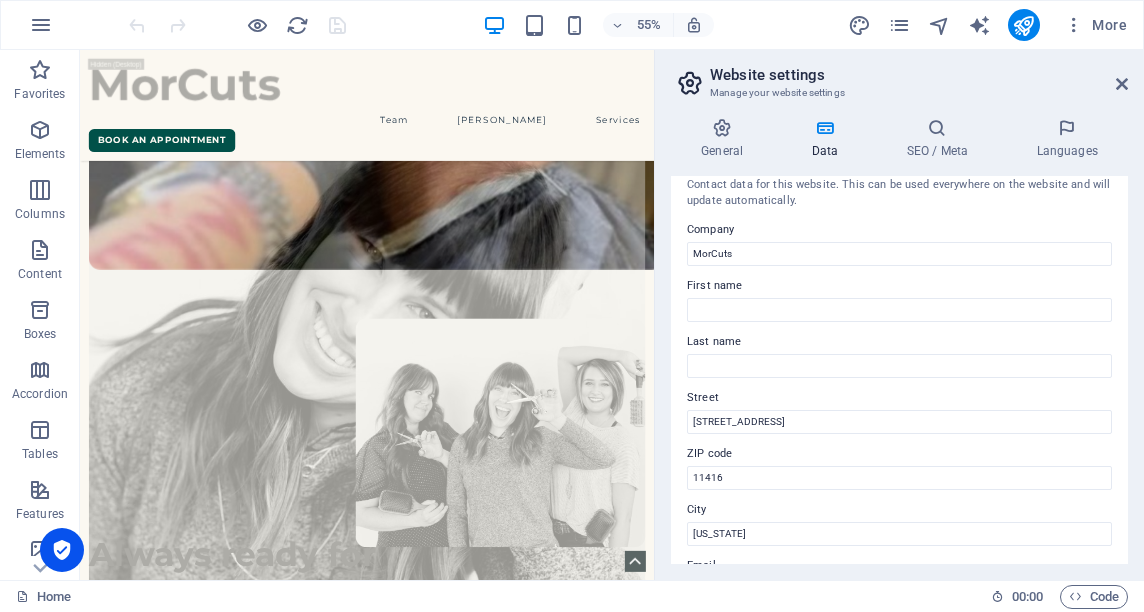 scroll, scrollTop: 0, scrollLeft: 0, axis: both 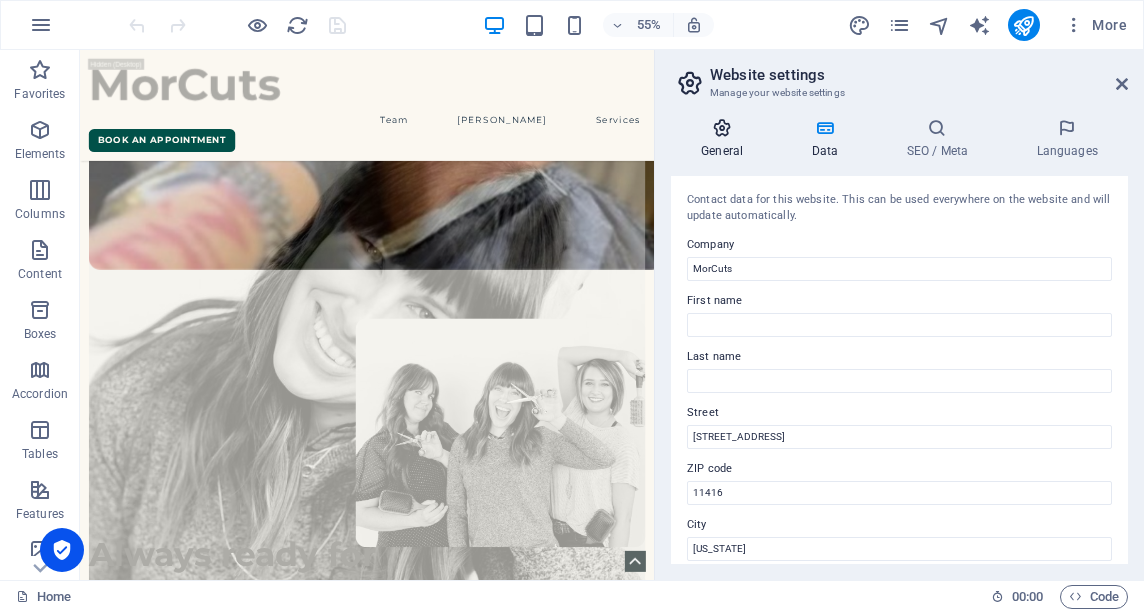 click on "General" at bounding box center [726, 139] 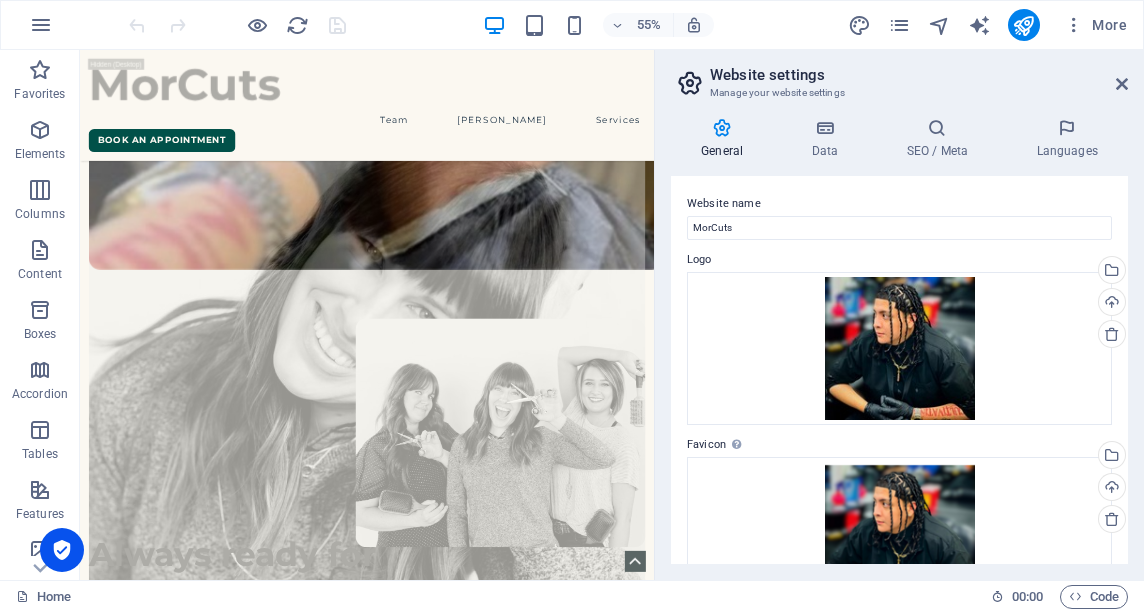 click on "SEO / Meta" at bounding box center (941, 139) 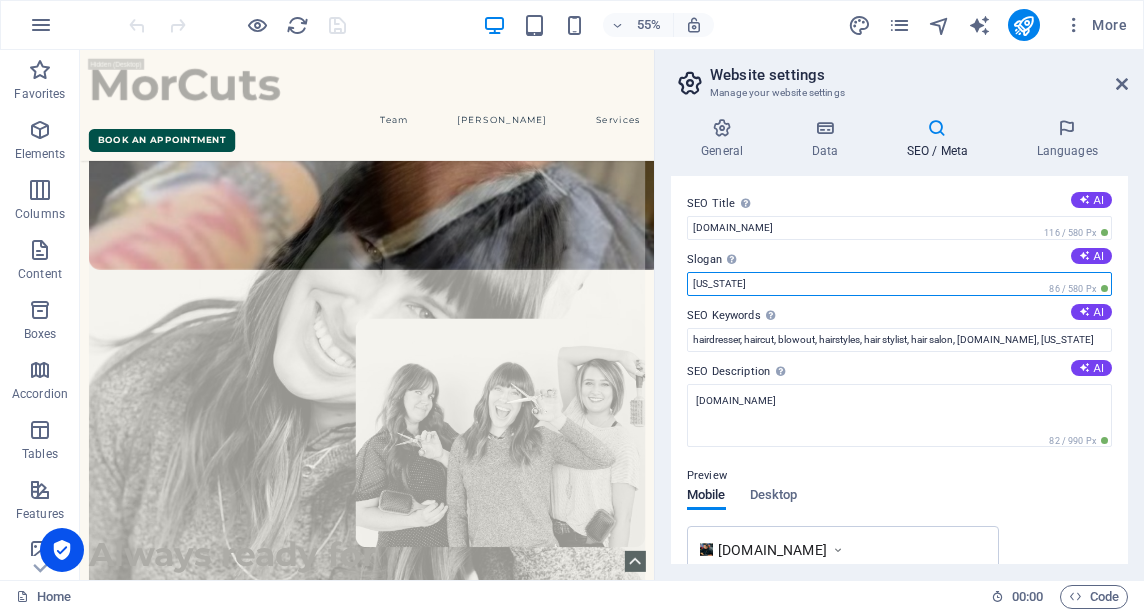 click on "[US_STATE]" at bounding box center [899, 284] 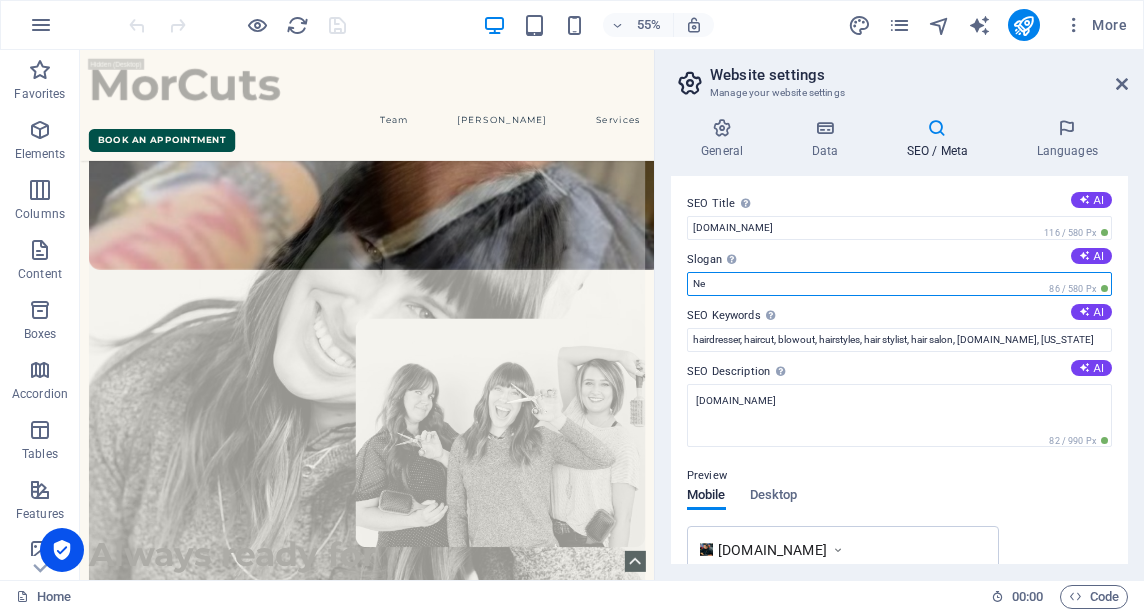 type on "N" 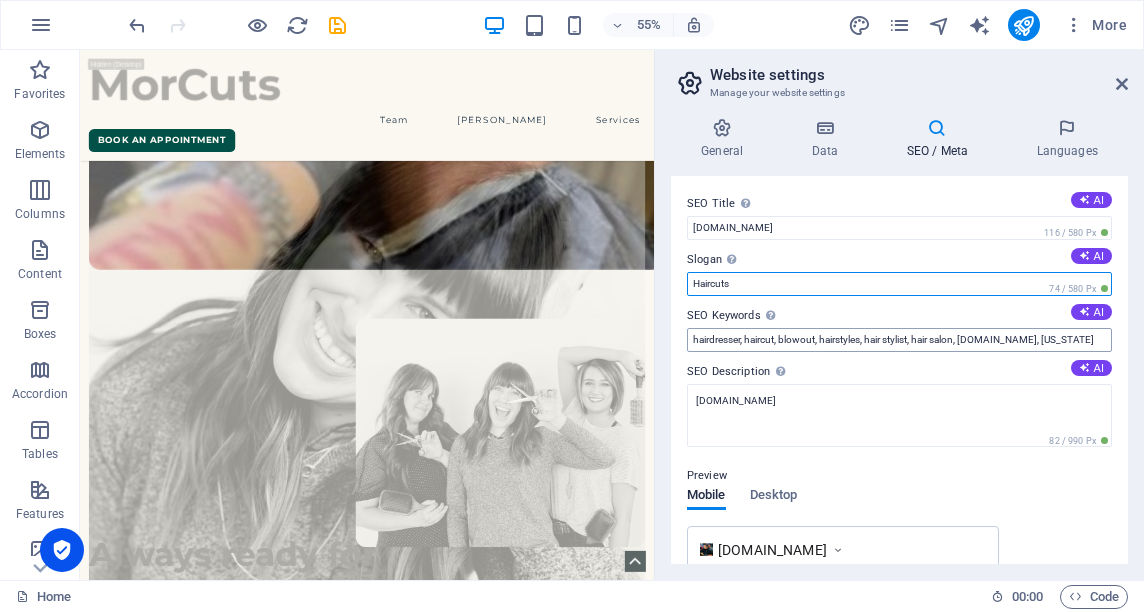 type on "Haircuts" 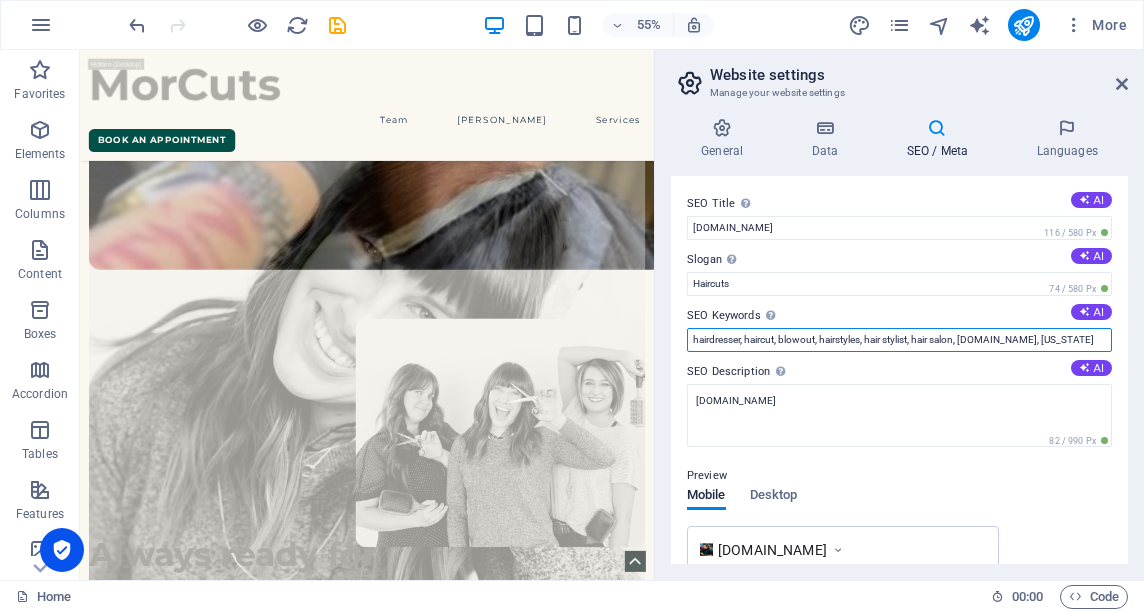 click on "hairdresser, haircut, blowout, hairstyles, hair stylist, hair salon, morcuts.com, New York" at bounding box center [899, 340] 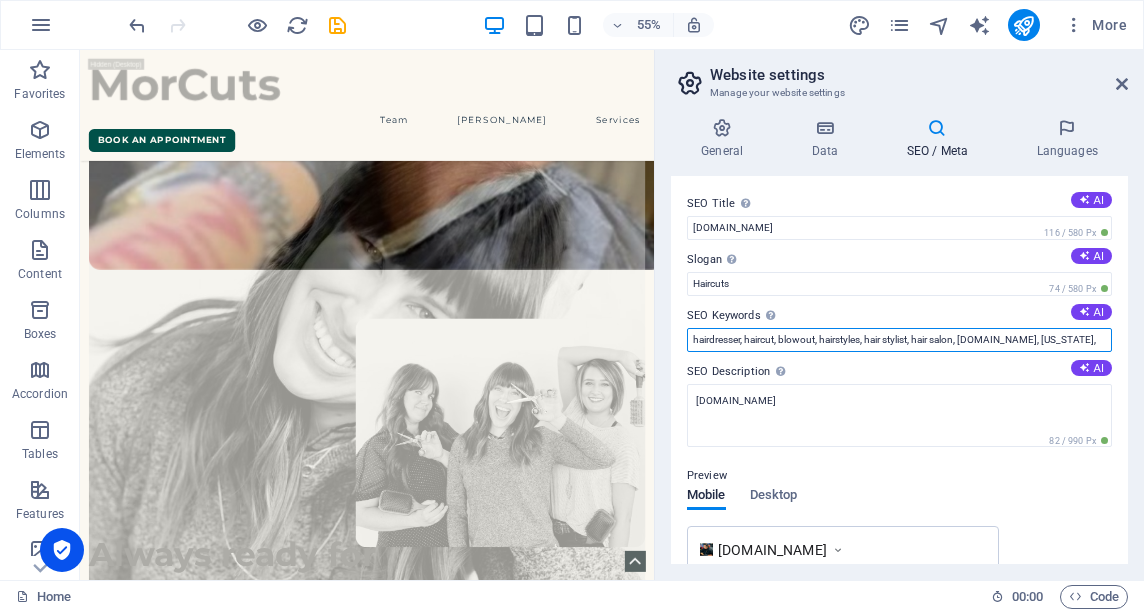 type on "hairdresser, haircut, blowout, hairstyles, hair stylist, hair salon, morcuts.com, New York" 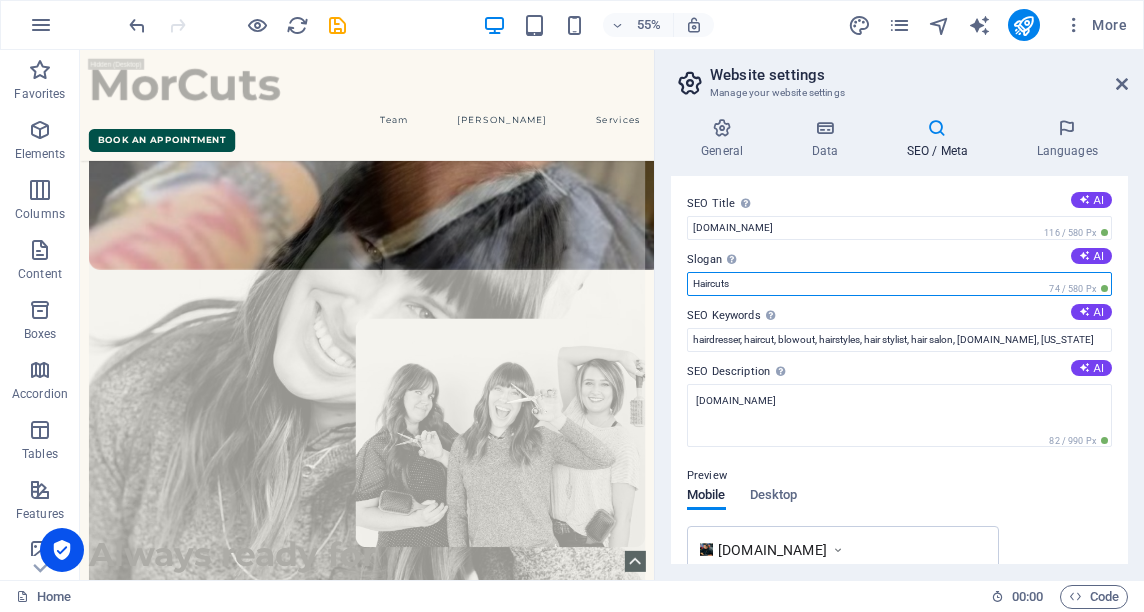 drag, startPoint x: 930, startPoint y: 278, endPoint x: 655, endPoint y: 288, distance: 275.18176 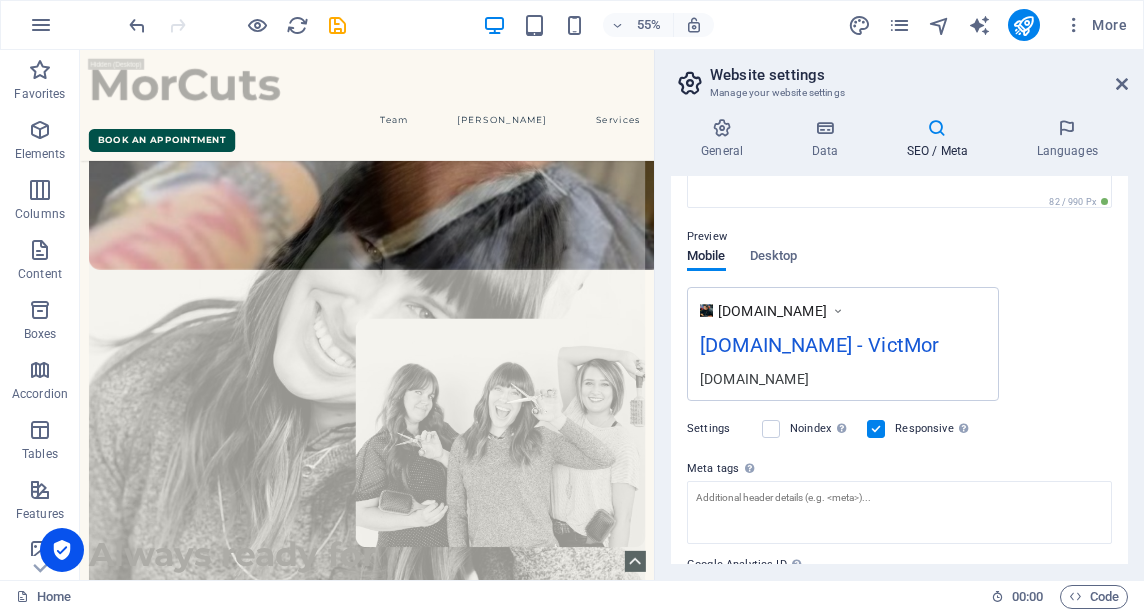 scroll, scrollTop: 243, scrollLeft: 0, axis: vertical 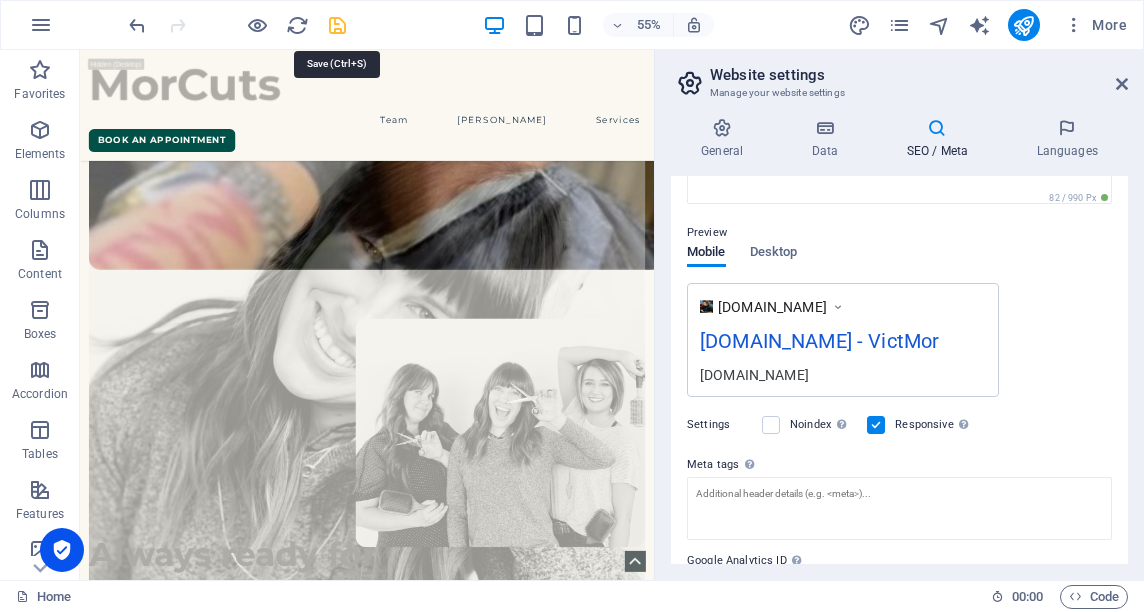 type on "VictMor" 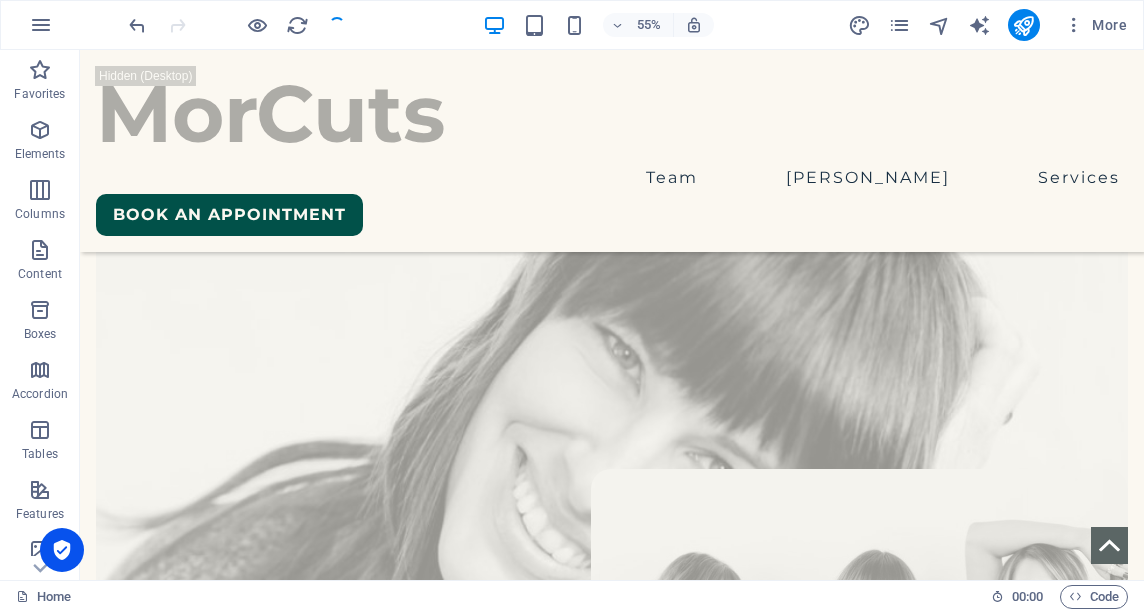 scroll, scrollTop: 5163, scrollLeft: 0, axis: vertical 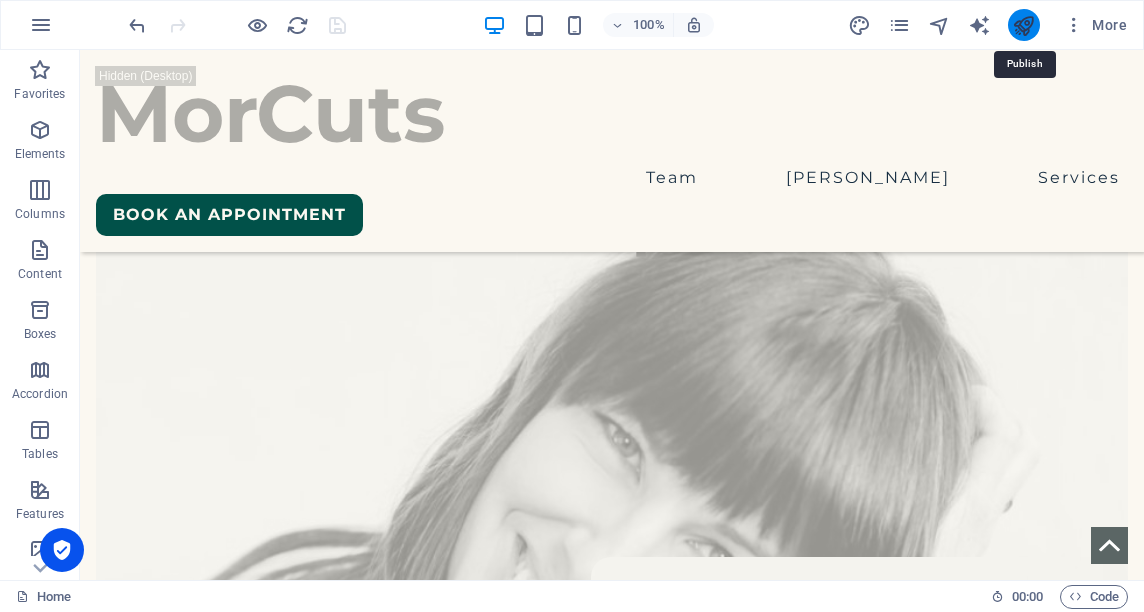click at bounding box center (1023, 25) 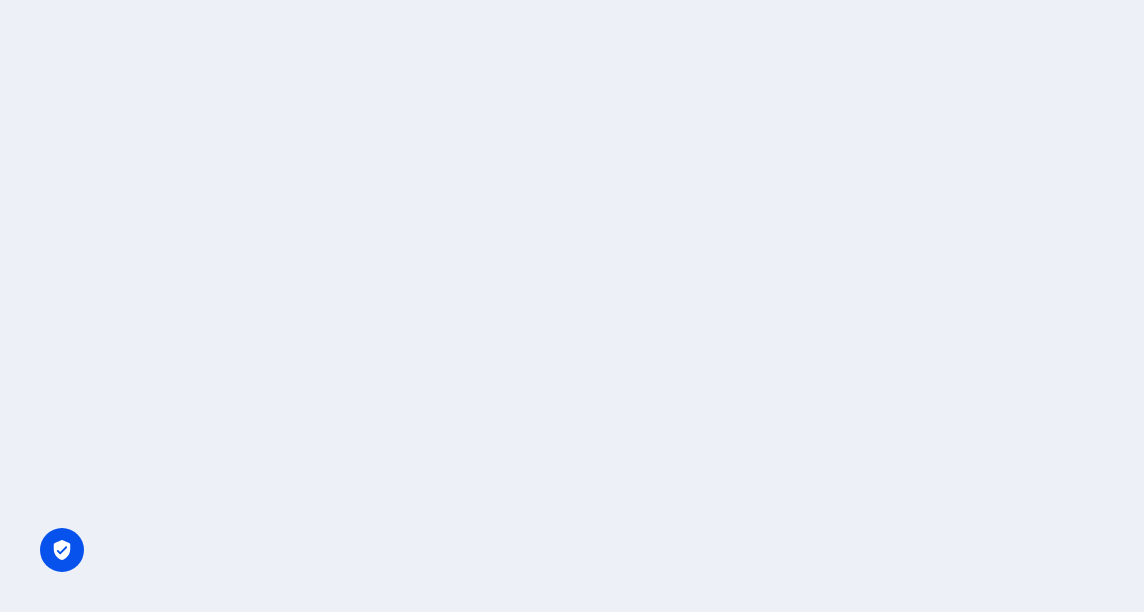 scroll, scrollTop: 0, scrollLeft: 0, axis: both 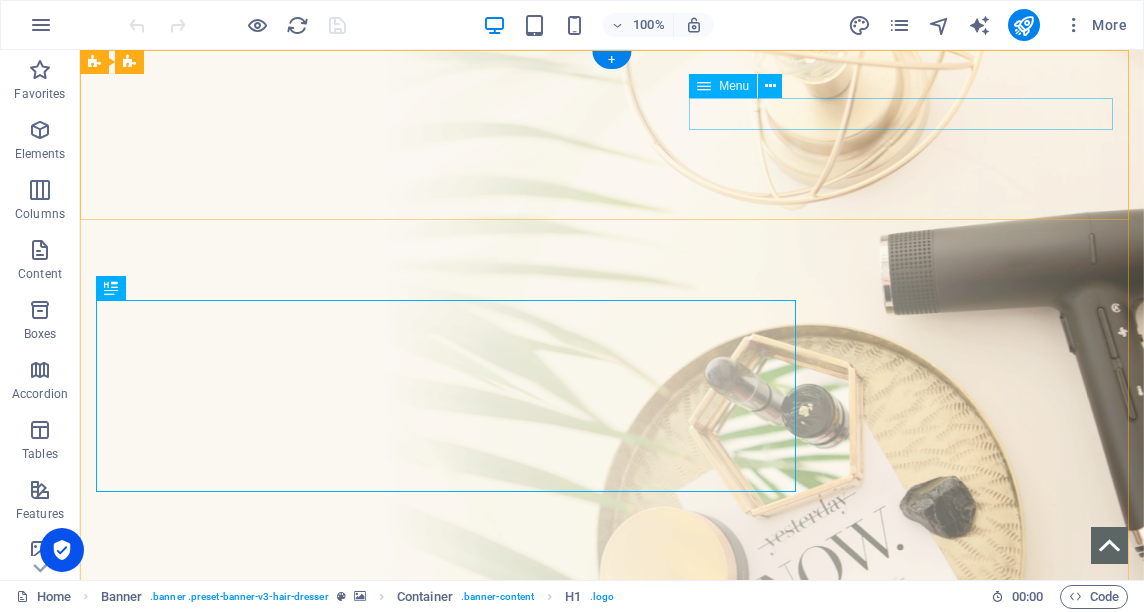 click on "Team VIC Sytles Services" at bounding box center [612, 835] 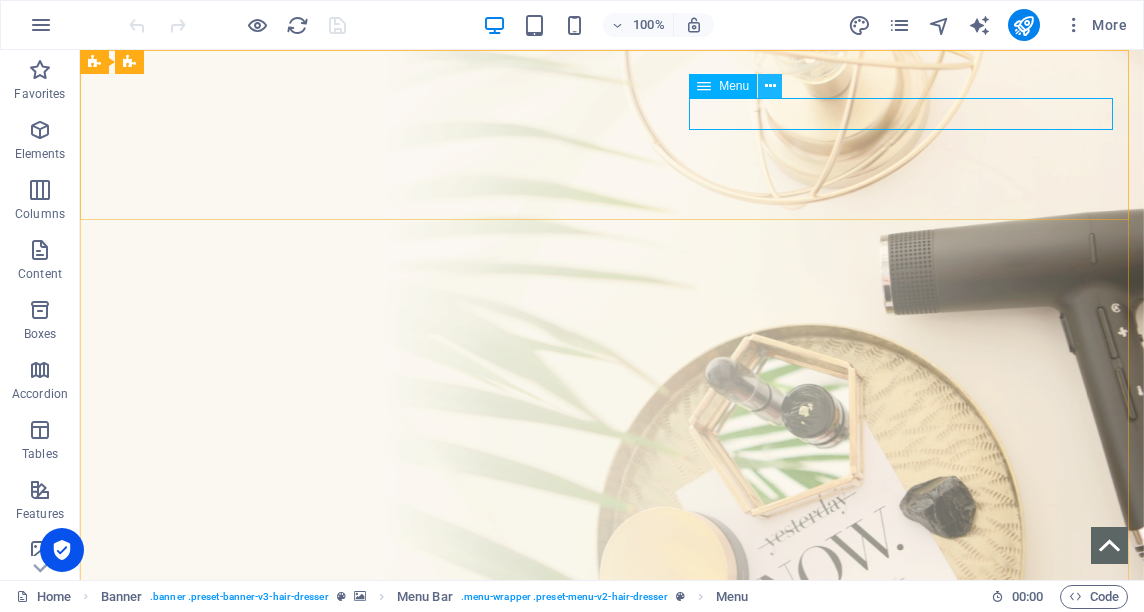 click at bounding box center (770, 86) 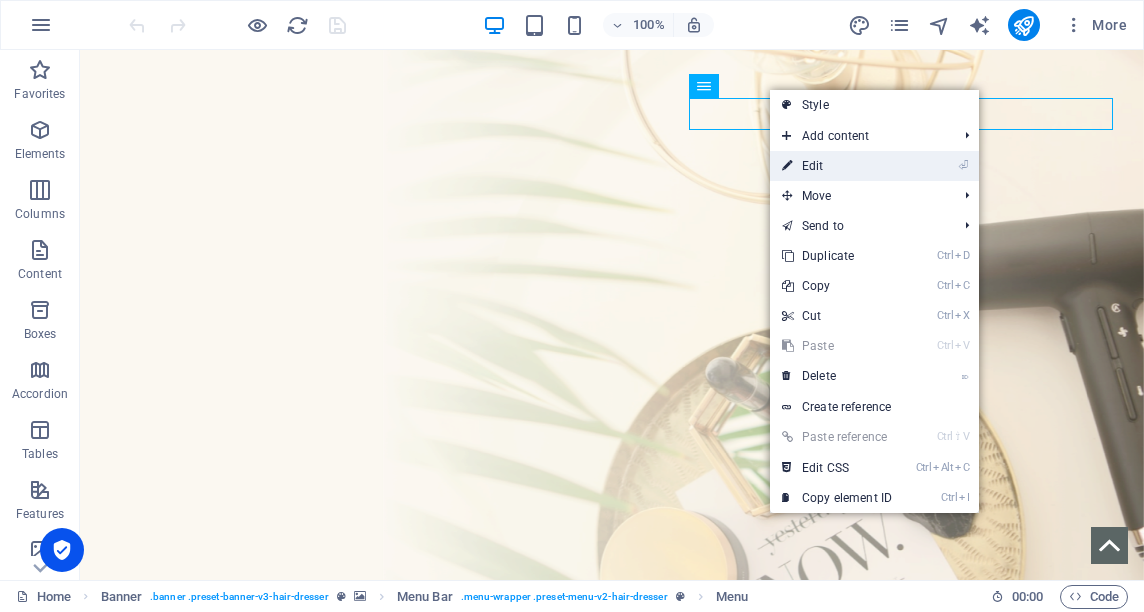 click on "⏎  Edit" at bounding box center [837, 166] 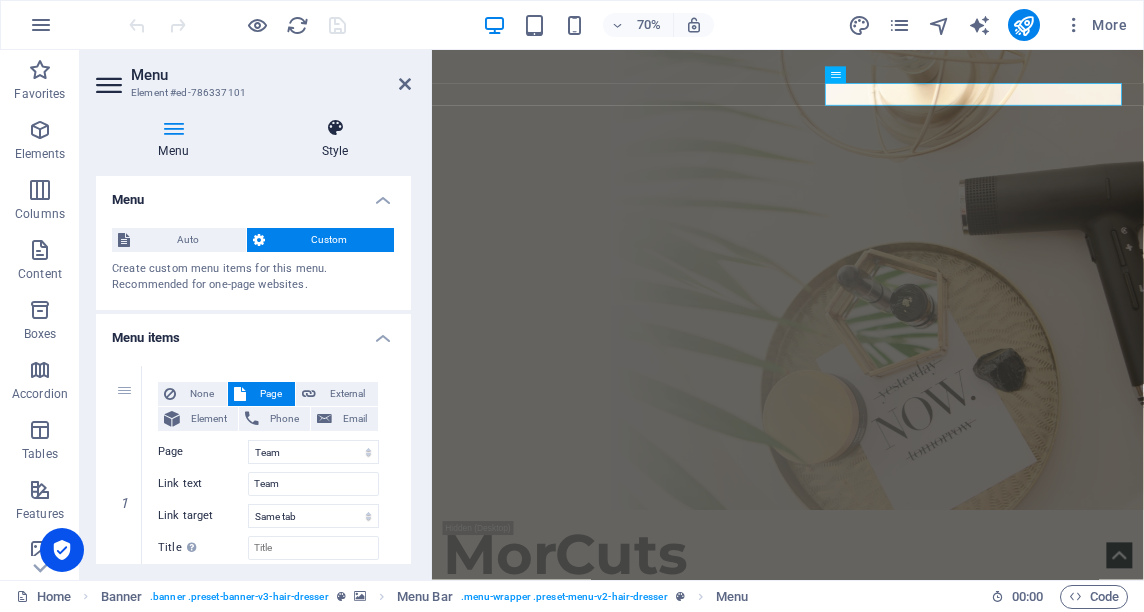 click on "Style" at bounding box center [335, 139] 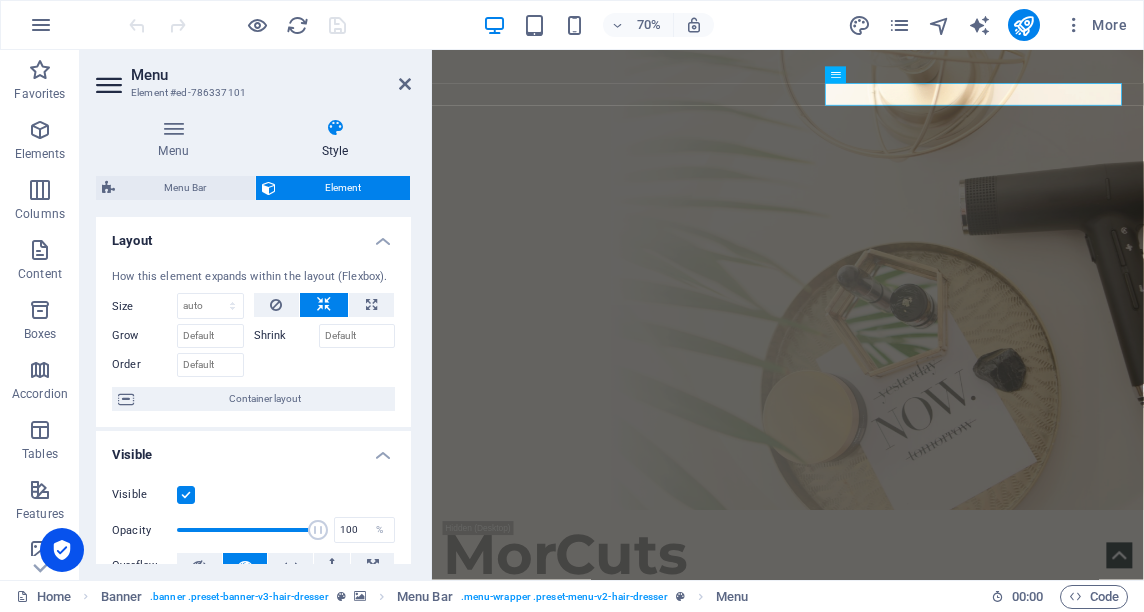 click at bounding box center [186, 495] 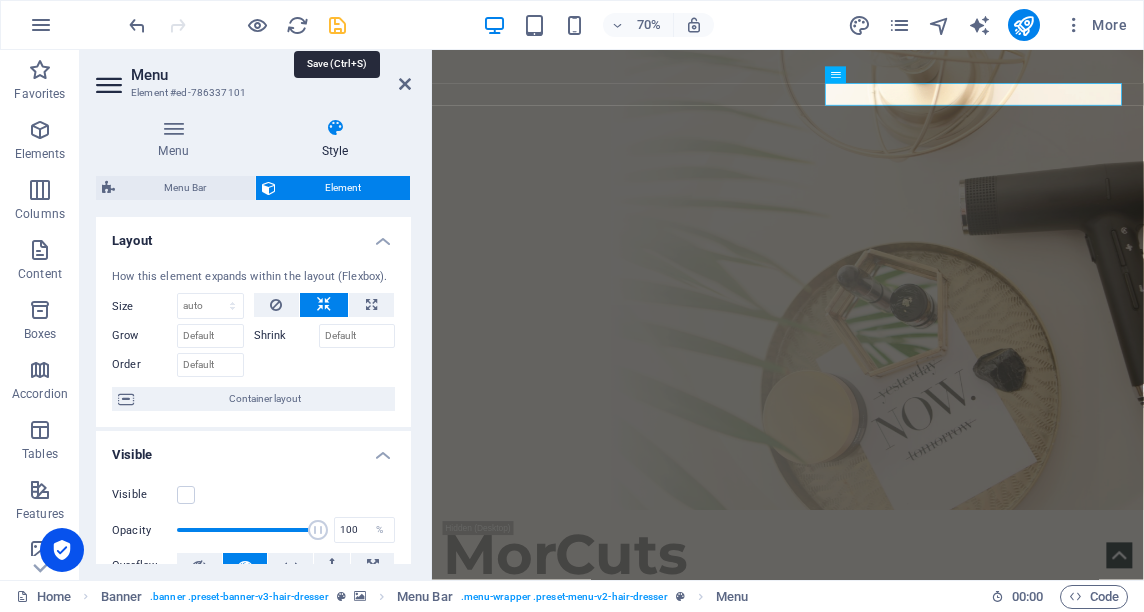 click at bounding box center [337, 25] 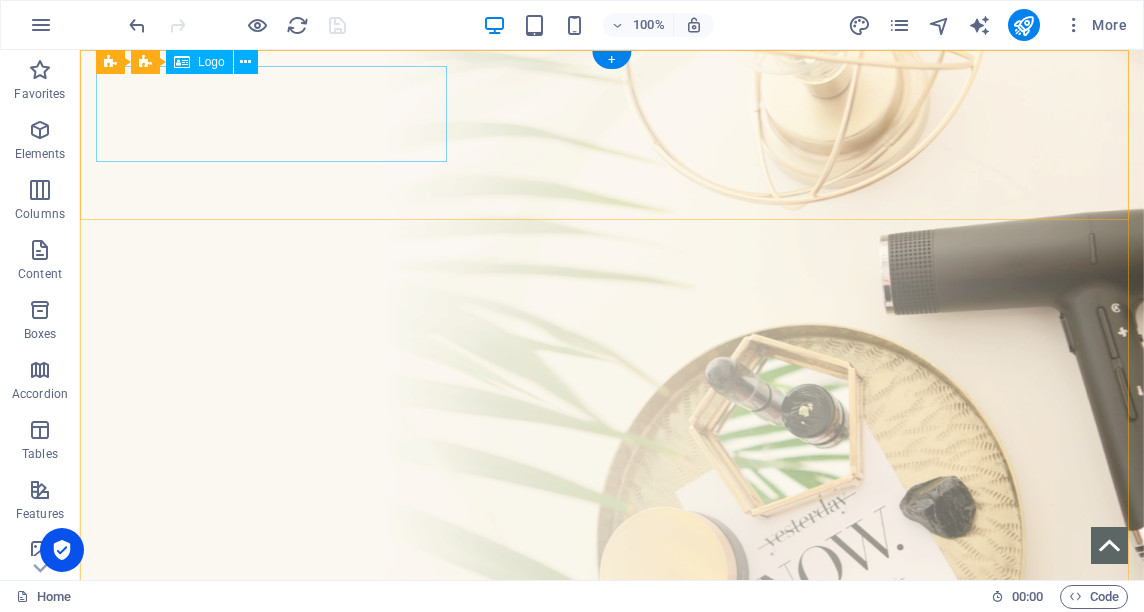 click on "MorCuts" at bounding box center [612, 771] 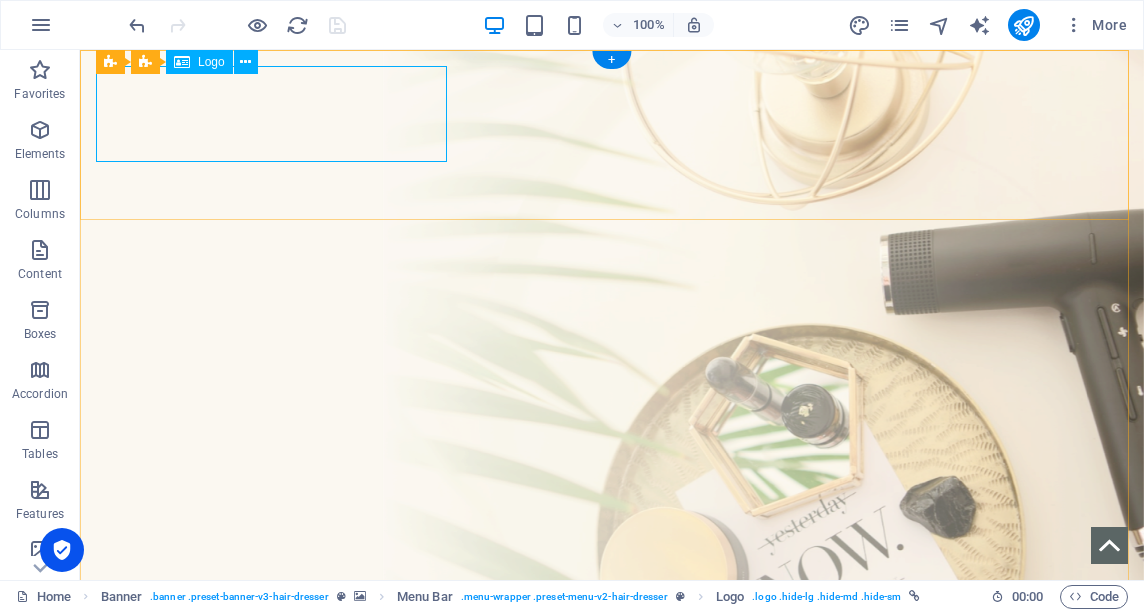 click on "MorCuts" at bounding box center [612, 771] 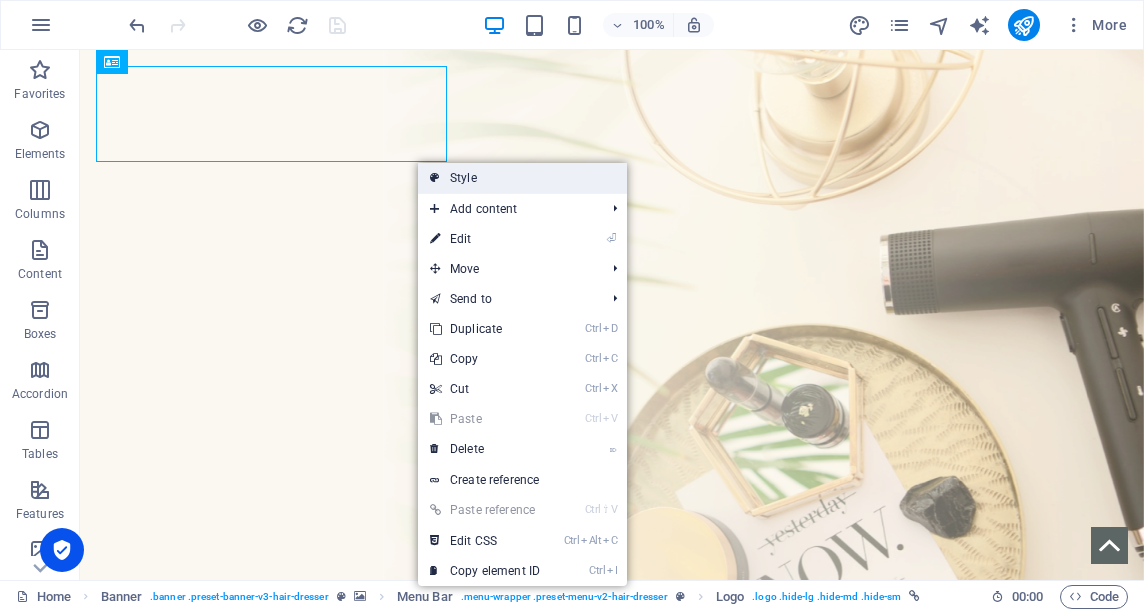 click on "Style" at bounding box center (522, 178) 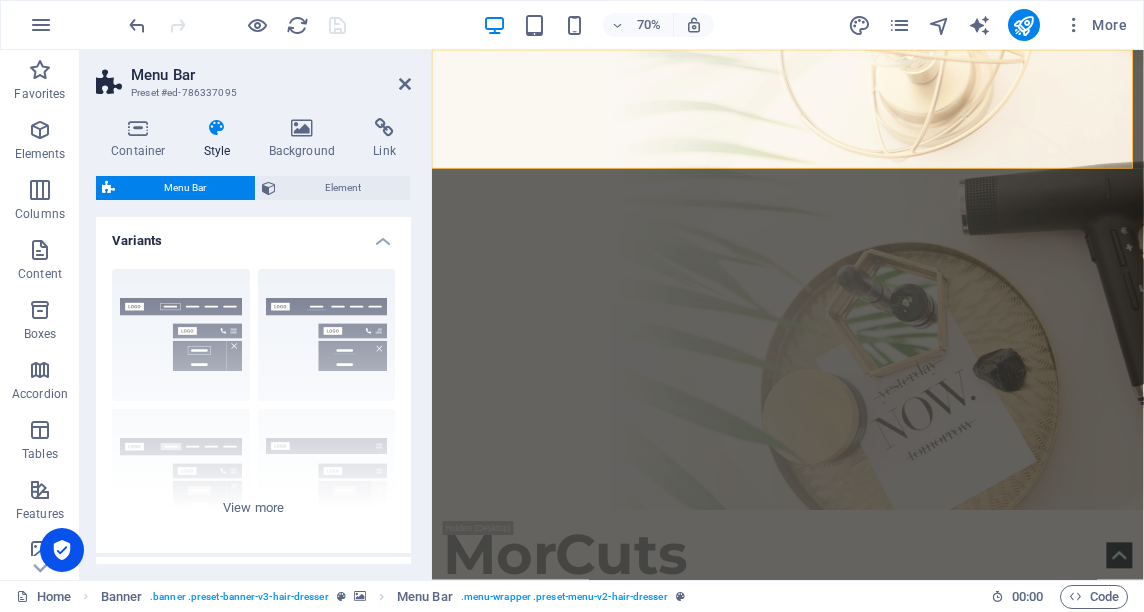 click at bounding box center [217, 128] 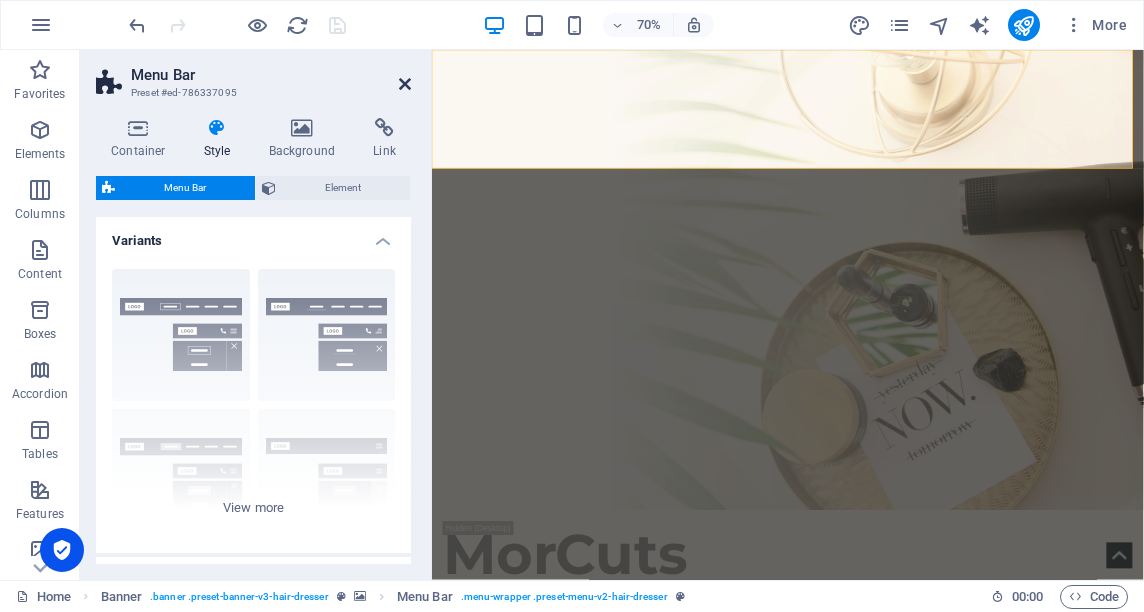 click at bounding box center (405, 84) 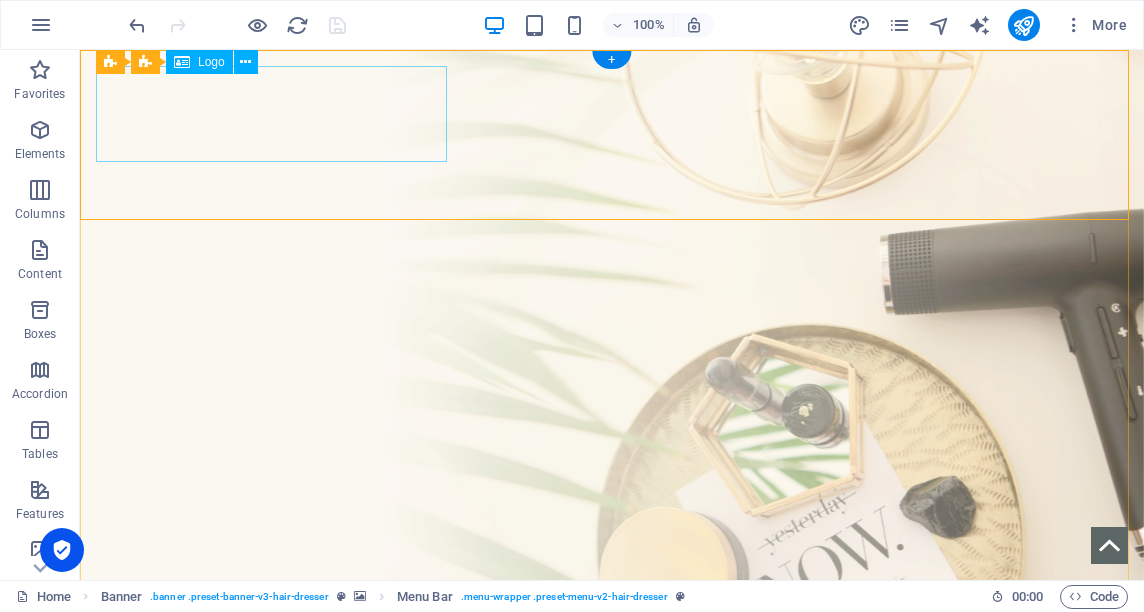 click on "MorCuts" at bounding box center [612, 771] 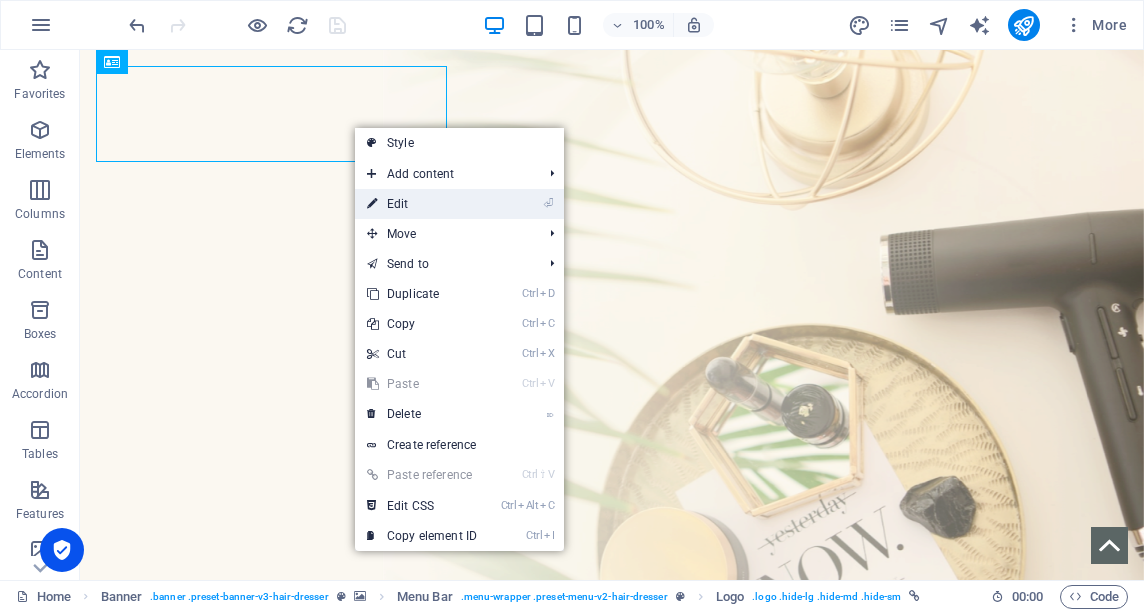 click on "⏎  Edit" at bounding box center [422, 204] 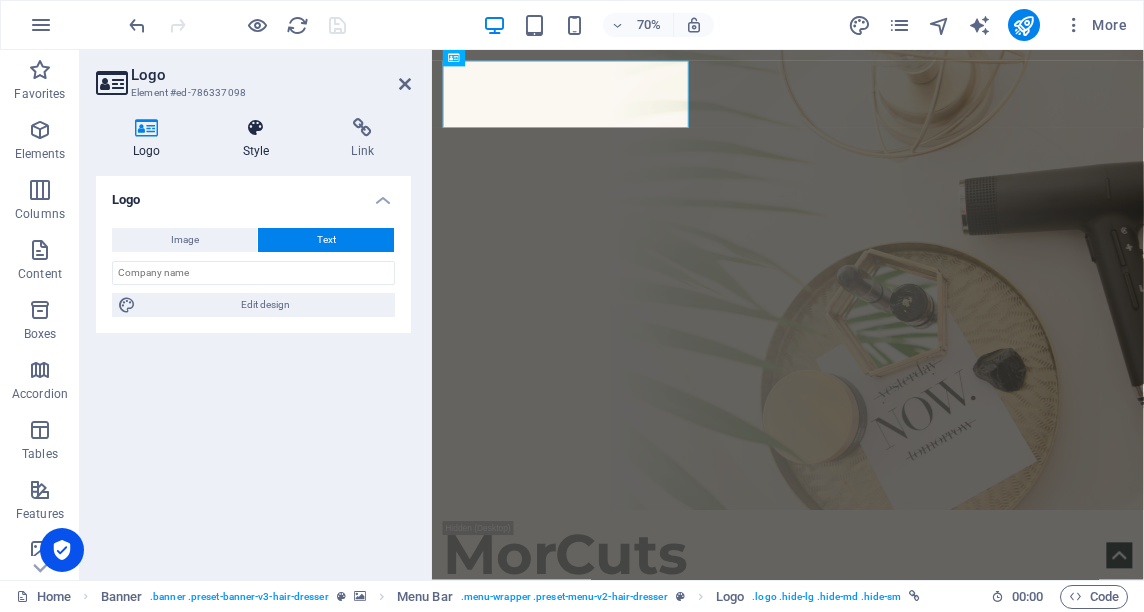 click on "Style" at bounding box center [260, 139] 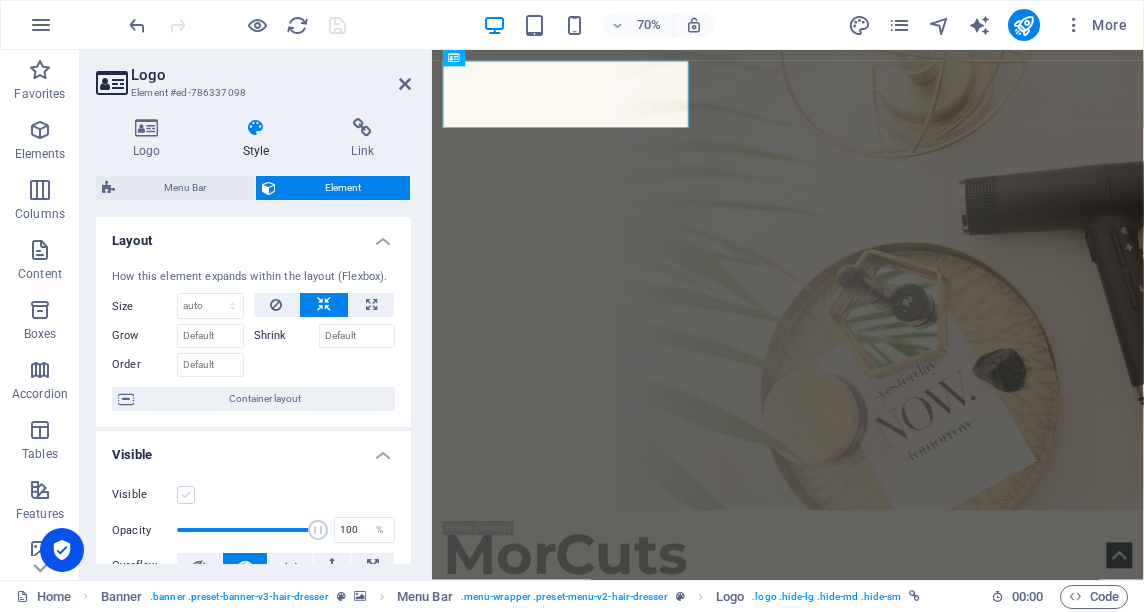 click at bounding box center (186, 495) 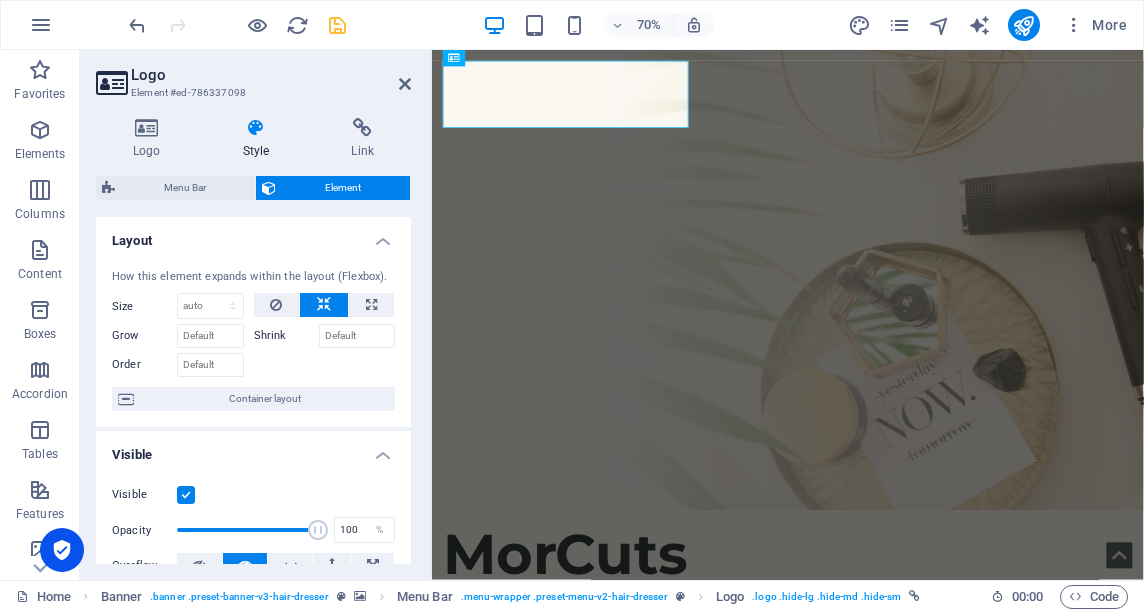 drag, startPoint x: 411, startPoint y: 251, endPoint x: 411, endPoint y: 331, distance: 80 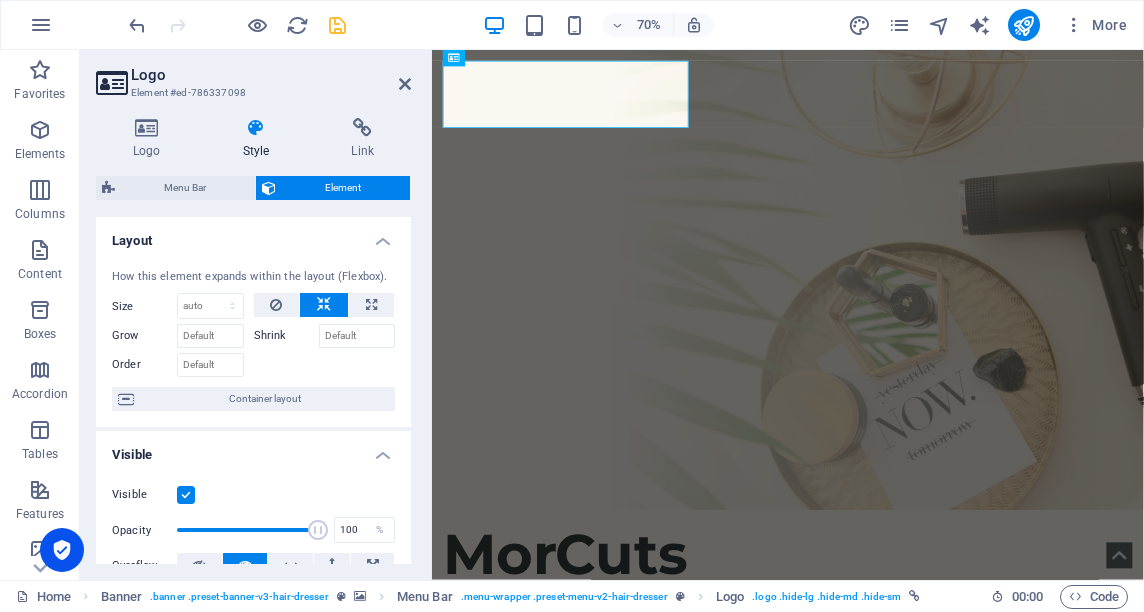 click on "Logo Style Link Logo Image Text Drag files here, click to choose files or select files from Files or our free stock photos & videos Select files from the file manager, stock photos, or upload file(s) Upload Width 151 Default auto px rem % em vh vw Fit image Automatically fit image to a fixed width and height Height Default auto px Alignment Lazyload Loading images after the page loads improves page speed. Responsive Automatically load retina image and smartphone optimized sizes. Lightbox Use as headline The image will be wrapped in an H1 headline tag. Useful for giving alternative text the weight of an H1 headline, e.g. for the logo. Leave unchecked if uncertain. Optimized Images are compressed to improve page speed. Position Direction Custom X offset 50 px rem % vh vw Y offset 50 px rem % vh vw Edit design Text Float No float Image left Image right Determine how text should behave around the image. Text Alternative text Image caption Paragraph Format Normal Heading 1 Heading 2 Heading 3 Heading 4 Heading 5 8" at bounding box center (253, 341) 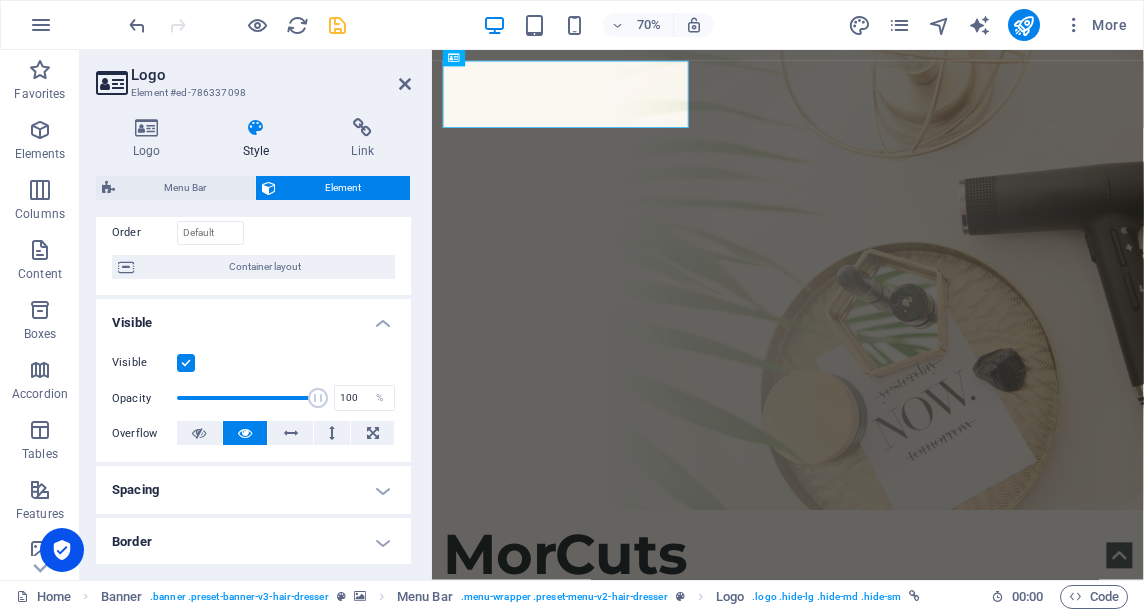 scroll, scrollTop: 0, scrollLeft: 0, axis: both 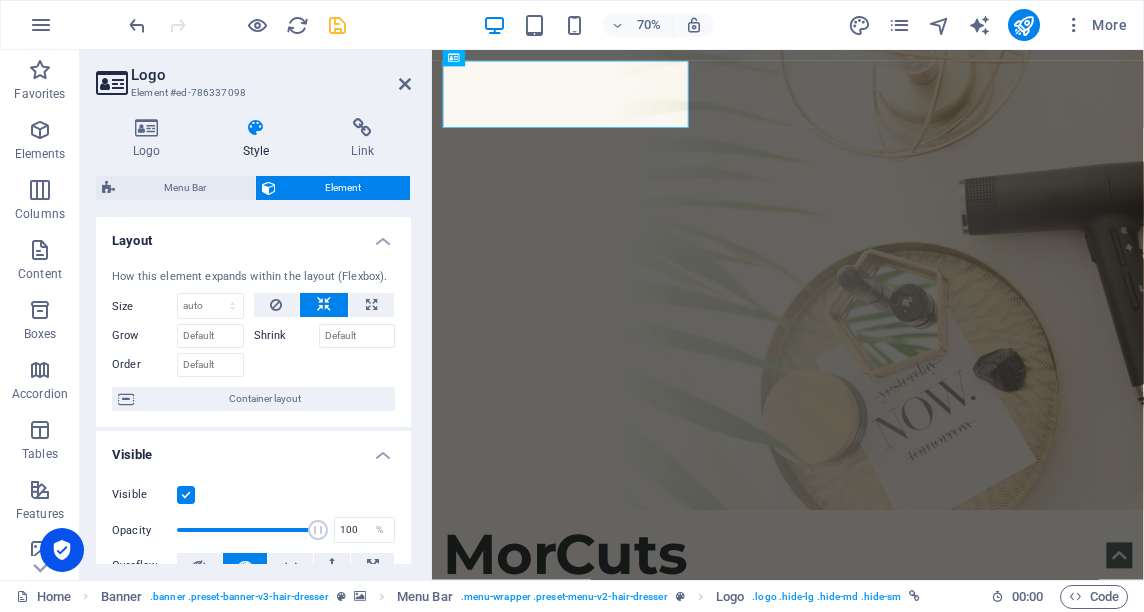 click on "Logo" at bounding box center [271, 75] 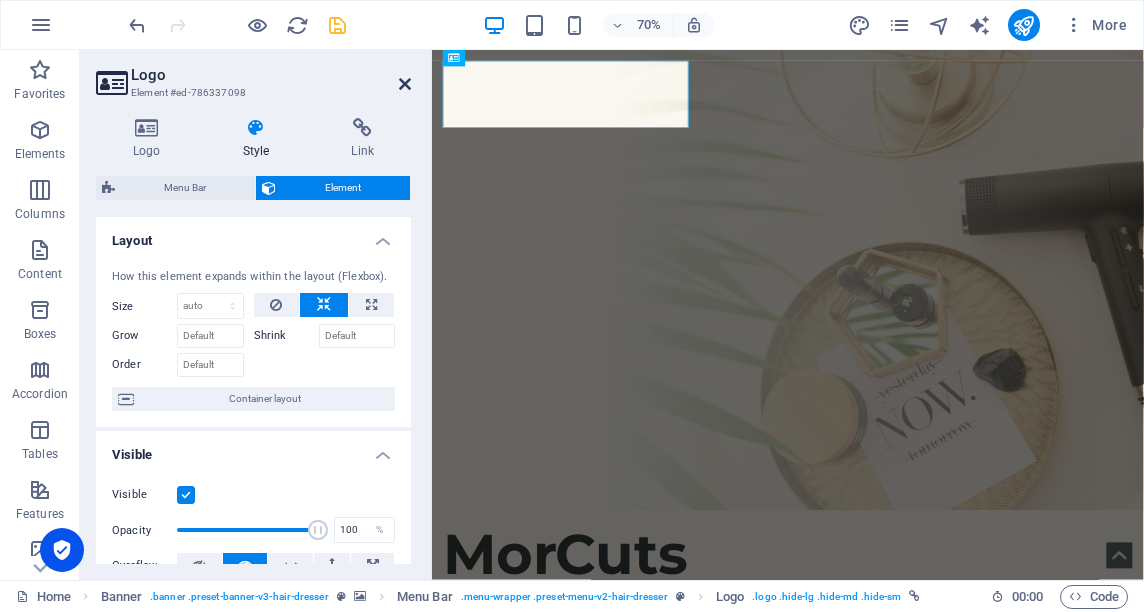 click at bounding box center [405, 84] 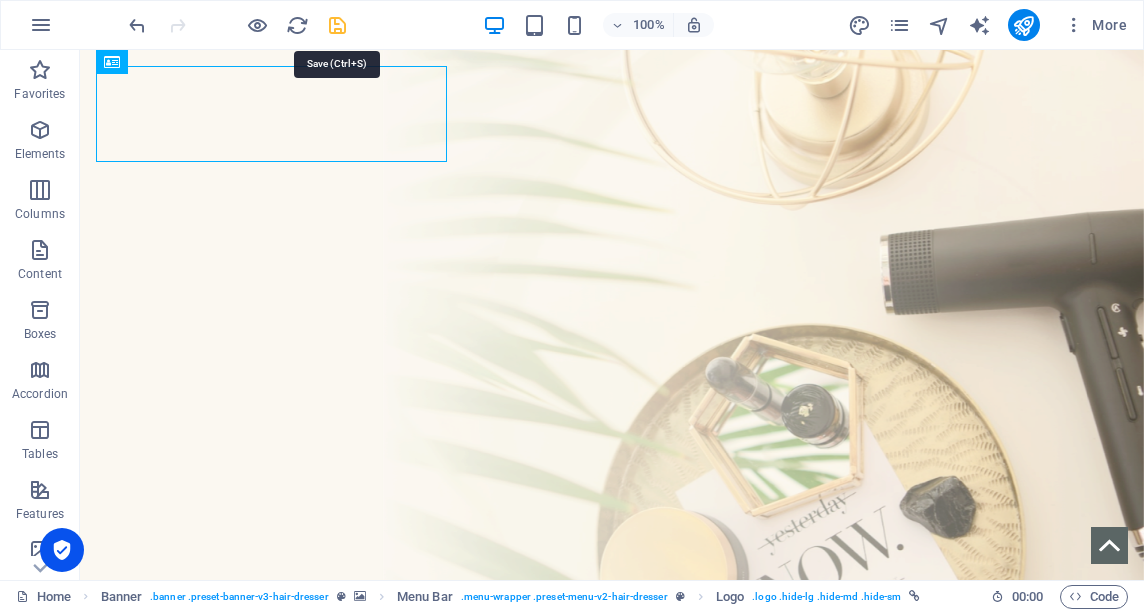 click at bounding box center (337, 25) 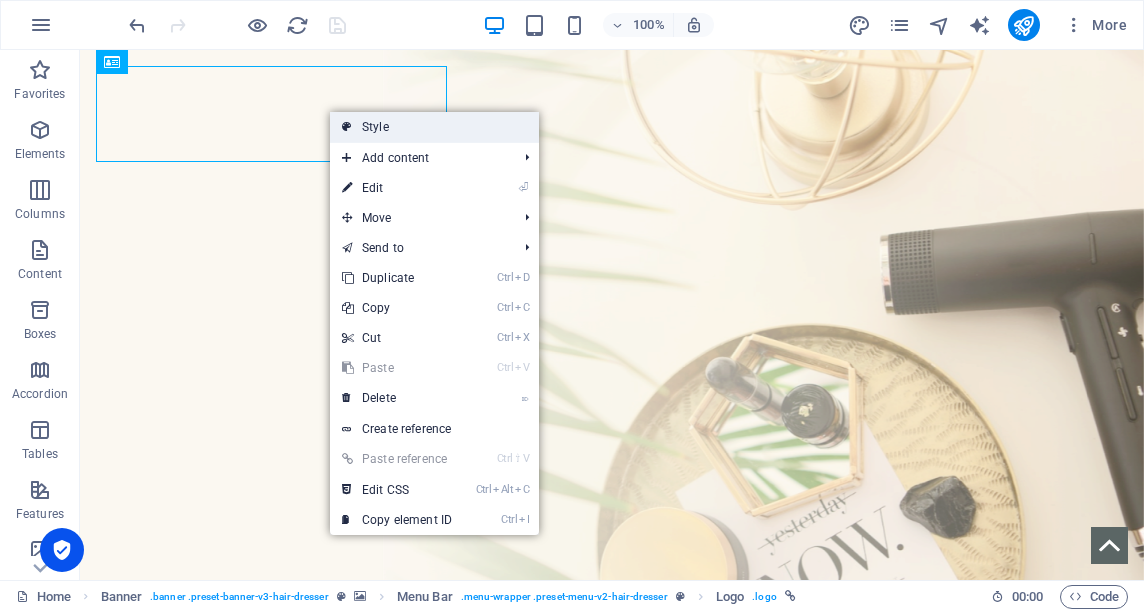 click on "Style" at bounding box center [434, 127] 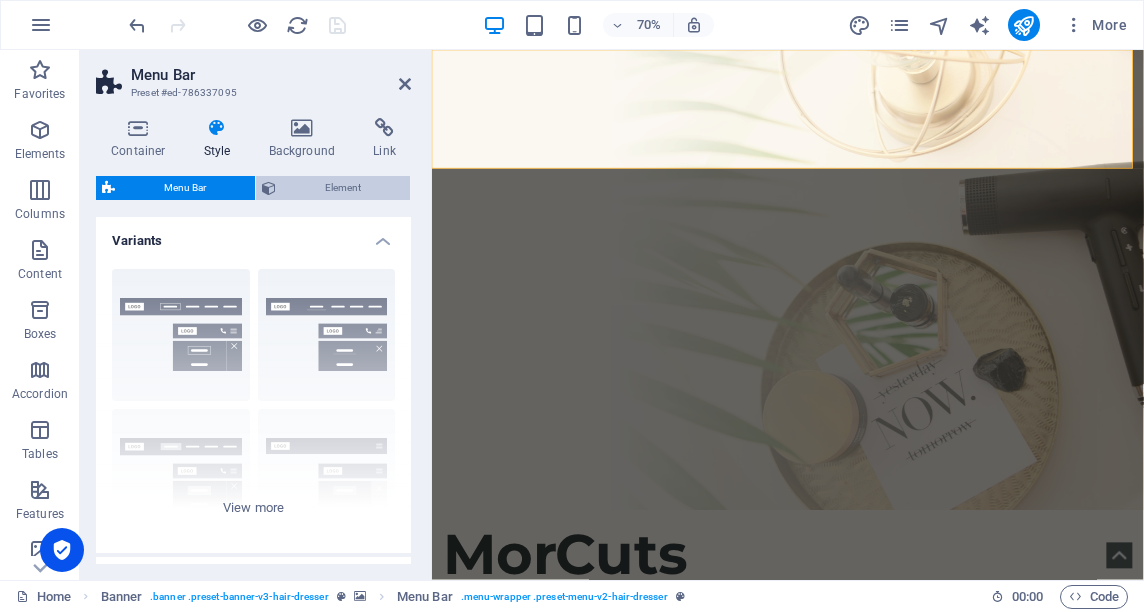 click on "Element" at bounding box center [343, 188] 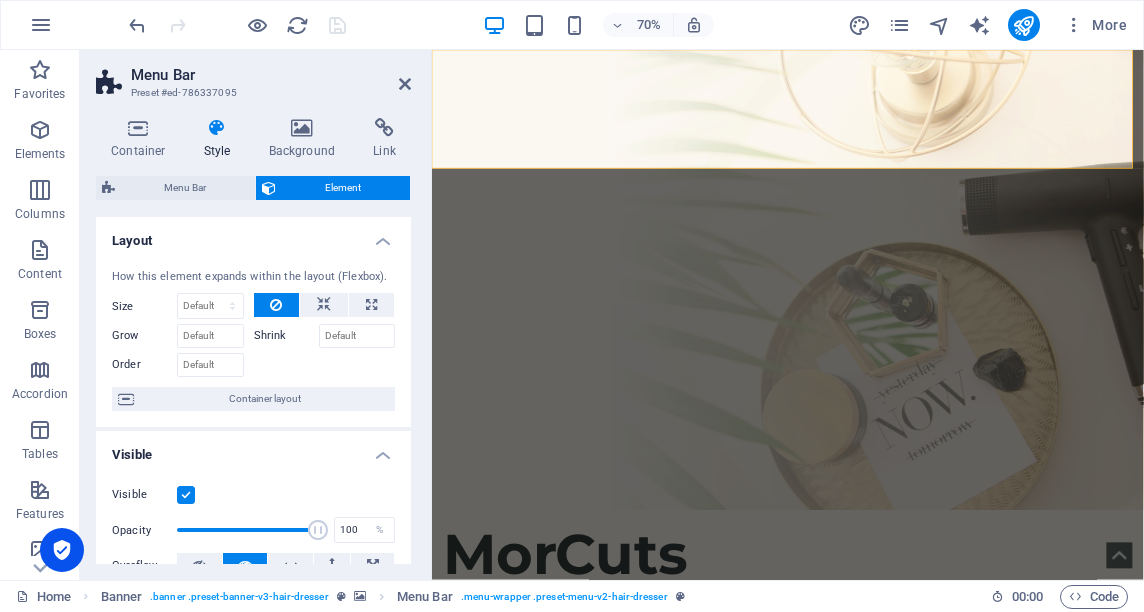 drag, startPoint x: 406, startPoint y: 285, endPoint x: 399, endPoint y: 374, distance: 89.27486 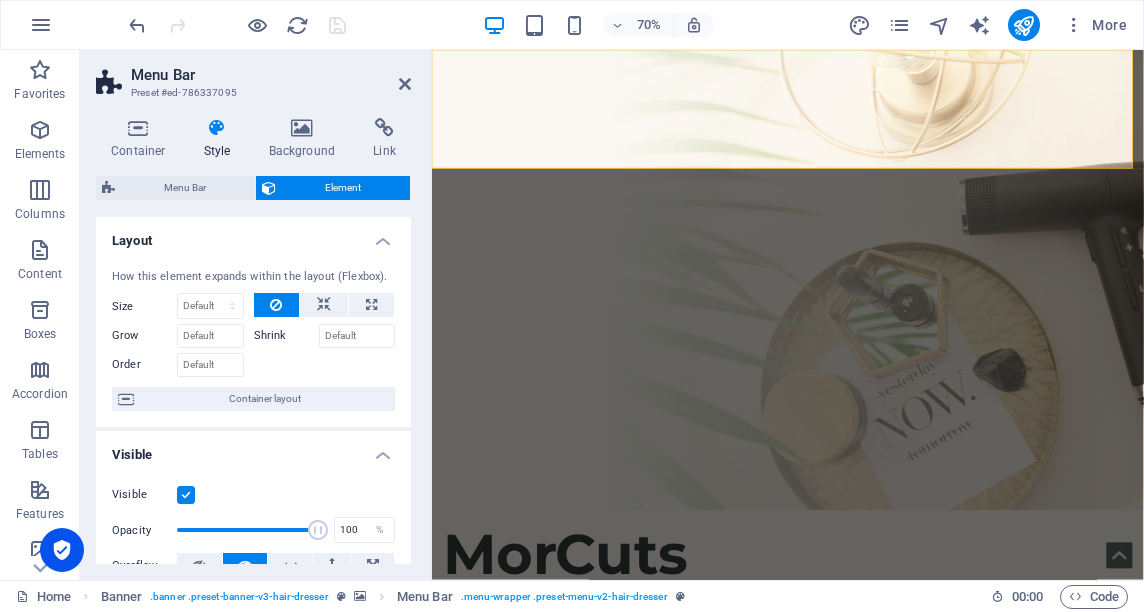 click on "Container Style Background Link Size Height Default px rem % vh vw Min. height None px rem % vh vw Width Default px rem % em vh vw Min. width None px rem % vh vw Content width Default Custom width Width Default px rem % em vh vw Min. width None px rem % vh vw Default padding Custom spacing Default content width and padding can be changed under Design. Edit design Layout (Flexbox) Alignment Determines the flex direction. Default Main axis Determine how elements should behave along the main axis inside this container (justify content). Default Side axis Control the vertical direction of the element inside of the container (align items). Default Wrap Default On Off Fill Controls the distances and direction of elements on the y-axis across several lines (align content). Default Accessibility ARIA helps assistive technologies (like screen readers) to understand the role, state, and behavior of web elements Role The ARIA role defines the purpose of an element.  None Alert Article Banner Comment Fan" at bounding box center (253, 341) 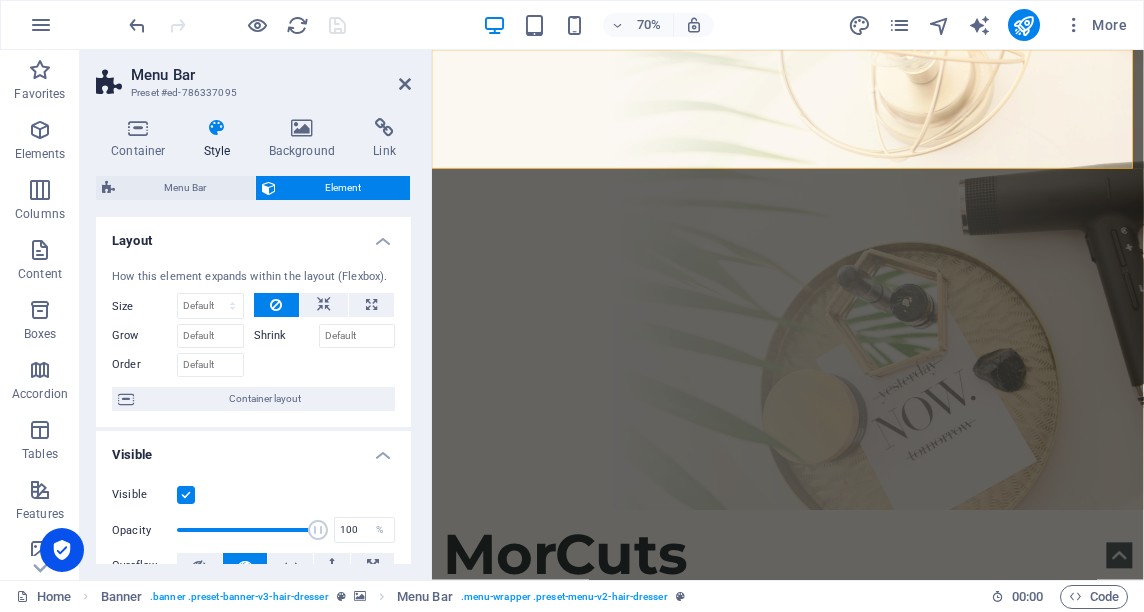 drag, startPoint x: 406, startPoint y: 337, endPoint x: 406, endPoint y: 403, distance: 66 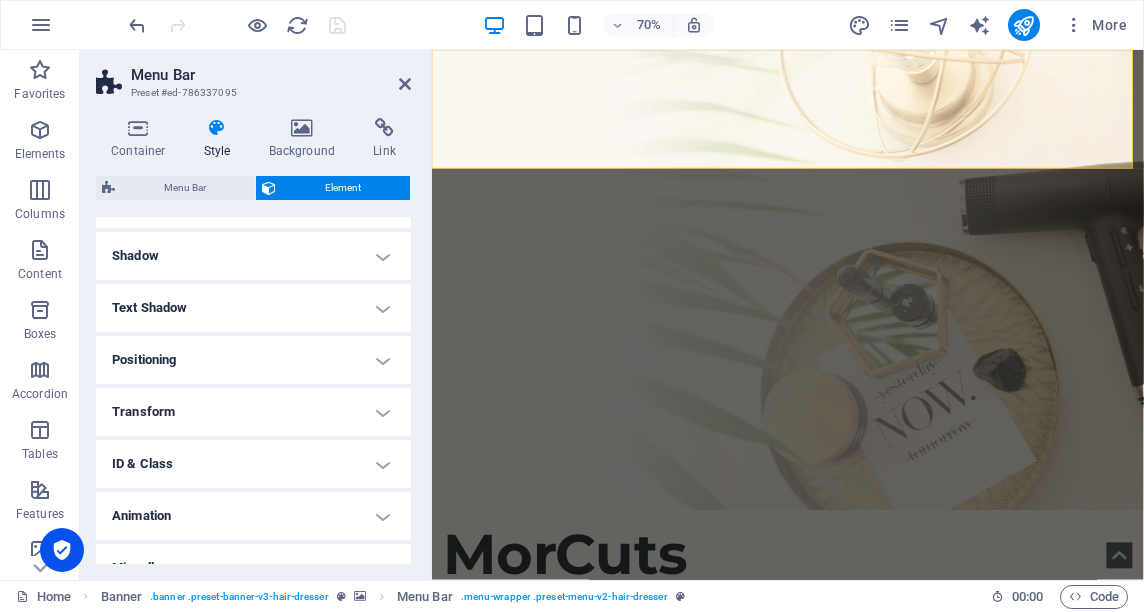 scroll, scrollTop: 498, scrollLeft: 0, axis: vertical 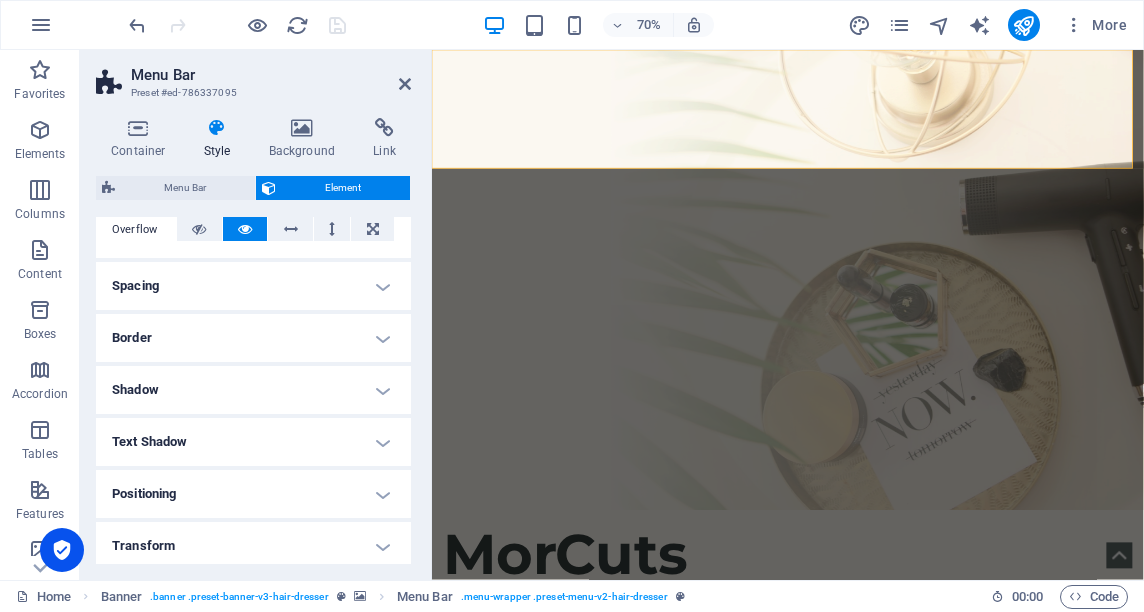 click on "Shadow" at bounding box center [253, 390] 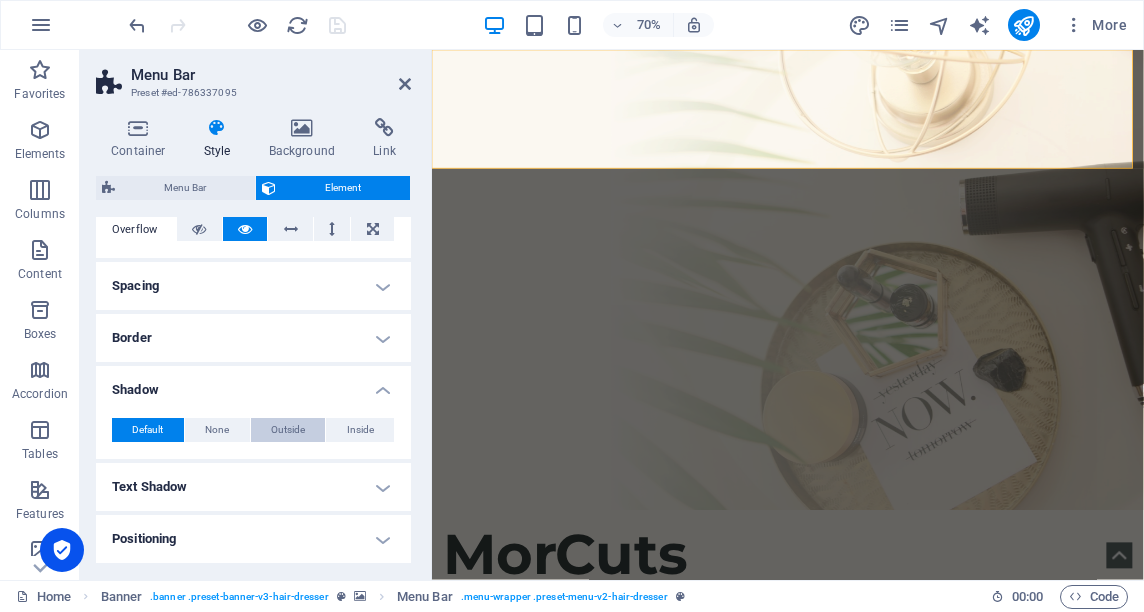 click on "Outside" at bounding box center (288, 430) 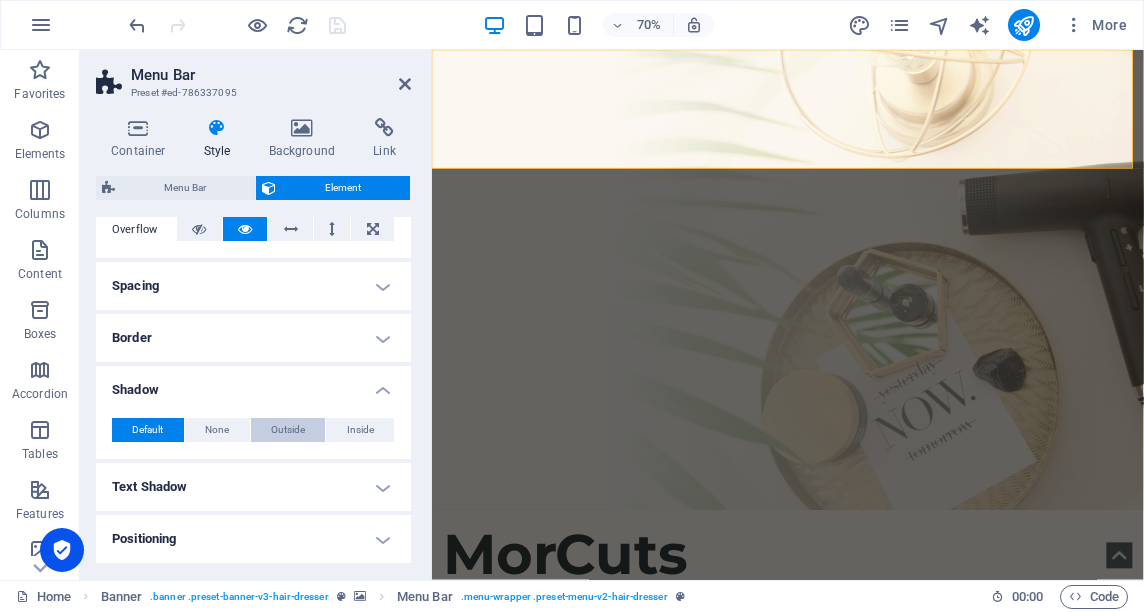 type on "2" 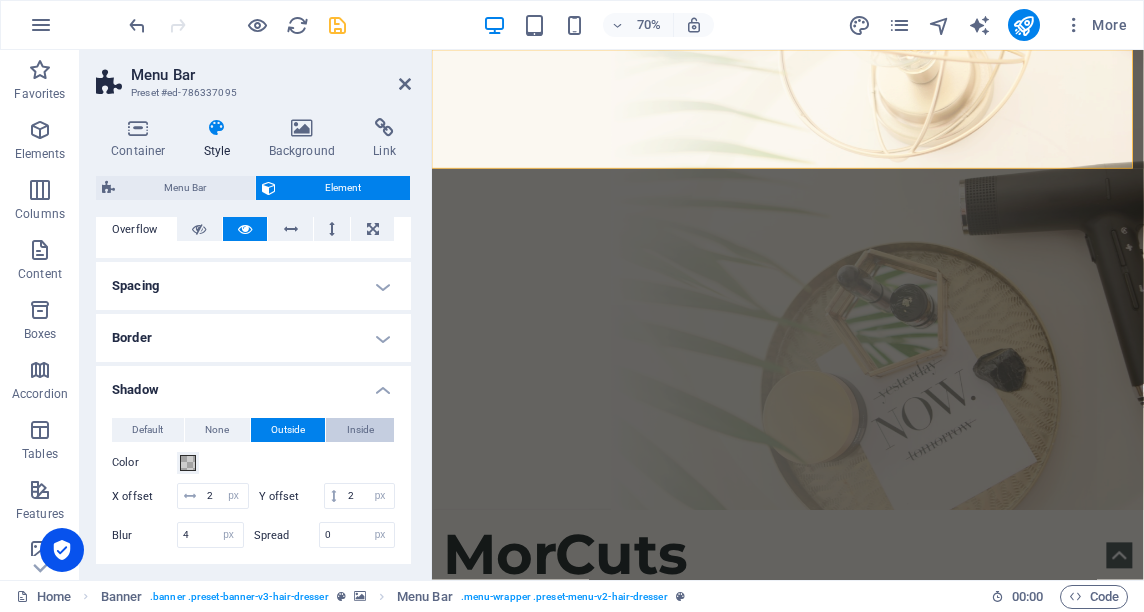 click on "Inside" at bounding box center [360, 430] 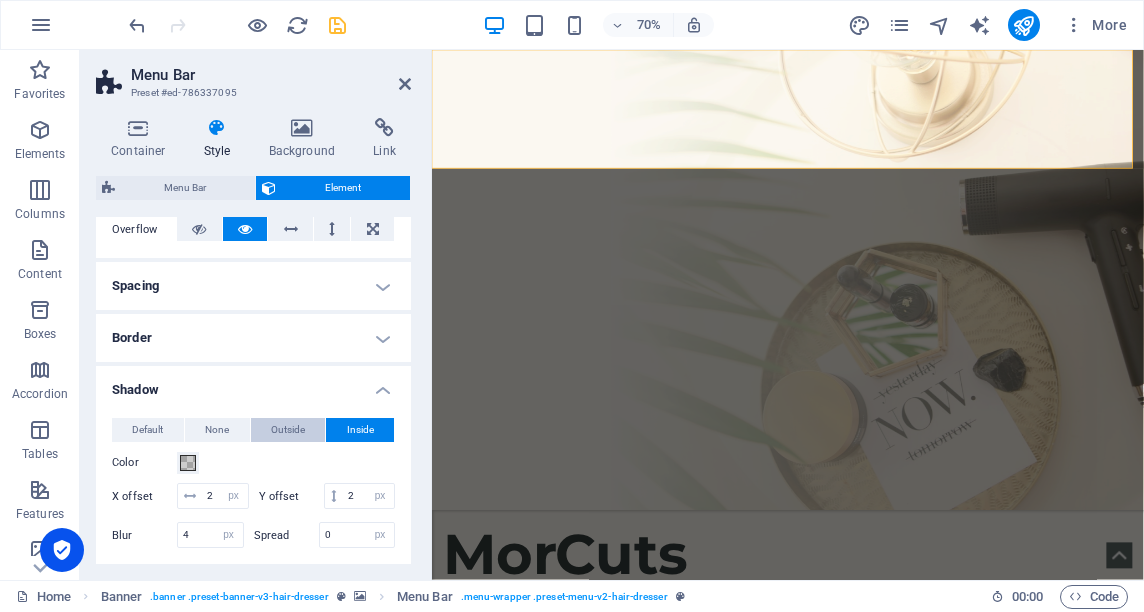 click on "Outside" at bounding box center [288, 430] 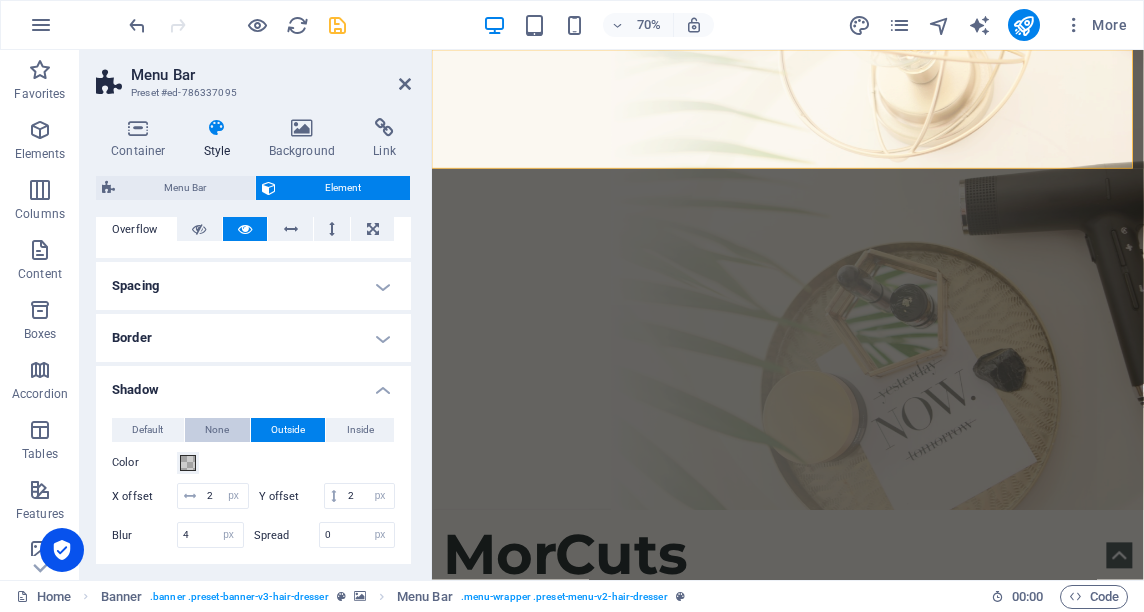 click on "None" at bounding box center (217, 430) 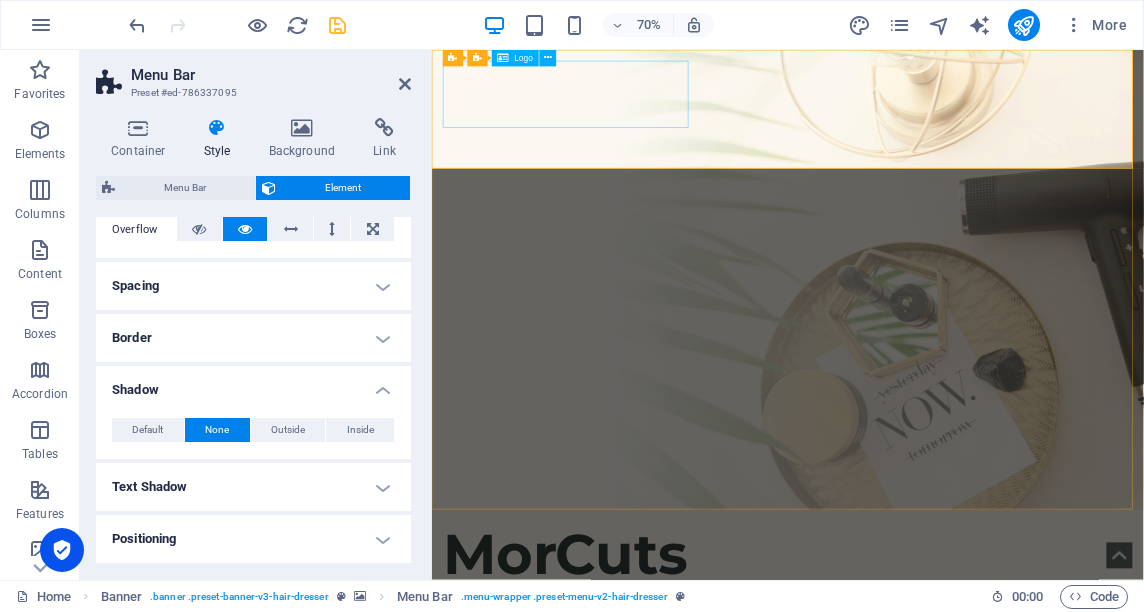 click on "MorCuts" at bounding box center [940, 771] 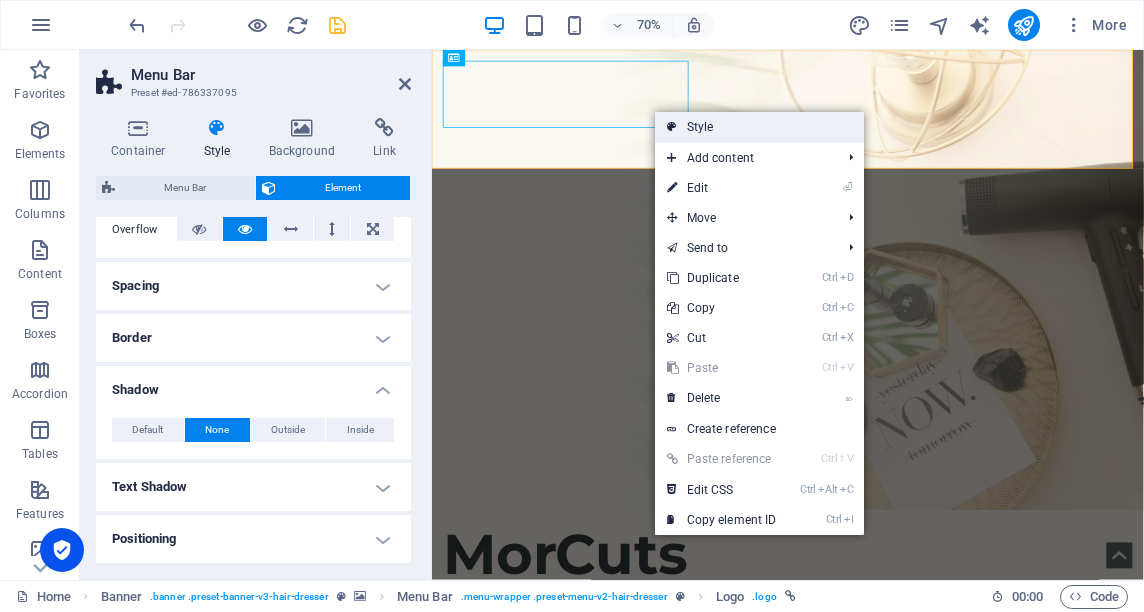 click on "Style" at bounding box center (759, 127) 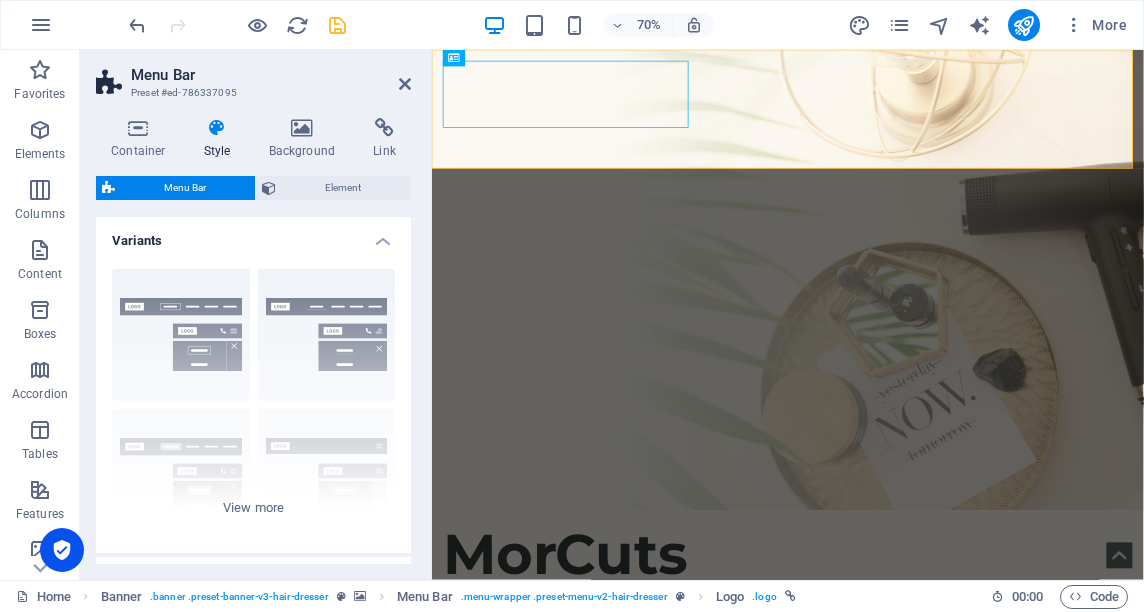 click on "Style" at bounding box center [221, 139] 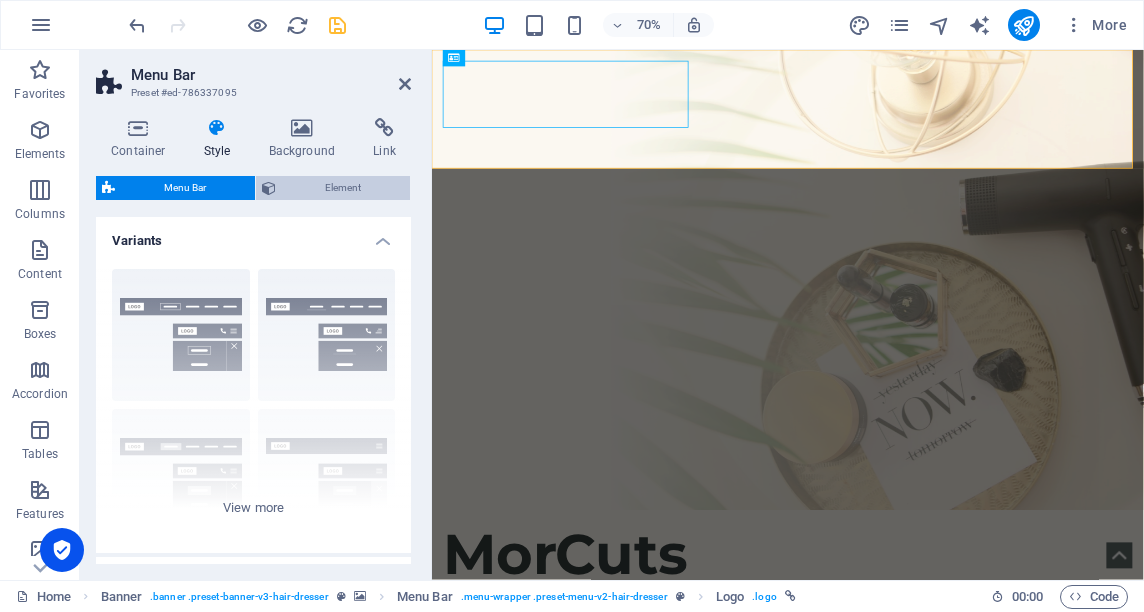click on "Element" at bounding box center (343, 188) 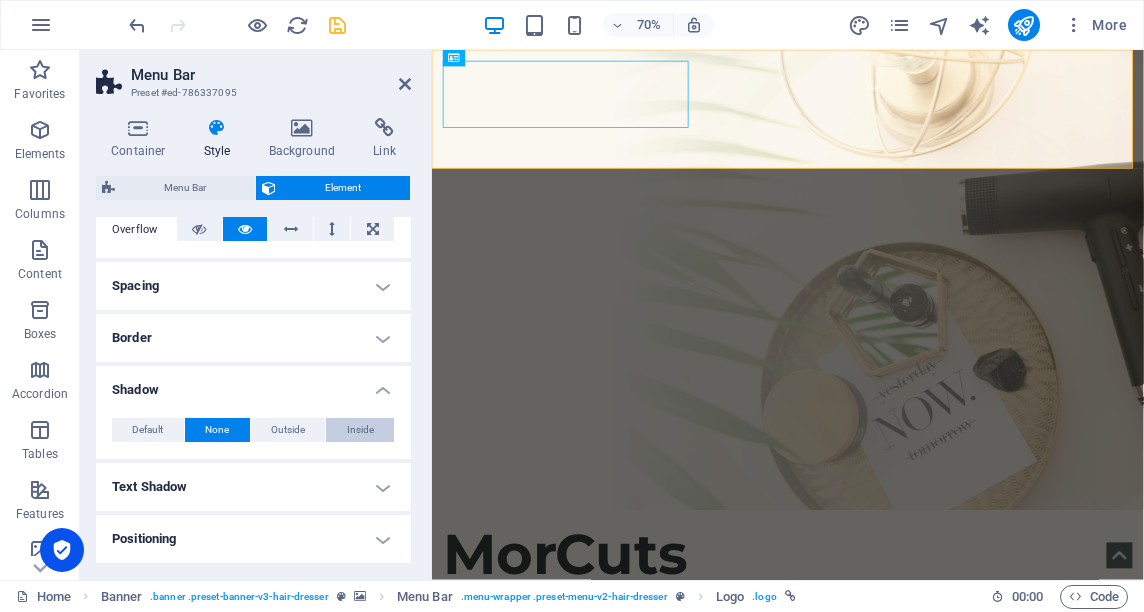 click on "Inside" at bounding box center (360, 430) 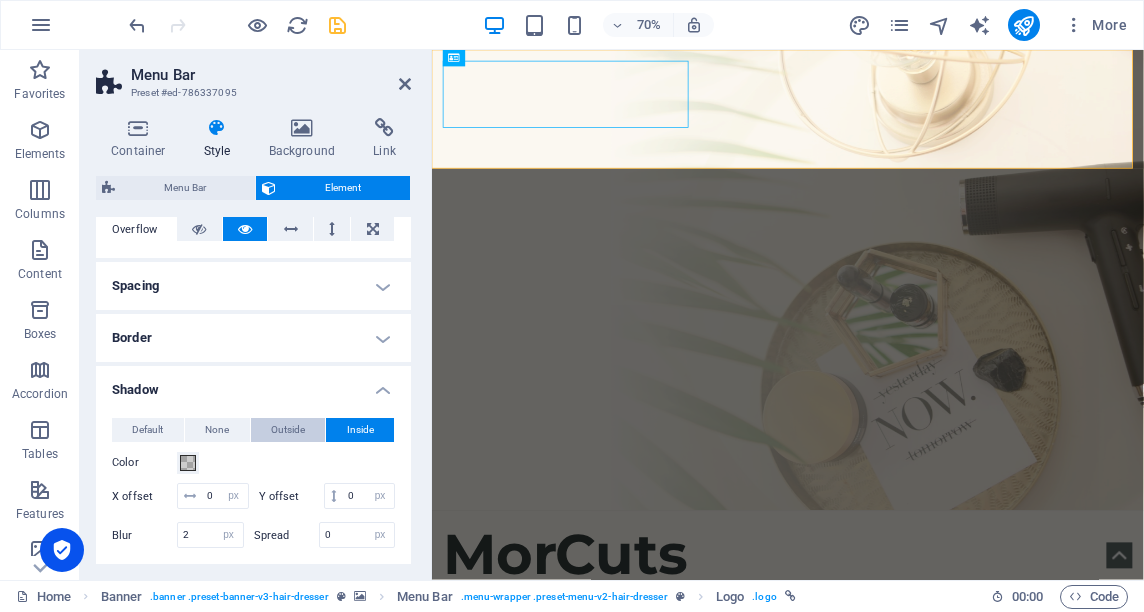 click on "Outside" at bounding box center (288, 430) 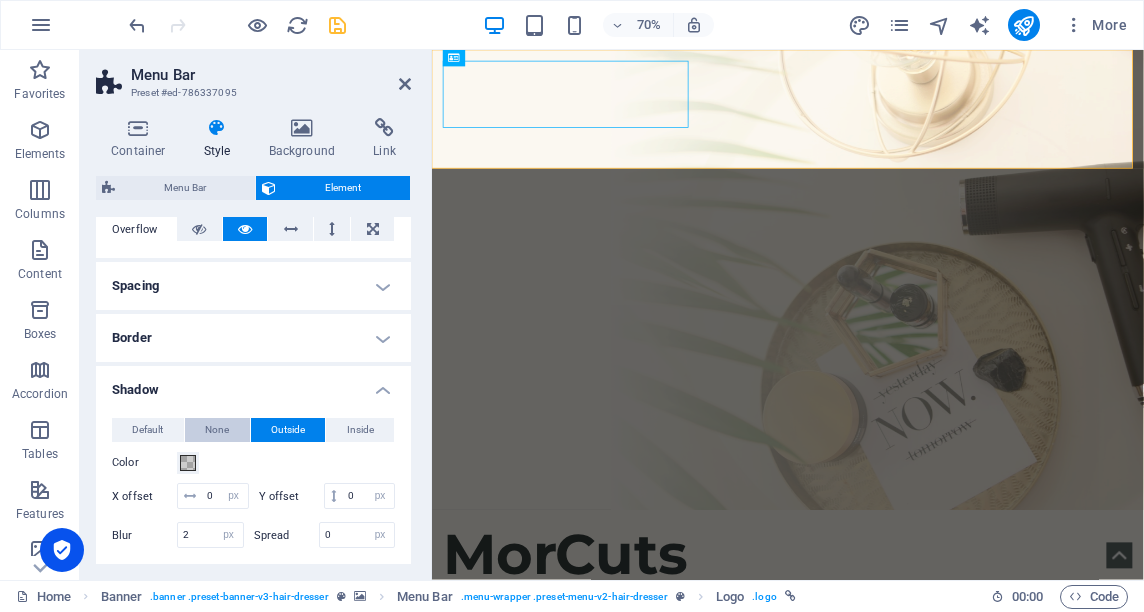 click on "None" at bounding box center (217, 430) 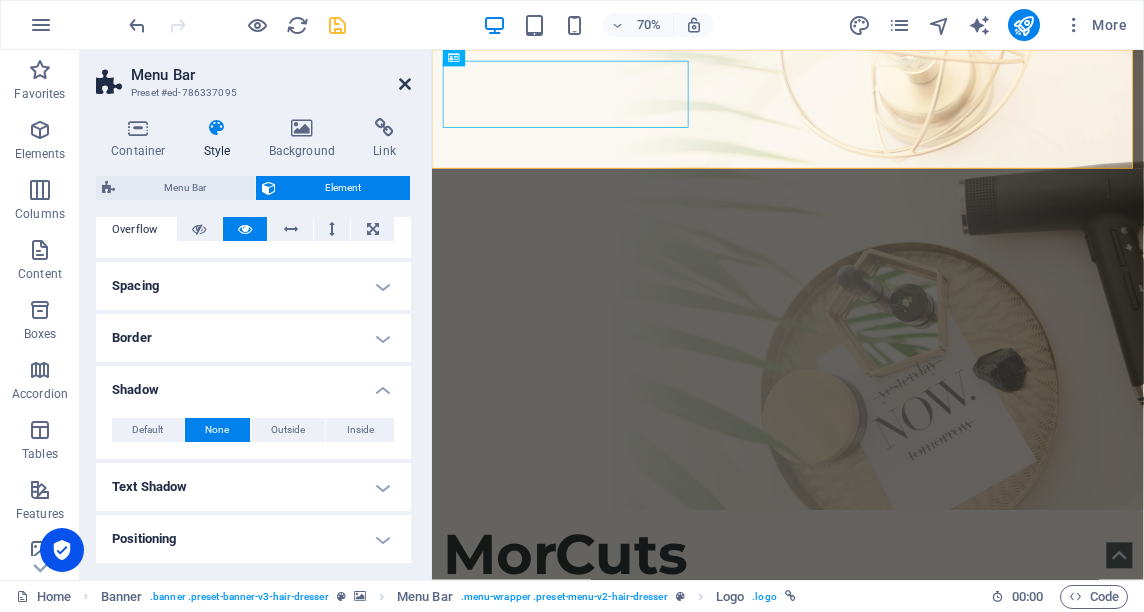click at bounding box center [405, 84] 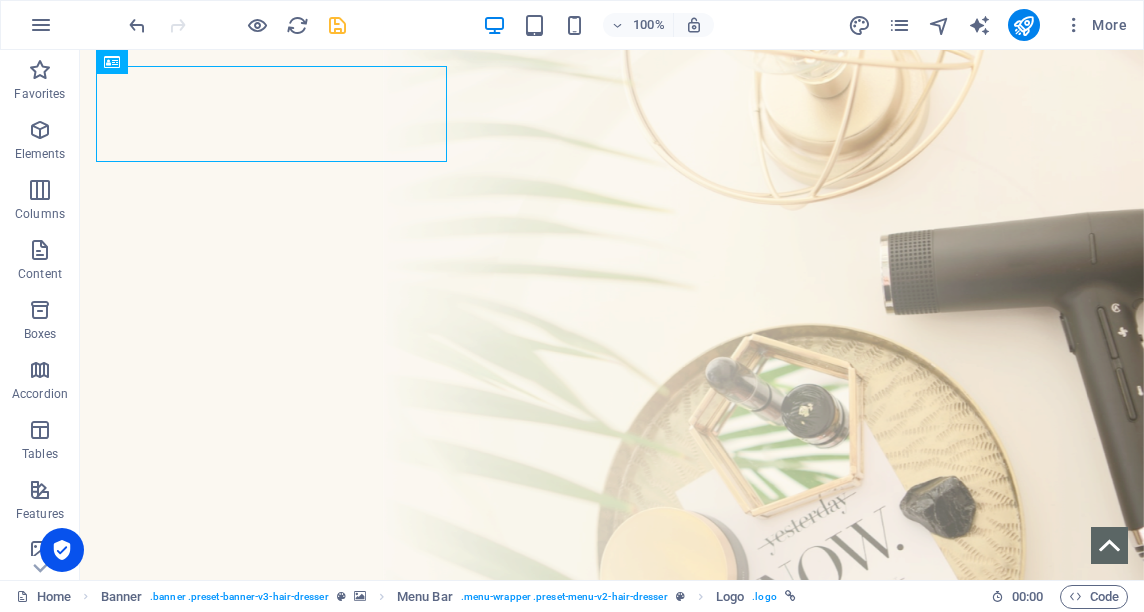 drag, startPoint x: 479, startPoint y: 141, endPoint x: 202, endPoint y: -40, distance: 330.89273 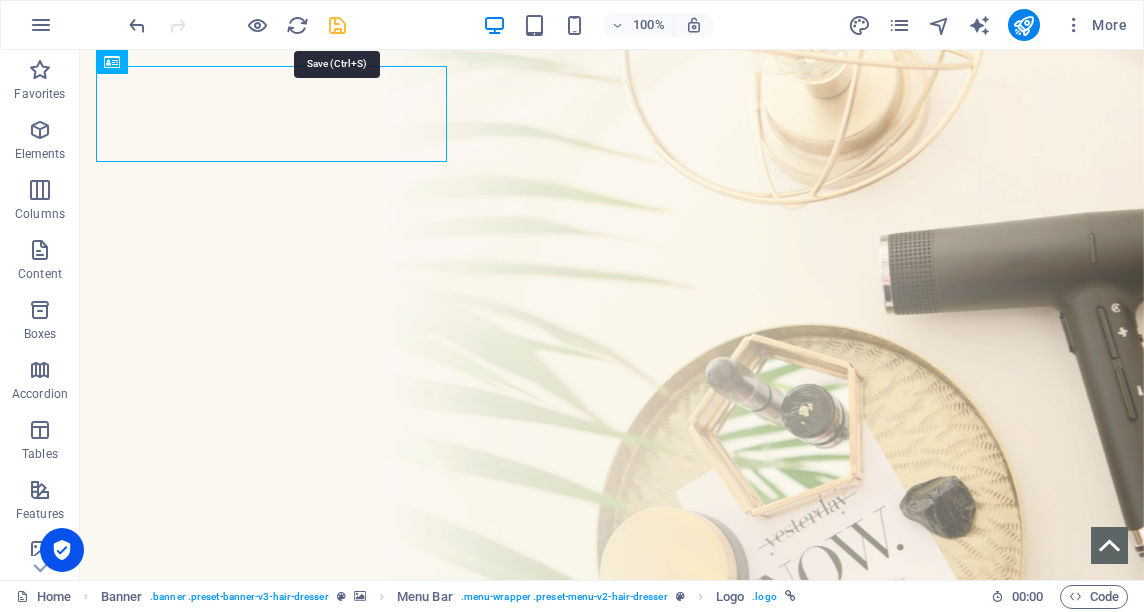 click at bounding box center (337, 25) 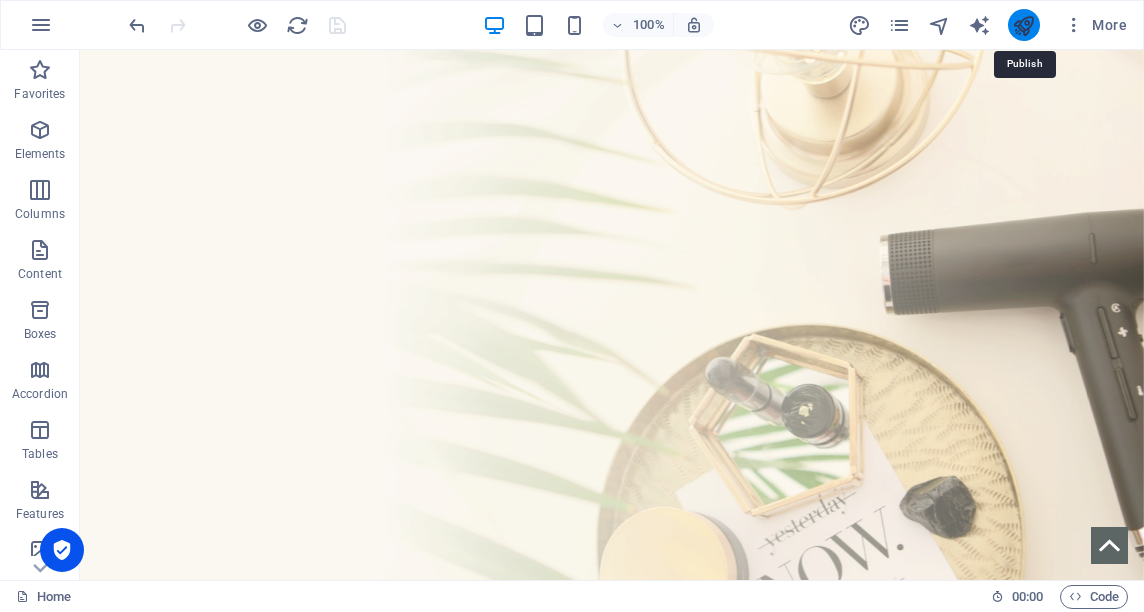 click at bounding box center (1023, 25) 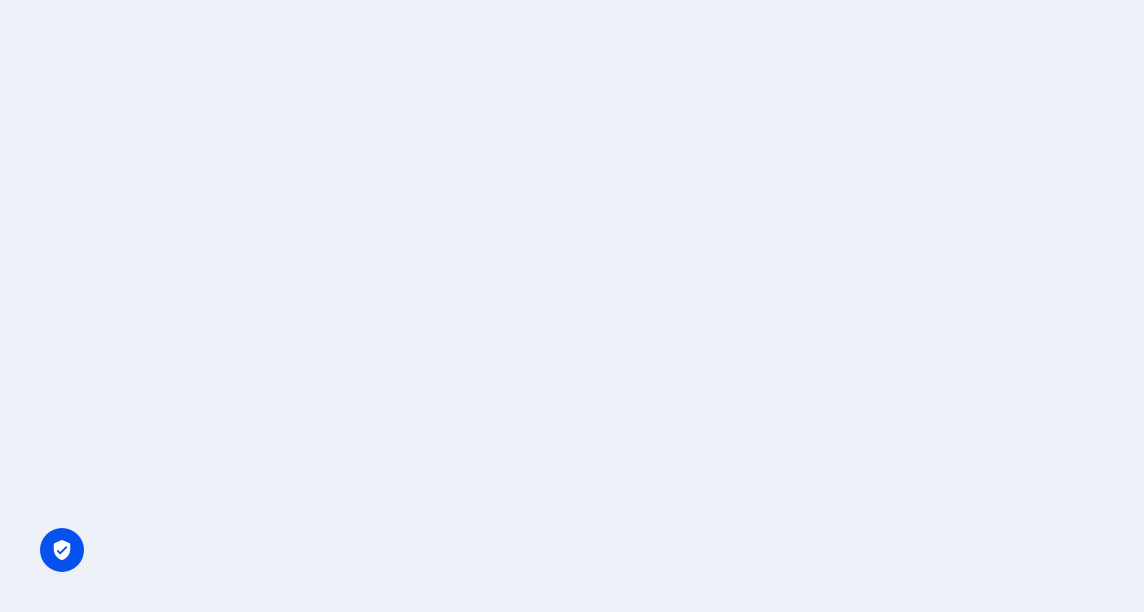 scroll, scrollTop: 0, scrollLeft: 0, axis: both 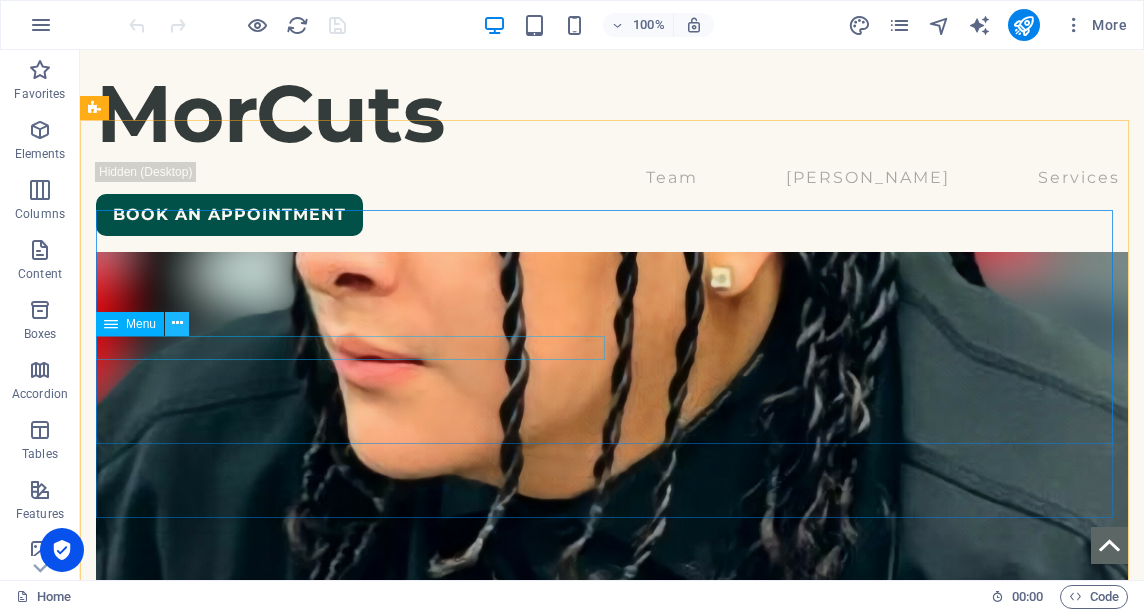 click at bounding box center [177, 323] 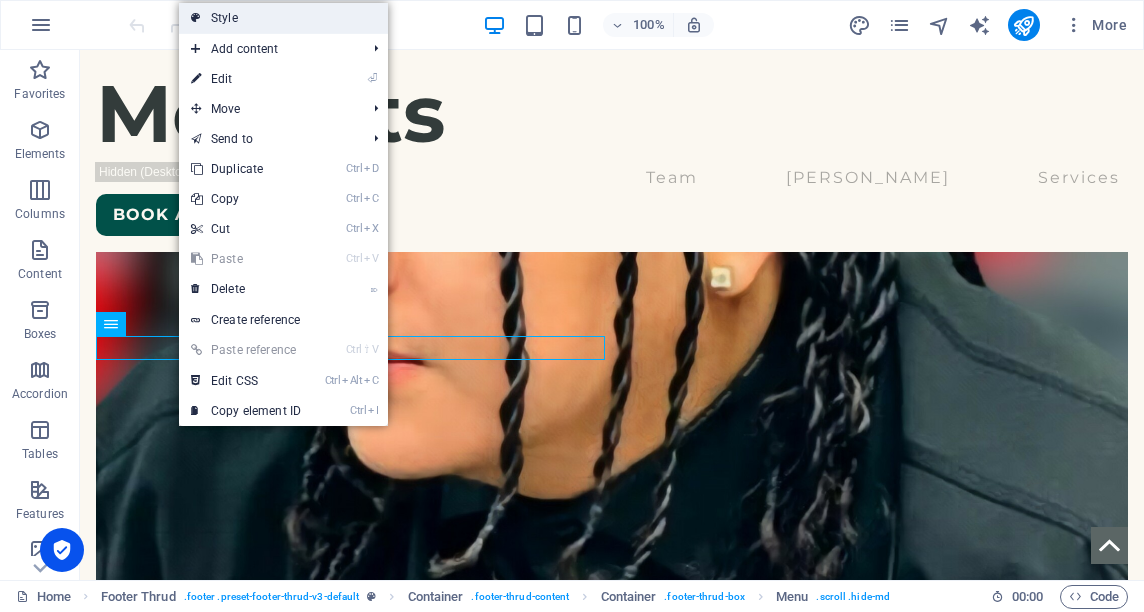 click on "Style" at bounding box center (283, 18) 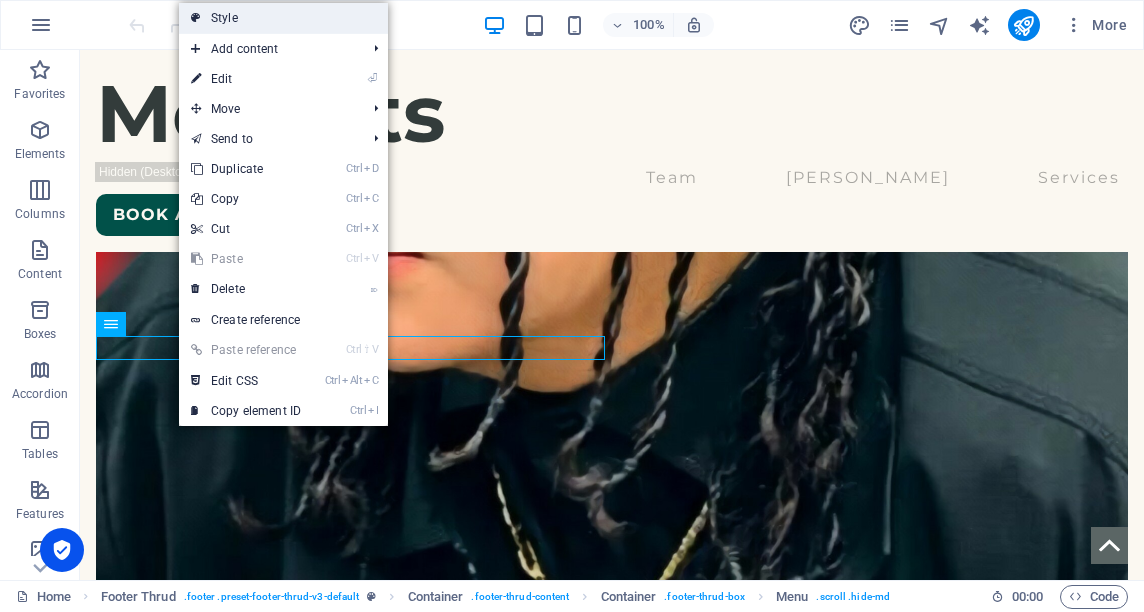 select on "rem" 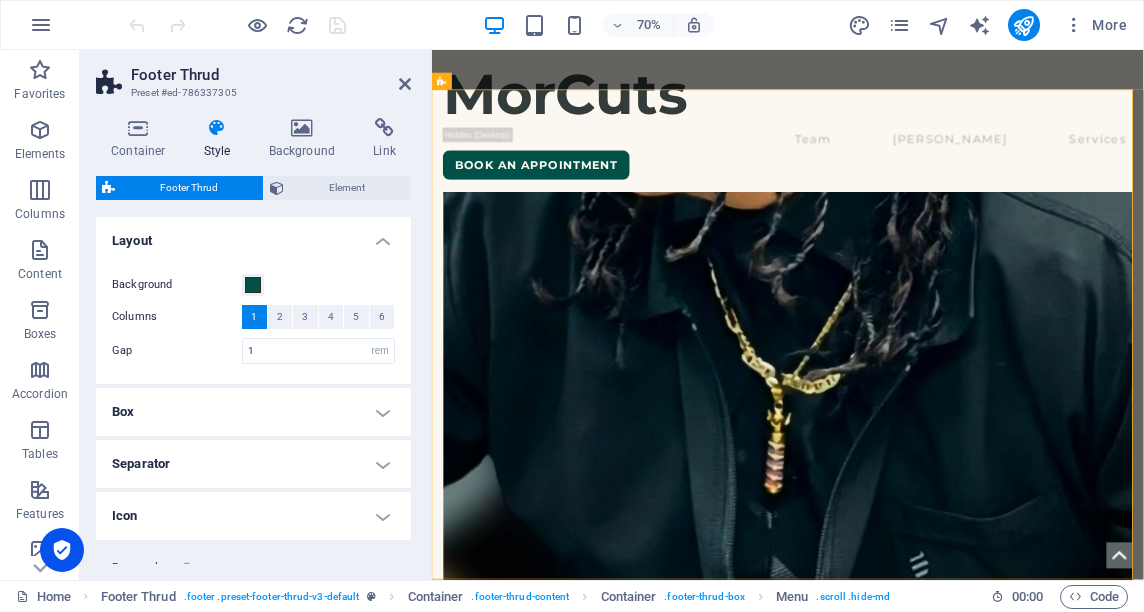 scroll, scrollTop: 7921, scrollLeft: 0, axis: vertical 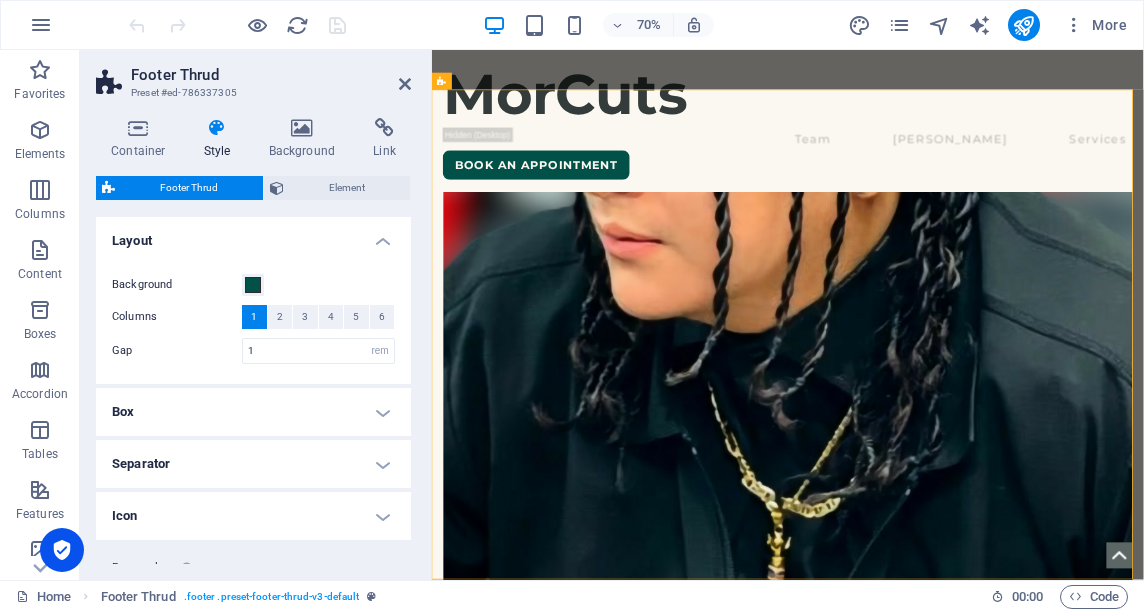 click at bounding box center (217, 128) 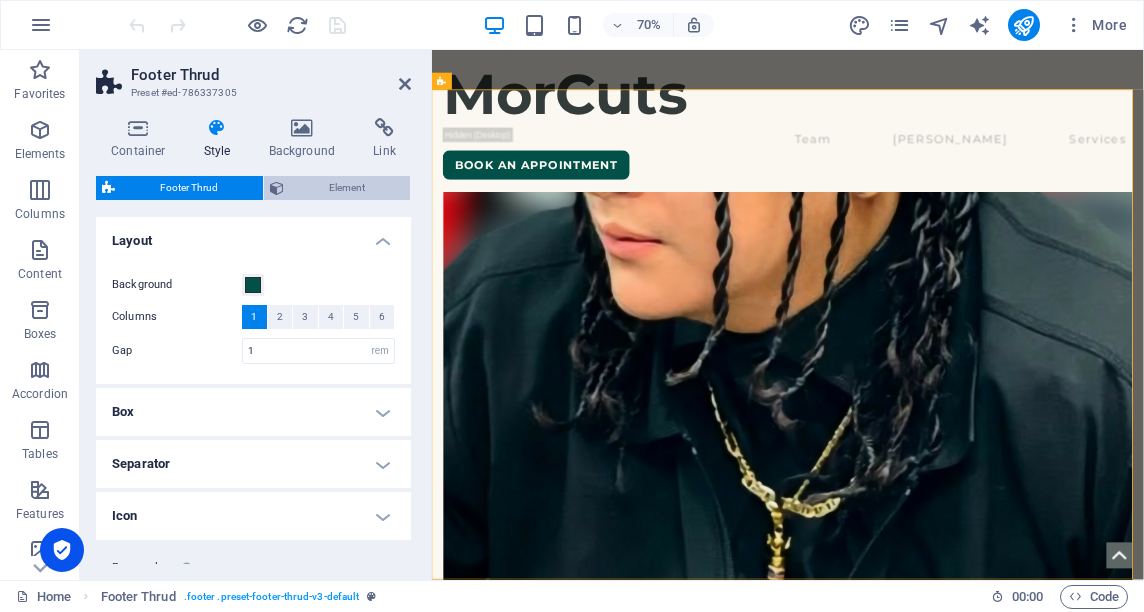 click on "Element" at bounding box center (347, 188) 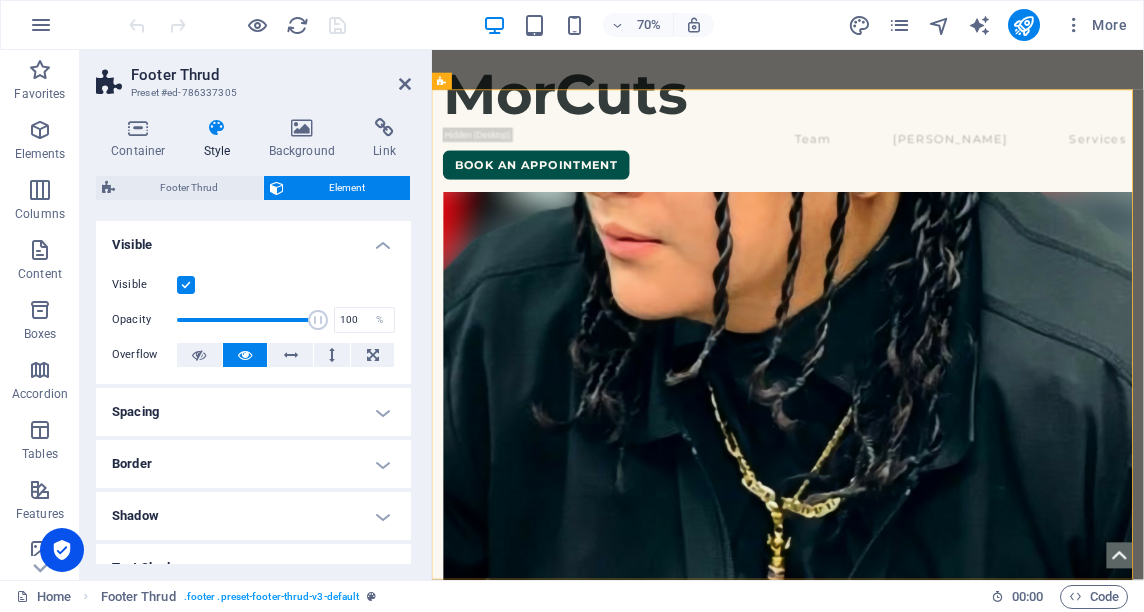 click at bounding box center (186, 285) 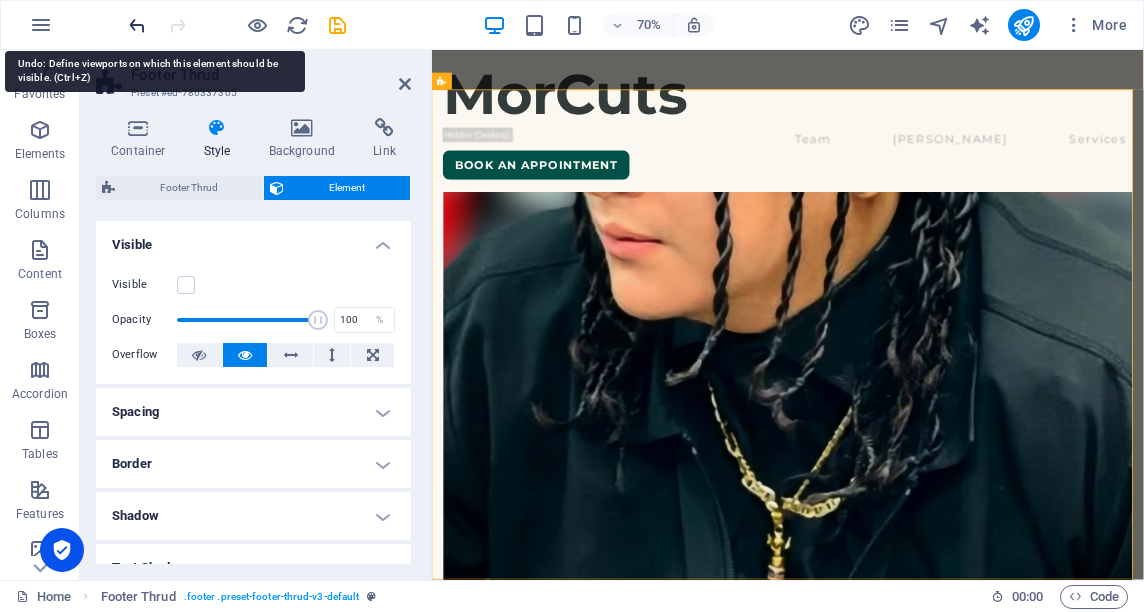 click at bounding box center (137, 25) 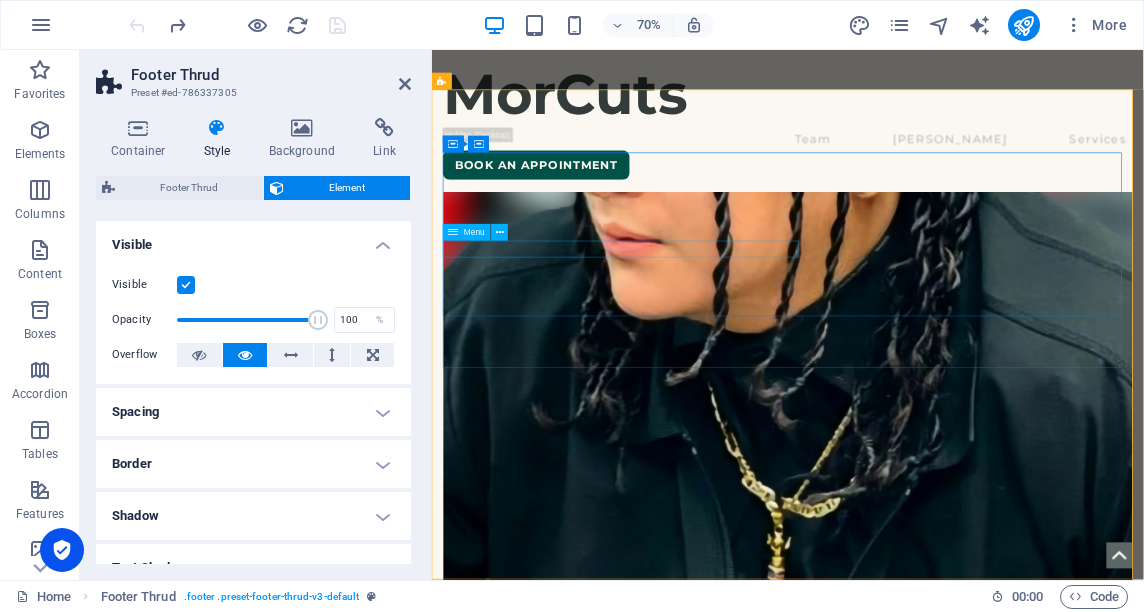 click on "Team VIC Styles Our Services Contact" at bounding box center [940, 4583] 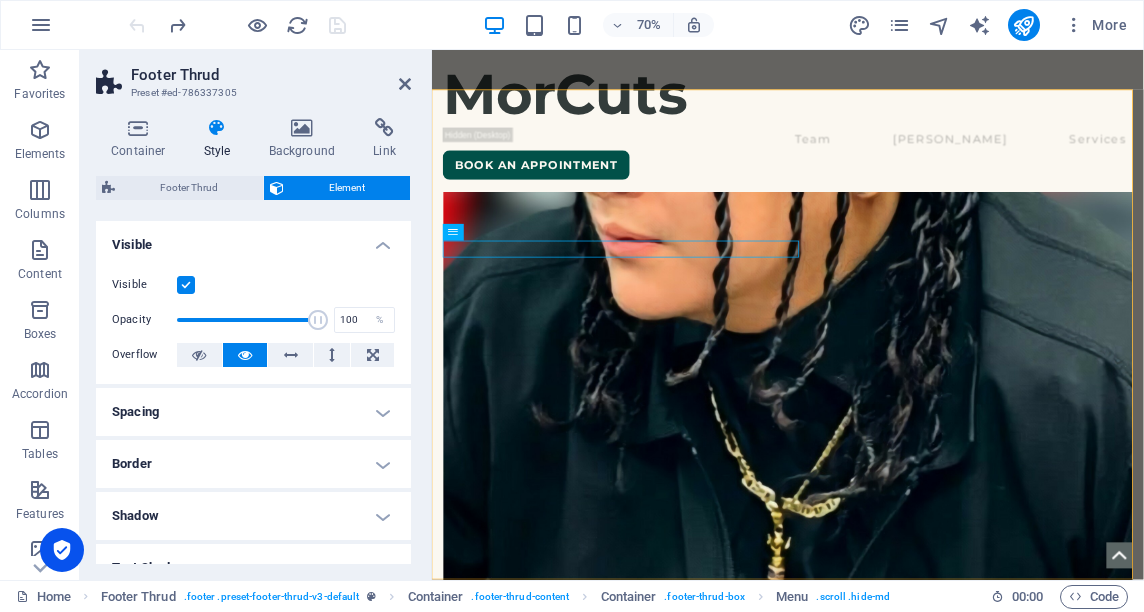 click at bounding box center (186, 285) 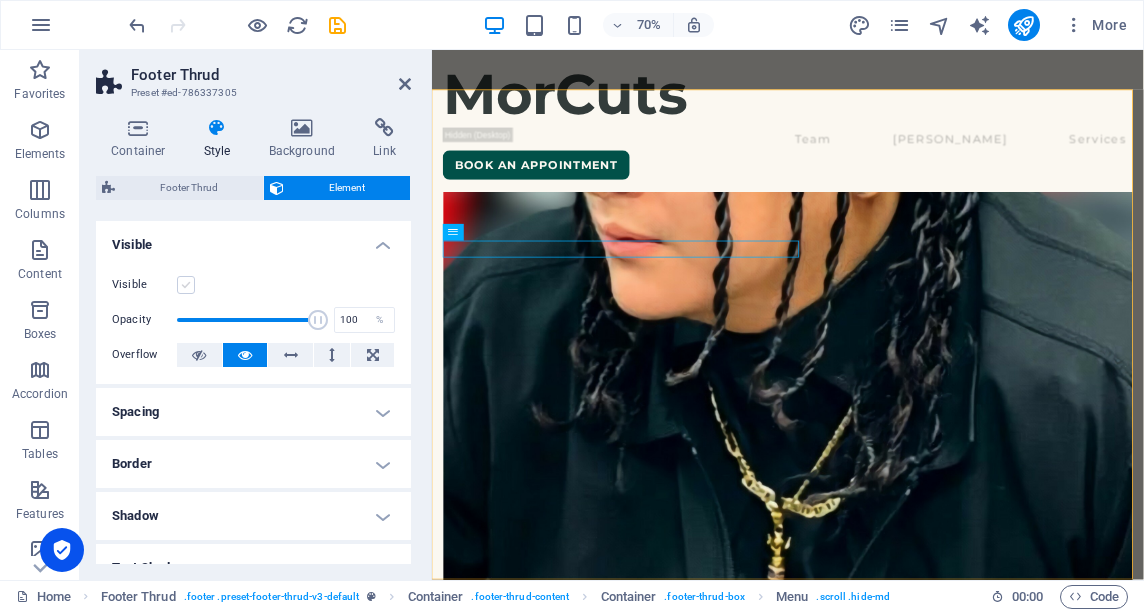 click at bounding box center [186, 285] 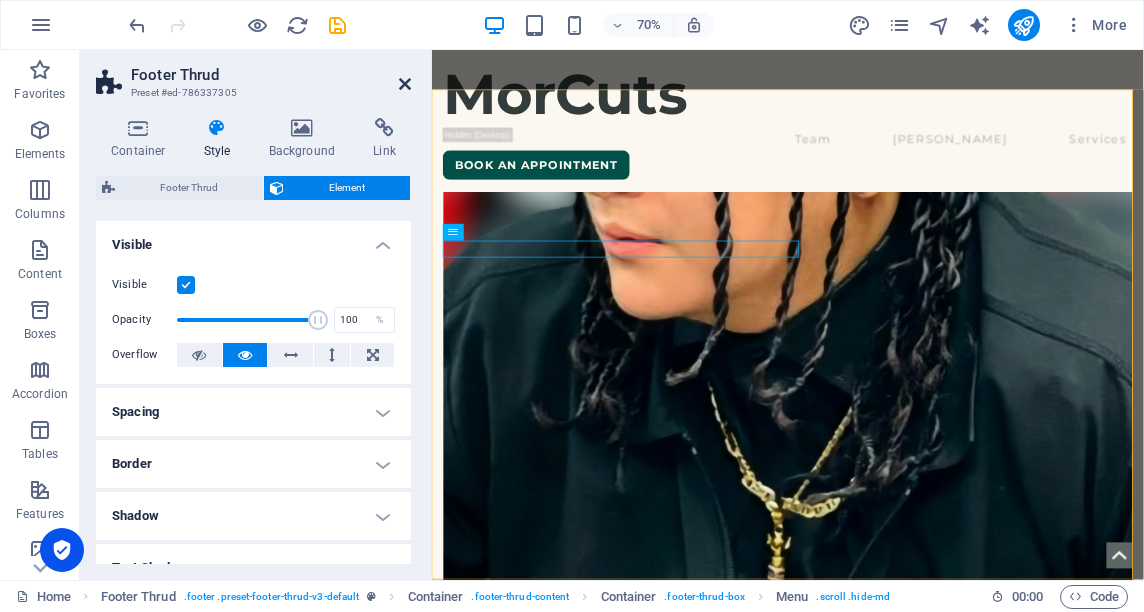 click at bounding box center [405, 84] 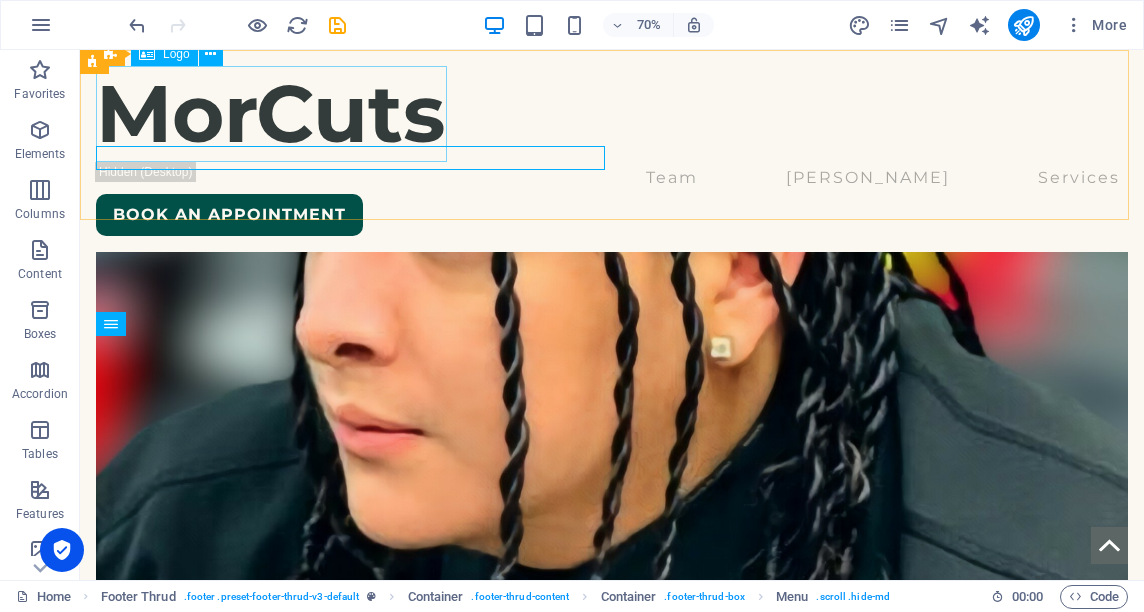 scroll, scrollTop: 8104, scrollLeft: 0, axis: vertical 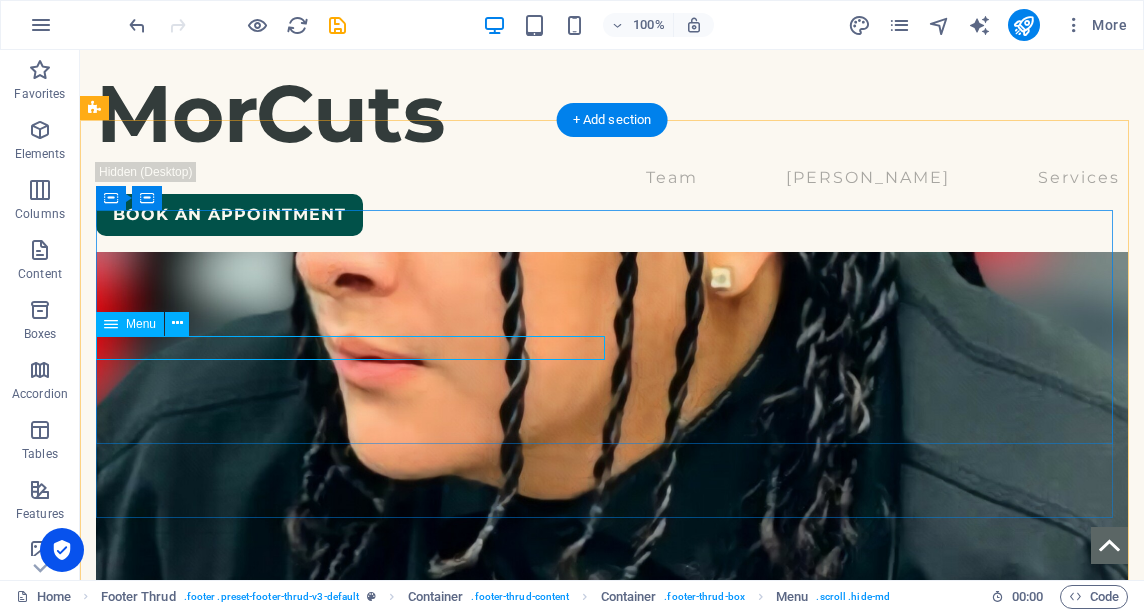 click on "Team VIC Styles Our Services Contact" at bounding box center (612, 4733) 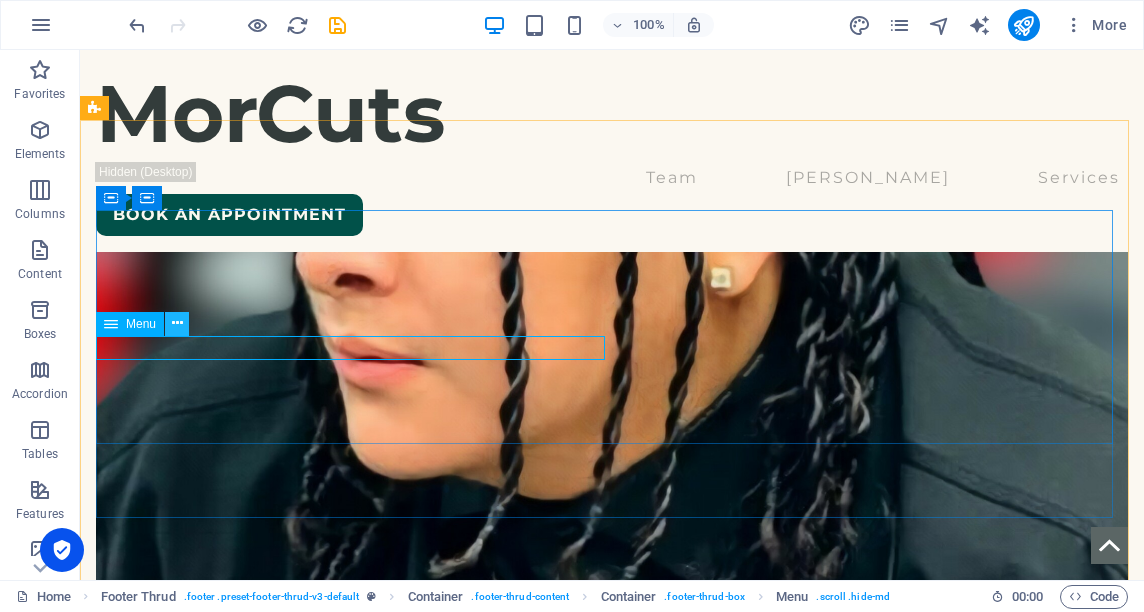 click at bounding box center (177, 323) 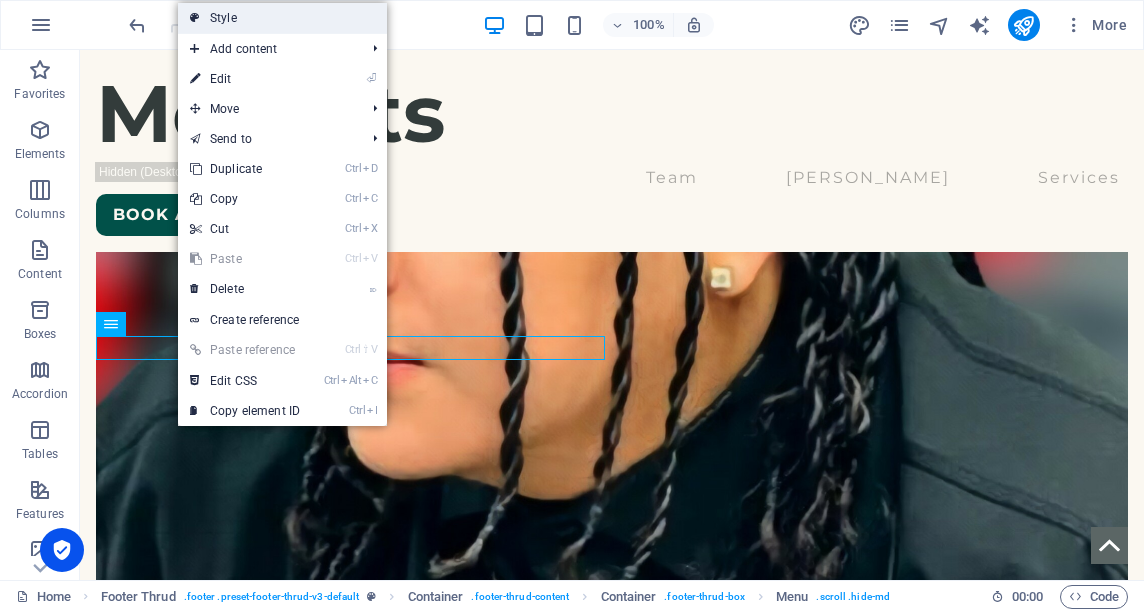 click on "Style" at bounding box center (282, 18) 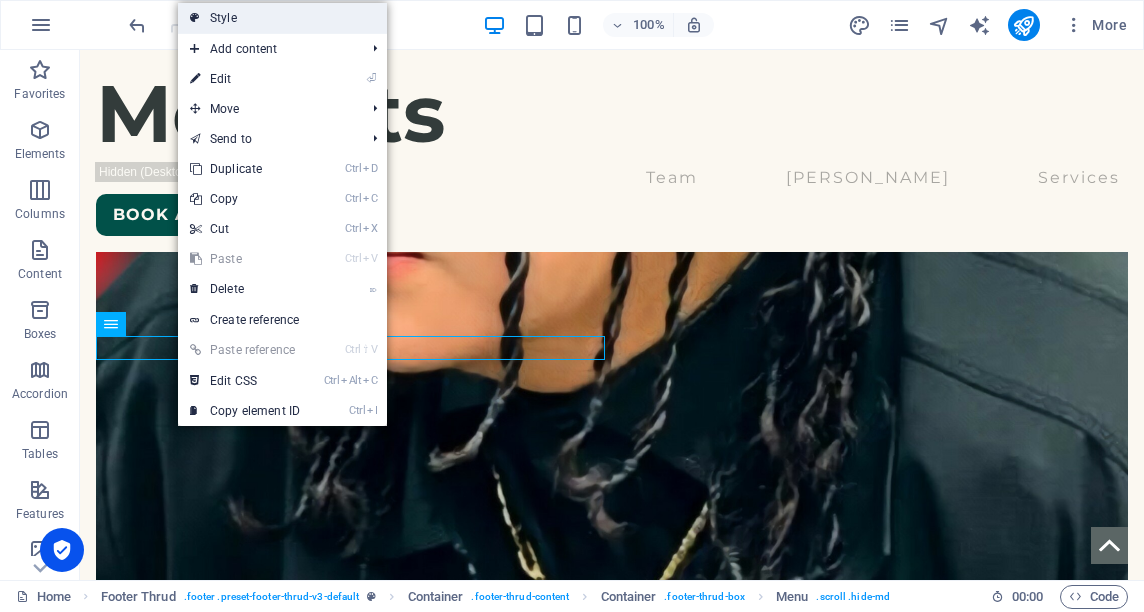 scroll, scrollTop: 7921, scrollLeft: 0, axis: vertical 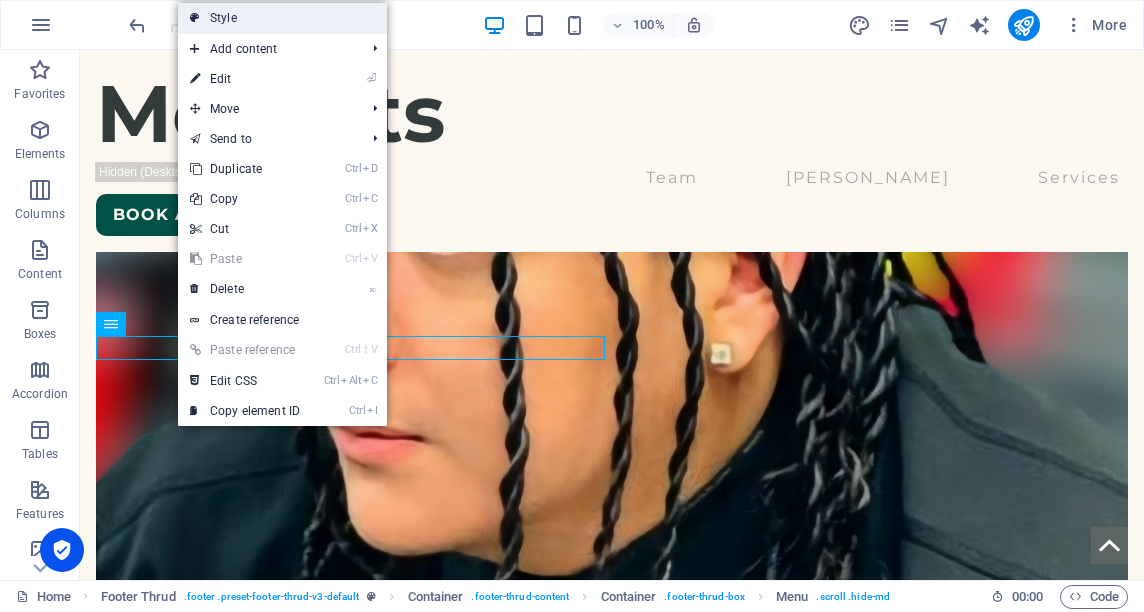 select on "rem" 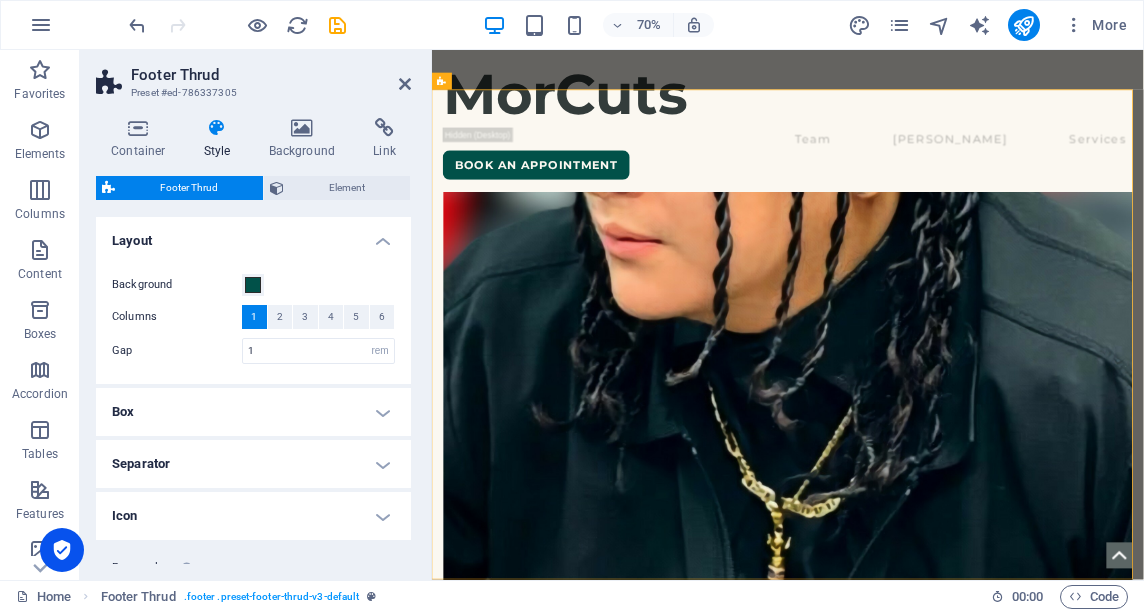 click at bounding box center [217, 128] 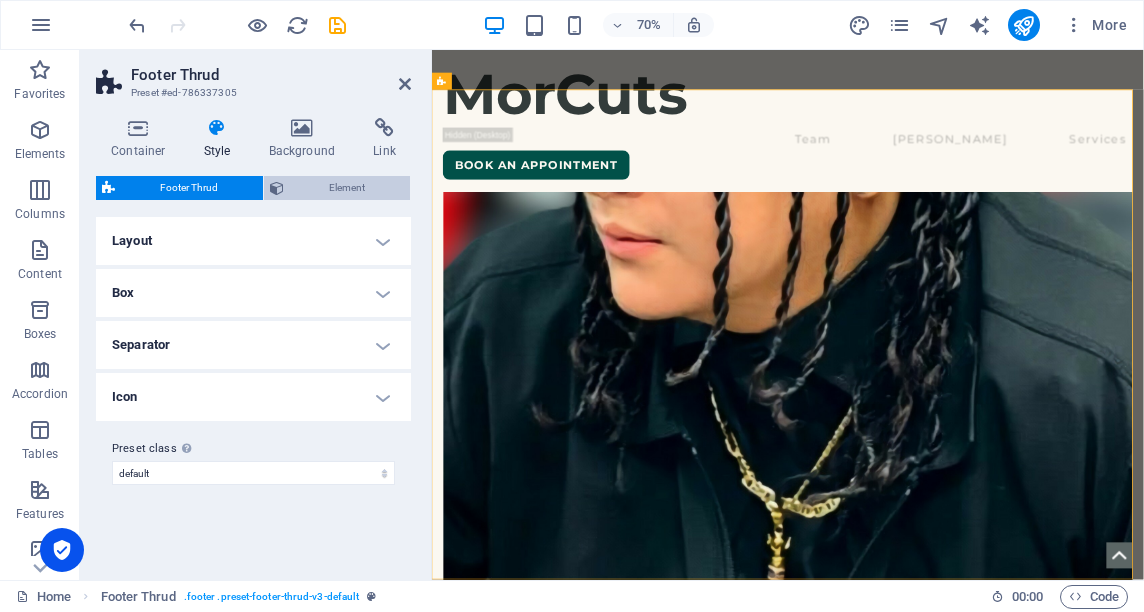 click on "Element" at bounding box center (347, 188) 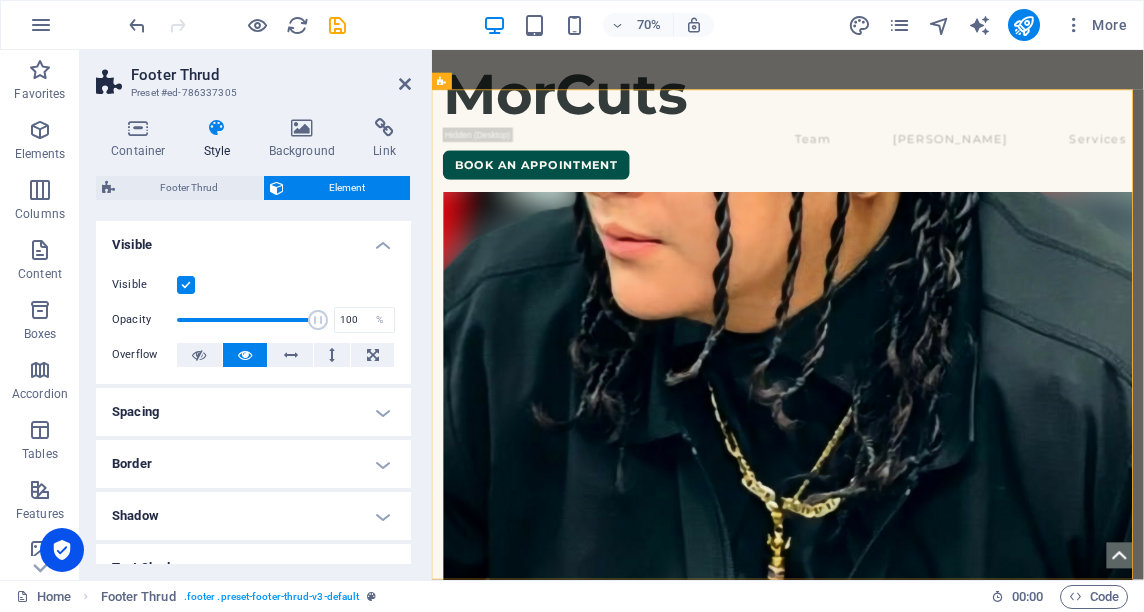 click at bounding box center (186, 285) 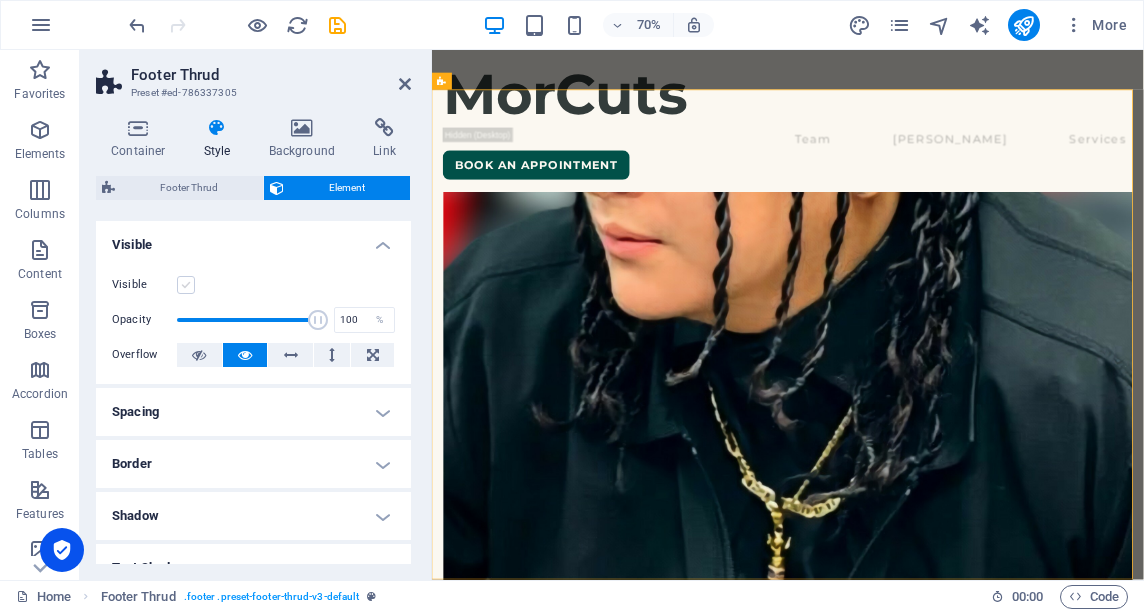 click at bounding box center [186, 285] 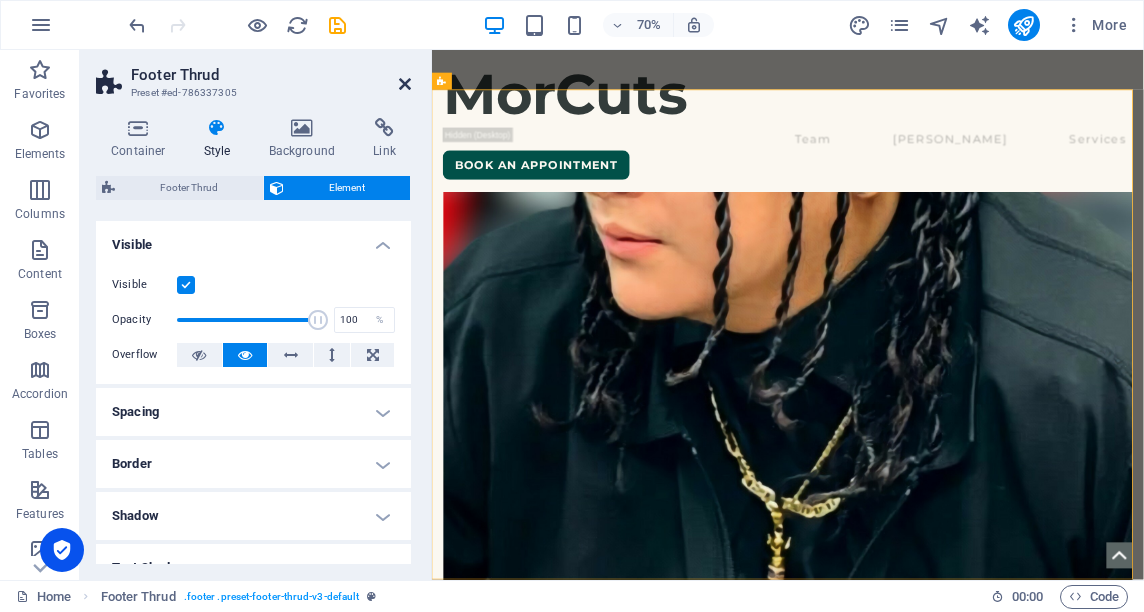 click at bounding box center (405, 84) 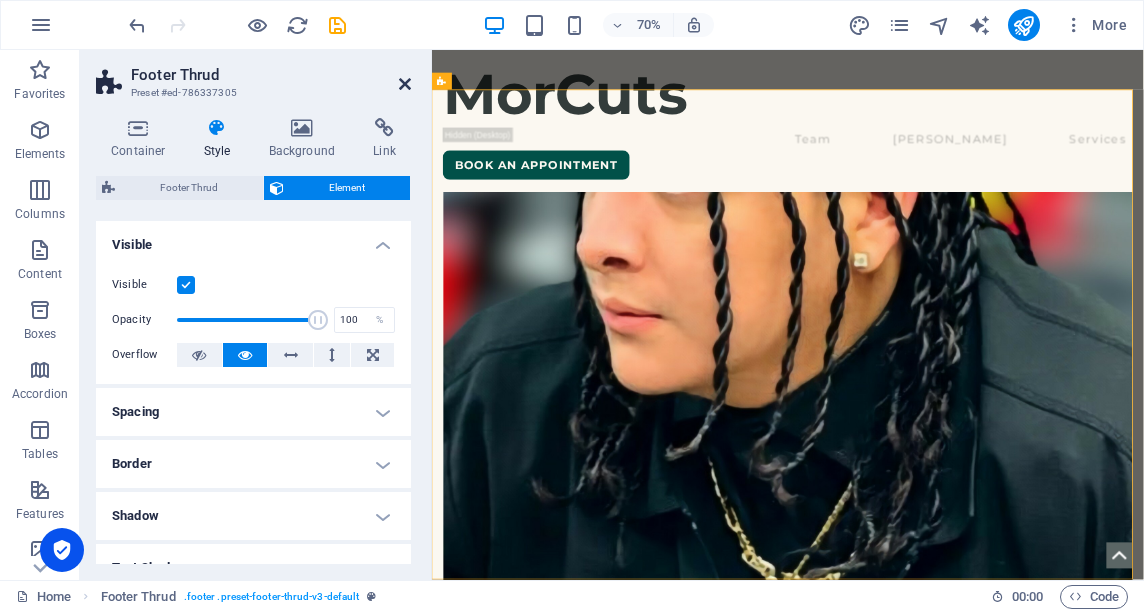 scroll, scrollTop: 8104, scrollLeft: 0, axis: vertical 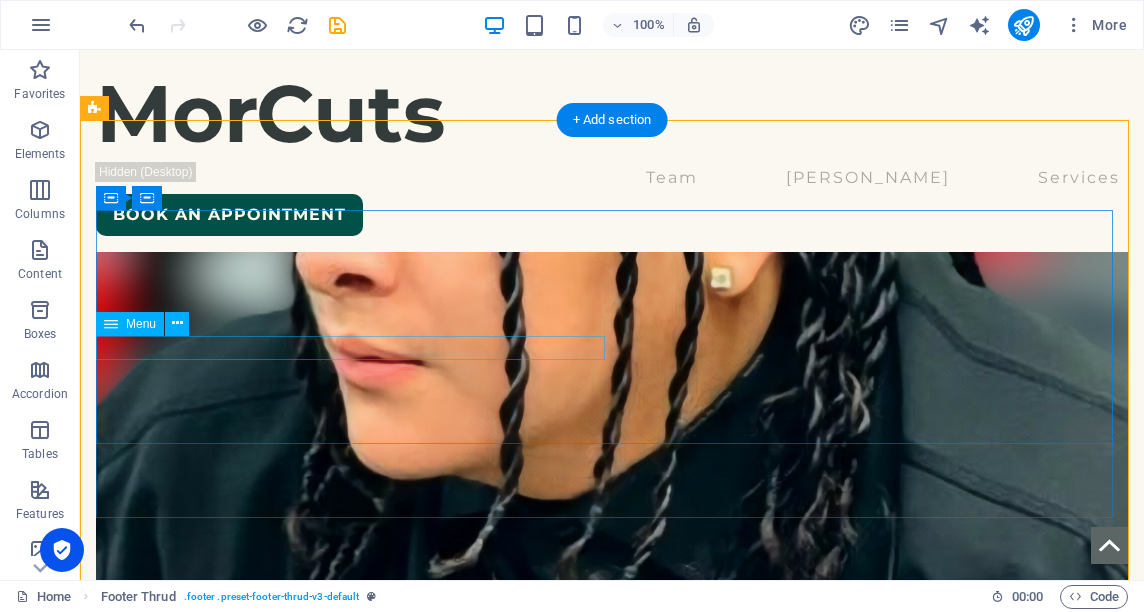 click on "Team VIC Styles Our Services Contact" at bounding box center [612, 4733] 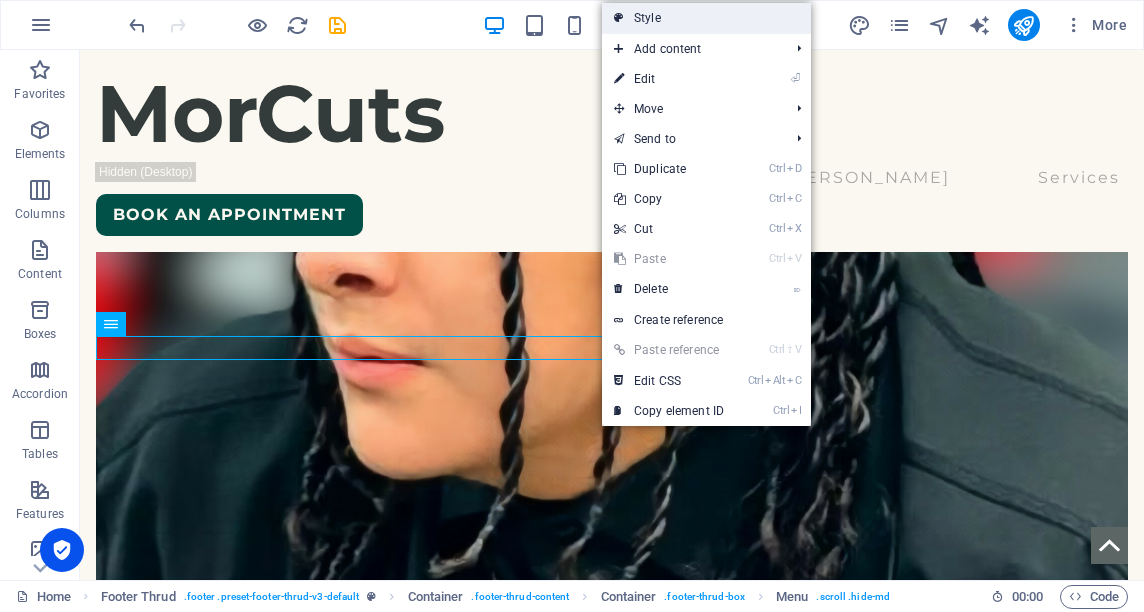 click on "Style" at bounding box center (706, 18) 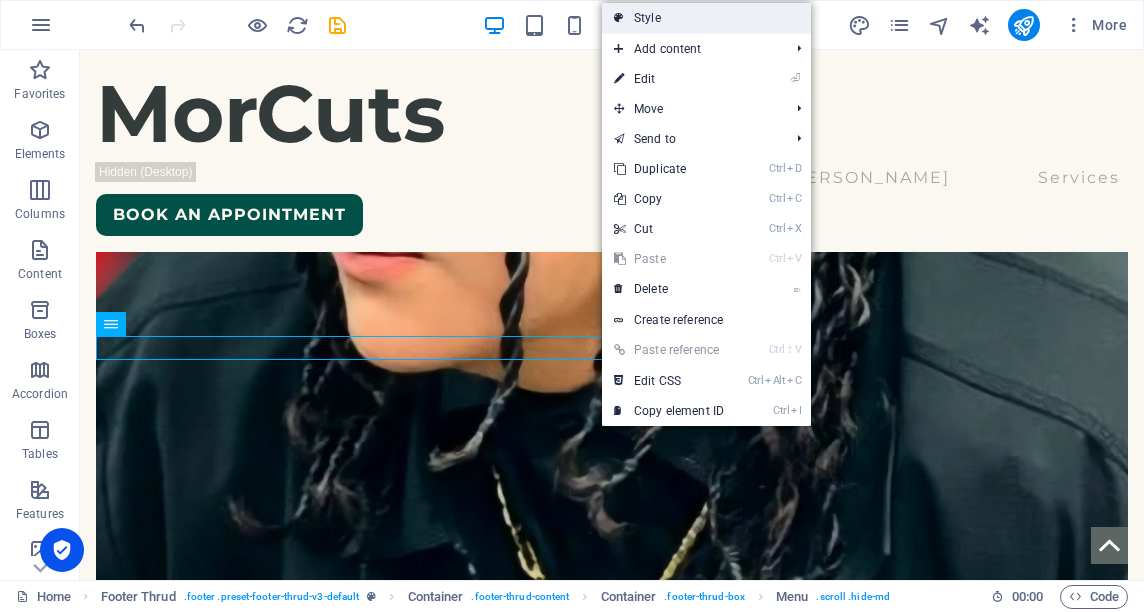 scroll, scrollTop: 7921, scrollLeft: 0, axis: vertical 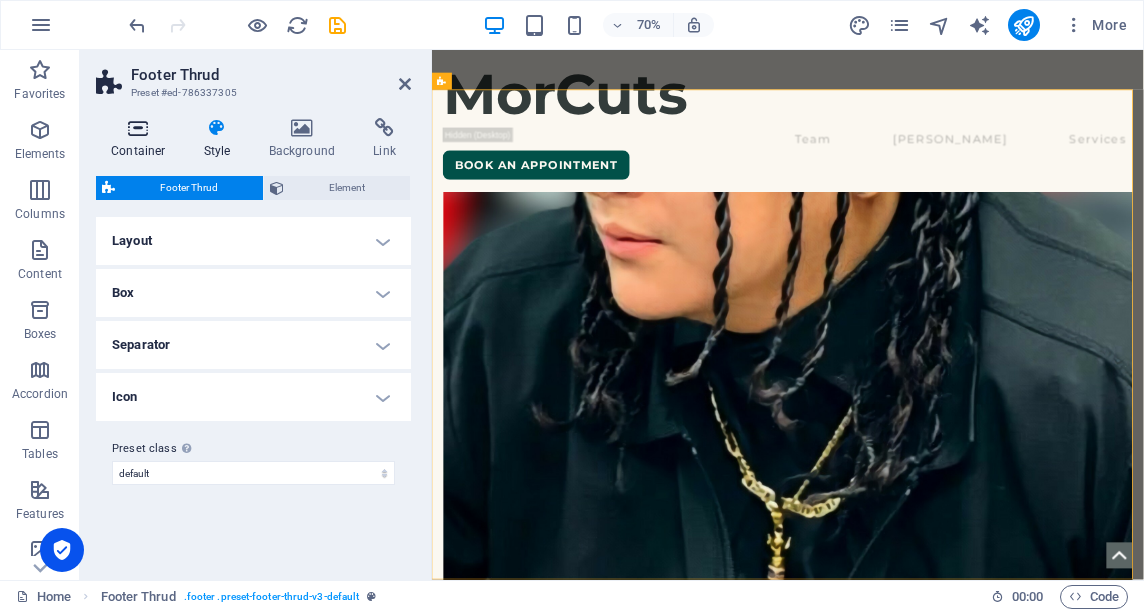 click on "Container" at bounding box center [142, 139] 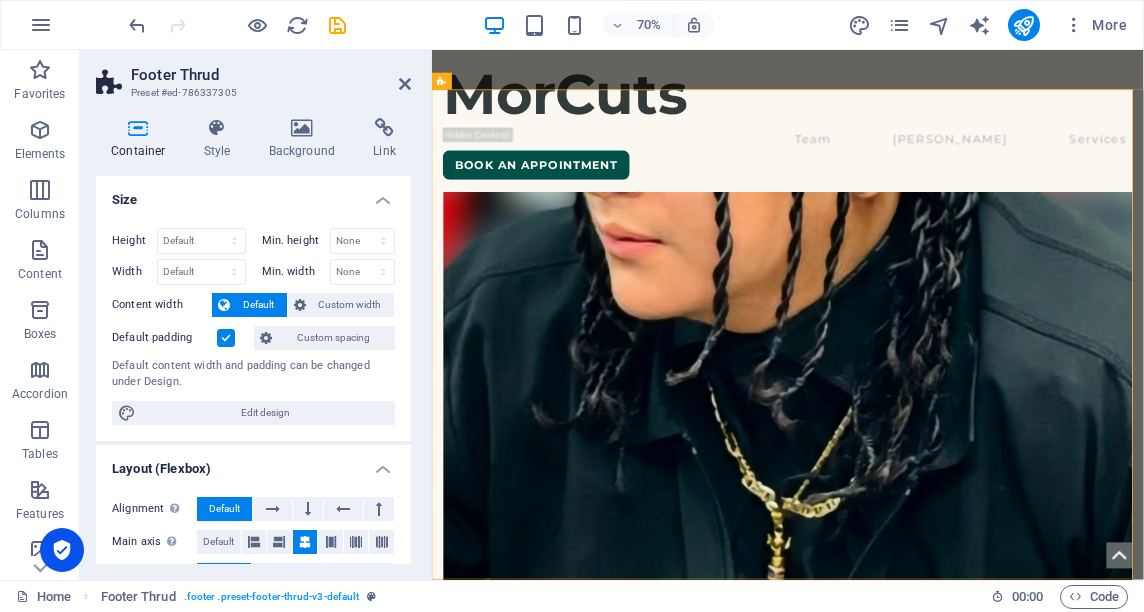 drag, startPoint x: 404, startPoint y: 258, endPoint x: 407, endPoint y: 289, distance: 31.144823 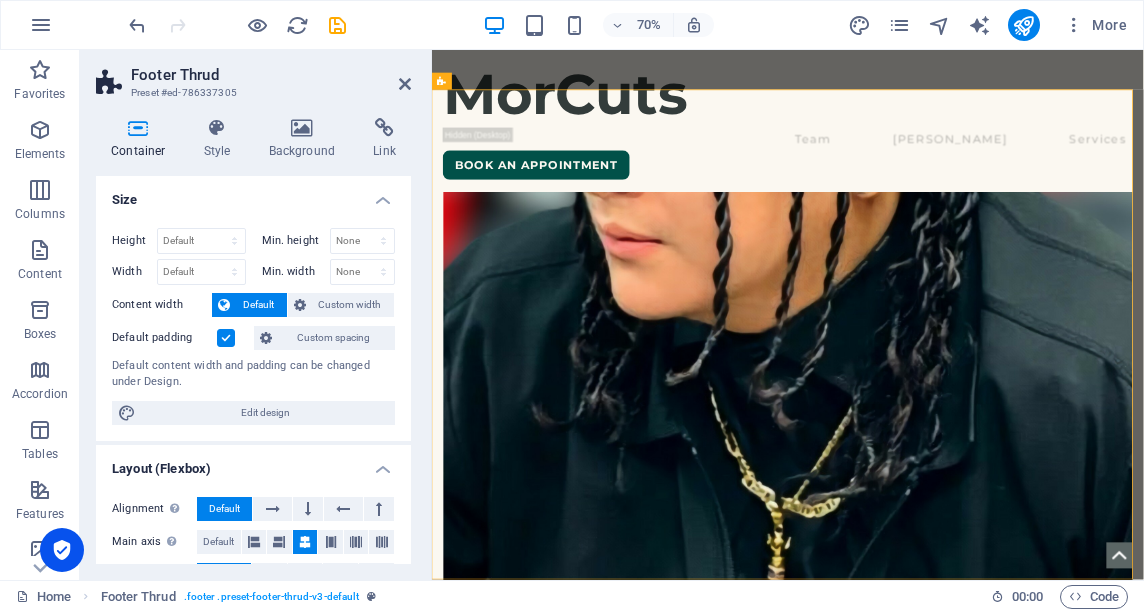 drag, startPoint x: 404, startPoint y: 289, endPoint x: 406, endPoint y: 348, distance: 59.03389 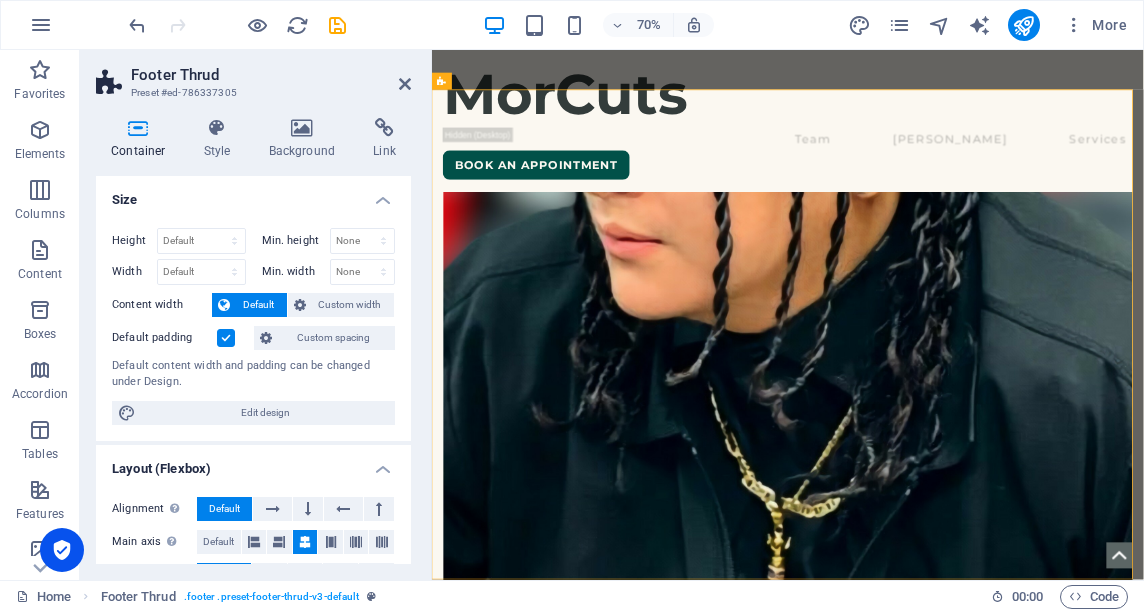 click on "Height Default px rem % vh vw Min. height None px rem % vh vw Width Default px rem % em vh vw Min. width None px rem % vh vw Content width Default Custom width Width Default px rem % em vh vw Min. width None px rem % vh vw Default padding Custom spacing Default content width and padding can be changed under Design. Edit design" at bounding box center (253, 326) 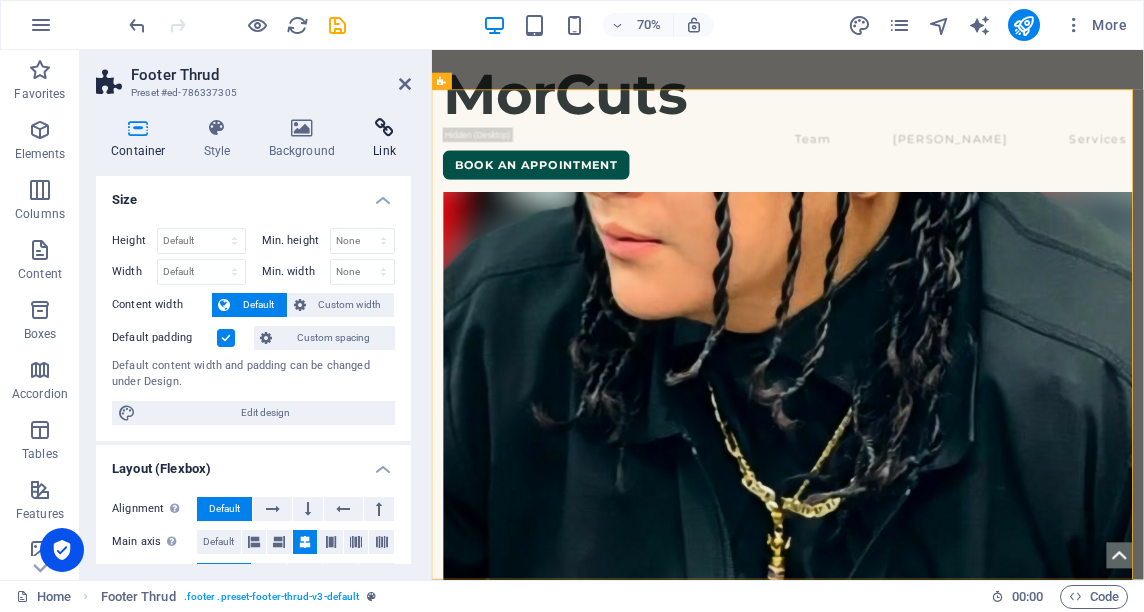 click on "Link" at bounding box center (384, 139) 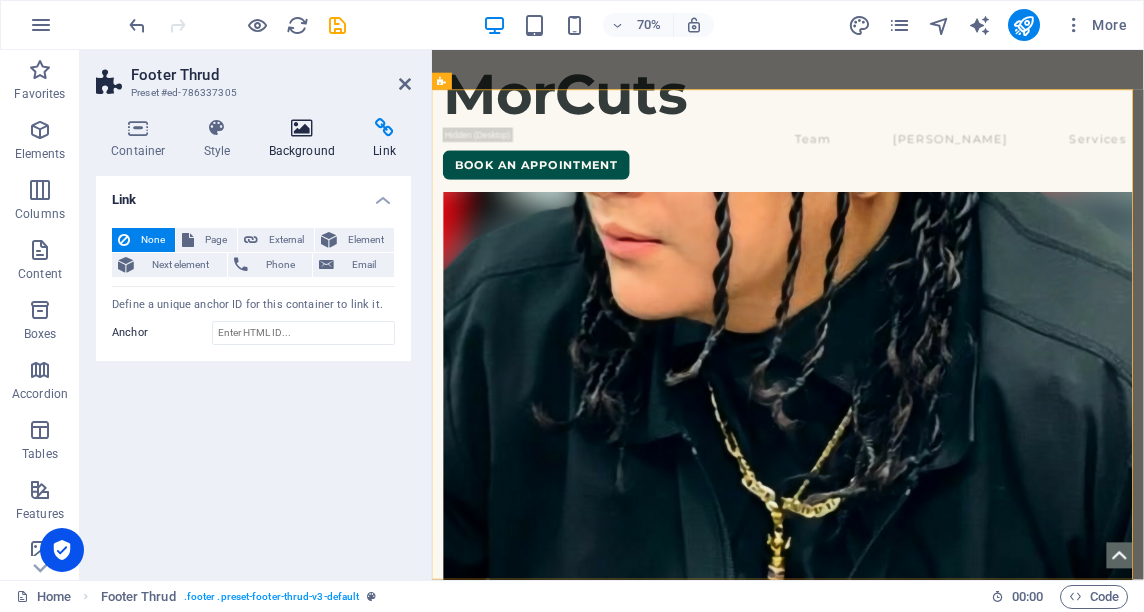 click on "Background" at bounding box center (306, 139) 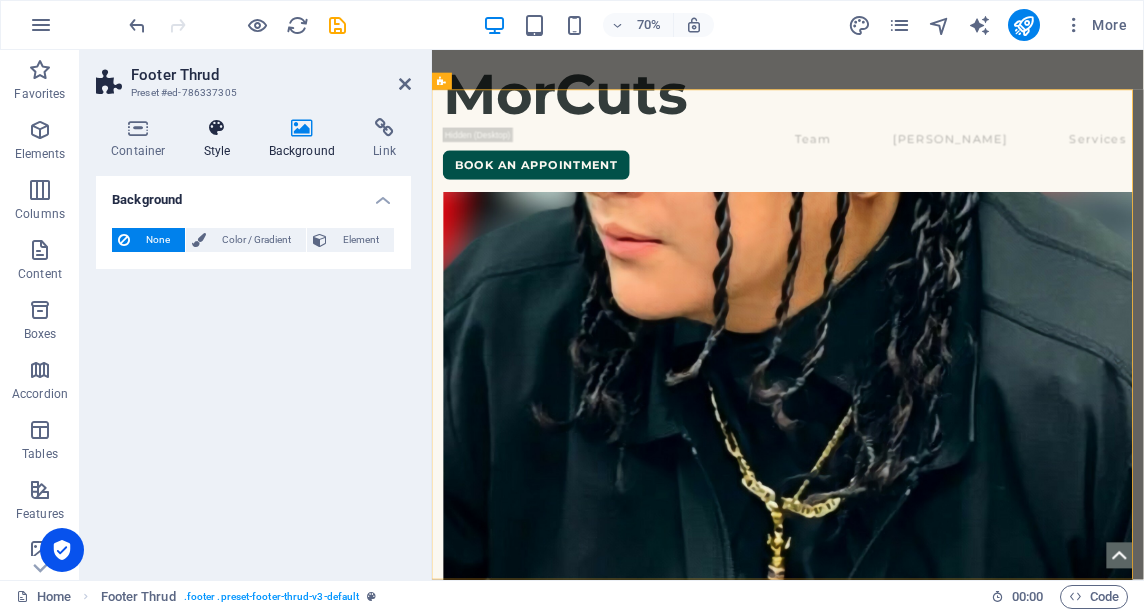 click on "Style" at bounding box center [221, 139] 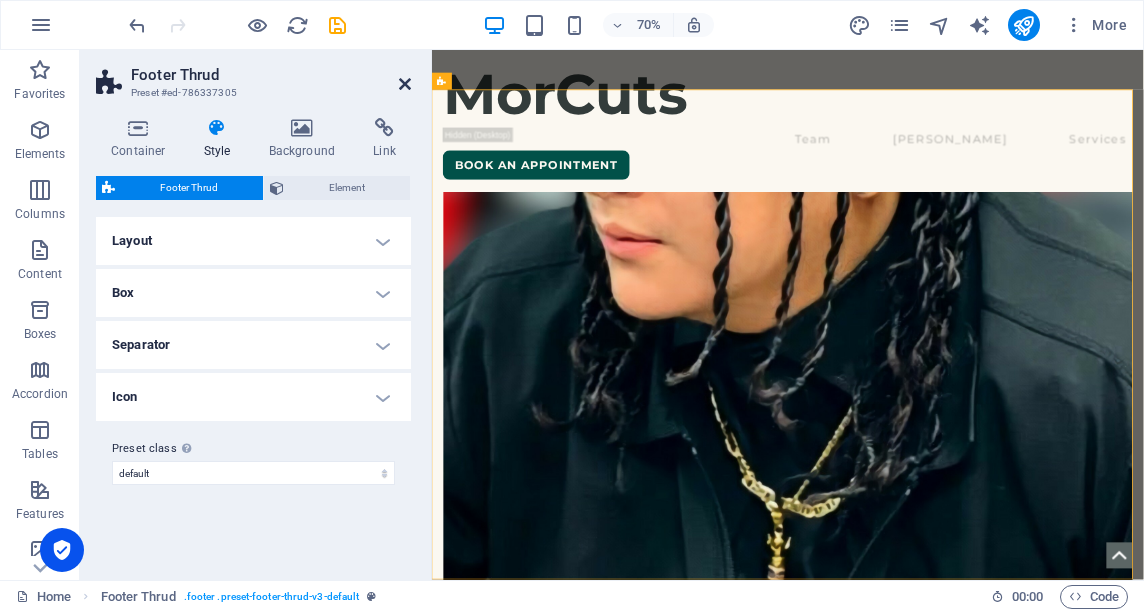 click at bounding box center (405, 84) 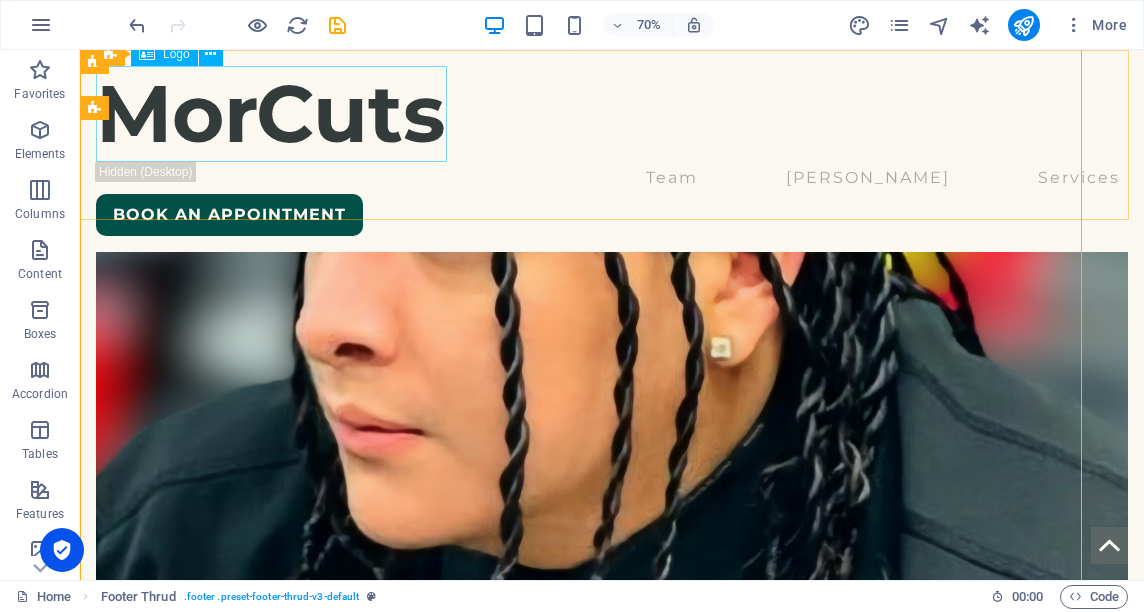 scroll, scrollTop: 8104, scrollLeft: 0, axis: vertical 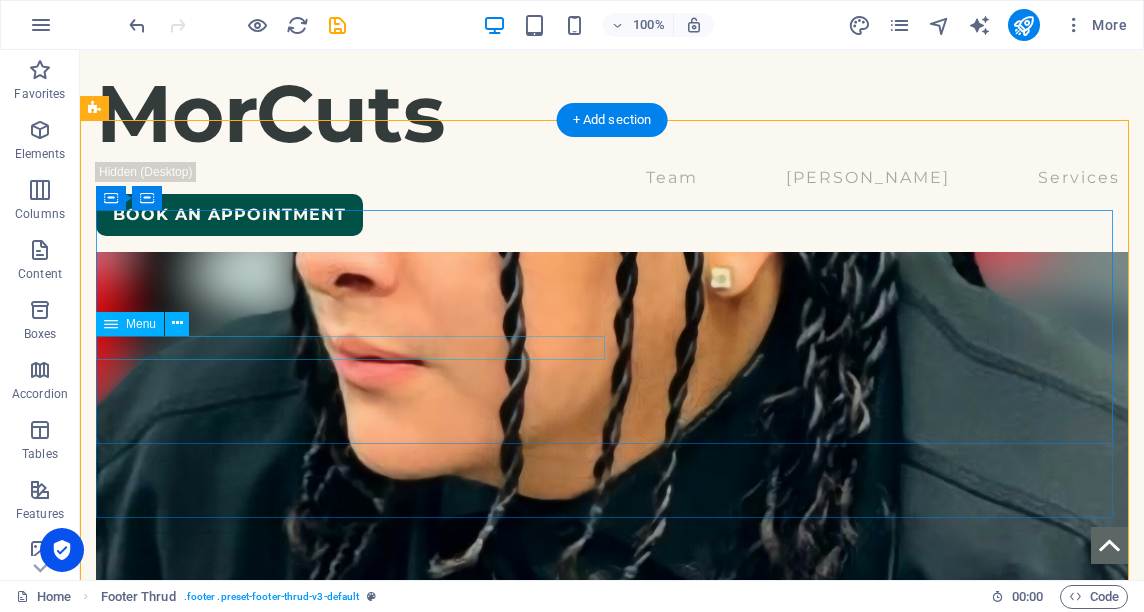 click on "Team VIC Styles Our Services Contact" at bounding box center [612, 4733] 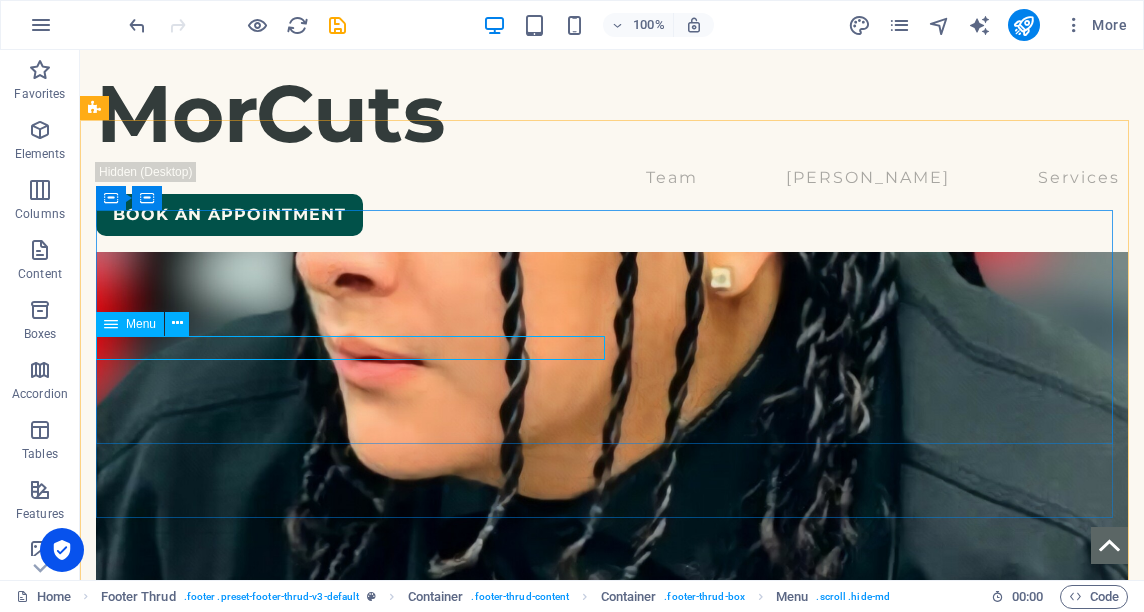 click at bounding box center [111, 324] 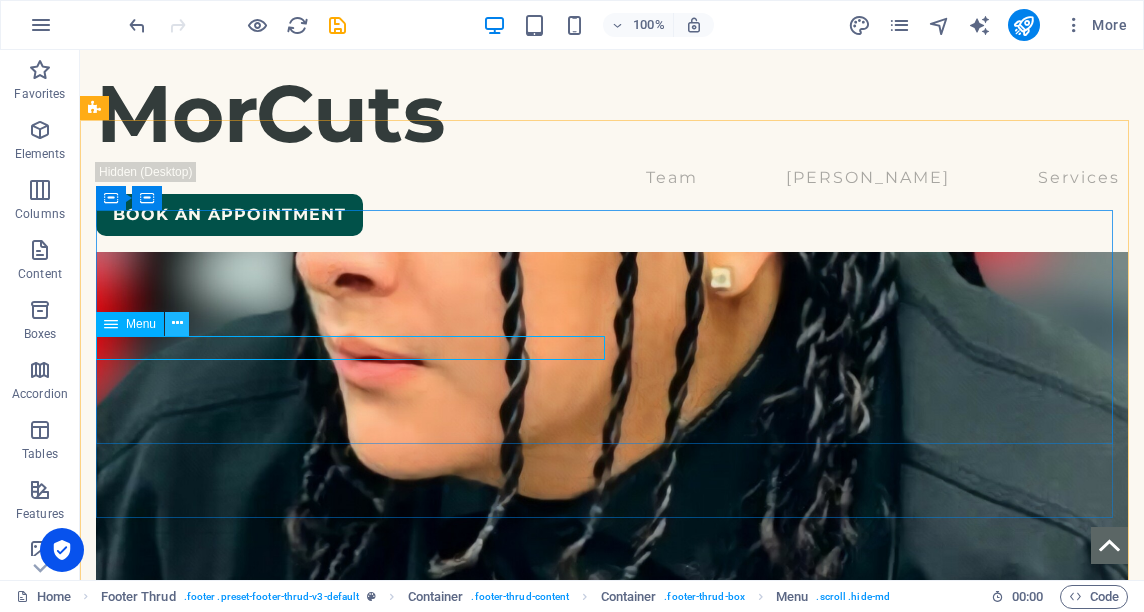 click at bounding box center (177, 323) 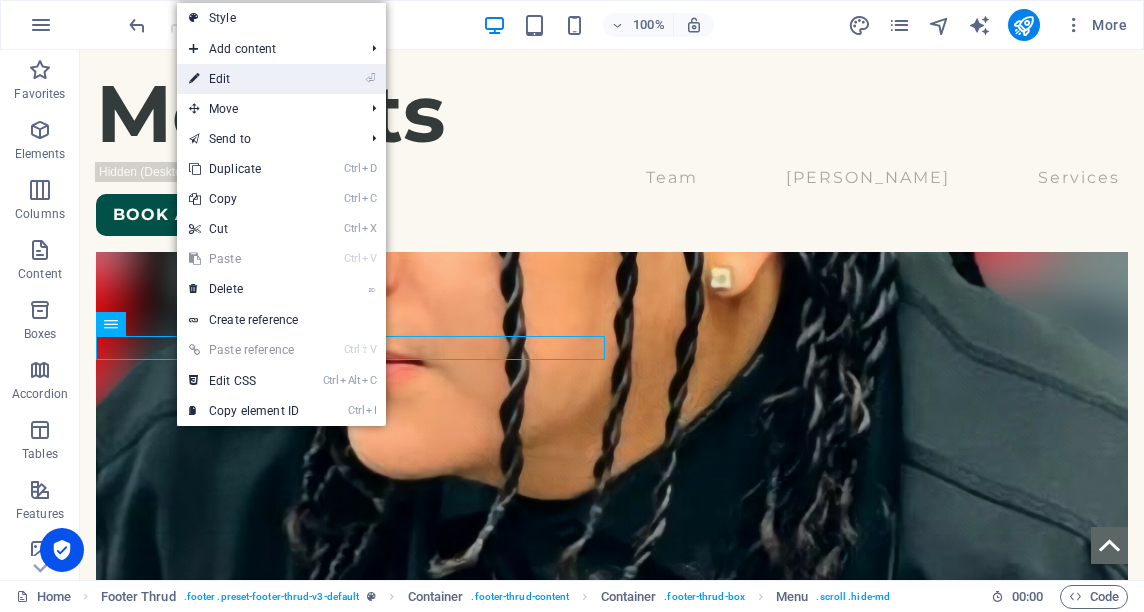 click on "⏎  Edit" at bounding box center [244, 79] 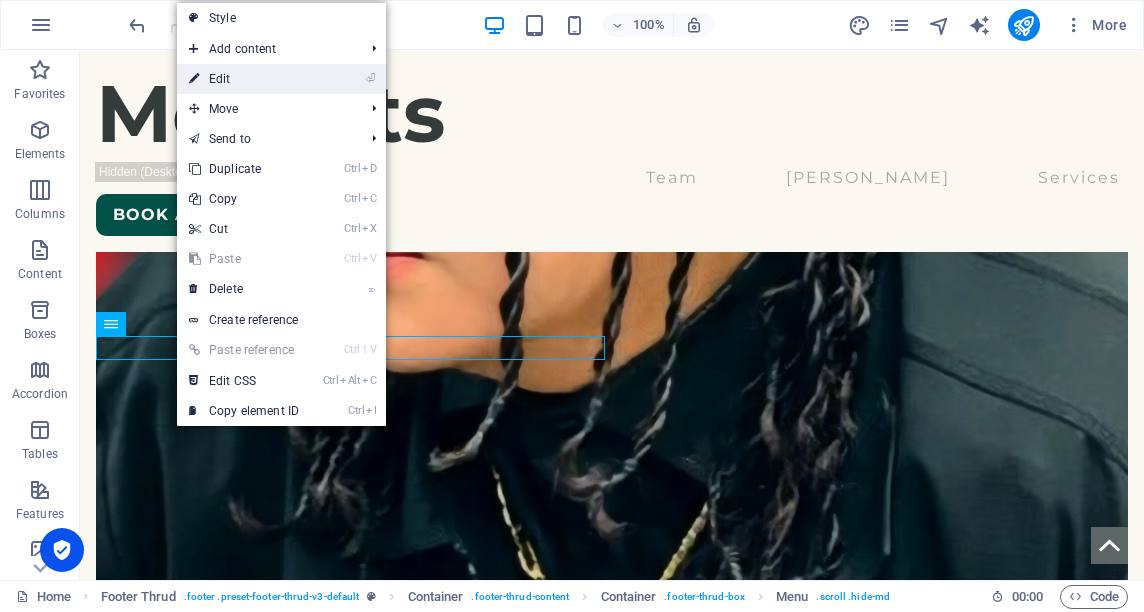 select on "1" 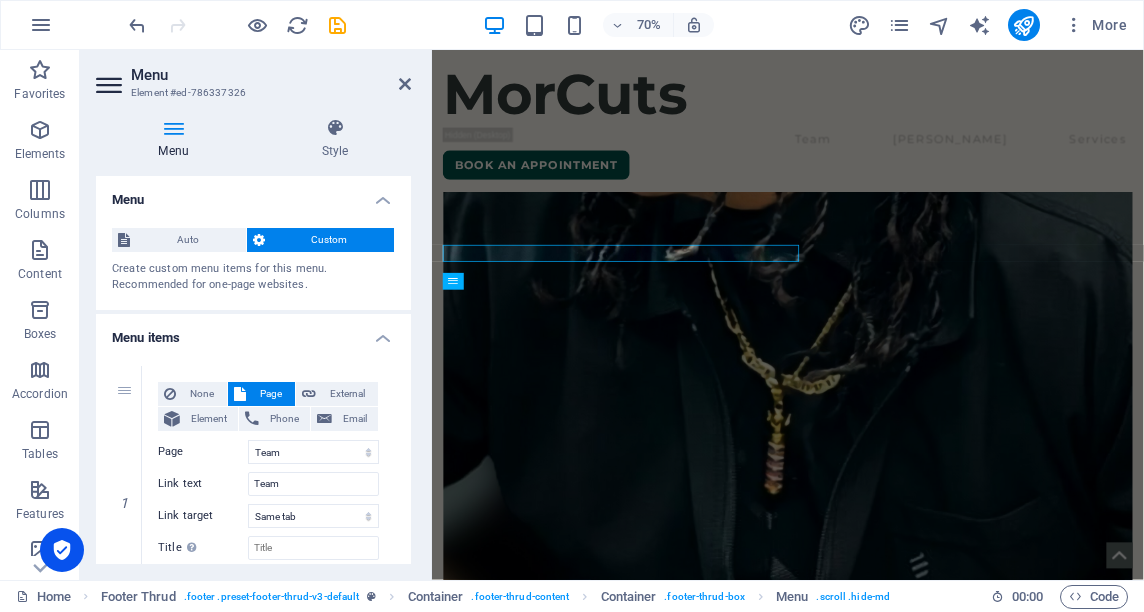 scroll, scrollTop: 7921, scrollLeft: 0, axis: vertical 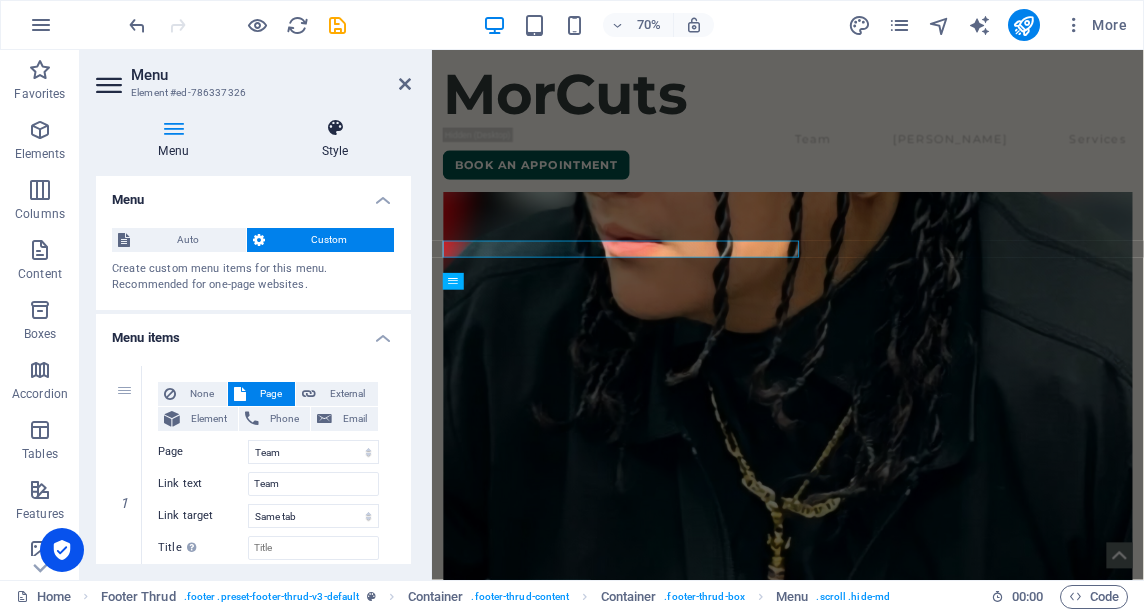 click on "Style" at bounding box center [335, 139] 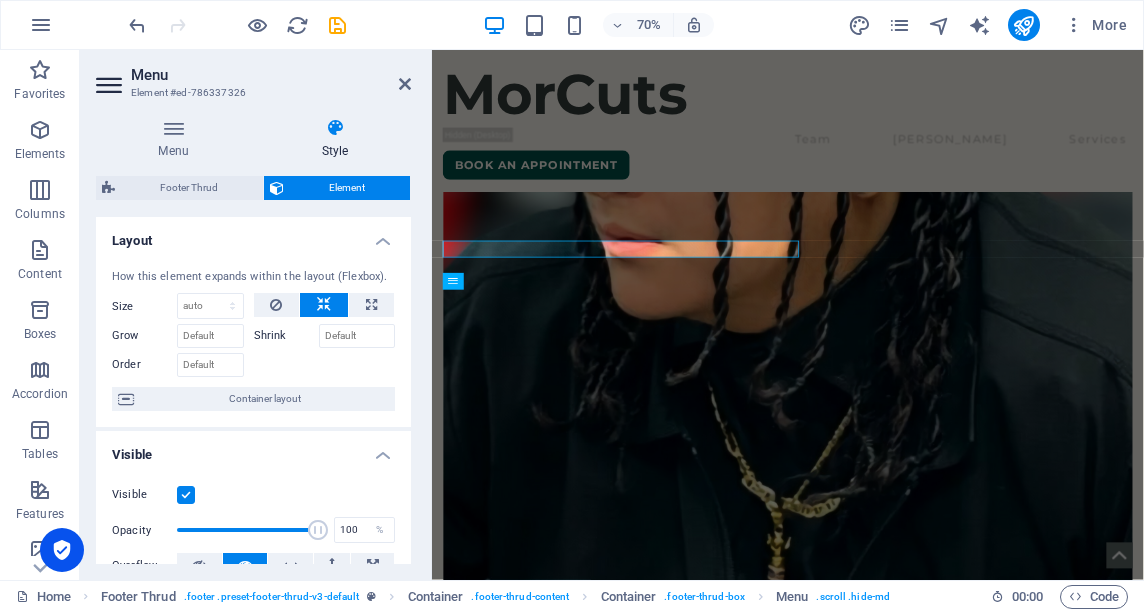 click at bounding box center [186, 495] 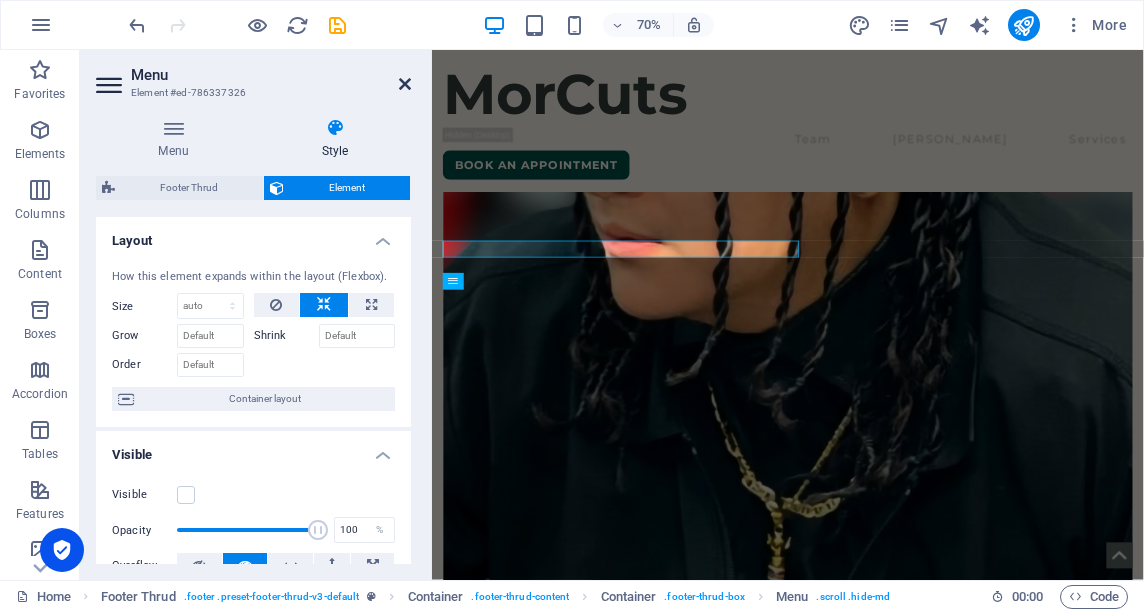 click at bounding box center (405, 84) 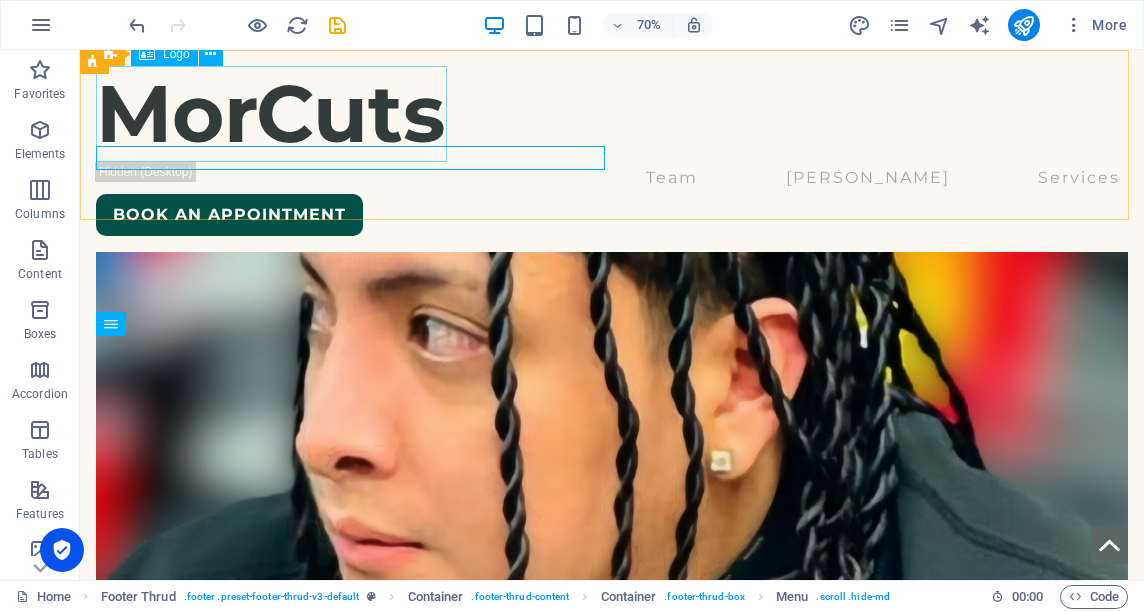 scroll, scrollTop: 8104, scrollLeft: 0, axis: vertical 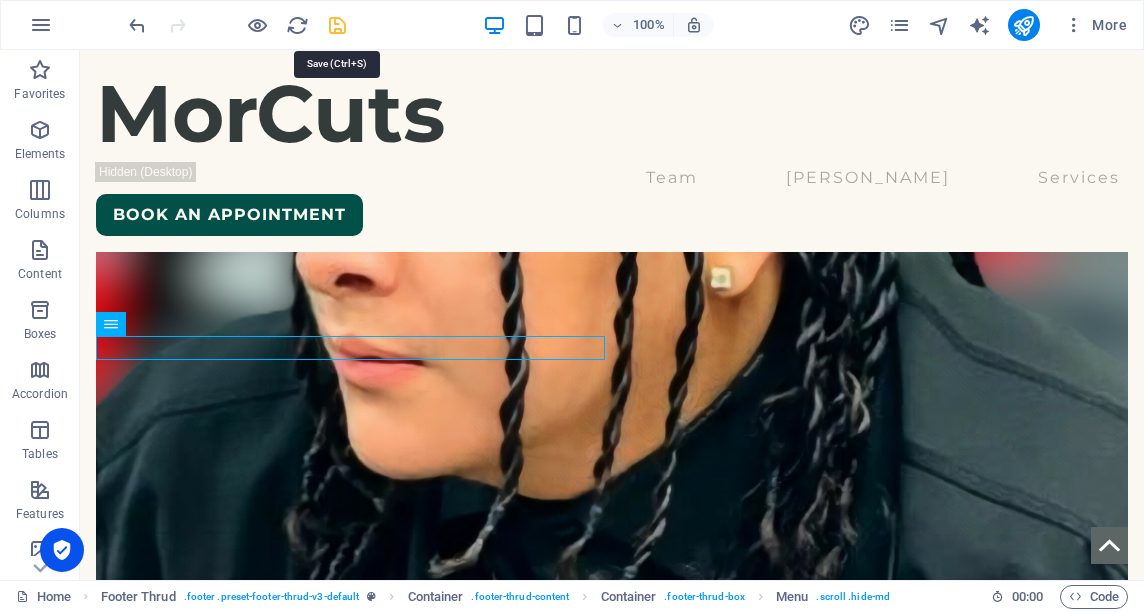 click at bounding box center (337, 25) 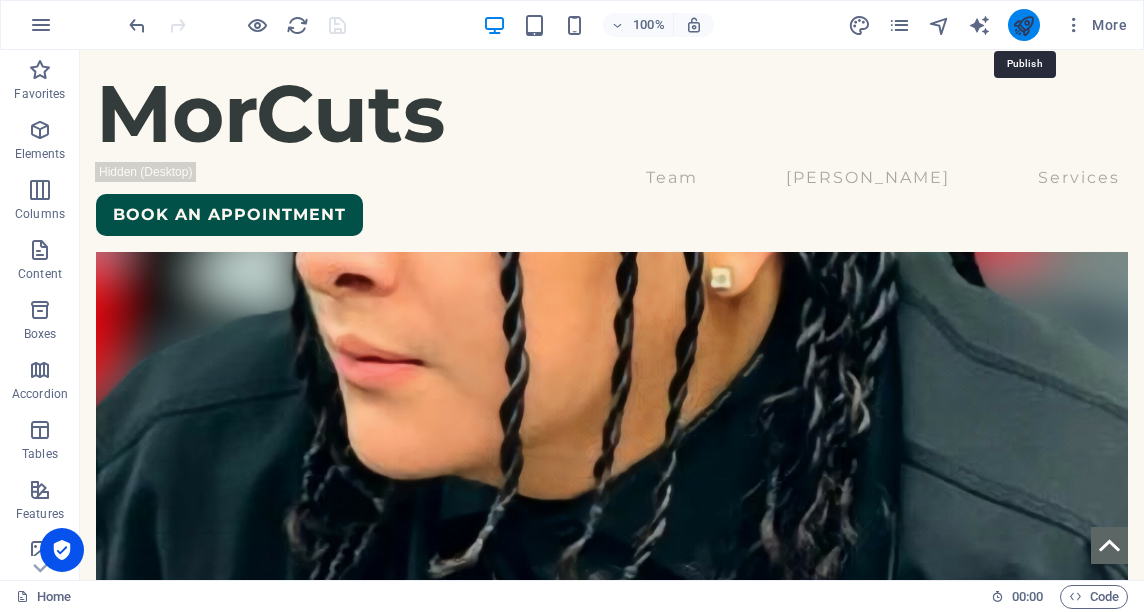 click at bounding box center [1023, 25] 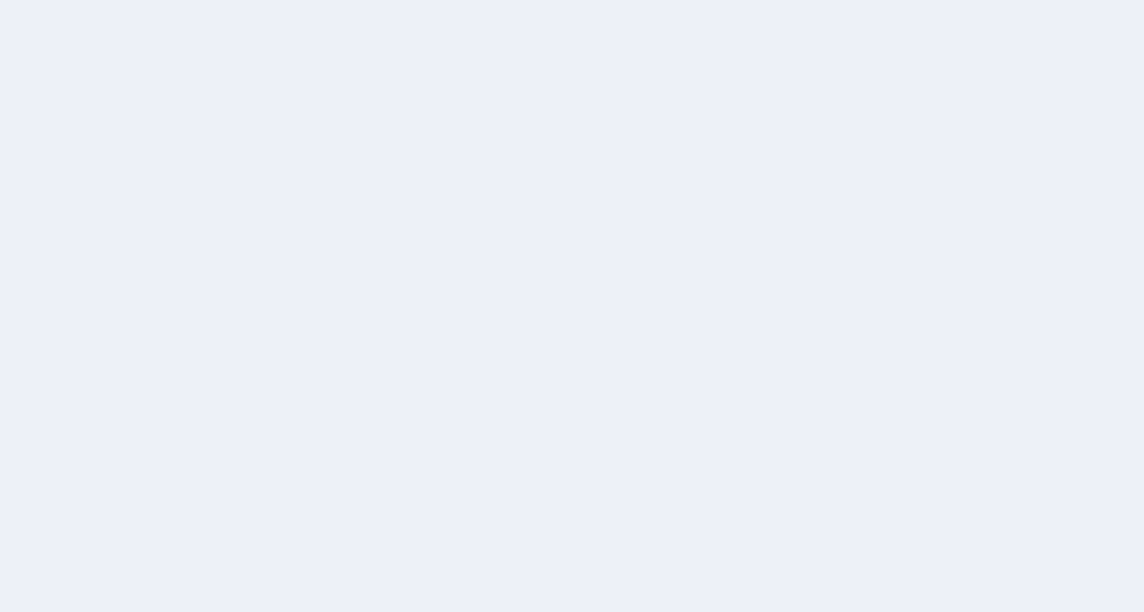 scroll, scrollTop: 0, scrollLeft: 0, axis: both 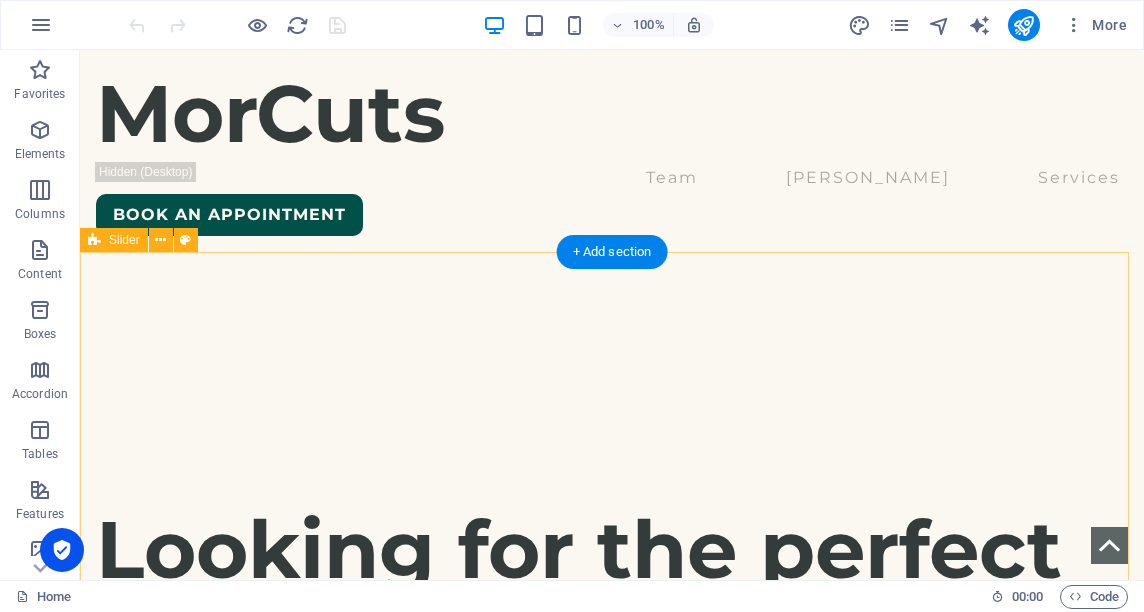 click on "Our Services Supreme Haircut Supreme Quality Haircut, includes: consultation, [PERSON_NAME], enhancements, hot towel, and head/shoulder massage. Haircut Quality haircut (does not include [PERSON_NAME] nor enhancements). Haircut & [PERSON_NAME] Quality Haircut with [PERSON_NAME] & hot towel (does not include enhancement) Super Haircut Quality Haircut, includes: consultation, [PERSON_NAME], hot towel & enhancements. Supreme Haircut Supreme Quality Haircut, includes: consultation, [PERSON_NAME], enhancements, hot towel, and head/shoulder massage. Haircut Quality haircut (does not include [PERSON_NAME] nor enhancements). Haircut & [PERSON_NAME] Quality Haircut with [PERSON_NAME] & hot towel (does not include enhancement) Super Haircut Quality Haircut, includes: consultation, [PERSON_NAME], hot towel & enhancements. 1 2 3 4" at bounding box center (612, 1202) 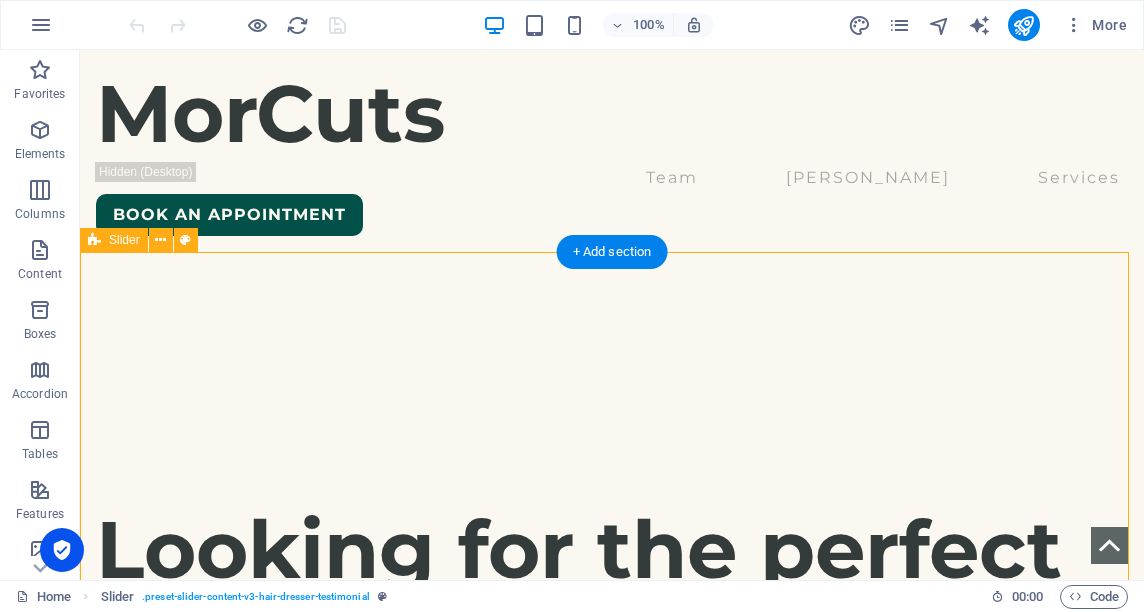 click on "Our Services Supreme Haircut Supreme Quality Haircut, includes: consultation, [PERSON_NAME], enhancements, hot towel, and head/shoulder massage. Haircut Quality haircut (does not include [PERSON_NAME] nor enhancements). Haircut & [PERSON_NAME] Quality Haircut with [PERSON_NAME] & hot towel (does not include enhancement) Super Haircut Quality Haircut, includes: consultation, [PERSON_NAME], hot towel & enhancements. Supreme Haircut Supreme Quality Haircut, includes: consultation, [PERSON_NAME], enhancements, hot towel, and head/shoulder massage. Haircut Quality haircut (does not include [PERSON_NAME] nor enhancements). Haircut & [PERSON_NAME] Quality Haircut with [PERSON_NAME] & hot towel (does not include enhancement) Super Haircut Quality Haircut, includes: consultation, [PERSON_NAME], hot towel & enhancements. 1 2 3 4" at bounding box center [612, 1202] 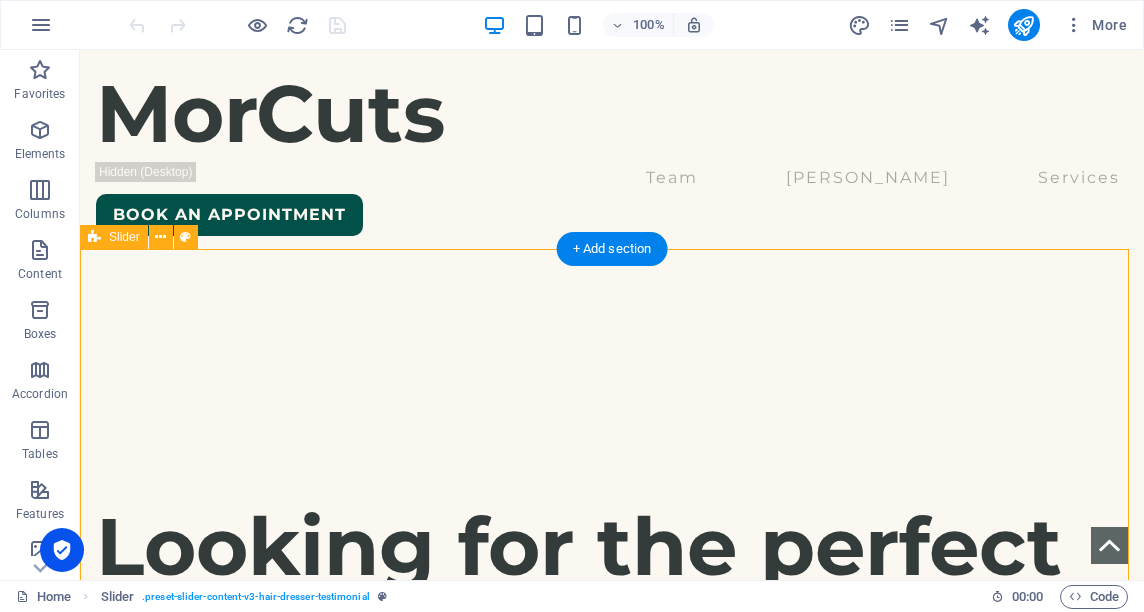 scroll, scrollTop: 477, scrollLeft: 0, axis: vertical 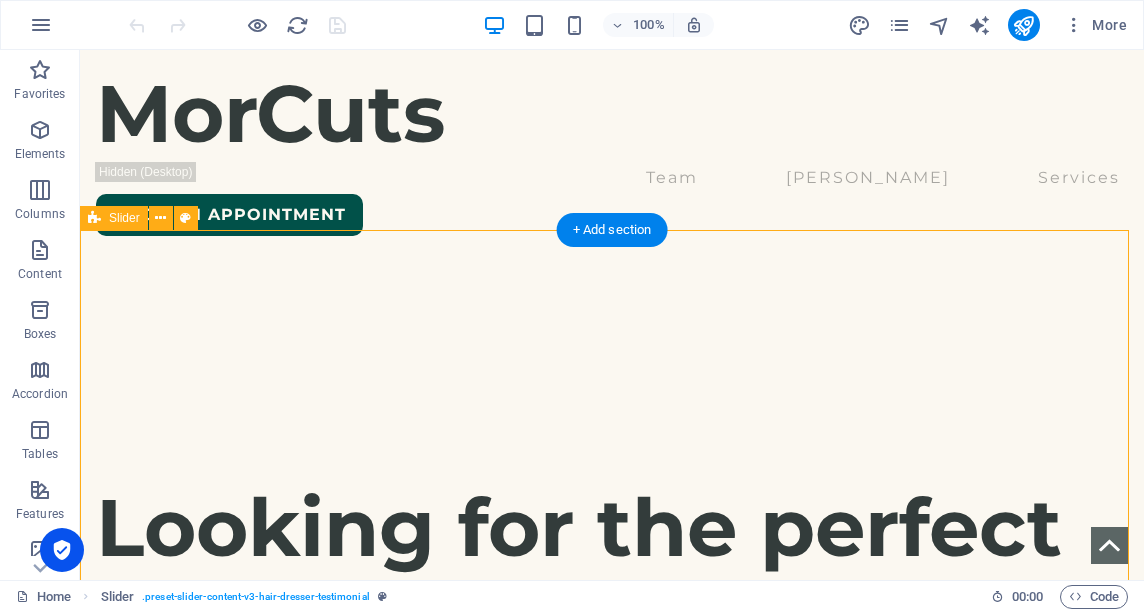 click on "Our Services Supreme Haircut Supreme Quality Haircut, includes: consultation, [PERSON_NAME], enhancements, hot towel, and head/shoulder massage. Haircut Quality haircut (does not include [PERSON_NAME] nor enhancements). Haircut & [PERSON_NAME] Quality Haircut with [PERSON_NAME] & hot towel (does not include enhancement) Super Haircut Quality Haircut, includes: consultation, [PERSON_NAME], hot towel & enhancements. Supreme Haircut Supreme Quality Haircut, includes: consultation, [PERSON_NAME], enhancements, hot towel, and head/shoulder massage. Haircut Quality haircut (does not include [PERSON_NAME] nor enhancements). Haircut & [PERSON_NAME] Quality Haircut with [PERSON_NAME] & hot towel (does not include enhancement) Super Haircut Quality Haircut, includes: consultation, [PERSON_NAME], hot towel & enhancements. 1 2 3 4" at bounding box center (612, 1180) 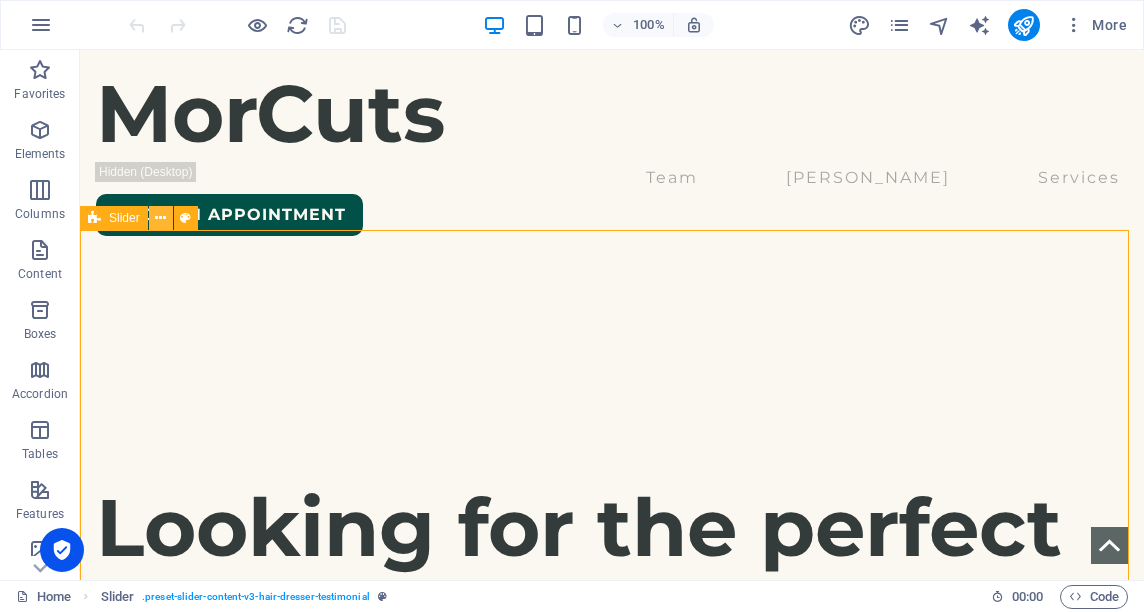 click at bounding box center (160, 218) 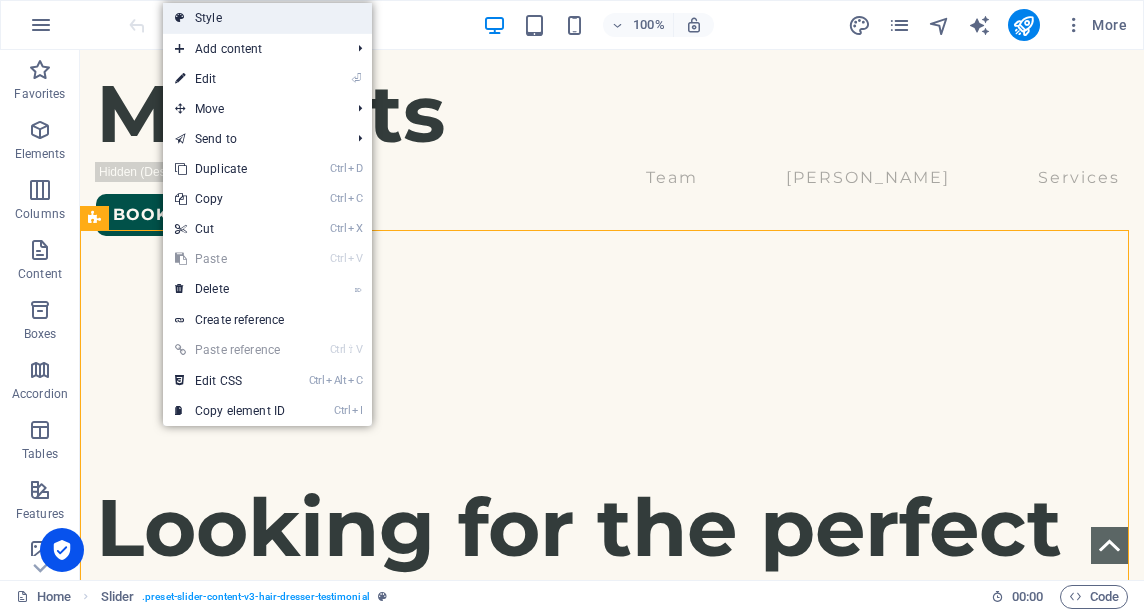 click on "Style" at bounding box center (267, 18) 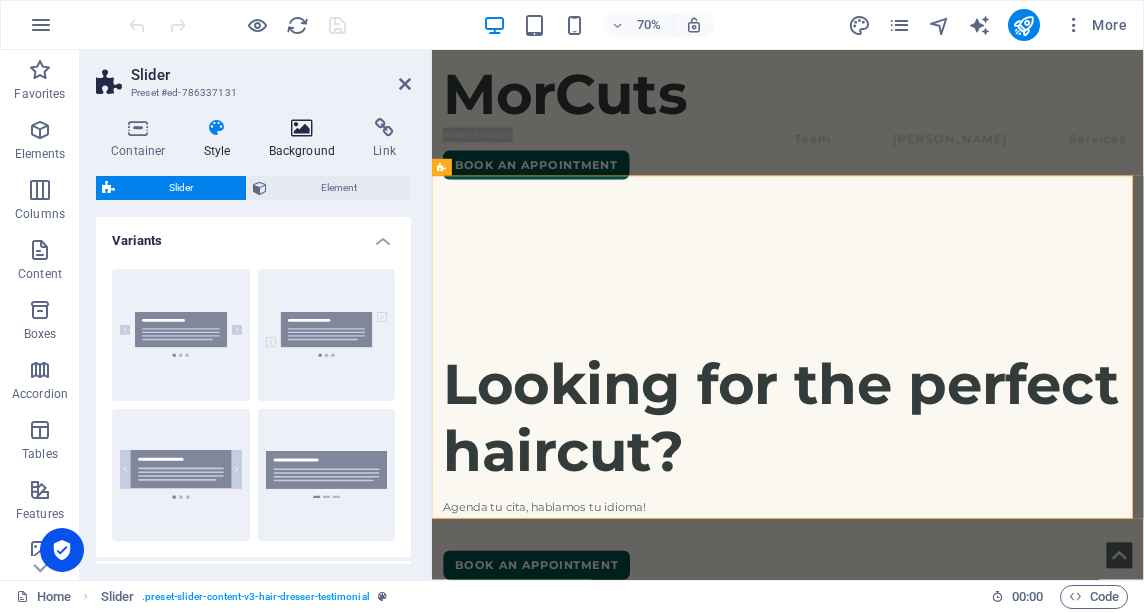 click on "Background" at bounding box center (306, 139) 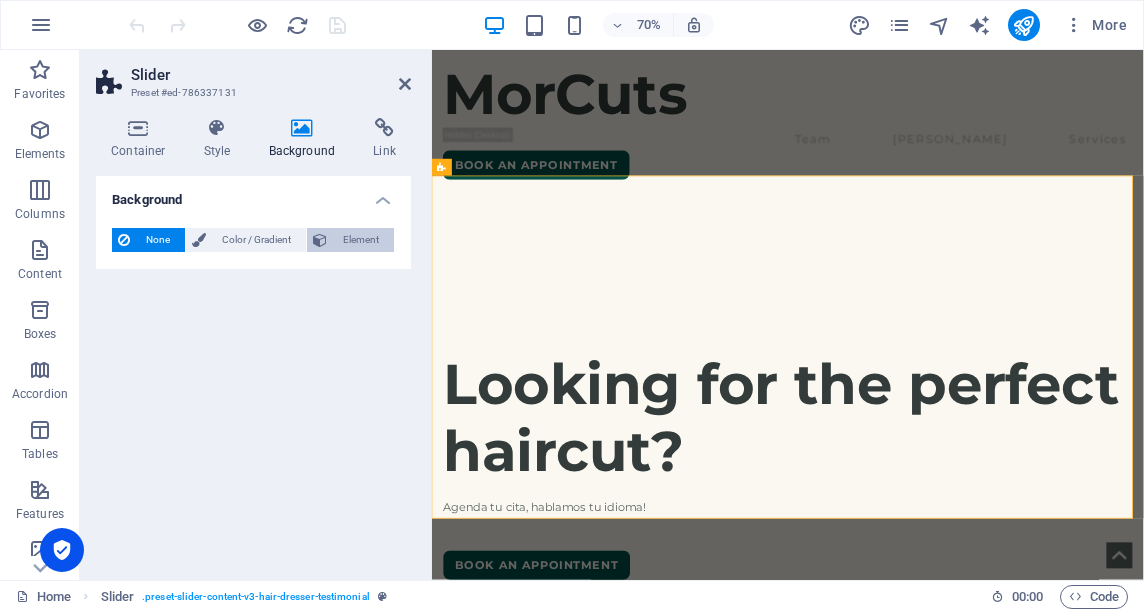 click at bounding box center [320, 240] 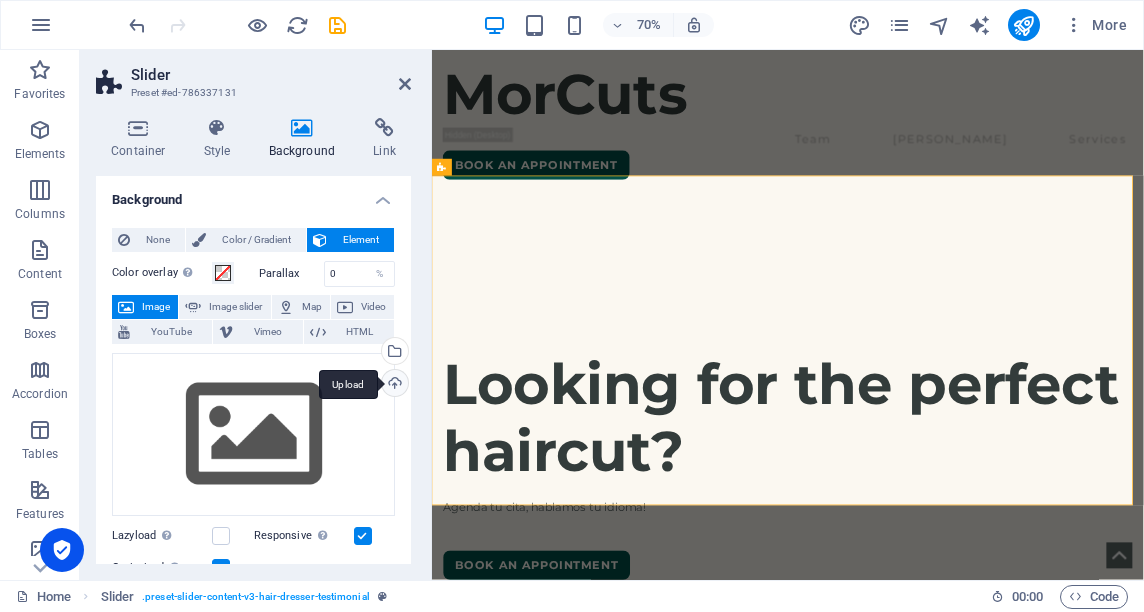 click on "Upload" at bounding box center (393, 385) 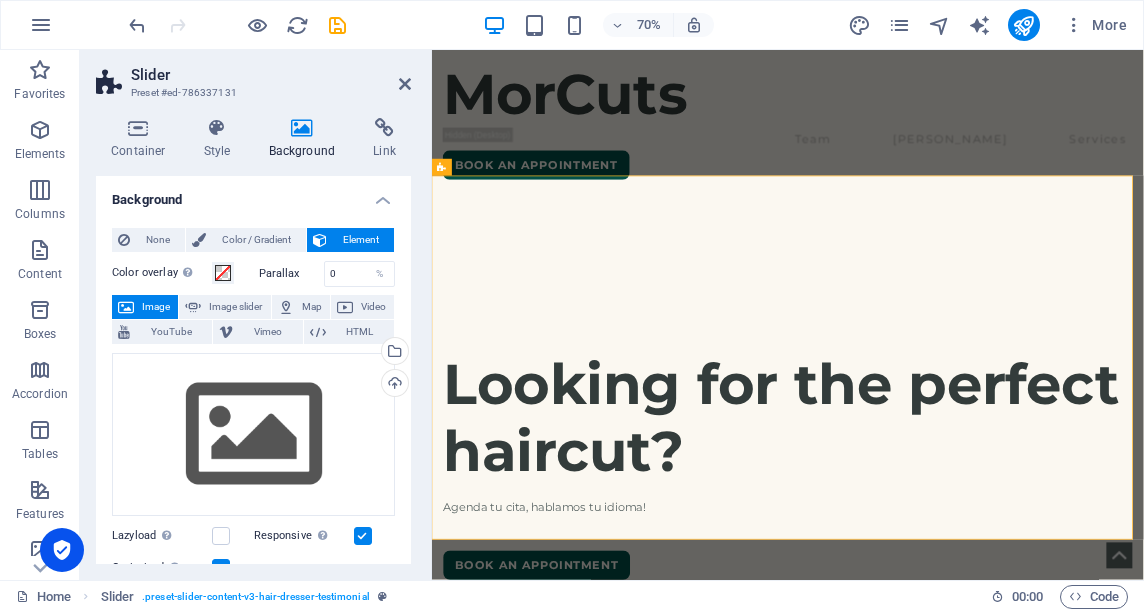 click at bounding box center [940, 1132] 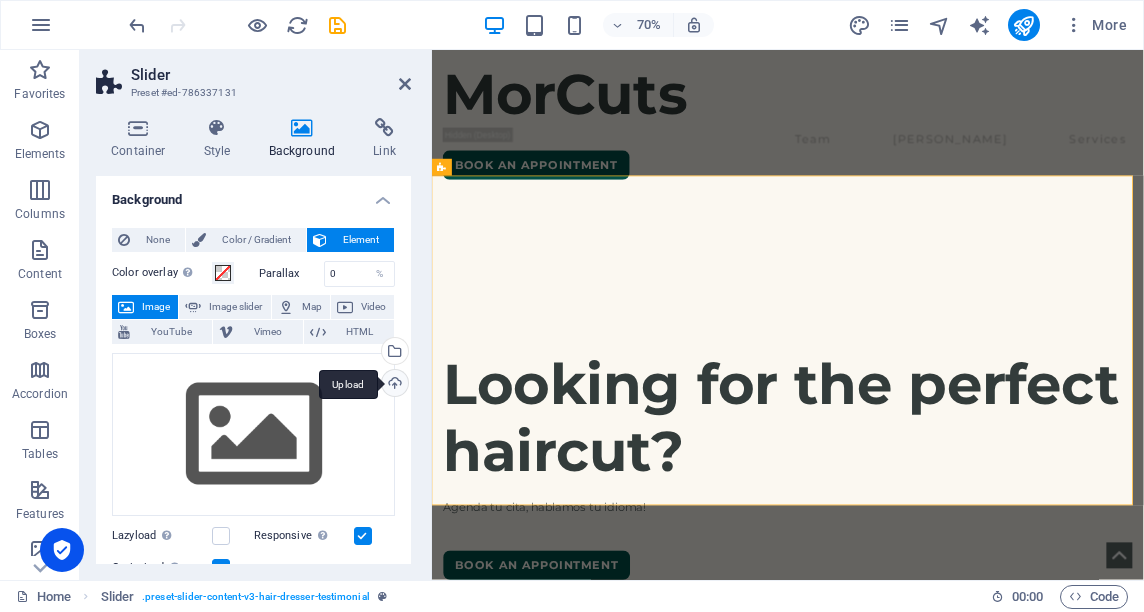 click on "Upload" at bounding box center (393, 385) 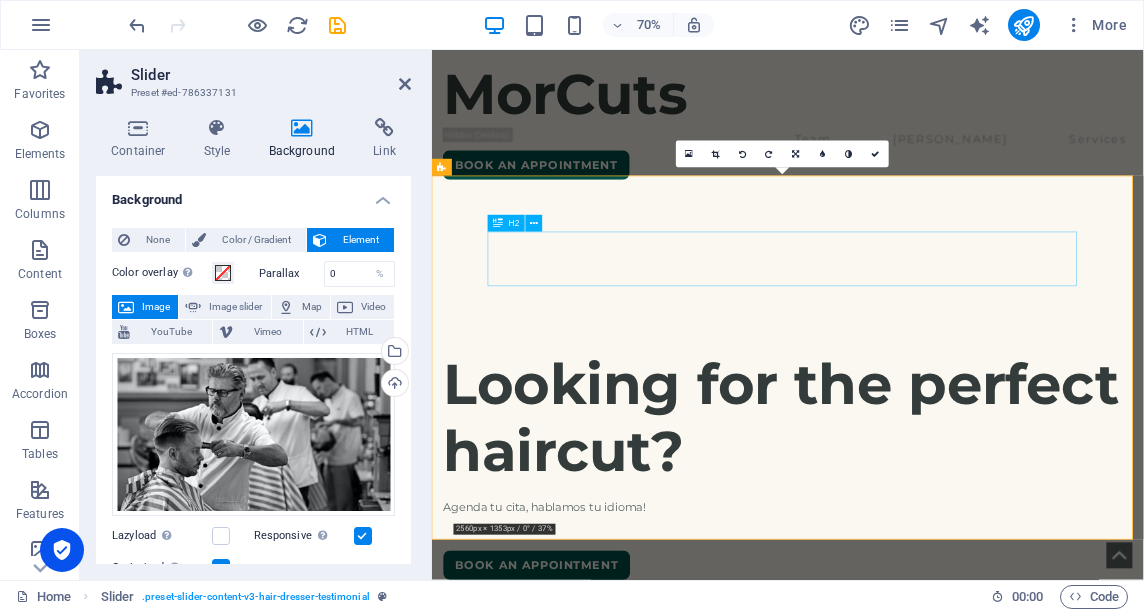 click on "Our Services" at bounding box center [940, 1502] 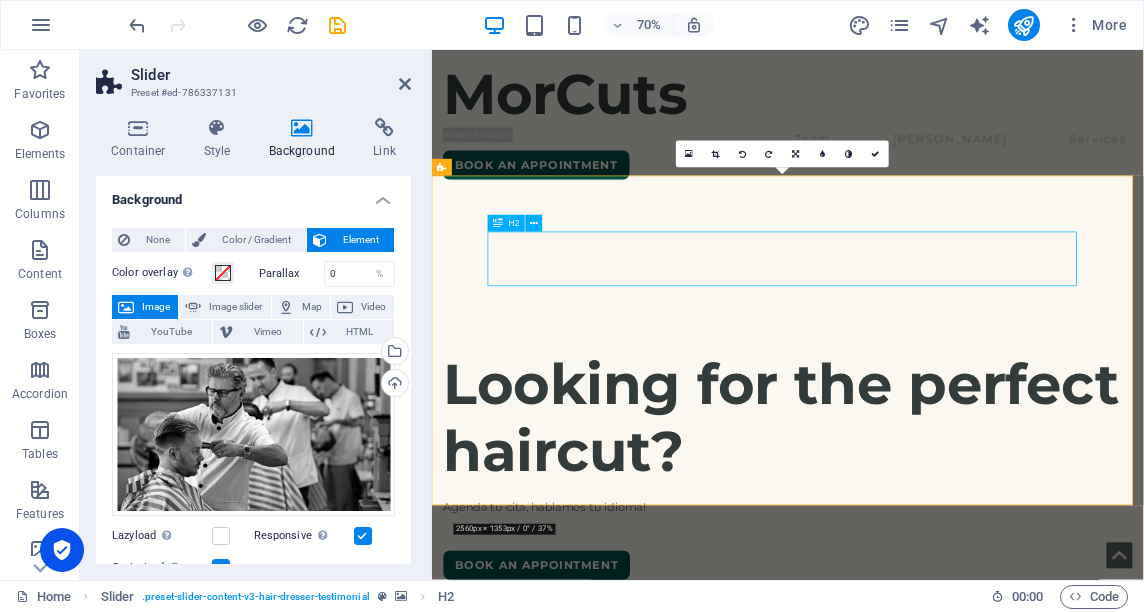 click on "Our Services" at bounding box center [940, 1502] 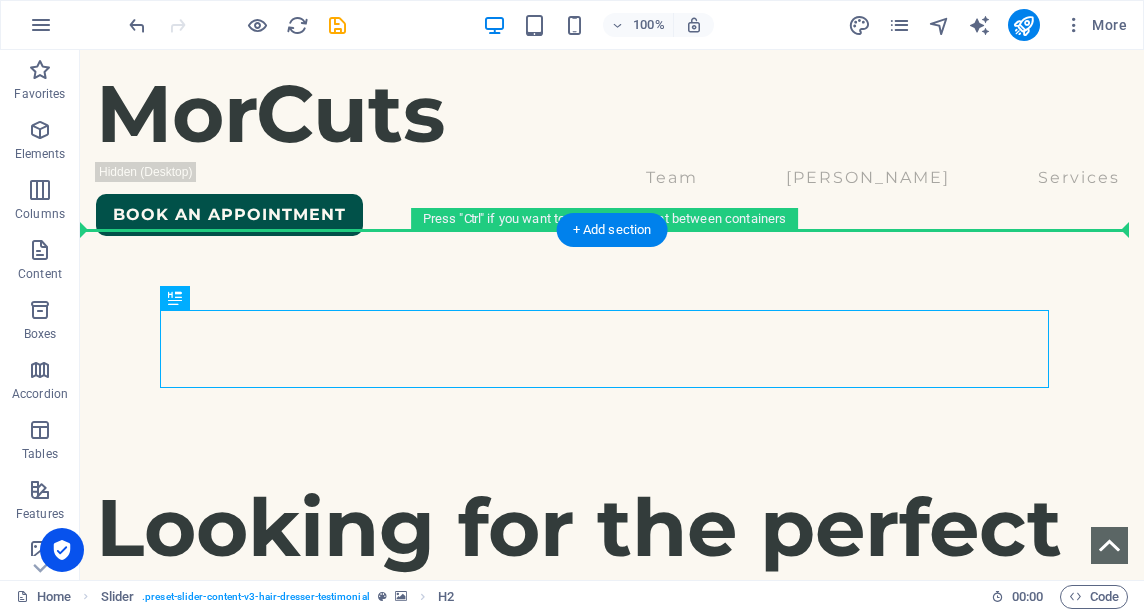 drag, startPoint x: 768, startPoint y: 357, endPoint x: 810, endPoint y: 258, distance: 107.54069 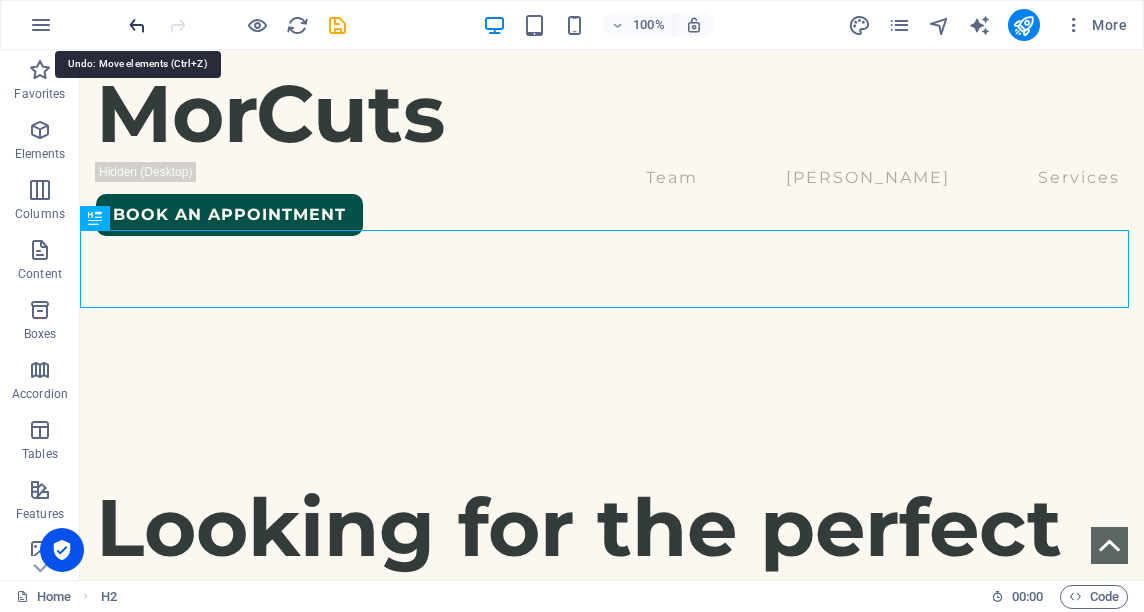 click at bounding box center [137, 25] 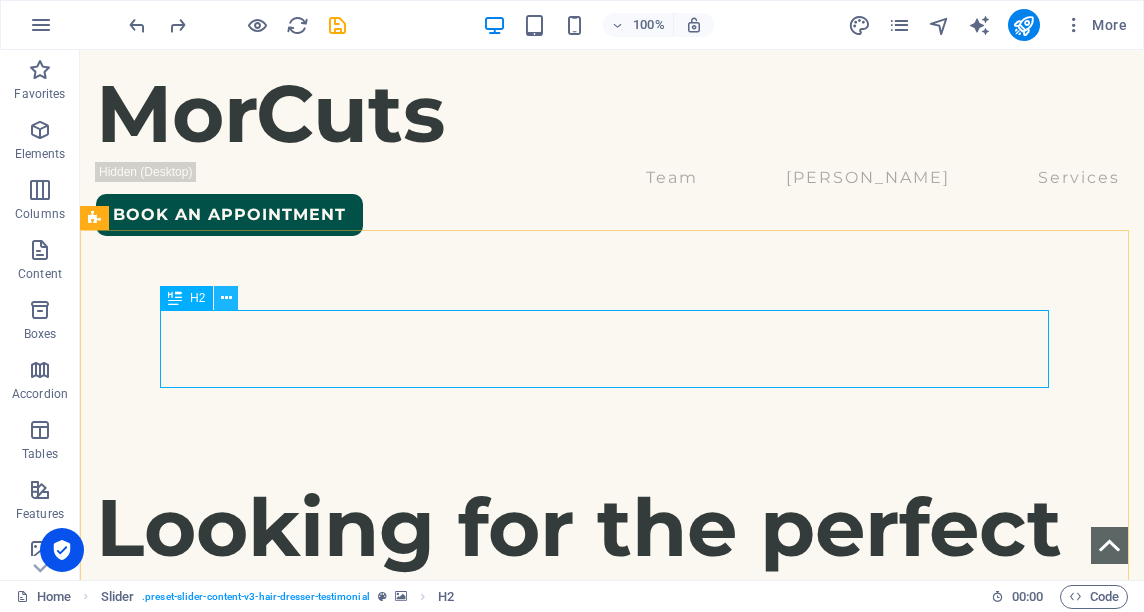 click at bounding box center (226, 298) 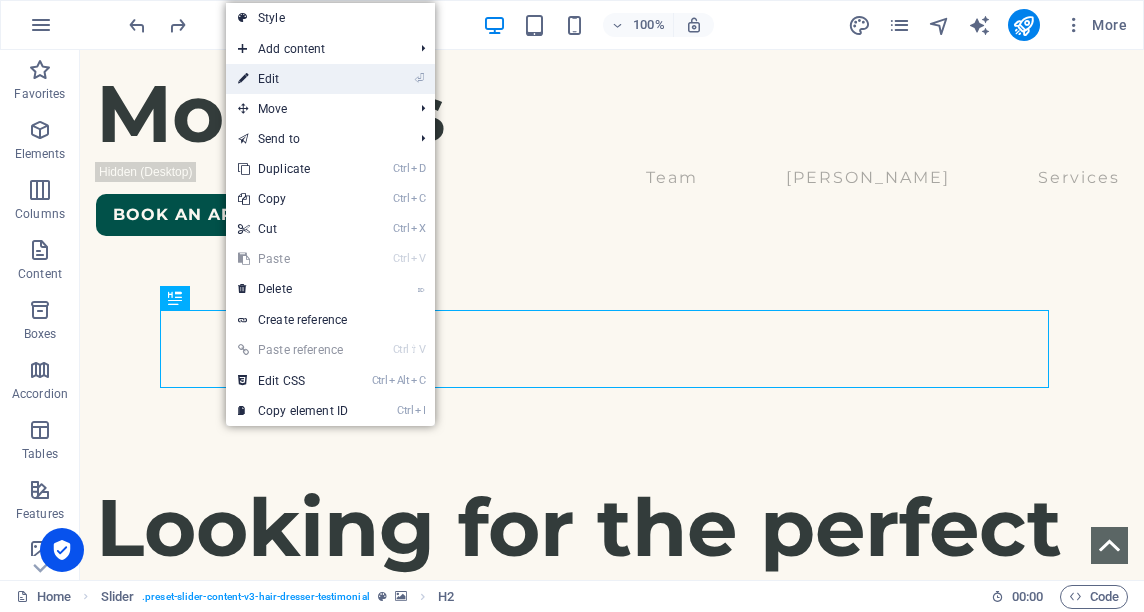 click on "⏎  Edit" at bounding box center (293, 79) 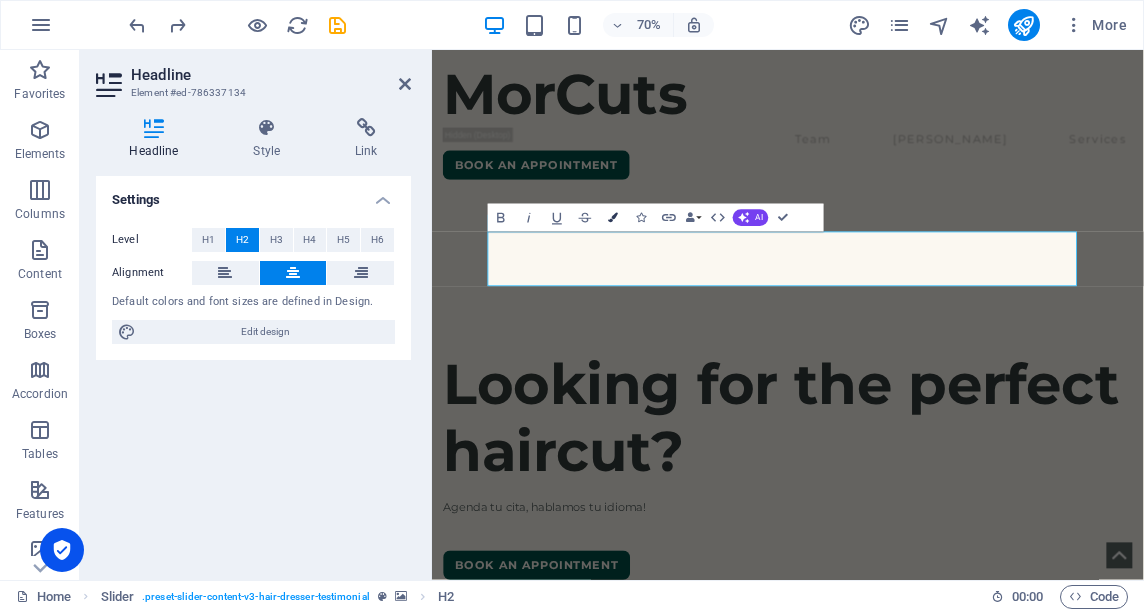 click at bounding box center [613, 218] 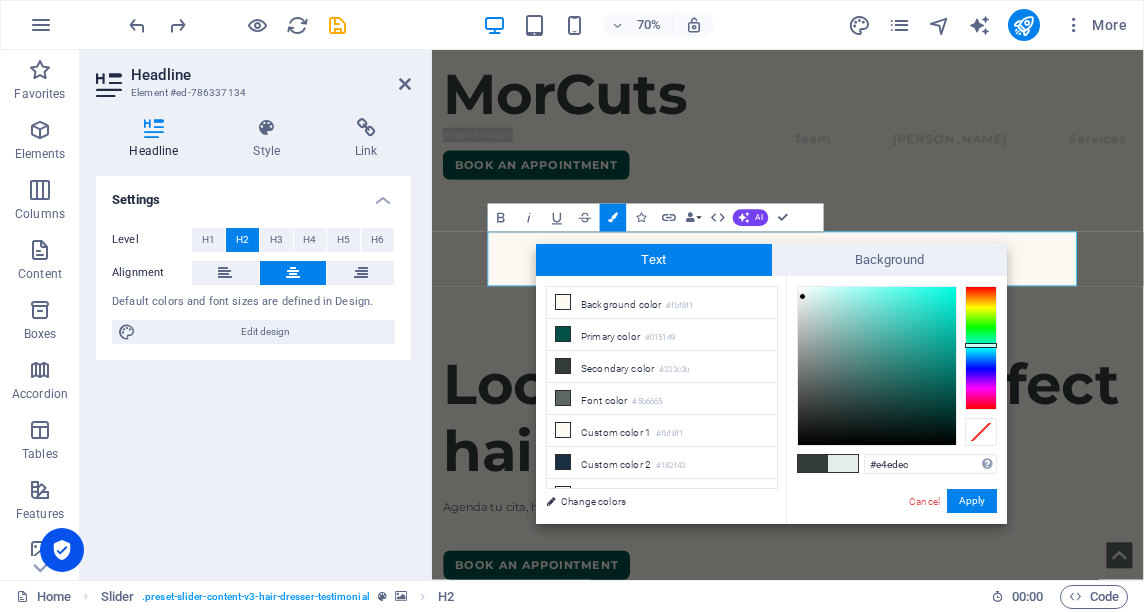 click at bounding box center (877, 366) 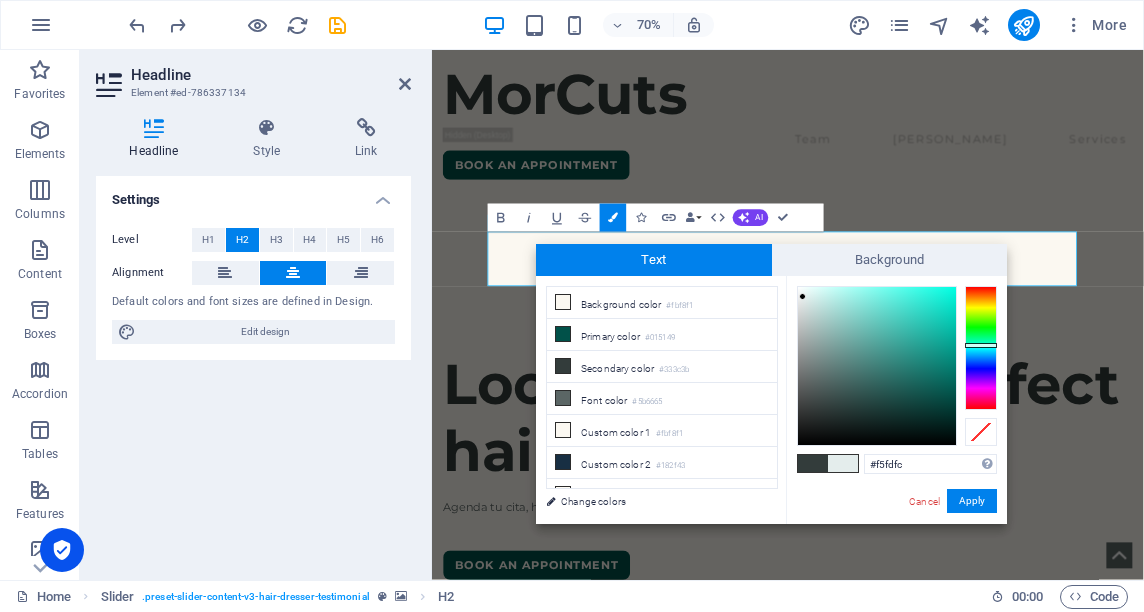 click at bounding box center [877, 366] 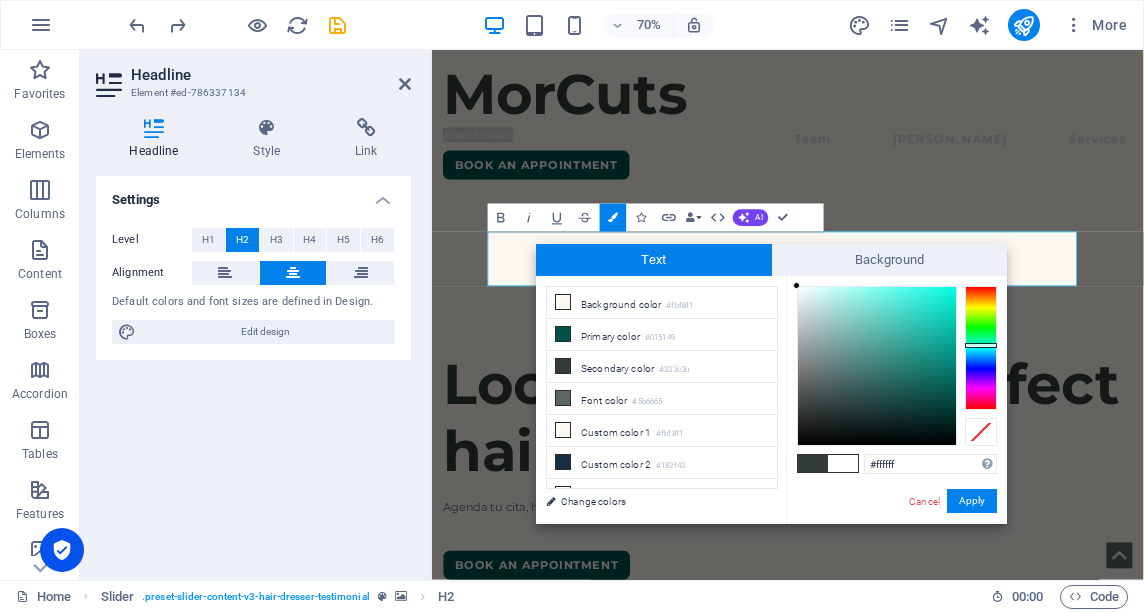 drag, startPoint x: 801, startPoint y: 288, endPoint x: 788, endPoint y: 284, distance: 13.601471 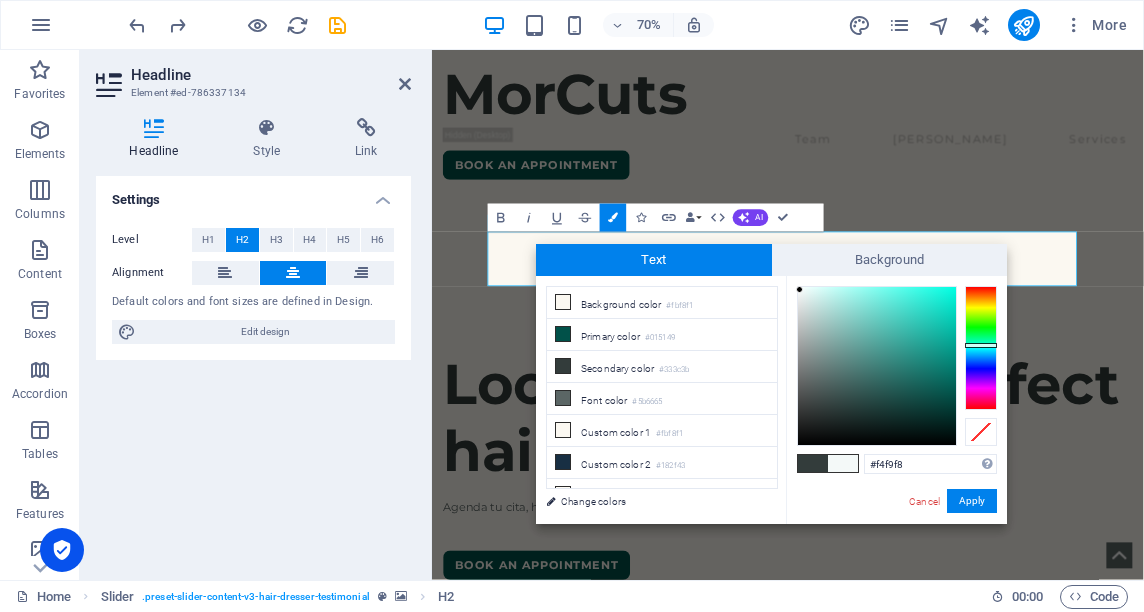 click at bounding box center [799, 289] 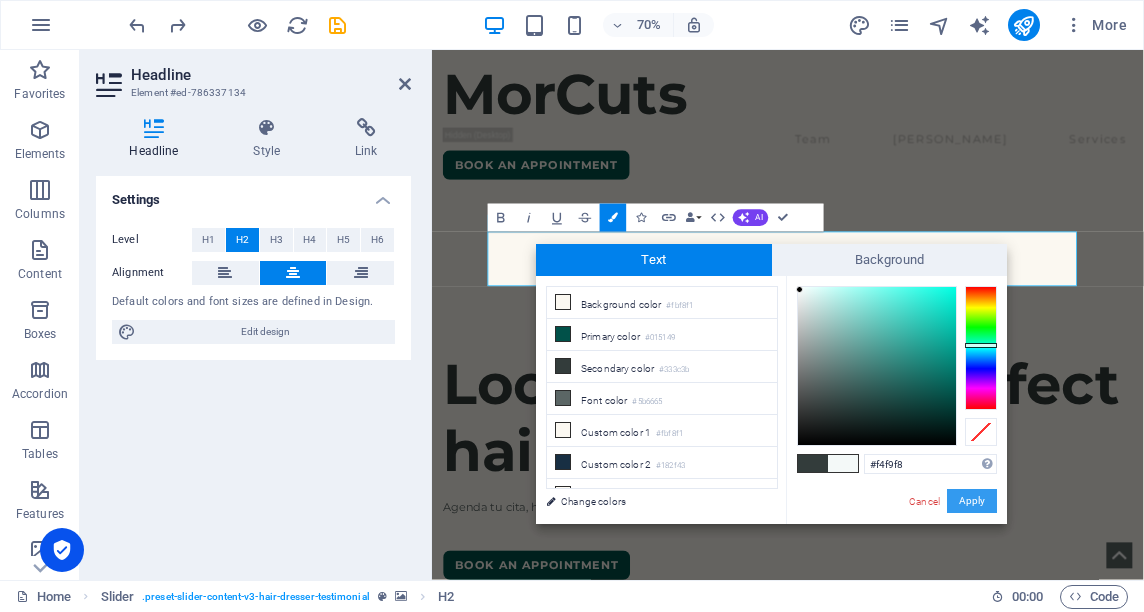click on "Apply" at bounding box center [972, 501] 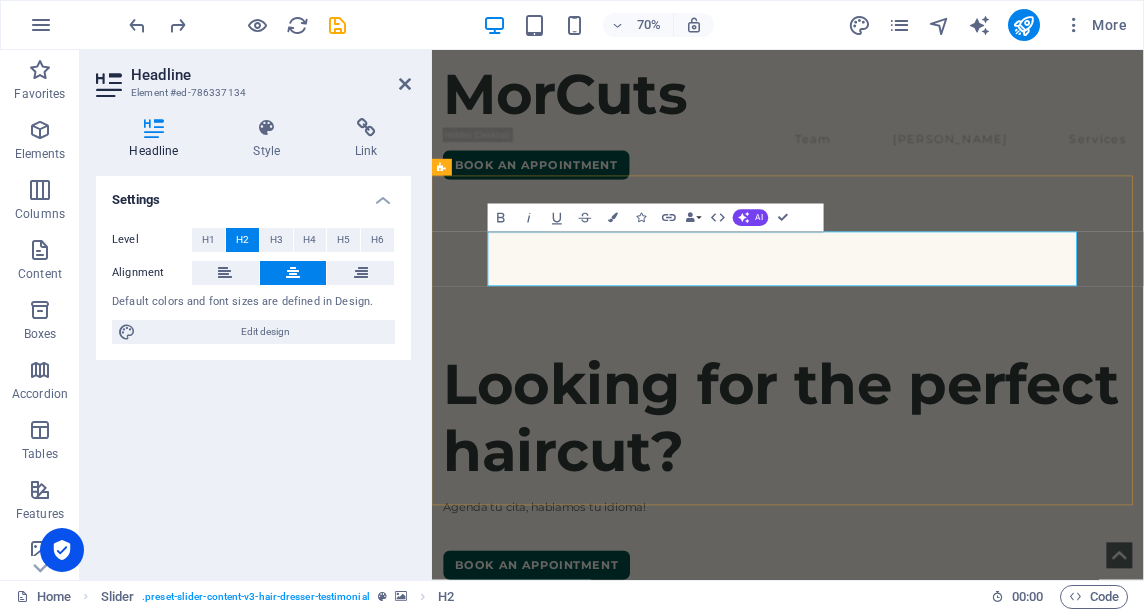 drag, startPoint x: 1149, startPoint y: 355, endPoint x: 716, endPoint y: 342, distance: 433.1951 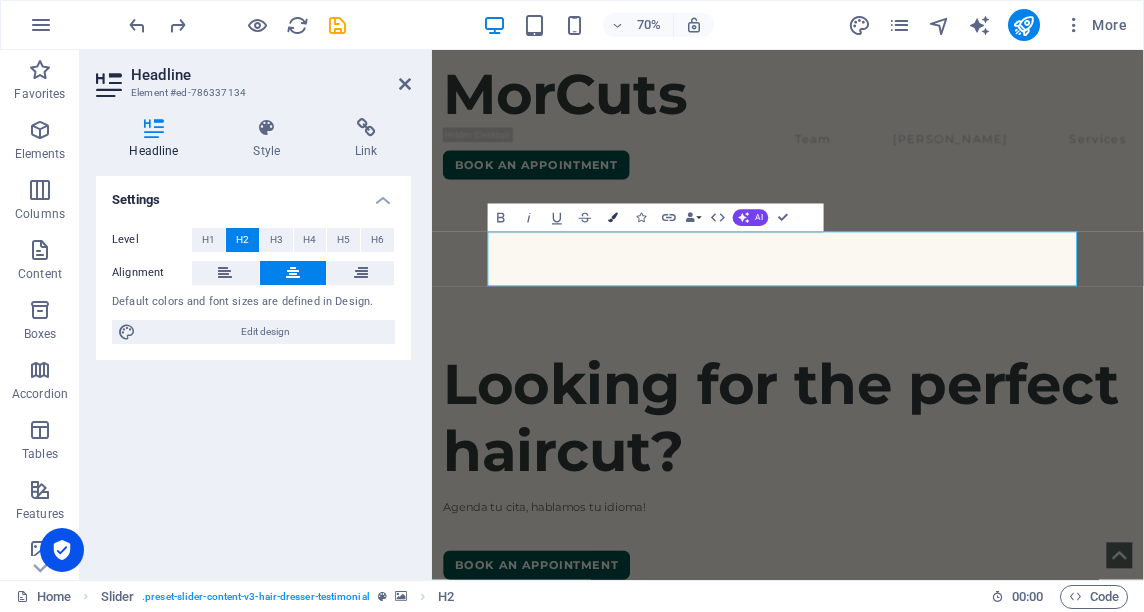 click at bounding box center [613, 218] 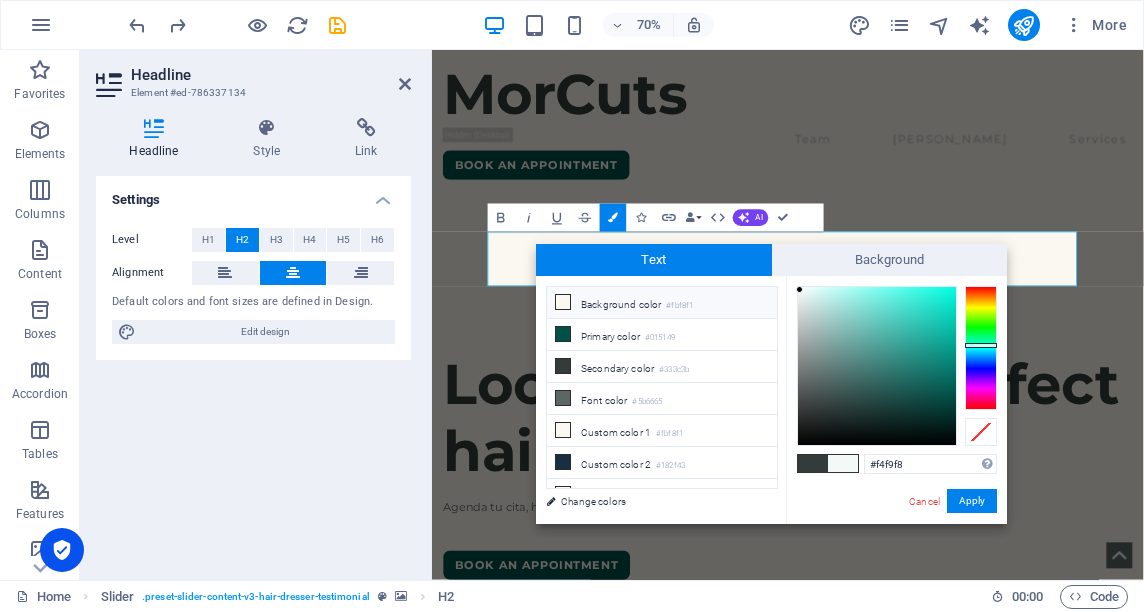click at bounding box center [563, 302] 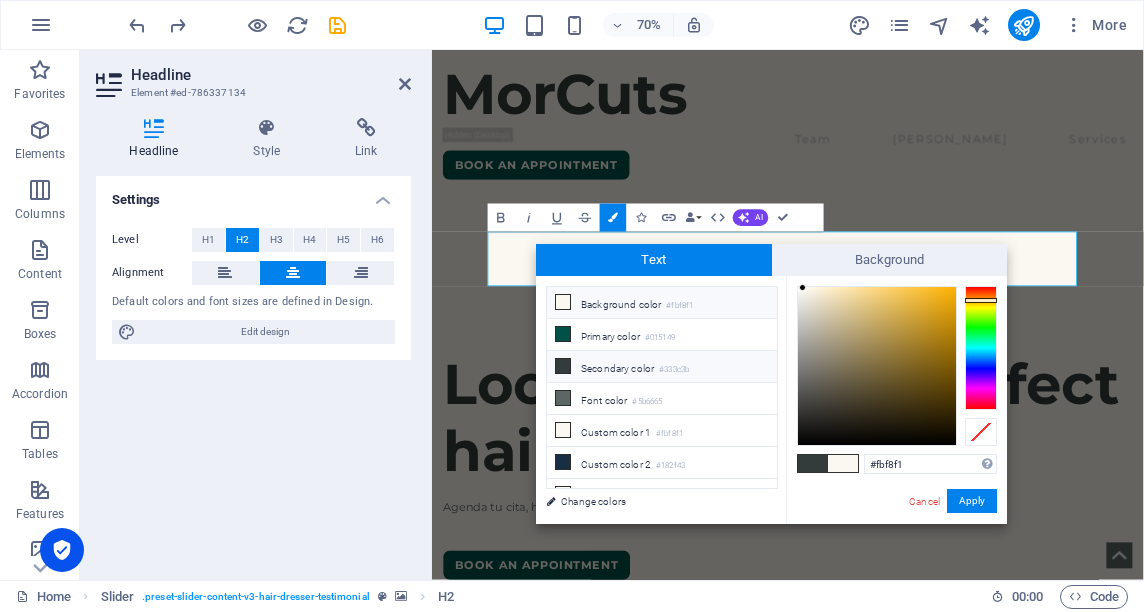 click on "Secondary color
#333c3b" at bounding box center [662, 367] 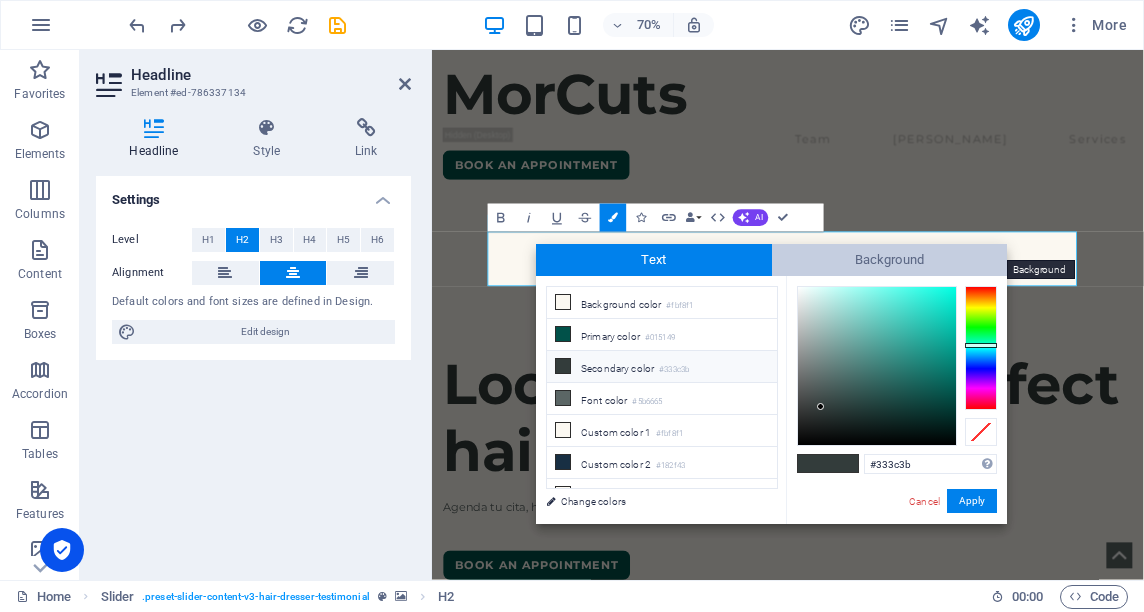click on "Background" at bounding box center (890, 260) 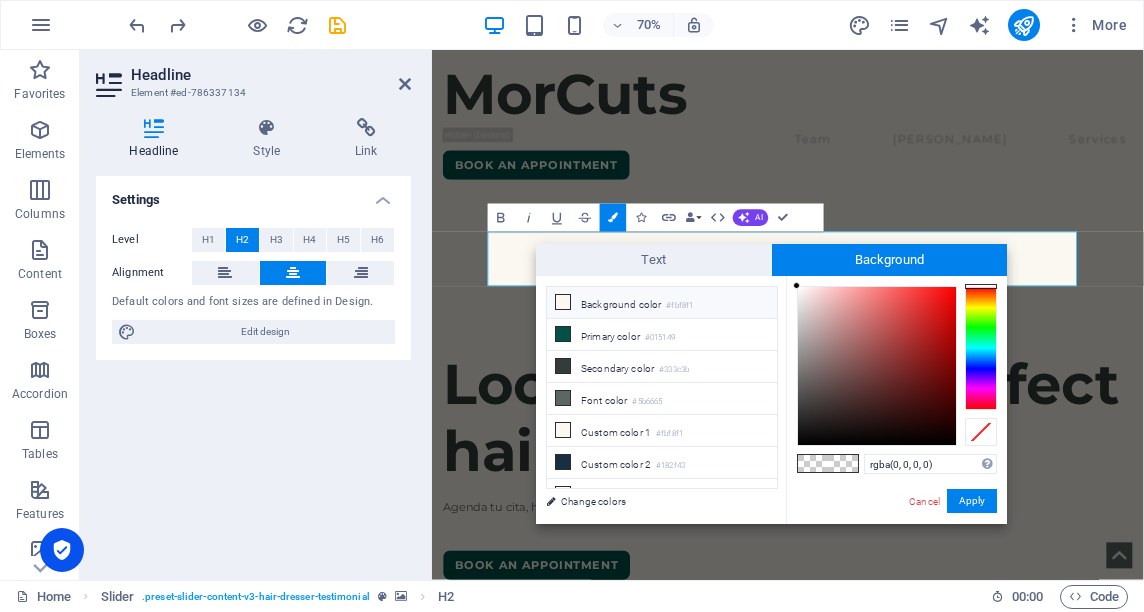 click on "Background color
#fbf8f1" at bounding box center [662, 303] 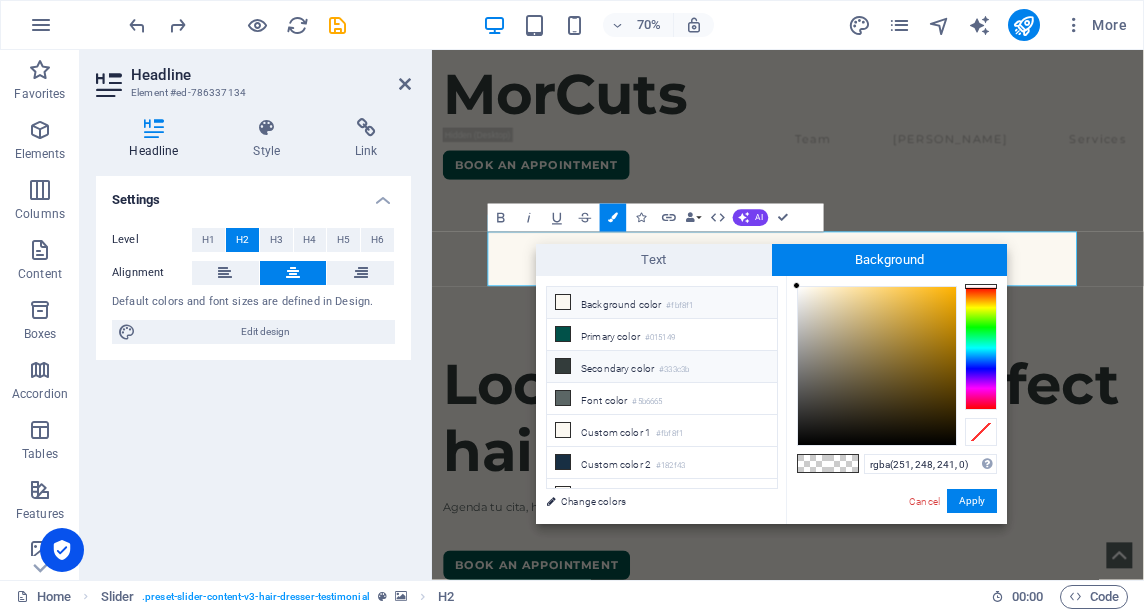 click on "Secondary color
#333c3b" at bounding box center [662, 367] 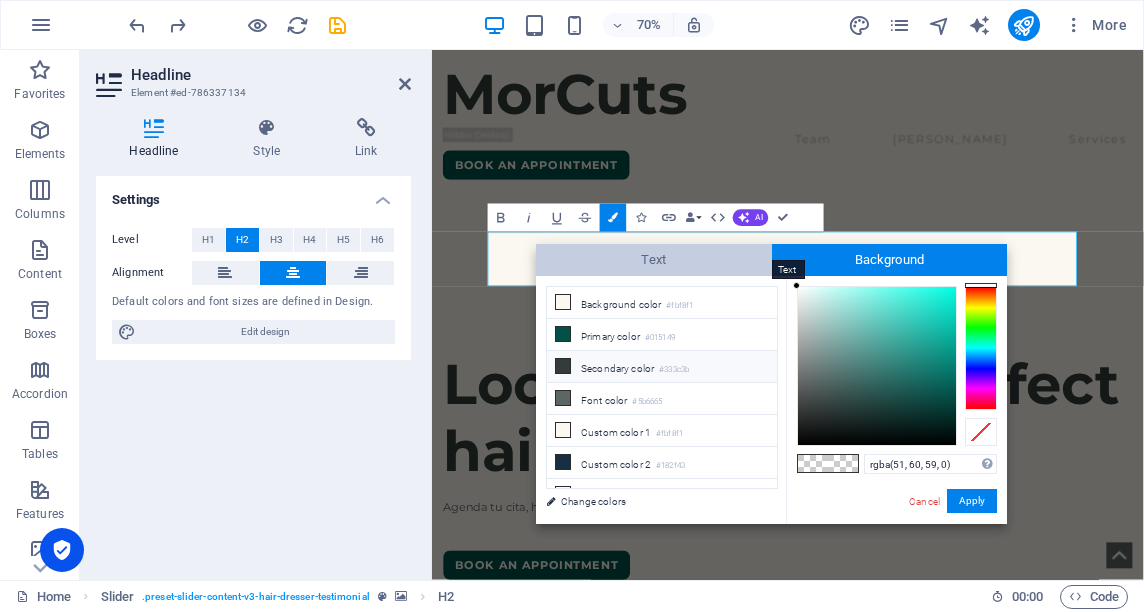 click on "Text" at bounding box center [654, 260] 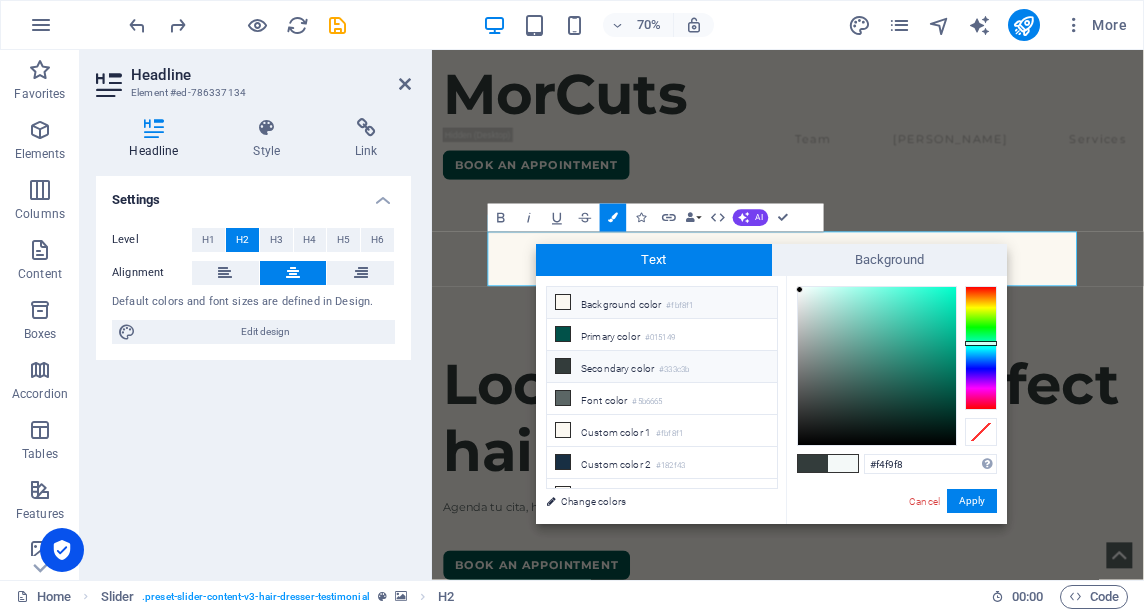 click at bounding box center (563, 302) 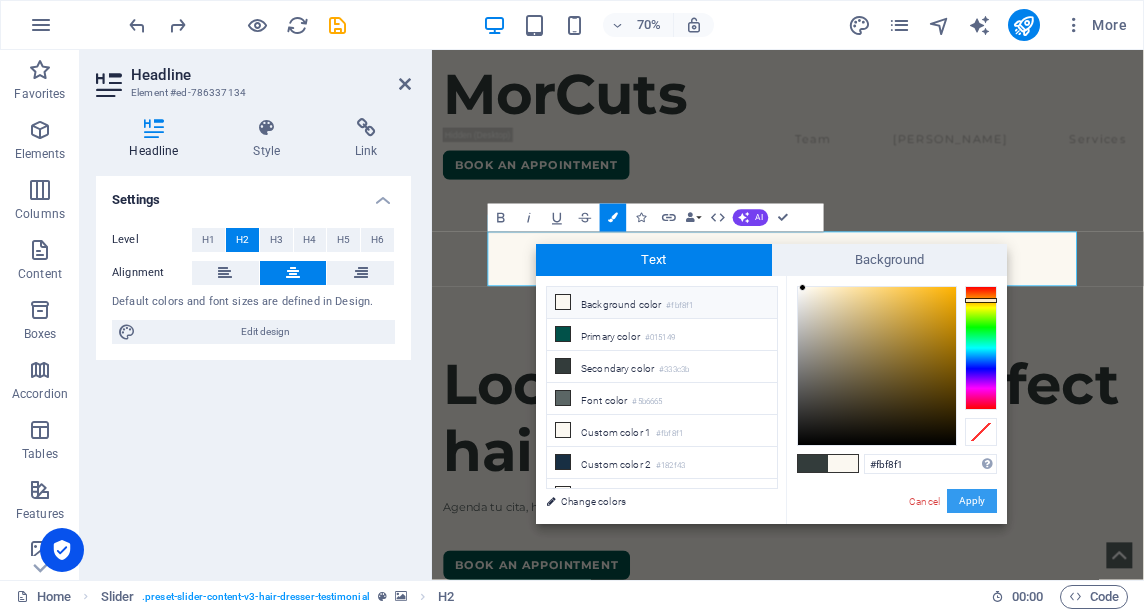 click on "Apply" at bounding box center [972, 501] 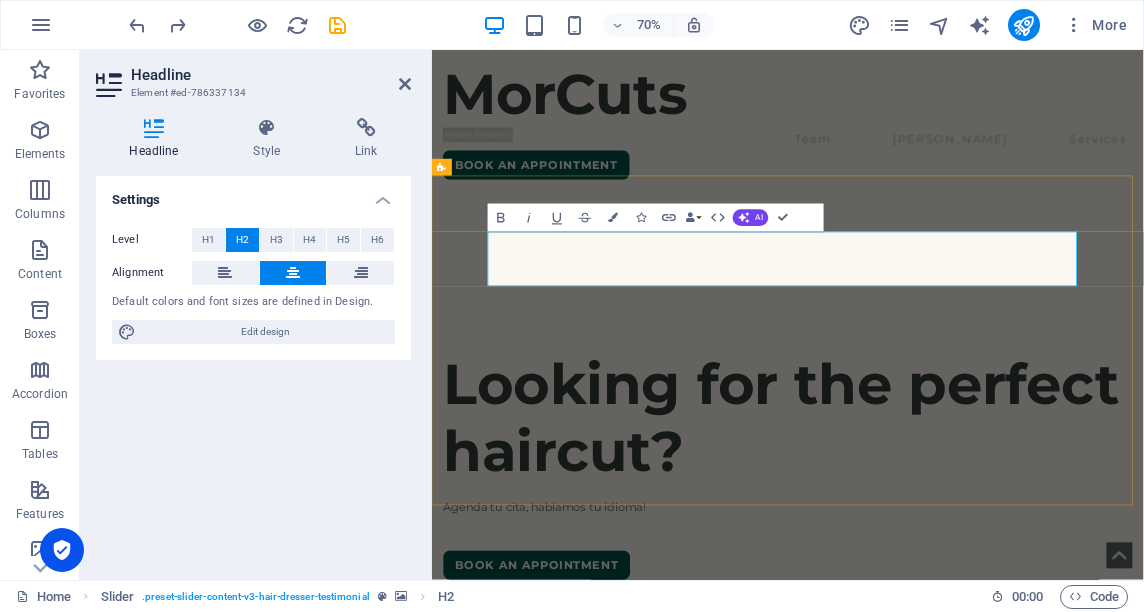 drag, startPoint x: 1176, startPoint y: 344, endPoint x: 671, endPoint y: 339, distance: 505.02475 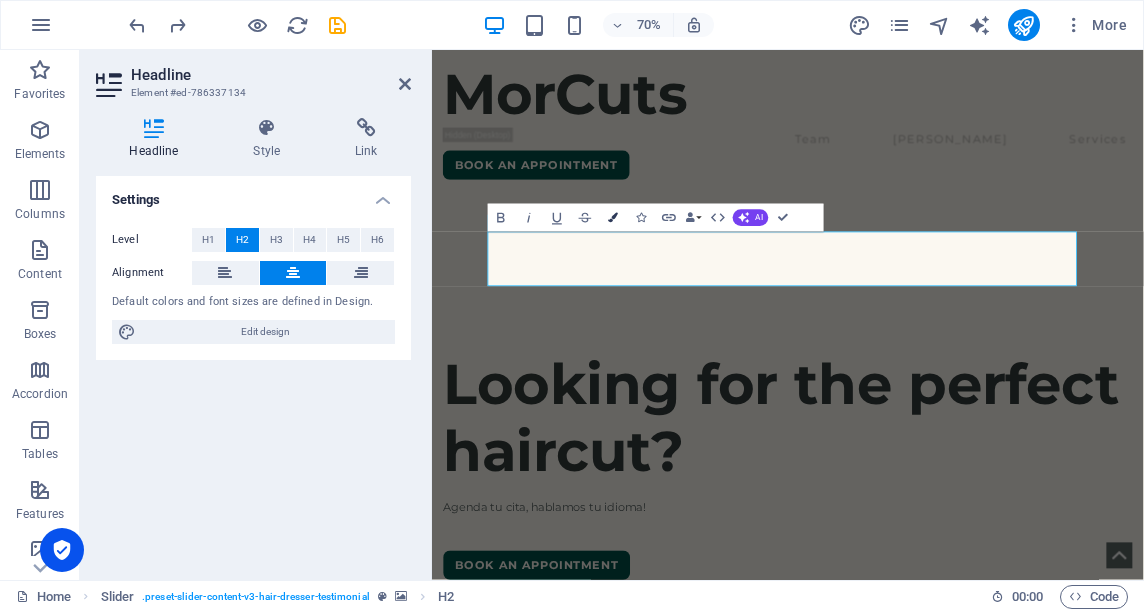 click on "Colors" at bounding box center (613, 218) 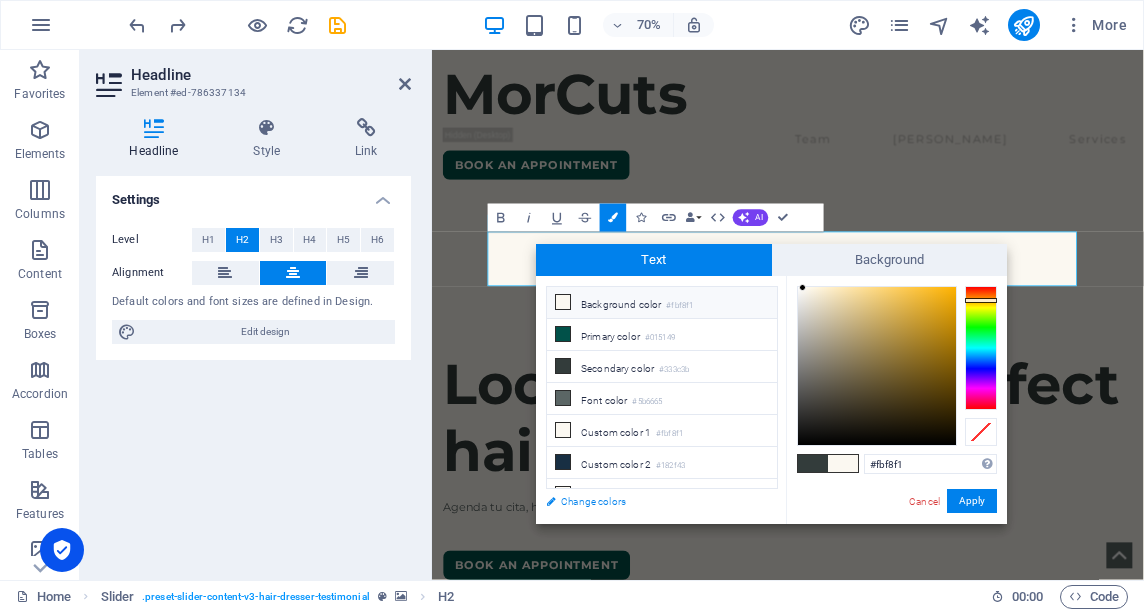click on "Change colors" at bounding box center (652, 501) 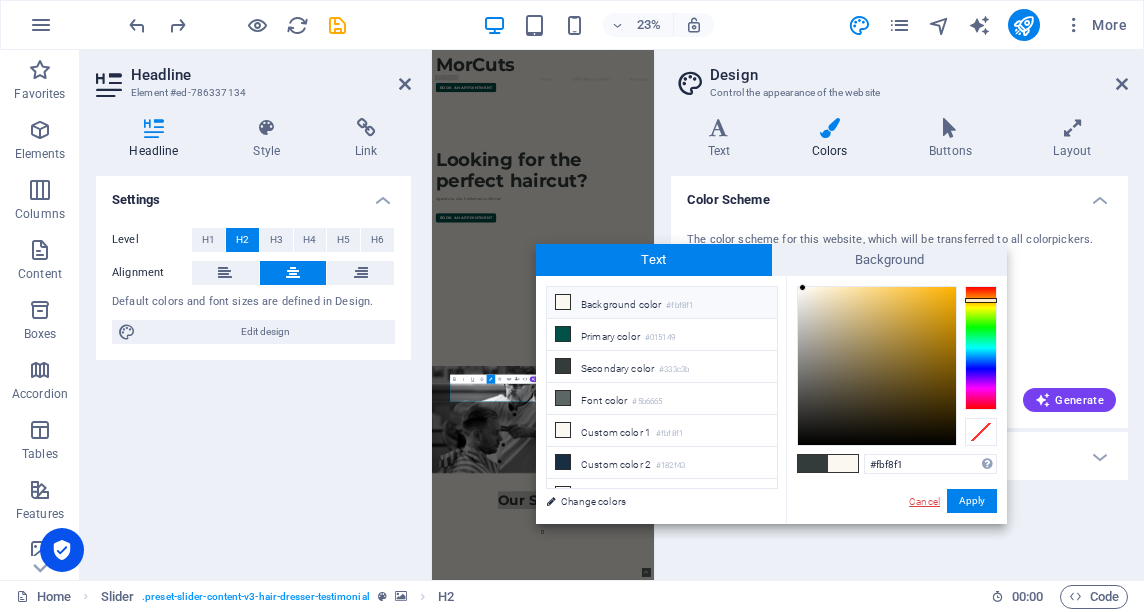click on "Cancel" at bounding box center (924, 501) 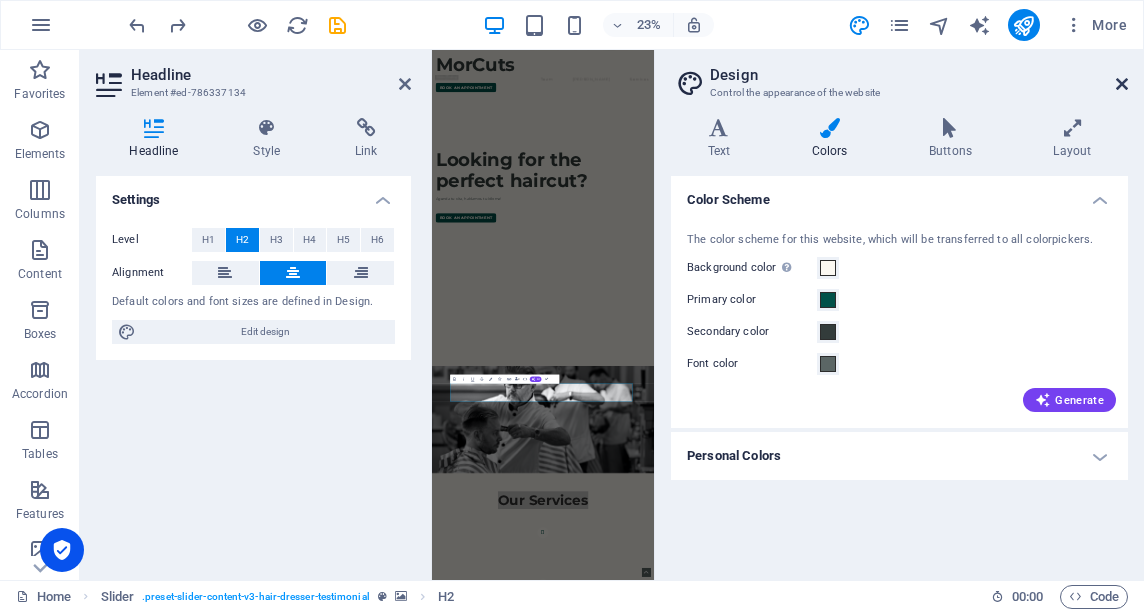 click at bounding box center [1122, 84] 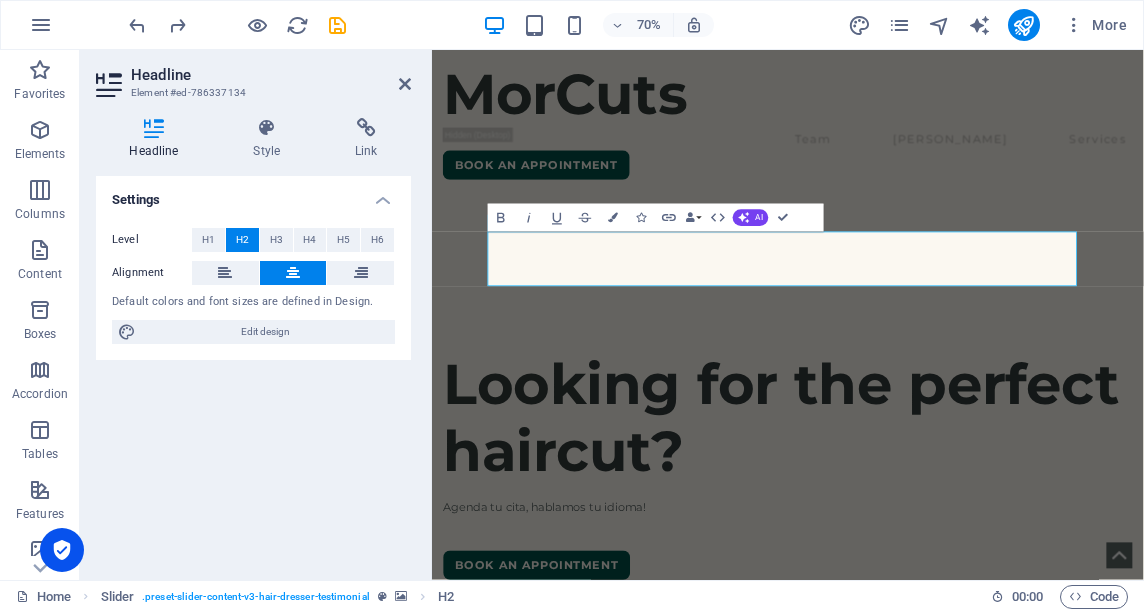 click at bounding box center (940, 1122) 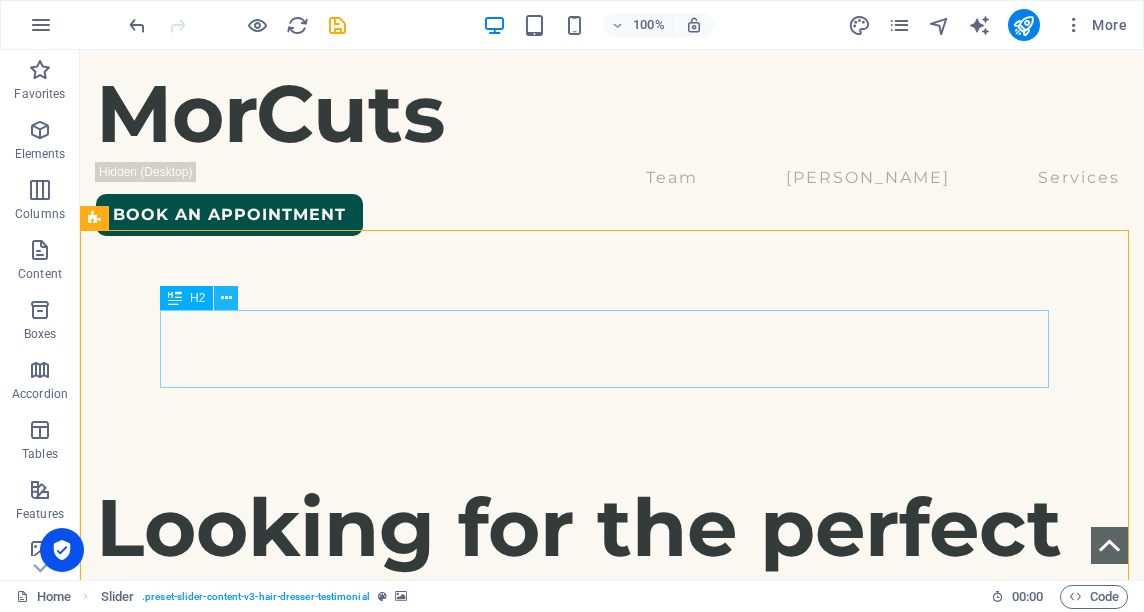 click at bounding box center [226, 298] 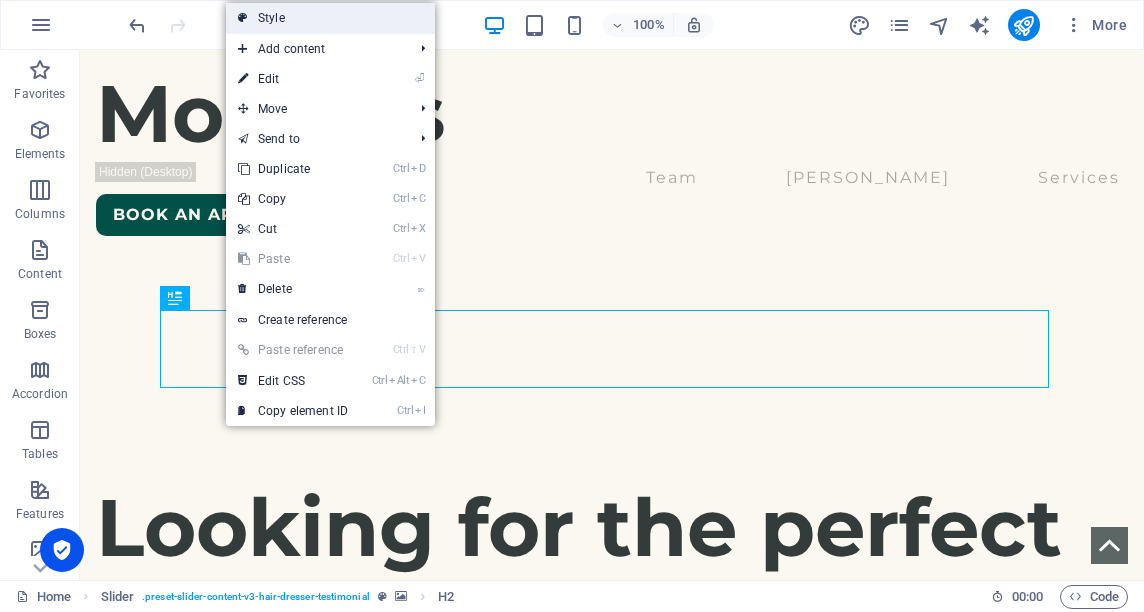 click on "Style" at bounding box center [330, 18] 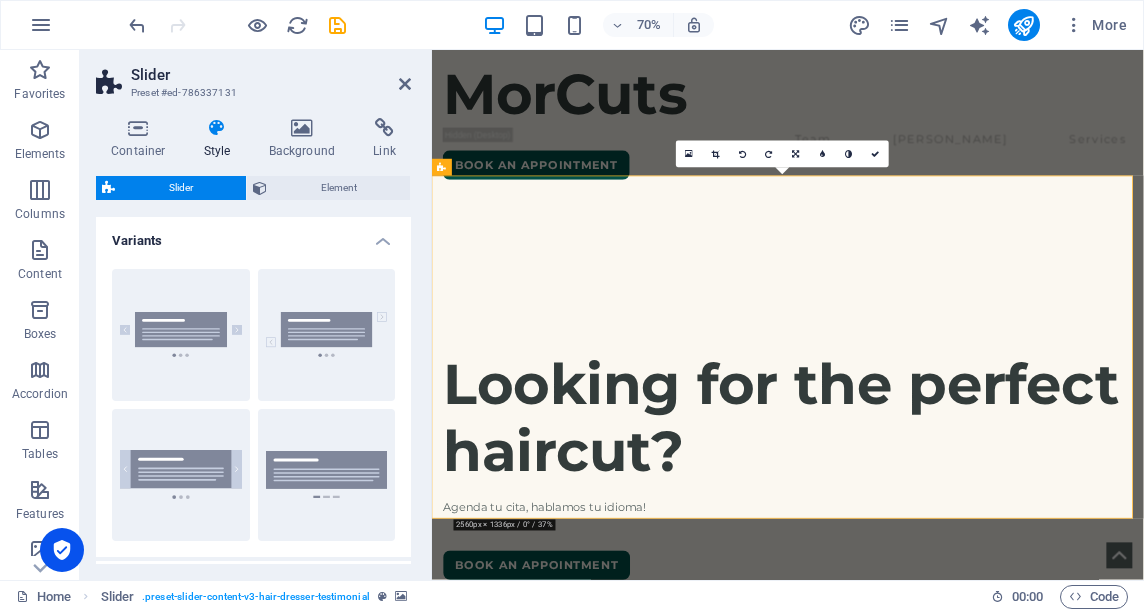 click at bounding box center (217, 128) 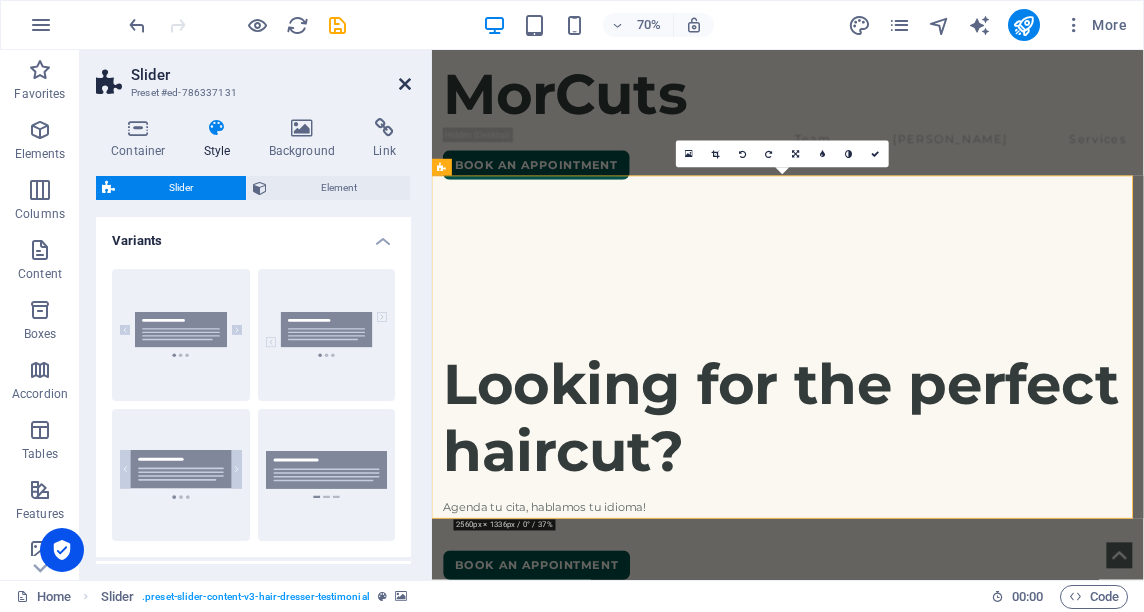 click at bounding box center (405, 84) 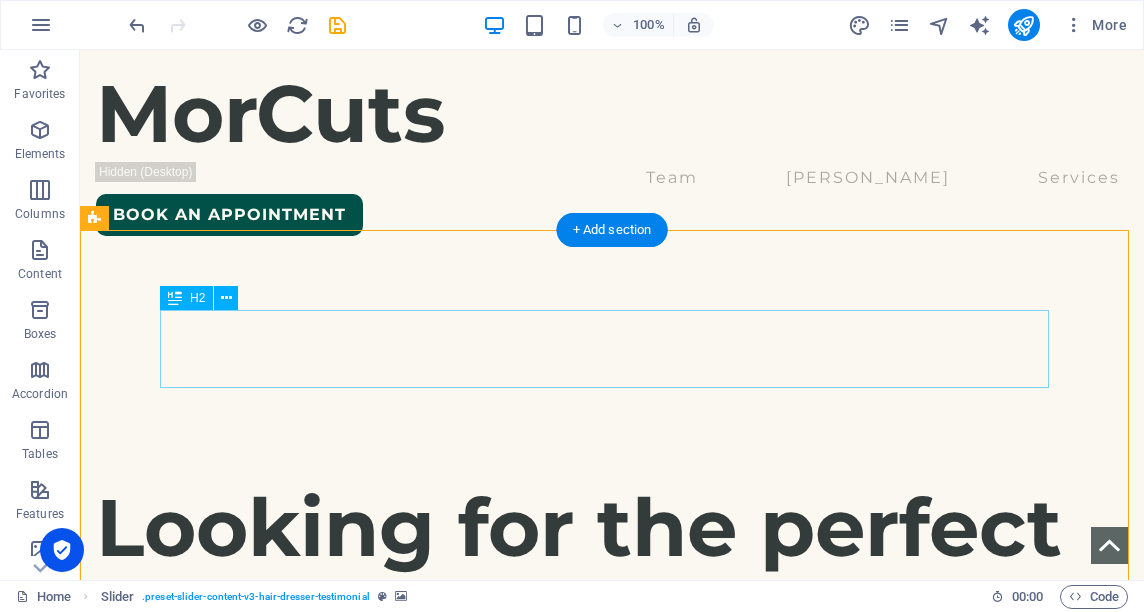 click on "Our Services" at bounding box center (612, 1526) 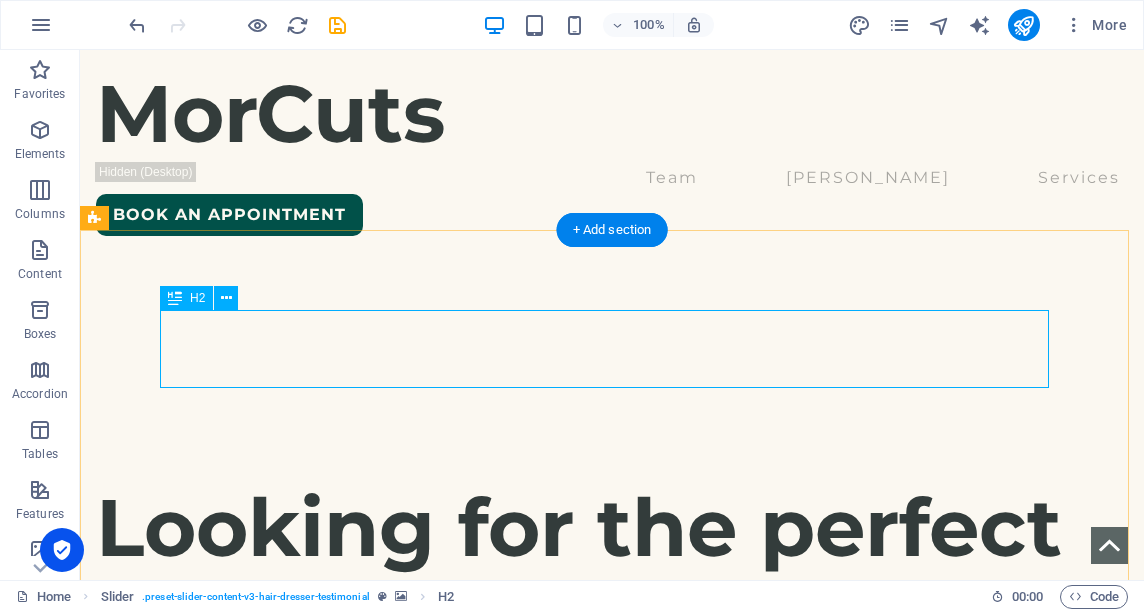 click on "Our Services" at bounding box center (612, 1526) 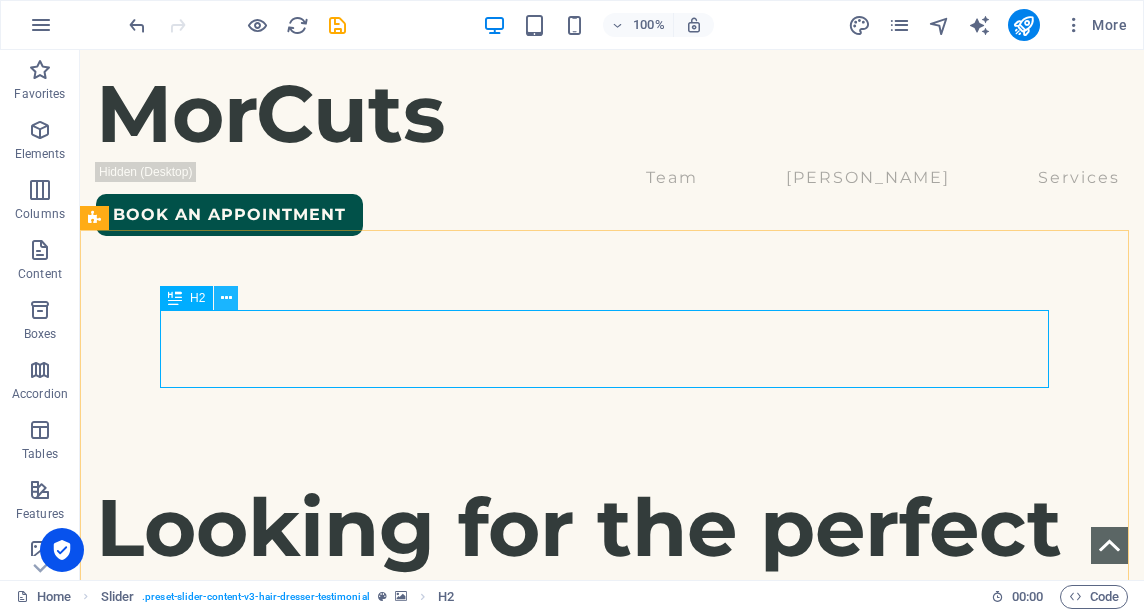 click at bounding box center [226, 298] 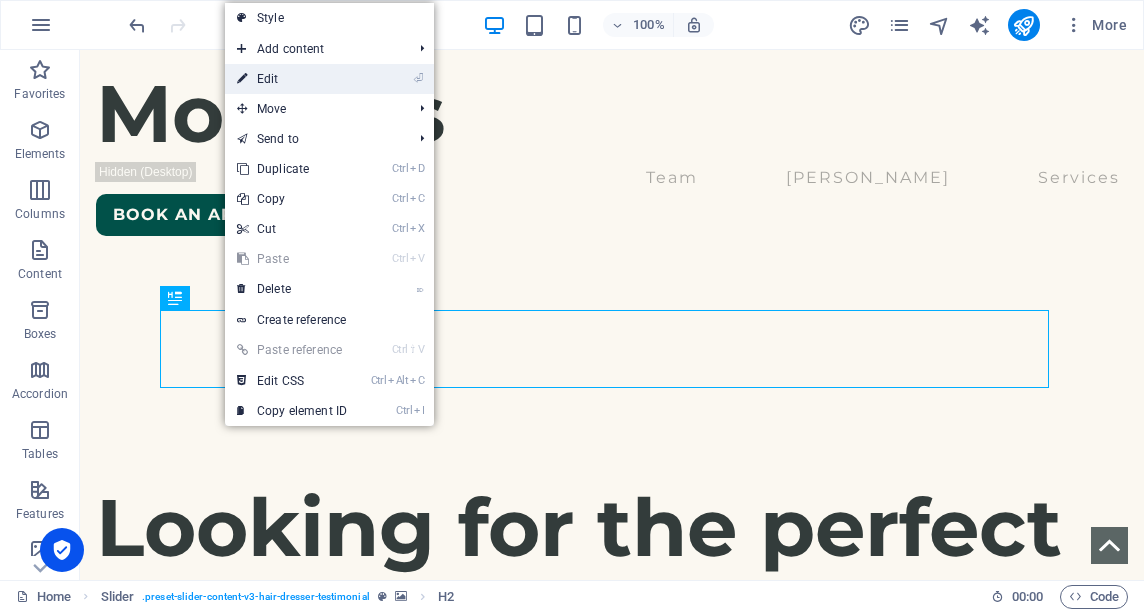 click on "⏎  Edit" at bounding box center [292, 79] 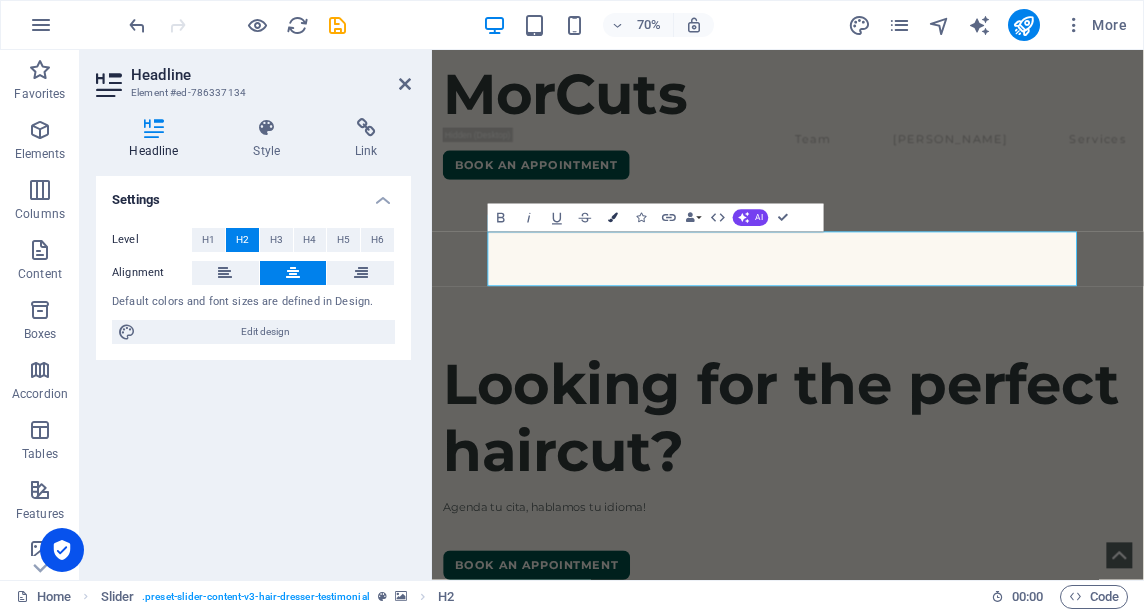 click at bounding box center [613, 218] 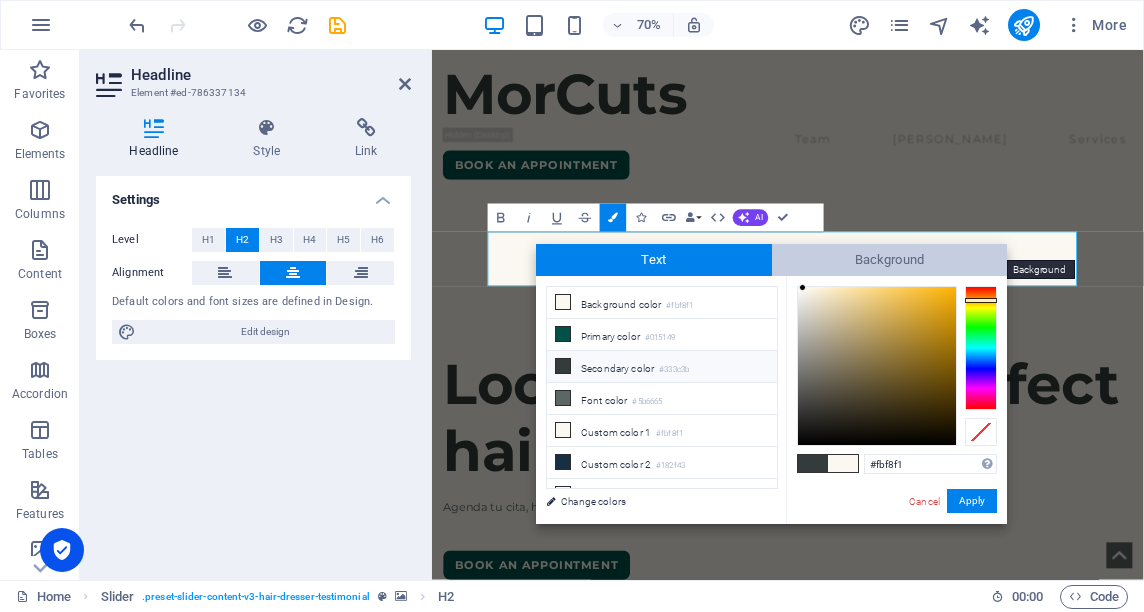 click on "Background" at bounding box center (890, 260) 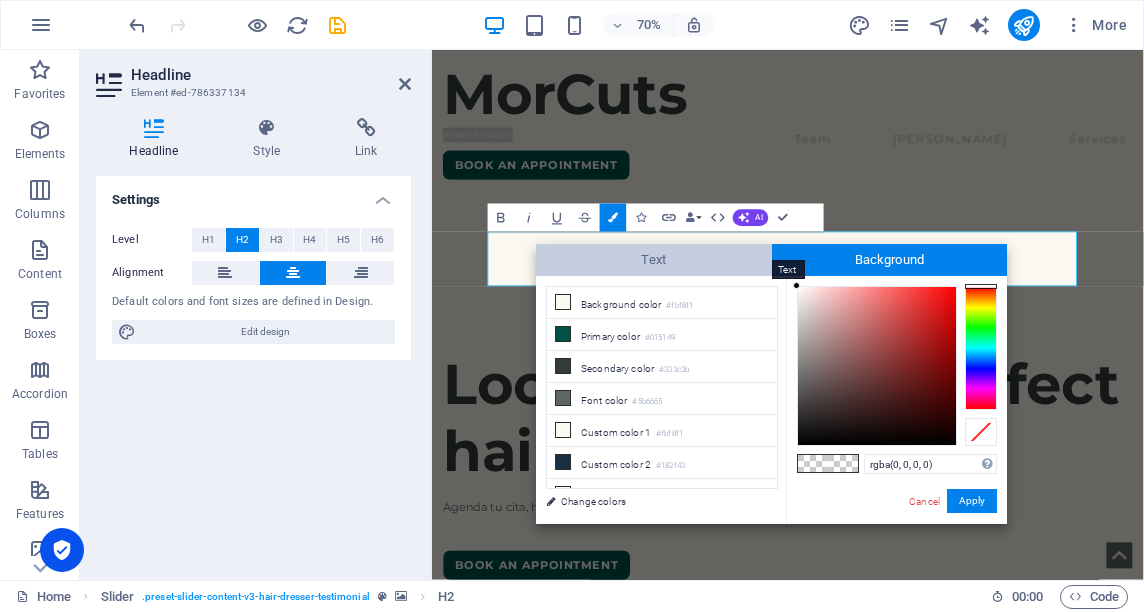 click on "Text" at bounding box center (654, 260) 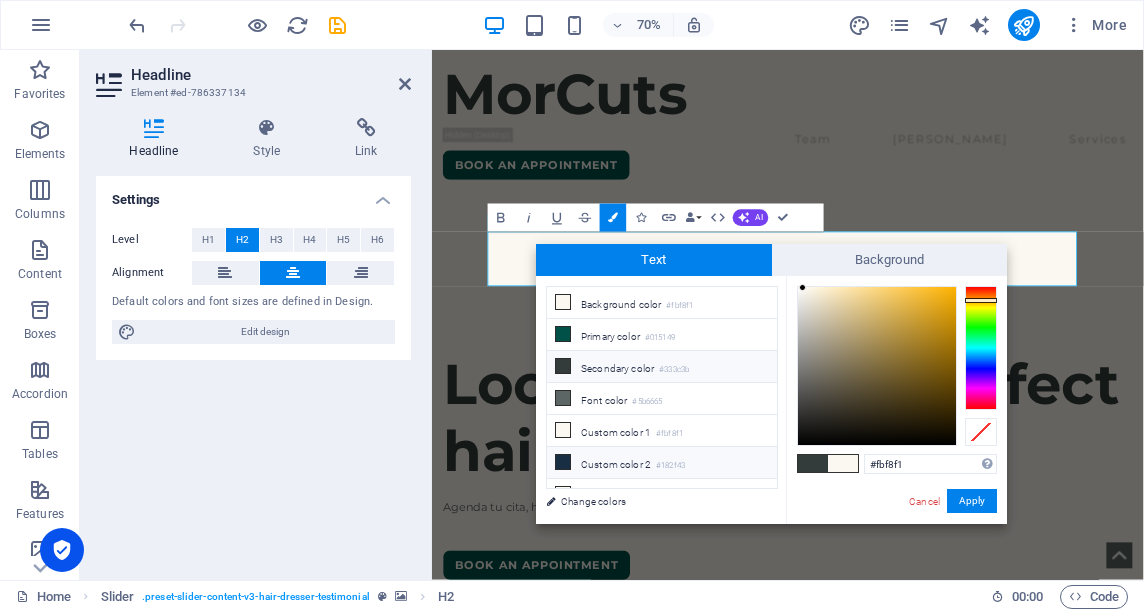 click on "Custom color 2
#182f43" at bounding box center [662, 463] 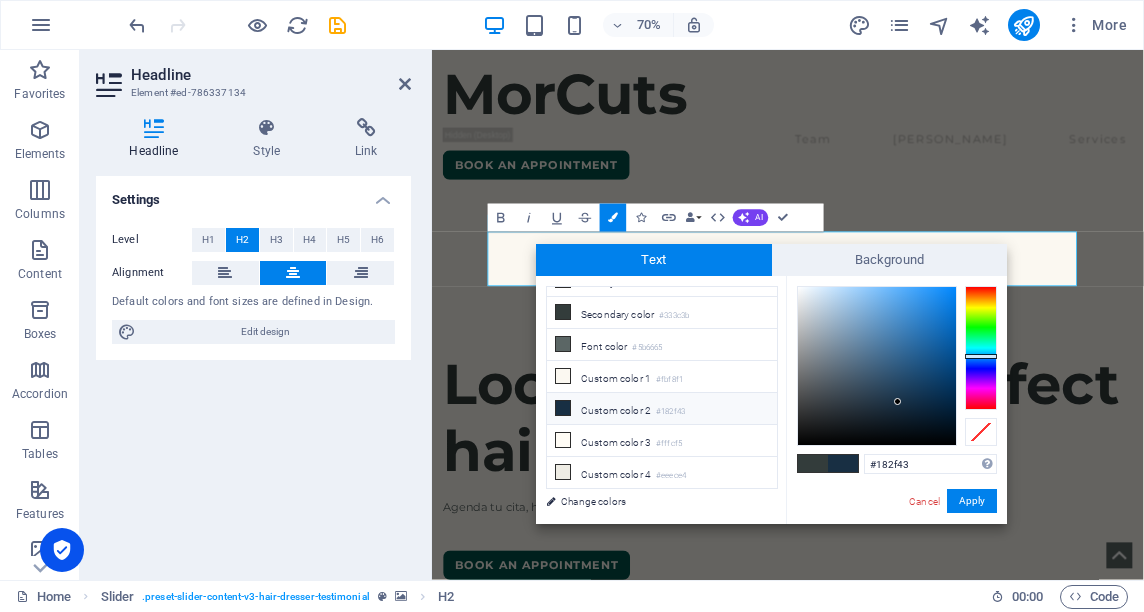 scroll, scrollTop: 78, scrollLeft: 0, axis: vertical 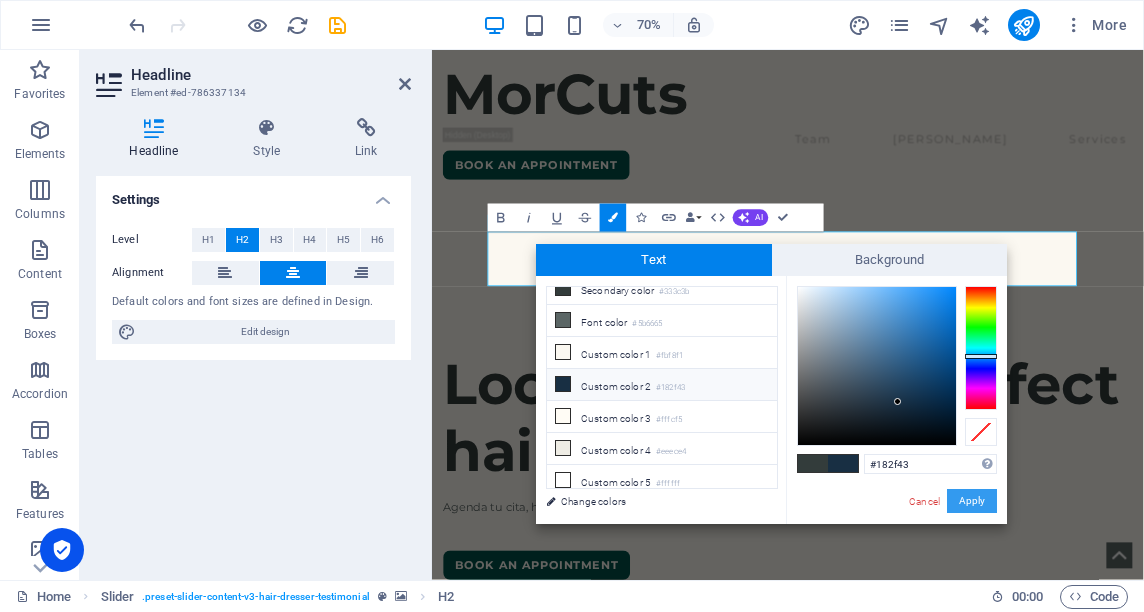 click on "Apply" at bounding box center [972, 501] 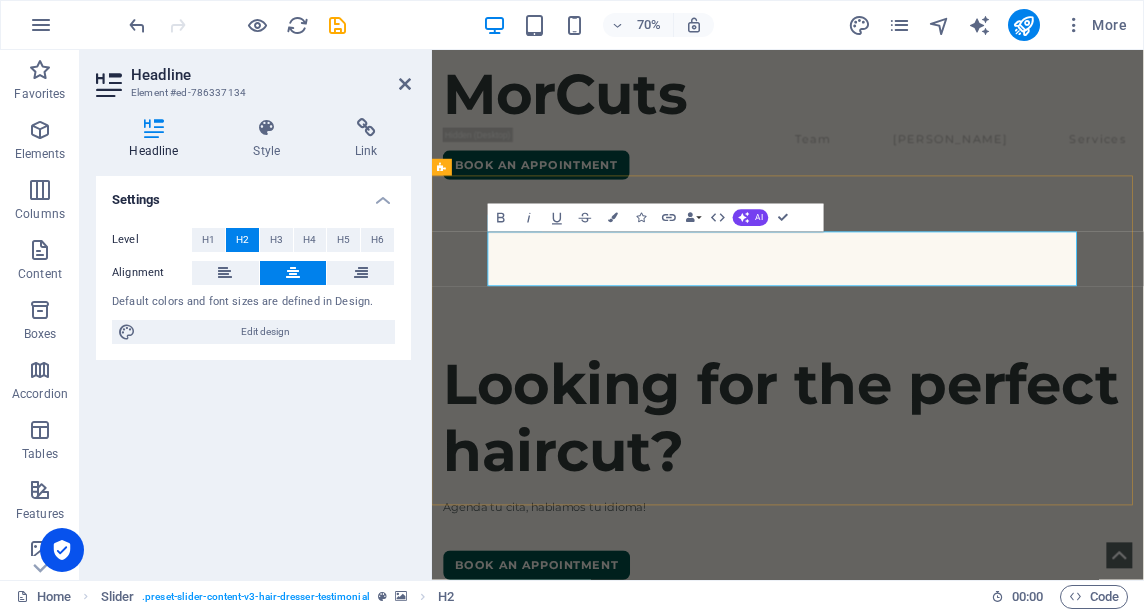 drag, startPoint x: 1164, startPoint y: 355, endPoint x: 711, endPoint y: 345, distance: 453.11035 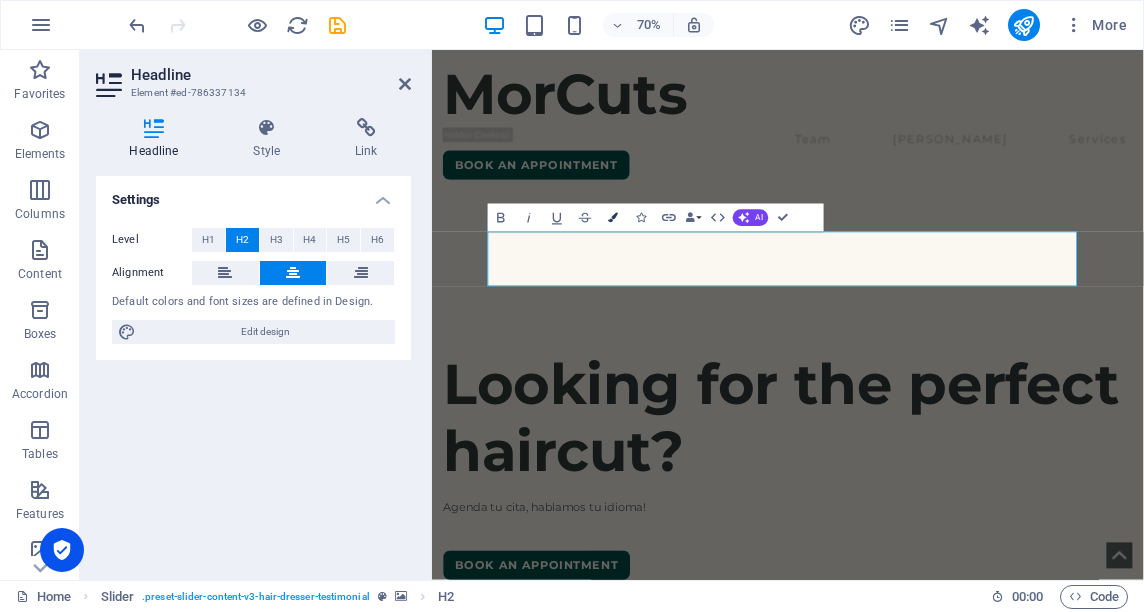 click at bounding box center (613, 218) 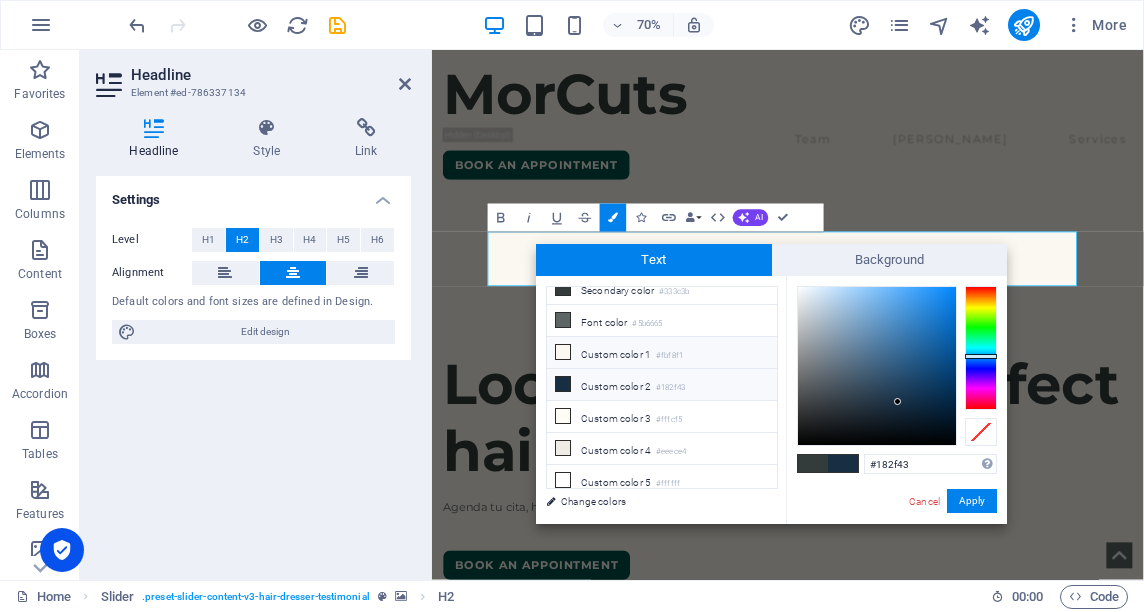 click on "Custom color 1
#fbf8f1" at bounding box center [662, 353] 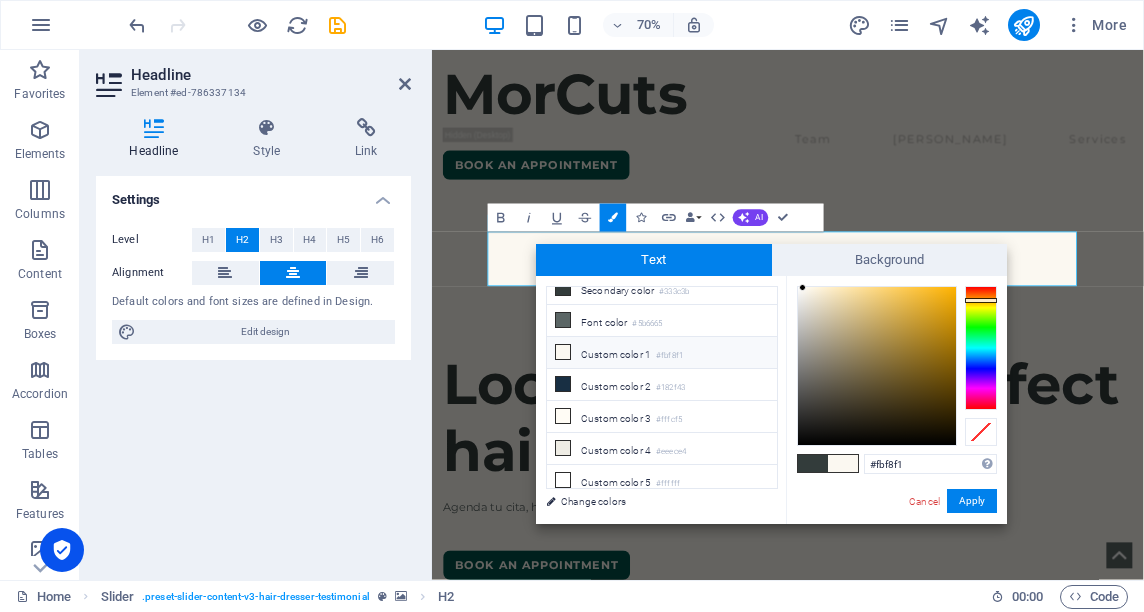 click on "Custom color 1
#fbf8f1" at bounding box center (662, 353) 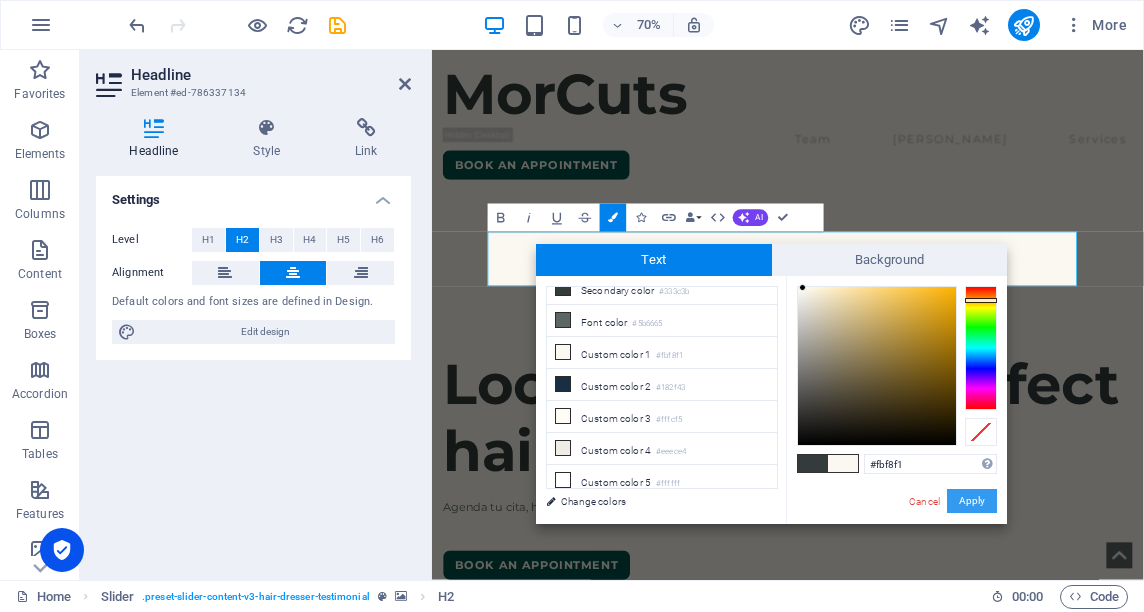 click on "Apply" at bounding box center [972, 501] 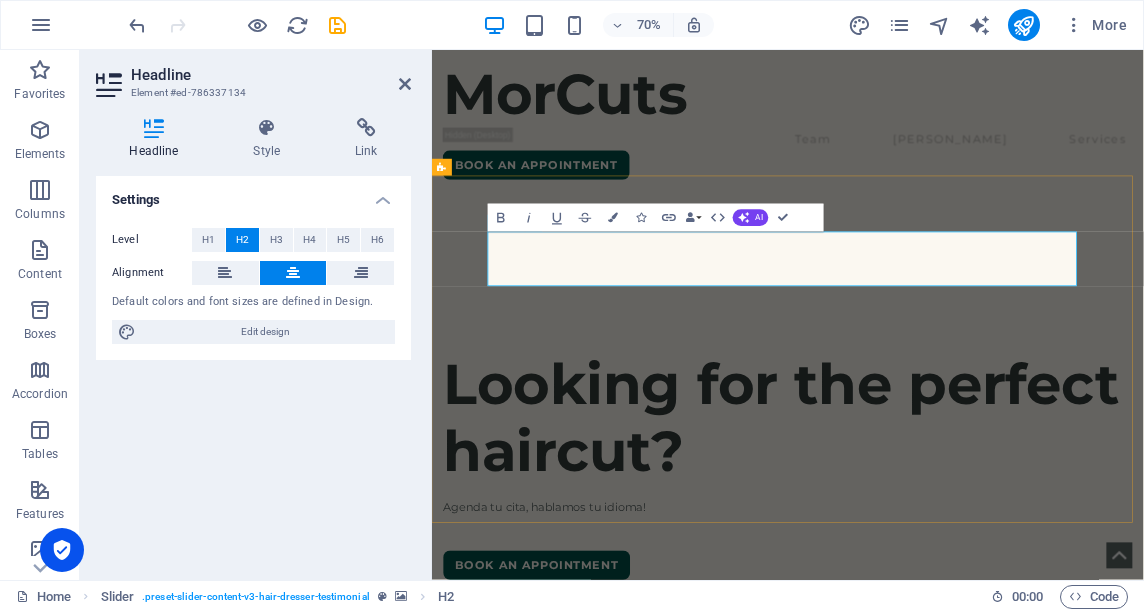 click on "Our Services" at bounding box center (940, 1501) 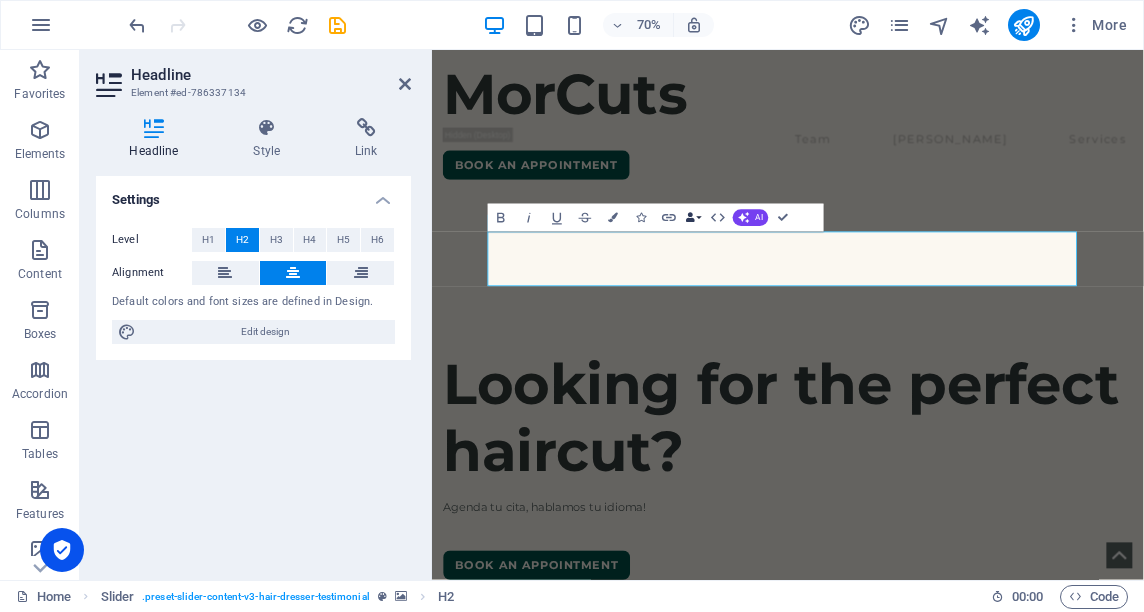 click on "Data Bindings" at bounding box center (694, 218) 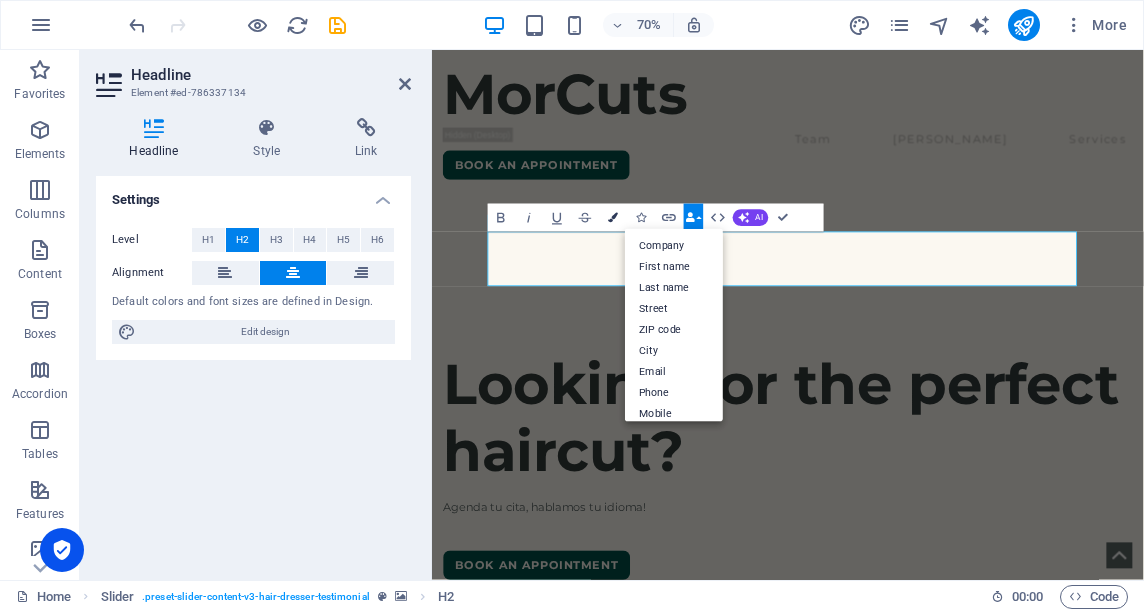 click at bounding box center (613, 218) 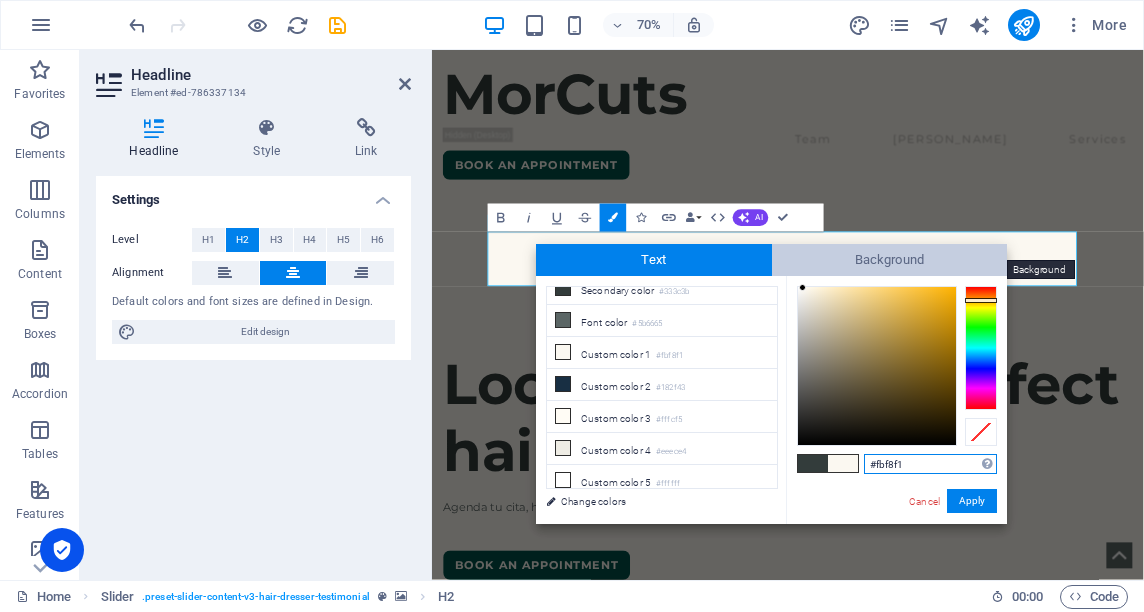 click on "Background" at bounding box center (890, 260) 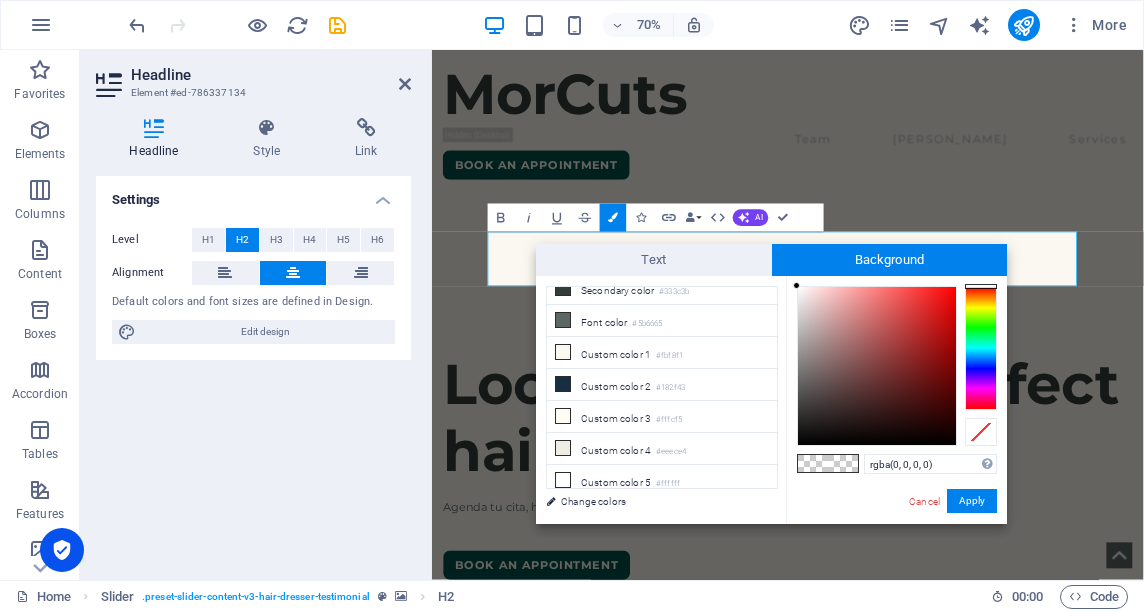 scroll, scrollTop: 0, scrollLeft: 0, axis: both 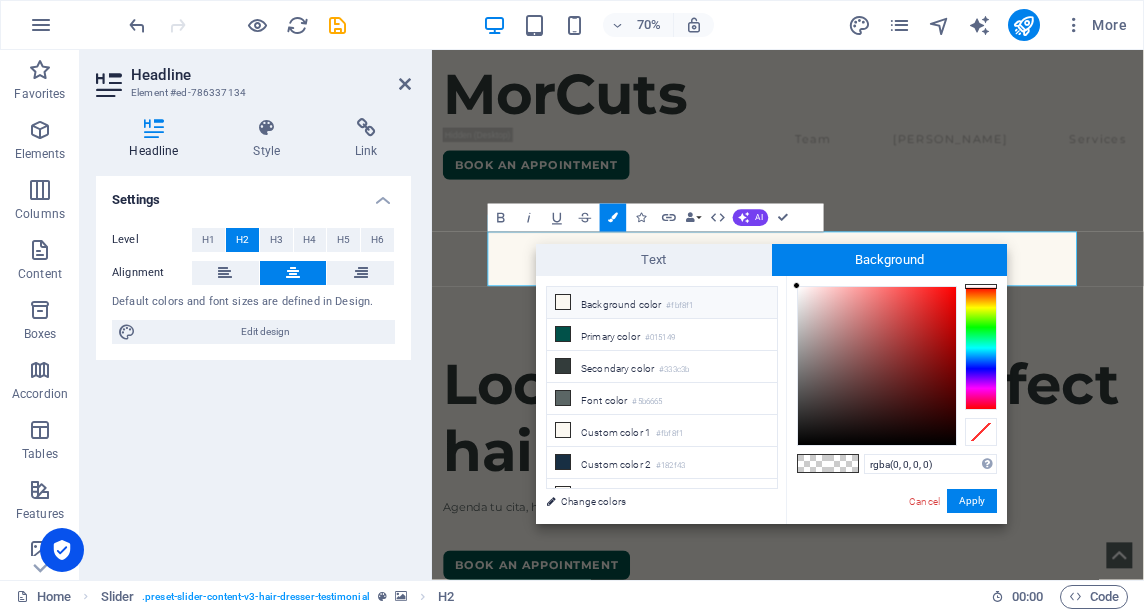 click on "Background color
#fbf8f1" at bounding box center [662, 303] 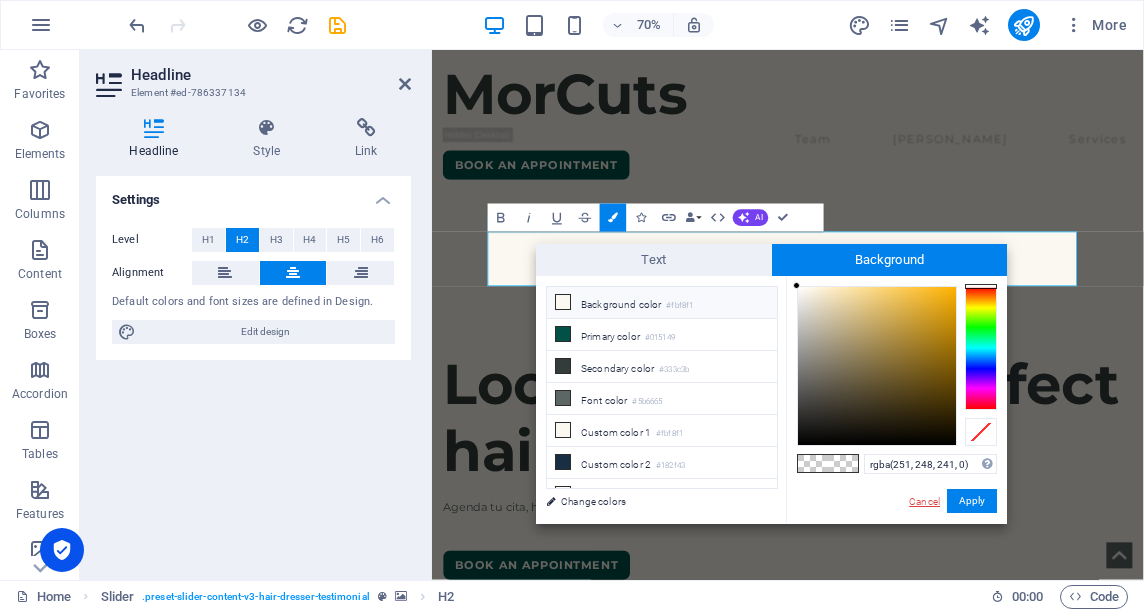 click on "Cancel" at bounding box center [924, 501] 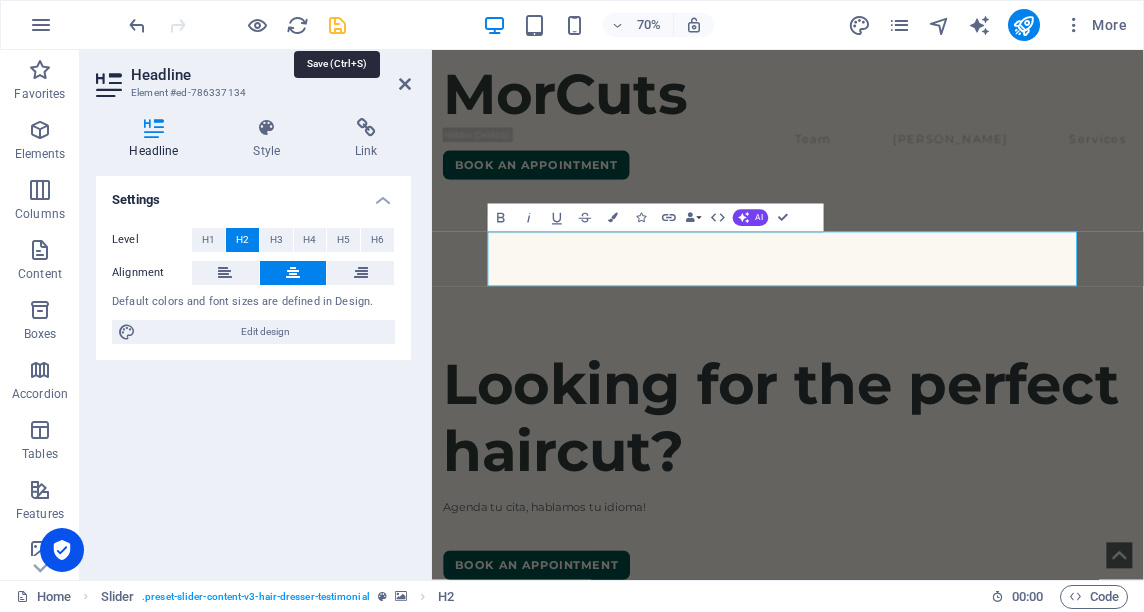 click at bounding box center (337, 25) 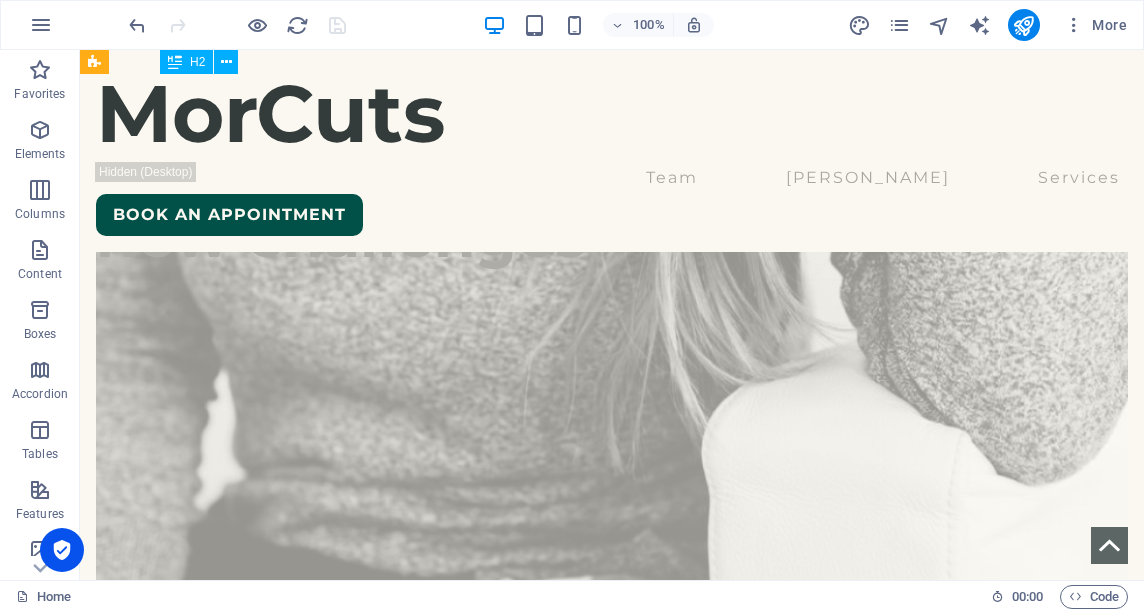 scroll, scrollTop: 6495, scrollLeft: 0, axis: vertical 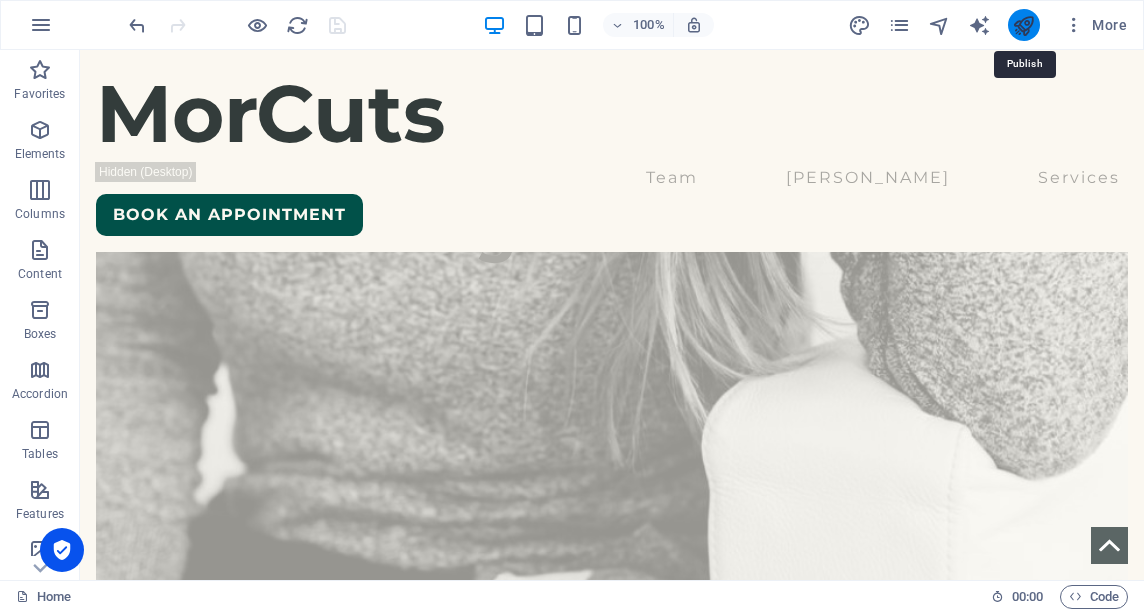 click at bounding box center (1023, 25) 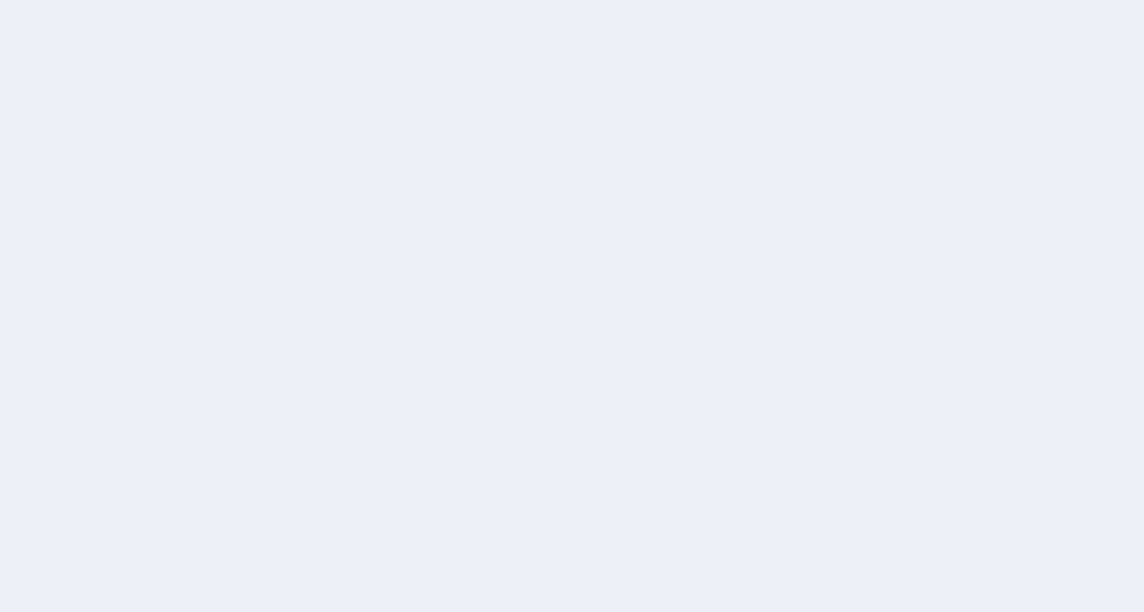 scroll, scrollTop: 0, scrollLeft: 0, axis: both 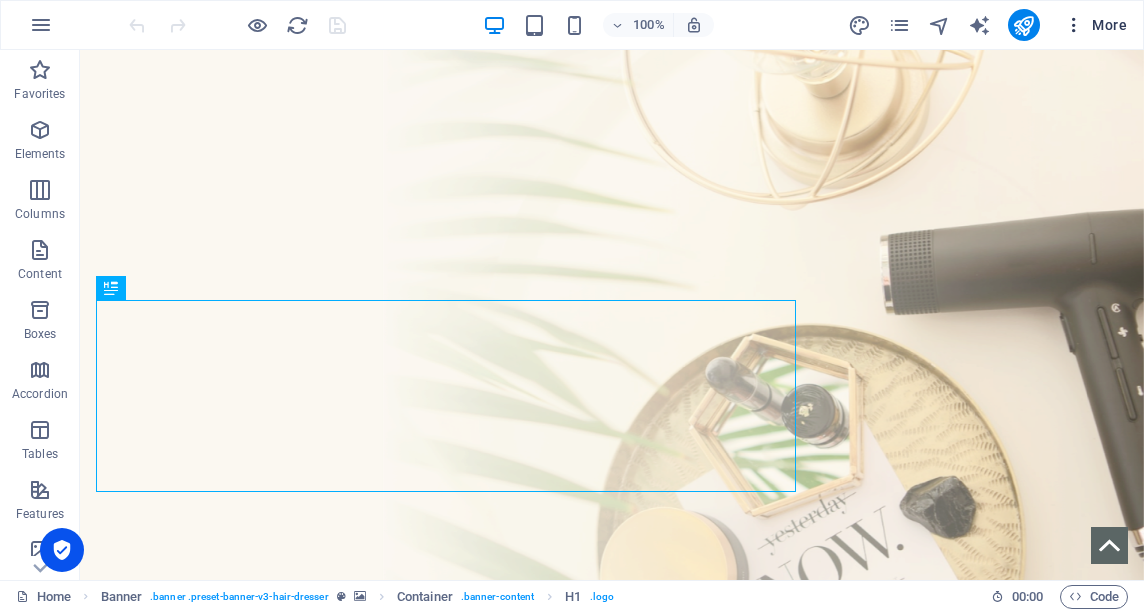 click on "More" at bounding box center (1095, 25) 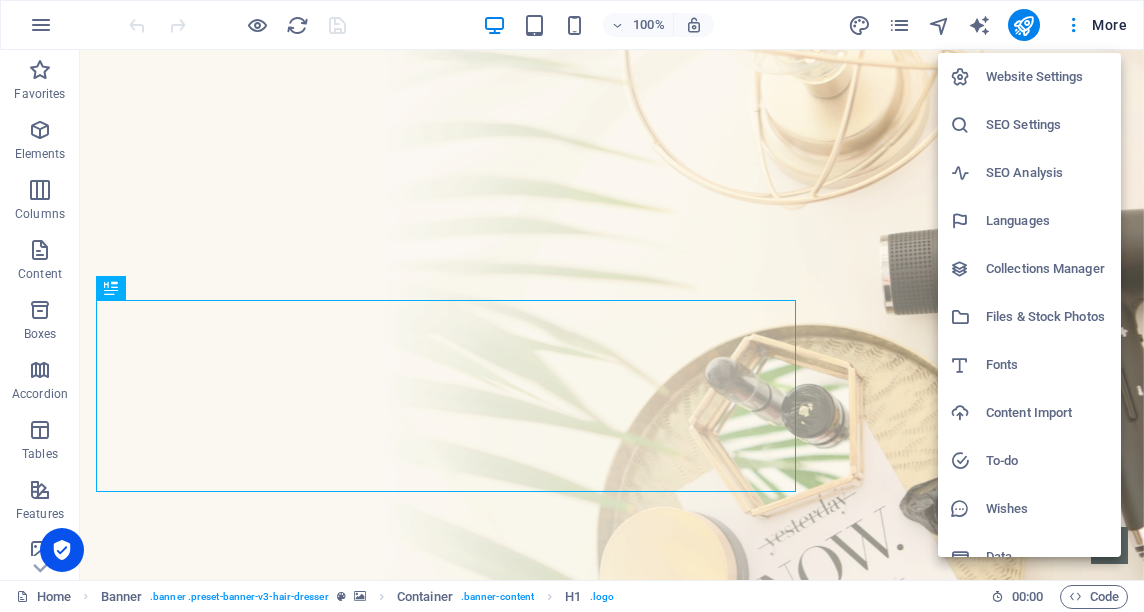 click on "Website Settings" at bounding box center [1047, 77] 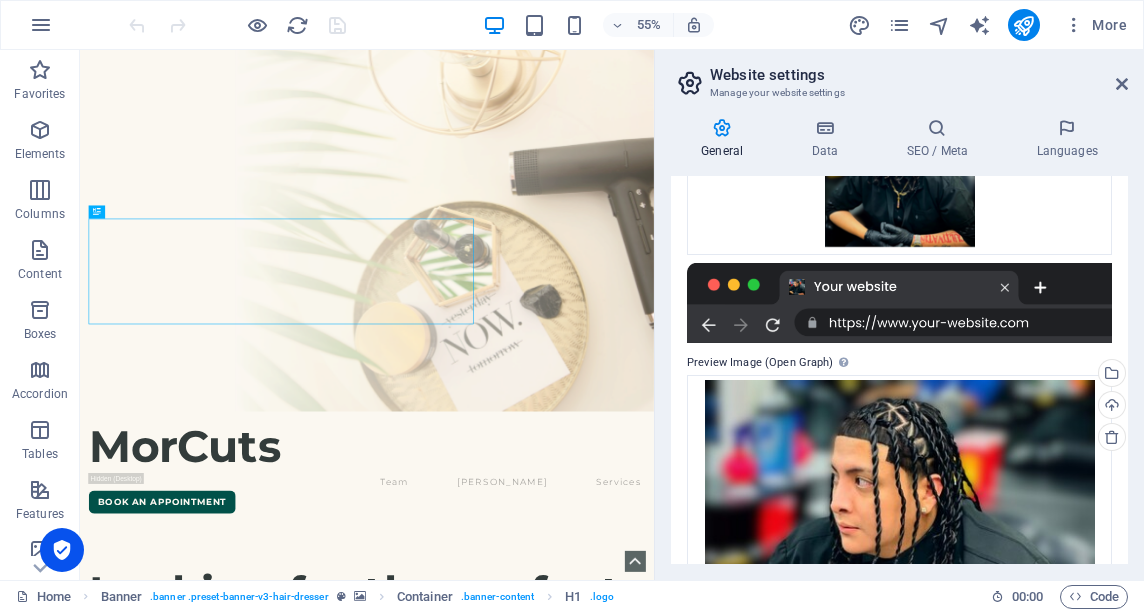 scroll, scrollTop: 369, scrollLeft: 0, axis: vertical 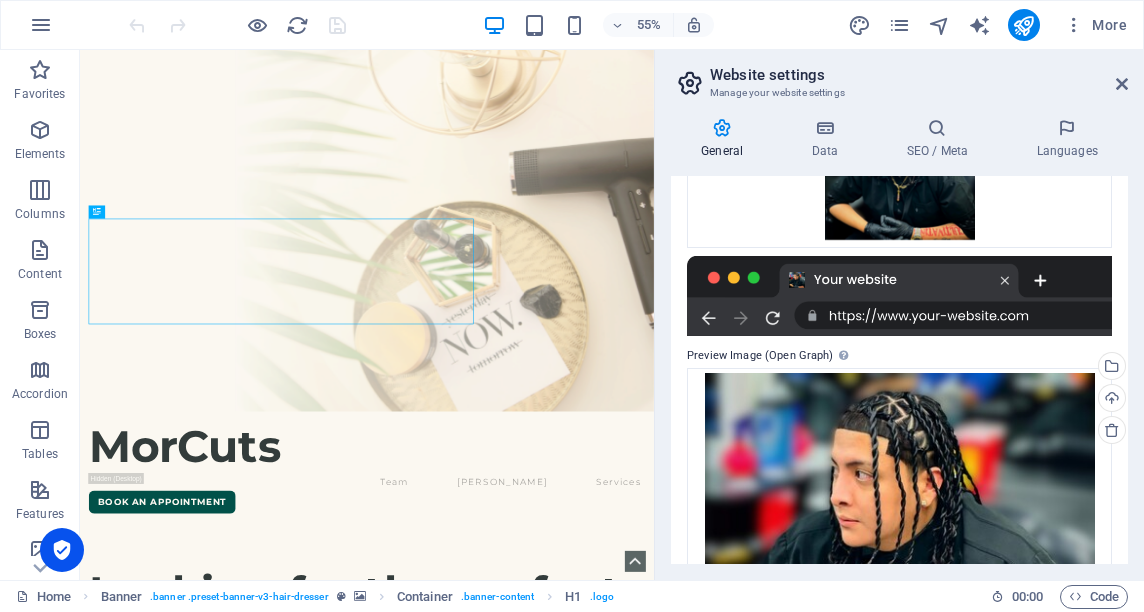 click at bounding box center (899, 296) 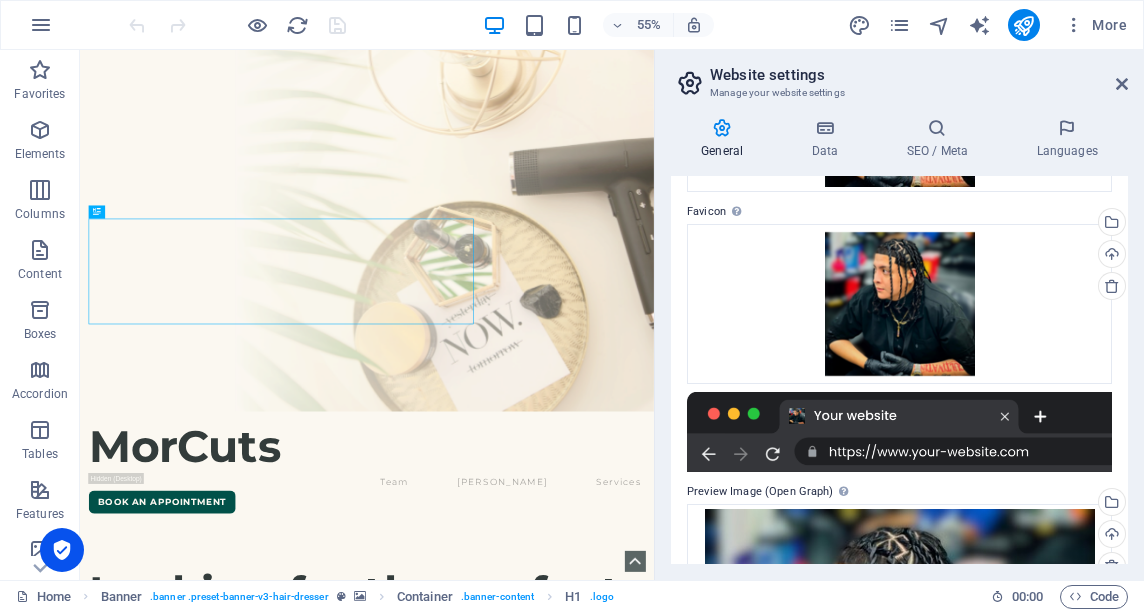 scroll, scrollTop: 0, scrollLeft: 0, axis: both 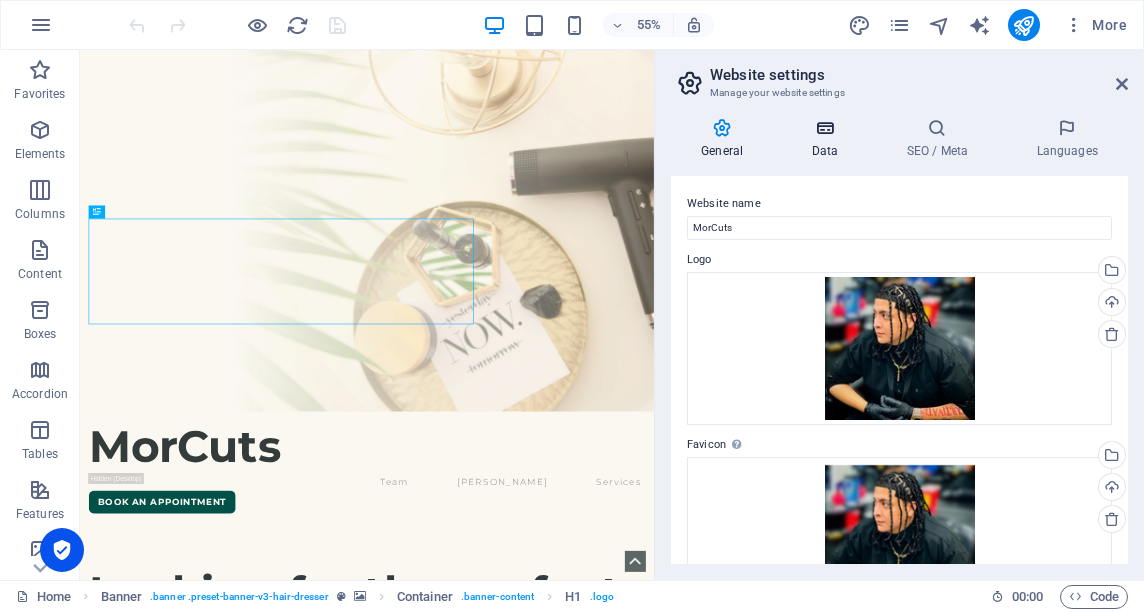 click at bounding box center (824, 128) 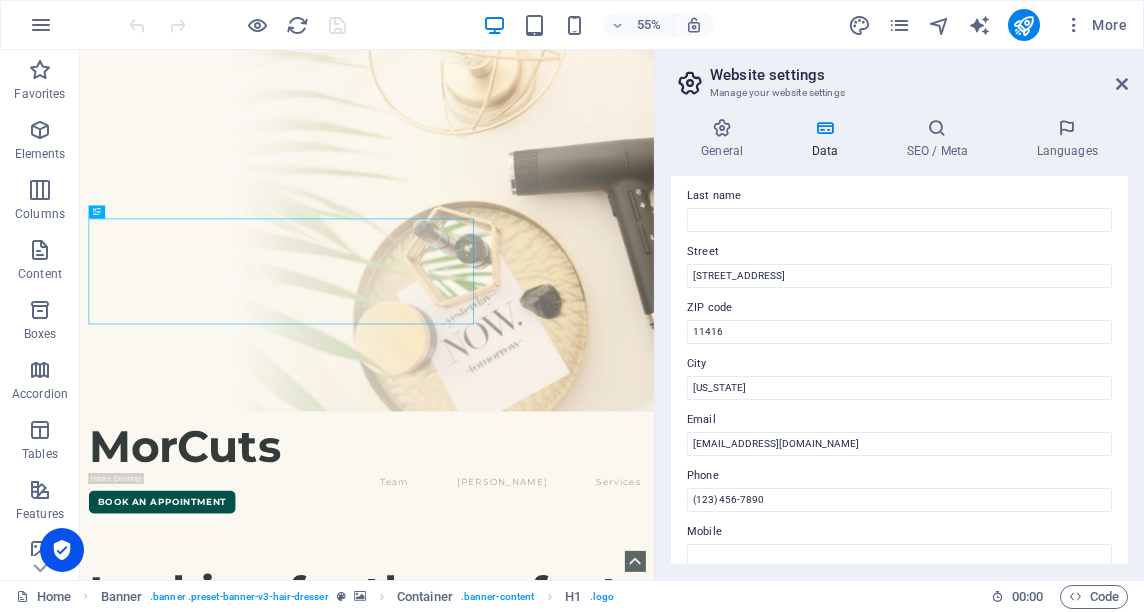scroll, scrollTop: 0, scrollLeft: 0, axis: both 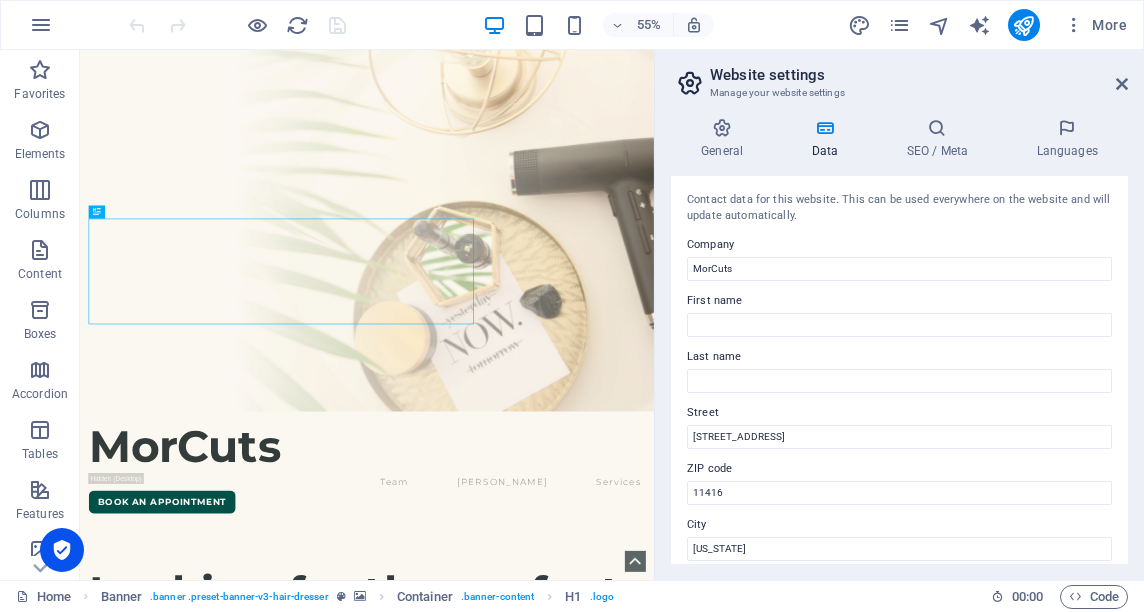 click on "General  Data  SEO / Meta  Languages Website name MorCuts Logo Drag files here, click to choose files or select files from Files or our free stock photos & videos Select files from the file manager, stock photos, or upload file(s) Upload Favicon Set the favicon of your website here. A favicon is a small icon shown in the browser tab next to your website title. It helps visitors identify your website. Drag files here, click to choose files or select files from Files or our free stock photos & videos Select files from the file manager, stock photos, or upload file(s) Upload Preview Image (Open Graph) This image will be shown when the website is shared on social networks Drag files here, click to choose files or select files from Files or our free stock photos & videos Select files from the file manager, stock photos, or upload file(s) Upload Contact data for this website. This can be used everywhere on the website and will update automatically. Company MorCuts First name Last name Street ZIP code 11416 City AI" at bounding box center (899, 341) 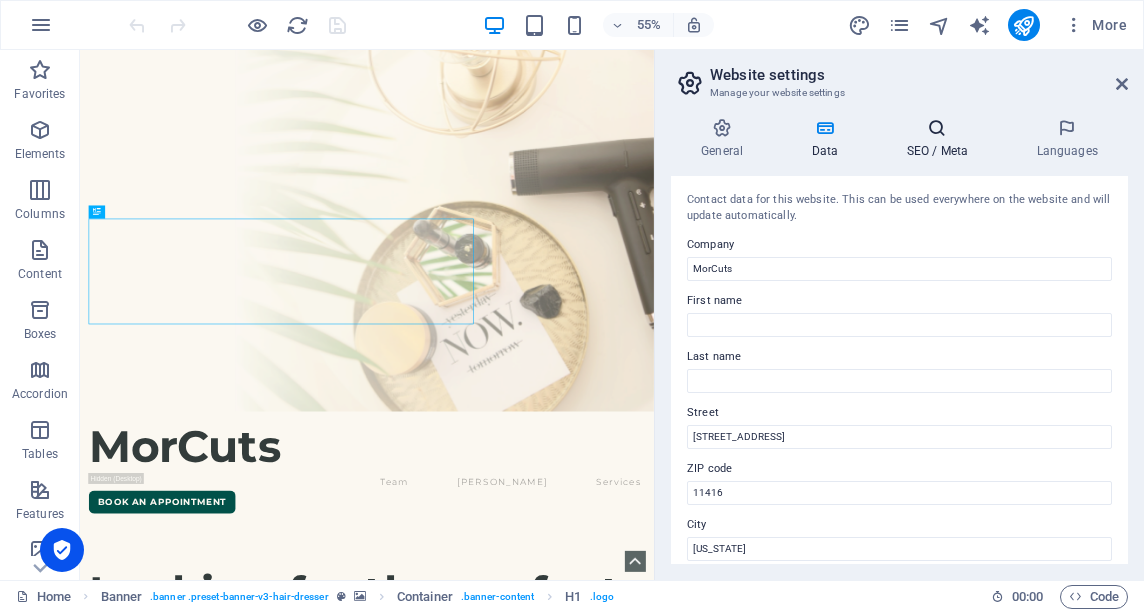 click at bounding box center [937, 128] 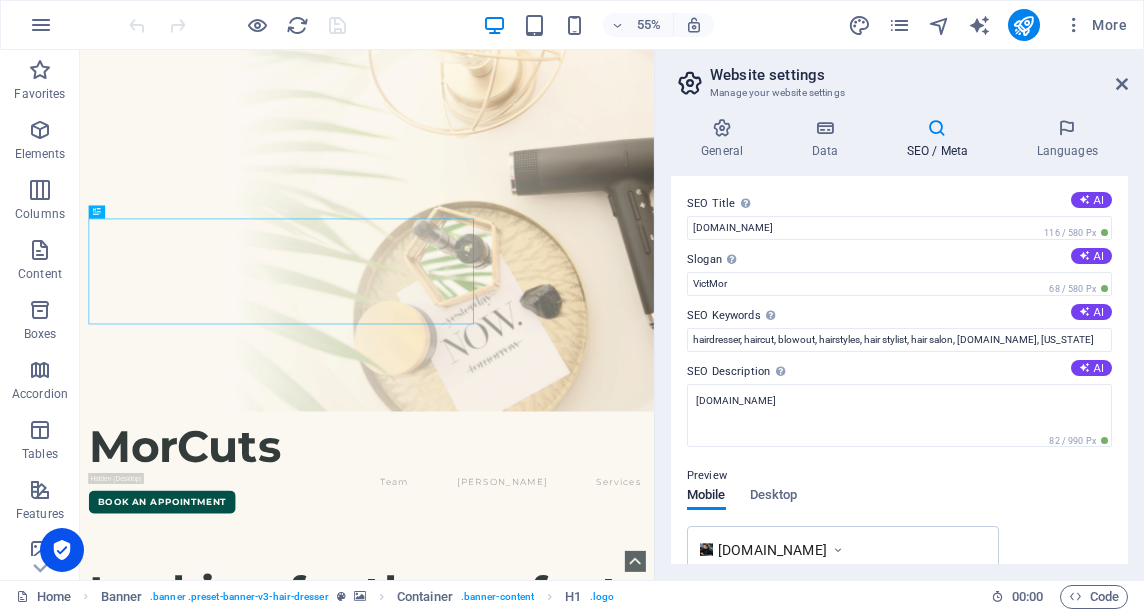 drag, startPoint x: 1123, startPoint y: 256, endPoint x: 1134, endPoint y: 333, distance: 77.781746 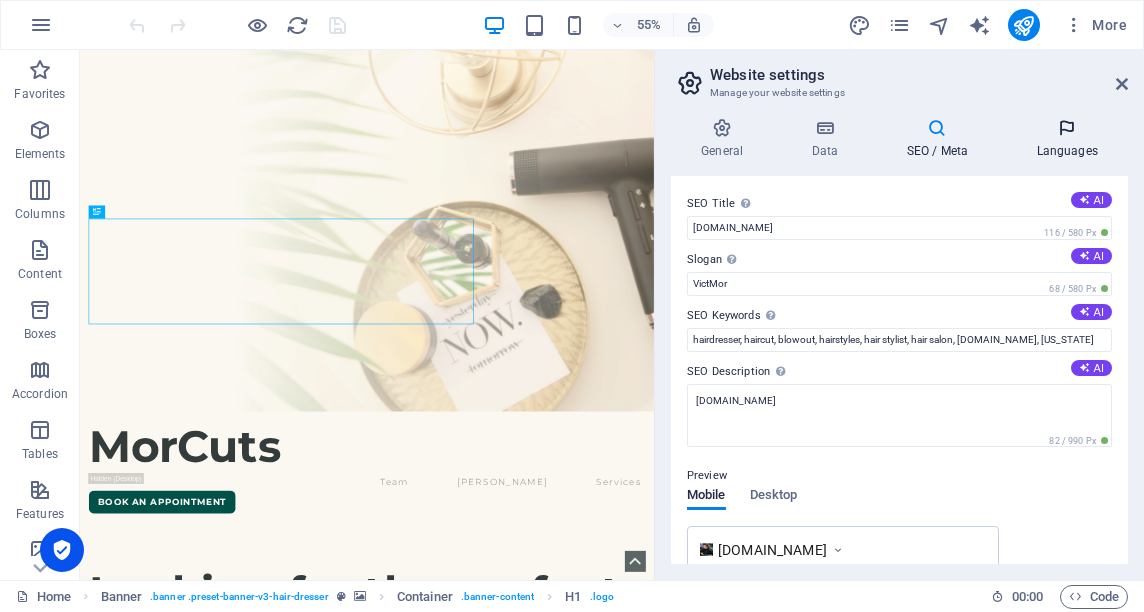 click on "Languages" at bounding box center (1067, 139) 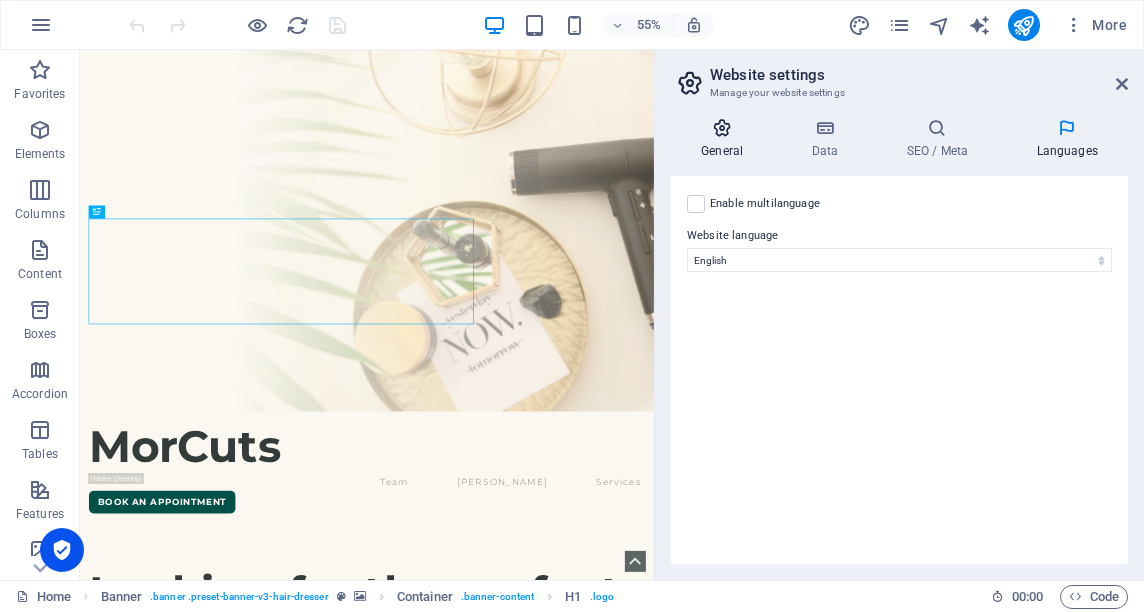 click at bounding box center (722, 128) 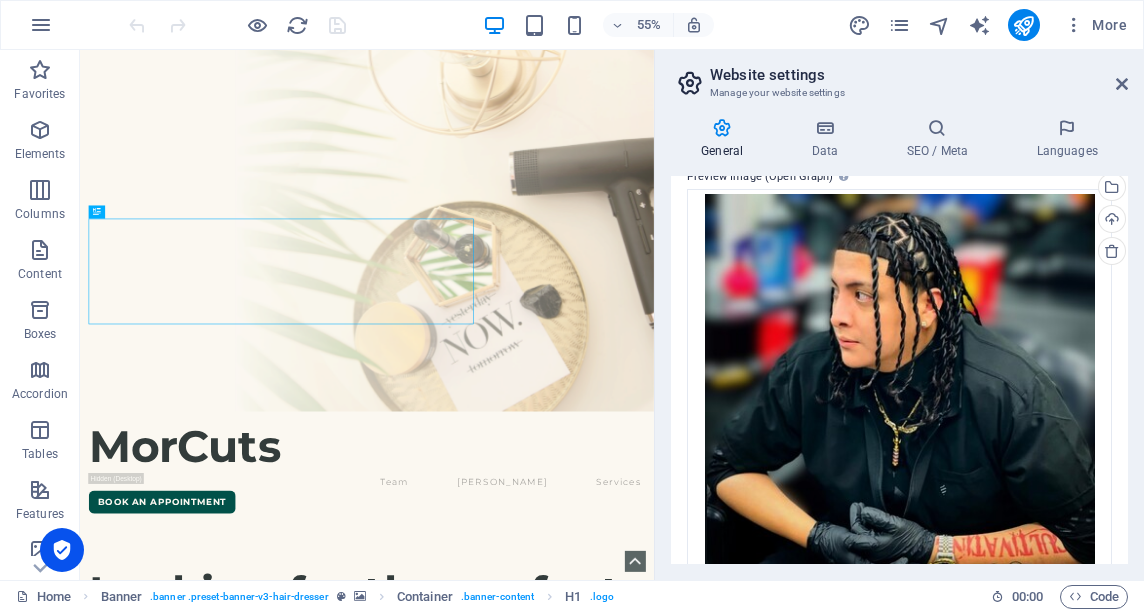 scroll, scrollTop: 572, scrollLeft: 0, axis: vertical 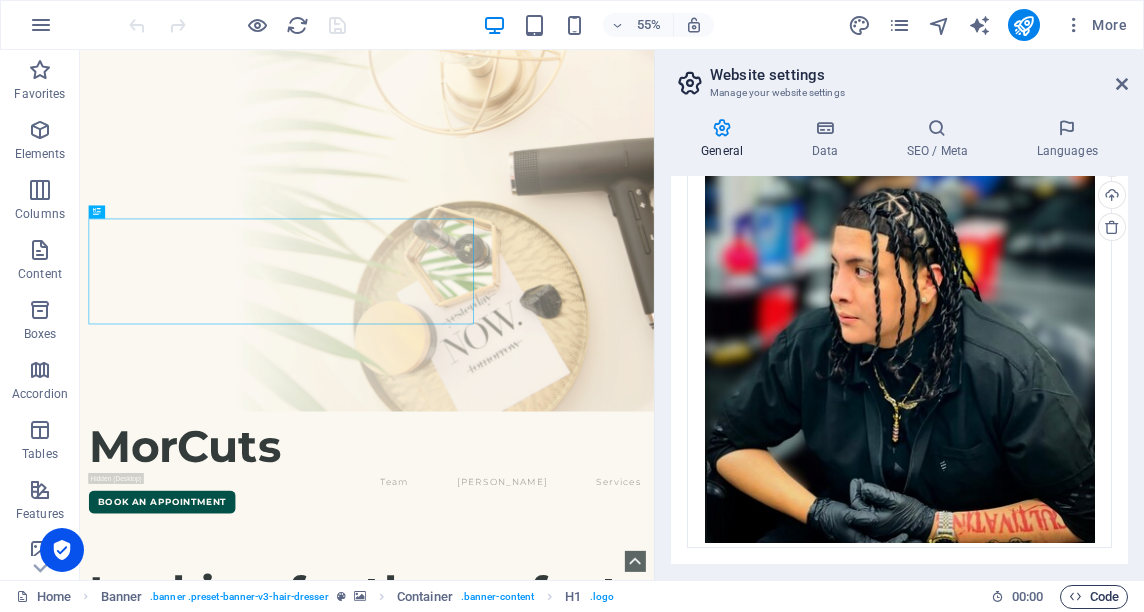 click on "Code" at bounding box center [1094, 597] 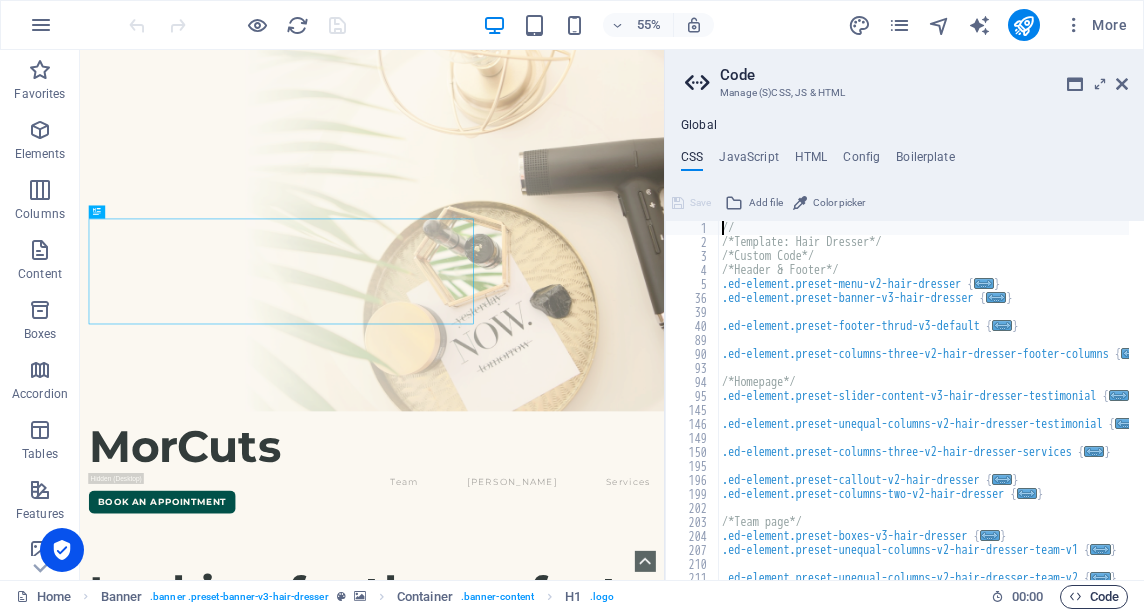 scroll, scrollTop: 82, scrollLeft: 0, axis: vertical 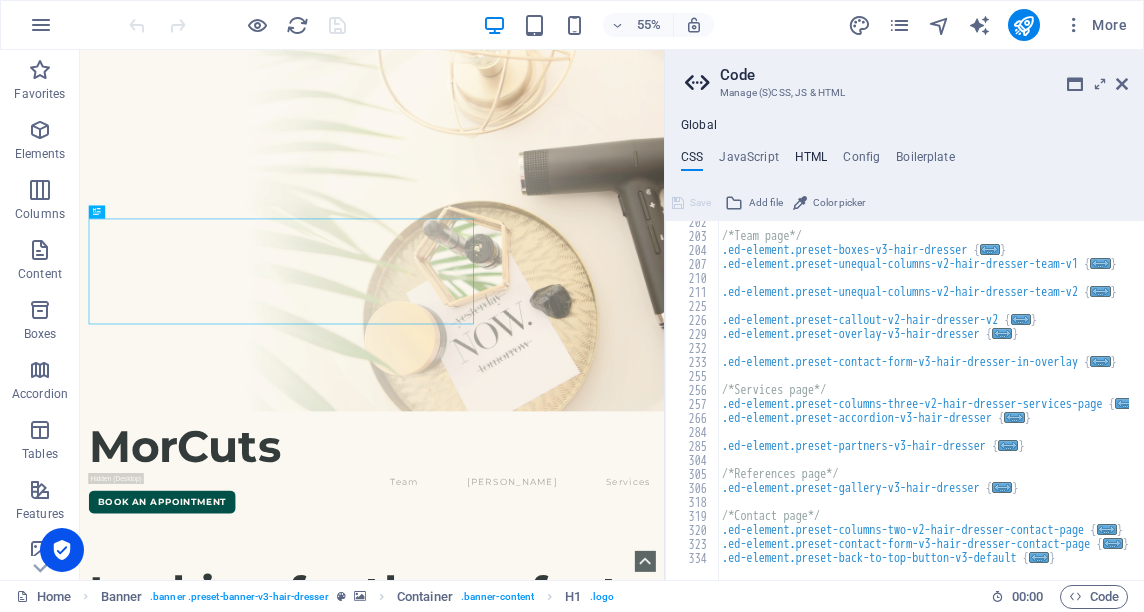 click on "HTML" at bounding box center [811, 161] 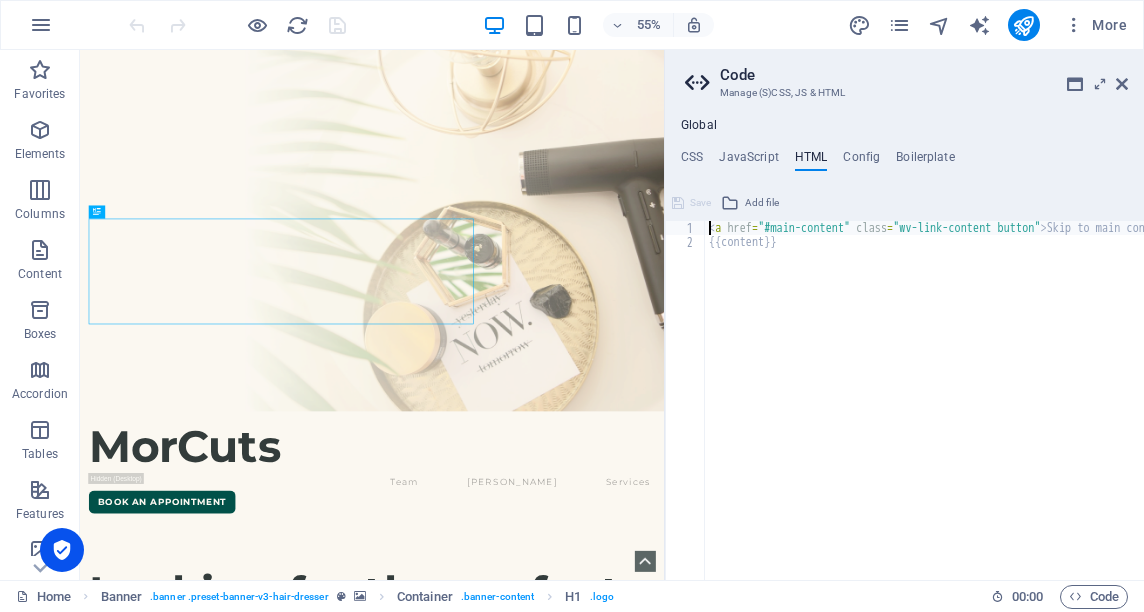 click at bounding box center [975, 570] 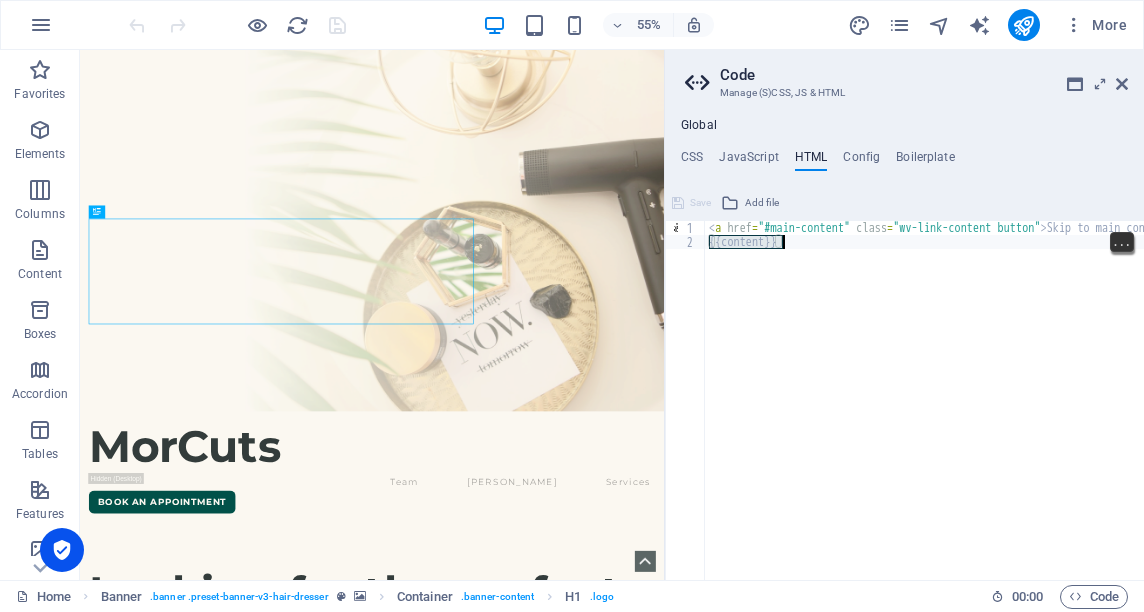 click on "< a   href = "#main-content"   class = "wv-link-content button" > Skip to main content </ a > {{content}}" at bounding box center [975, 407] 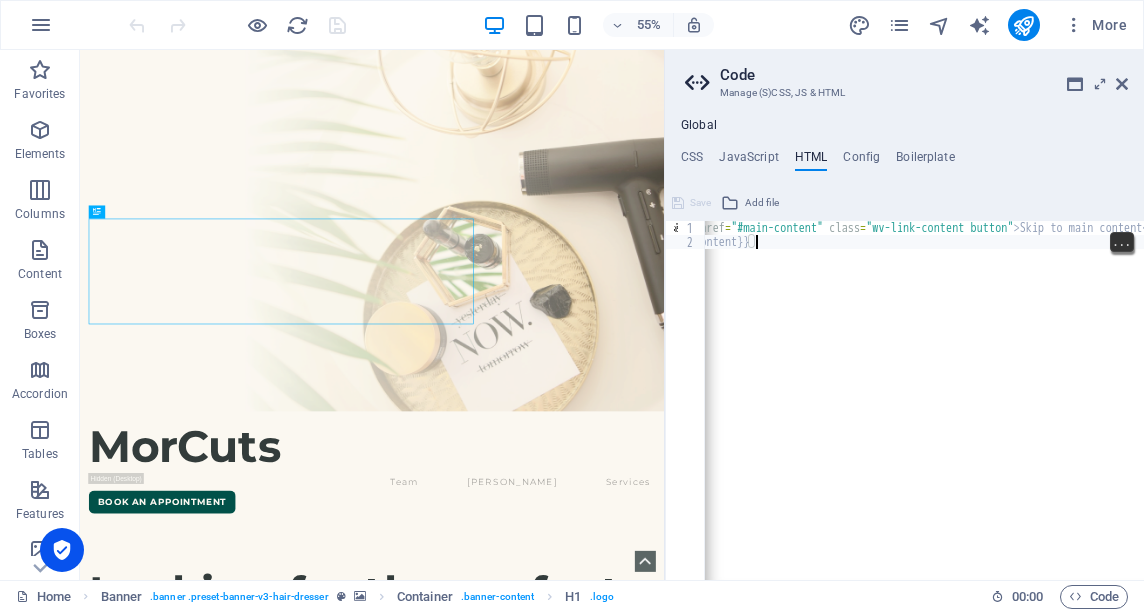 scroll, scrollTop: 0, scrollLeft: 0, axis: both 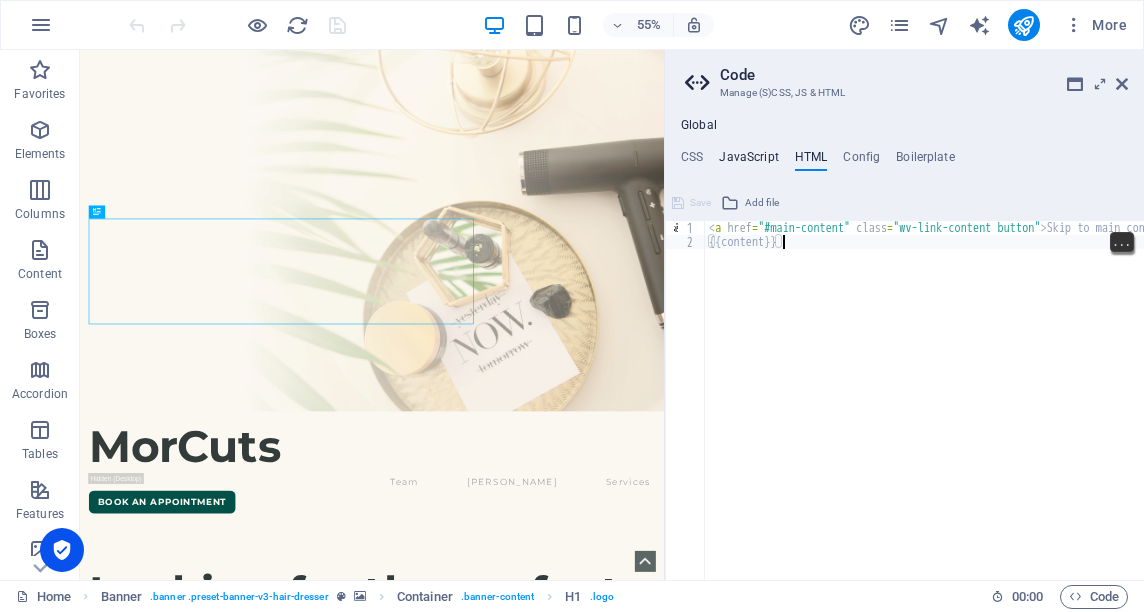 click on "JavaScript" at bounding box center (748, 161) 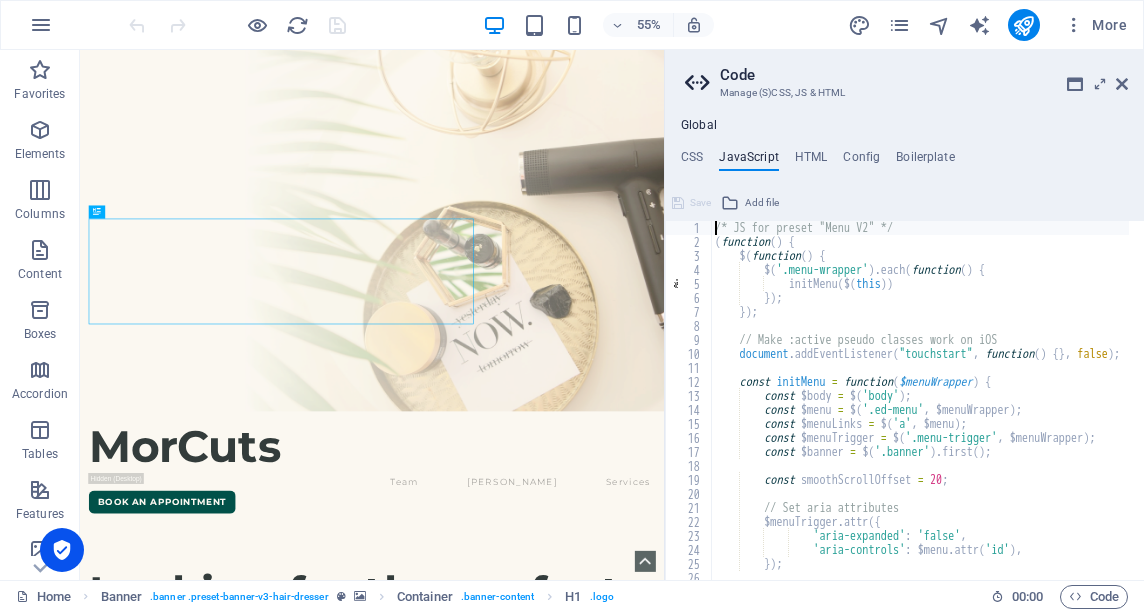 scroll, scrollTop: 97, scrollLeft: 0, axis: vertical 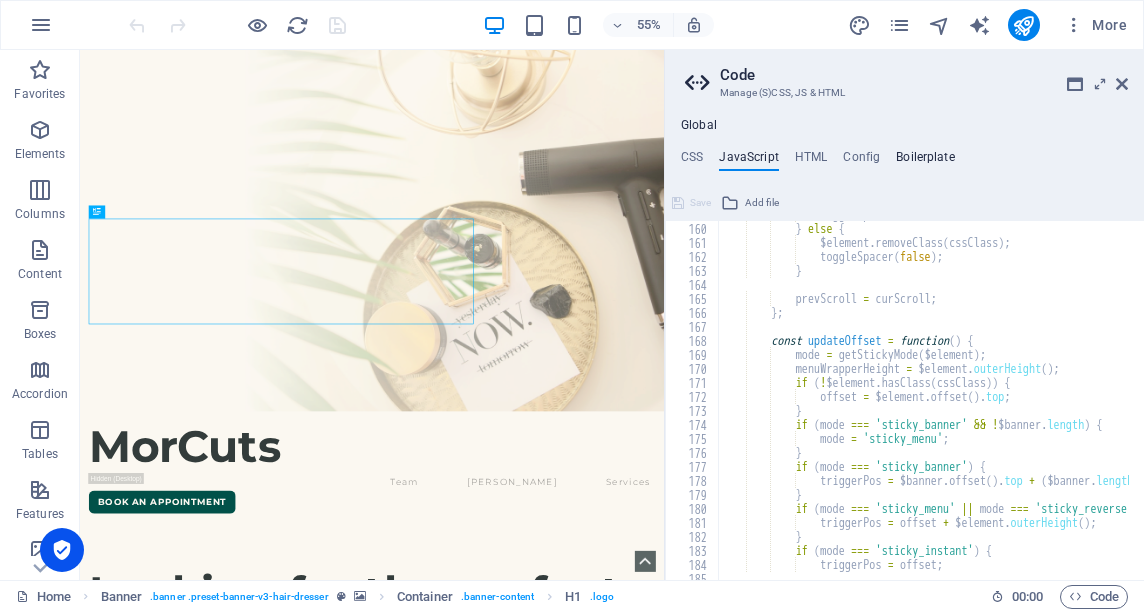 click on "Boilerplate" at bounding box center (925, 161) 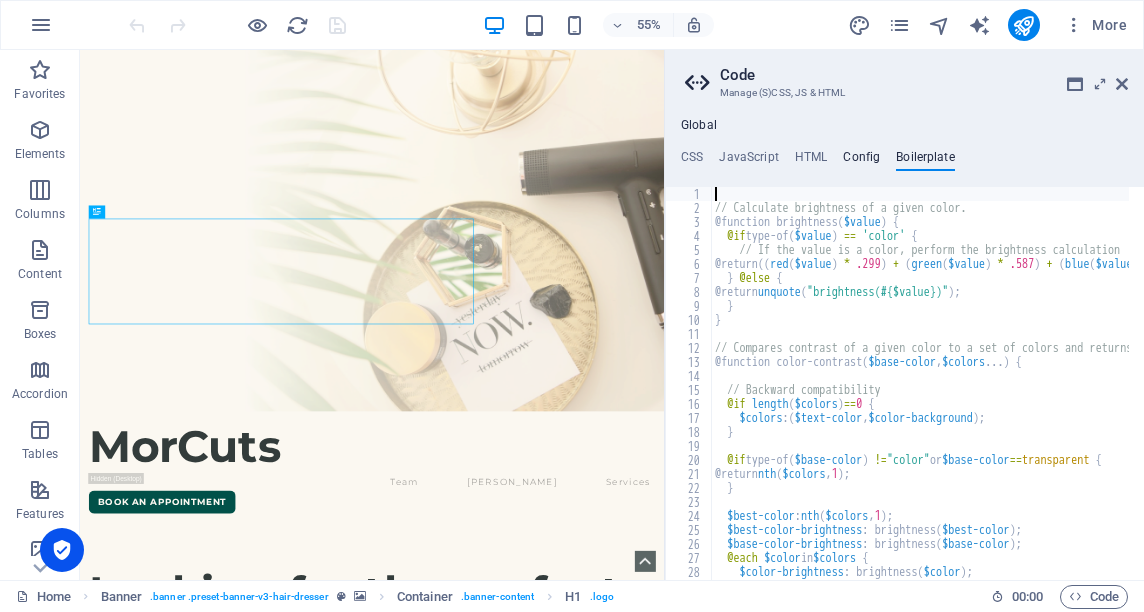 click on "Config" at bounding box center (861, 161) 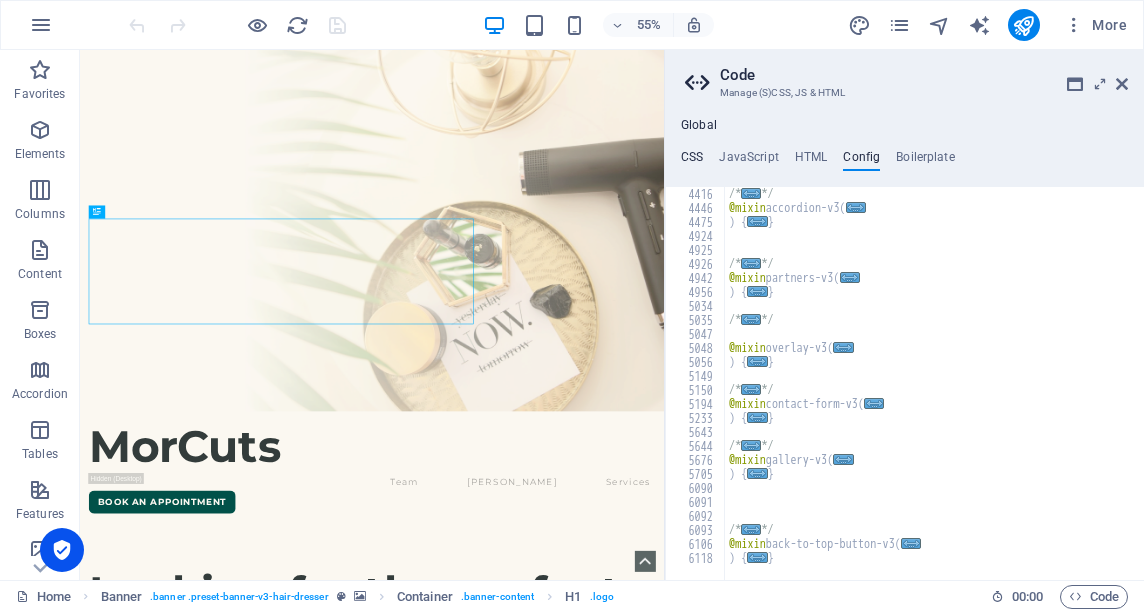 click on "CSS" at bounding box center [692, 161] 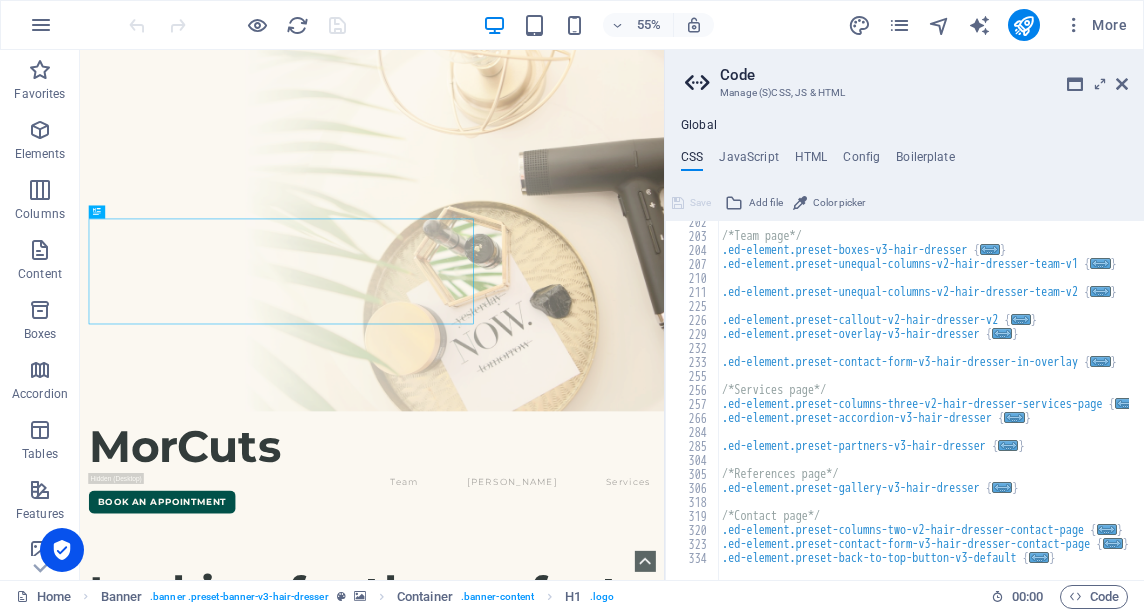 click on "JavaScript" at bounding box center [748, 161] 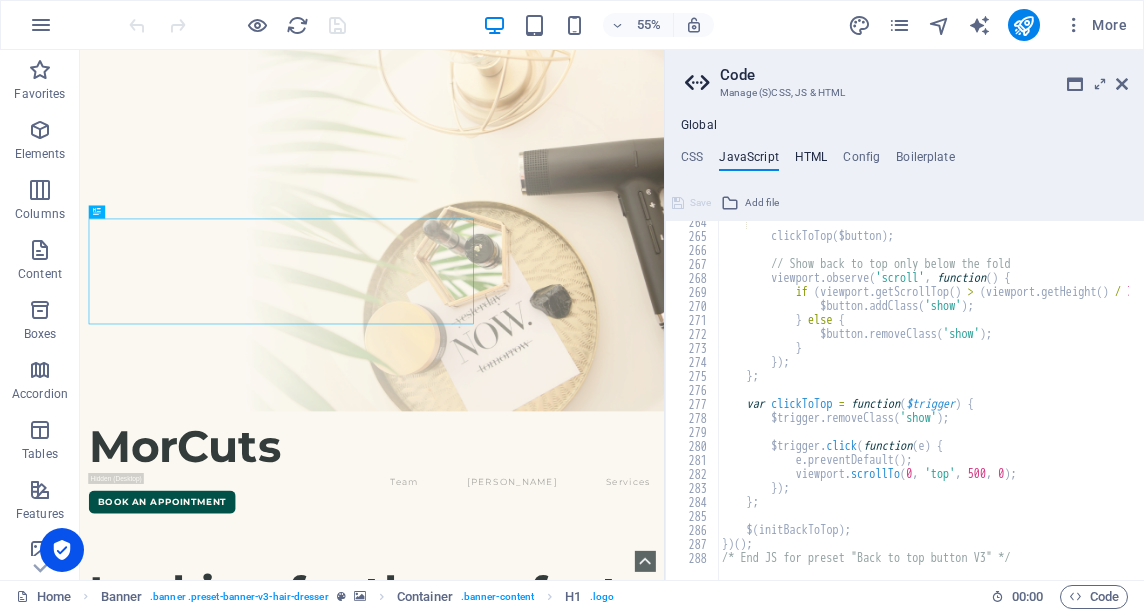 click on "HTML" at bounding box center [811, 161] 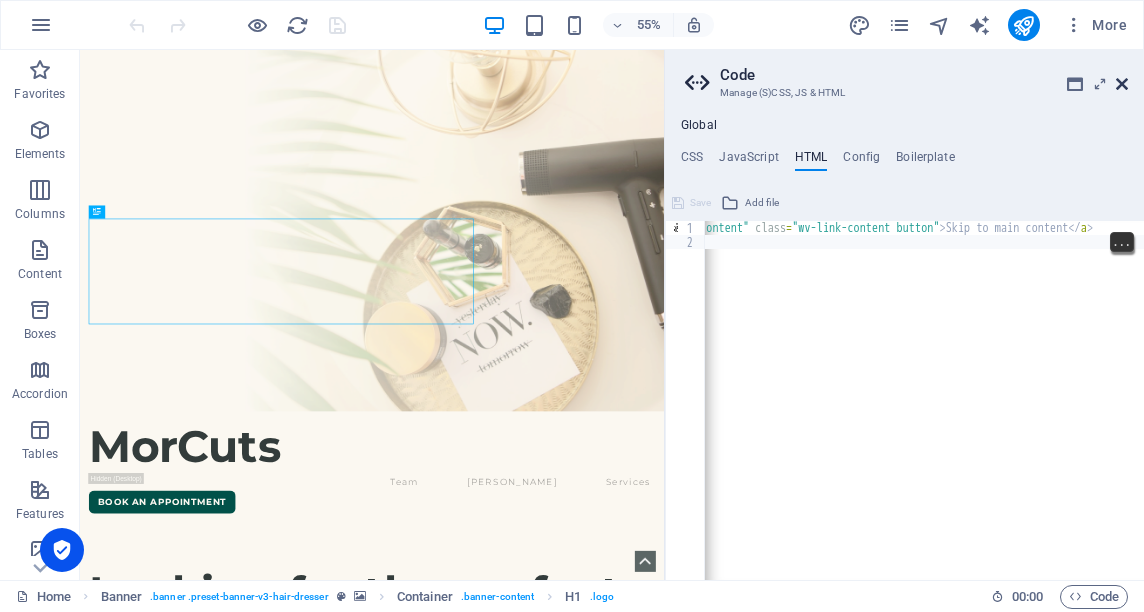 click at bounding box center [1122, 84] 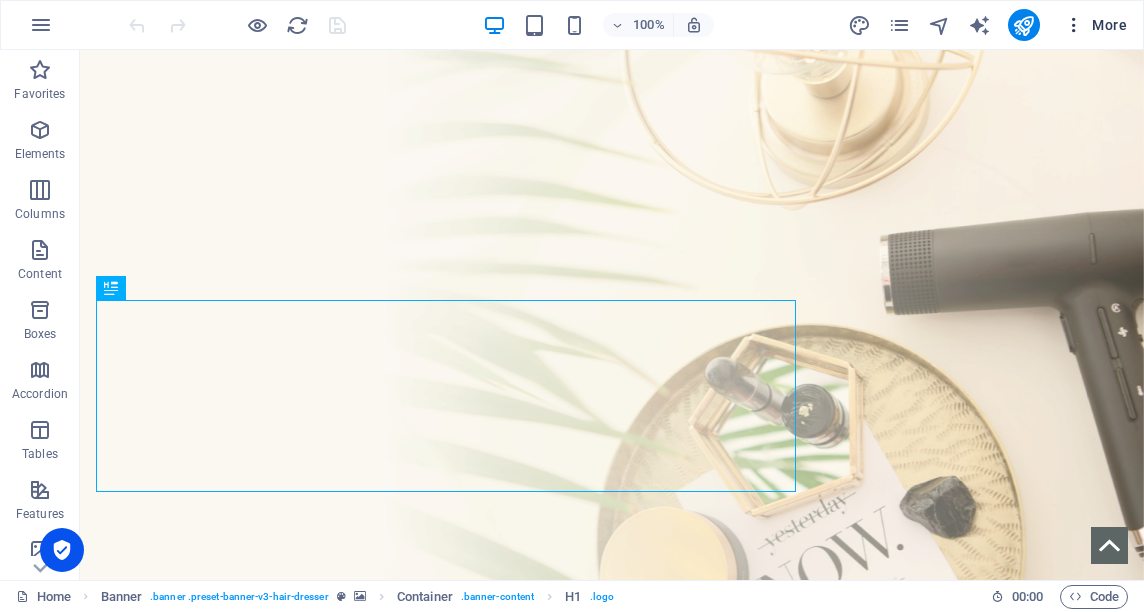 click at bounding box center (1074, 25) 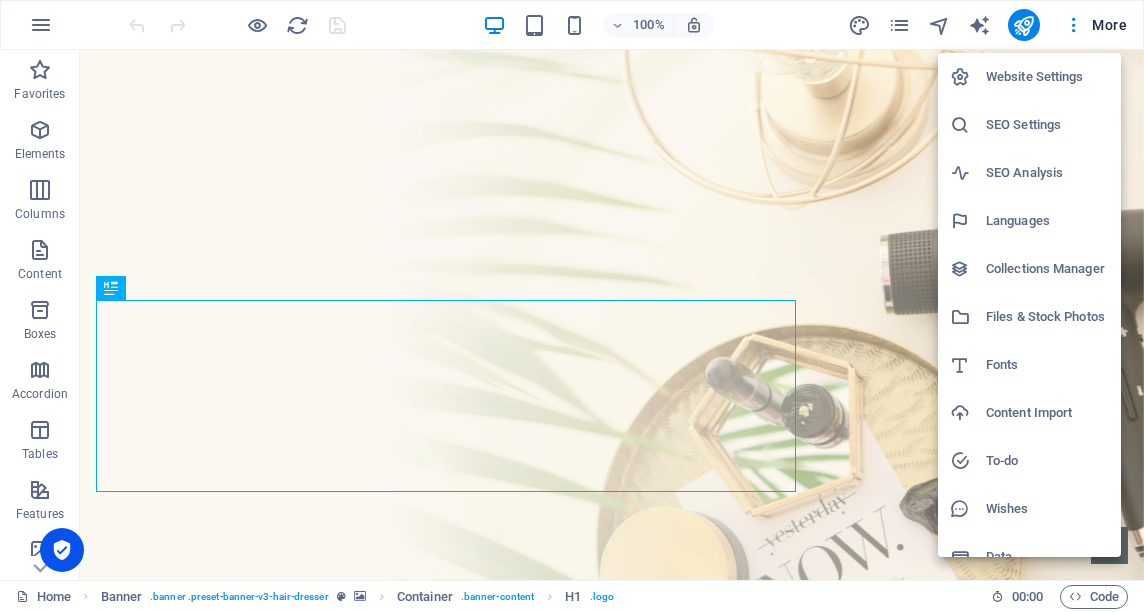 click at bounding box center [968, 557] 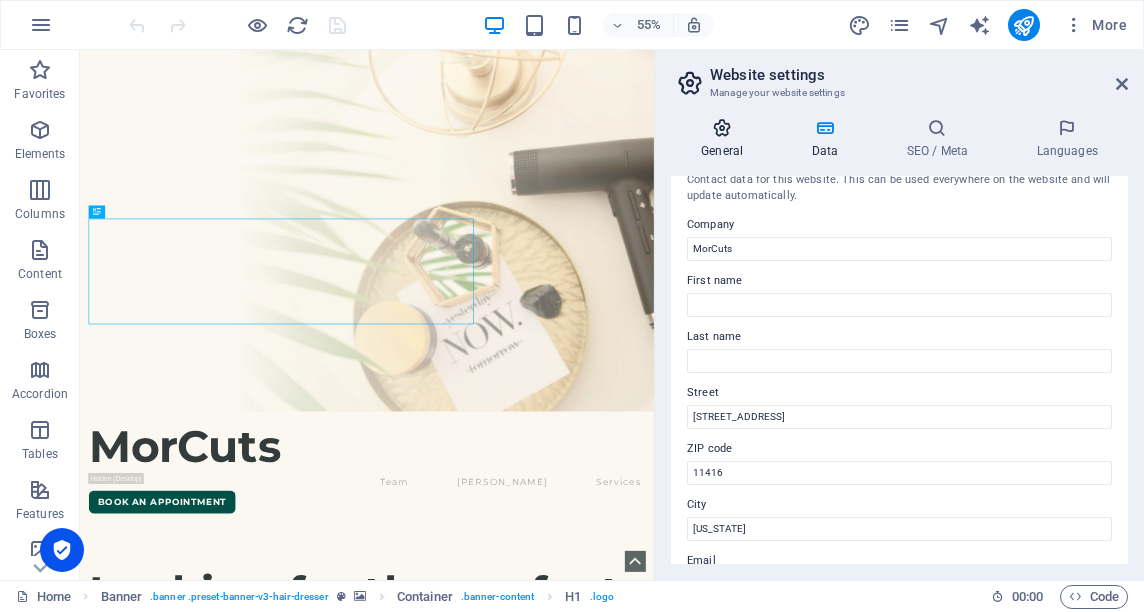 click on "General" at bounding box center [726, 139] 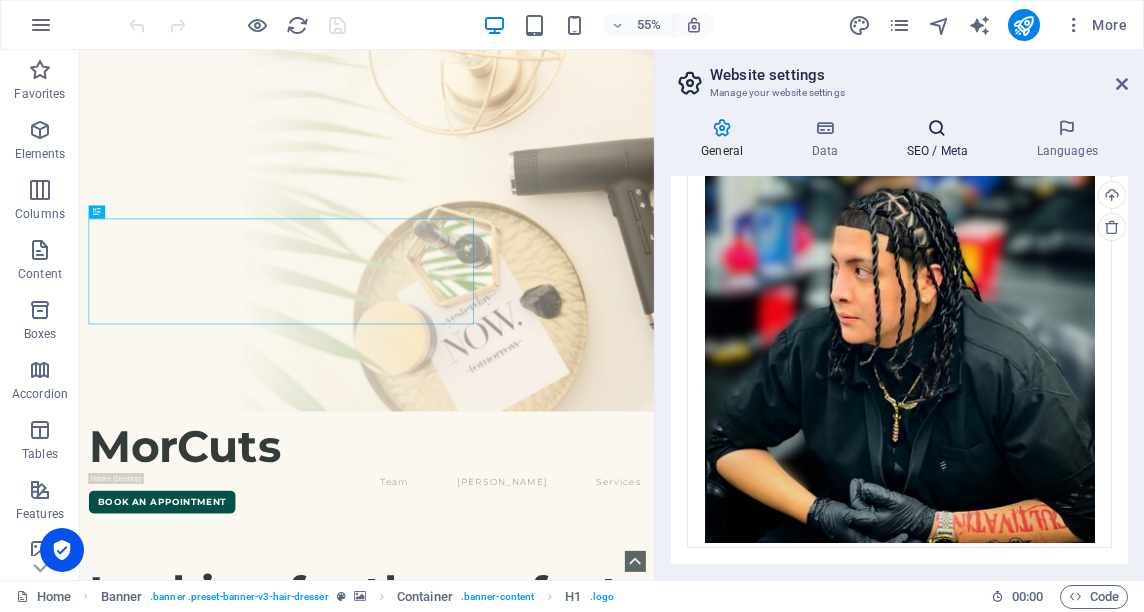 click at bounding box center [937, 128] 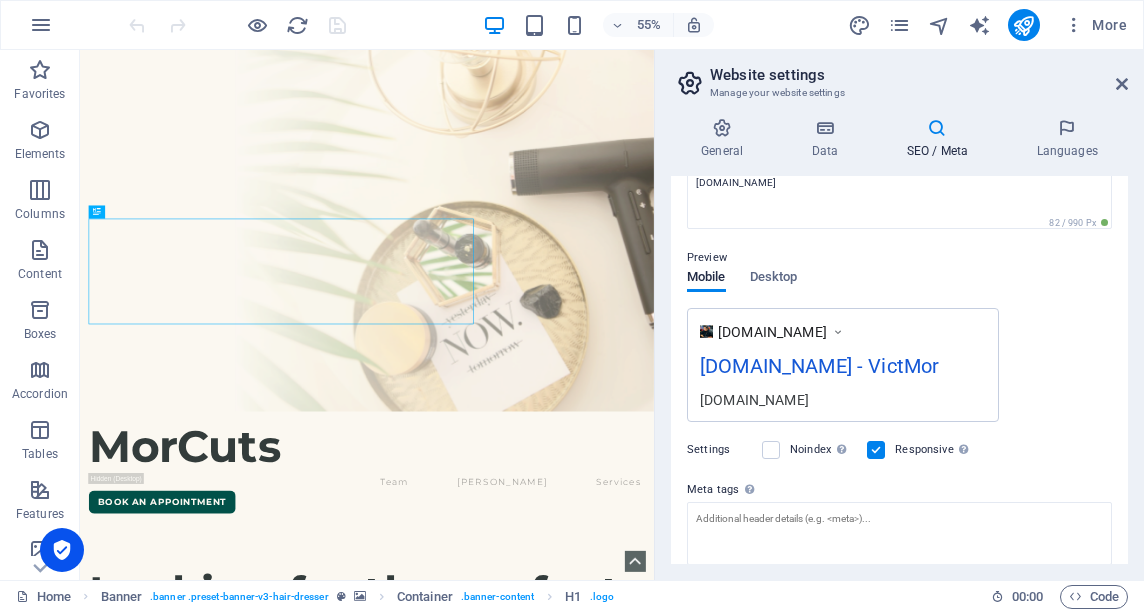 scroll, scrollTop: 0, scrollLeft: 0, axis: both 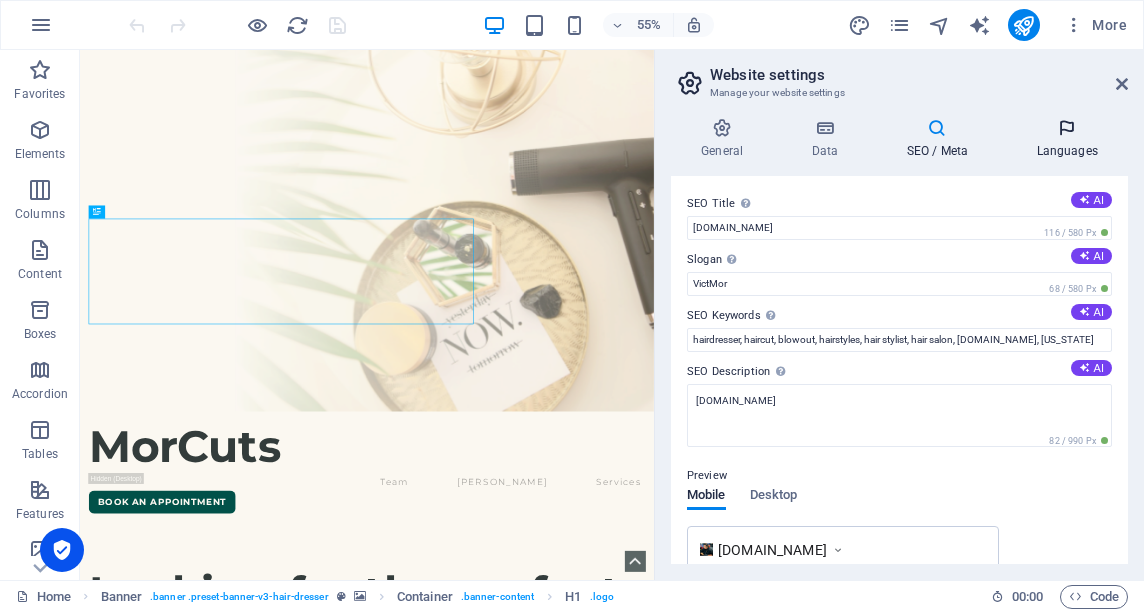 click at bounding box center (1067, 128) 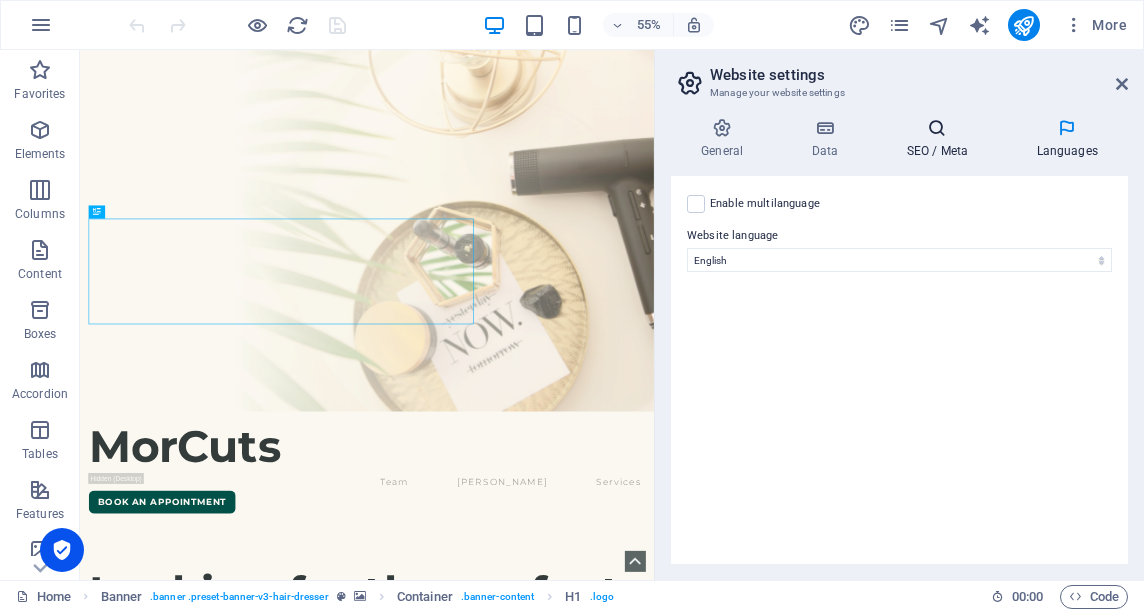 click on "SEO / Meta" at bounding box center (941, 139) 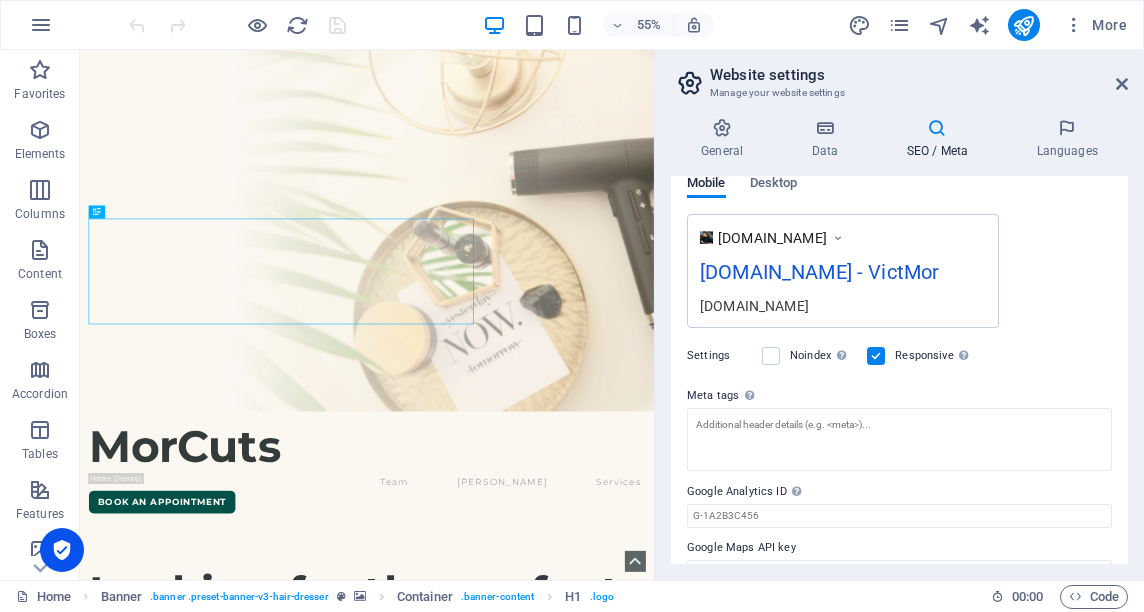scroll, scrollTop: 303, scrollLeft: 0, axis: vertical 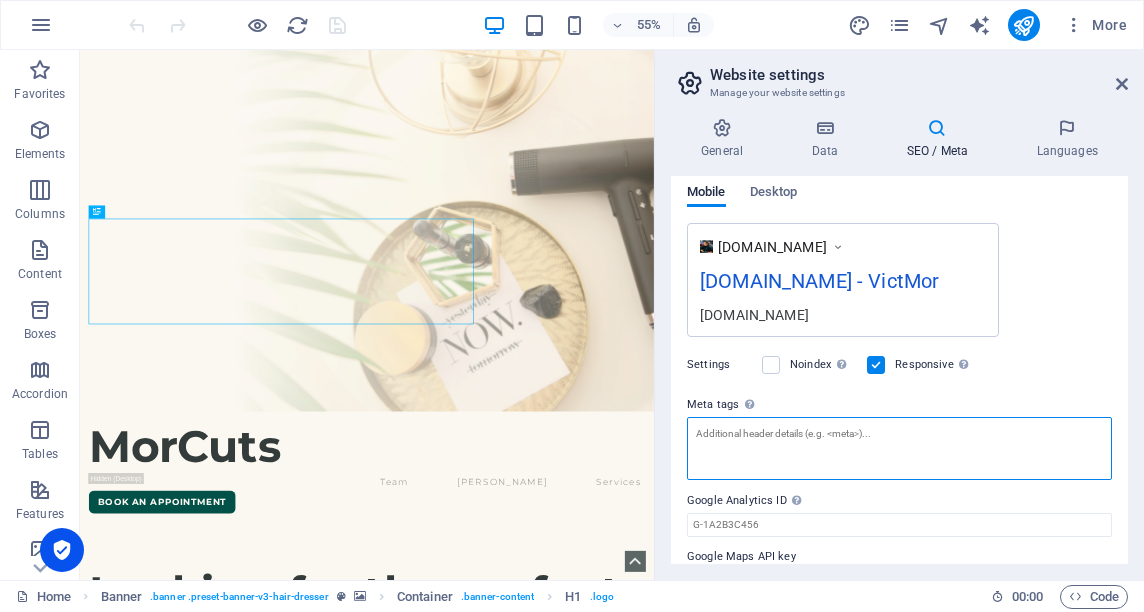 click on "Meta tags Enter HTML code here that will be placed inside the  tags of your website. Please note that your website may not function if you include code with errors." at bounding box center [899, 448] 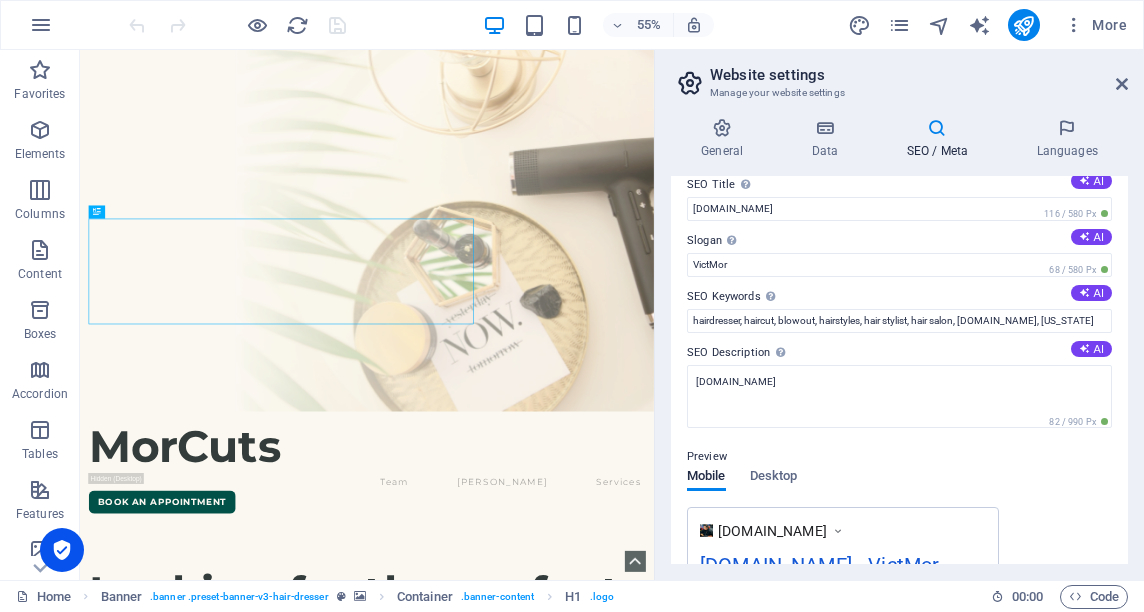 scroll, scrollTop: 0, scrollLeft: 0, axis: both 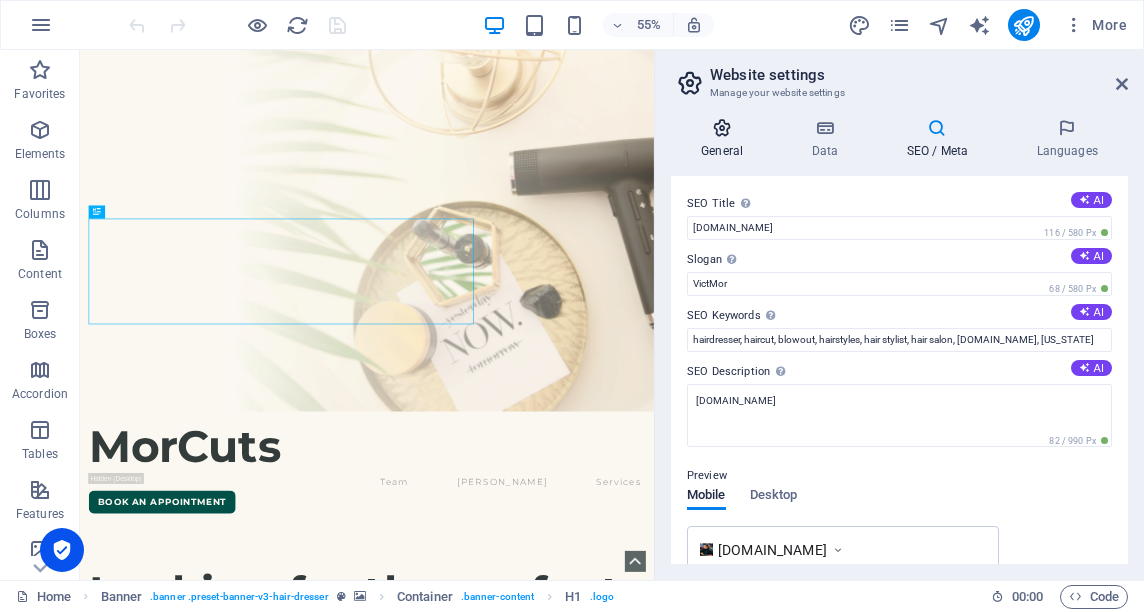 click at bounding box center (722, 128) 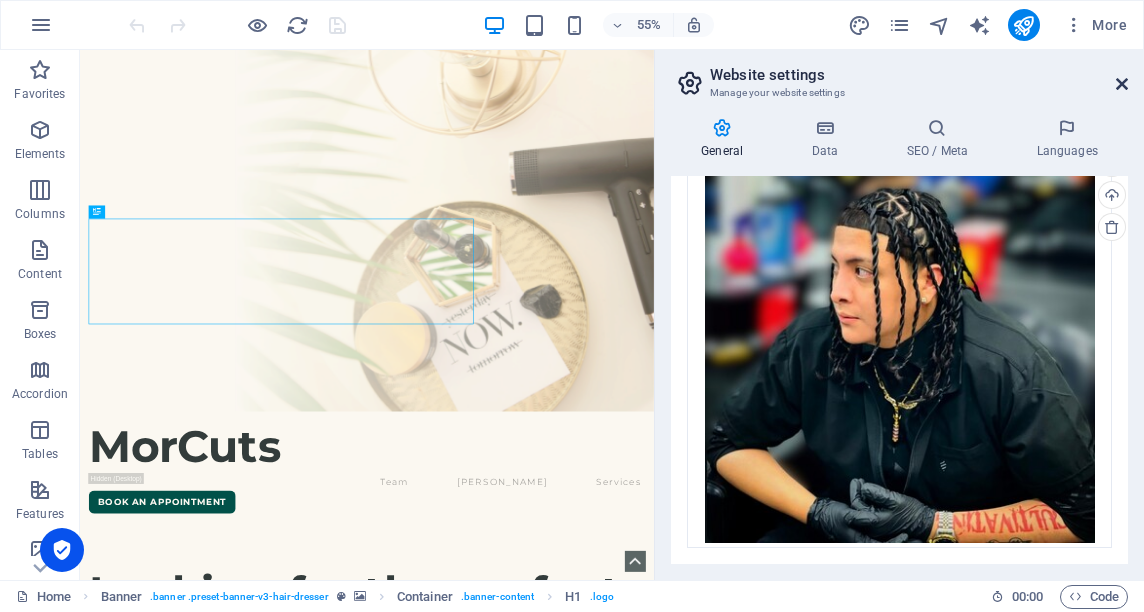 click at bounding box center [1122, 84] 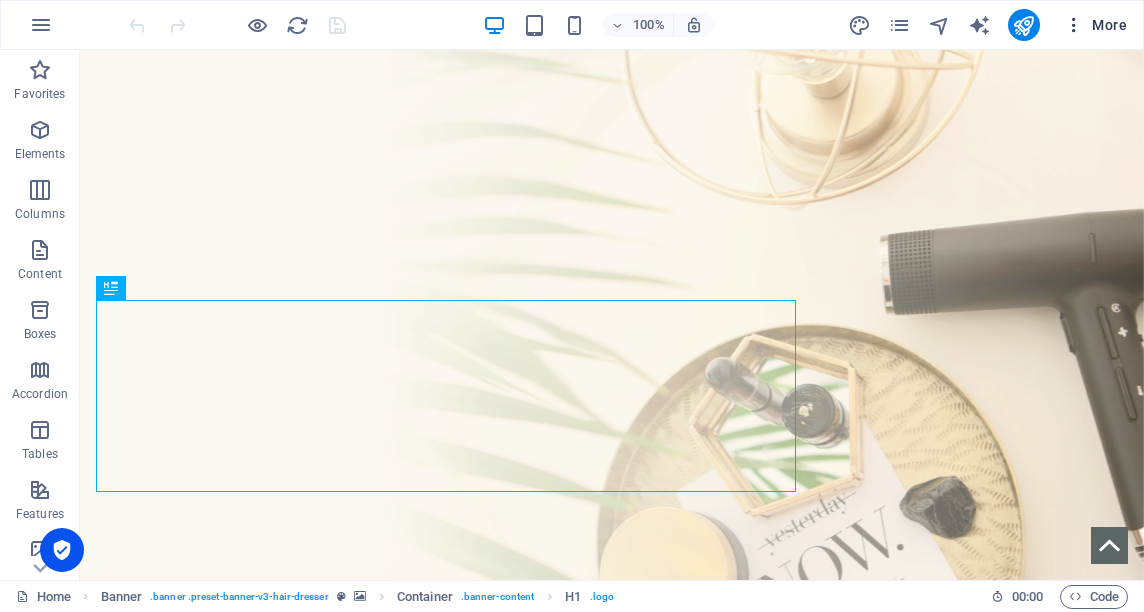 click at bounding box center [1074, 25] 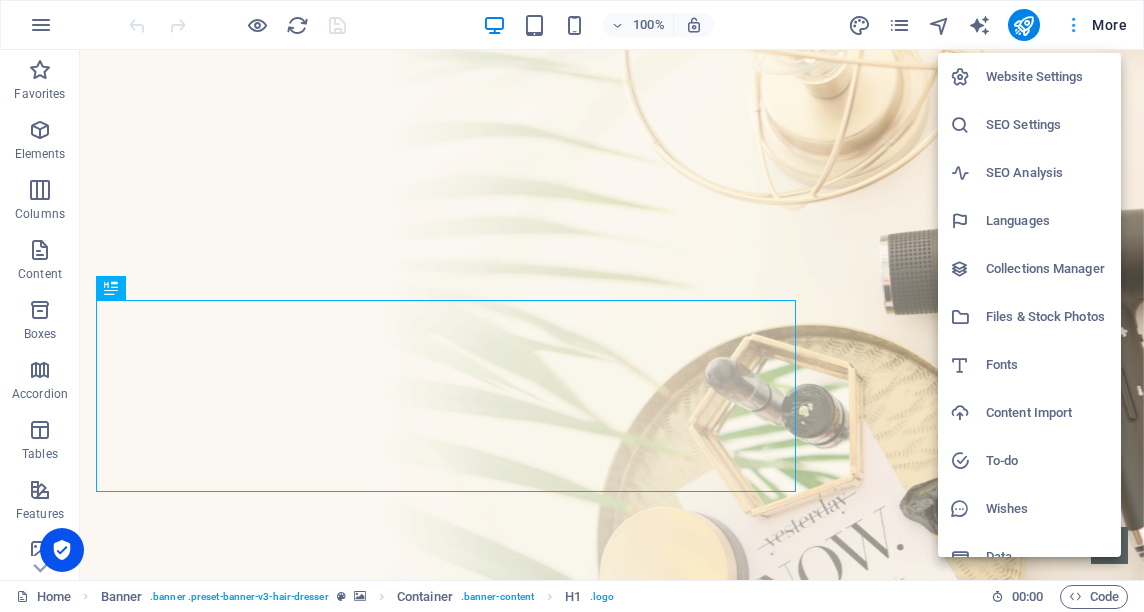 scroll, scrollTop: 24, scrollLeft: 0, axis: vertical 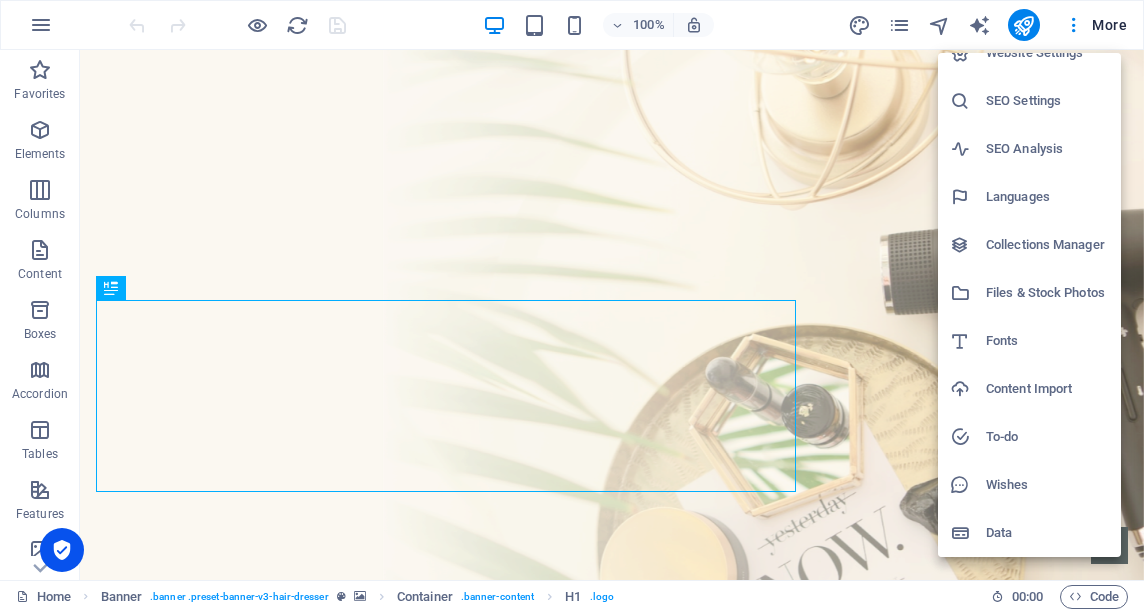 click at bounding box center [572, 306] 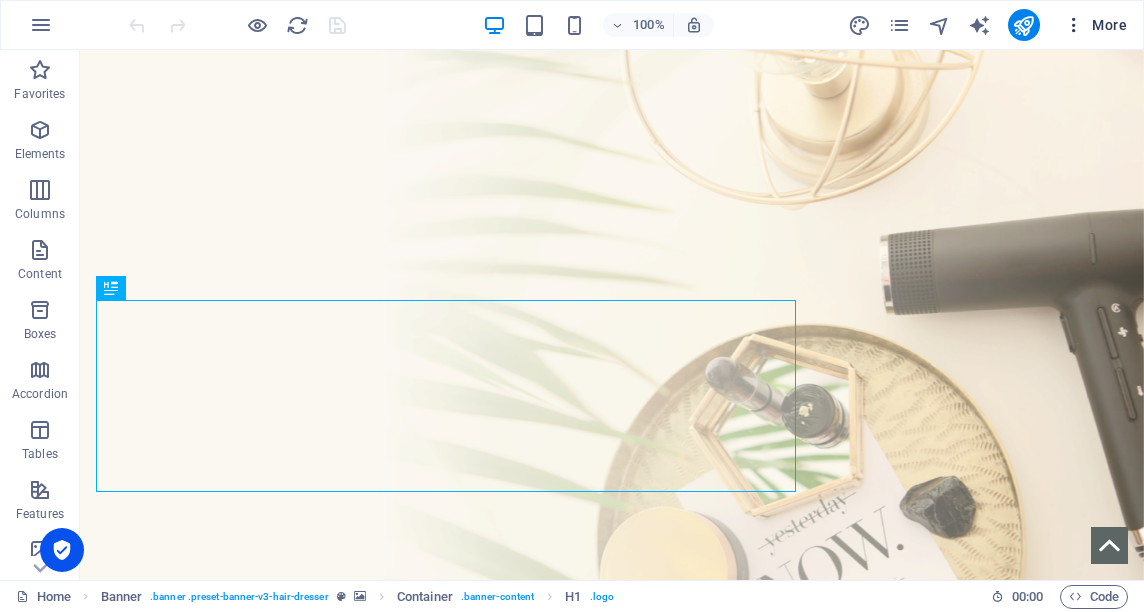 click on "More" at bounding box center [1095, 25] 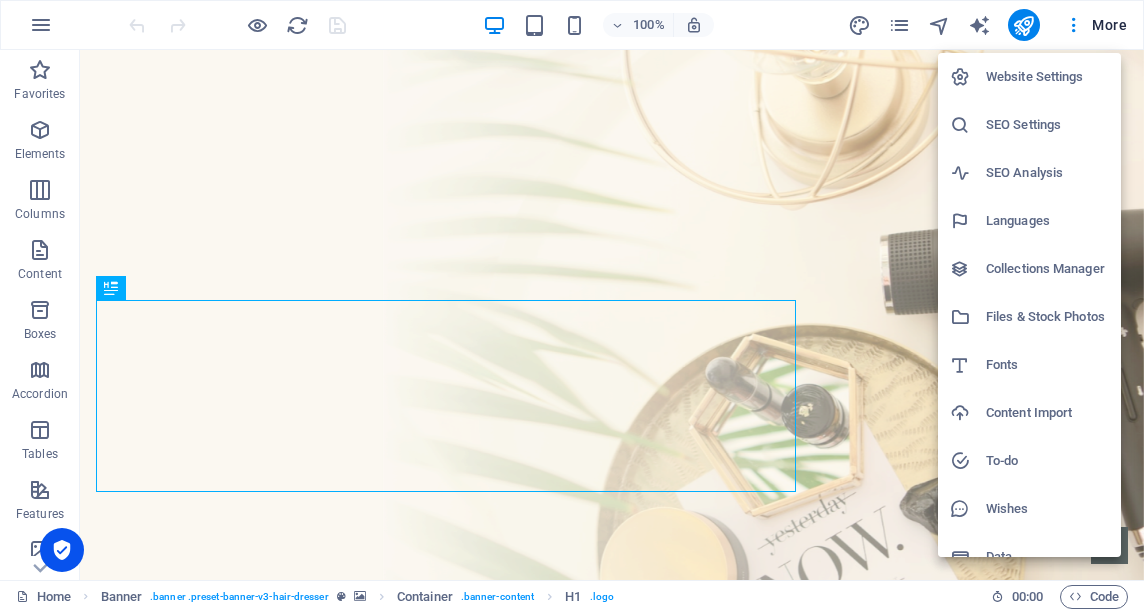 click at bounding box center (572, 306) 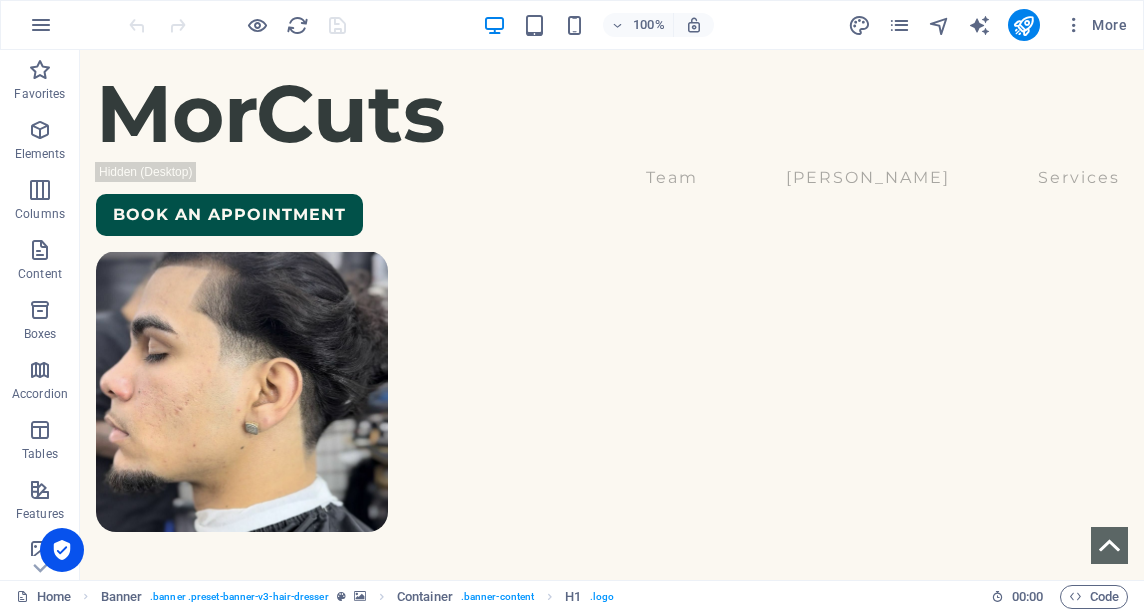 scroll, scrollTop: 4548, scrollLeft: 0, axis: vertical 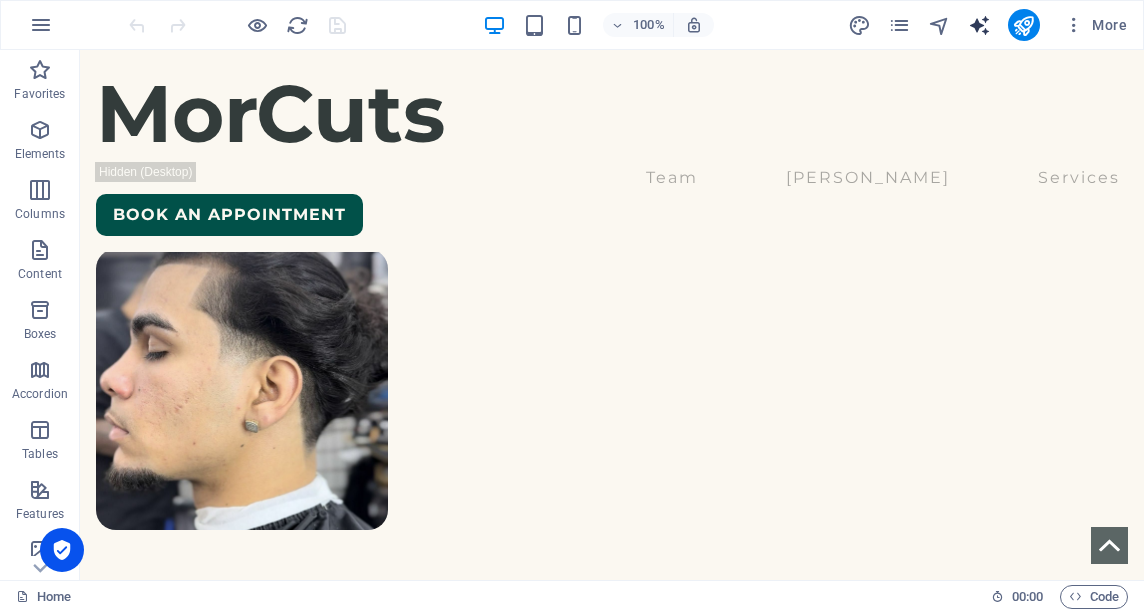 click at bounding box center (979, 25) 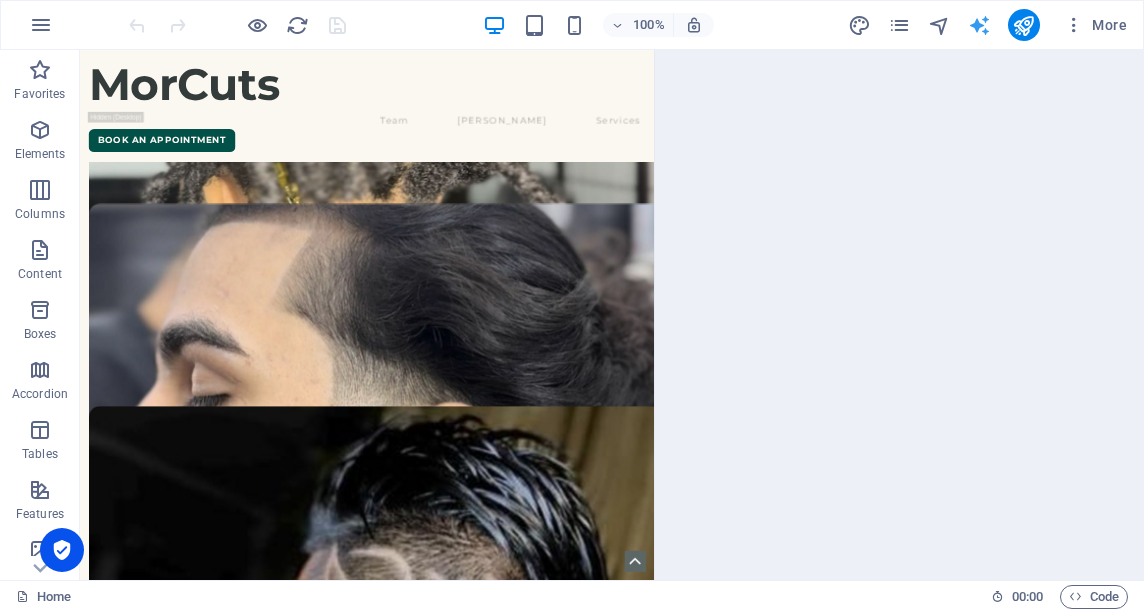 scroll, scrollTop: 4637, scrollLeft: 0, axis: vertical 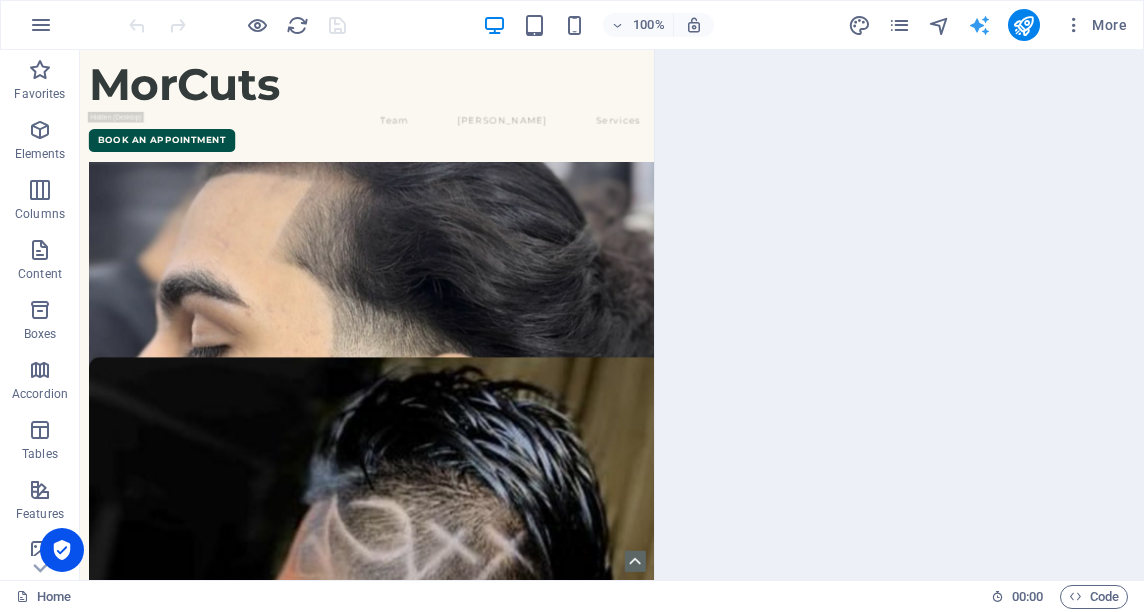select on "English" 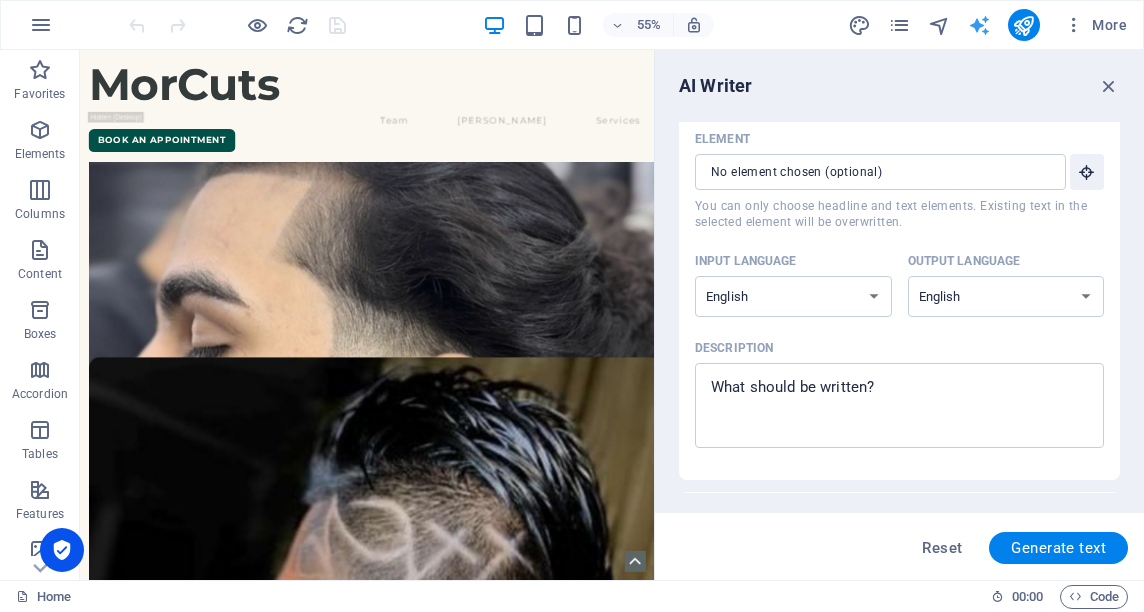 scroll, scrollTop: 41, scrollLeft: 0, axis: vertical 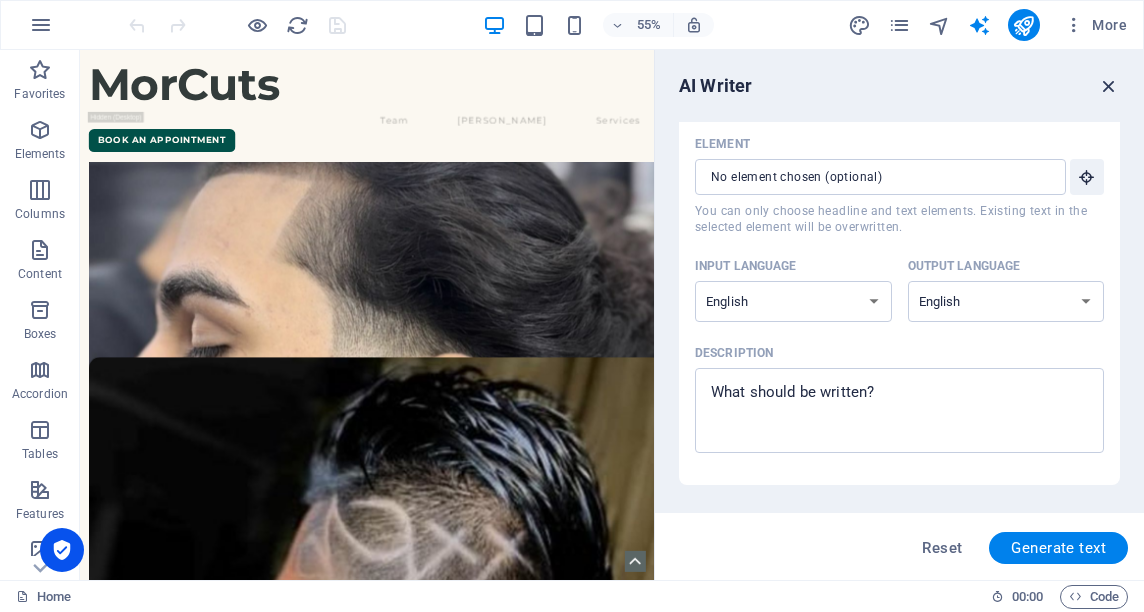 click at bounding box center [1109, 86] 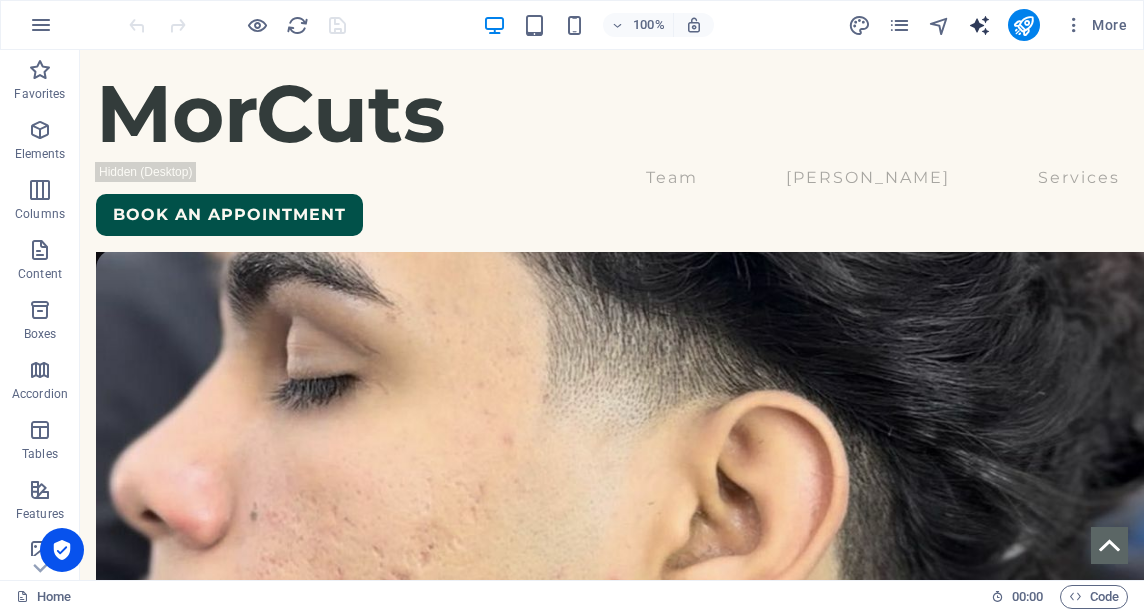 click at bounding box center (979, 25) 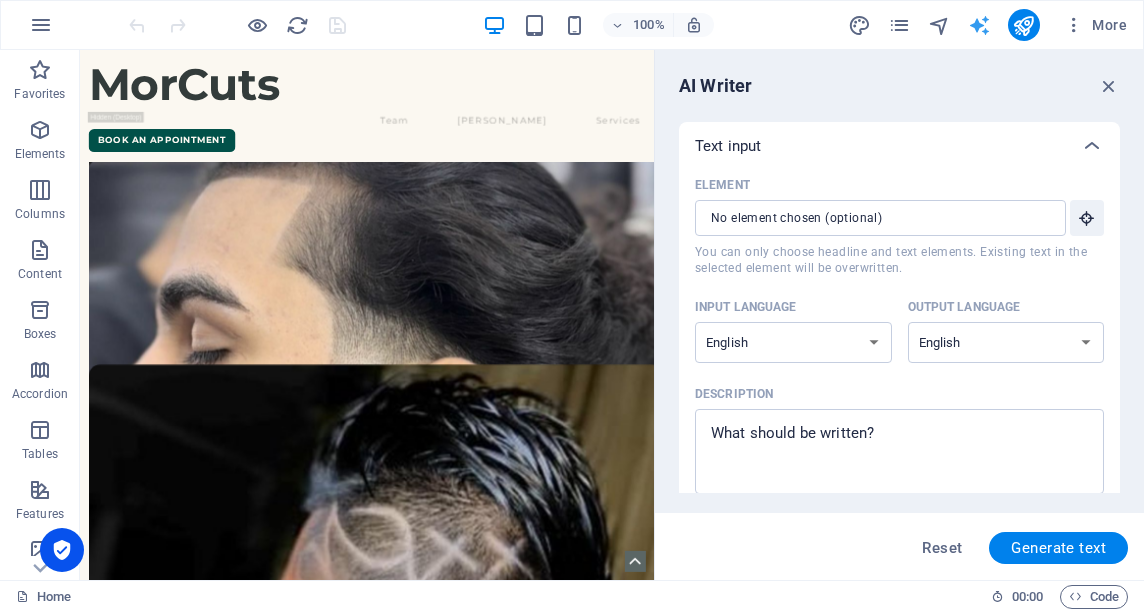 scroll, scrollTop: 4637, scrollLeft: 0, axis: vertical 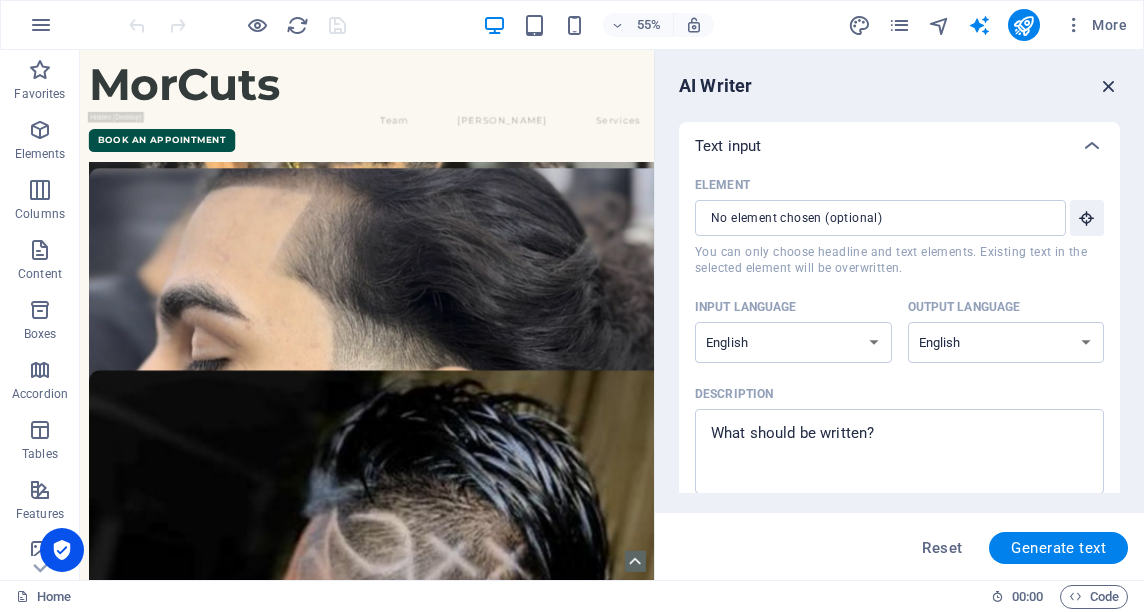 click at bounding box center (1109, 86) 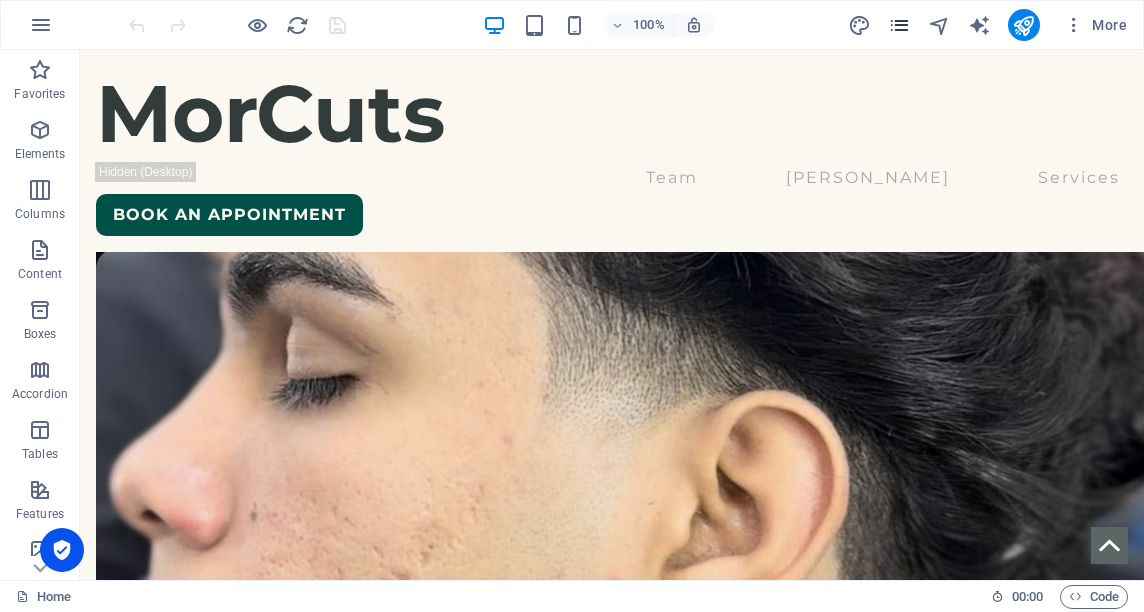 click at bounding box center (899, 25) 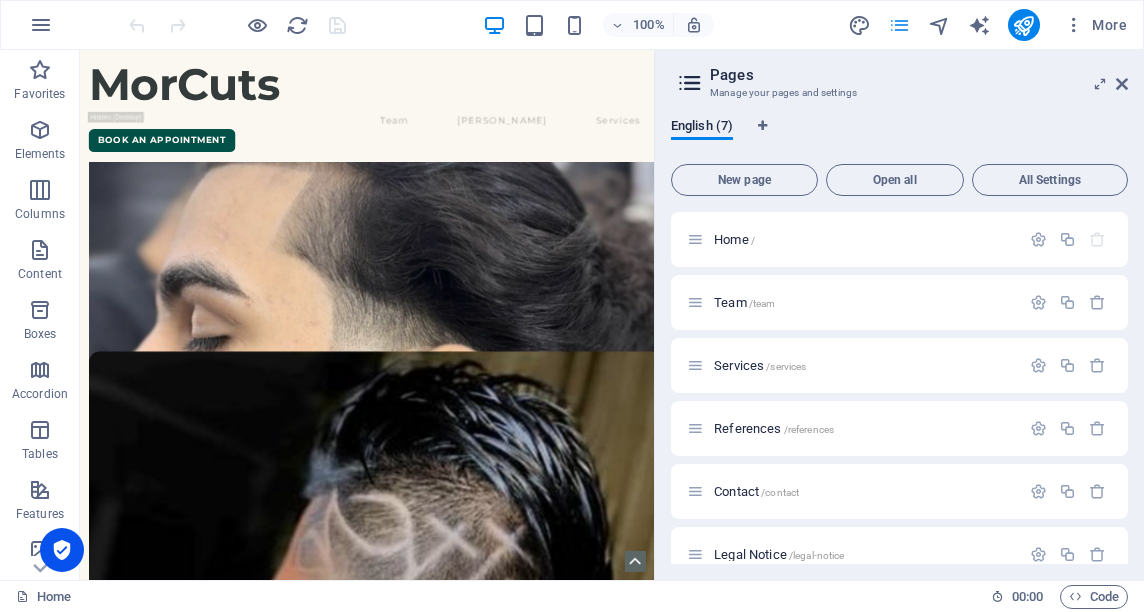 scroll, scrollTop: 4637, scrollLeft: 0, axis: vertical 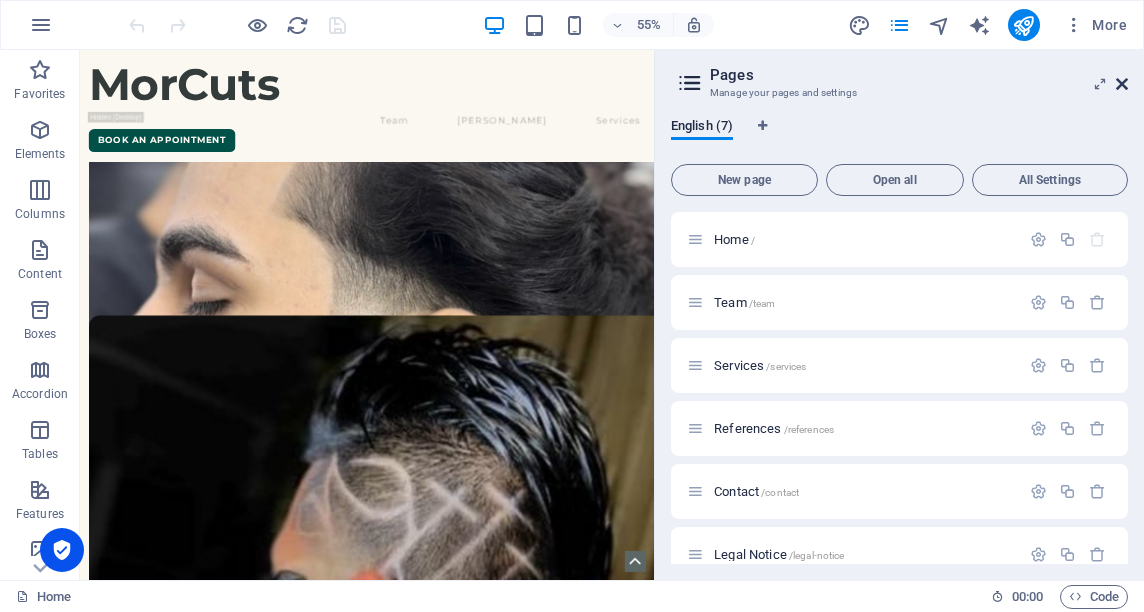 click at bounding box center [1122, 84] 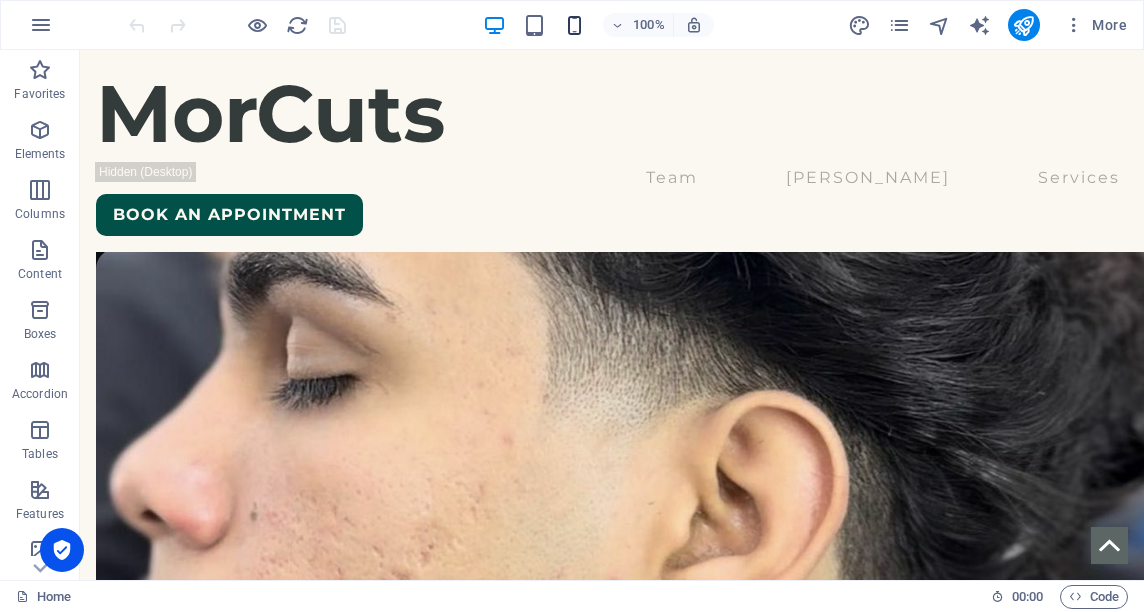 click at bounding box center (574, 25) 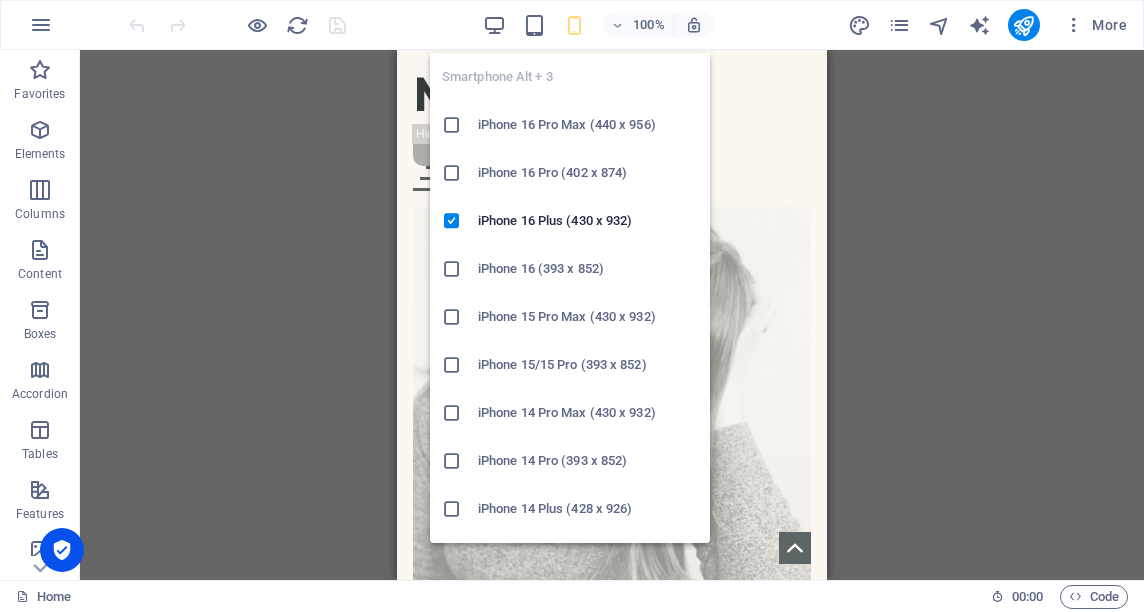 scroll, scrollTop: 4826, scrollLeft: 0, axis: vertical 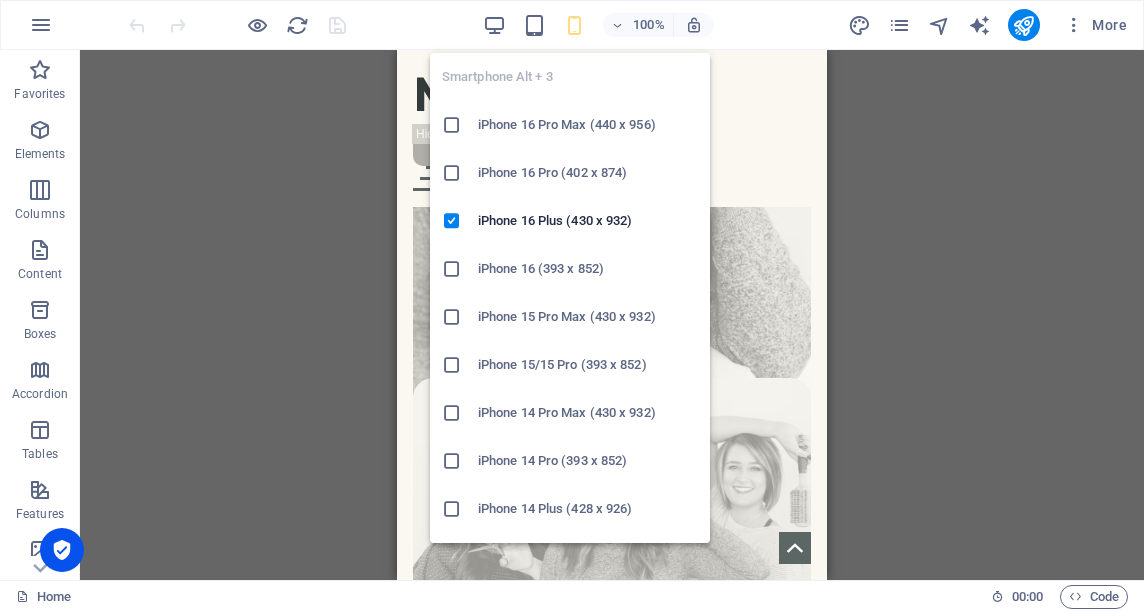 click on "Drag here to replace the existing content. Press “Ctrl” if you want to create a new element.
H1   Banner   Container   Banner   Menu Bar   Menu   Spacer" at bounding box center [612, 315] 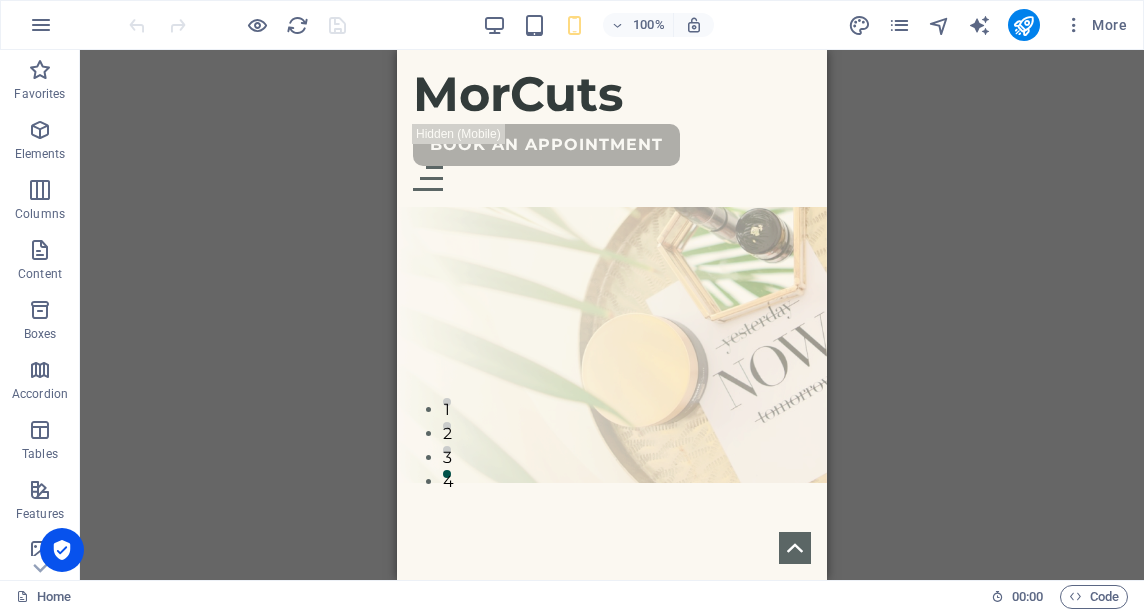 scroll, scrollTop: 0, scrollLeft: 0, axis: both 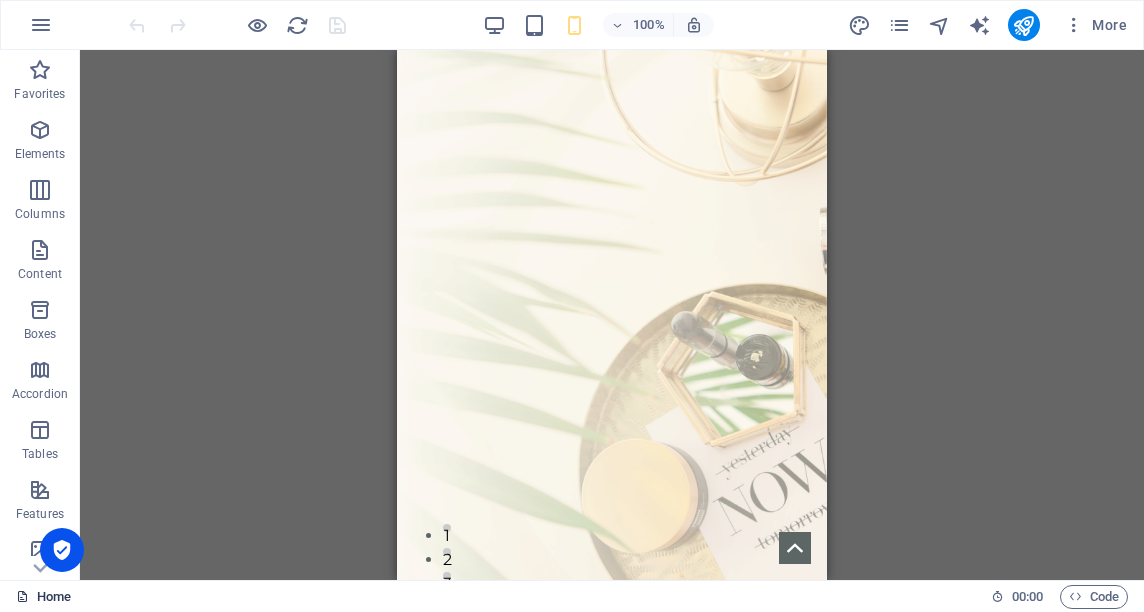 click at bounding box center (22, 596) 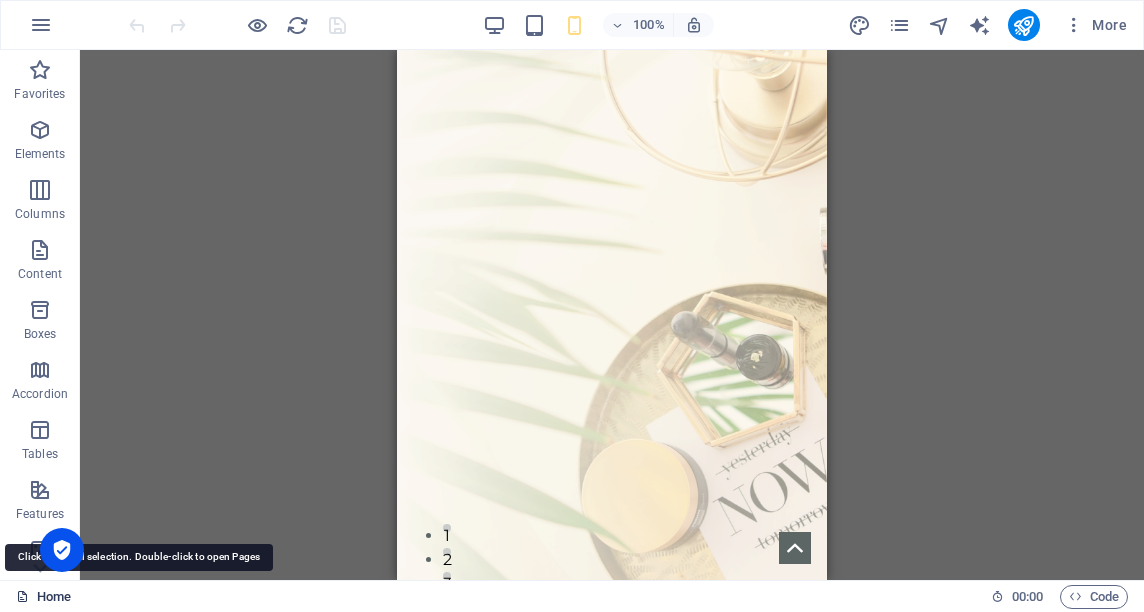 click on "Home" at bounding box center [43, 597] 